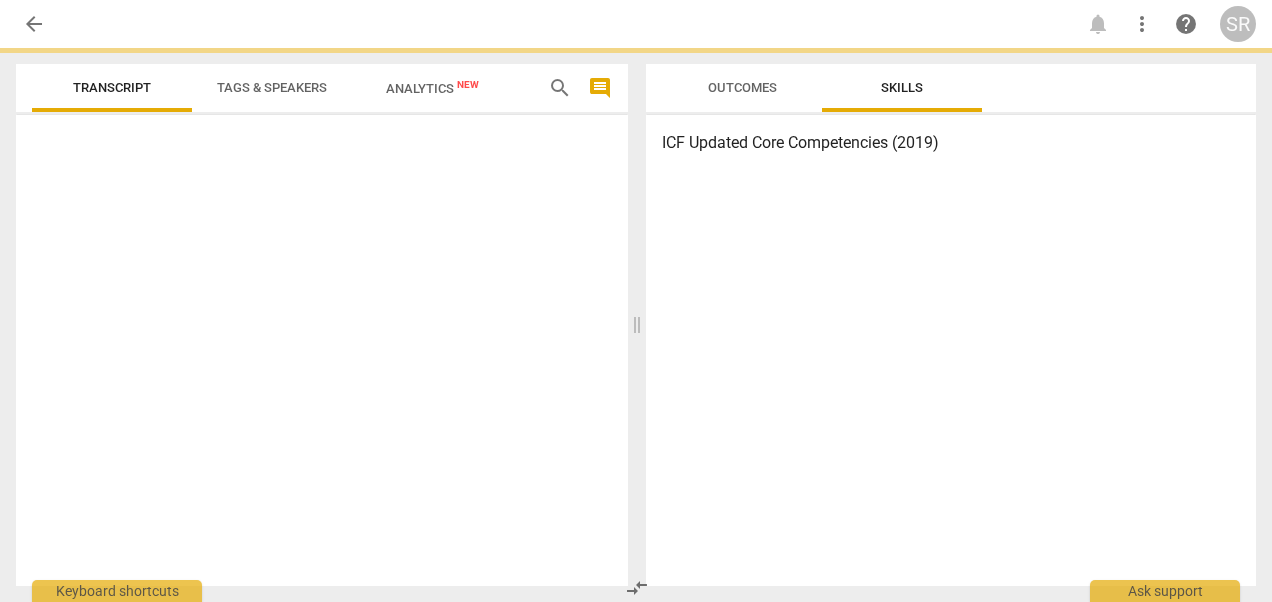 scroll, scrollTop: 0, scrollLeft: 0, axis: both 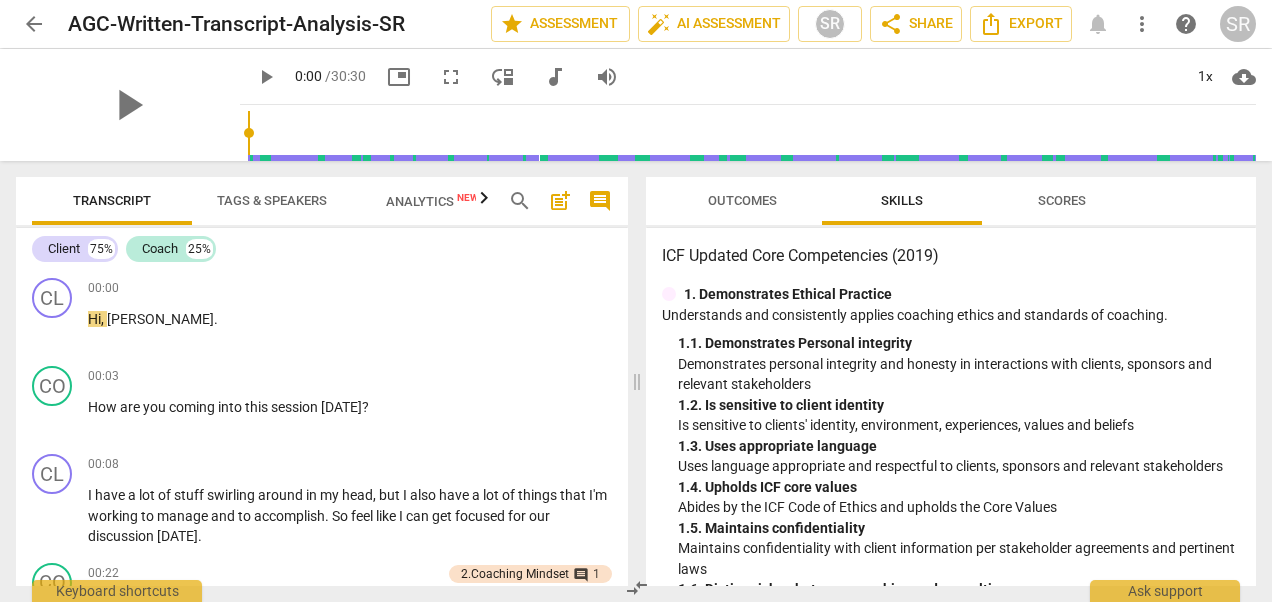 click on "00:08 + Add competency keyboard_arrow_right I   have   a   lot   of   stuff   swirling   around   in   my   head ,   but   I   also   have   a   lot   of   things   that   I'm   working   to   manage   and   to   accomplish .   So   feel   like   I   can   get   focused   for   our   discussion   [DATE] ." at bounding box center [350, 500] 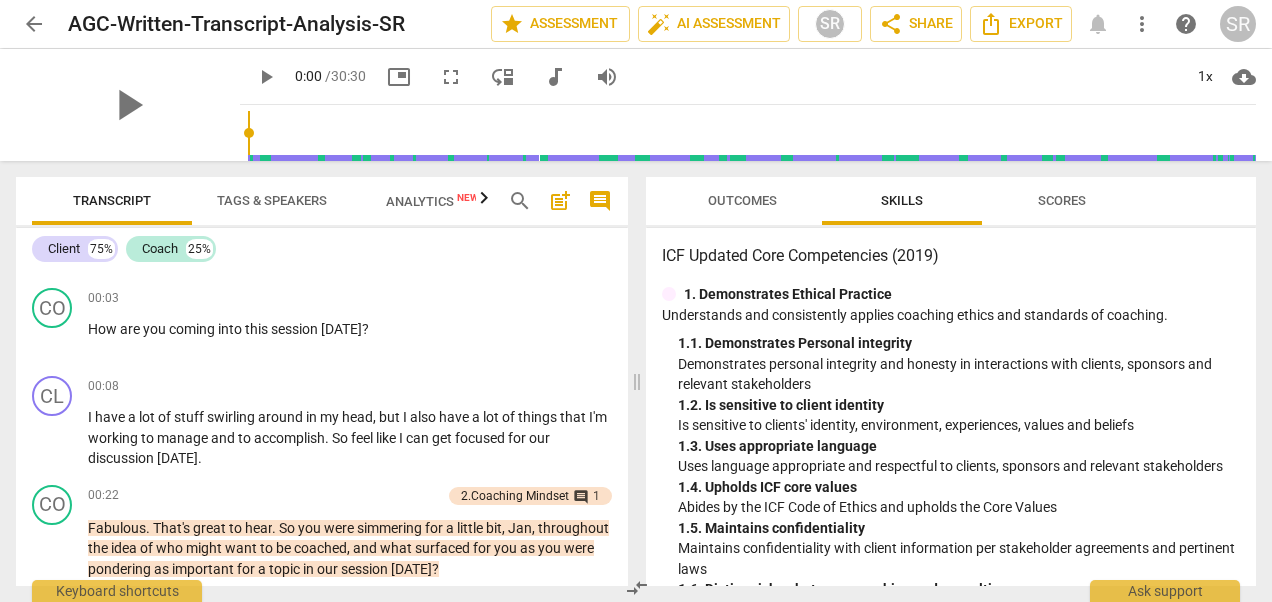 scroll, scrollTop: 98, scrollLeft: 0, axis: vertical 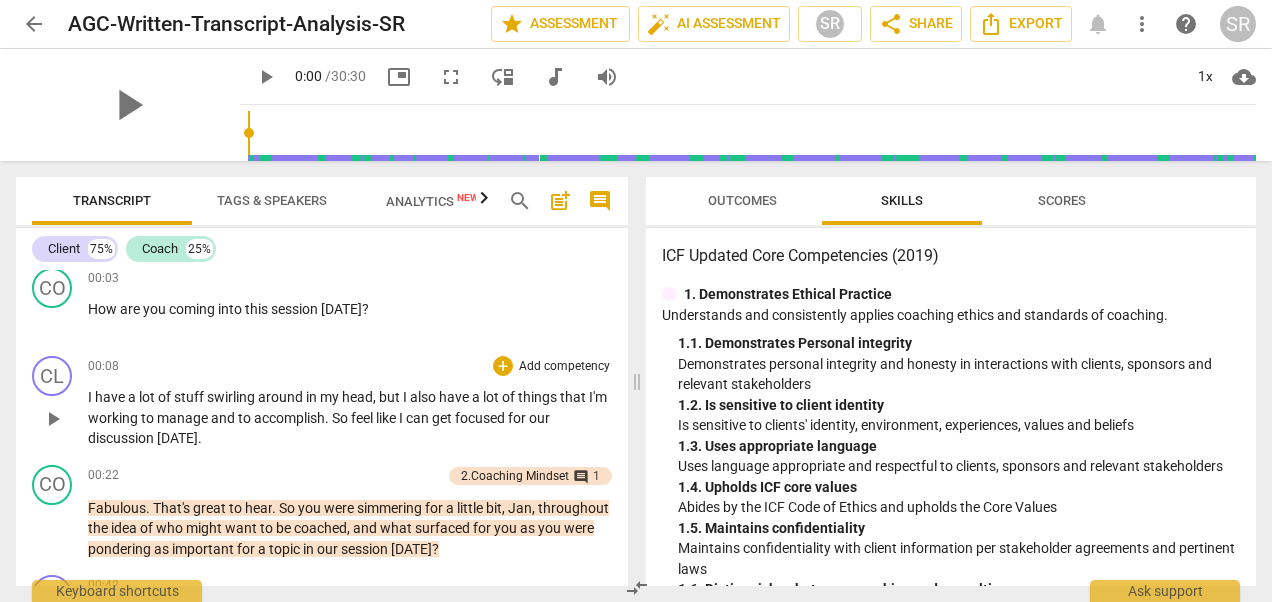 click on "CL play_arrow pause 00:08 + Add competency keyboard_arrow_right I   have   a   lot   of   stuff   swirling   around   in   my   head ,   but   I   also   have   a   lot   of   things   that   I'm   working   to   manage   and   to   accomplish .   So   feel   like   I   can   get   focused   for   our   discussion   [DATE] ." at bounding box center (322, 402) 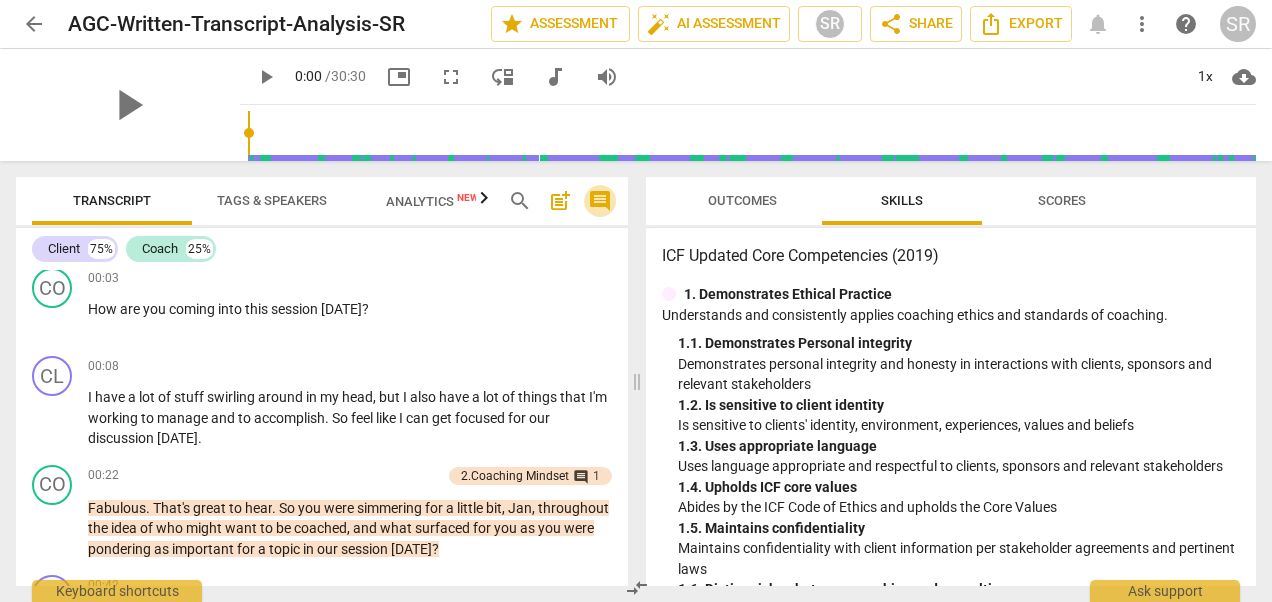 click on "comment" at bounding box center [600, 201] 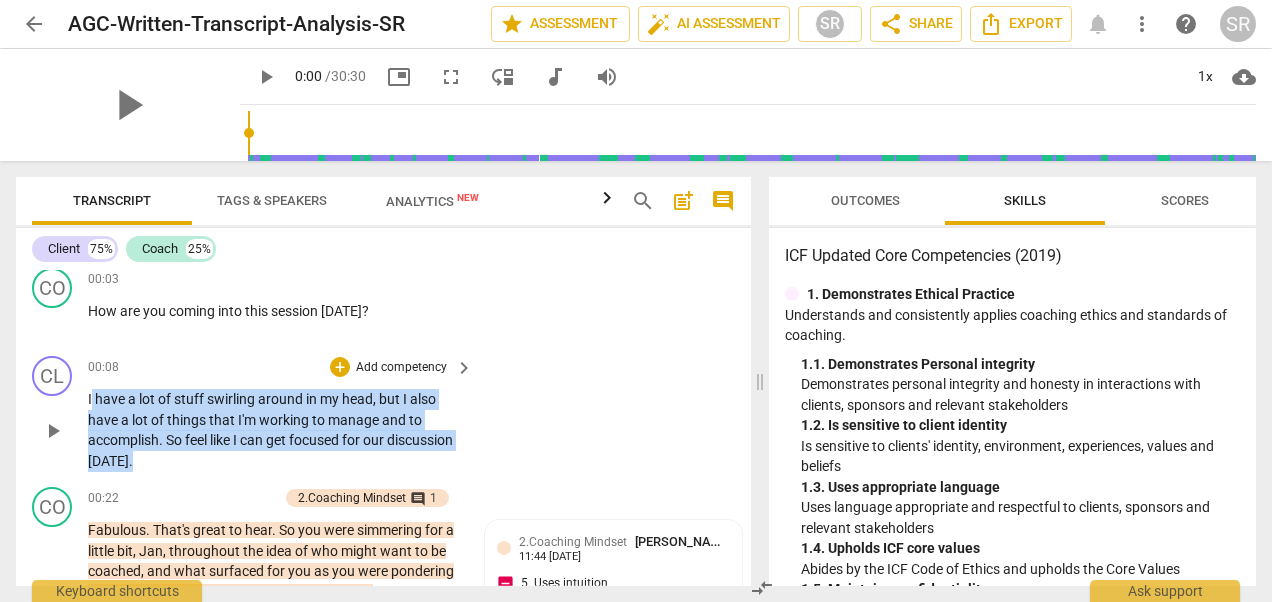 drag, startPoint x: 93, startPoint y: 402, endPoint x: 213, endPoint y: 458, distance: 132.42357 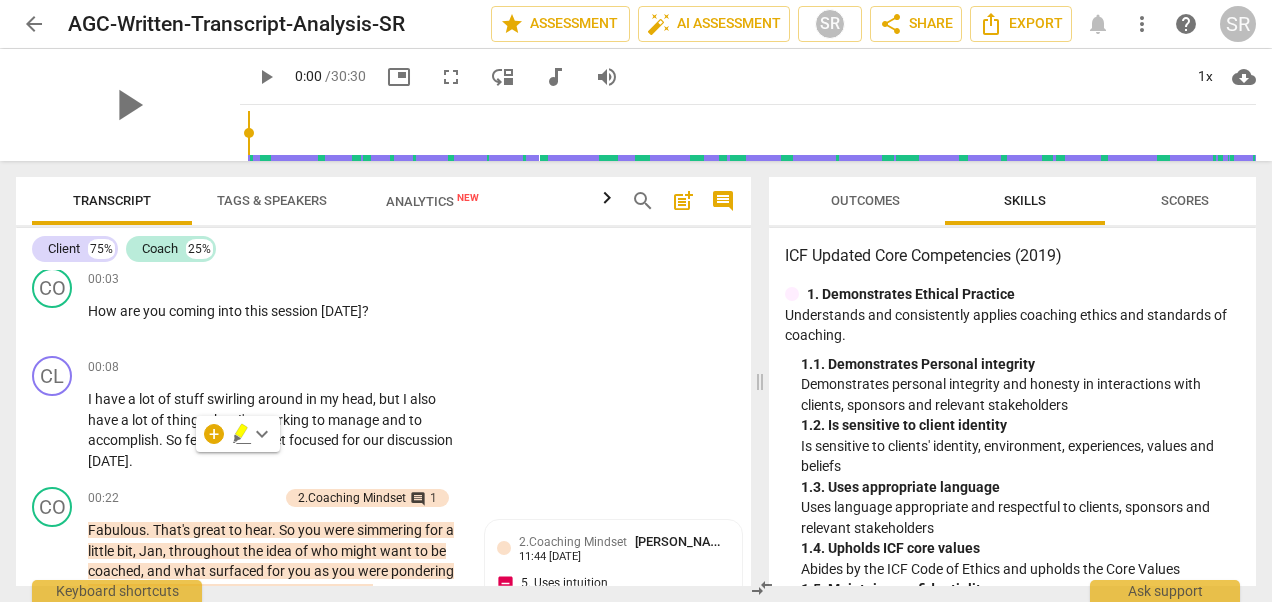click on "+ keyboard_arrow_down" at bounding box center (238, 434) 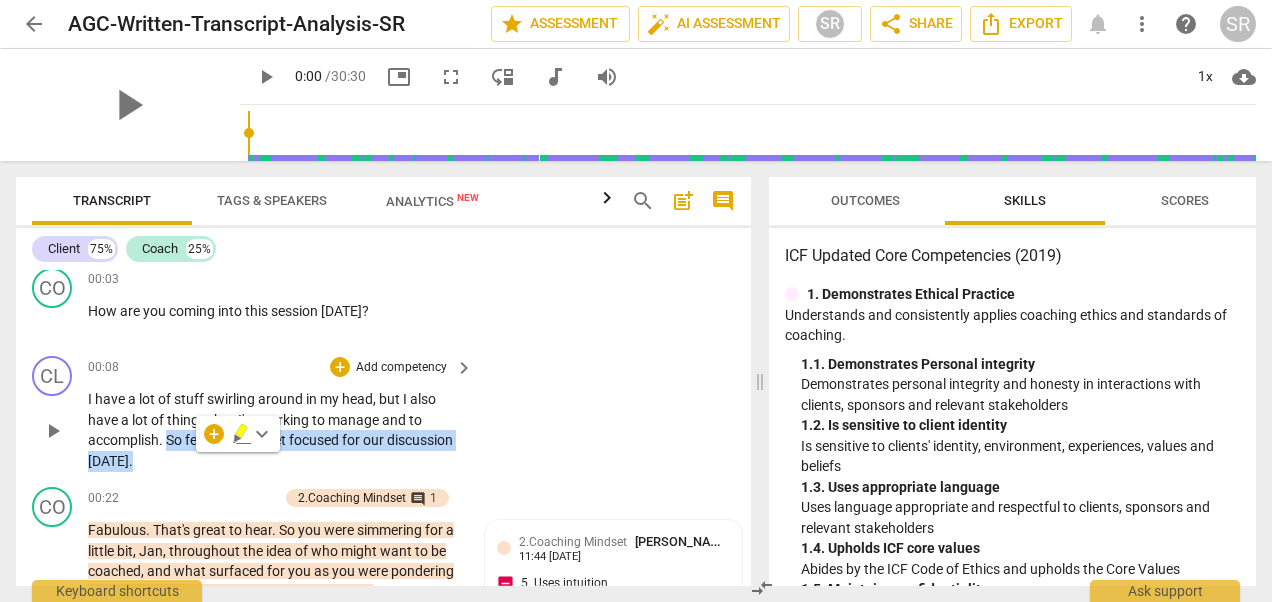 drag, startPoint x: 166, startPoint y: 437, endPoint x: 214, endPoint y: 466, distance: 56.0803 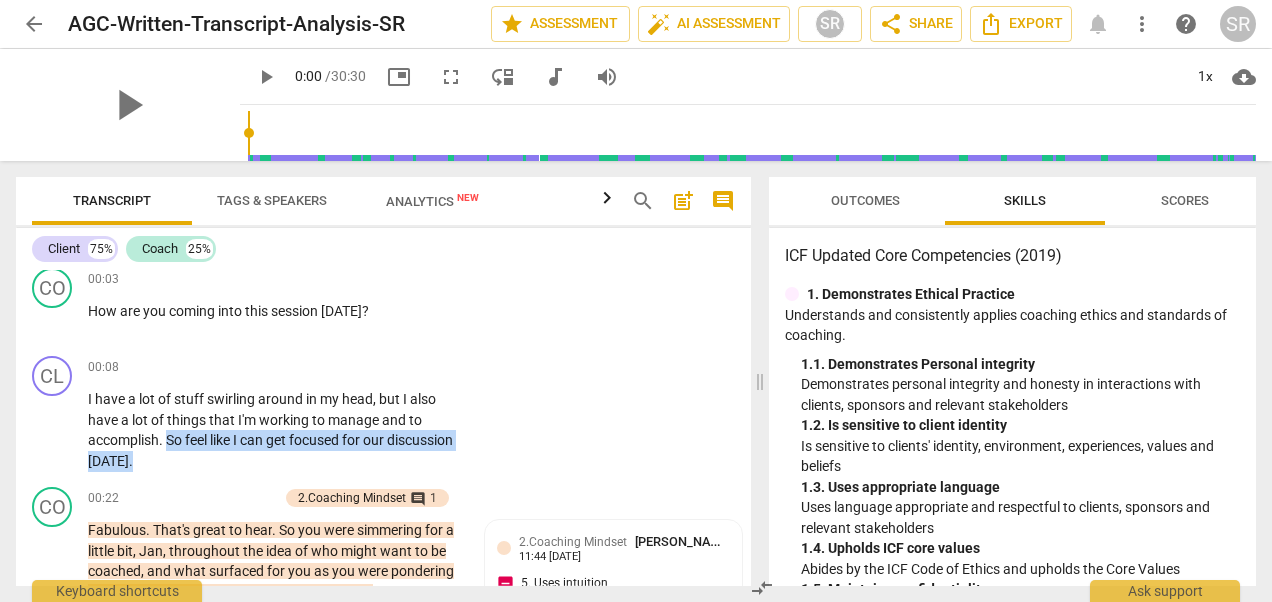 click on "comment" at bounding box center (723, 201) 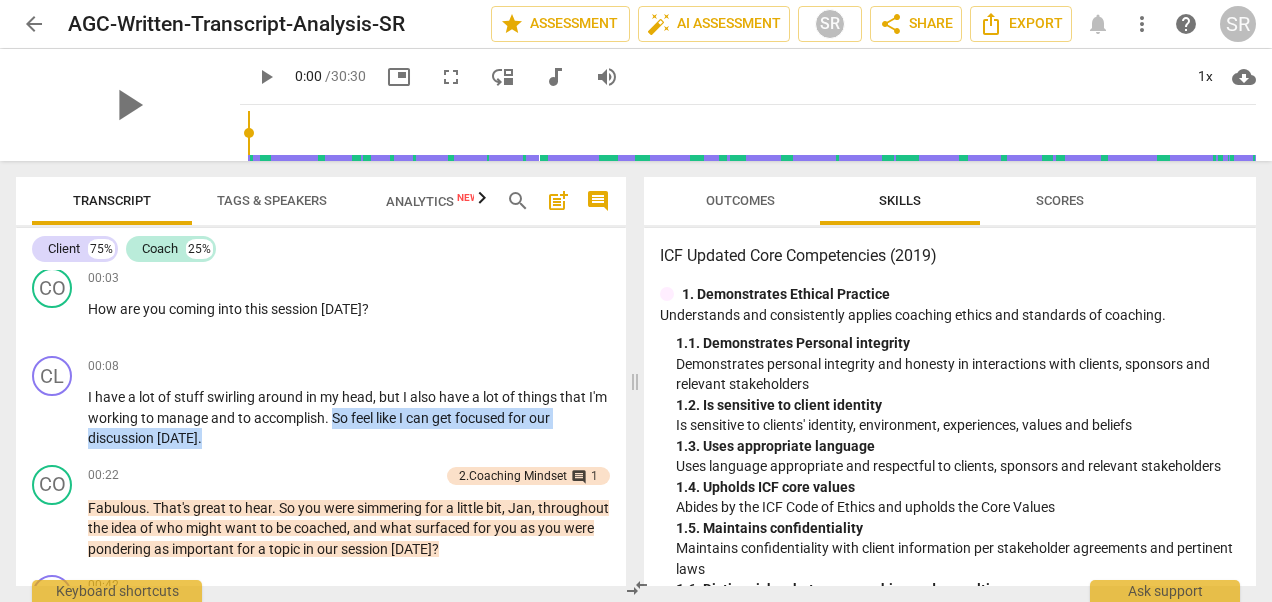 click on "post_add" at bounding box center [558, 201] 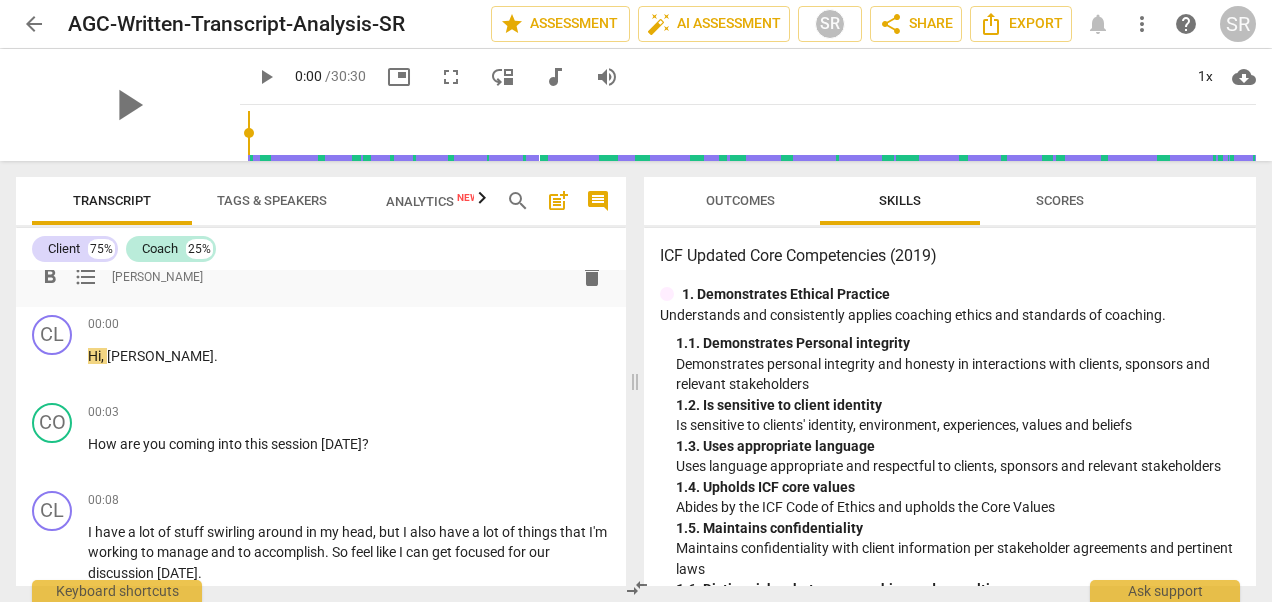 scroll, scrollTop: 44, scrollLeft: 0, axis: vertical 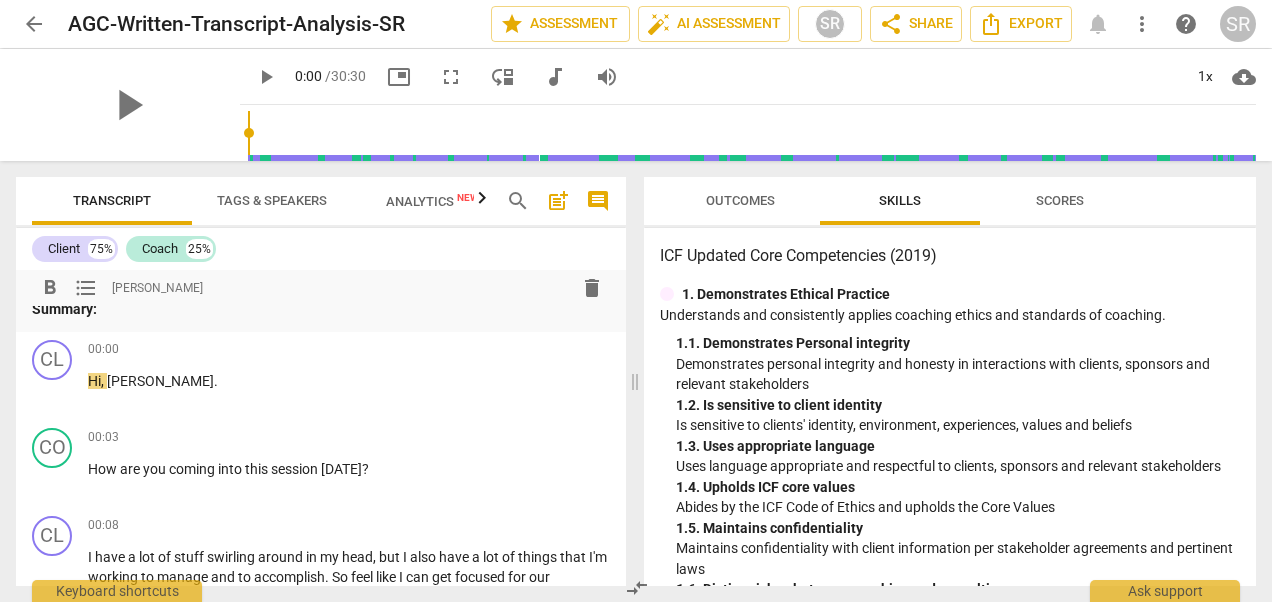 click on "delete" at bounding box center [592, 288] 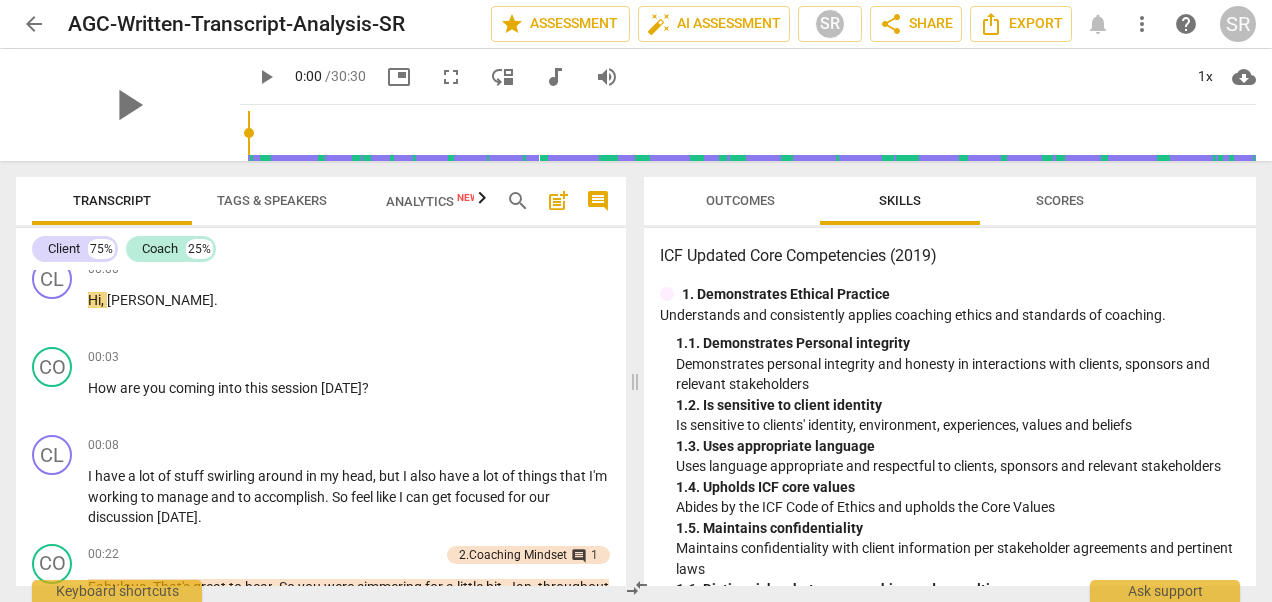 scroll, scrollTop: 0, scrollLeft: 0, axis: both 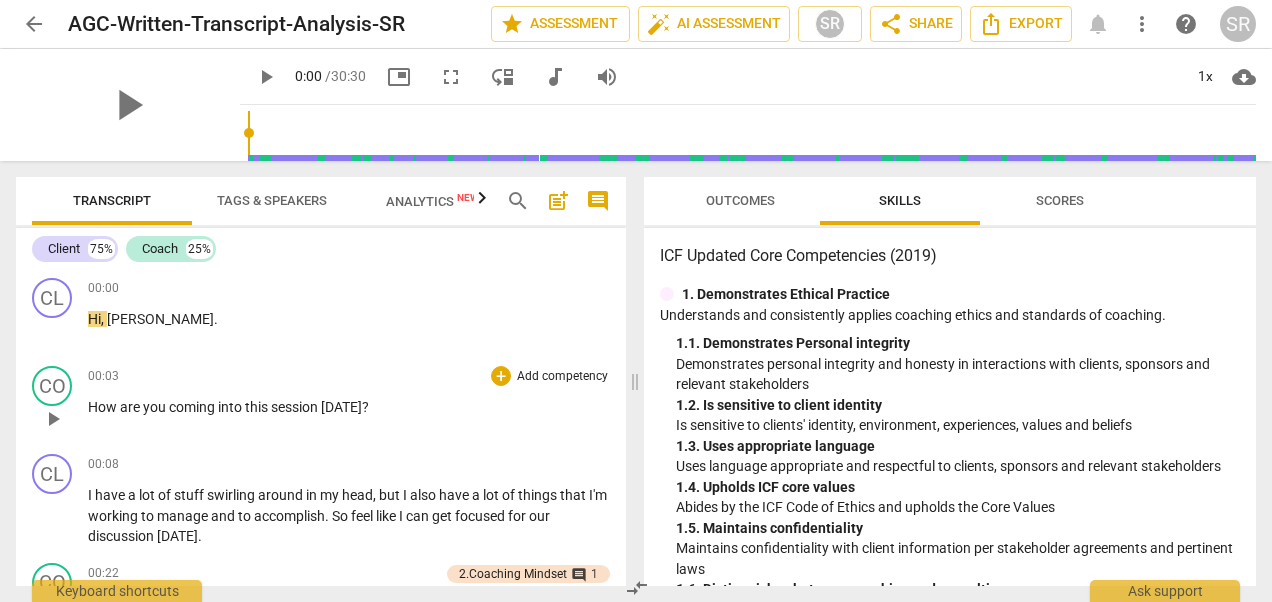 click on "00:03 + Add competency keyboard_arrow_right How   are   you   coming   into   this   session   [DATE] ?" at bounding box center [349, 402] 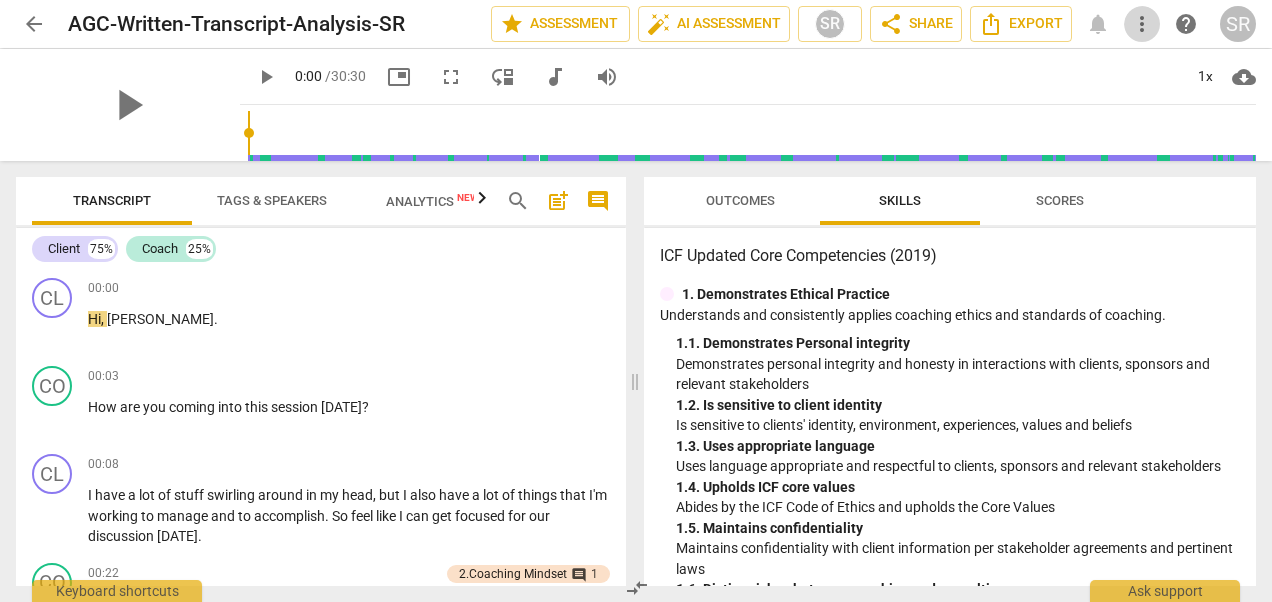 click on "more_vert" at bounding box center [1142, 24] 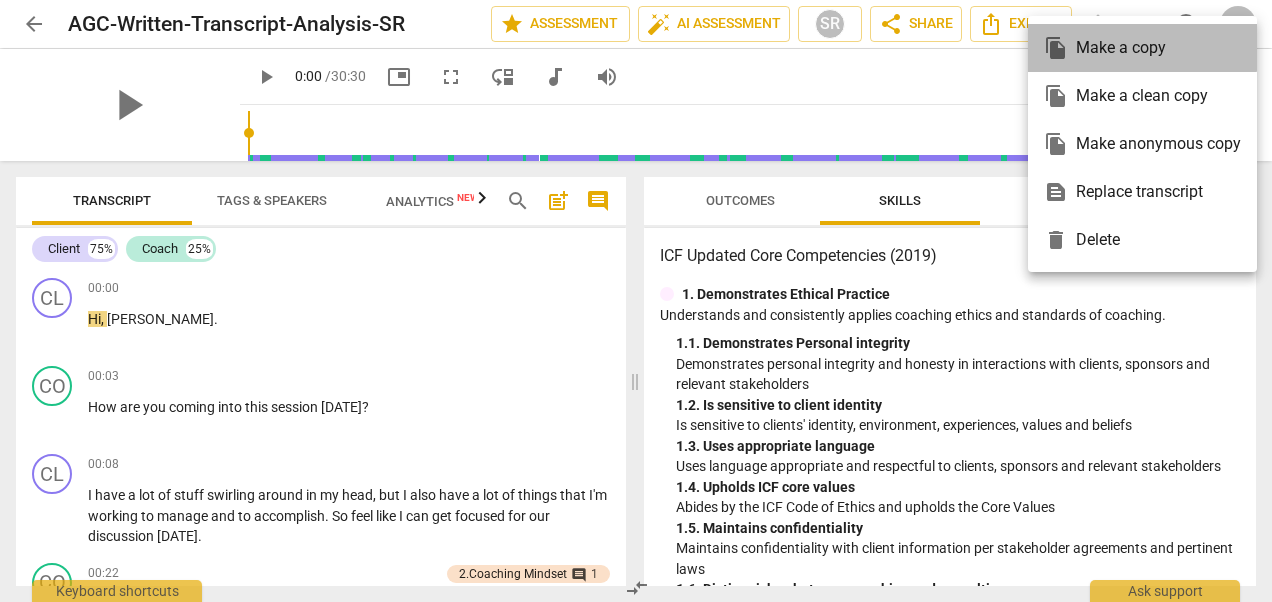click on "file_copy    Make a copy" at bounding box center (1142, 48) 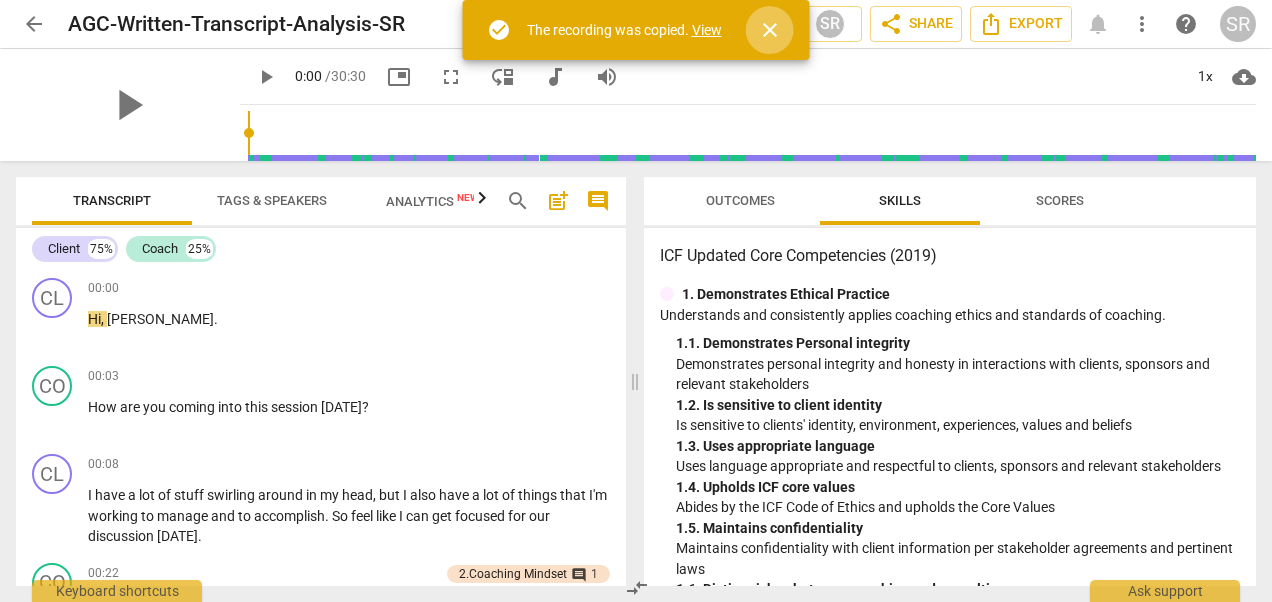 click on "close" at bounding box center [770, 30] 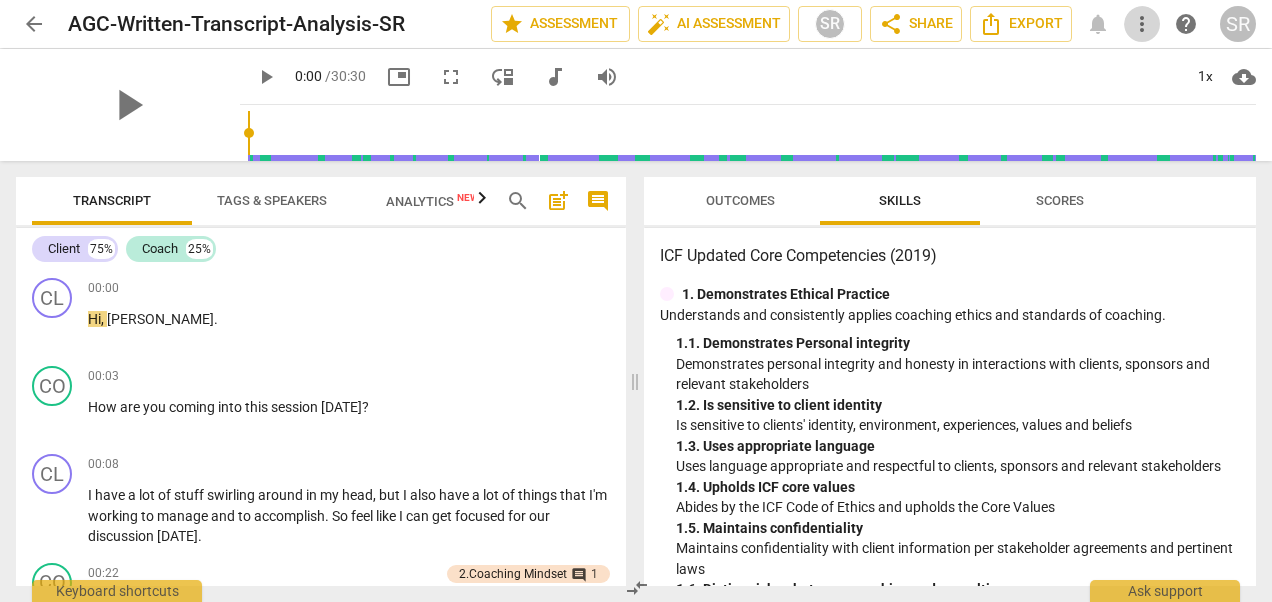 click on "more_vert" at bounding box center [1142, 24] 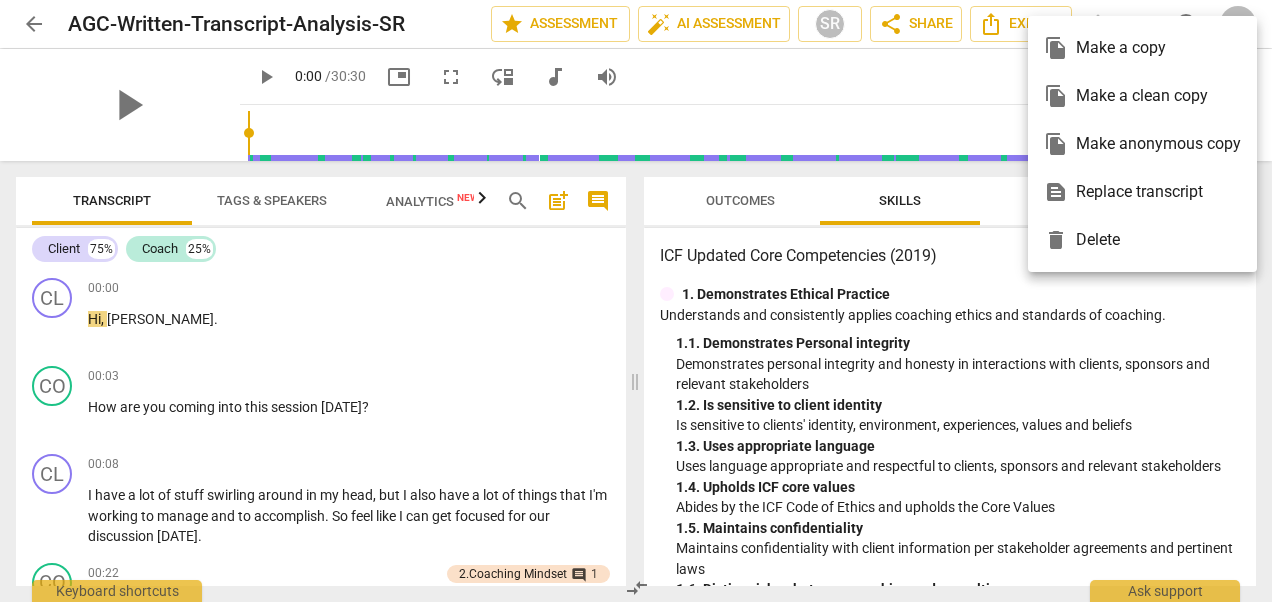 click at bounding box center [636, 301] 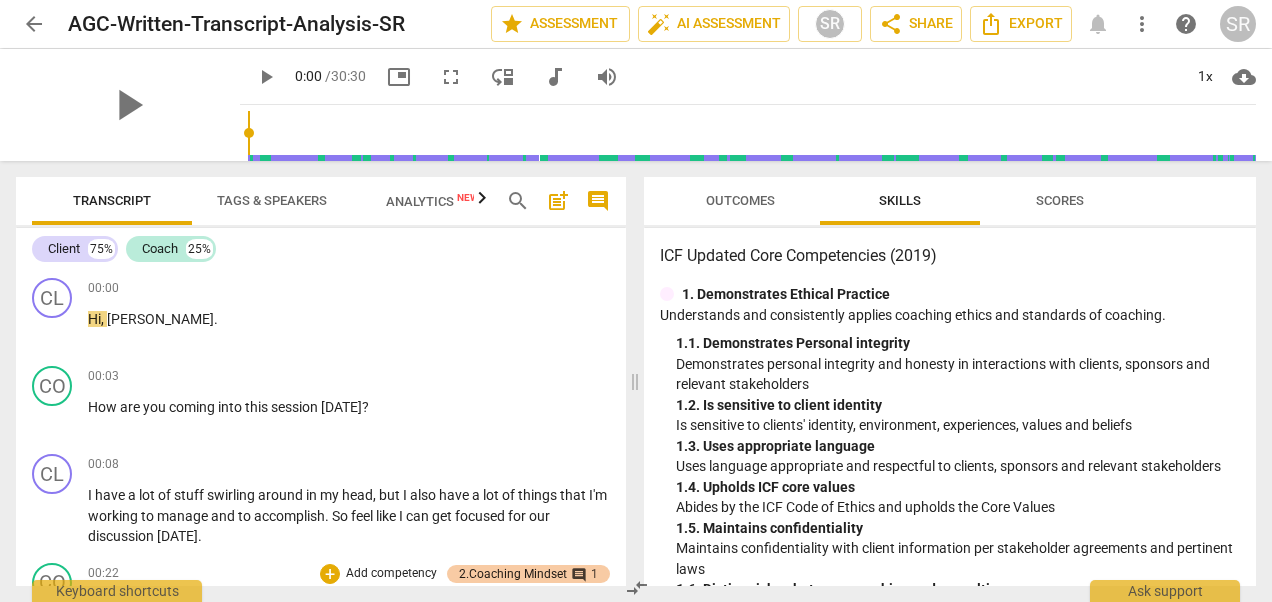 type 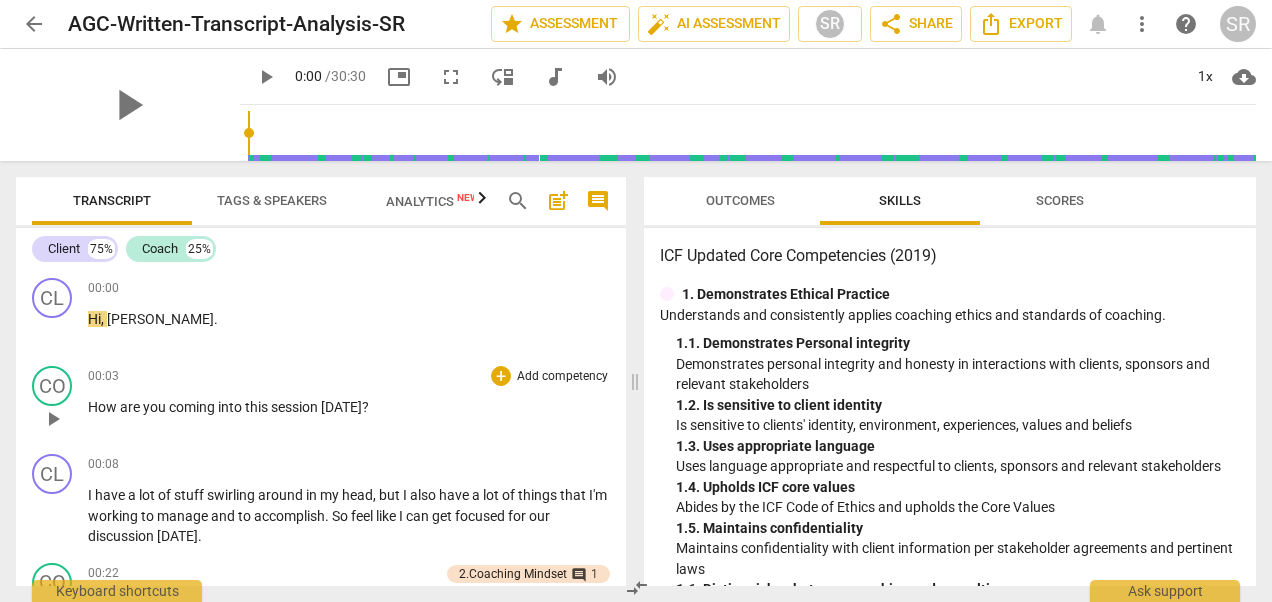click on "CO play_arrow pause 00:03 + Add competency keyboard_arrow_right How   are   you   coming   into   this   session   [DATE] ?" at bounding box center [321, 402] 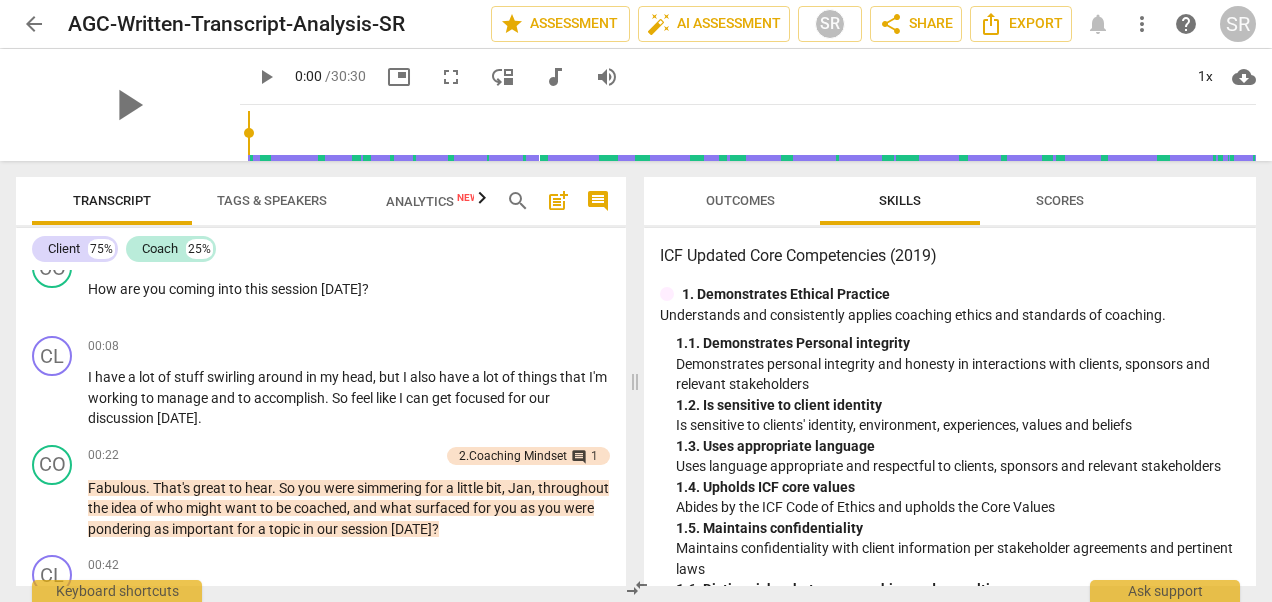 scroll, scrollTop: 177, scrollLeft: 0, axis: vertical 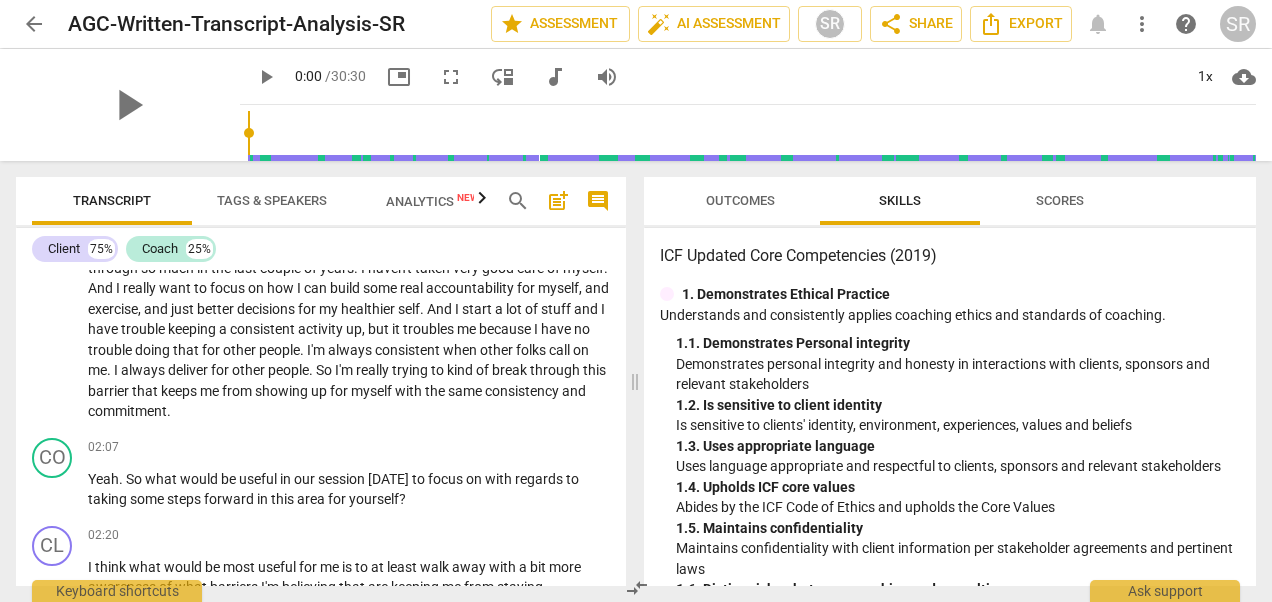 click on "ICF Updated Core Competencies (2019) 1. Demonstrates Ethical Practice Understands and consistently applies coaching ethics and standards of coaching. 1. 1. Demonstrates Personal integrity Demonstrates personal integrity and honesty in interactions with clients, sponsors and relevant stakeholders 1. 2. Is sensitive to client identity Is sensitive to clients' identity, environment, experiences, values and beliefs 1. 3. Uses appropriate language Uses language appropriate and respectful to clients, sponsors and relevant stakeholders 1. 4. Upholds ICF core values Abides by the ICF Code of Ethics and upholds the Core Values 1. 5. Maintains confidentiality Maintains confidentiality with client information per stakeholder agreements and pertinent laws 1. 6. Distinguishes between coaching and consulting Maintains the distinctions between coaching, consulting, psychotherapy and other support professions 1. 7. Refers clients to others Refers clients to other support professionals, as appropriate 2. 2. 2. 2. 2. 2. 2. 2." at bounding box center [950, 407] 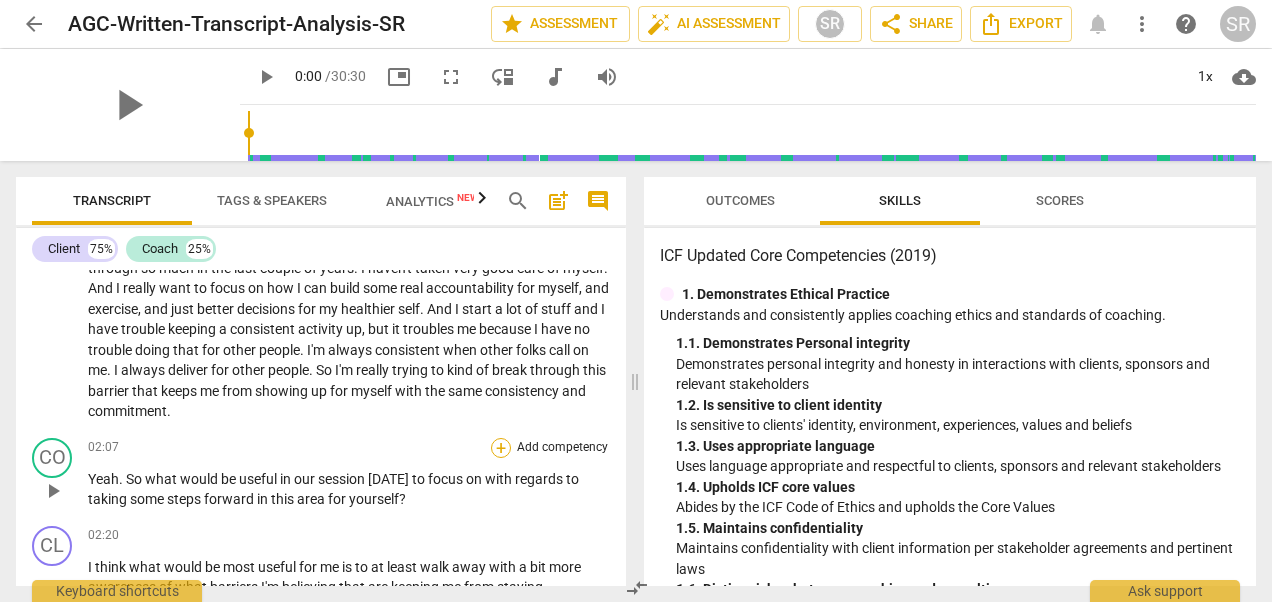 click on "+" at bounding box center [501, 448] 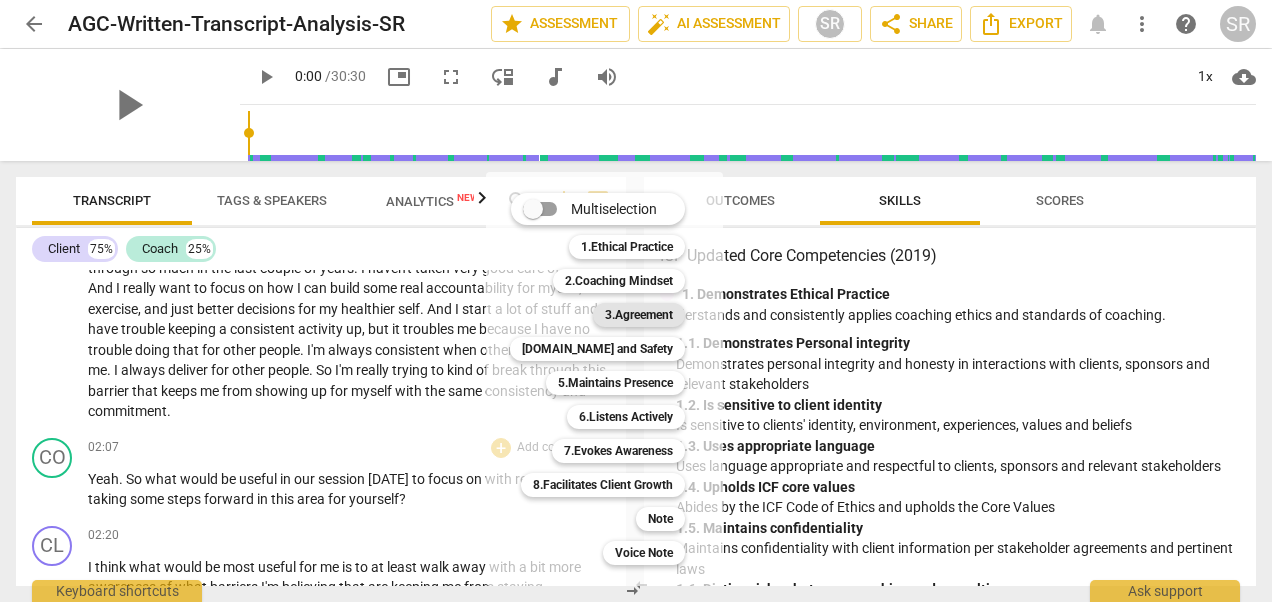 click on "3.Agreement" at bounding box center (639, 315) 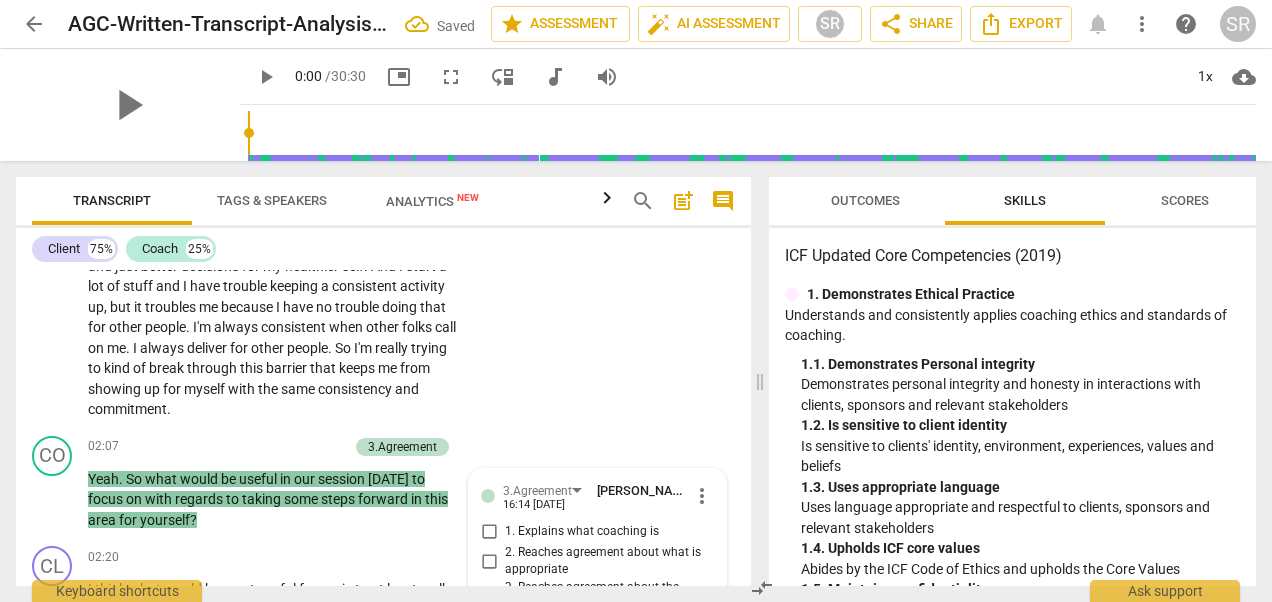 scroll, scrollTop: 1252, scrollLeft: 0, axis: vertical 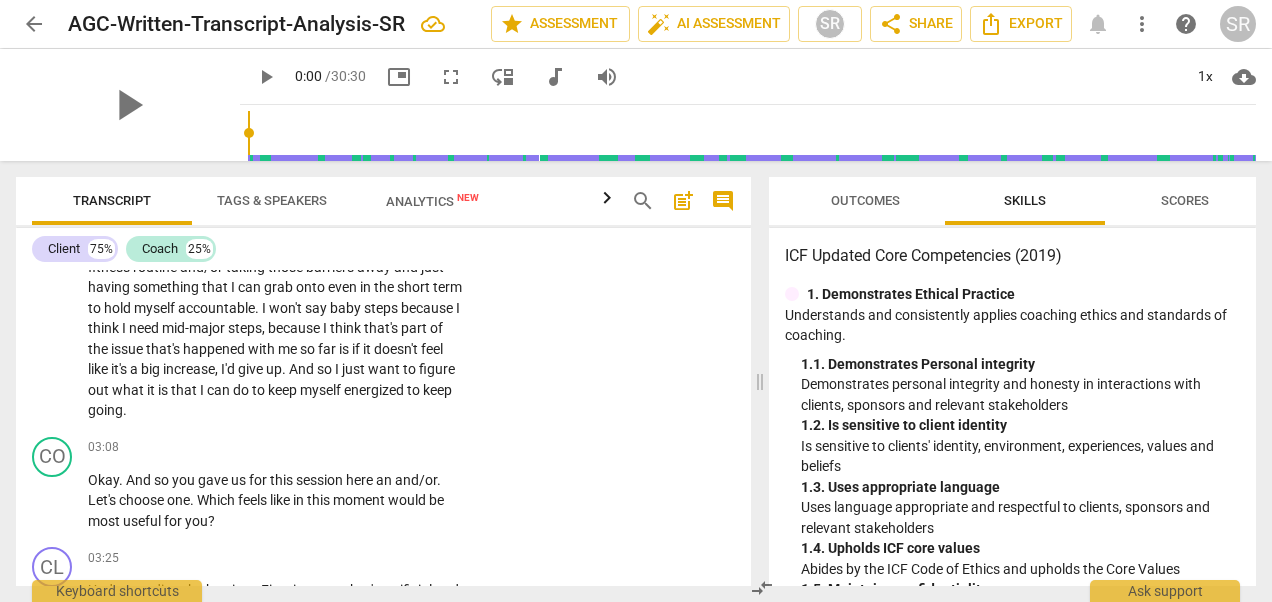 drag, startPoint x: 743, startPoint y: 306, endPoint x: 747, endPoint y: 317, distance: 11.7046995 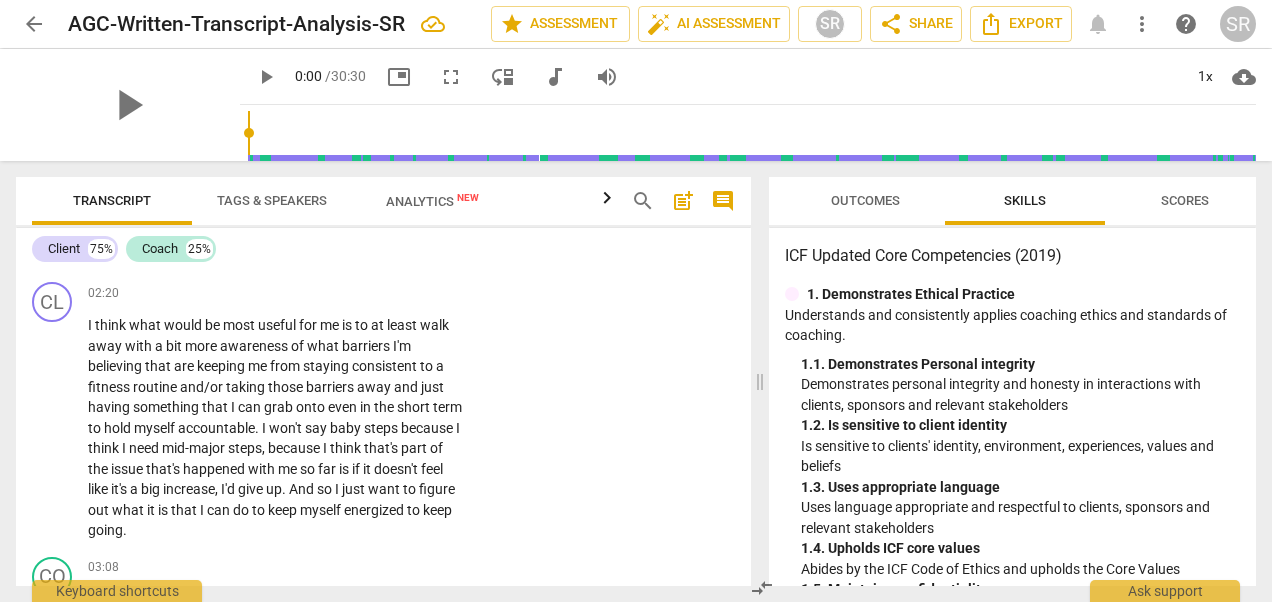 scroll, scrollTop: 984, scrollLeft: 0, axis: vertical 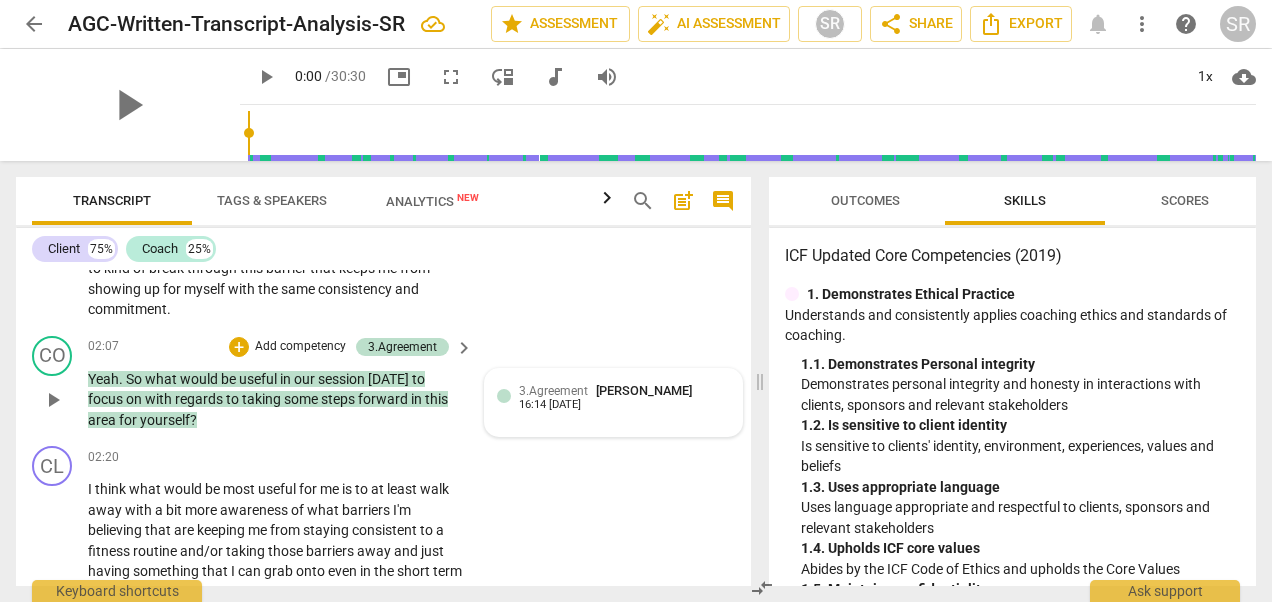 click at bounding box center (504, 396) 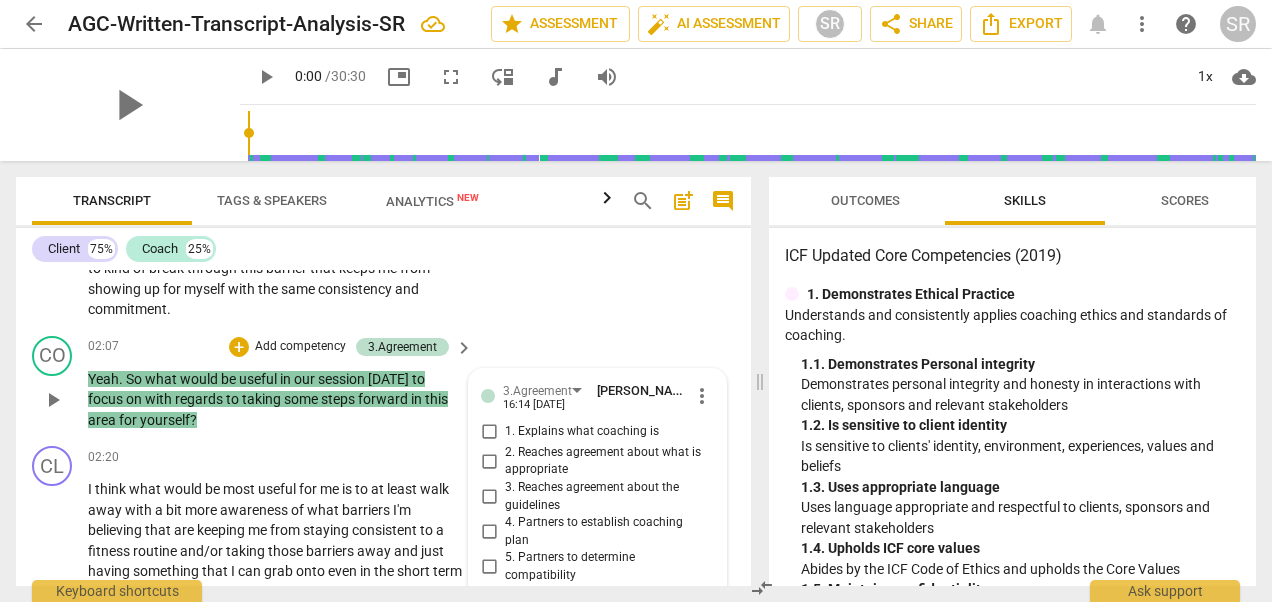 scroll, scrollTop: 1238, scrollLeft: 0, axis: vertical 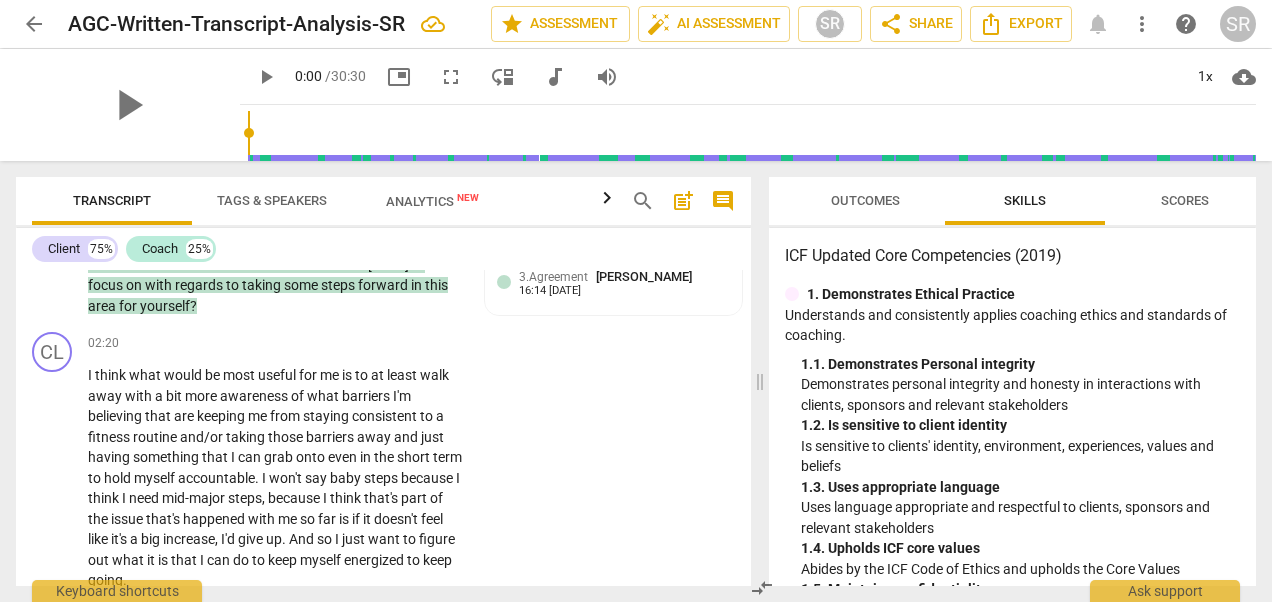 click on "Transcript Tags & Speakers Analytics   New search post_add comment Client 75% Coach 25% CL play_arrow pause 00:00 + Add competency keyboard_arrow_right Hi ,   [PERSON_NAME] . CO play_arrow pause 00:03 + Add competency keyboard_arrow_right How   are   you   coming   into   this   session   [DATE] ? CL play_arrow pause 00:08 + Add competency keyboard_arrow_right I   have   a   lot   of   stuff   swirling   around   in   my   head ,   but   I   also   have   a   lot   of   things   that   I'm   working   to   manage   and   to   accomplish .   So   feel   like   I   can   get   focused   for   our   discussion   [DATE] . CO play_arrow pause 00:22 + Add competency 2.Coaching Mindset comment 1 keyboard_arrow_right Fabulous .   That's   great   to   hear .   So   you   were   simmering   for   a   little   bit ,   [PERSON_NAME] ,   throughout   the   idea   of   who   might   want   to   be   coached ,   and   what   surfaced   for   you   as   you   were   pondering   as   important   for   a   topic   in   our   session   [DATE] ? SR" at bounding box center (379, 381) 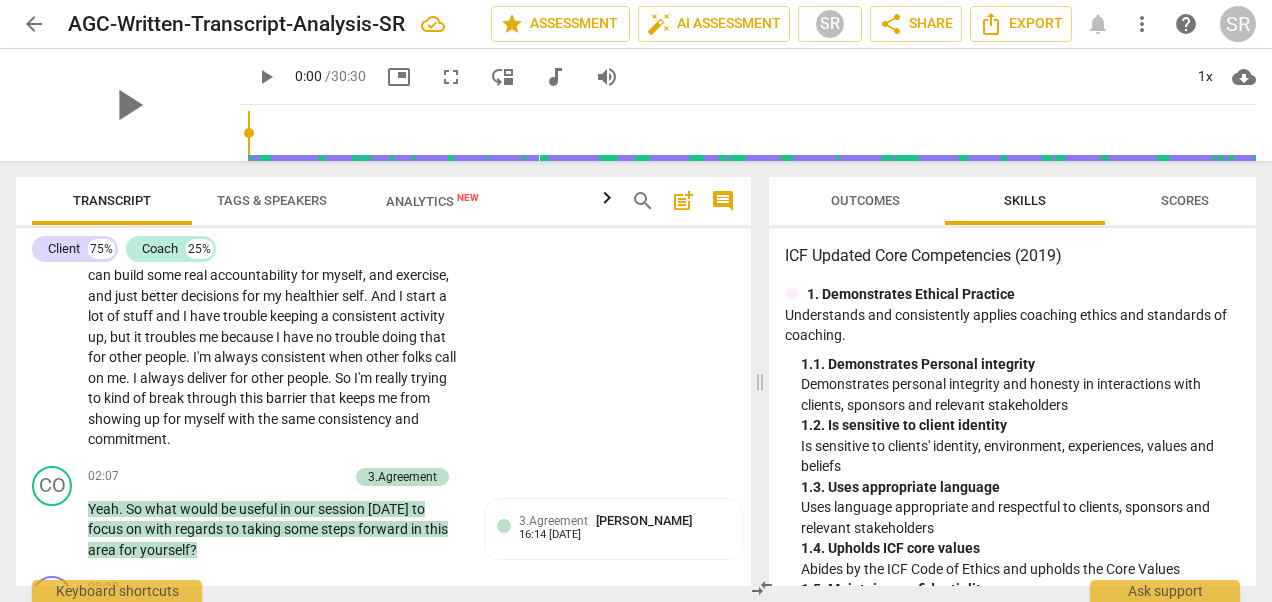 scroll, scrollTop: 754, scrollLeft: 0, axis: vertical 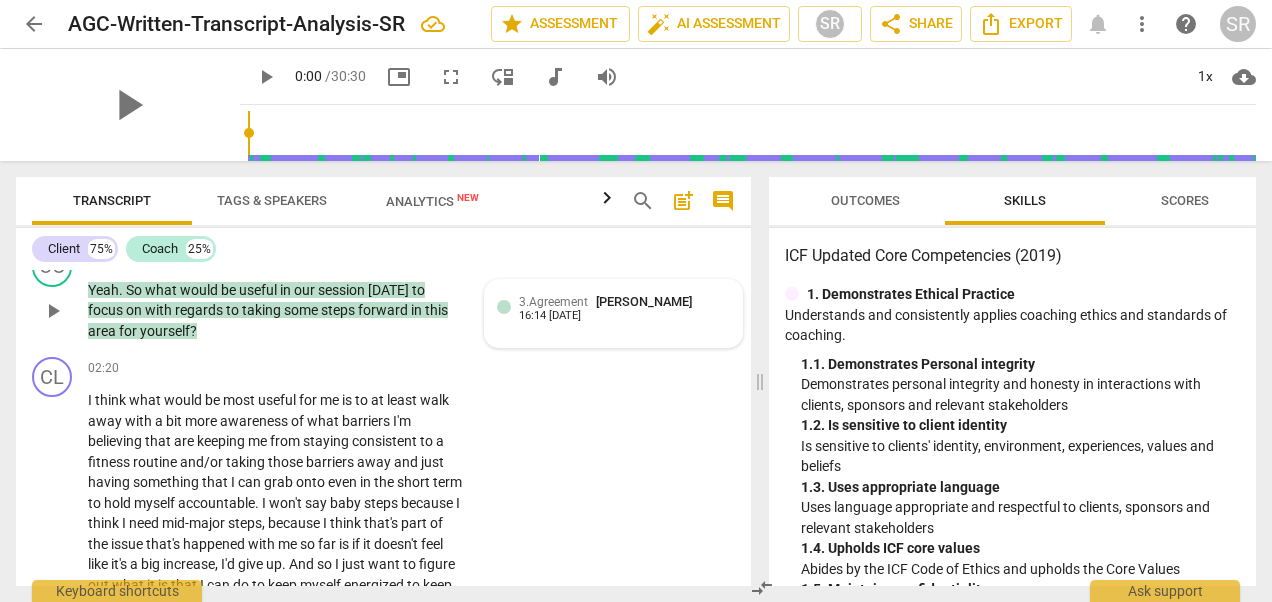 click on "3.Agreement" at bounding box center (553, 302) 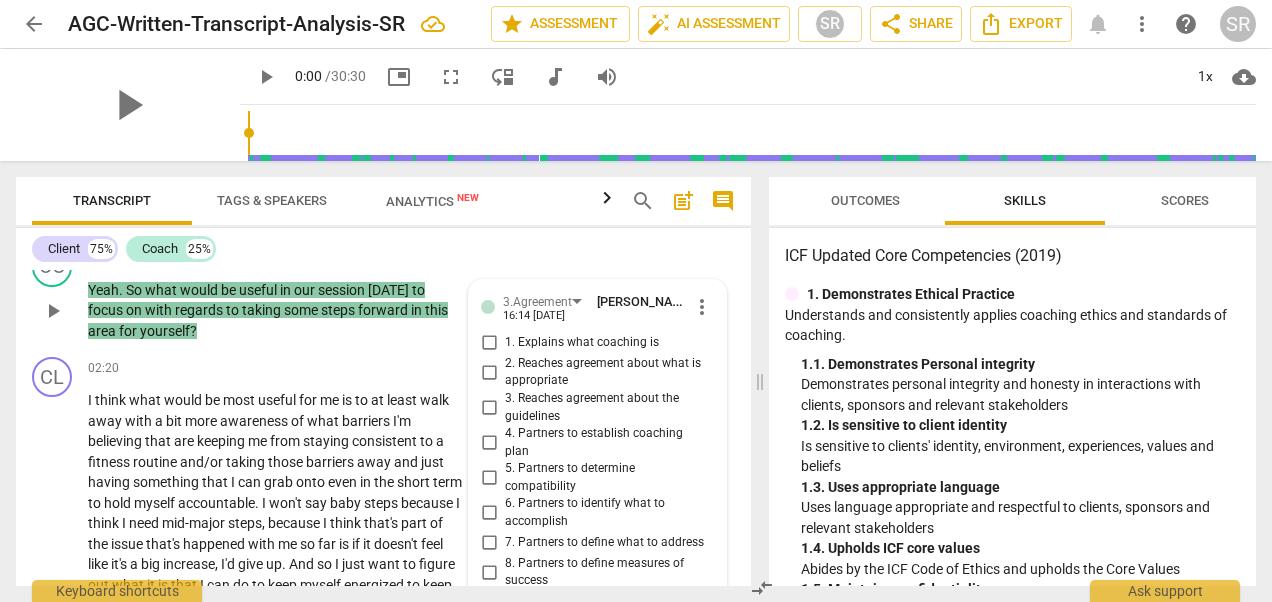 scroll, scrollTop: 1238, scrollLeft: 0, axis: vertical 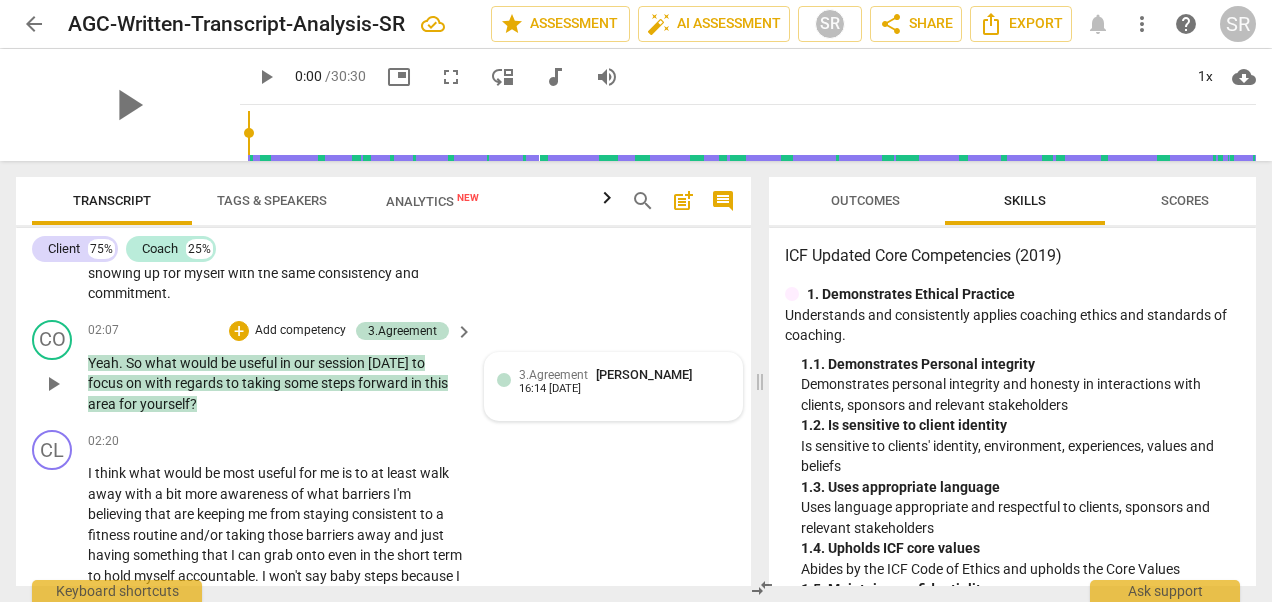 click on "3.Agreement" at bounding box center [553, 375] 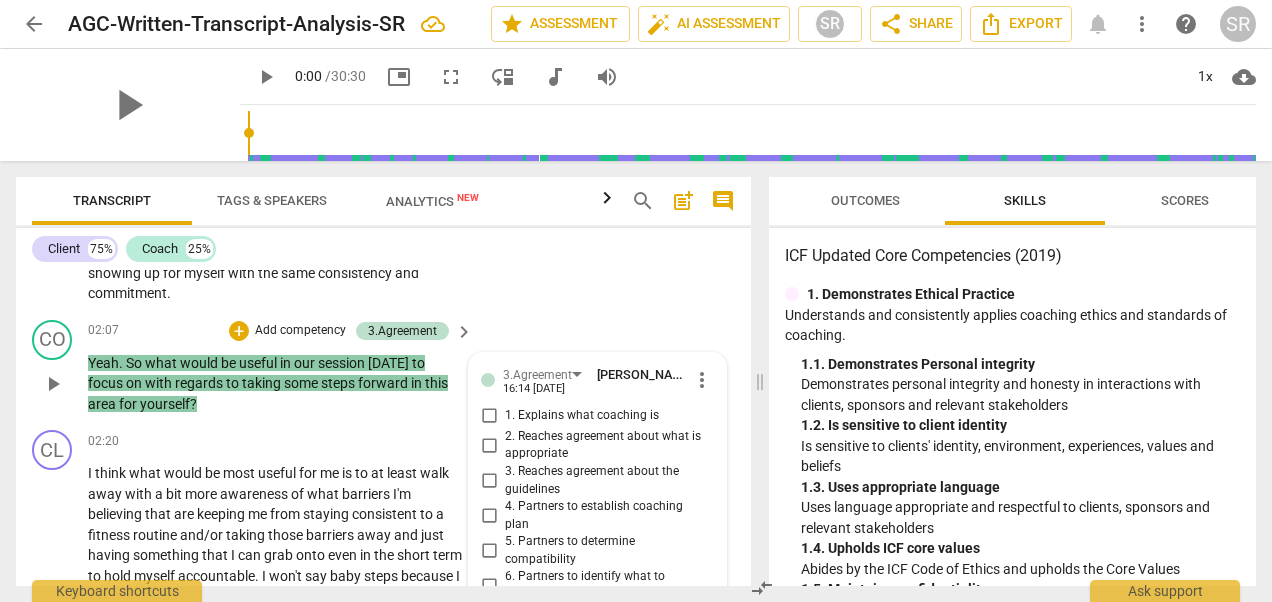 scroll, scrollTop: 1238, scrollLeft: 0, axis: vertical 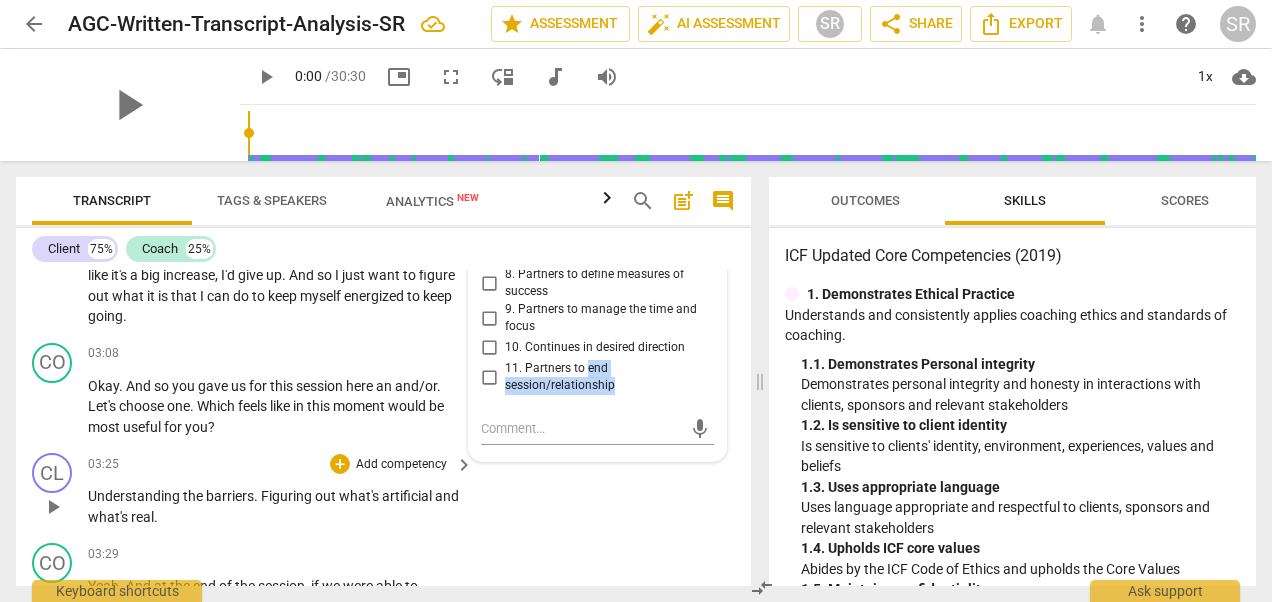drag, startPoint x: 582, startPoint y: 370, endPoint x: 620, endPoint y: 507, distance: 142.17242 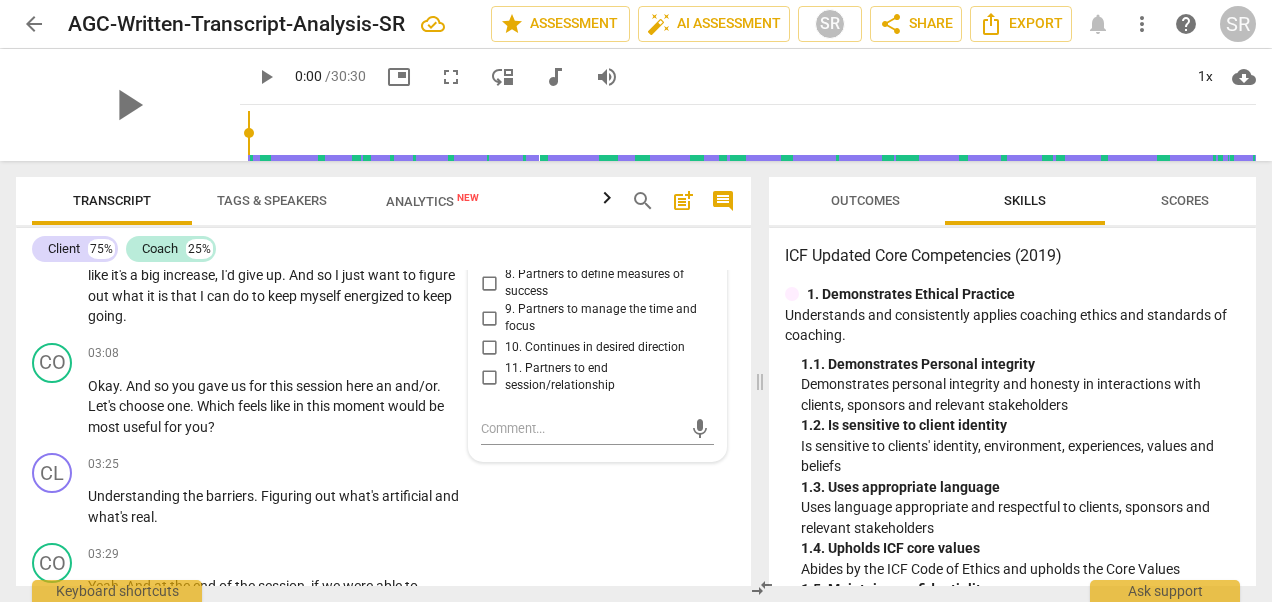 drag, startPoint x: 620, startPoint y: 507, endPoint x: 751, endPoint y: 308, distance: 238.24777 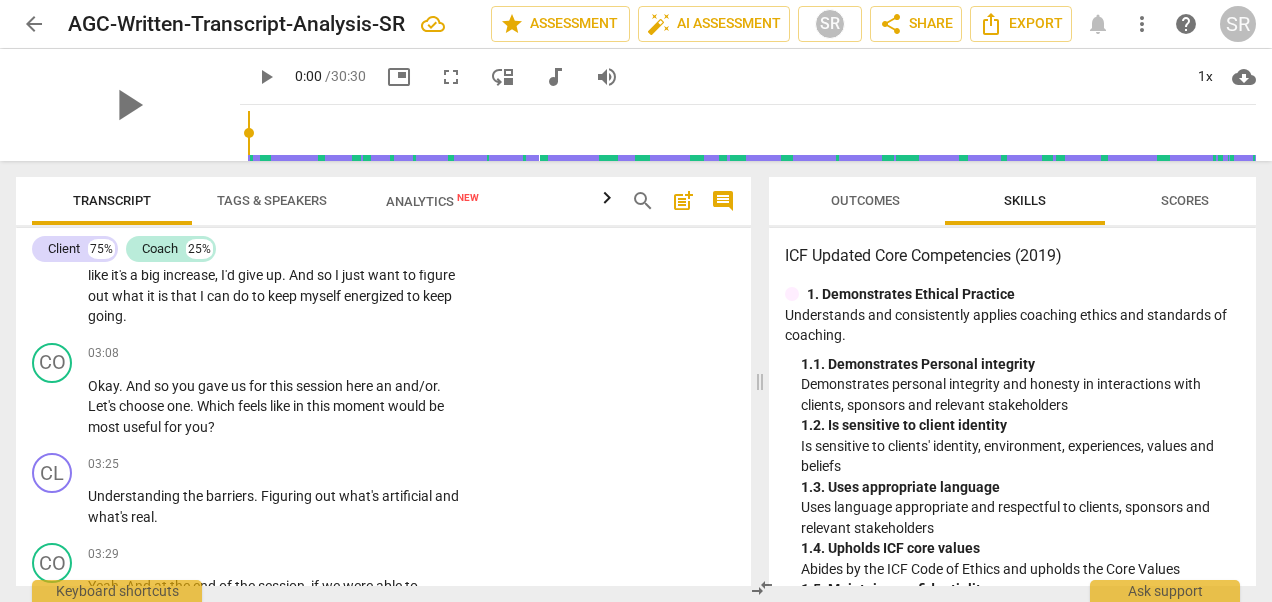 click on "Transcript Tags & Speakers Analytics   New search post_add comment Client 75% Coach 25% CL play_arrow pause 00:00 + Add competency keyboard_arrow_right Hi ,   [PERSON_NAME] . CO play_arrow pause 00:03 + Add competency keyboard_arrow_right How   are   you   coming   into   this   session   [DATE] ? CL play_arrow pause 00:08 + Add competency keyboard_arrow_right I   have   a   lot   of   stuff   swirling   around   in   my   head ,   but   I   also   have   a   lot   of   things   that   I'm   working   to   manage   and   to   accomplish .   So   feel   like   I   can   get   focused   for   our   discussion   [DATE] . CO play_arrow pause 00:22 + Add competency 2.Coaching Mindset comment 1 keyboard_arrow_right Fabulous .   That's   great   to   hear .   So   you   were   simmering   for   a   little   bit ,   [PERSON_NAME] ,   throughout   the   idea   of   who   might   want   to   be   coached ,   and   what   surfaced   for   you   as   you   were   pondering   as   important   for   a   topic   in   our   session   [DATE] ? SR" at bounding box center [379, 381] 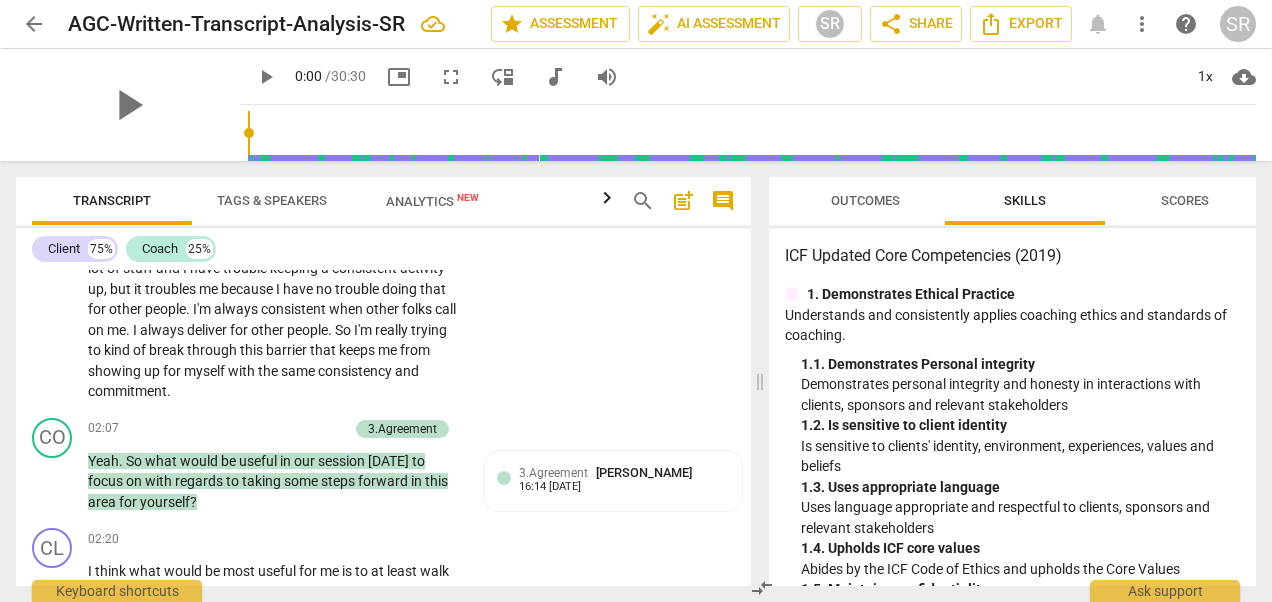 scroll, scrollTop: 730, scrollLeft: 0, axis: vertical 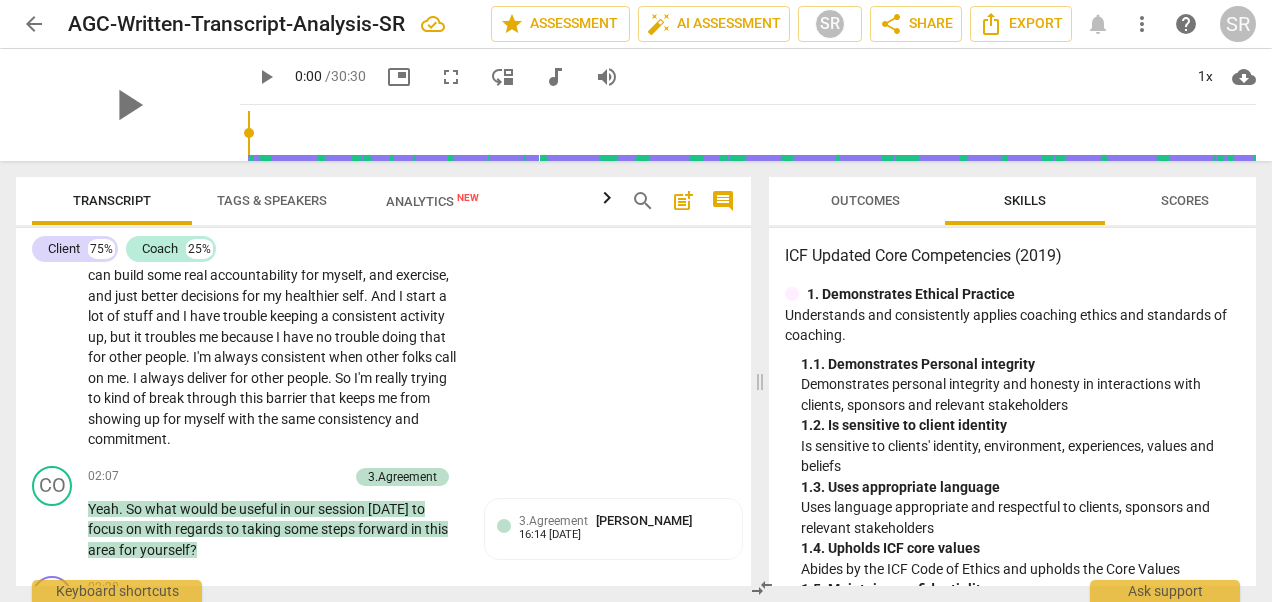 click on "3.Agreement" at bounding box center (553, 521) 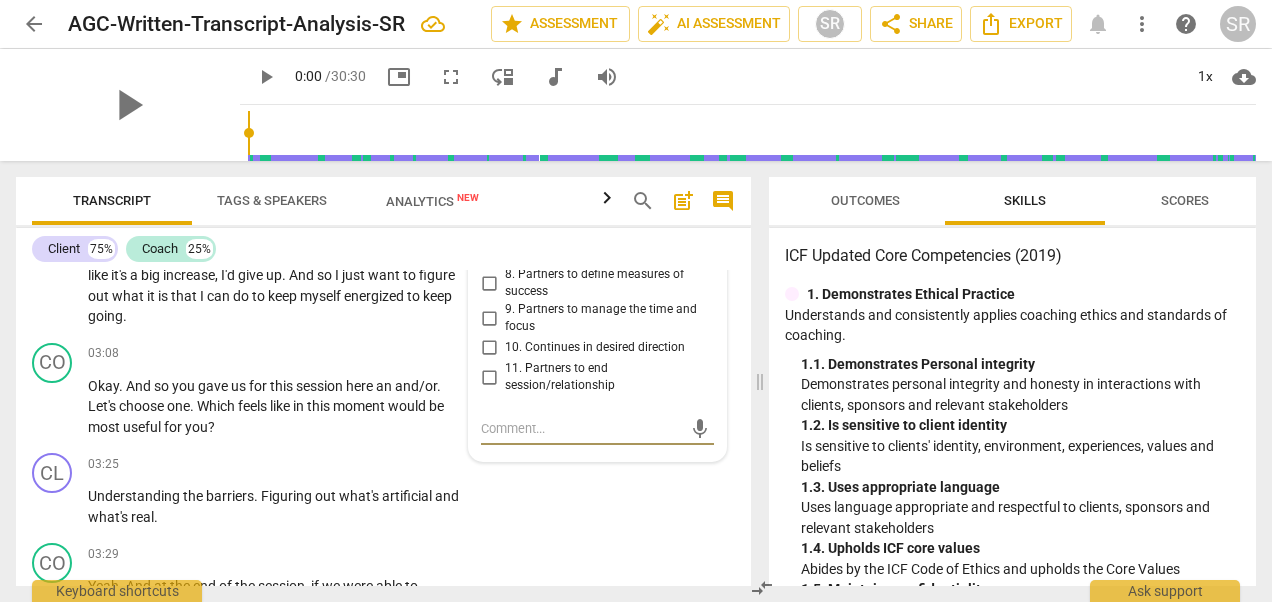 click at bounding box center (581, 428) 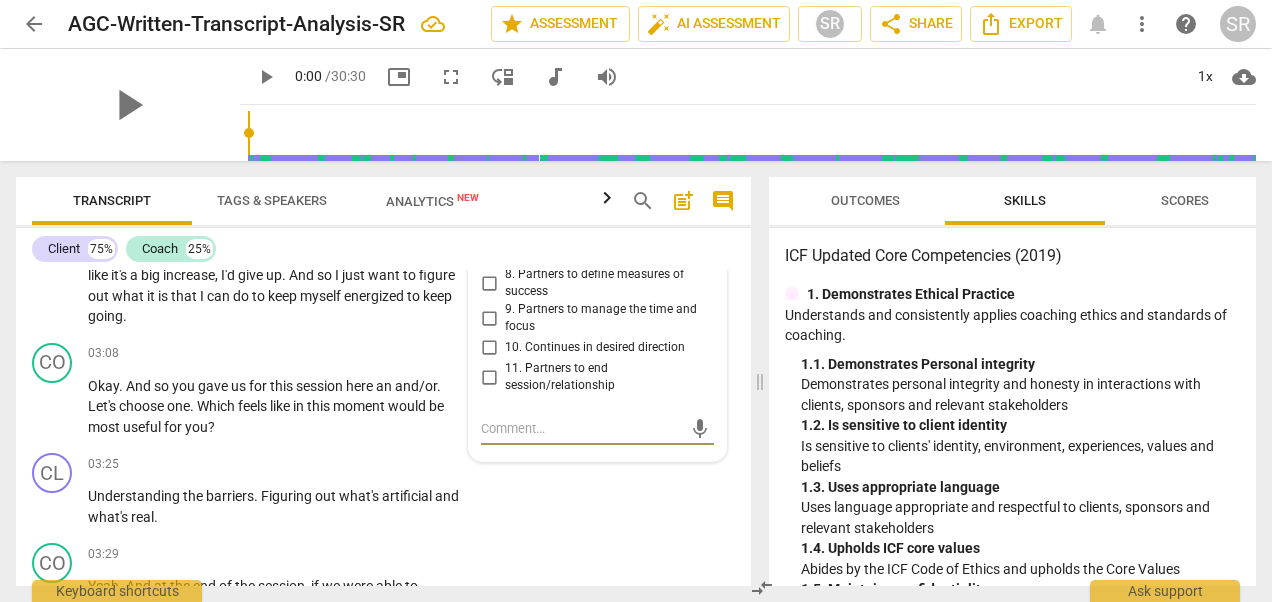 type on "C" 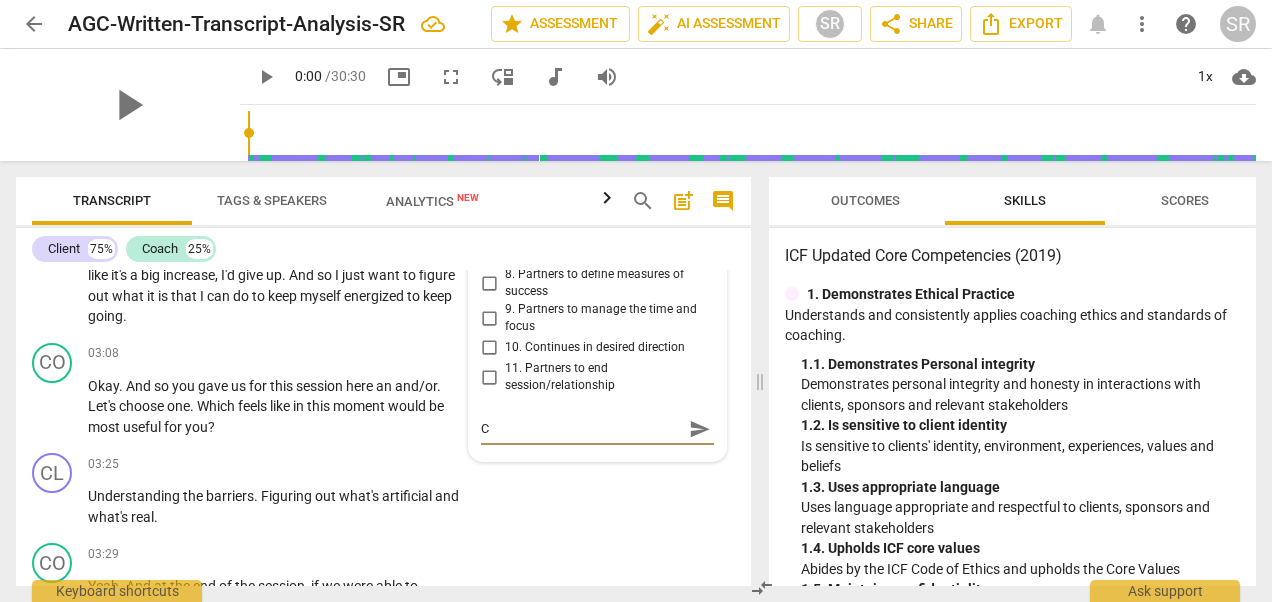type on "Co" 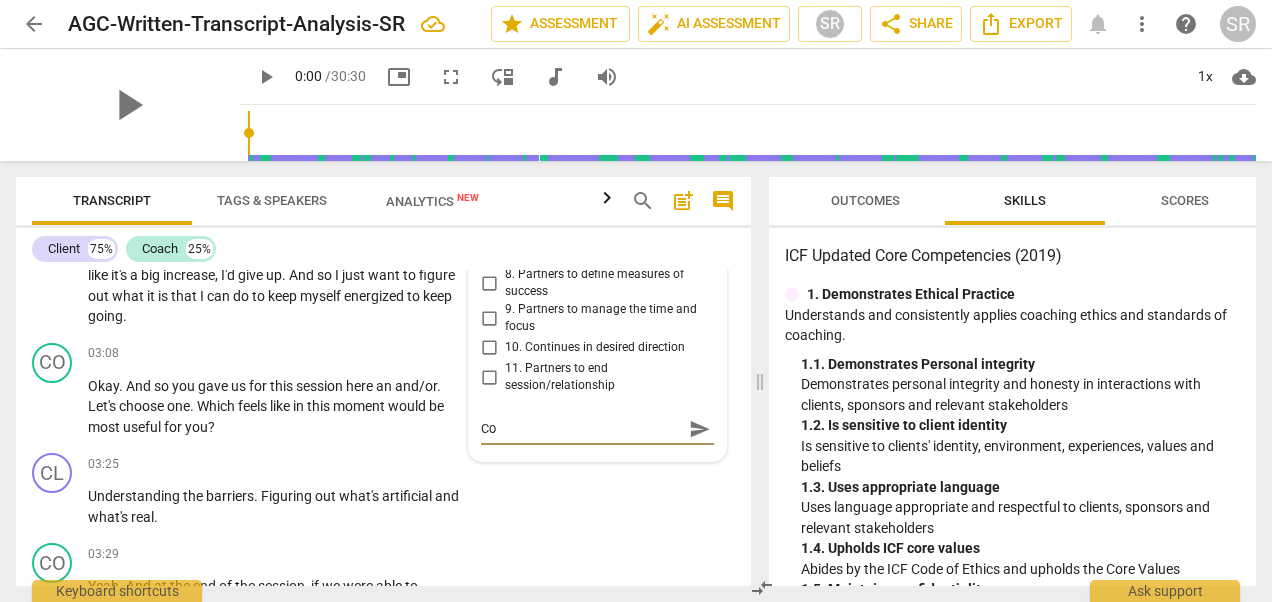 type on "Coa" 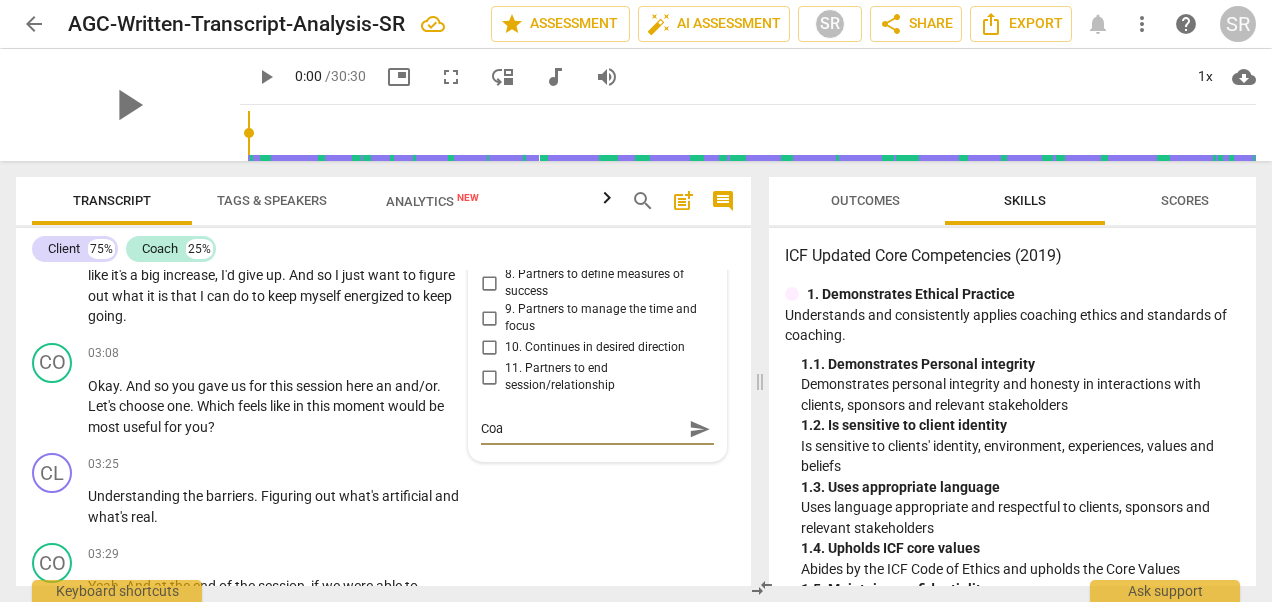 type on "Coac" 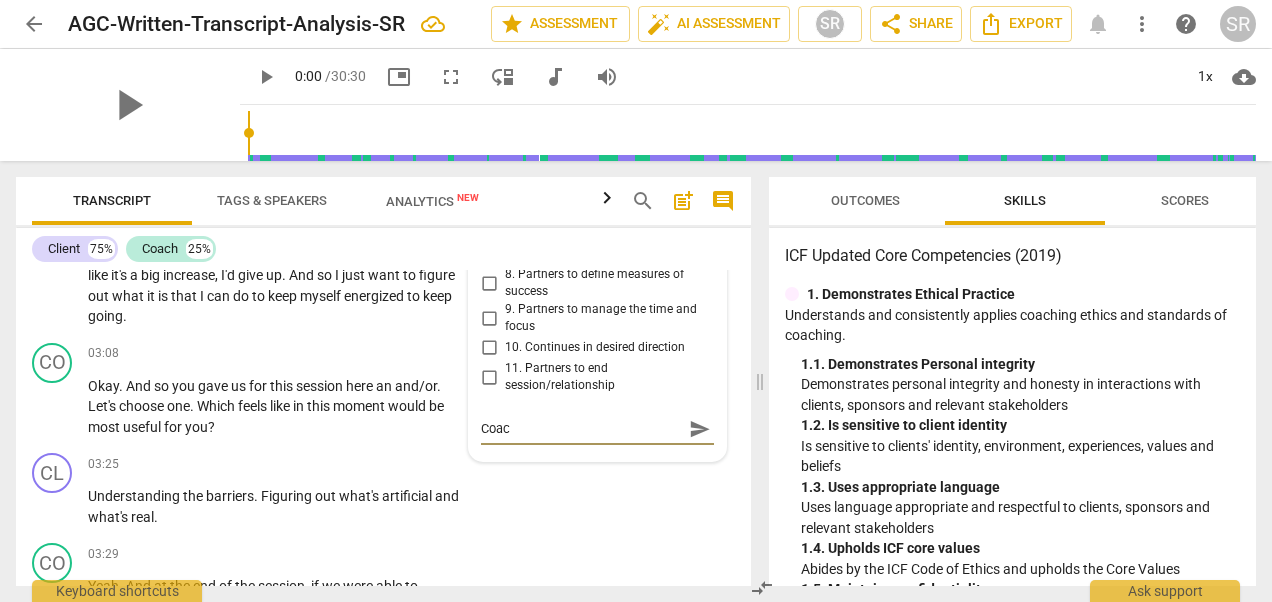 type on "Coach" 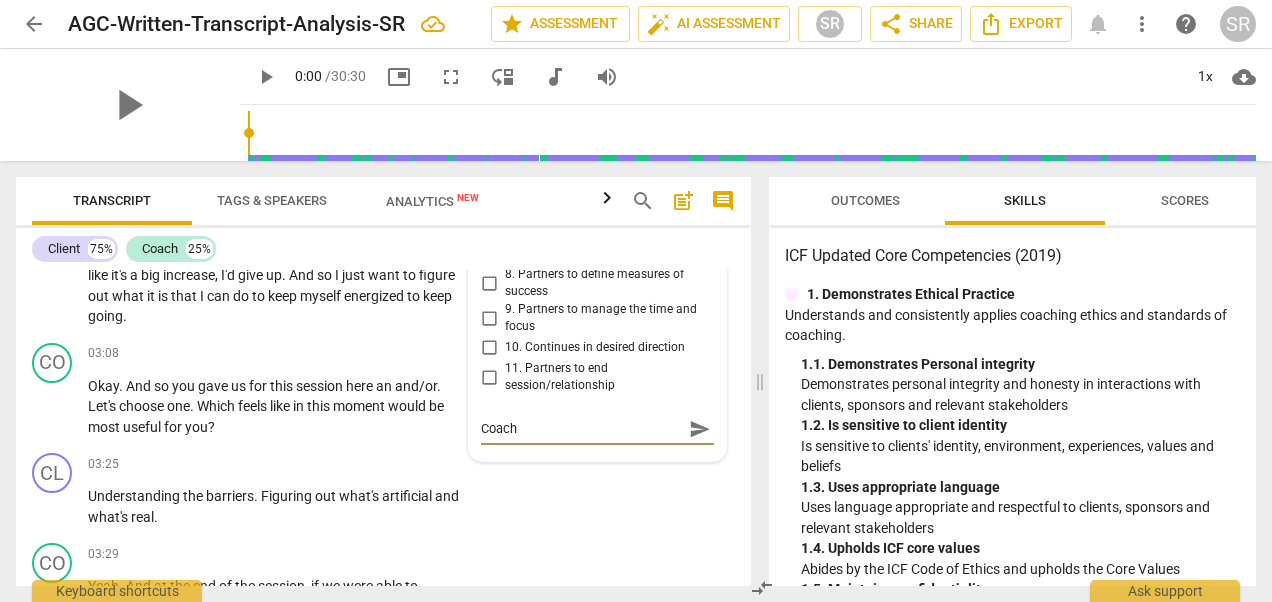 type on "Coach" 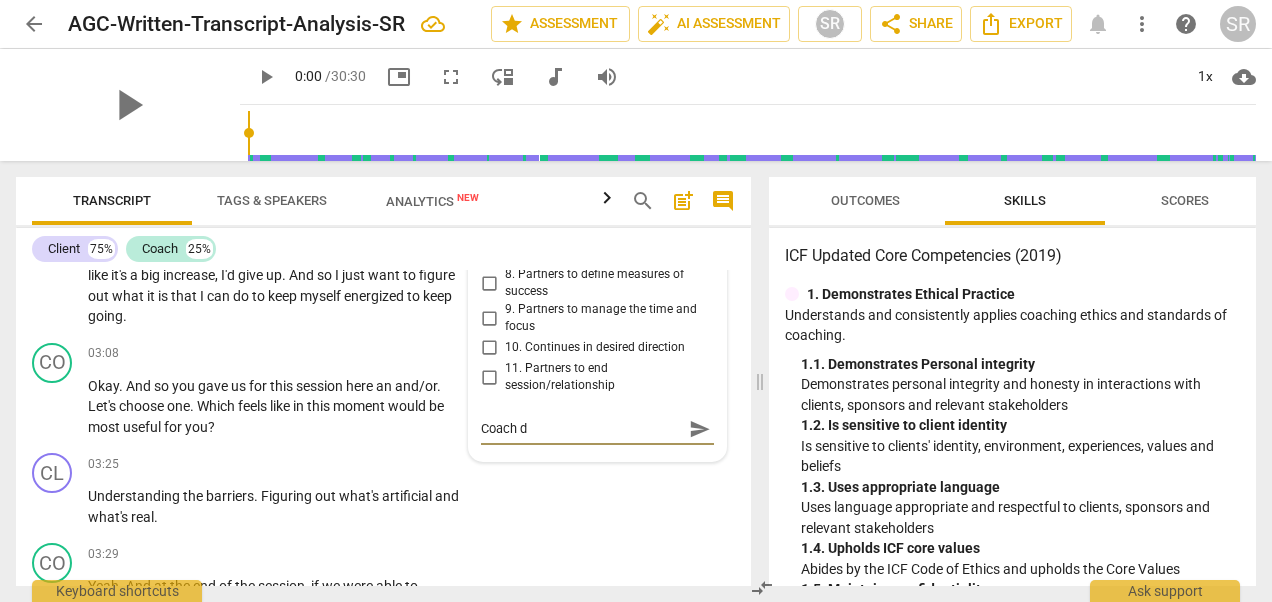 type on "Coach di" 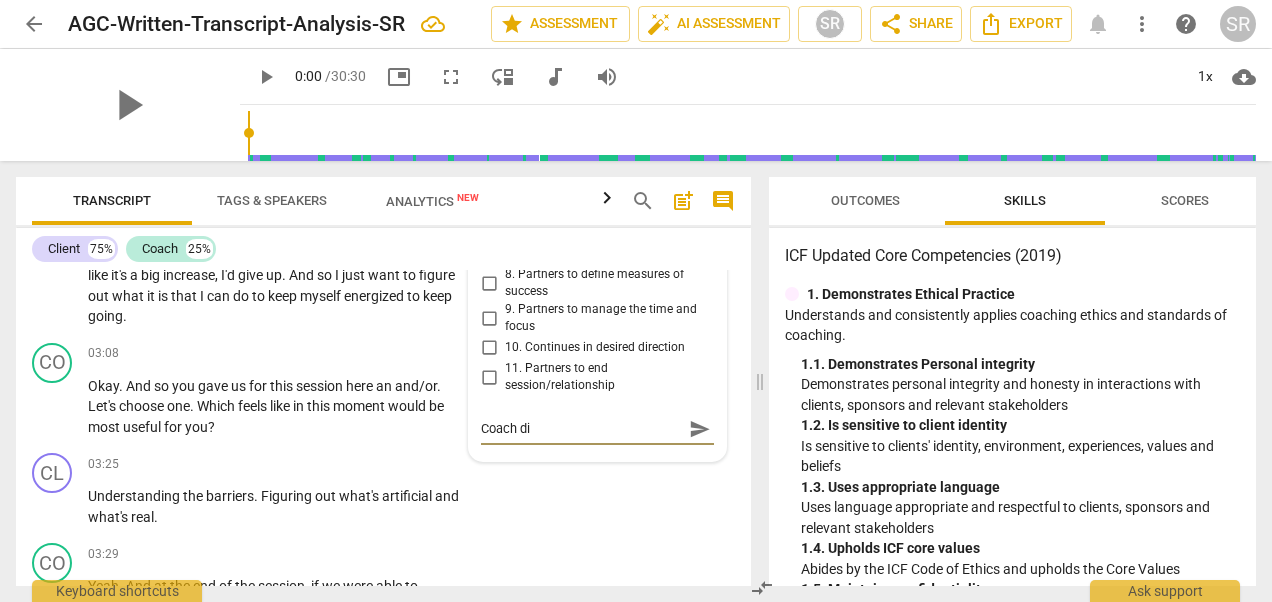 type on "Coach did" 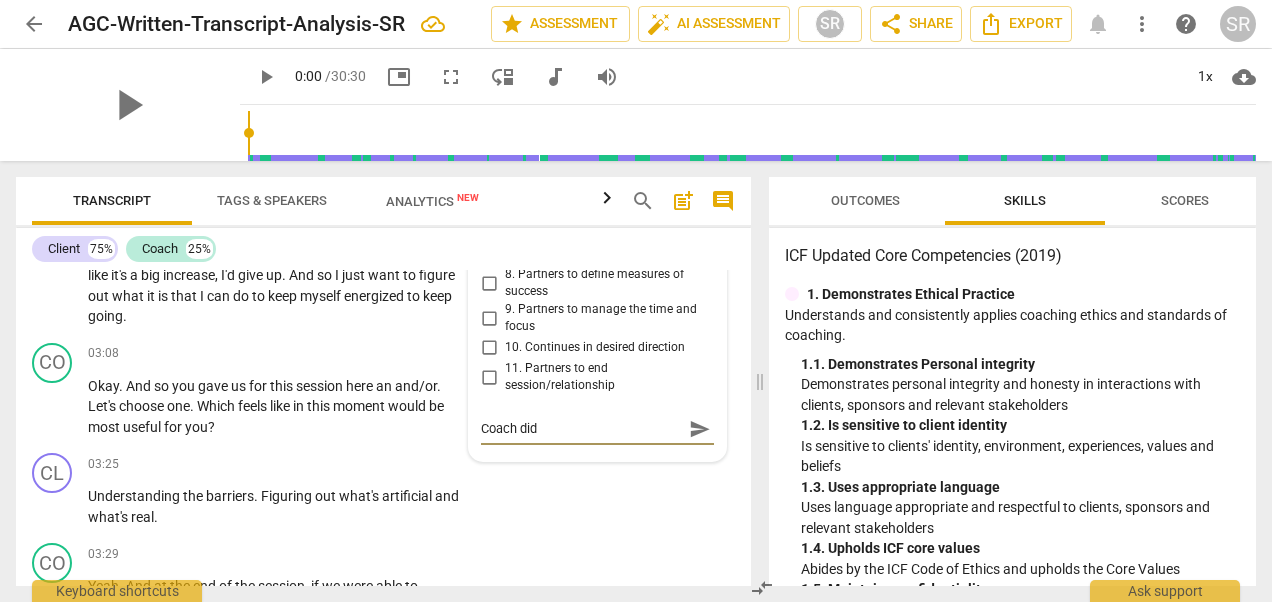 type on "Coach did" 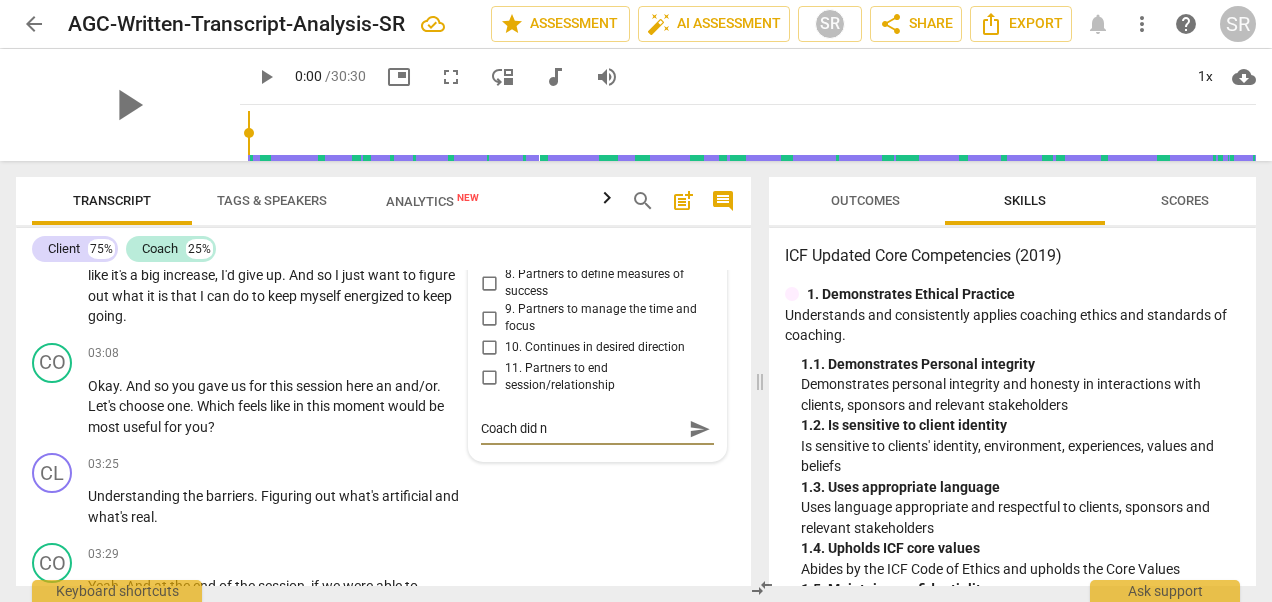 type on "Coach did no" 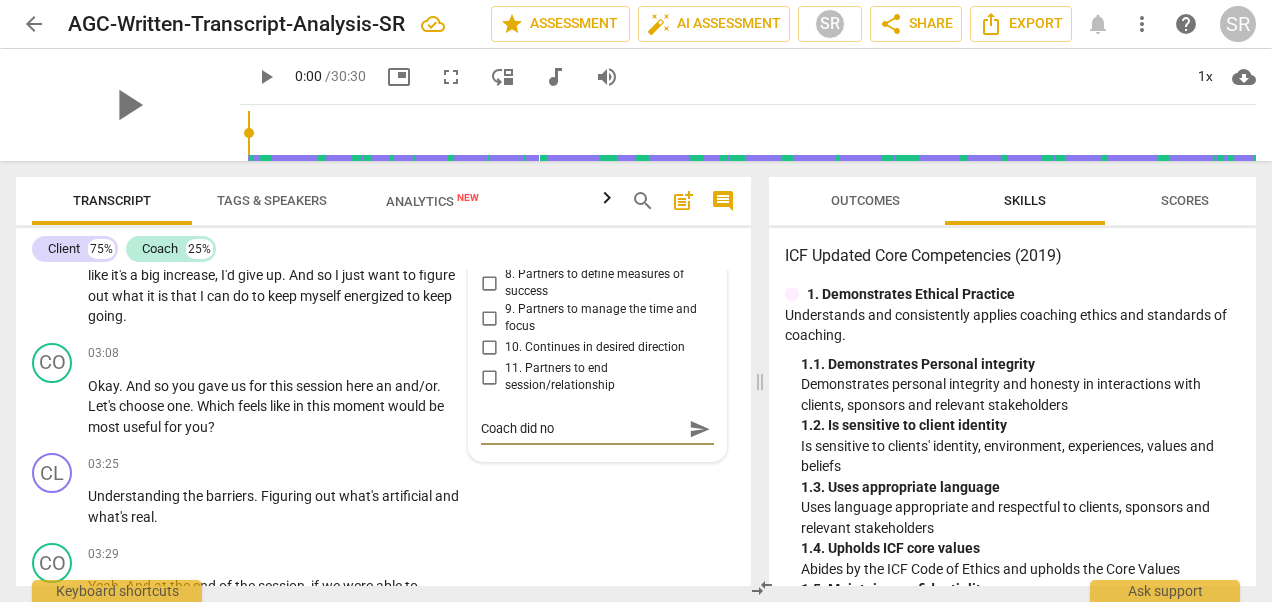 type on "Coach did not" 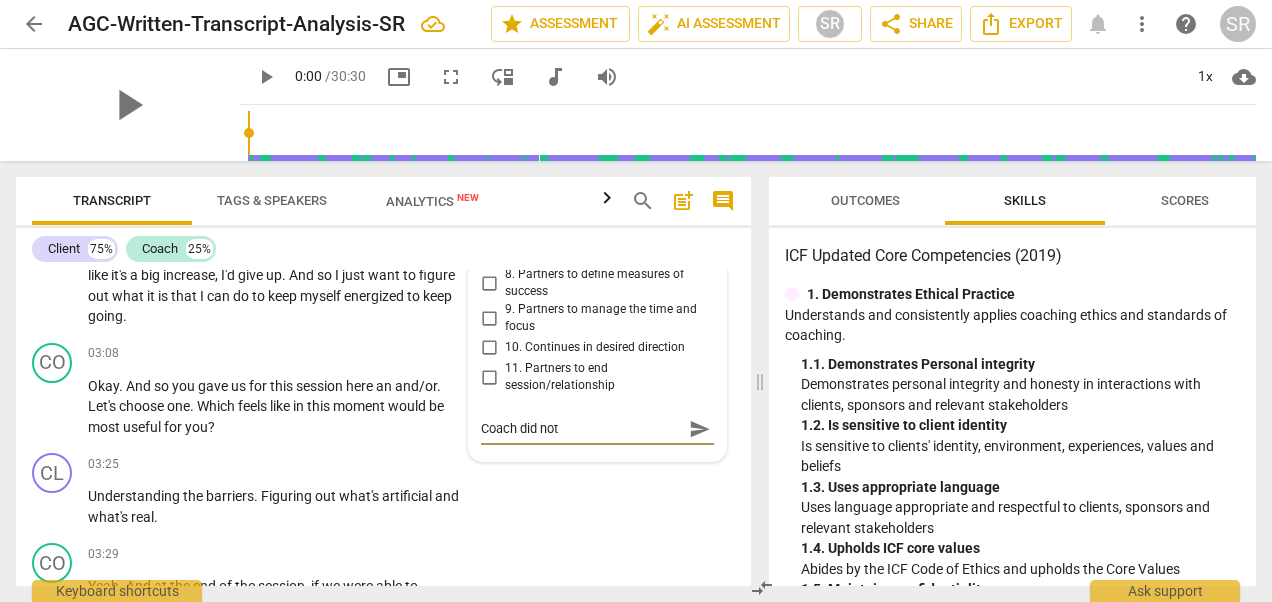 type on "Coach did not" 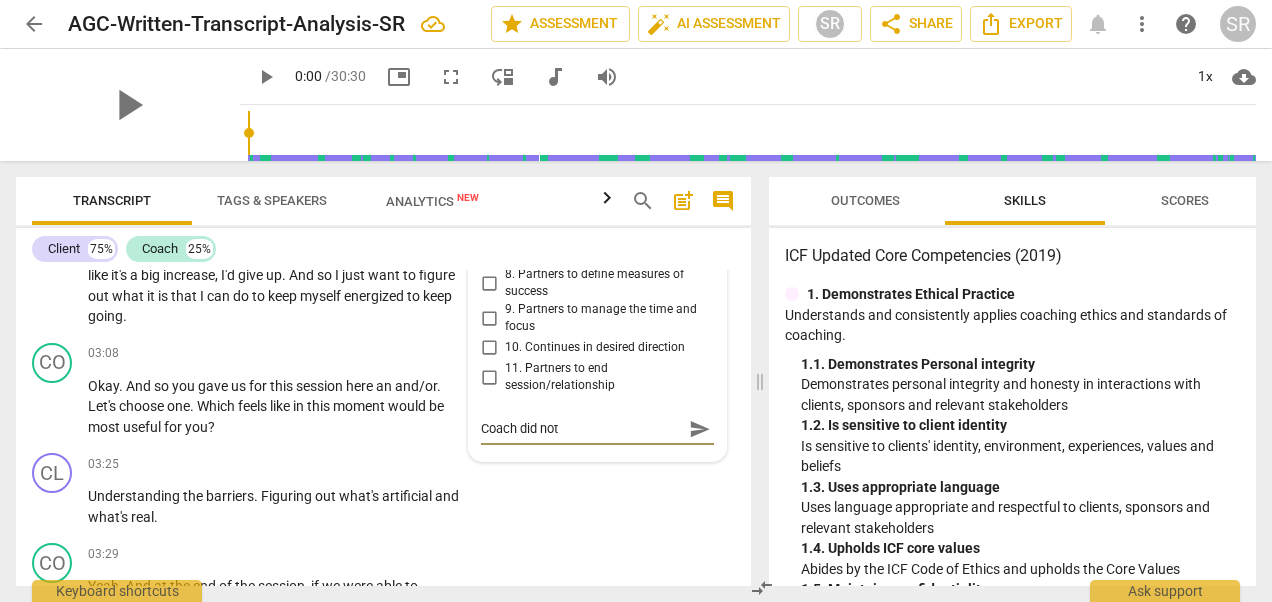 type on "Coach did not a" 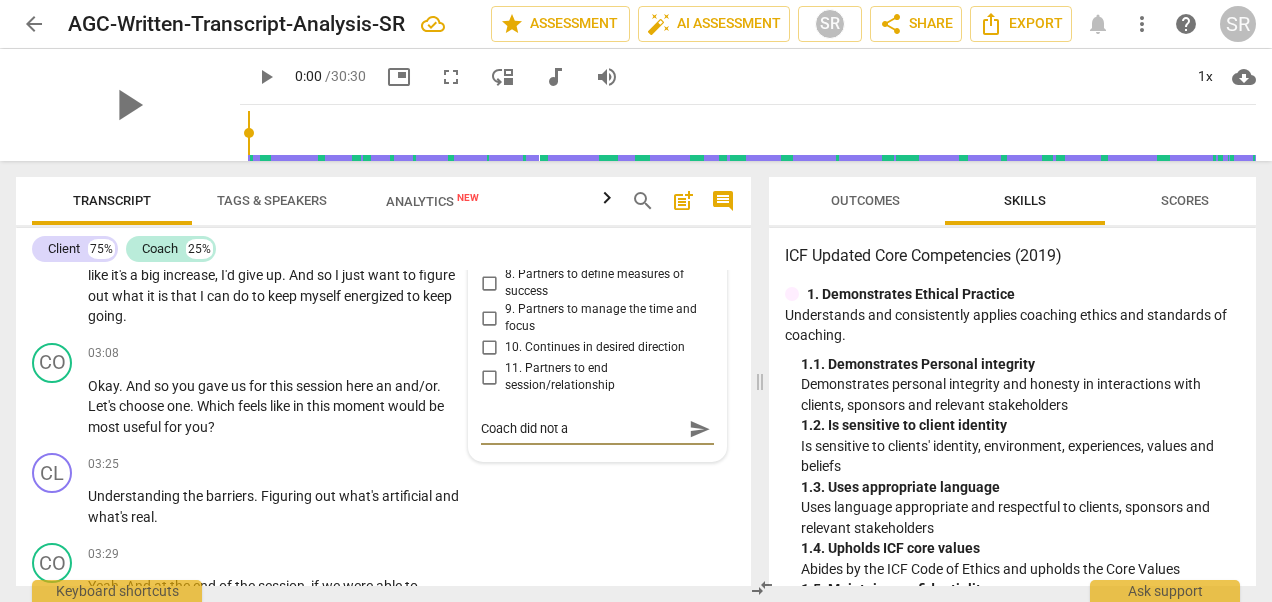 type on "Coach did not ac" 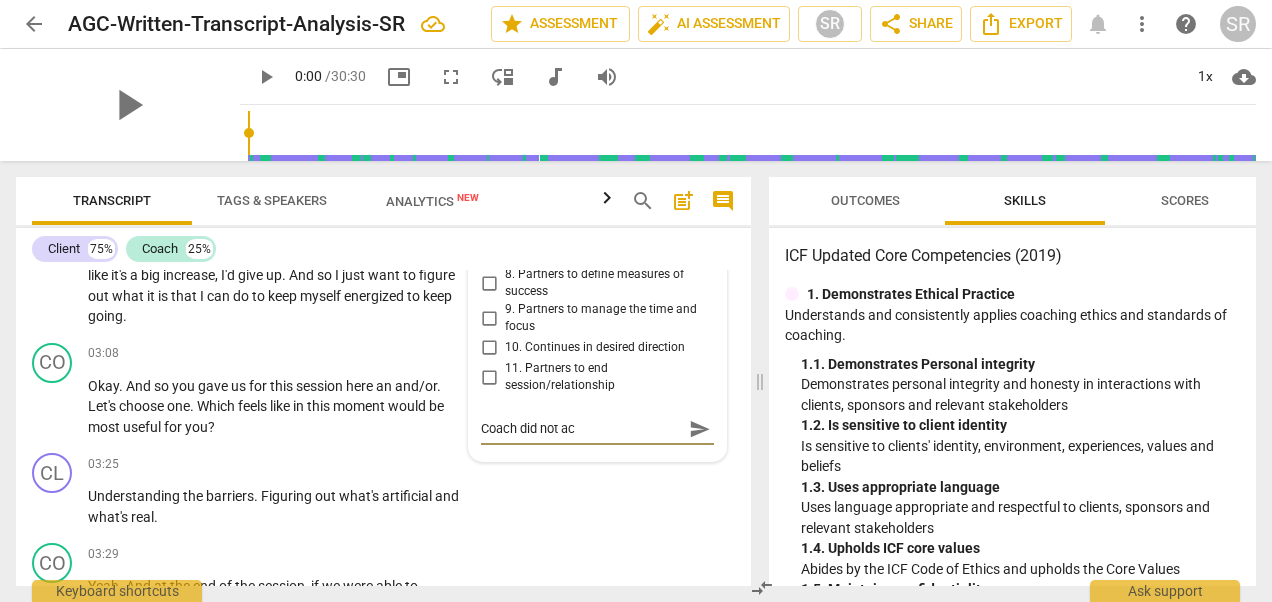 type on "Coach did not ack" 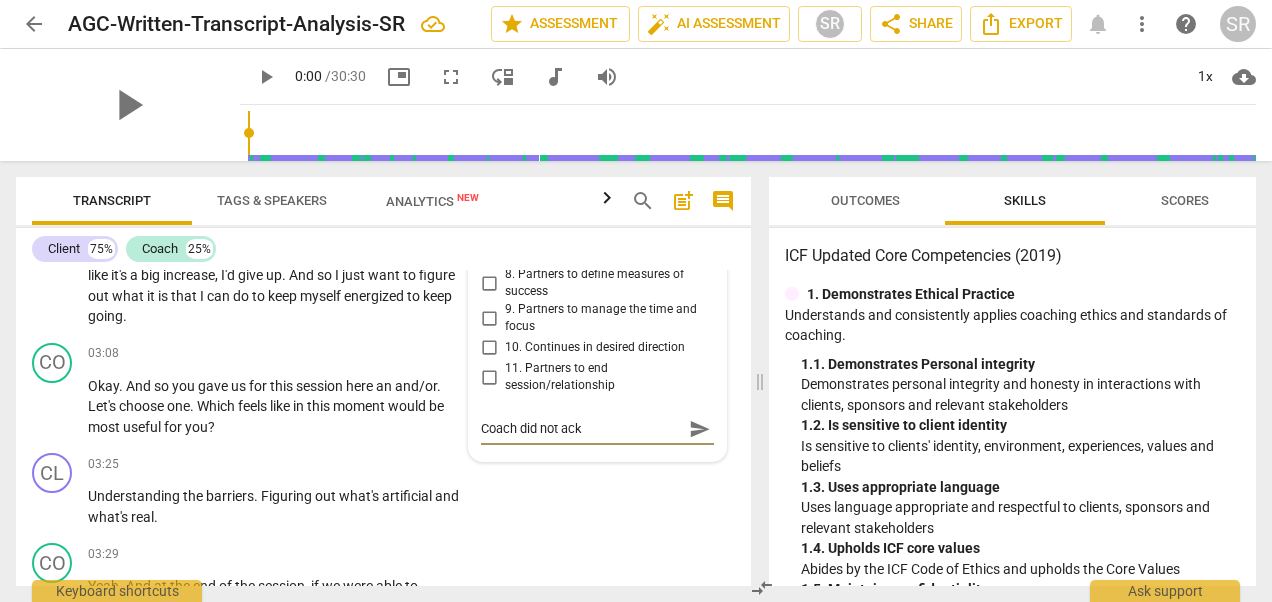 type on "Coach did not ackn" 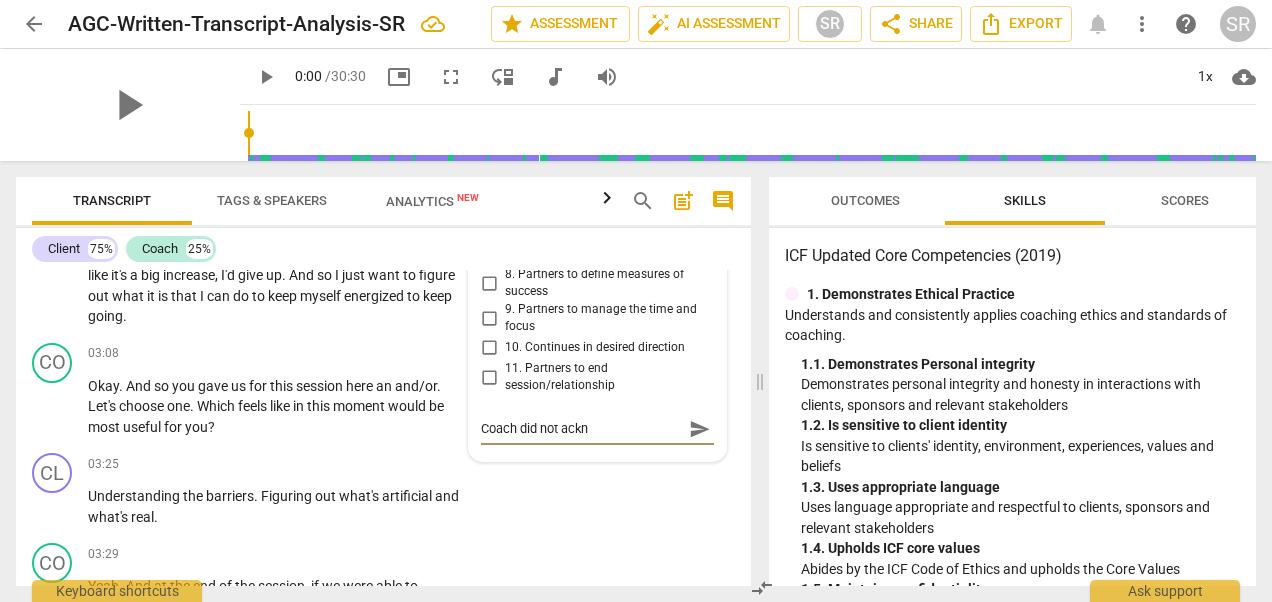 type on "Coach did not ackno" 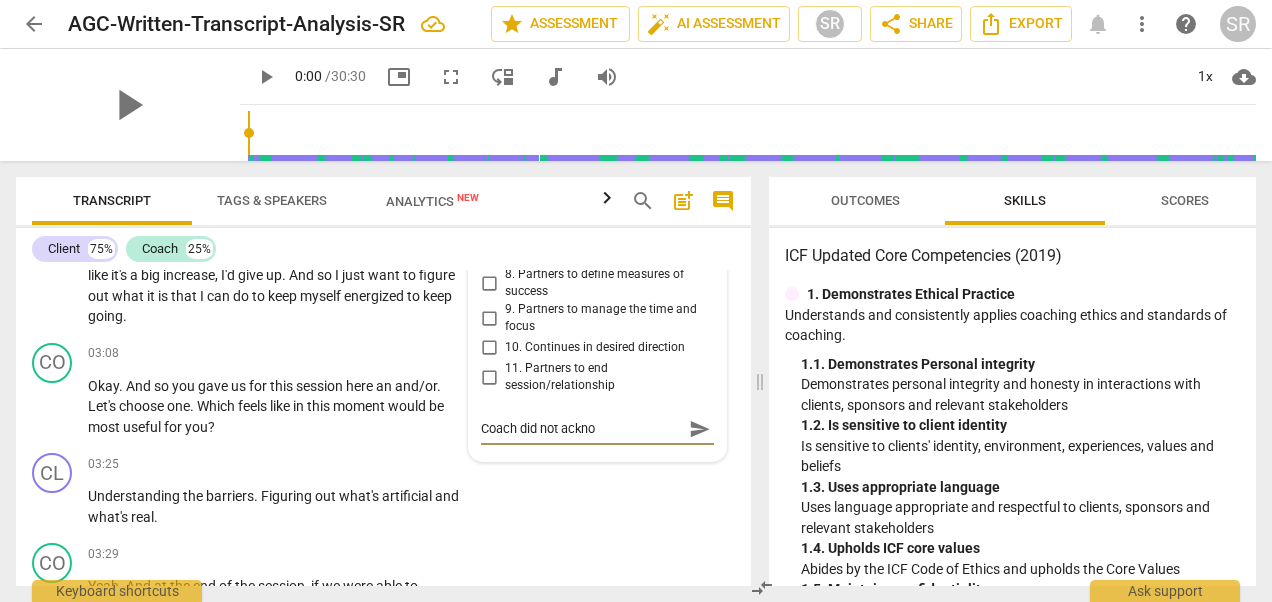 type on "Coach did not acknow" 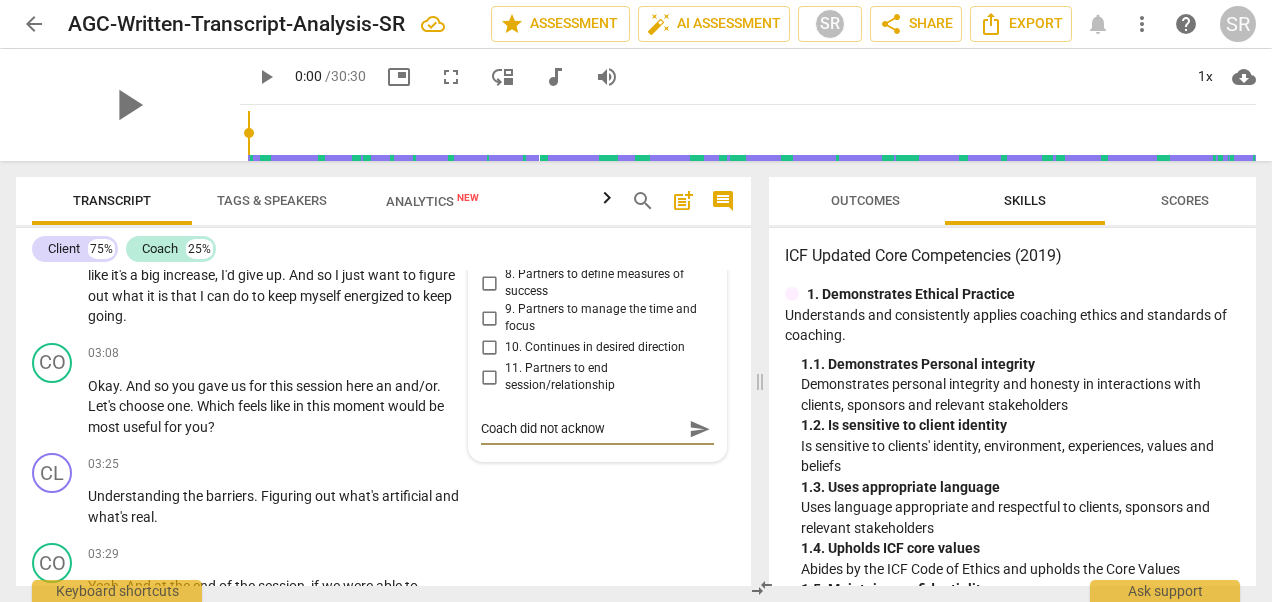 type on "Coach did not acknowl" 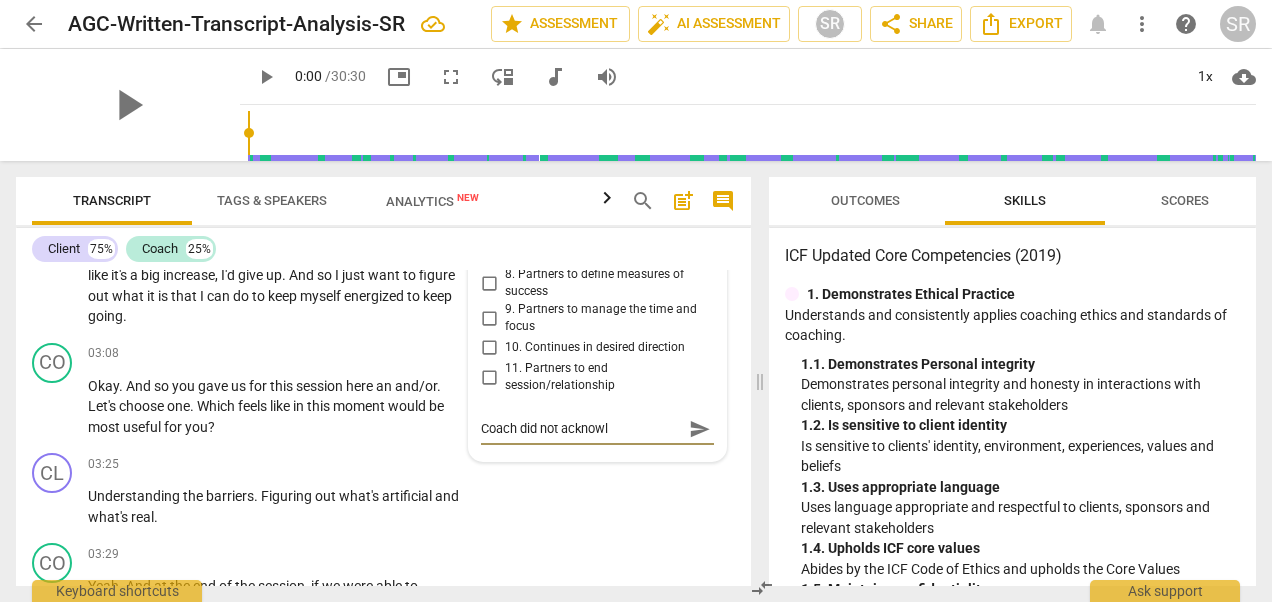 type on "Coach did not acknowle" 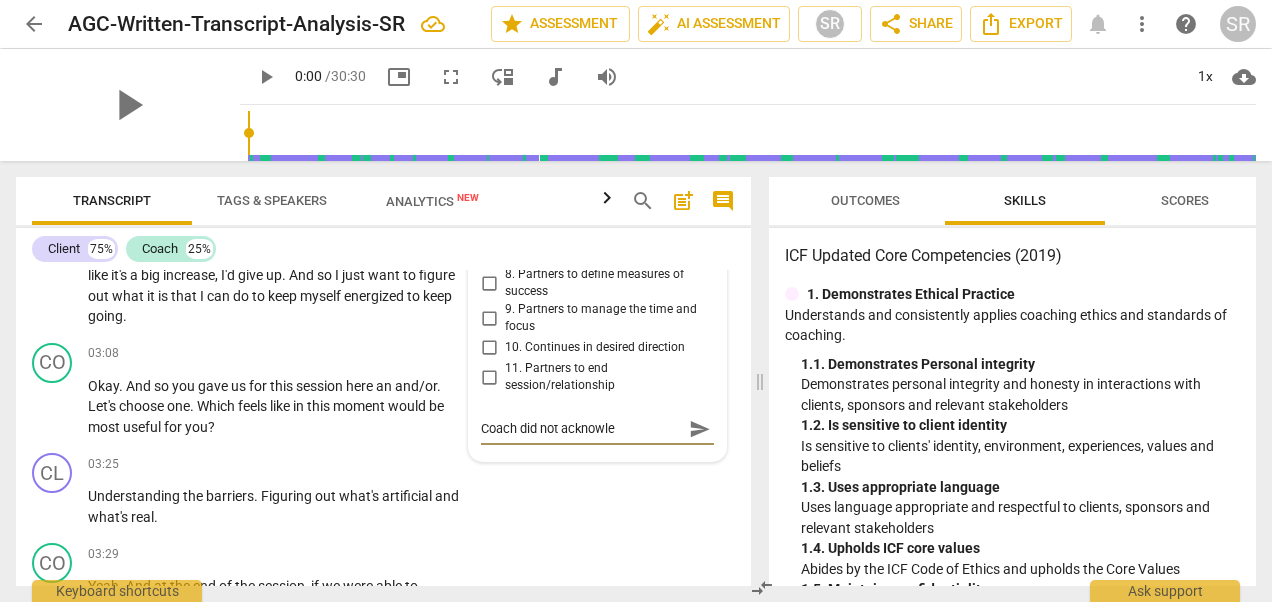 type on "Coach did not acknowled" 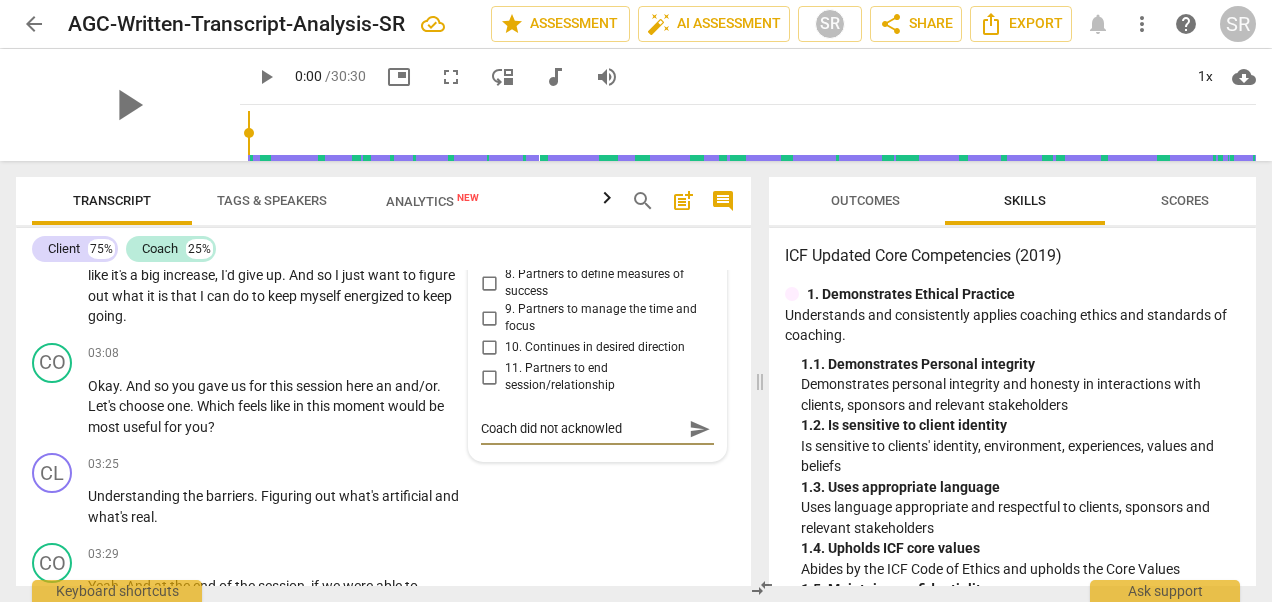 type on "Coach did not acknowledg" 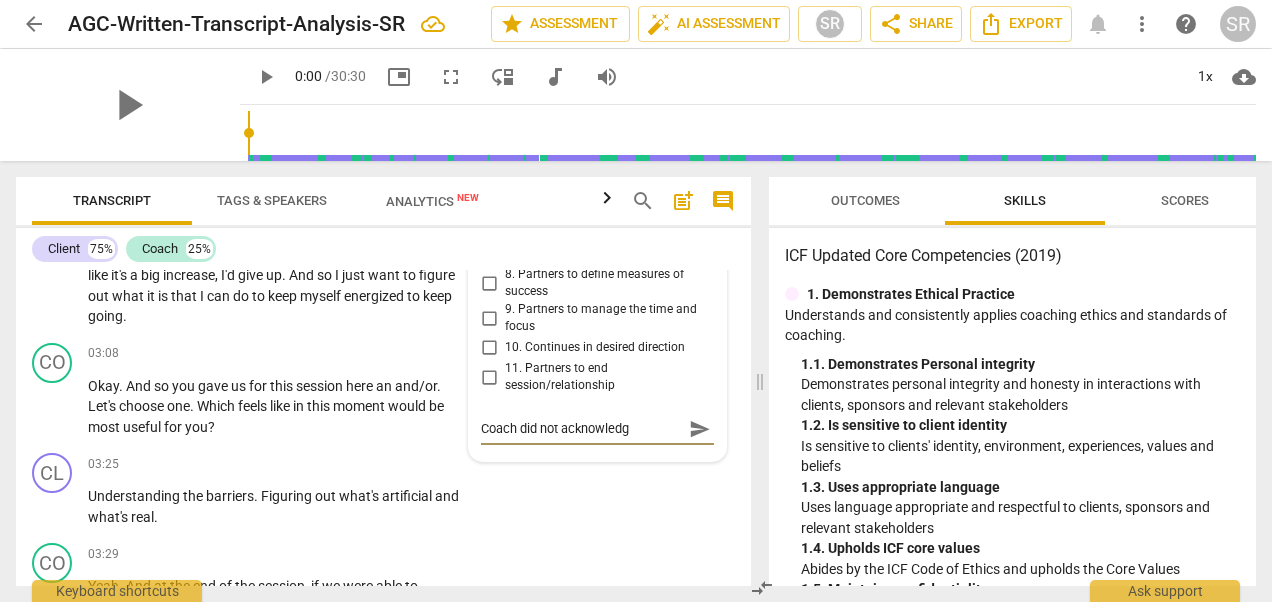 type on "Coach did not acknowledge" 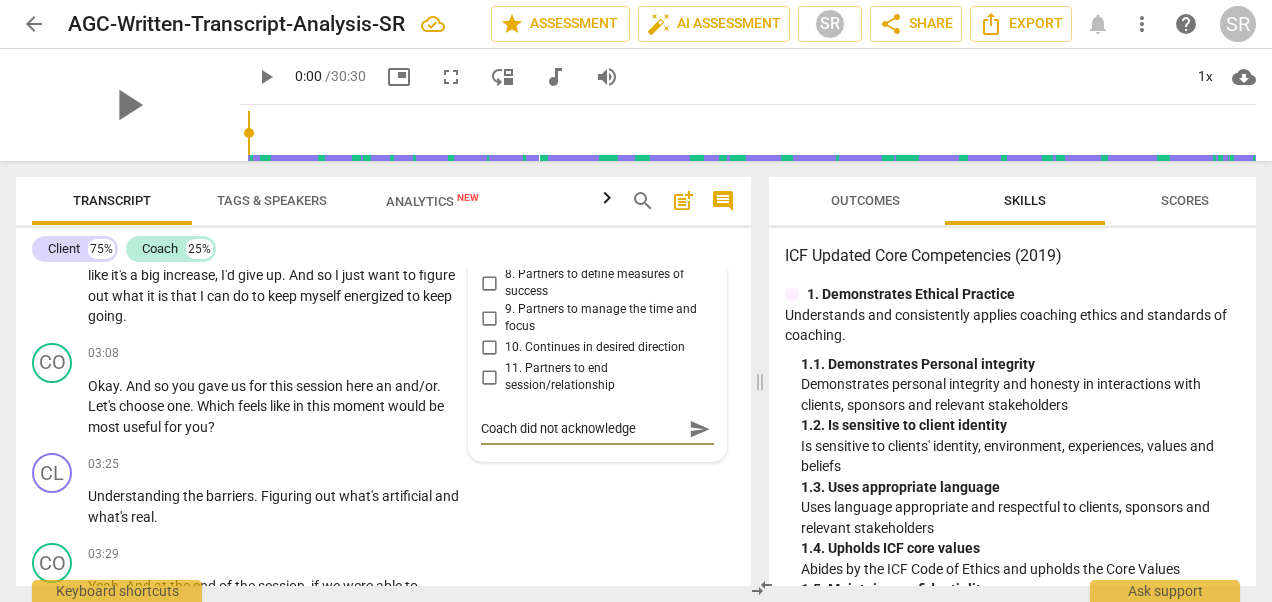type on "Coach did not acknowledge" 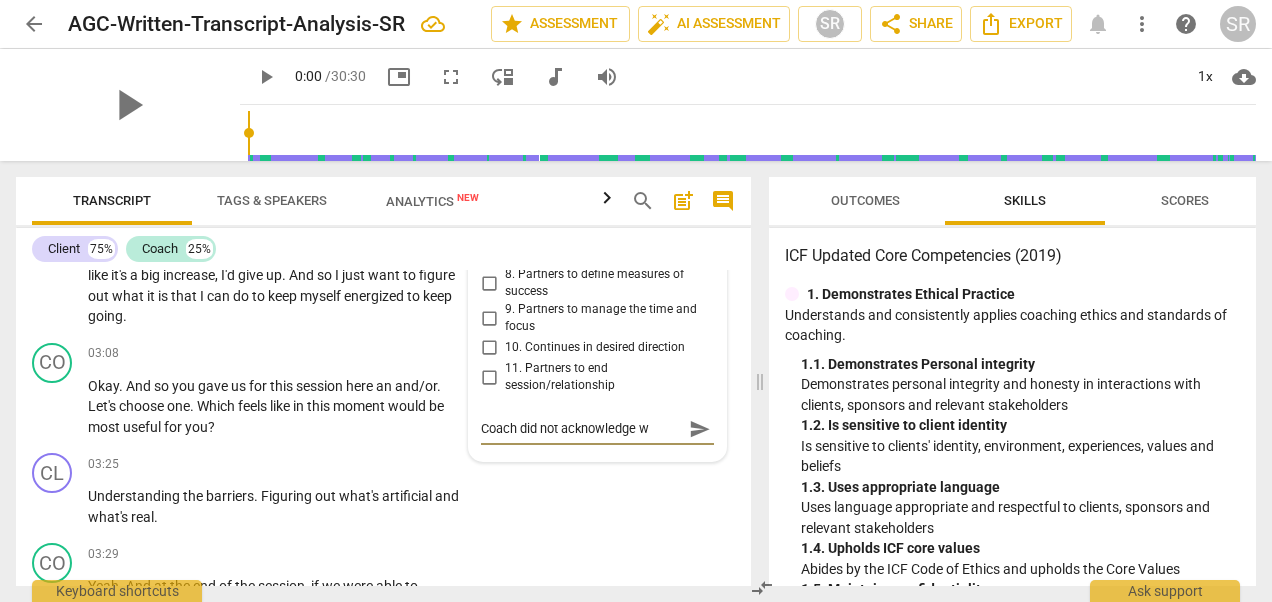 type on "Coach did not acknowledge wh" 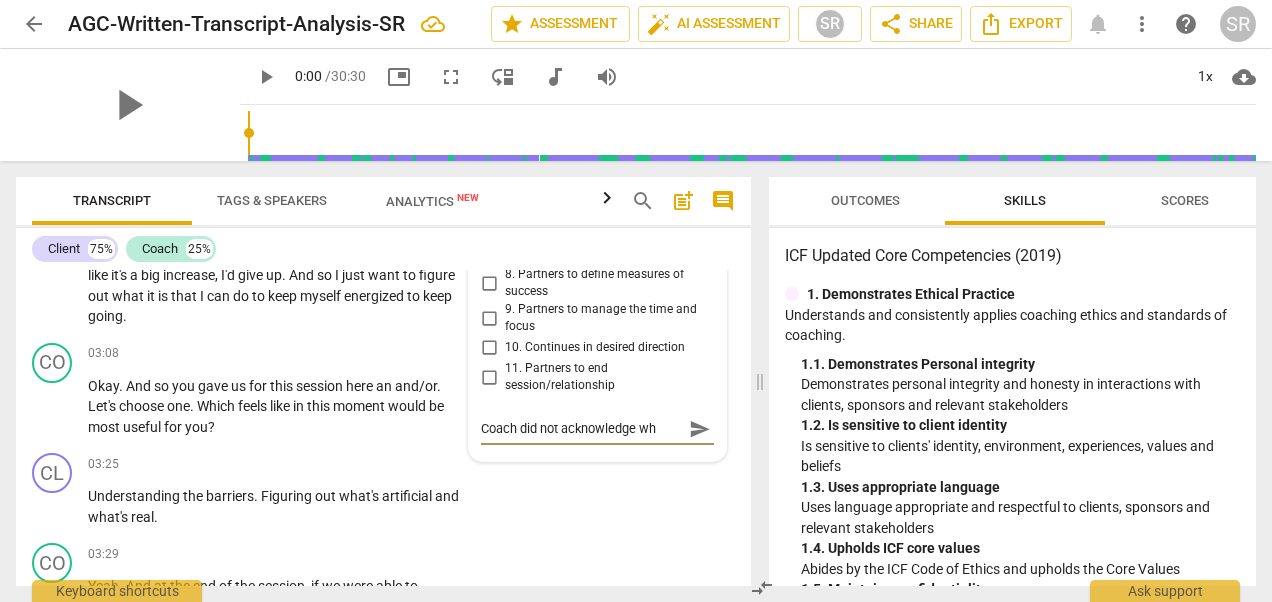 type on "Coach did not acknowledge wha" 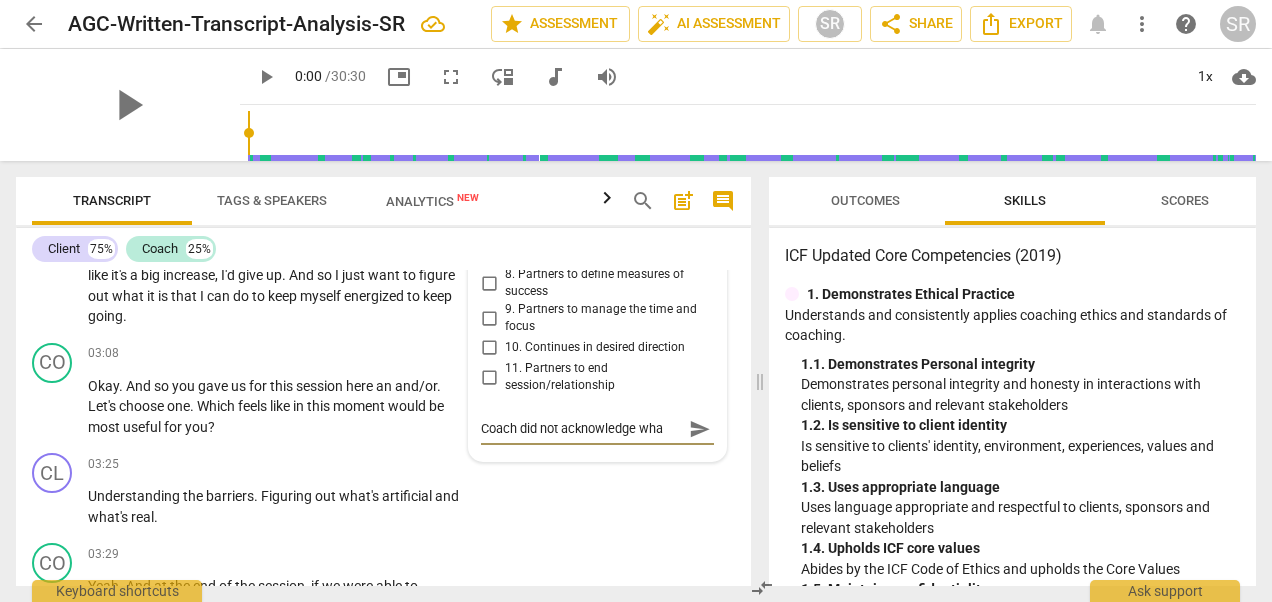 type on "Coach did not acknowledge what" 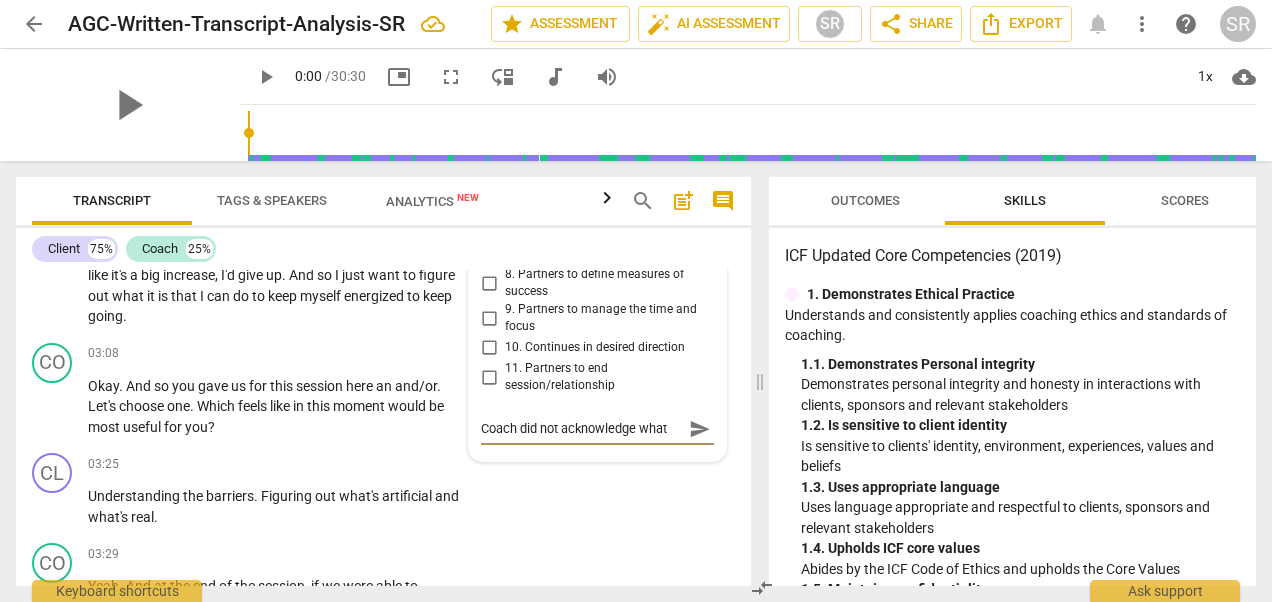 type on "Coach did not acknowledge what" 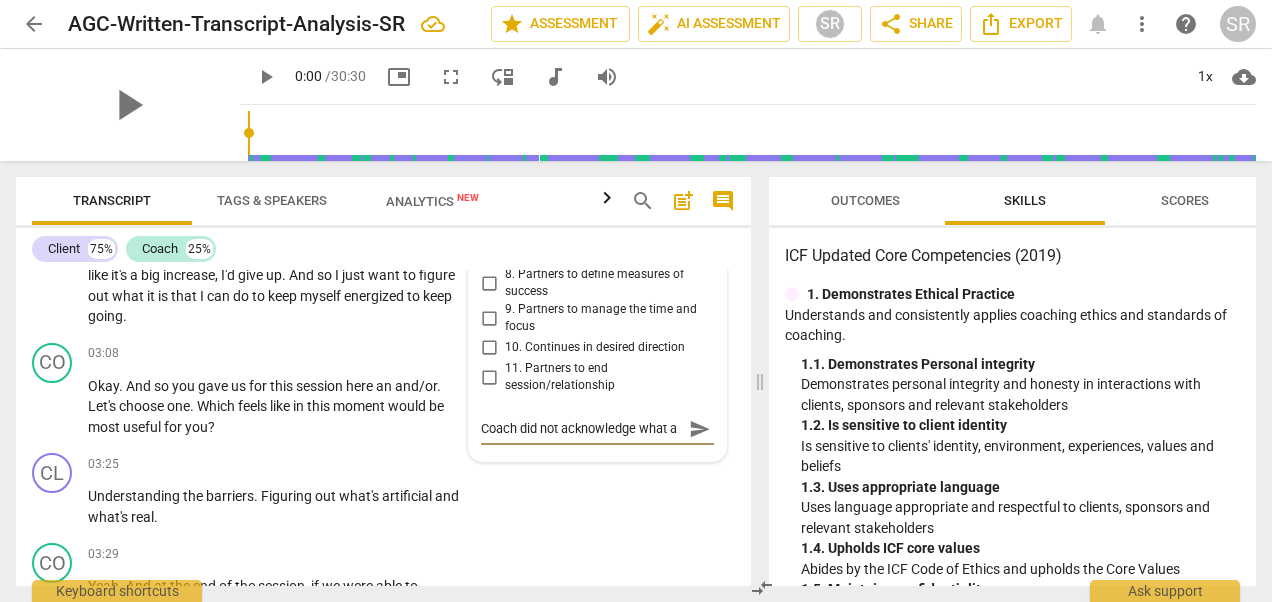 type on "Coach did not acknowledge what" 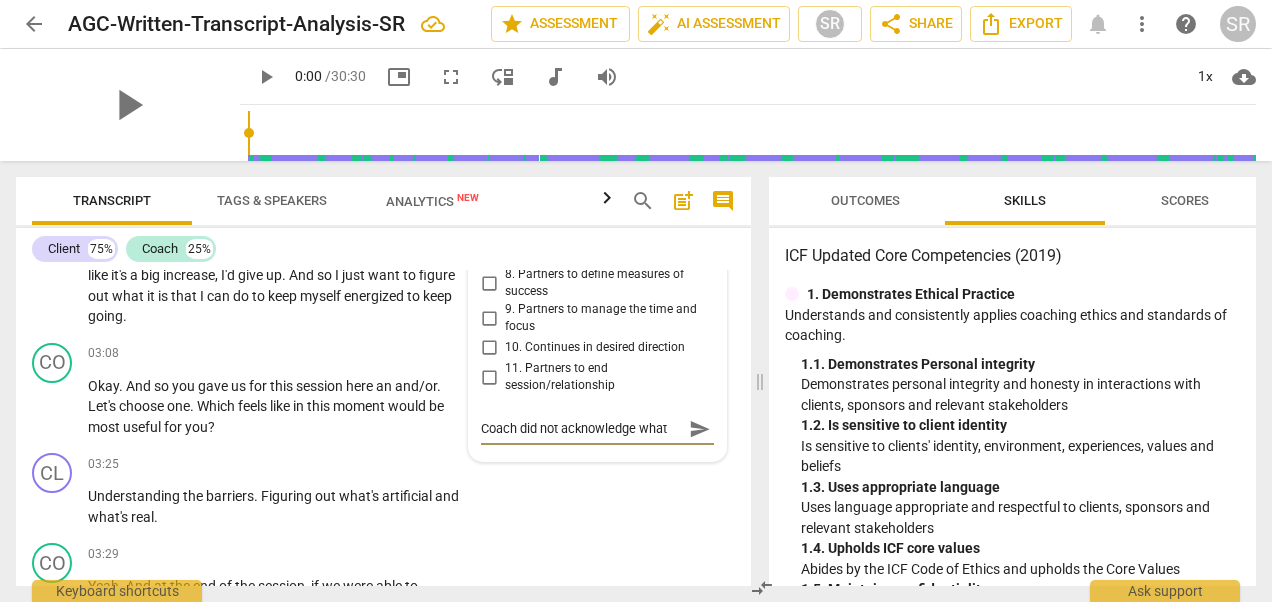 type on "Coach did not acknowledge what" 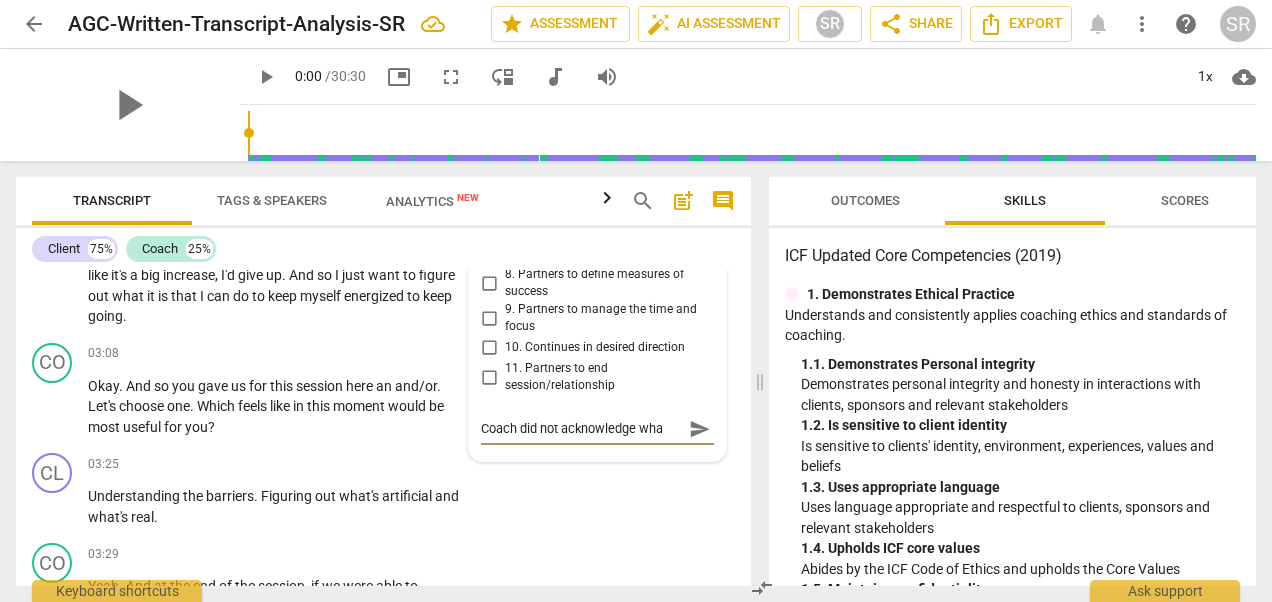 type on "Coach did not acknowledge wh" 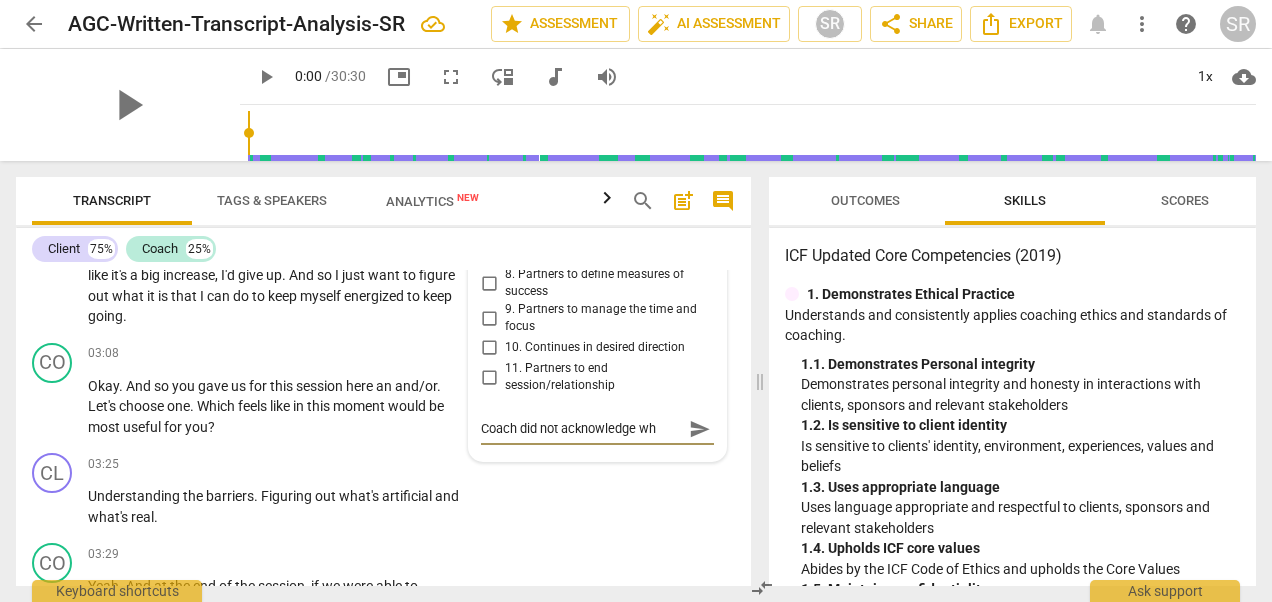 type on "Coach did not acknowledge w" 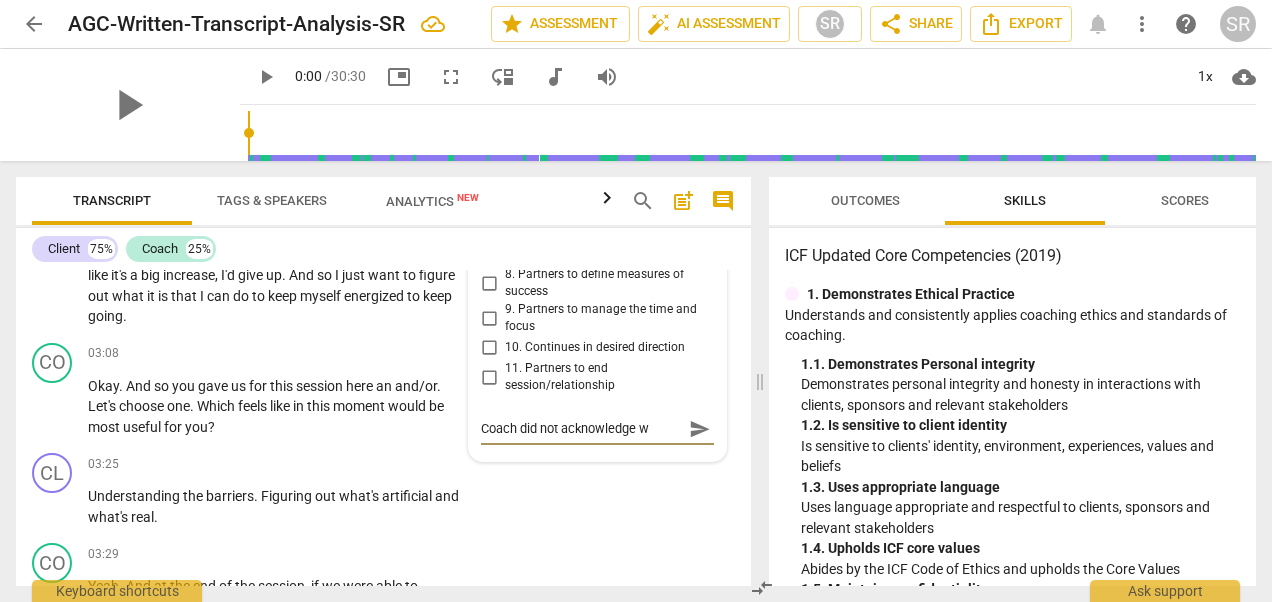 type on "Coach did not acknowledge" 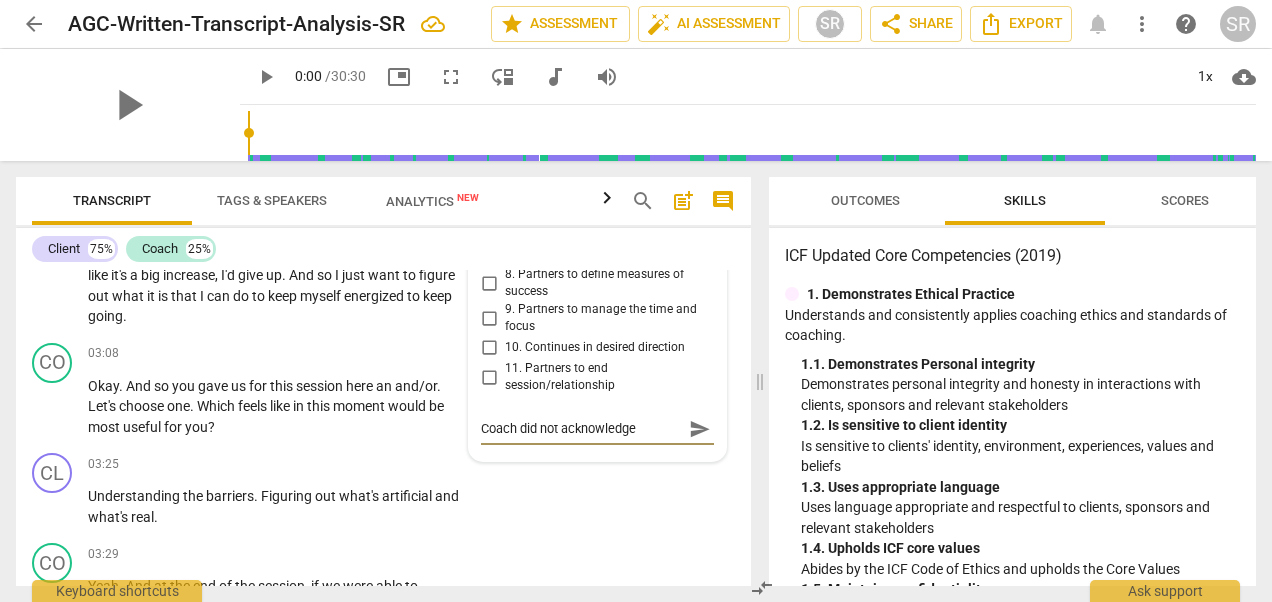 type on "Coach did not acknowledge t" 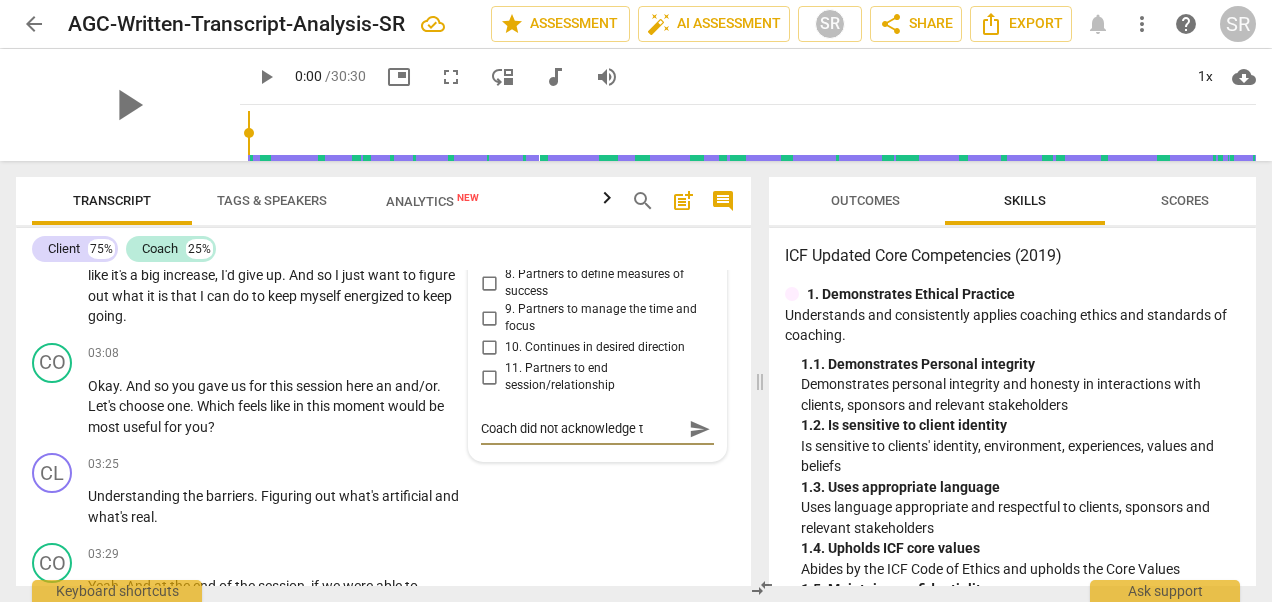 type on "Coach did not acknowledge th" 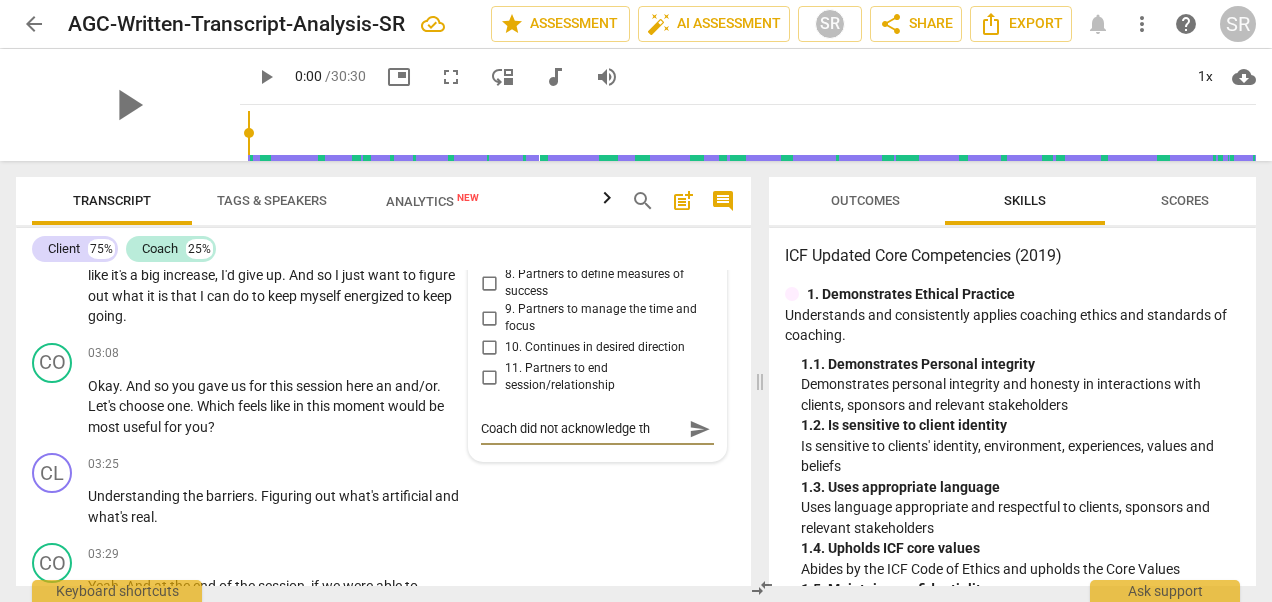 type on "Coach did not acknowledge the" 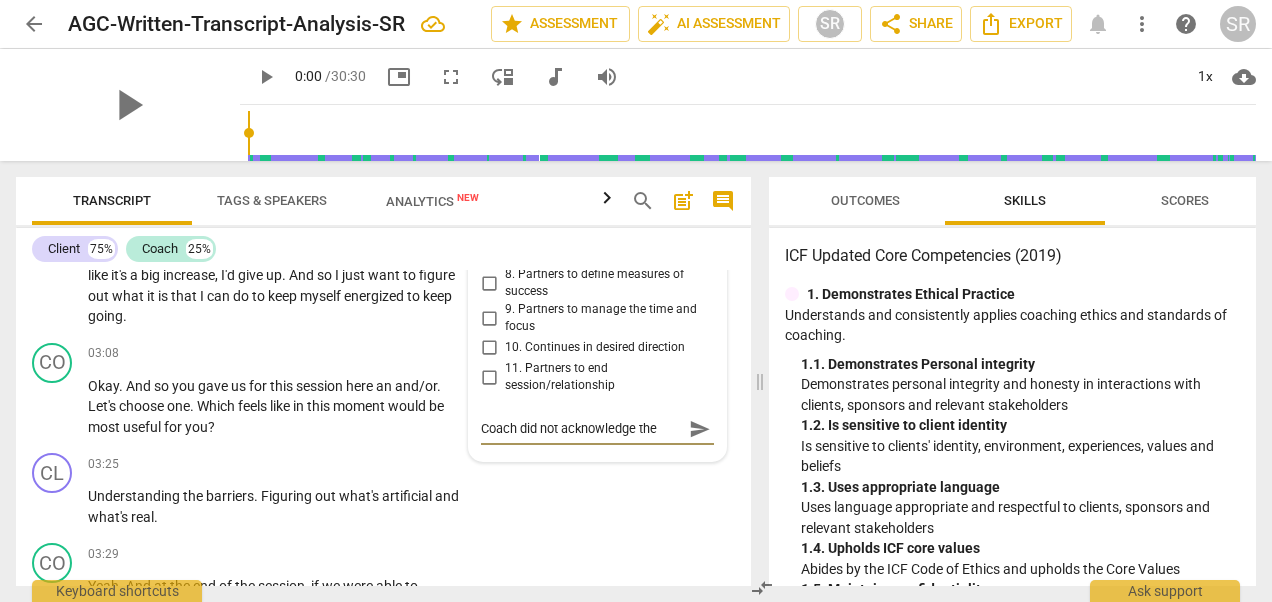 type on "Coach did not acknowledge the" 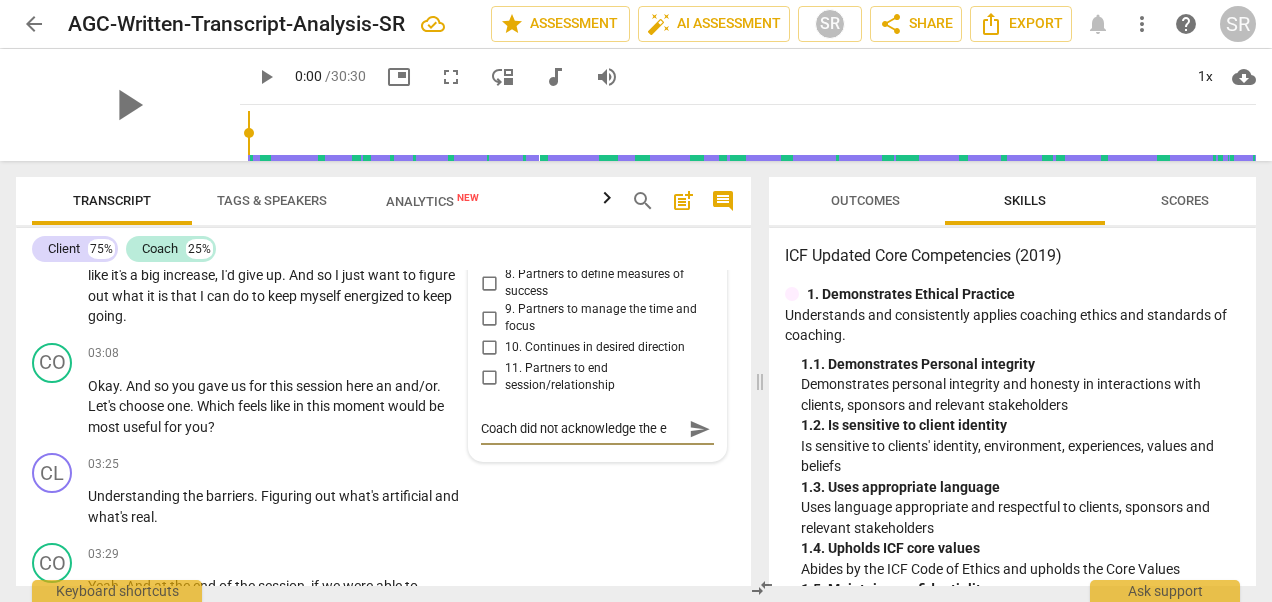 type on "Coach did not acknowledge the em" 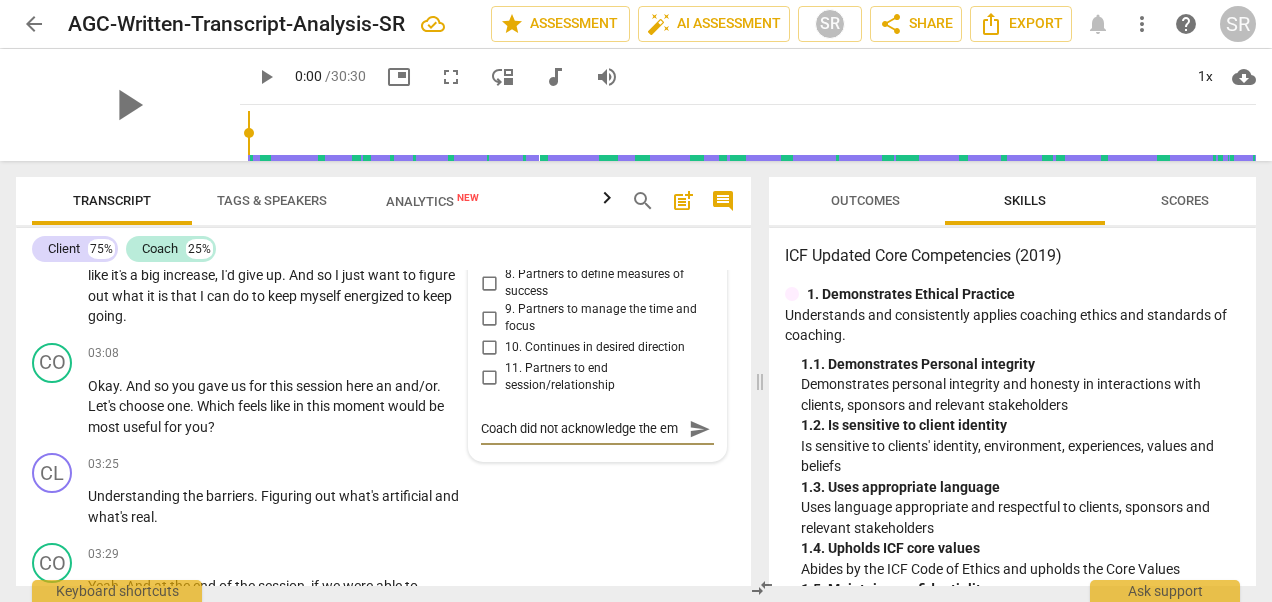scroll, scrollTop: 17, scrollLeft: 0, axis: vertical 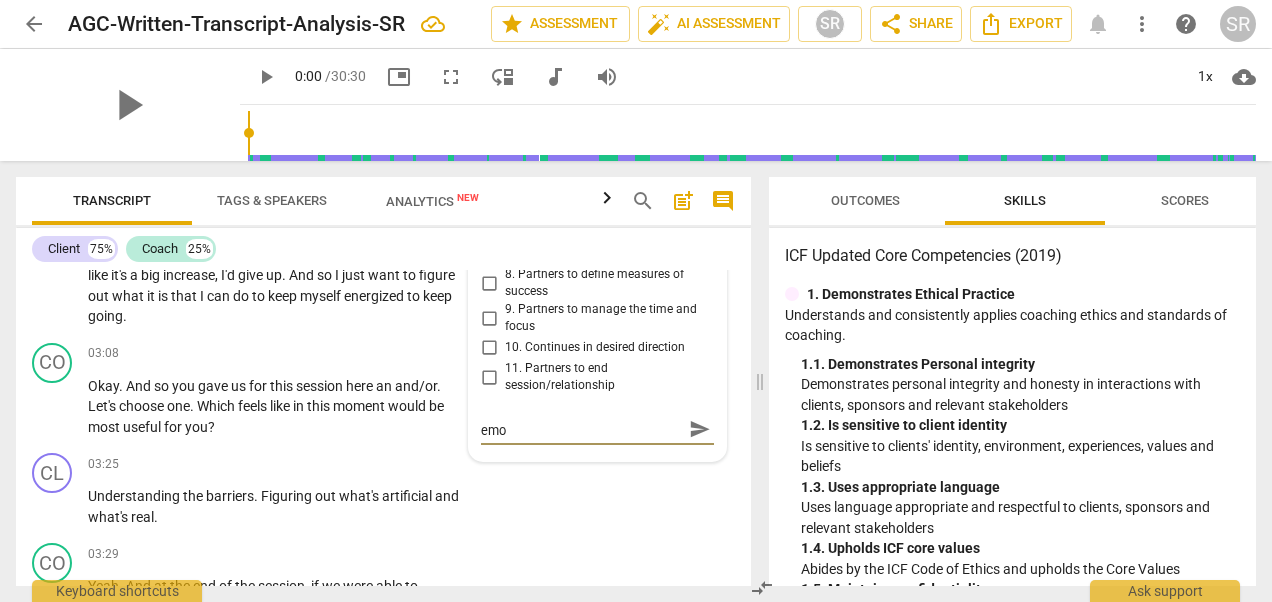type on "Coach did not acknowledge the emot" 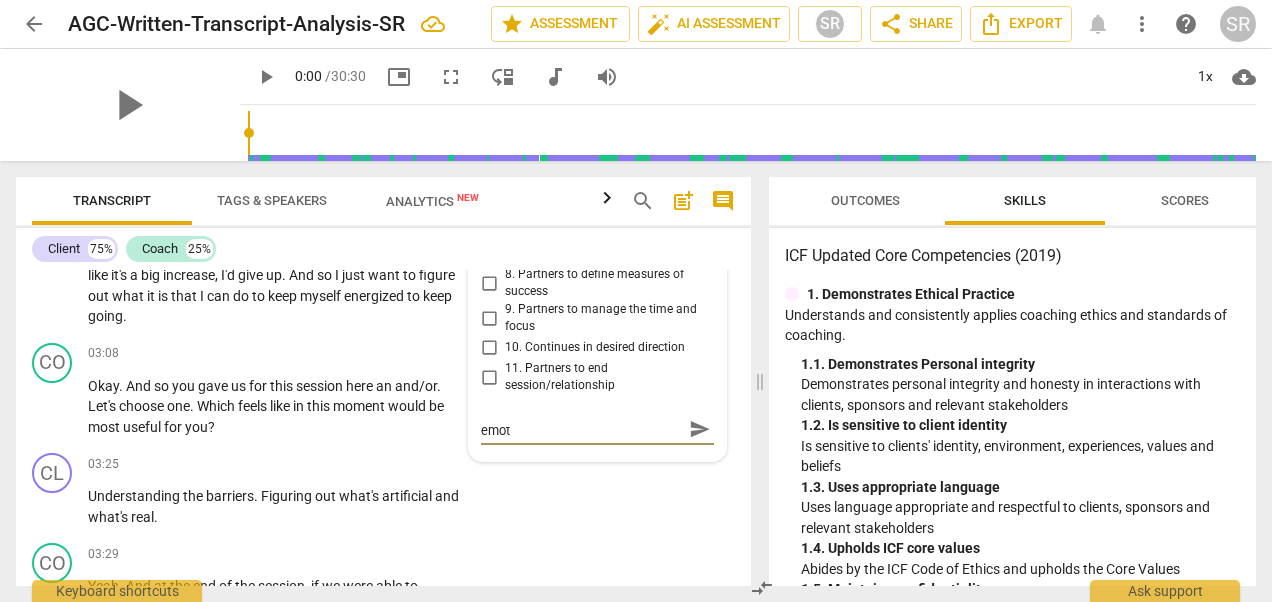 type on "Coach did not acknowledge the emoti" 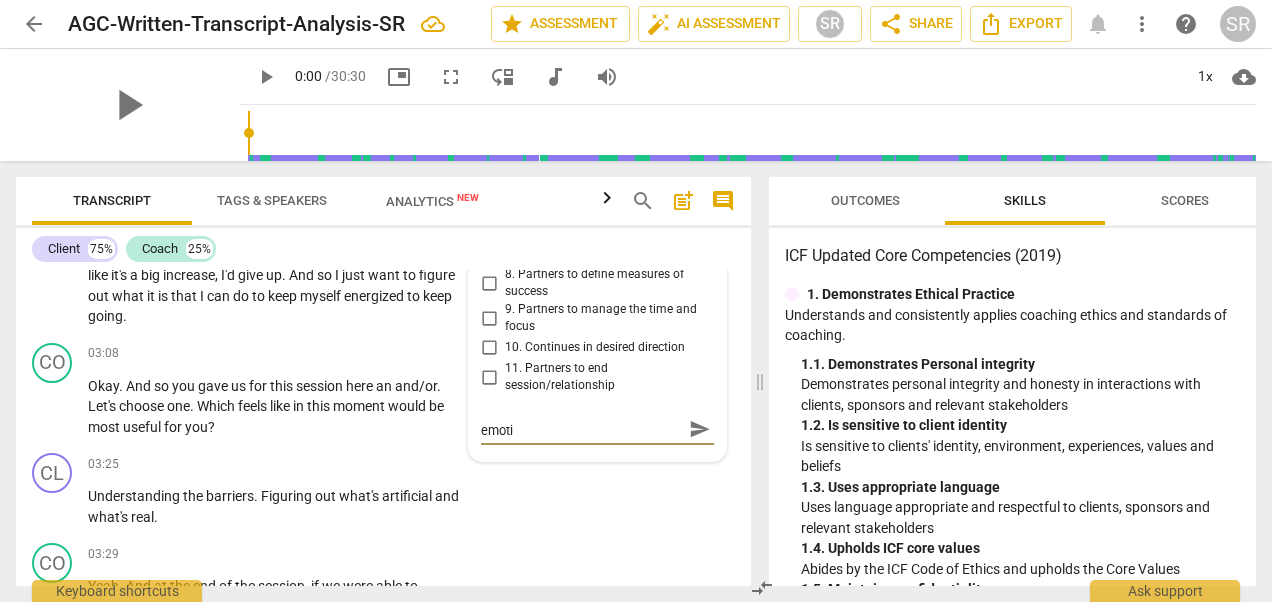 type on "Coach did not acknowledge the emotio" 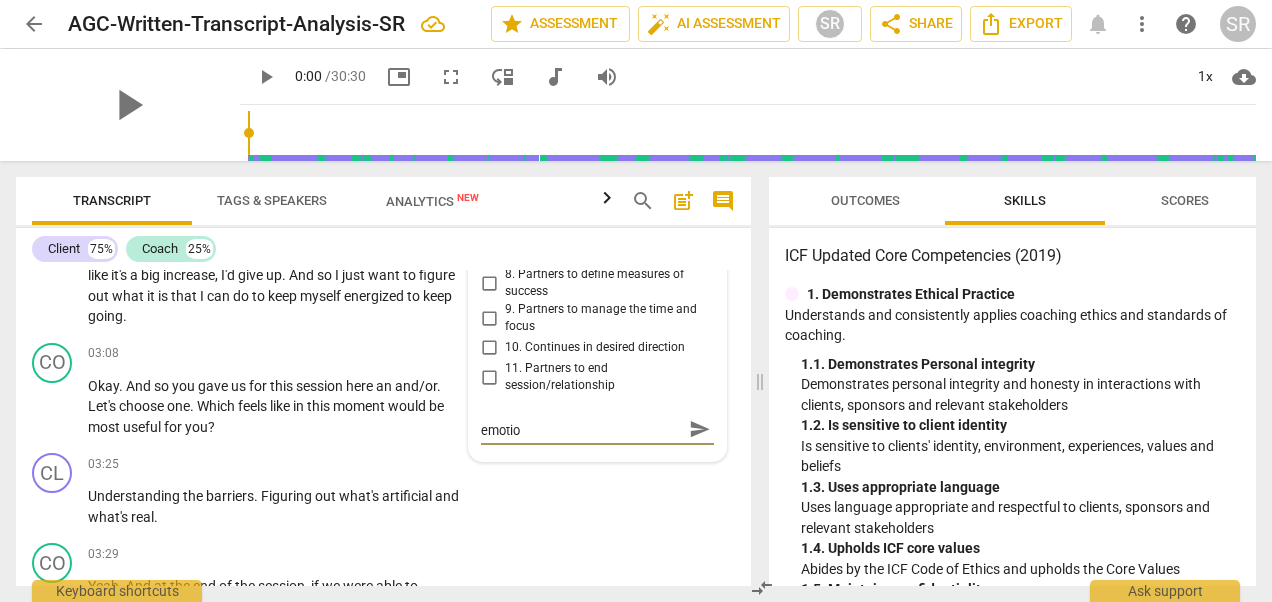type on "Coach did not acknowledge the emotion" 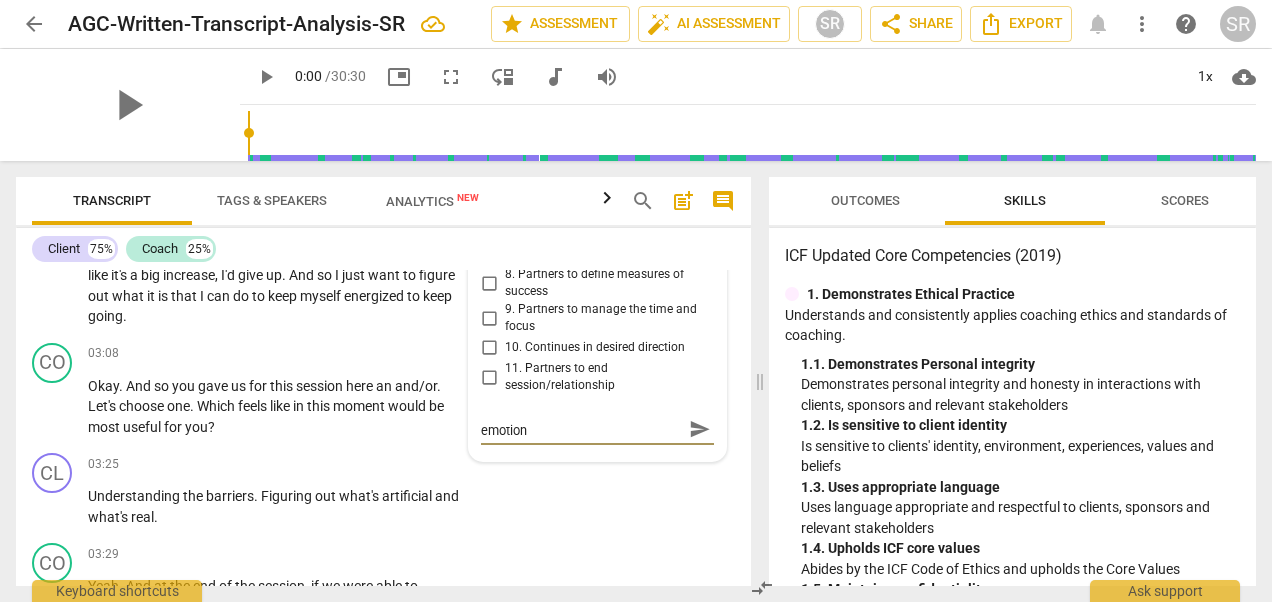 type on "Coach did not acknowledge the emotion" 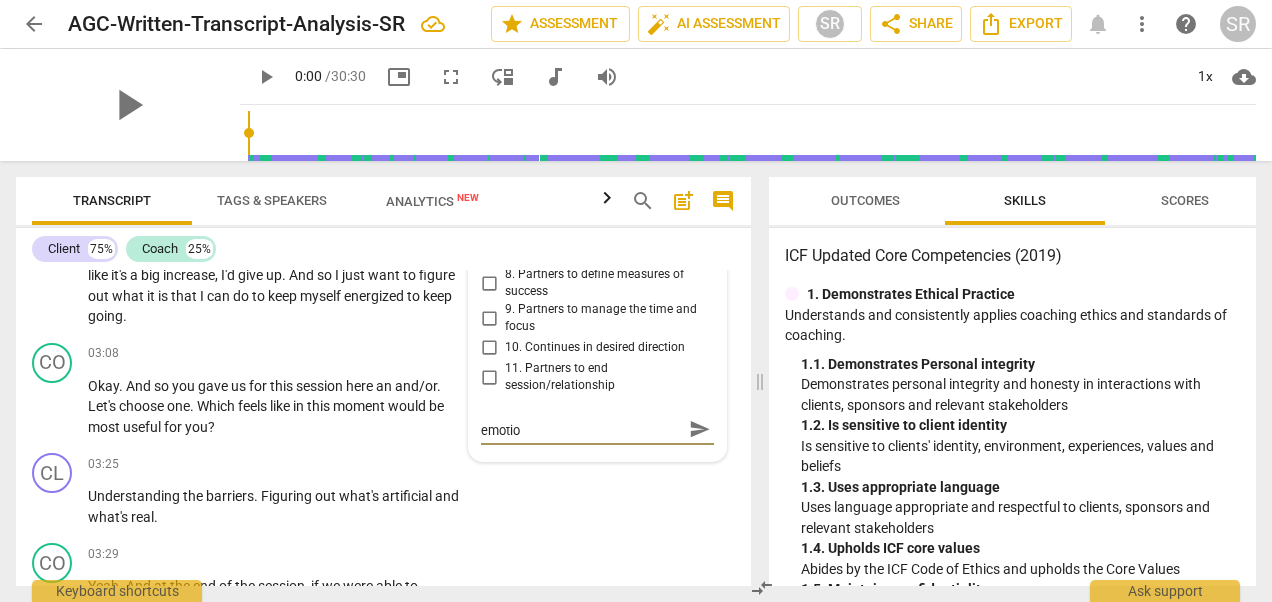type on "Coach did not acknowledge the emoti" 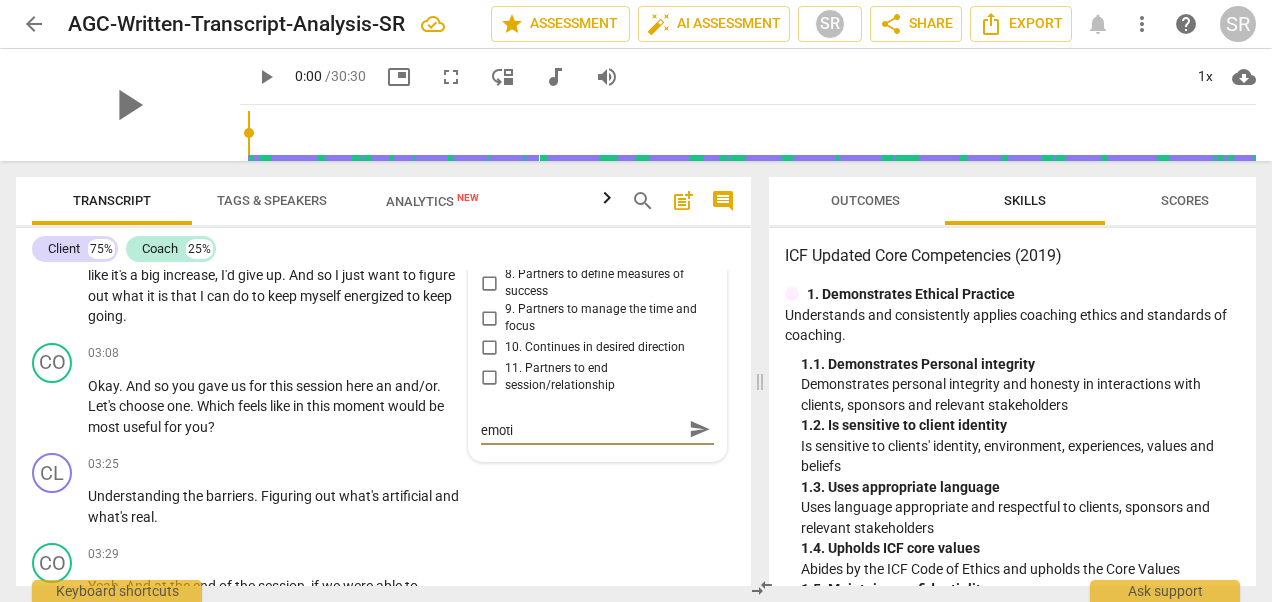 type on "Coach did not acknowledge the emot" 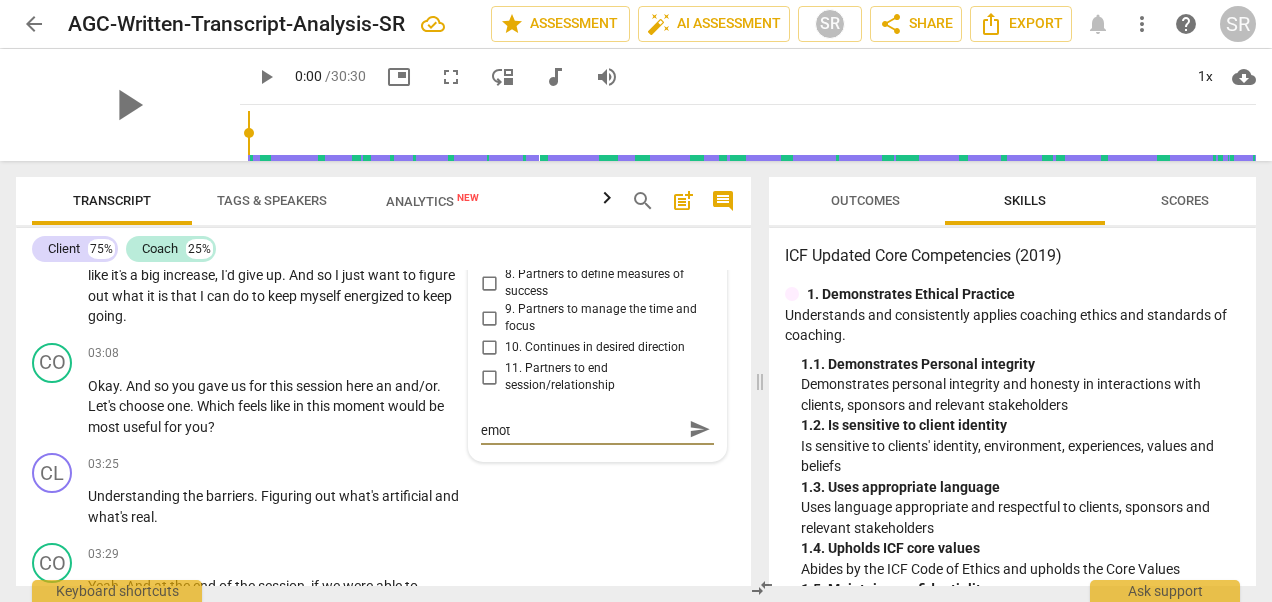 type on "Coach did not acknowledge the emo" 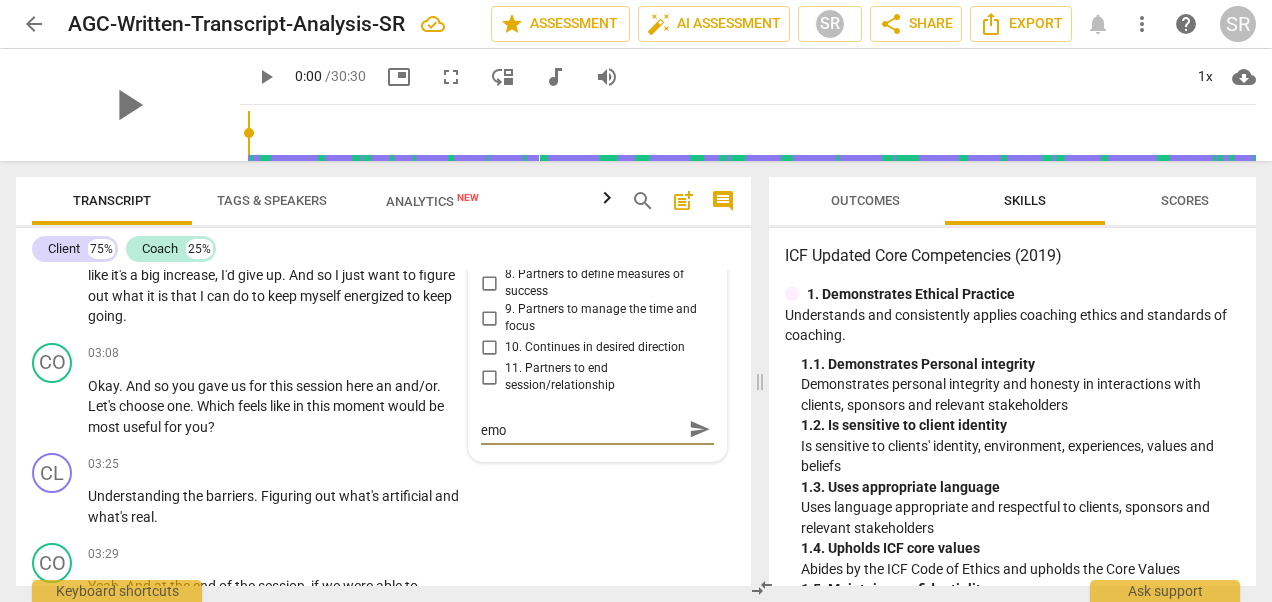 type on "Coach did not acknowledge the em" 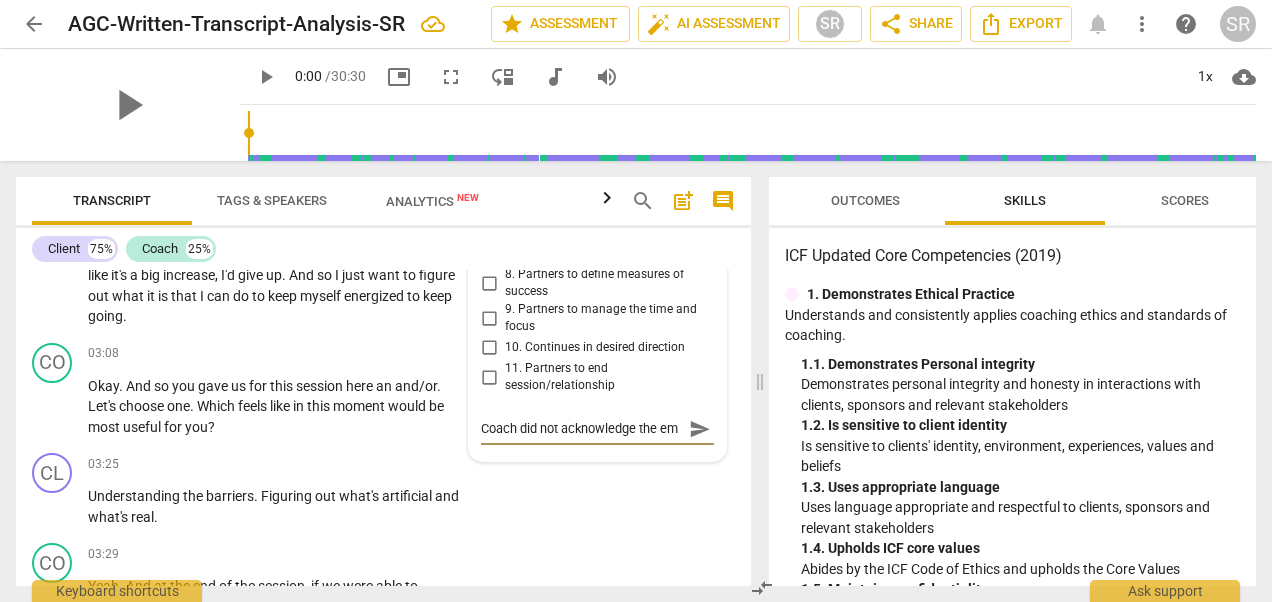 type on "Coach did not acknowledge the e" 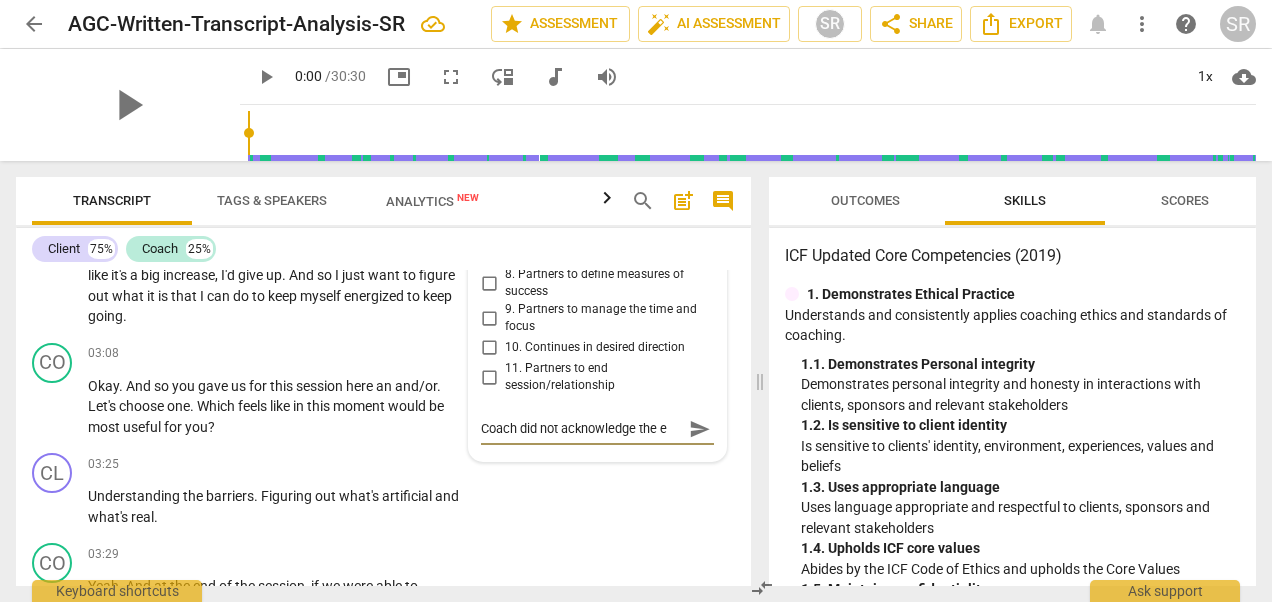 type on "Coach did not acknowledge the" 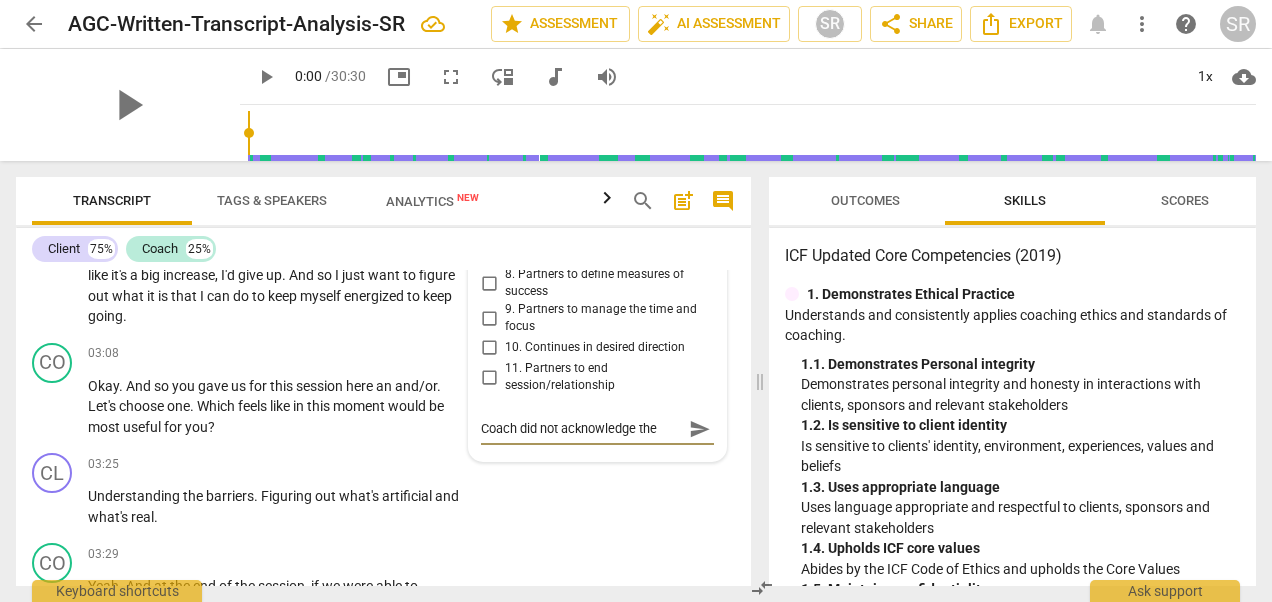 type on "Coach did not acknowledge the" 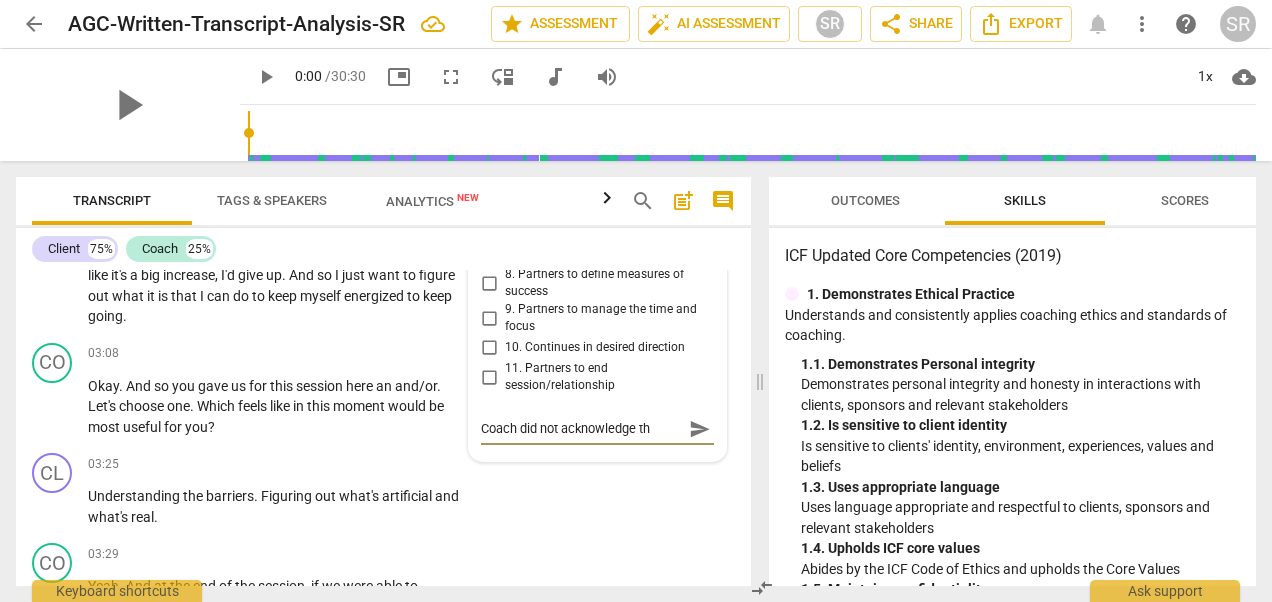 type on "Coach did not acknowledge t" 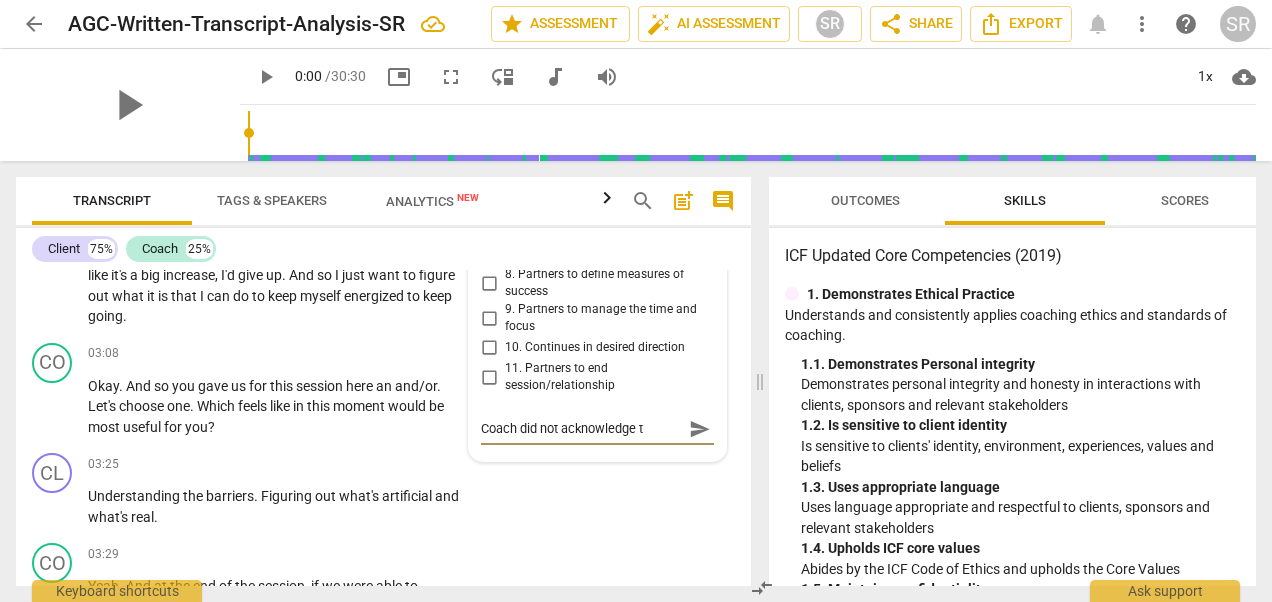 type on "Coach did not acknowledge" 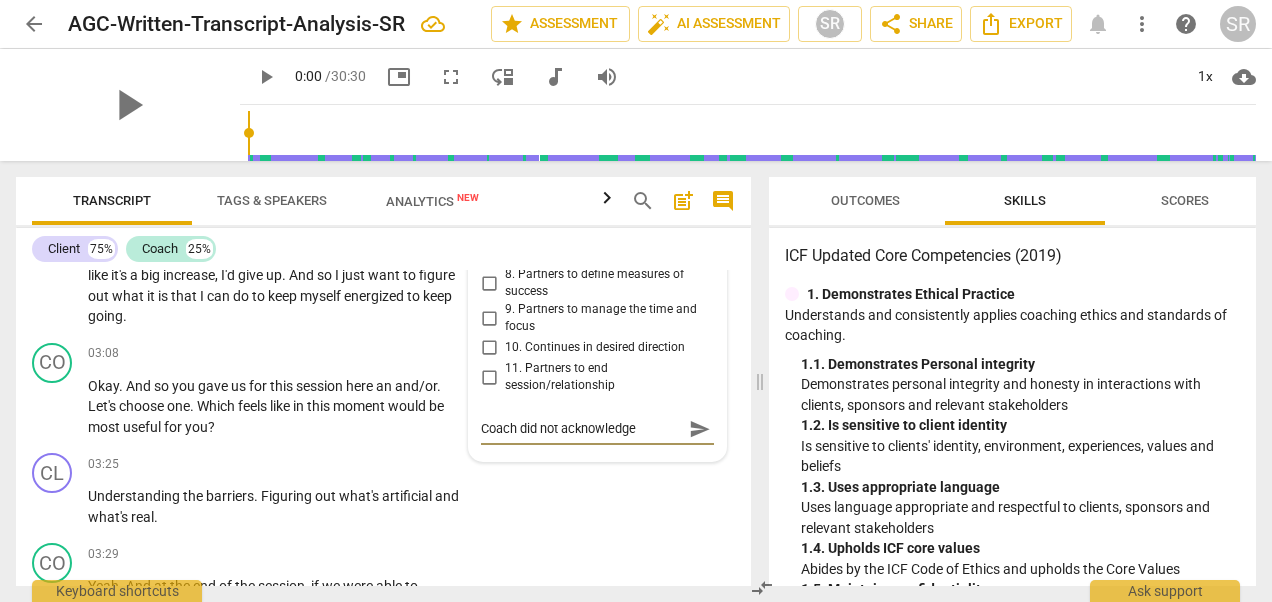 type on "Coach did not acknowledge" 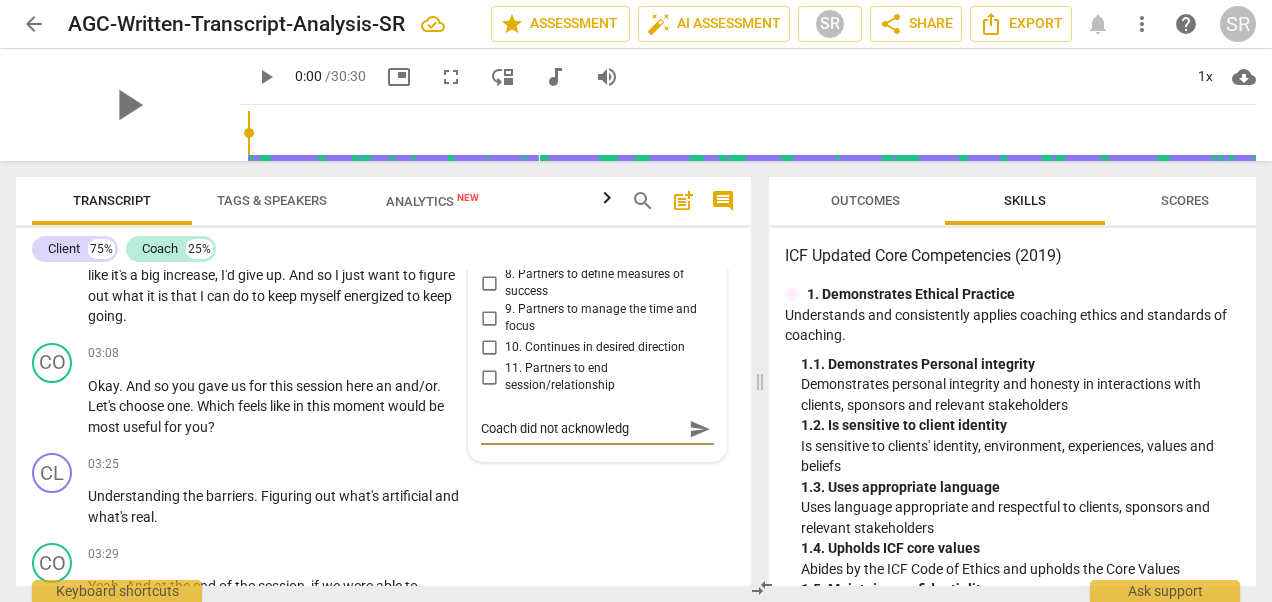 type on "Coach did not acknowled" 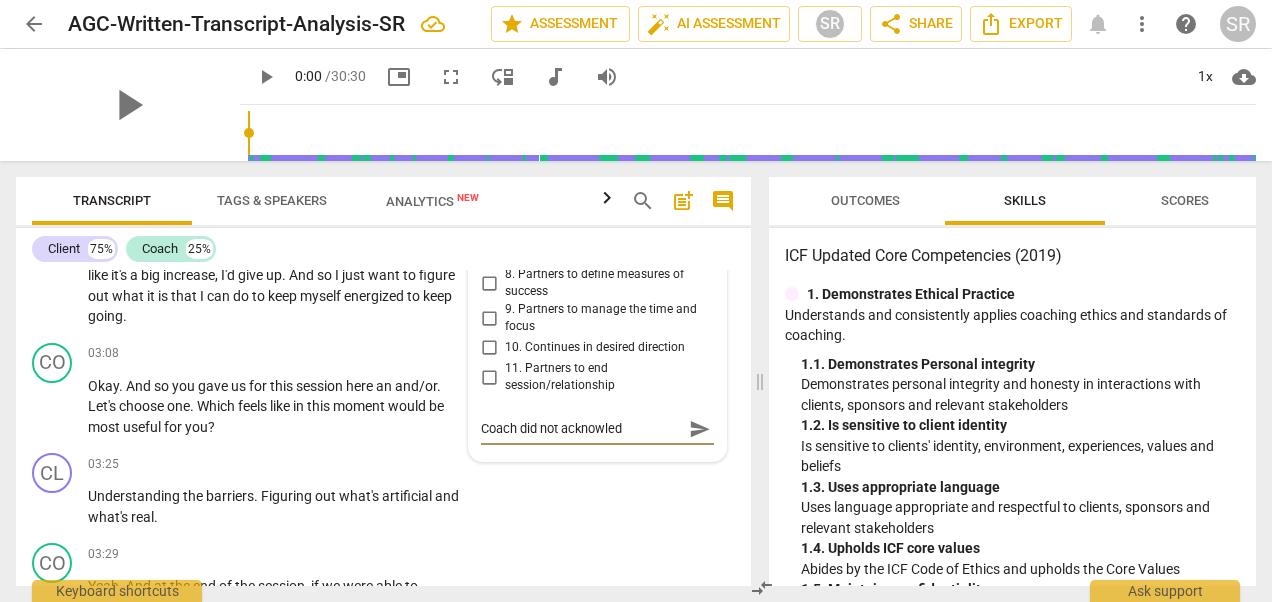 type on "Coach did not acknowle" 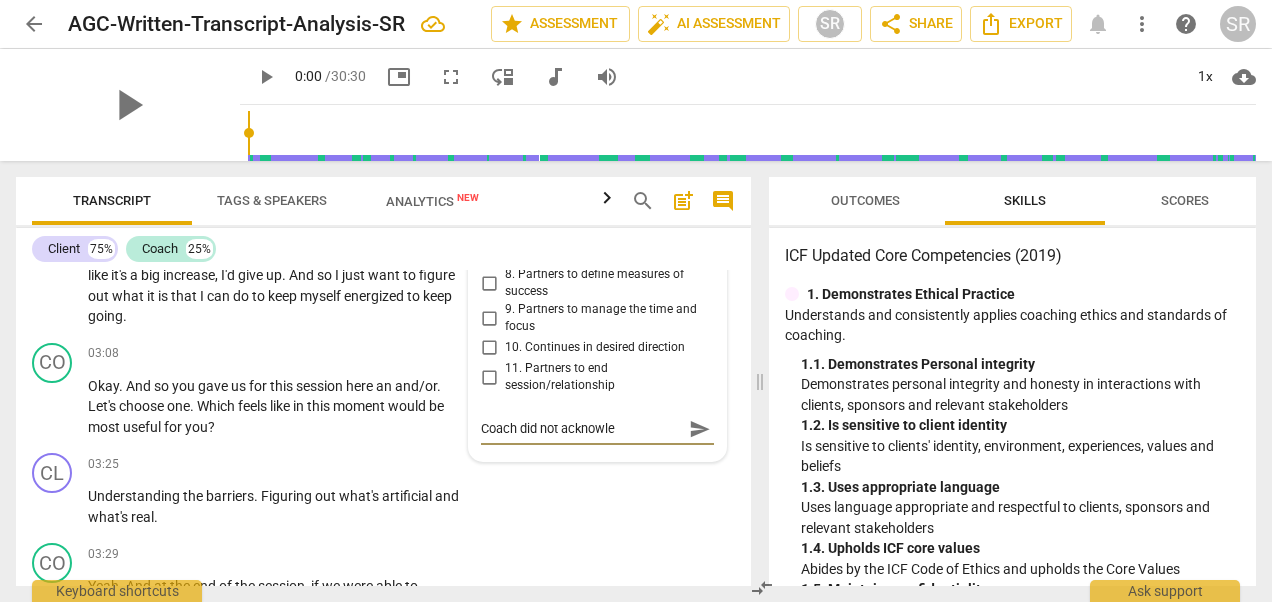 type on "Coach did not acknowl" 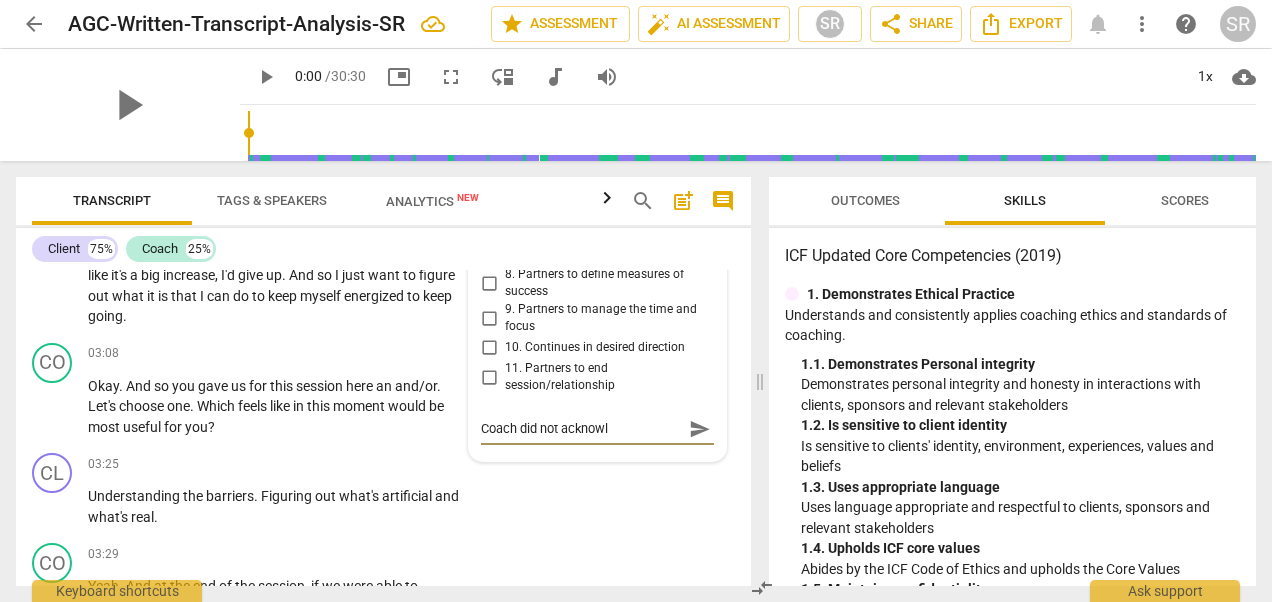 type on "Coach did not acknow" 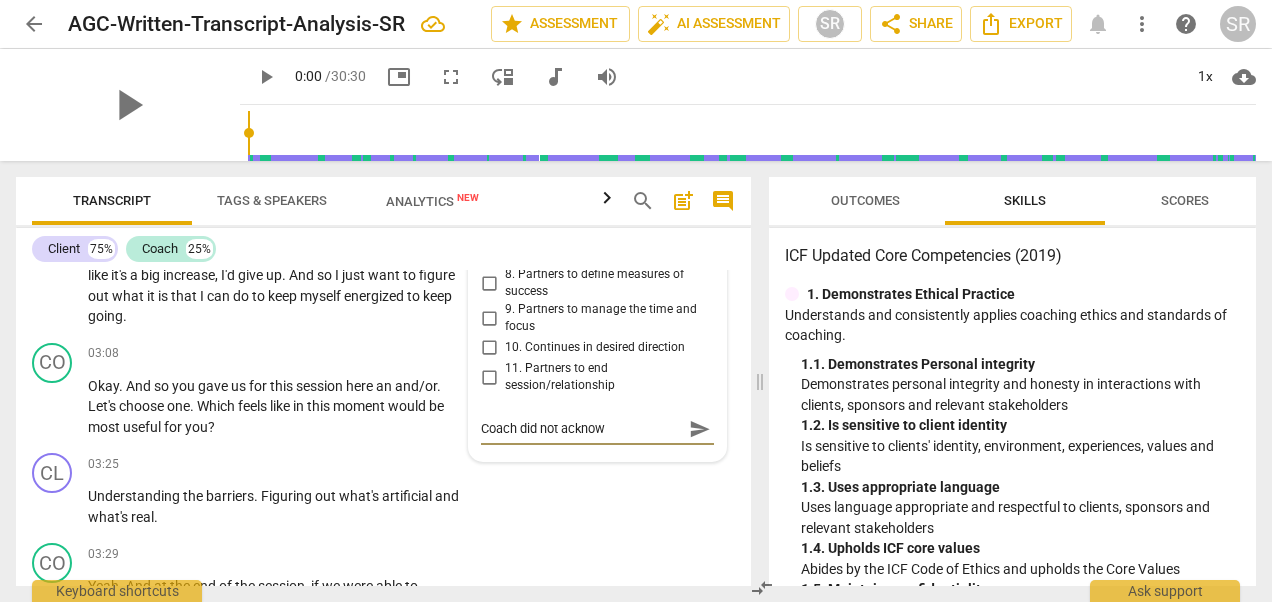 type on "Coach did not ackno" 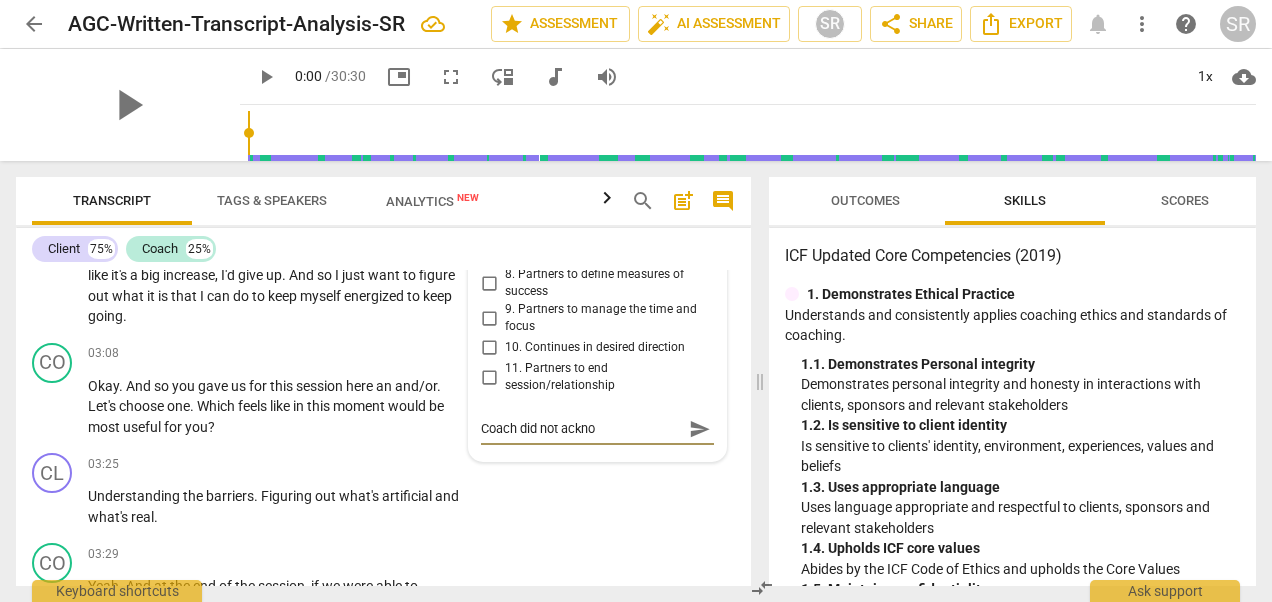 type on "Coach did not ackn" 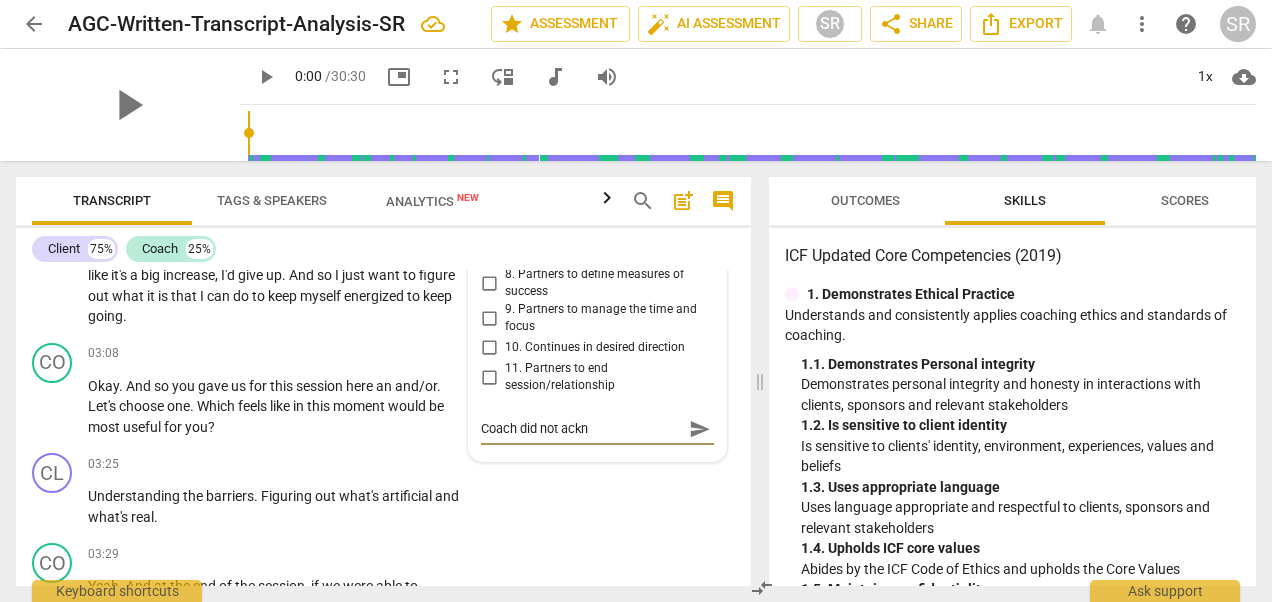 type on "Coach did not ack" 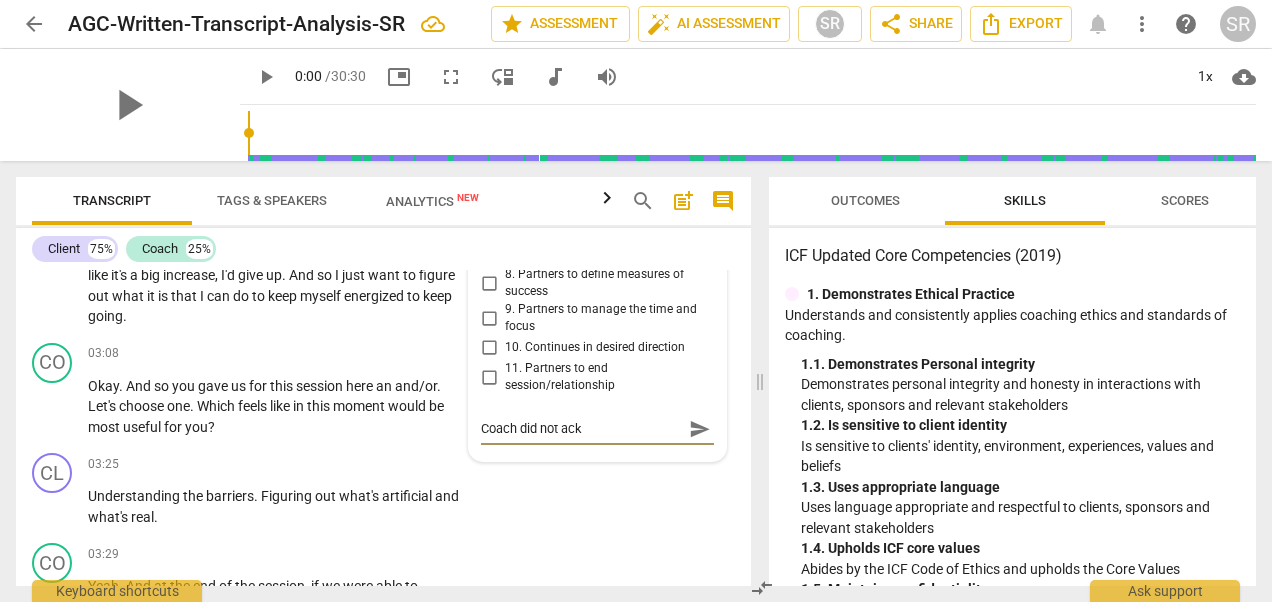 type on "Coach did not ac" 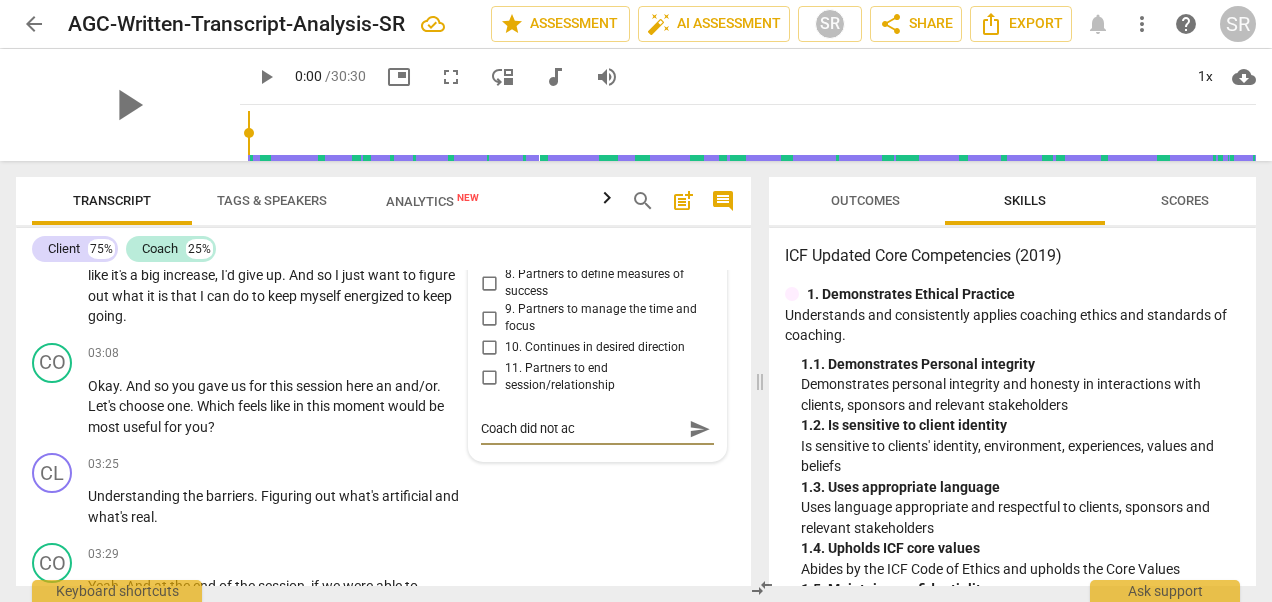 type on "Coach did not a" 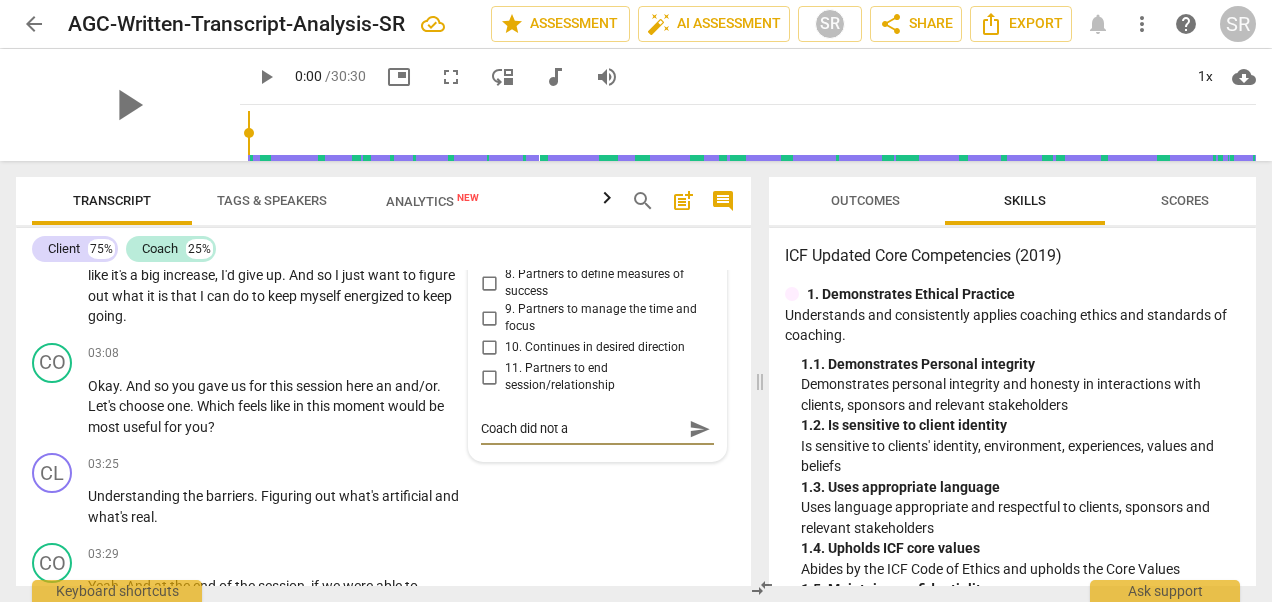 type on "Coach did not" 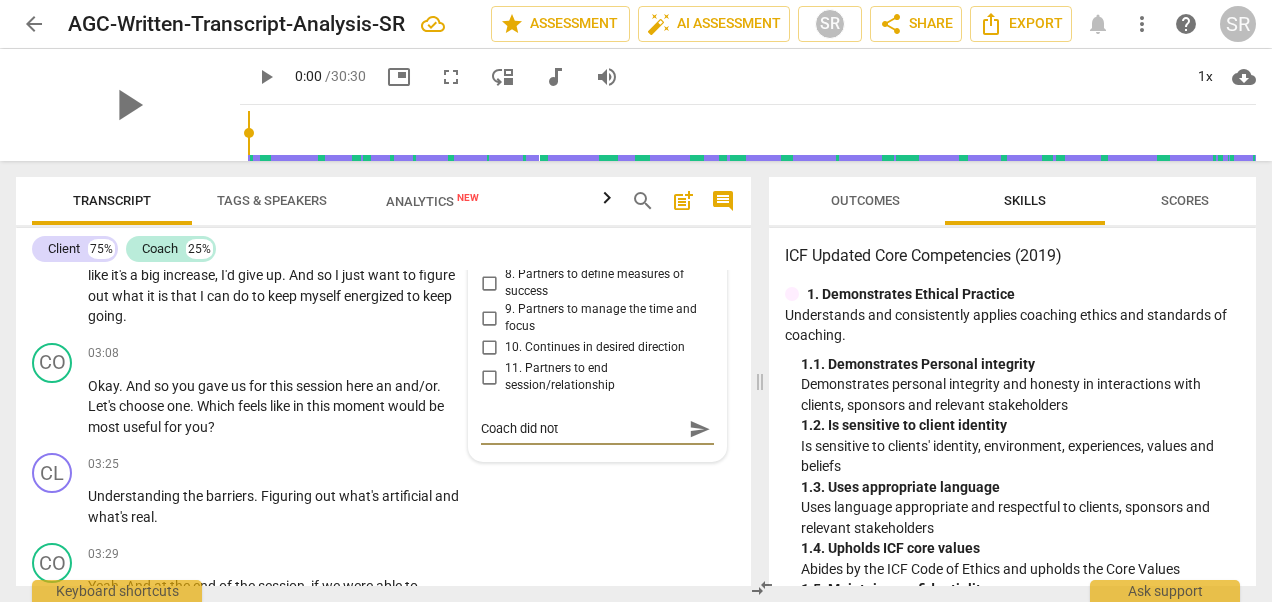 type on "Coach did not" 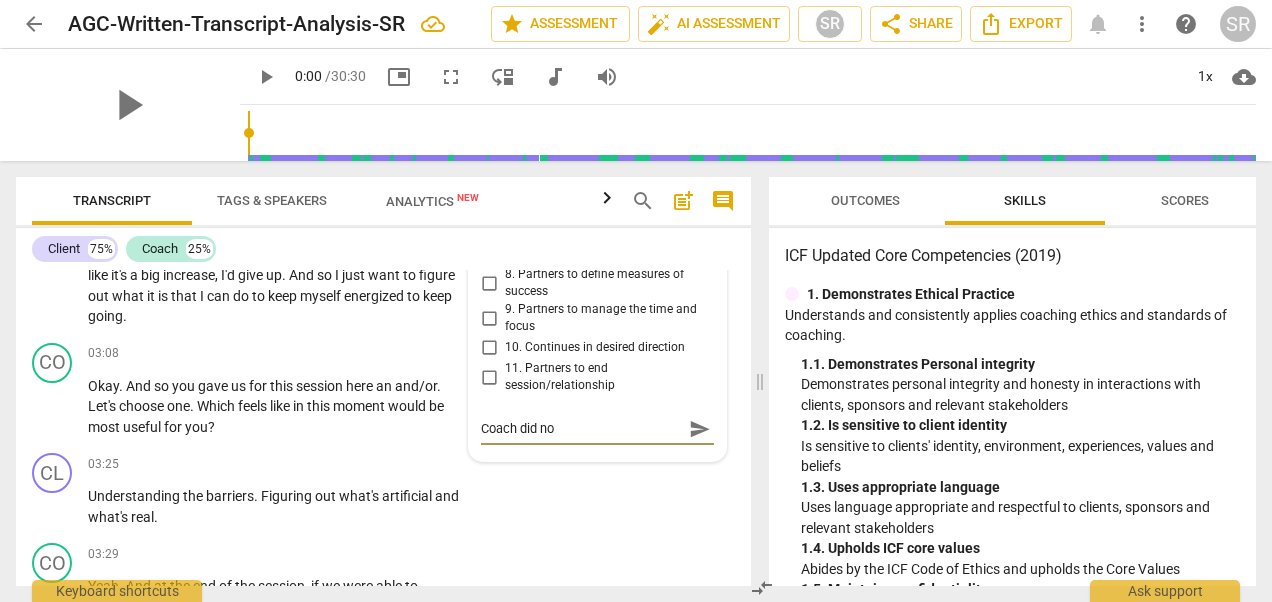 type on "Coach did not" 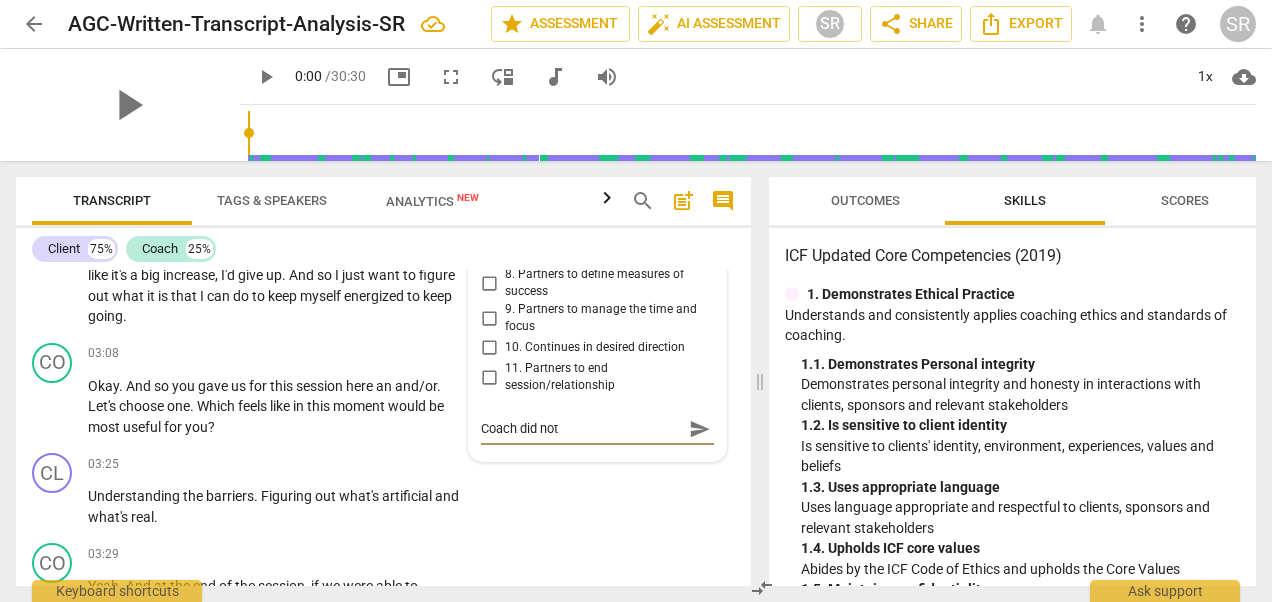 type on "Coach did not" 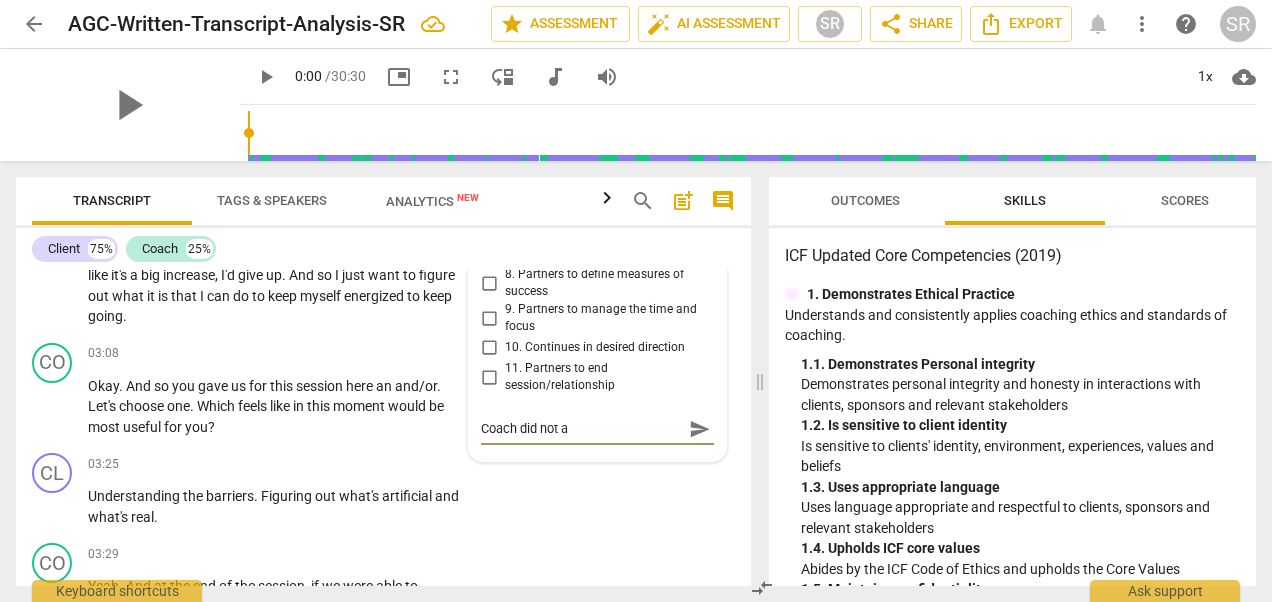 type on "Coach did not ac" 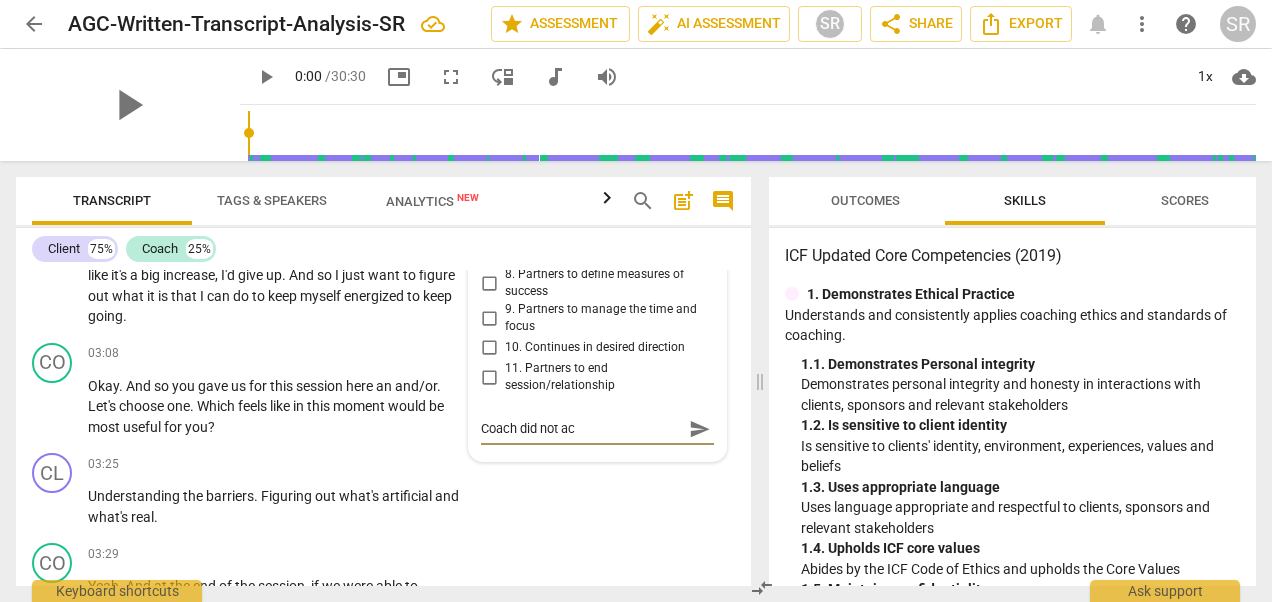 type on "Coach did not ack" 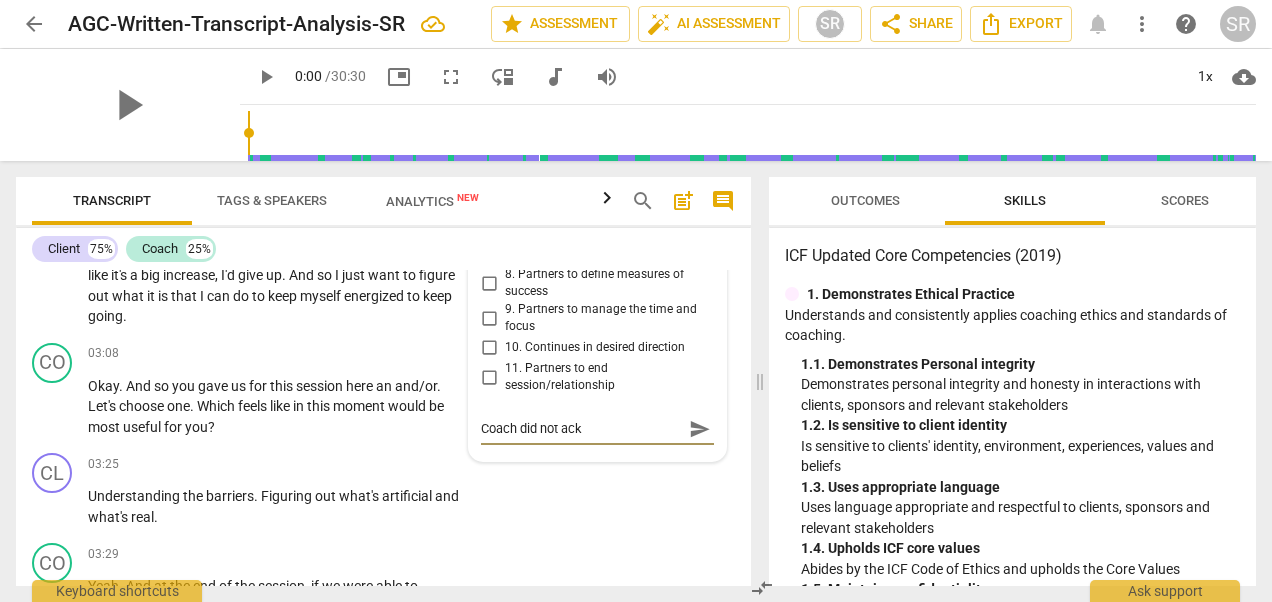 type on "Coach did not ackn" 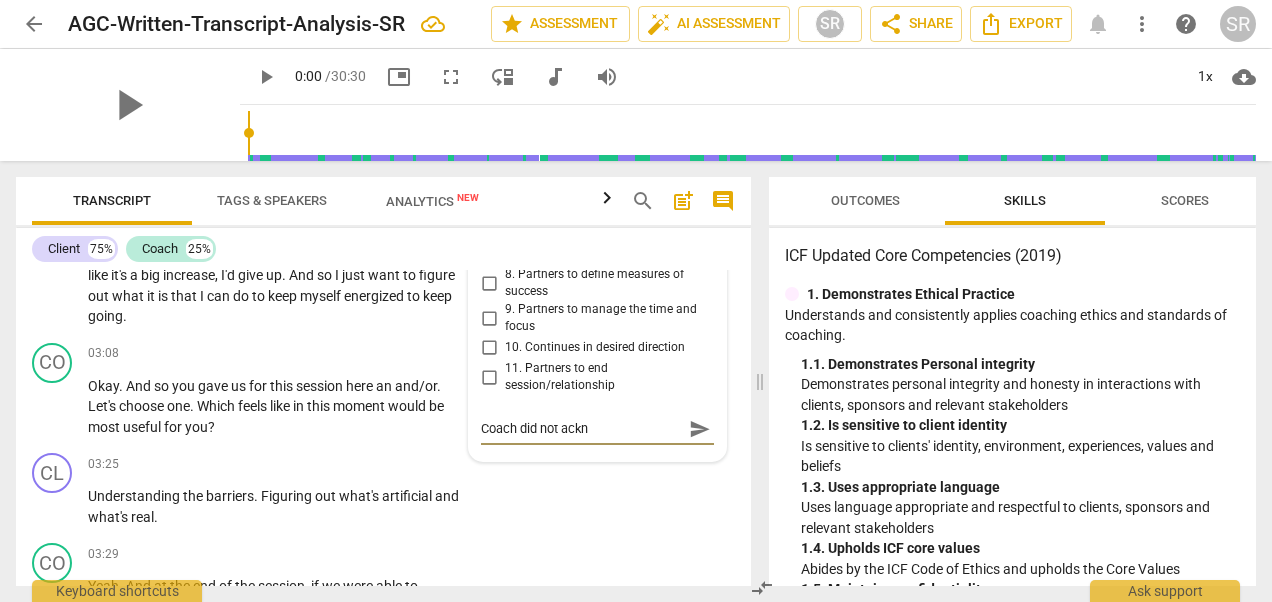 type on "Coach did not ackno" 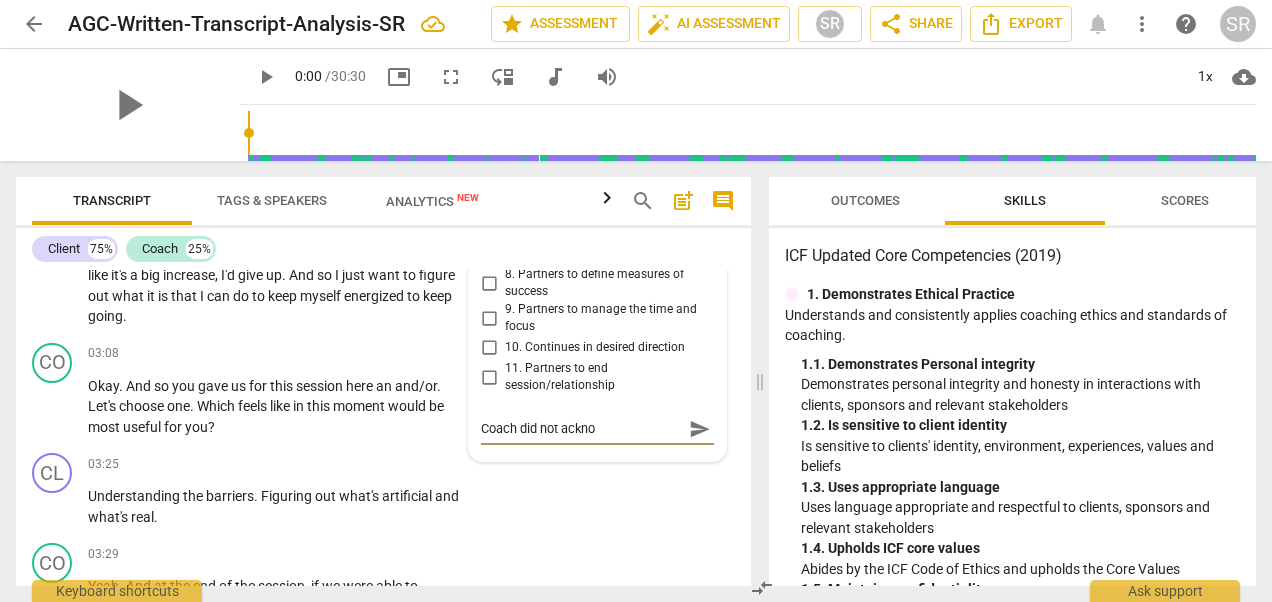 type on "Coach did not acknow" 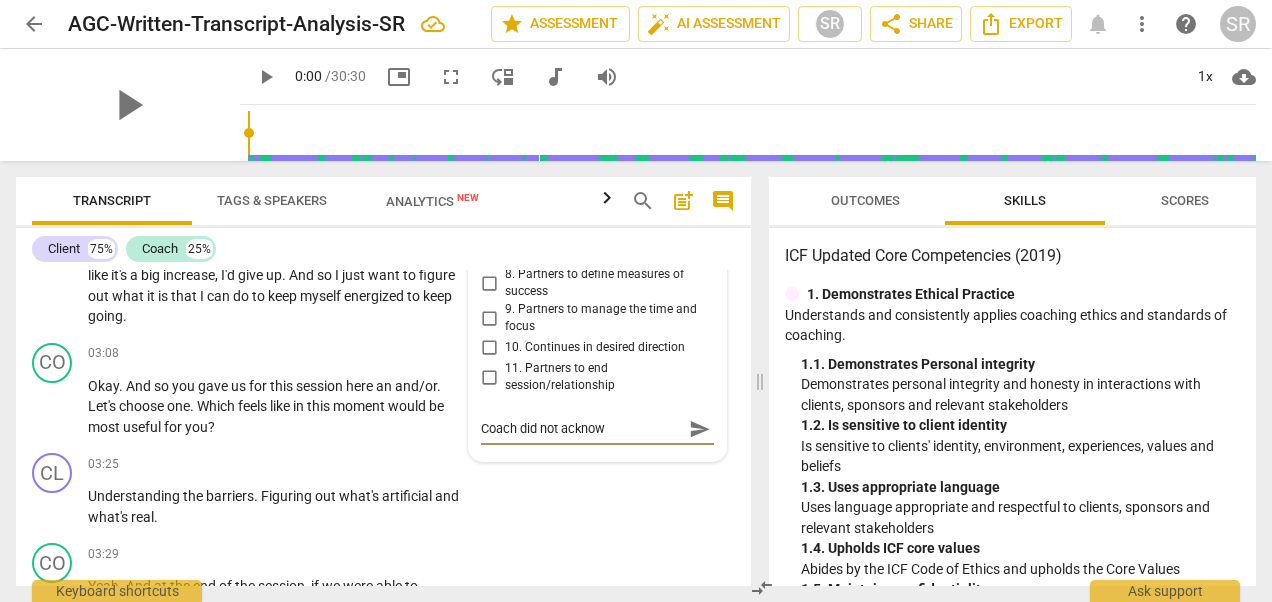 type on "Coach did not acknowl" 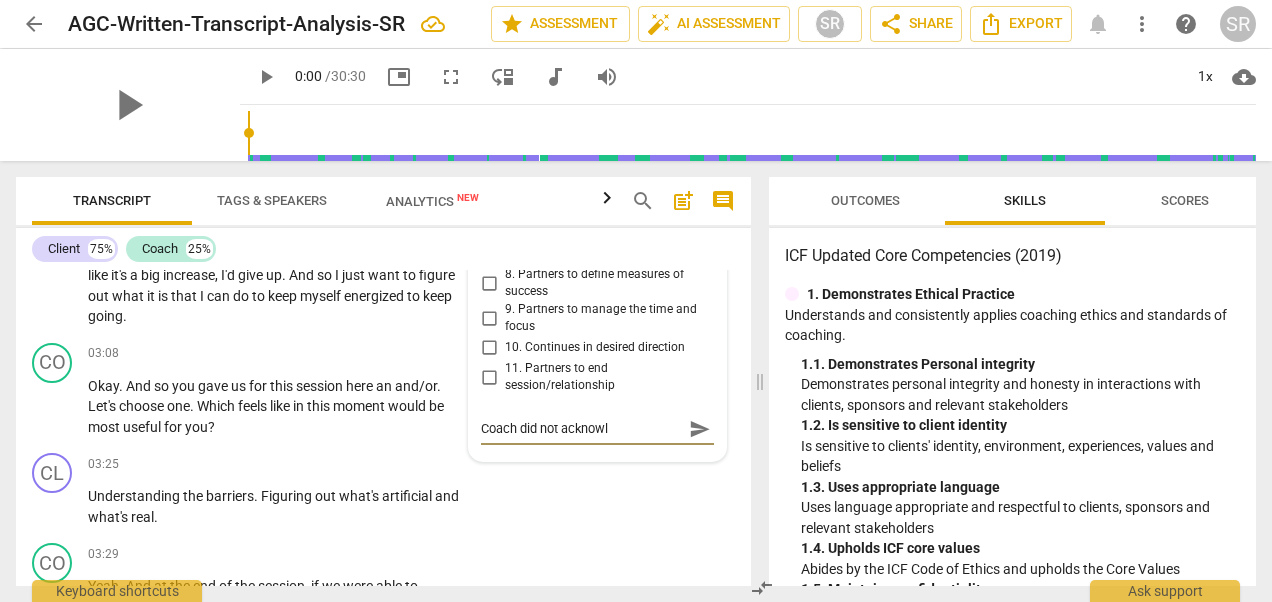 type on "Coach did not acknowle" 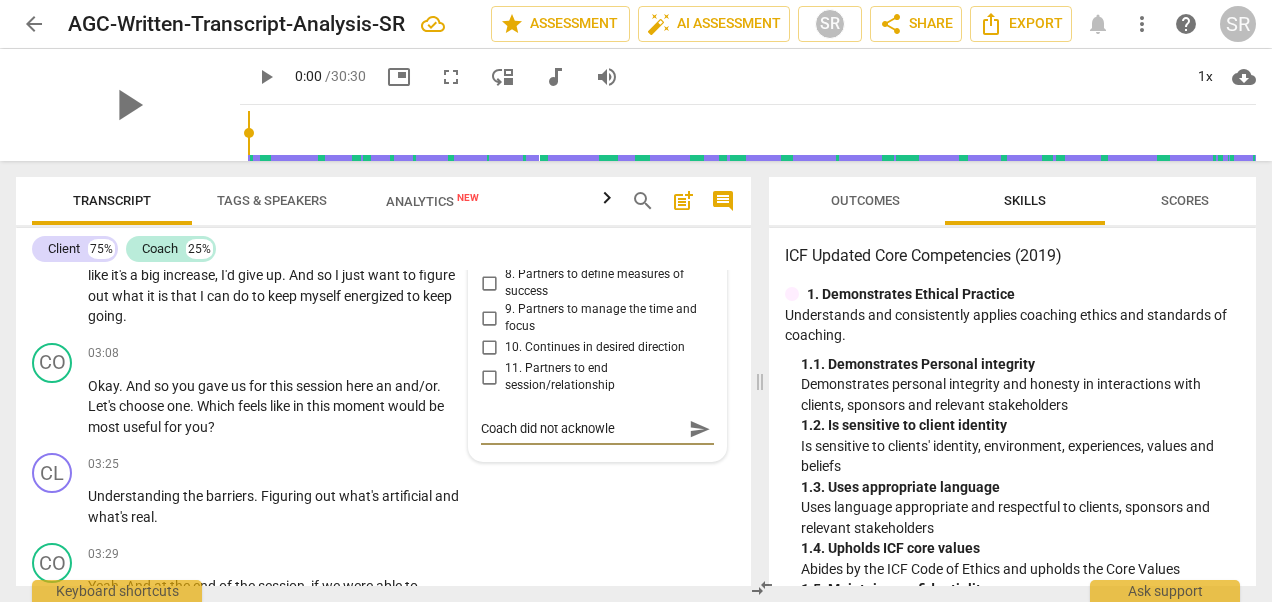 type on "Coach did not acknowled" 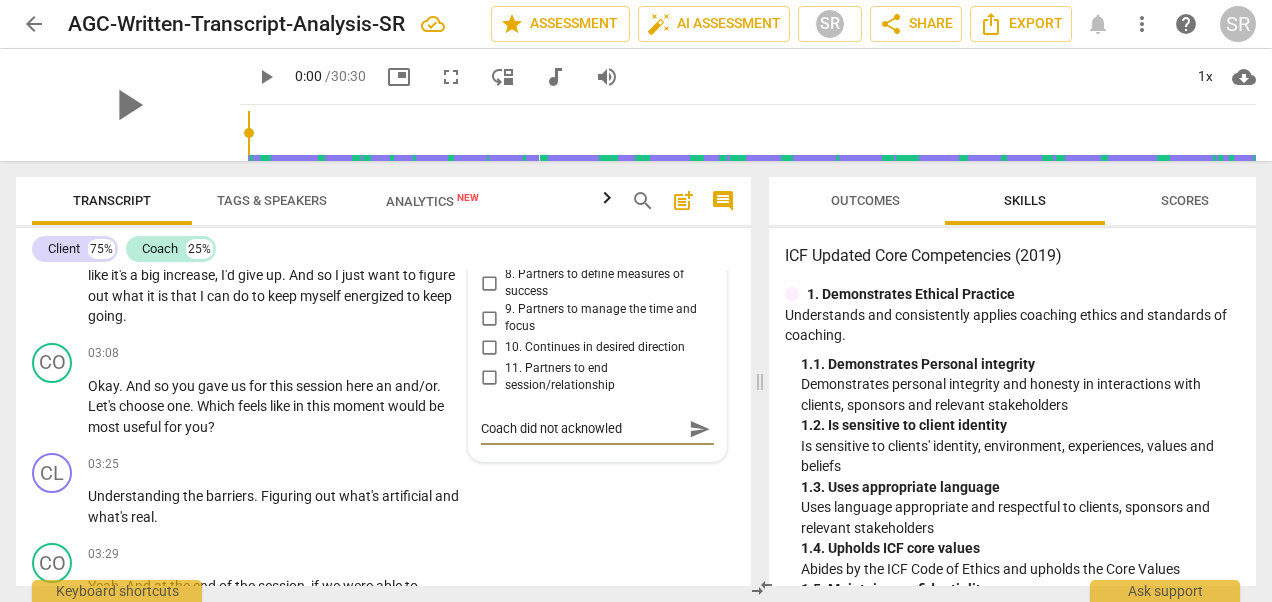 type on "Coach did not acknowledg" 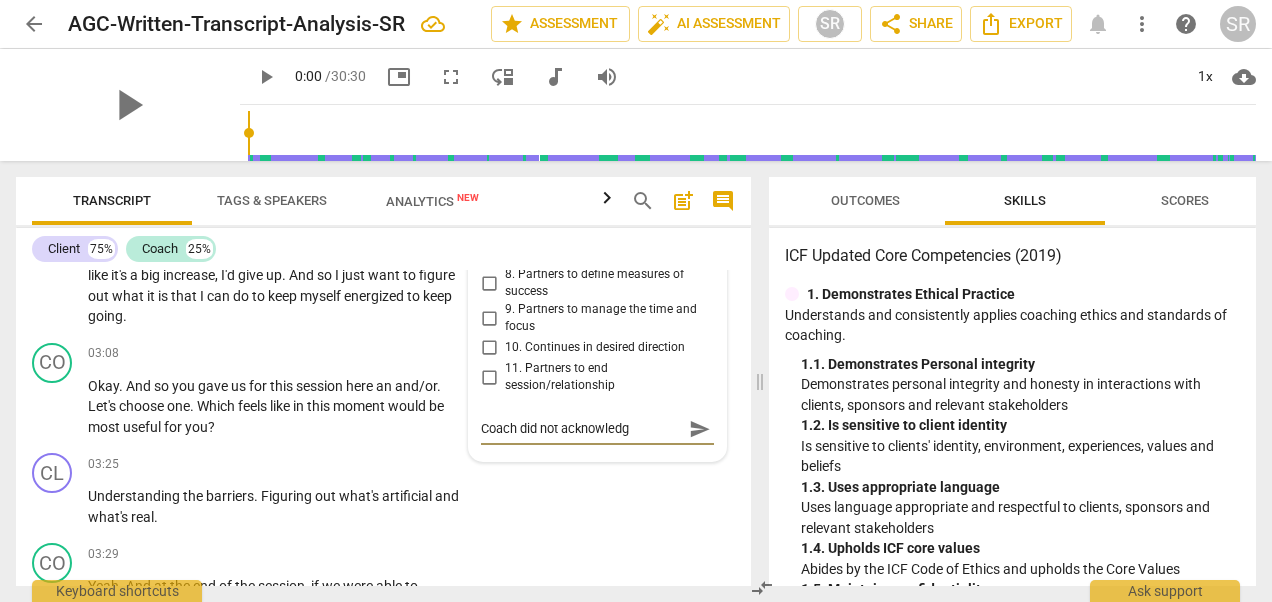 type on "Coach did not acknowledge" 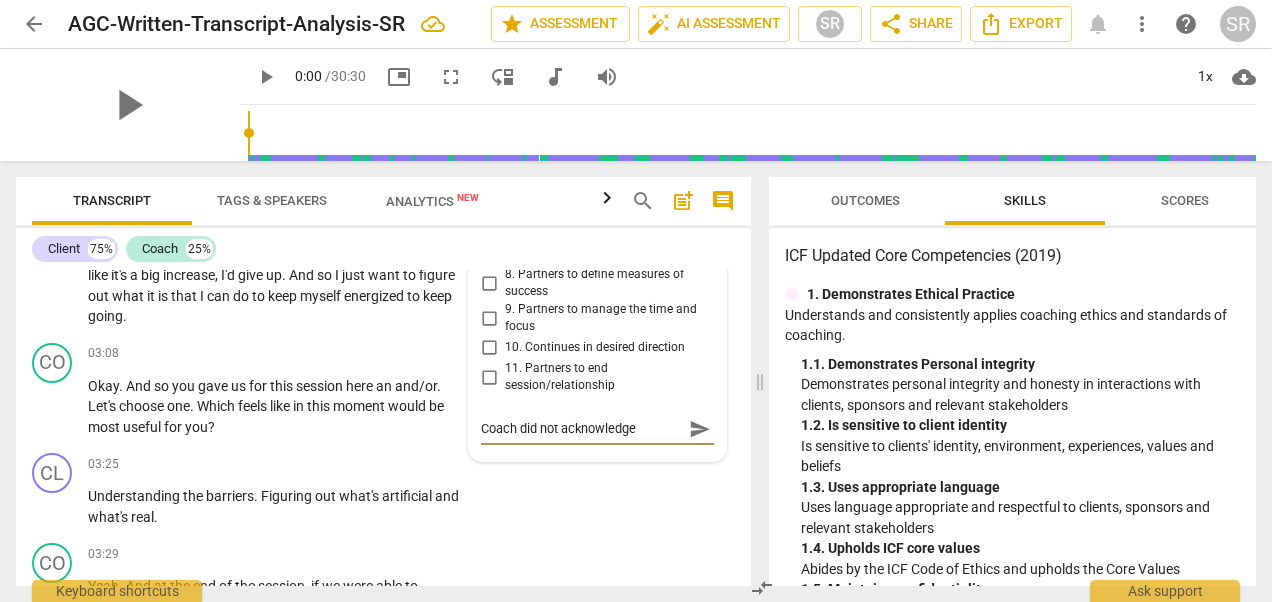 type on "Coach did not acknowledge" 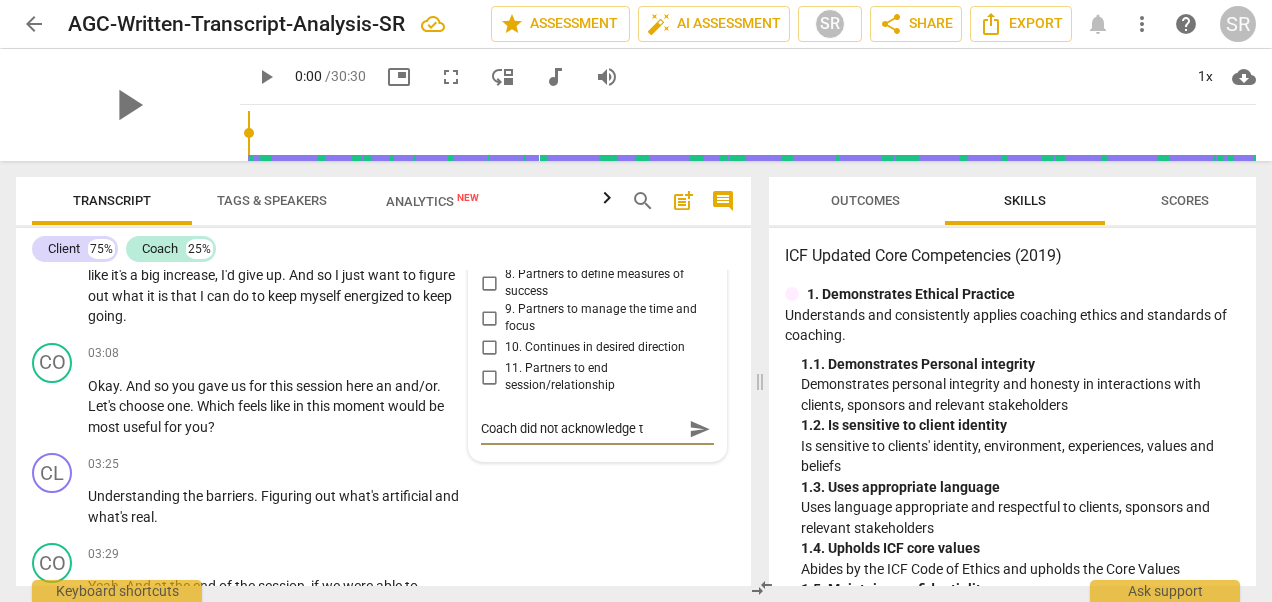 type on "Coach did not acknowledge th" 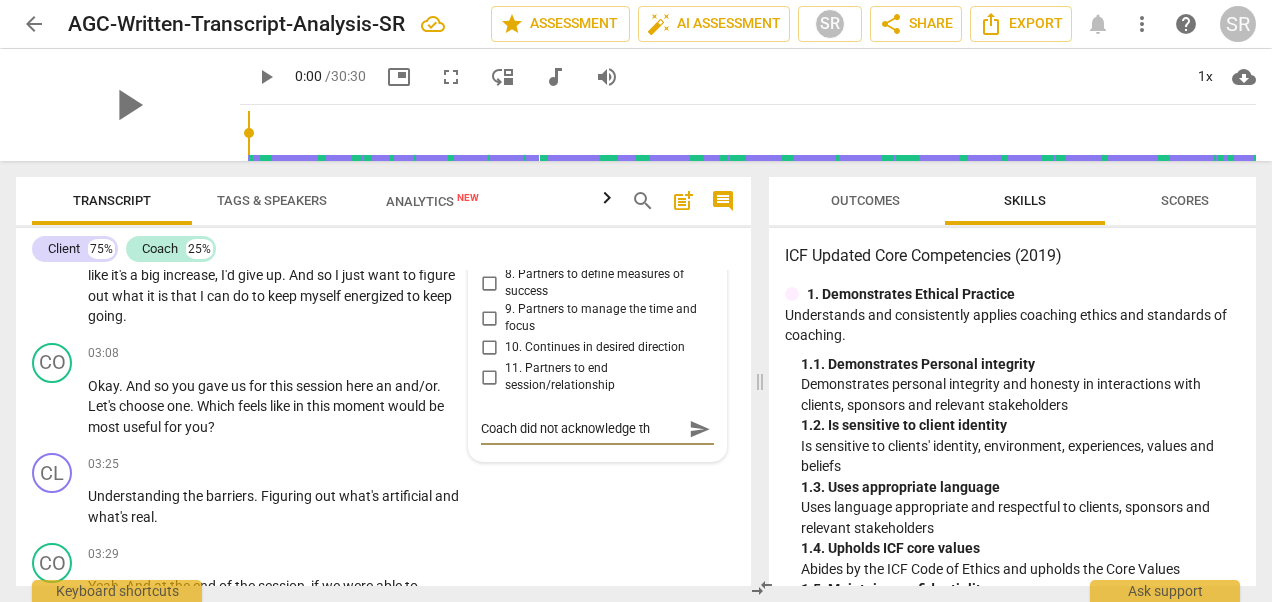 type on "Coach did not acknowledge the" 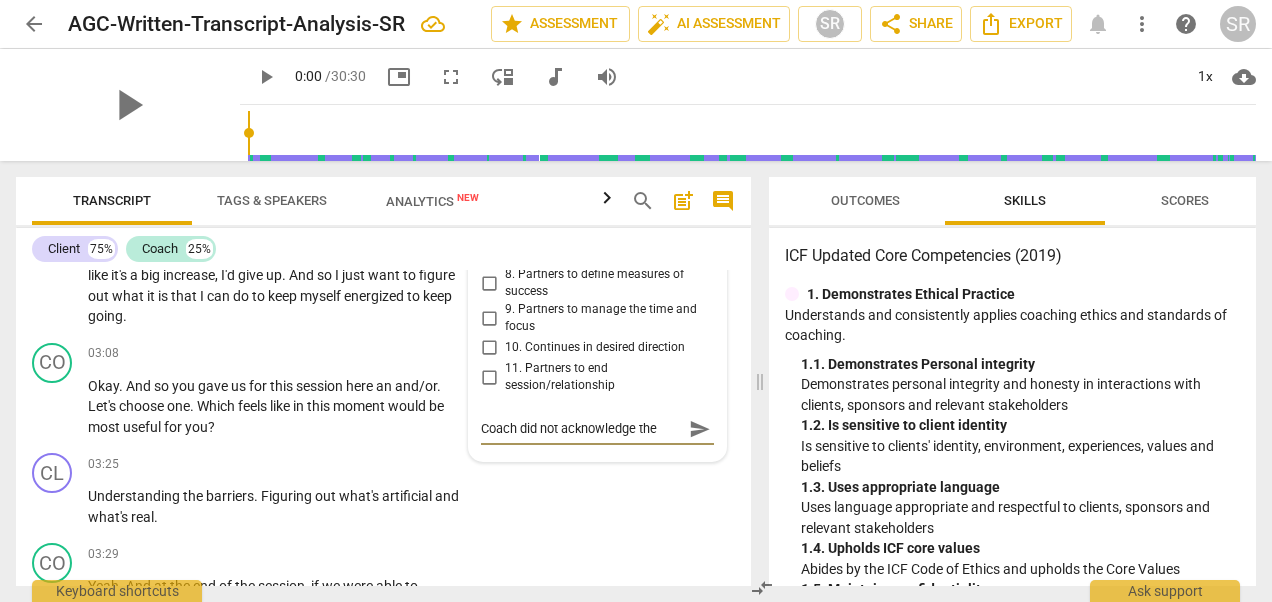 type on "Coach did not acknowledge the" 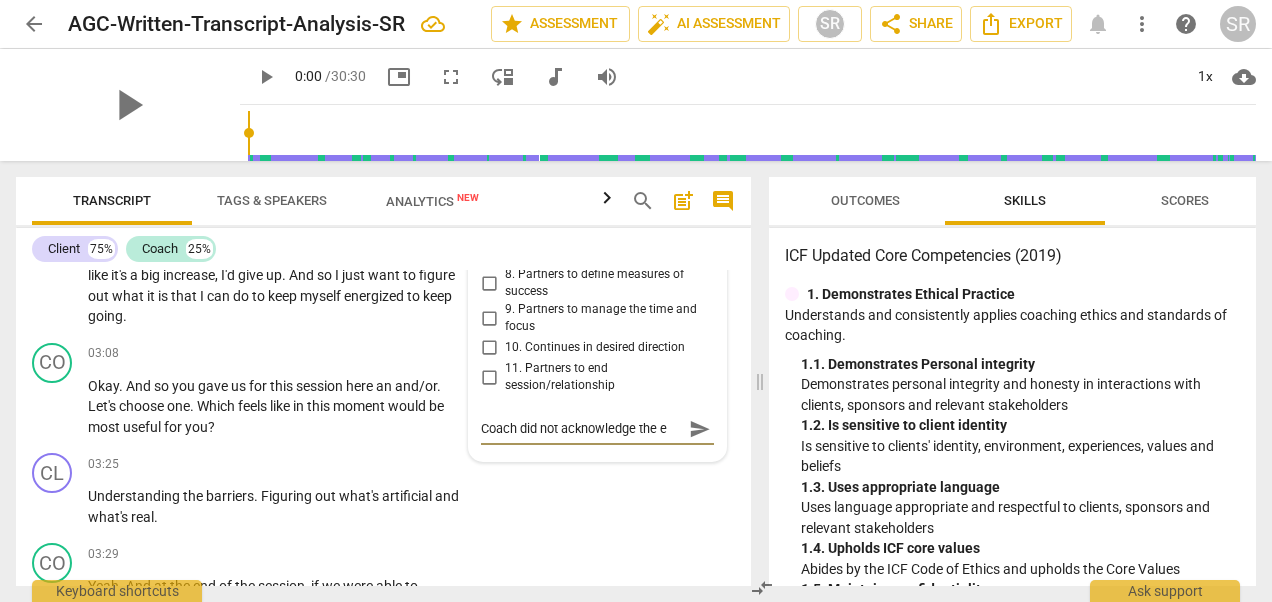 type on "Coach did not acknowledge the em" 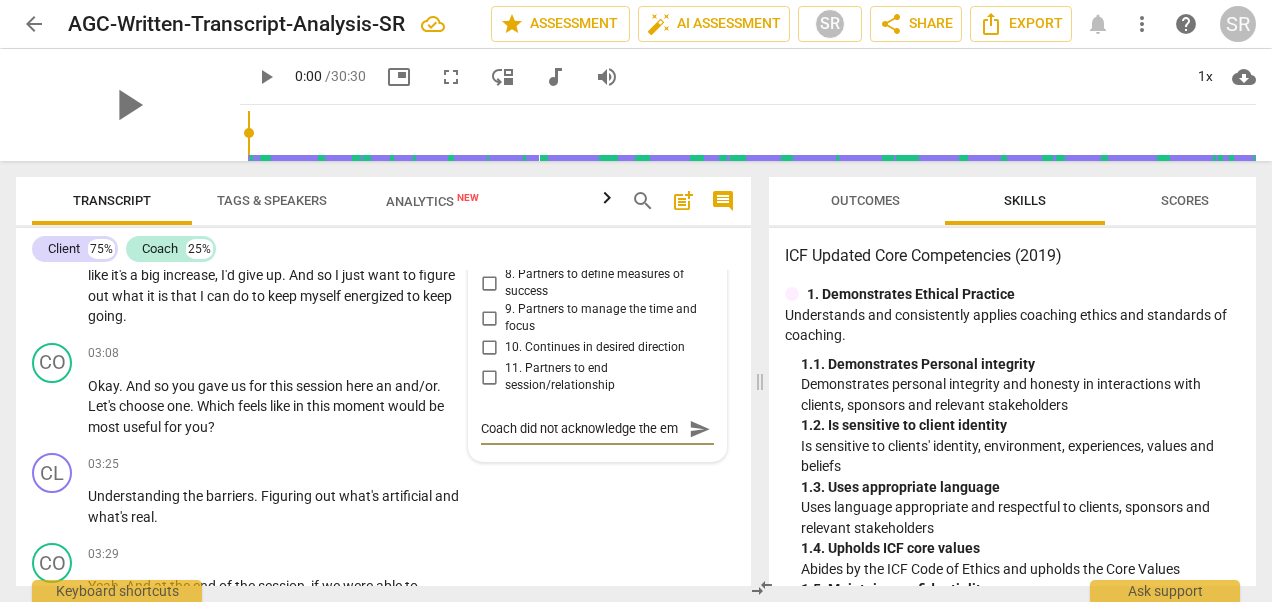 scroll, scrollTop: 17, scrollLeft: 0, axis: vertical 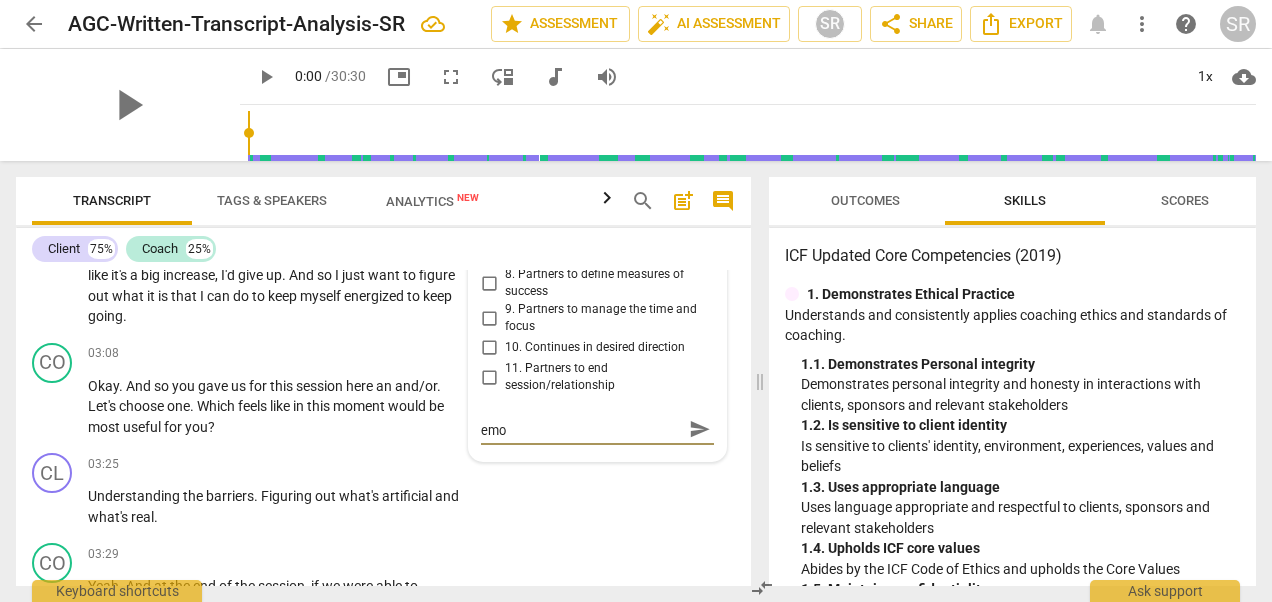 type on "Coach did not acknowledge the emot" 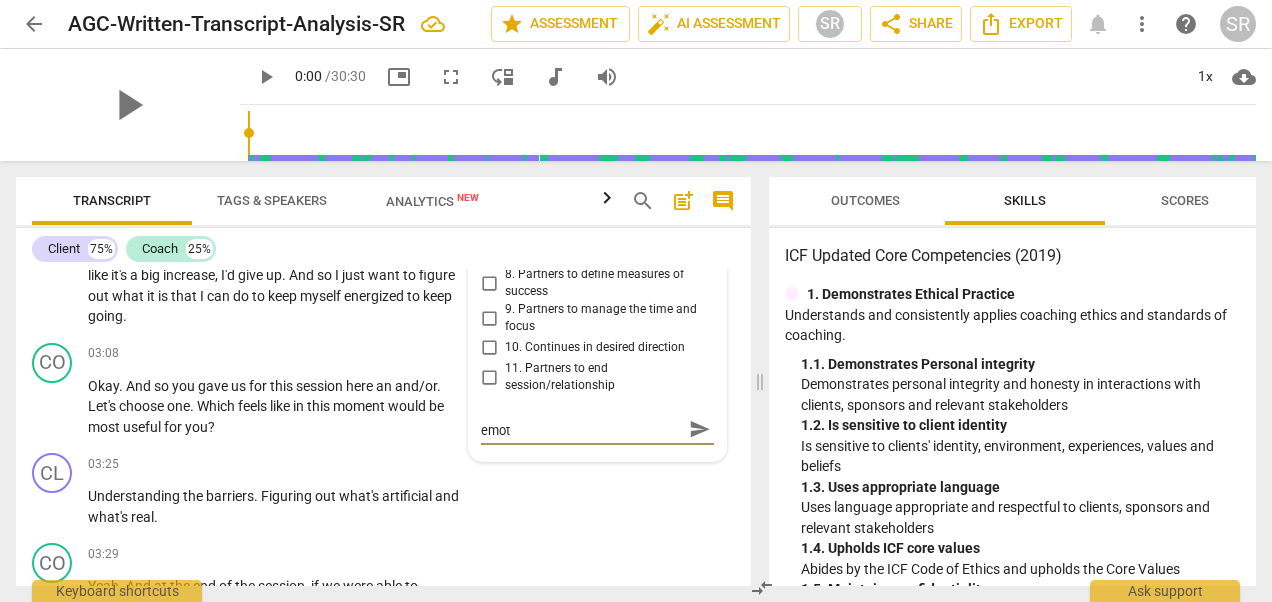 type on "Coach did not acknowledge the emoti" 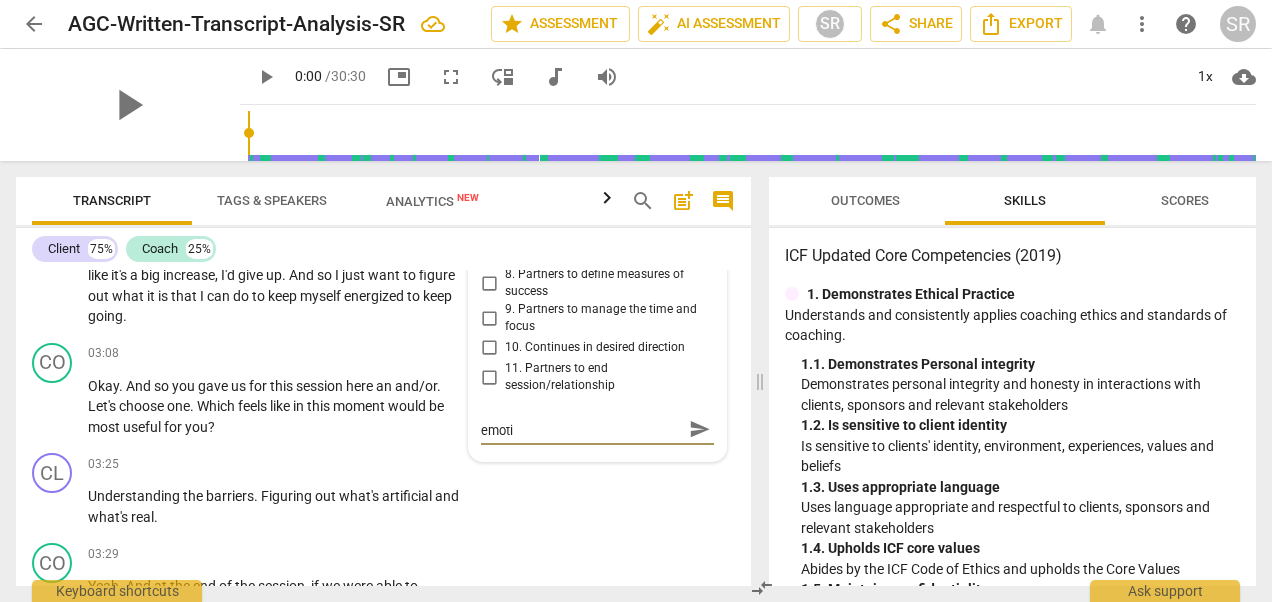 type on "Coach did not acknowledge the emotio" 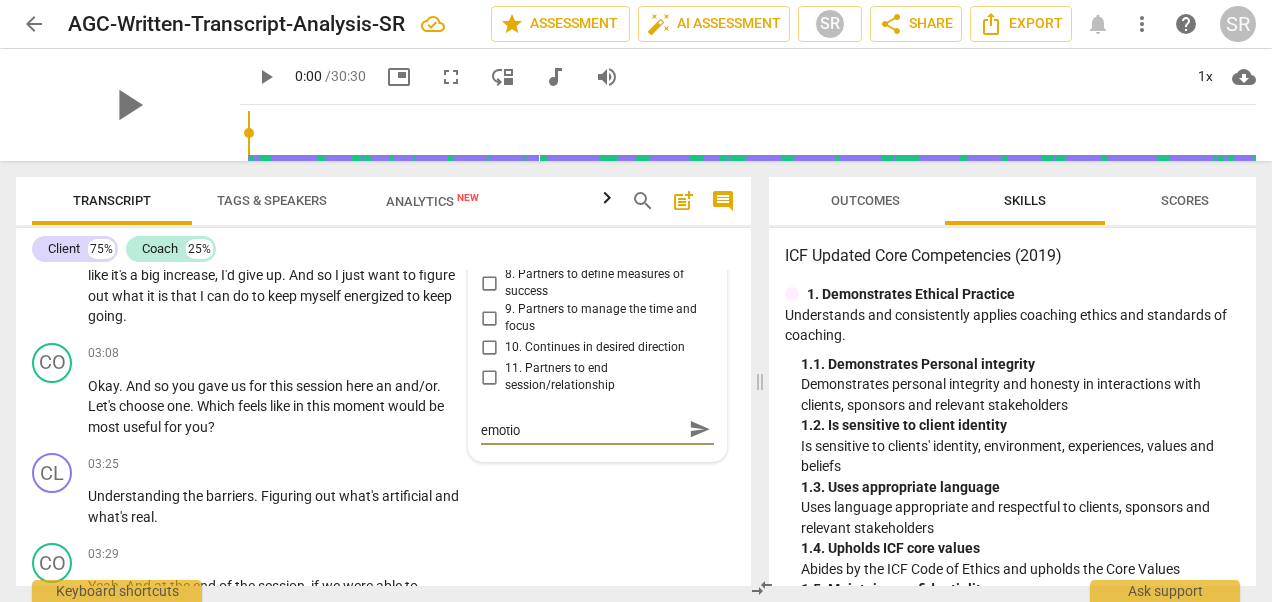 type on "Coach did not acknowledge the emotion" 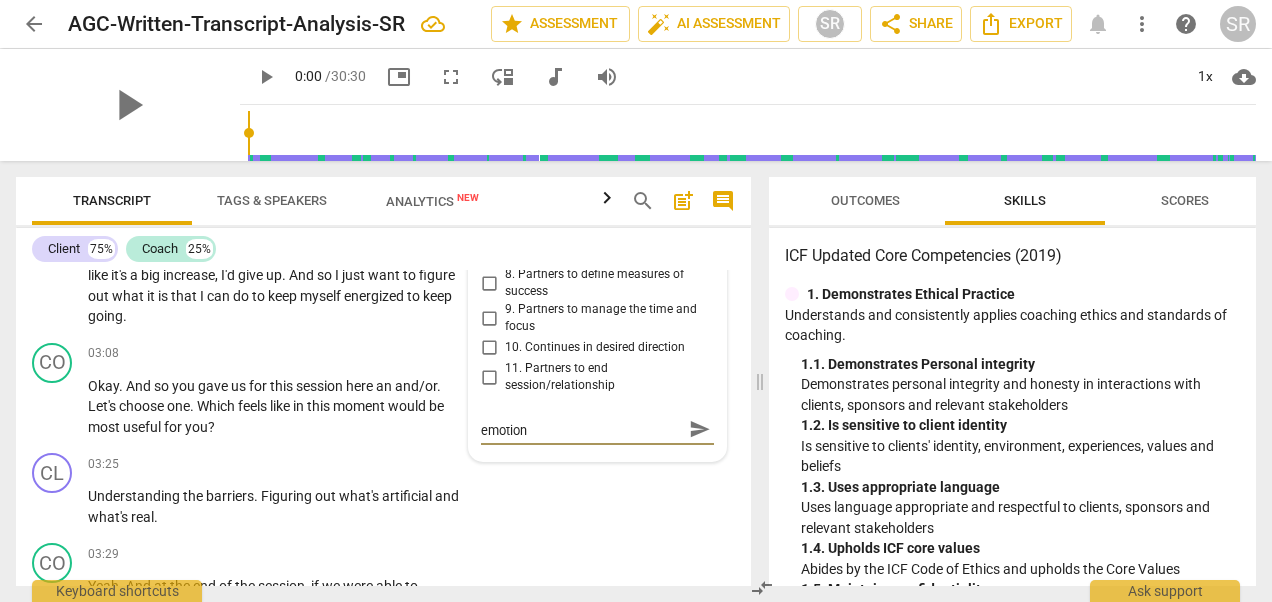 type on "Coach did not acknowledge the emotion" 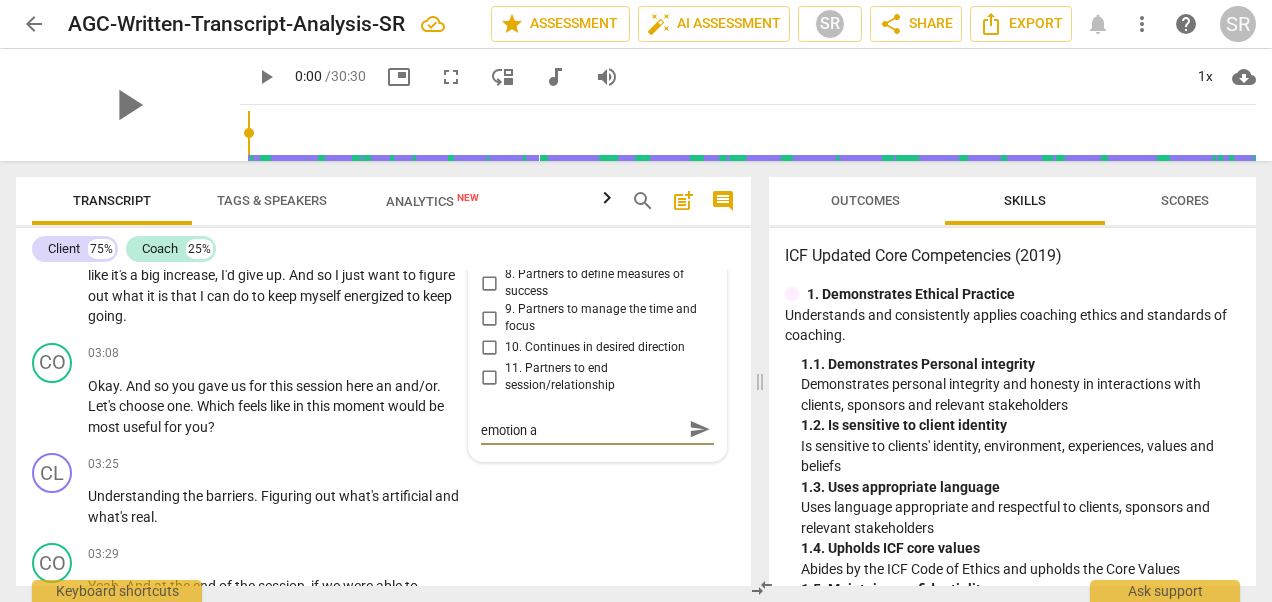 scroll, scrollTop: 0, scrollLeft: 0, axis: both 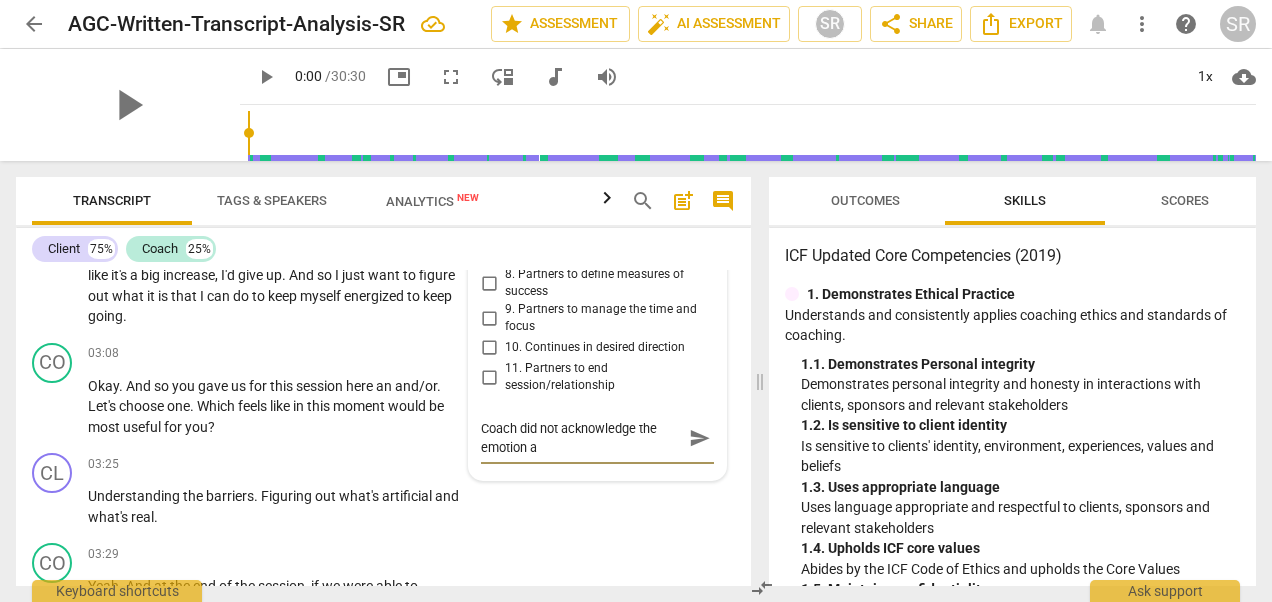type on "Coach did not acknowledge the emotion an" 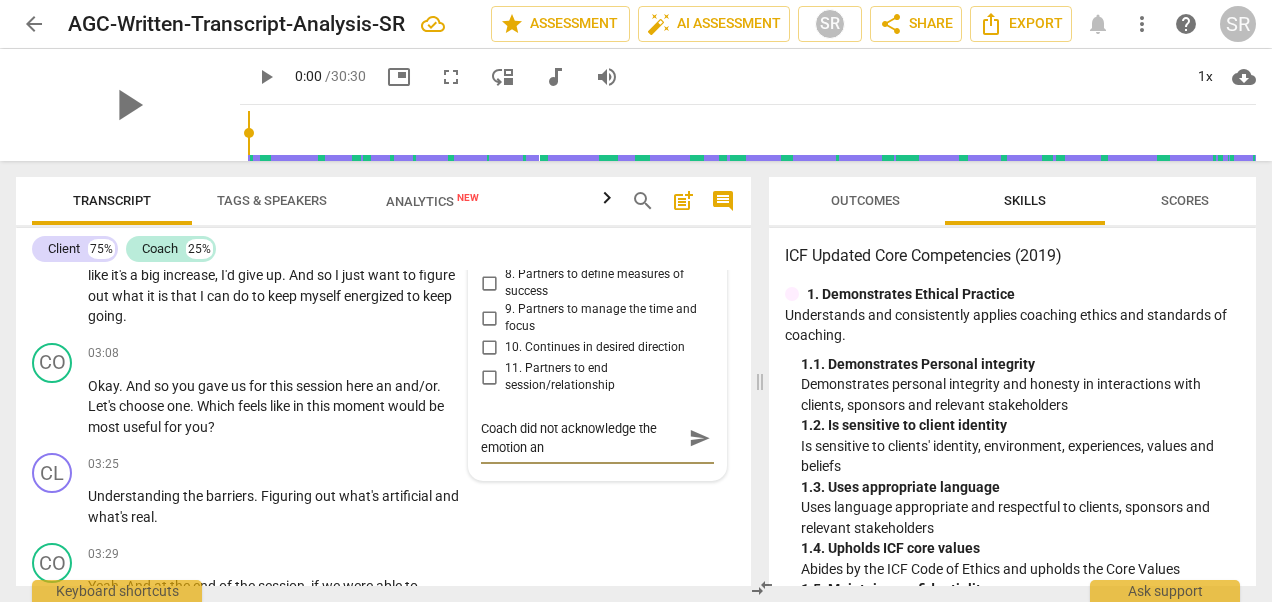type on "Coach did not acknowledge the emotion and" 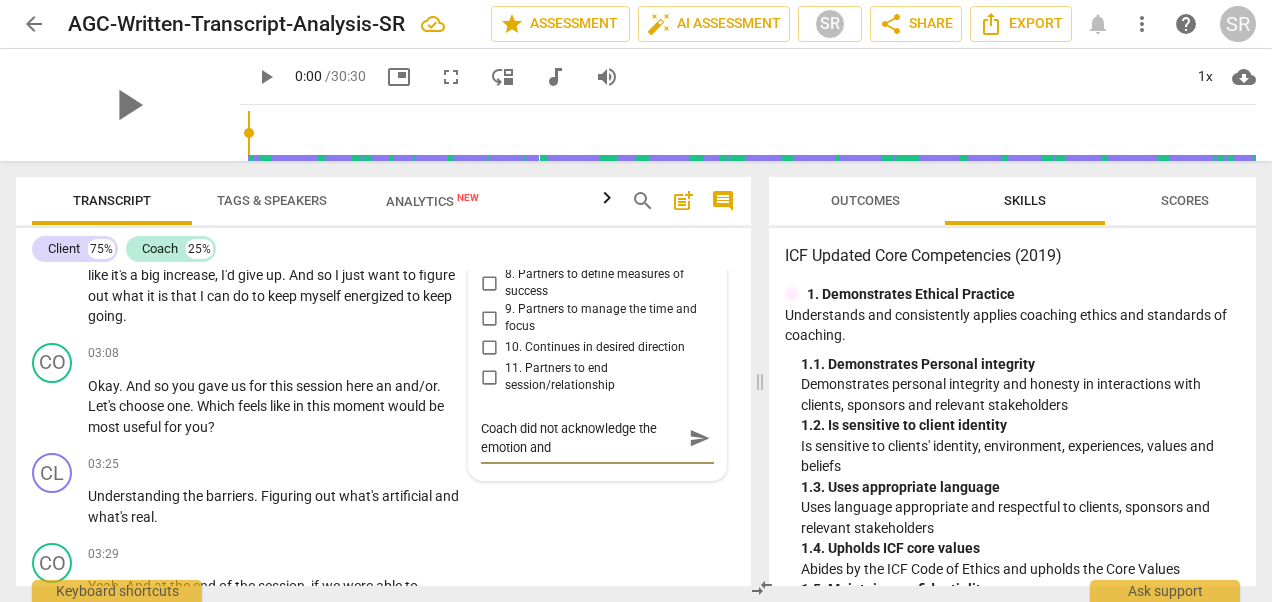 type on "Coach did not acknowledge the emotion and" 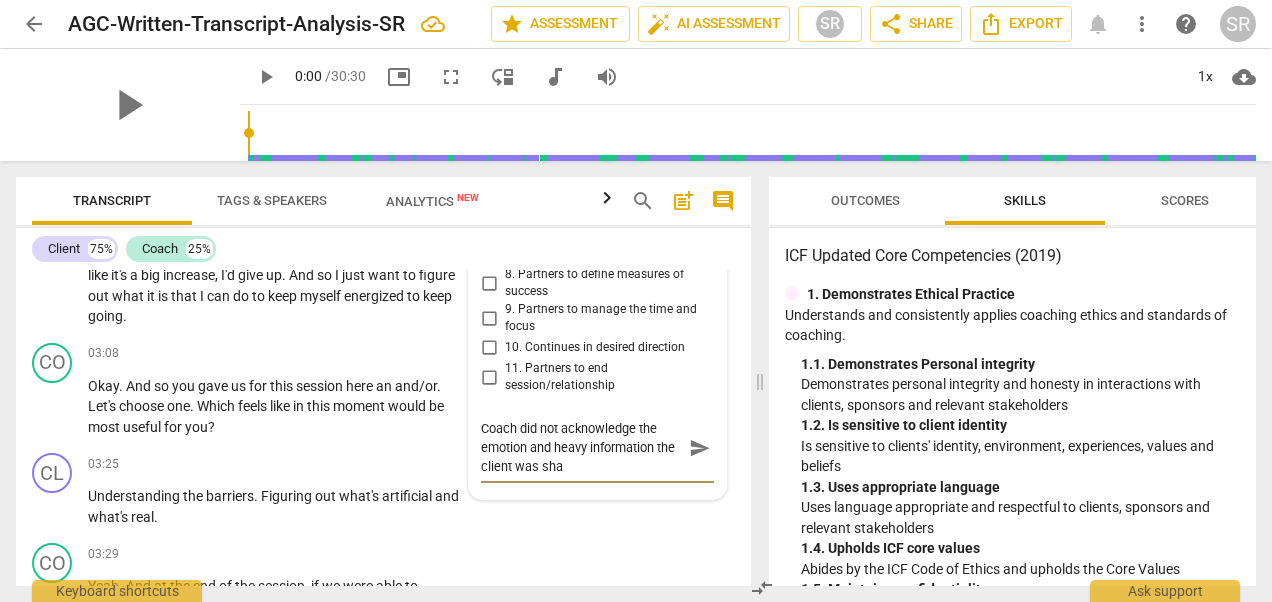 scroll, scrollTop: 0, scrollLeft: 0, axis: both 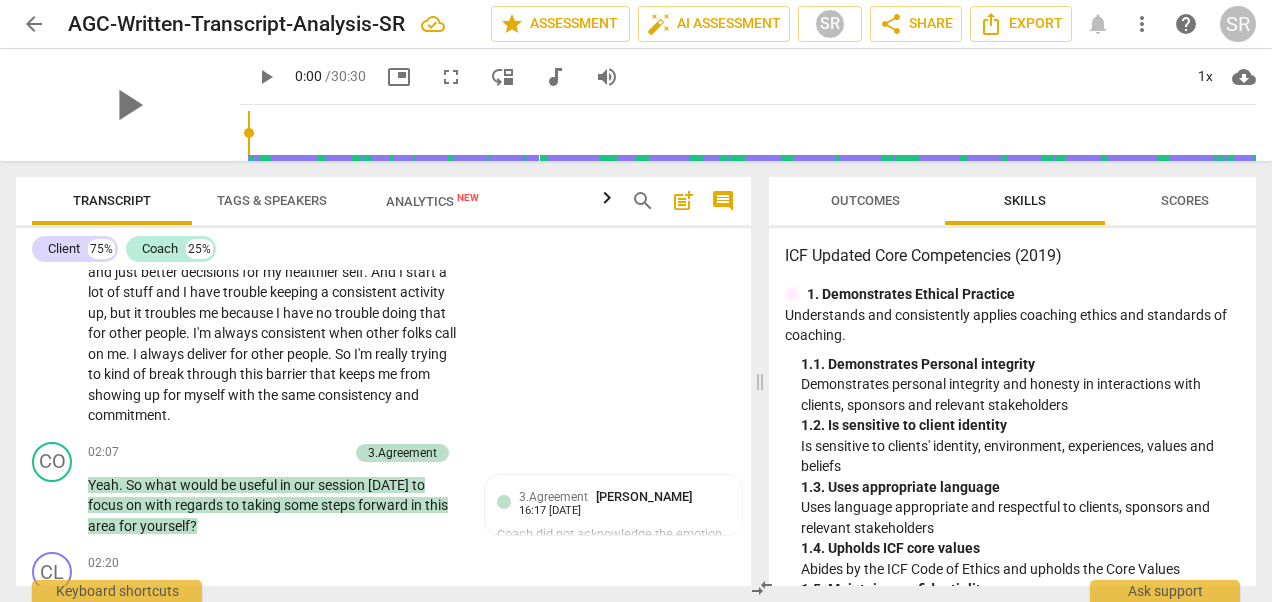 click on "3.Agreement [PERSON_NAME]" at bounding box center (609, 496) 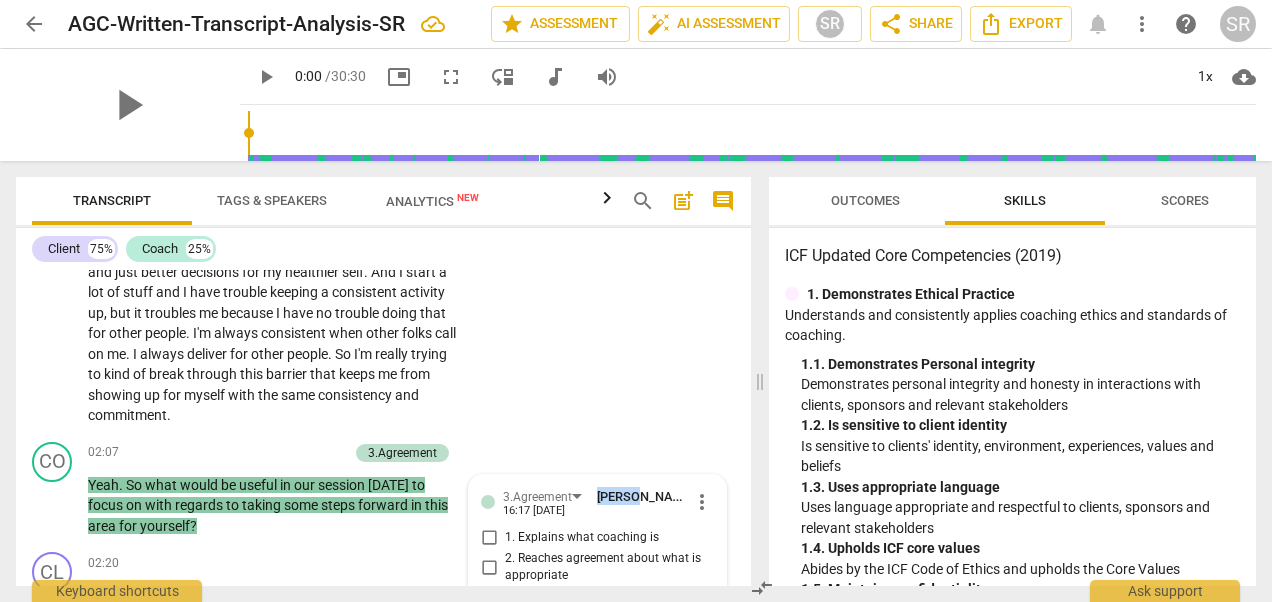 click on "3.Agreement [PERSON_NAME] 16:17 [DATE]" at bounding box center [596, 502] 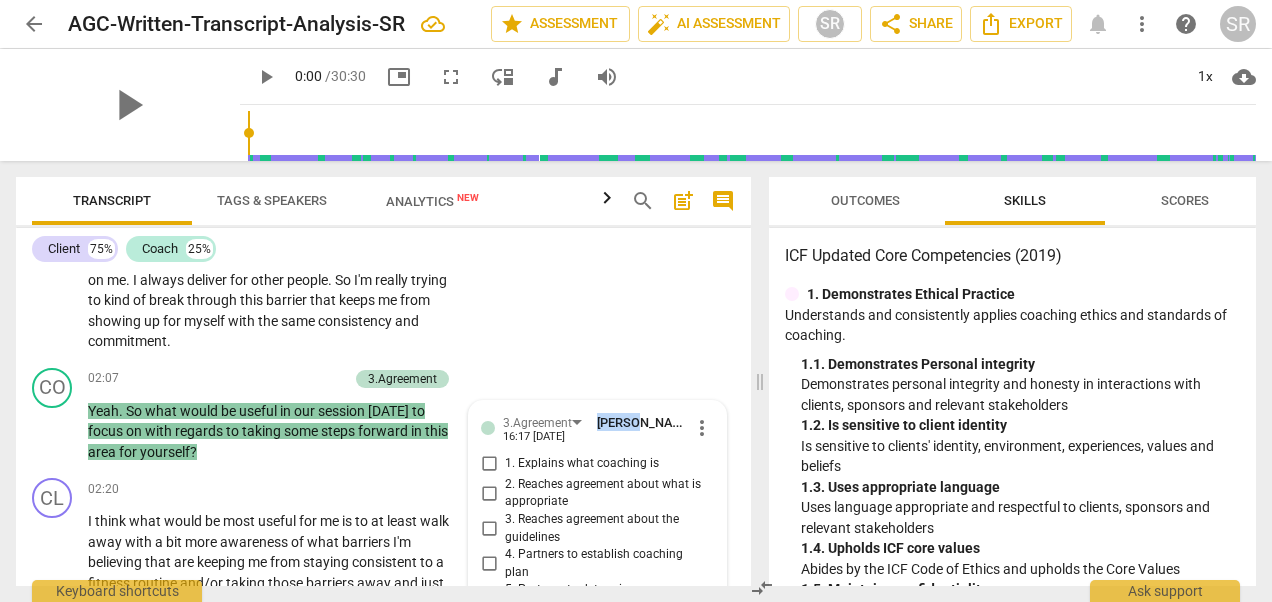 scroll, scrollTop: 851, scrollLeft: 0, axis: vertical 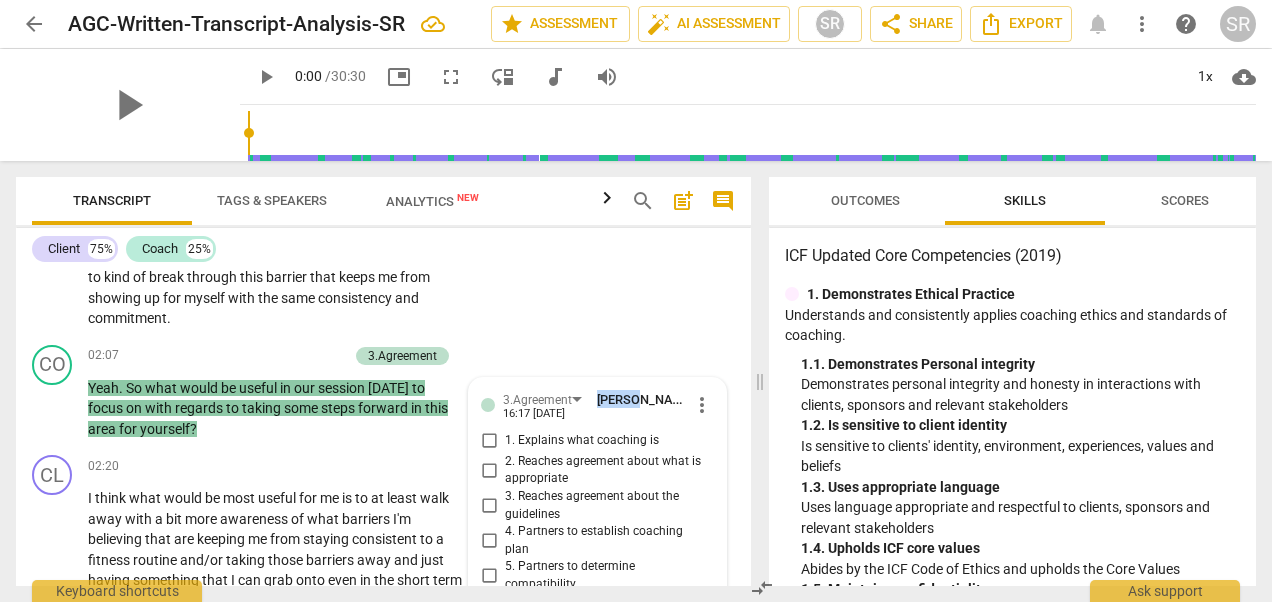 click on "4. Partners to establish coaching plan" at bounding box center (489, 541) 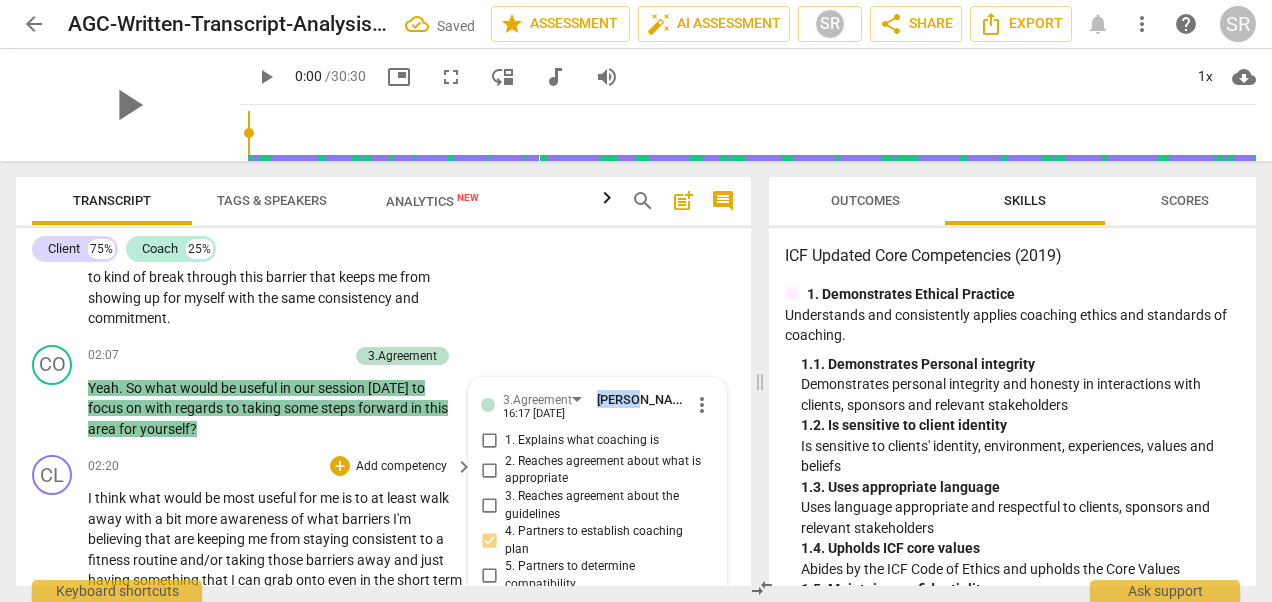 click on "02:20 + Add competency keyboard_arrow_right" at bounding box center (281, 466) 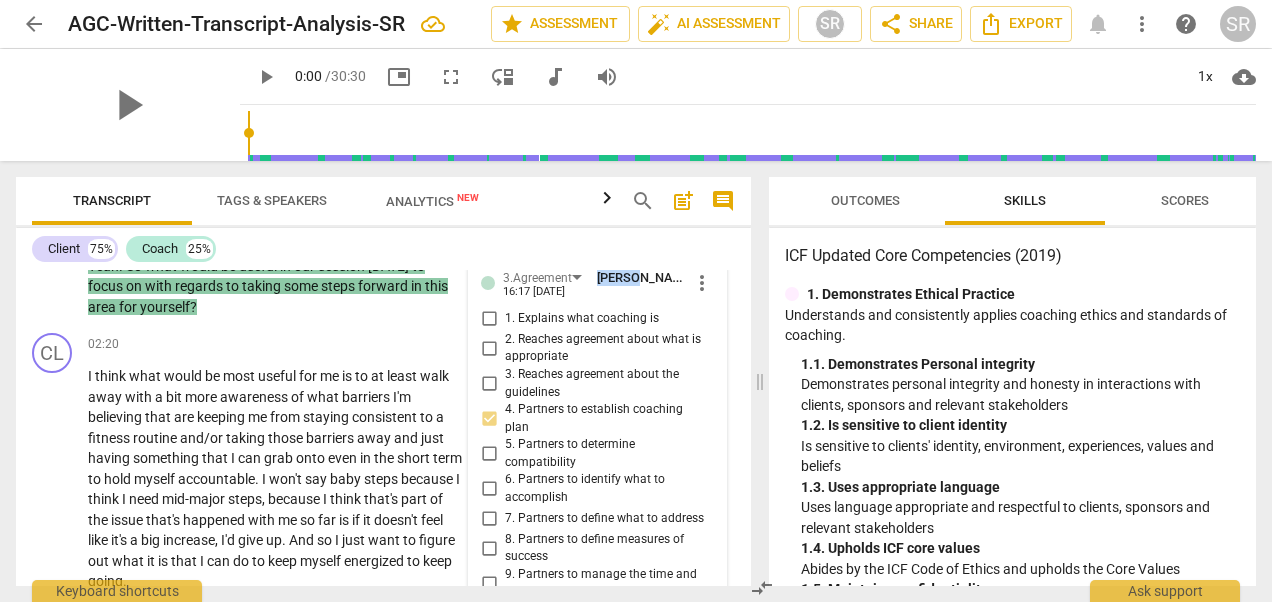 scroll, scrollTop: 1022, scrollLeft: 0, axis: vertical 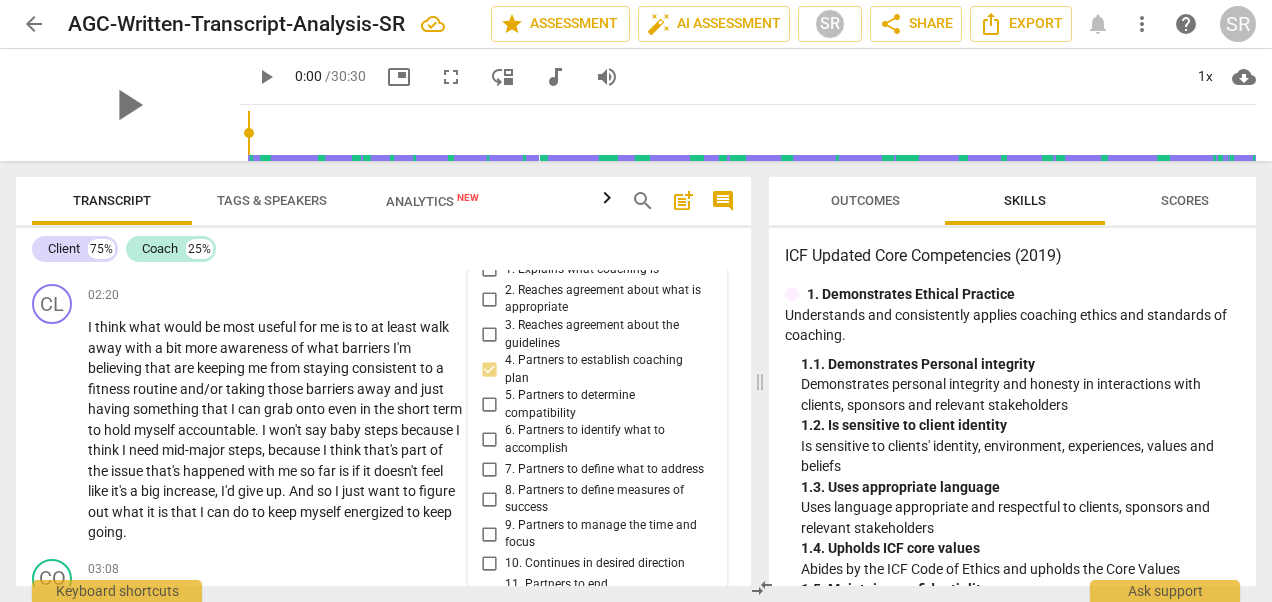 click on "3.Agreement [PERSON_NAME] 16:17 [DATE] more_vert 1. Explains what coaching is 2. Reaches agreement about what is appropriate 3. Reaches agreement about the guidelines 4. Partners to establish coaching plan 5. Partners to determine compatibility 6. Partners to identify what to accomplish 7. Partners to define what to address 8. Partners to define measures of success 9. Partners to manage the time and focus 10. Continues in desired direction 11. Partners to end session/relationship Coach did not acknowledge the emotion and heavy information the client was sharing.   mic" at bounding box center (597, 470) 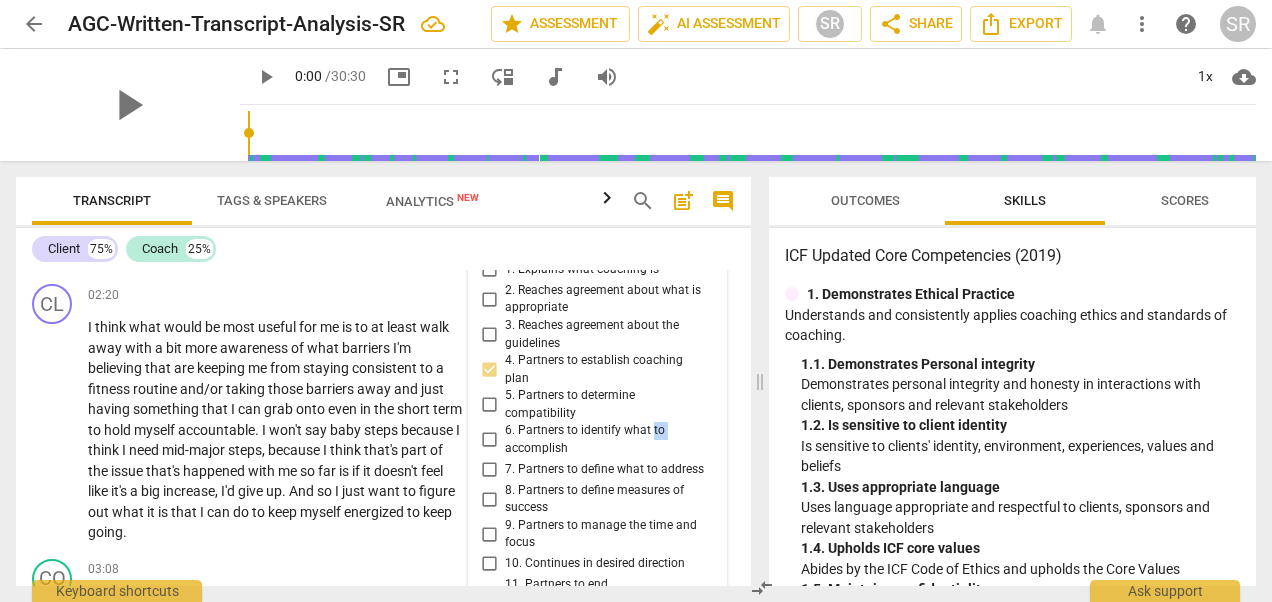 click on "3.Agreement [PERSON_NAME] 16:17 [DATE] more_vert 1. Explains what coaching is 2. Reaches agreement about what is appropriate 3. Reaches agreement about the guidelines 4. Partners to establish coaching plan 5. Partners to determine compatibility 6. Partners to identify what to accomplish 7. Partners to define what to address 8. Partners to define measures of success 9. Partners to manage the time and focus 10. Continues in desired direction 11. Partners to end session/relationship Coach did not acknowledge the emotion and heavy information the client was sharing.   mic" at bounding box center [597, 470] 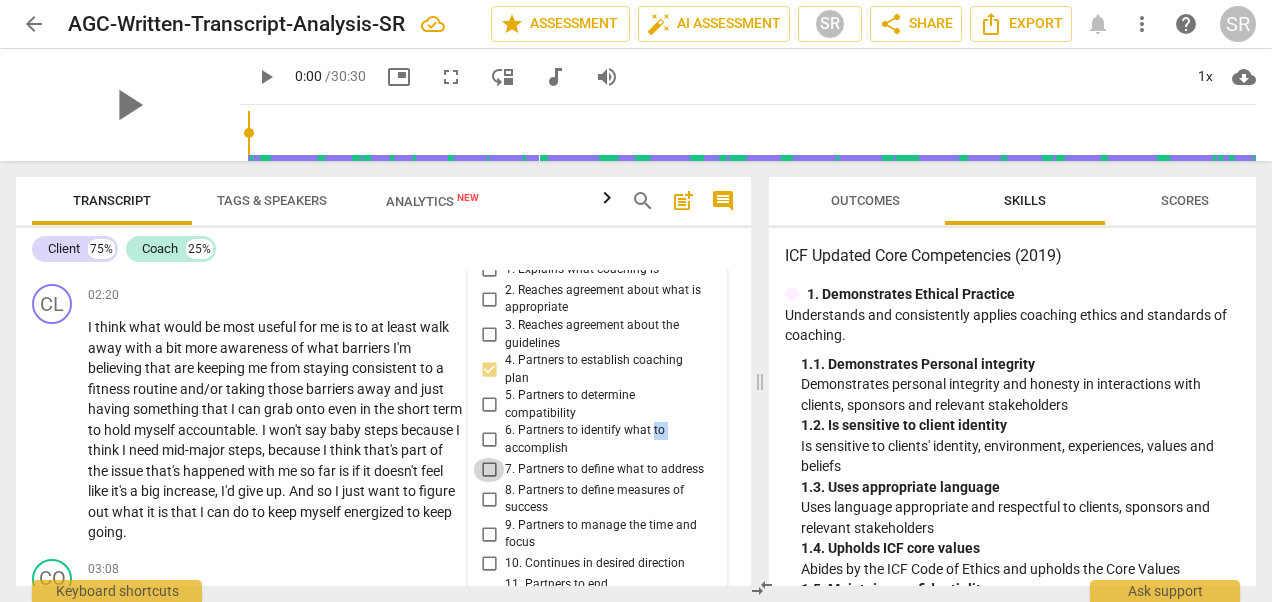 click on "7. Partners to define what to address" at bounding box center (489, 470) 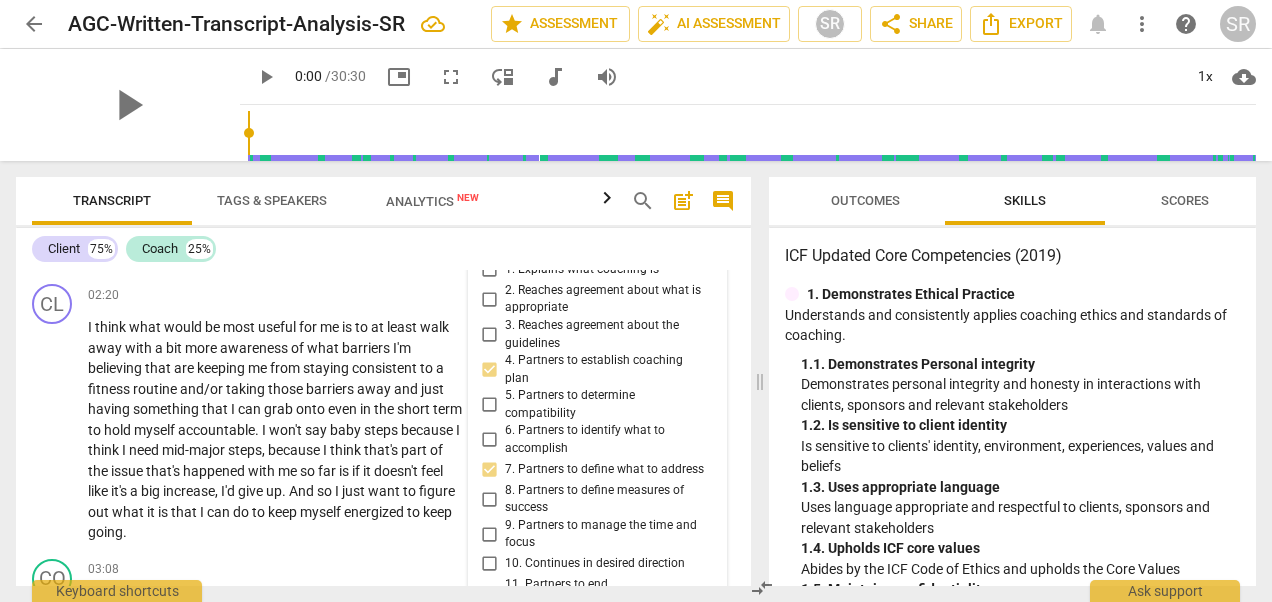 click on "Transcript Tags & Speakers Analytics   New search post_add comment Client 75% Coach 25% CL play_arrow pause 00:00 + Add competency keyboard_arrow_right Hi ,   [PERSON_NAME] . CO play_arrow pause 00:03 + Add competency keyboard_arrow_right How   are   you   coming   into   this   session   [DATE] ? CL play_arrow pause 00:08 + Add competency keyboard_arrow_right I   have   a   lot   of   stuff   swirling   around   in   my   head ,   but   I   also   have   a   lot   of   things   that   I'm   working   to   manage   and   to   accomplish .   So   feel   like   I   can   get   focused   for   our   discussion   [DATE] . CO play_arrow pause 00:22 + Add competency 2.Coaching Mindset comment 1 keyboard_arrow_right Fabulous .   That's   great   to   hear .   So   you   were   simmering   for   a   little   bit ,   [PERSON_NAME] ,   throughout   the   idea   of   who   might   want   to   be   coached ,   and   what   surfaced   for   you   as   you   were   pondering   as   important   for   a   topic   in   our   session   [DATE] ? SR" at bounding box center (379, 381) 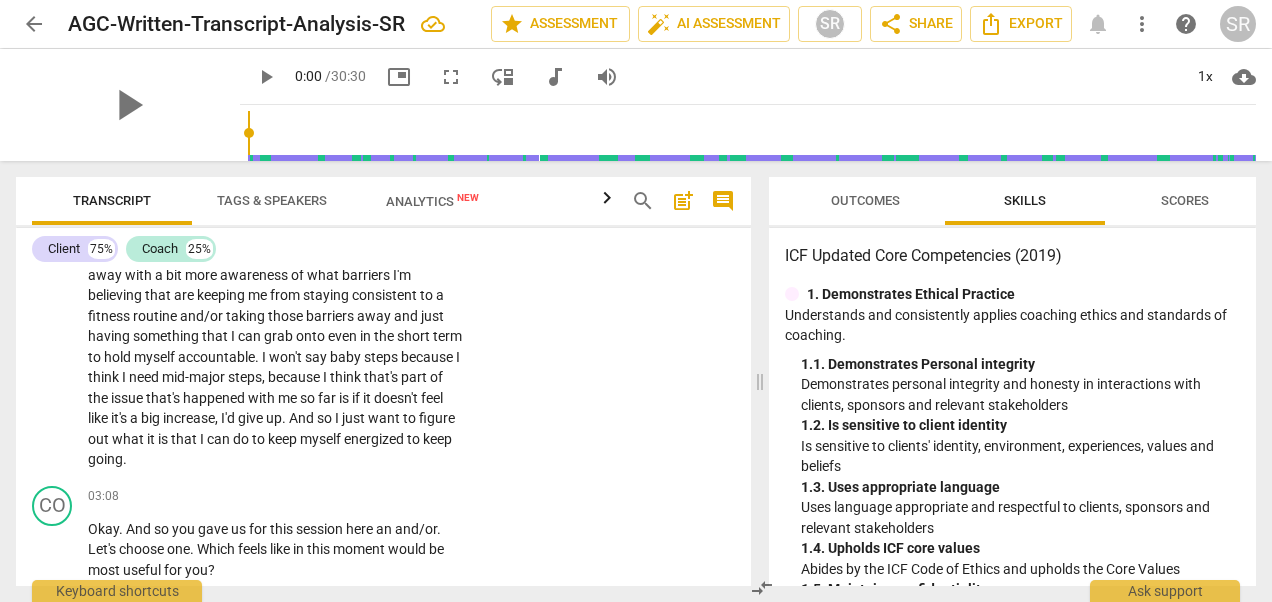 scroll, scrollTop: 1022, scrollLeft: 0, axis: vertical 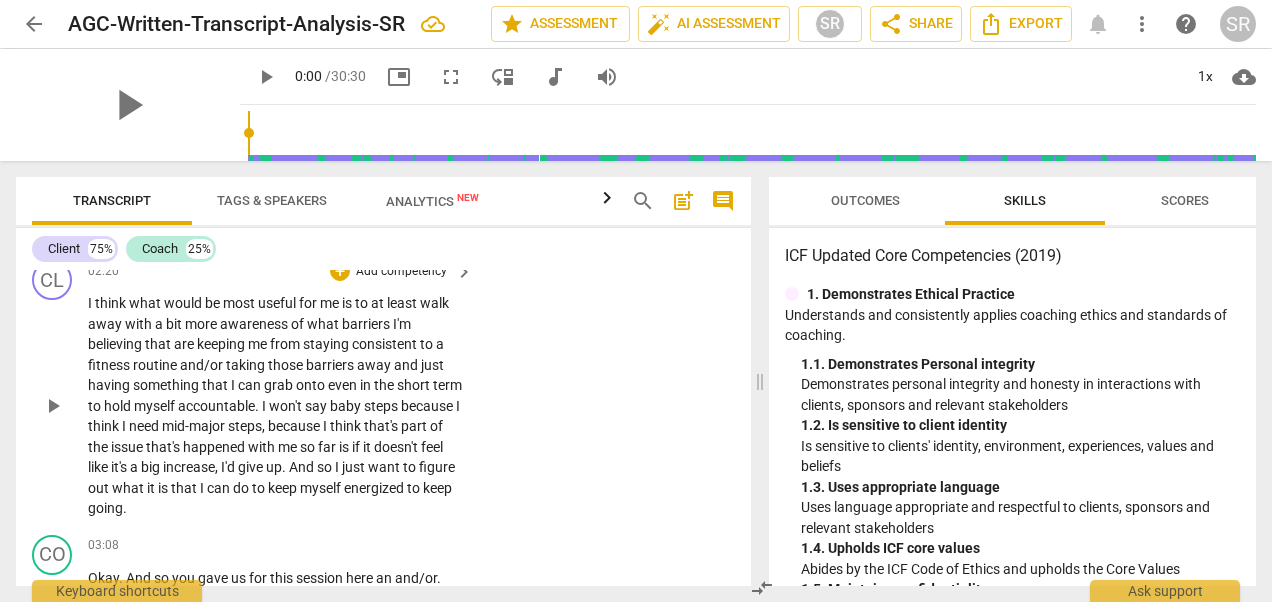 click on "Add competency" at bounding box center (401, 272) 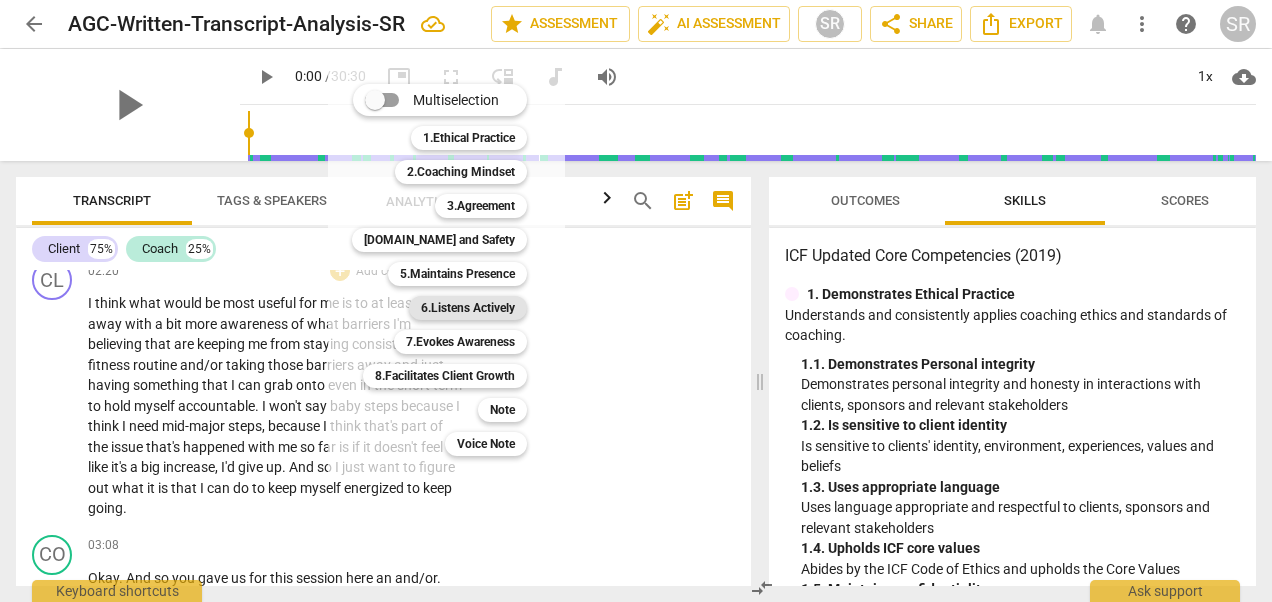 click on "6.Listens Actively" at bounding box center (468, 308) 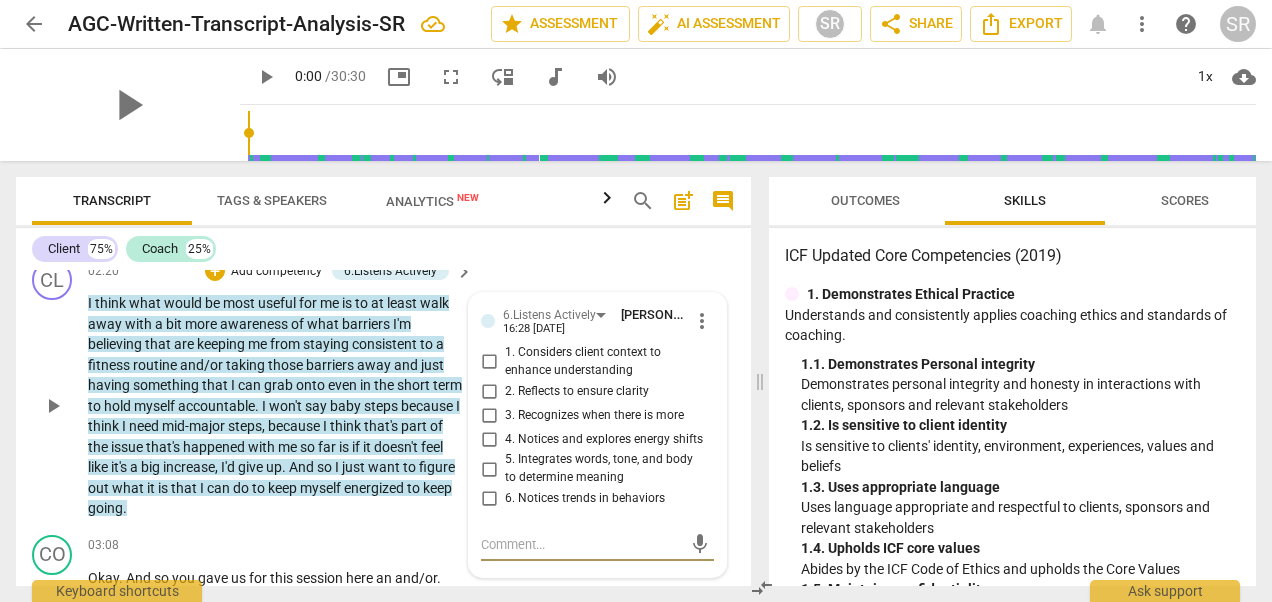 click on "3. Recognizes when there is more" at bounding box center [489, 415] 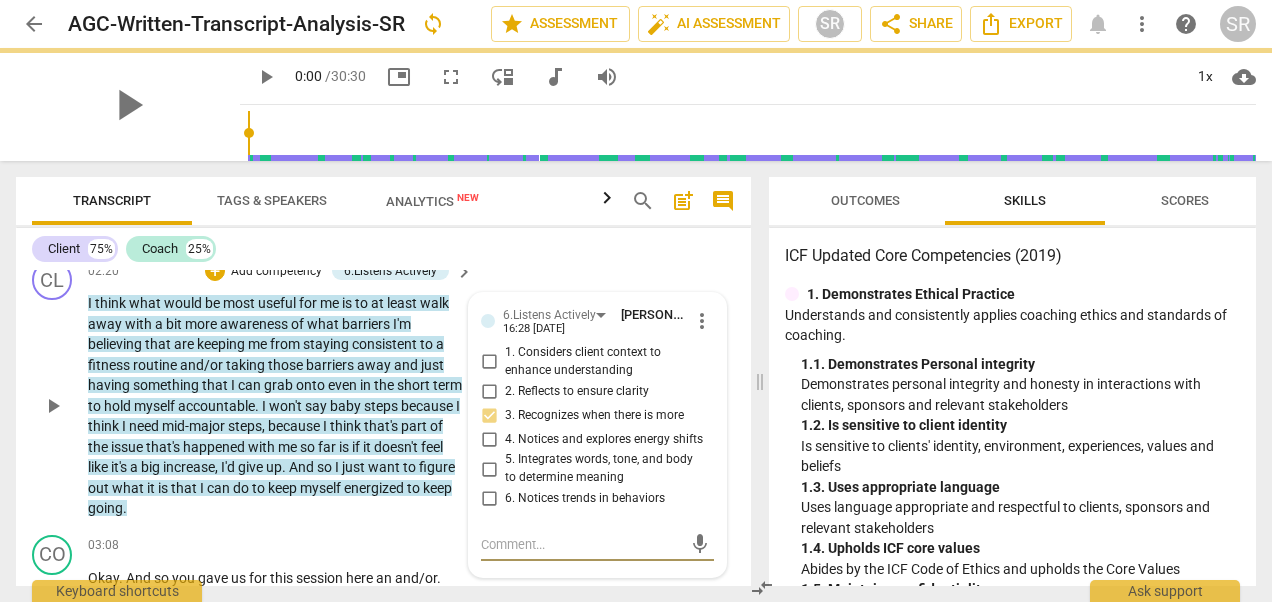 click at bounding box center [581, 544] 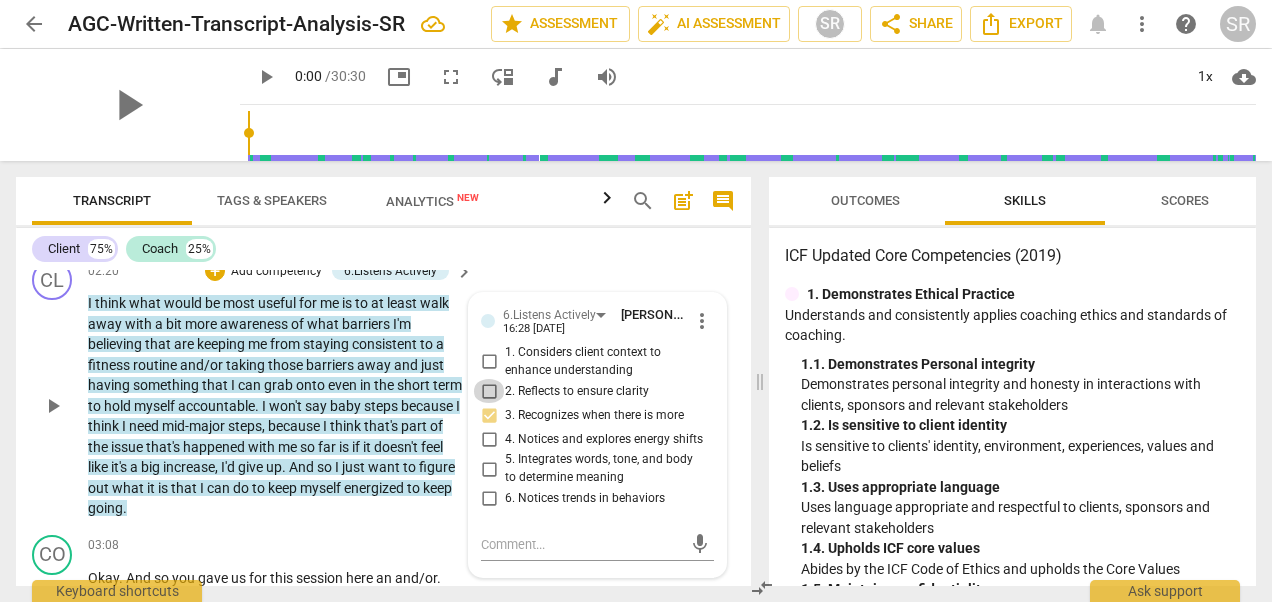 click on "2. Reflects to ensure clarity" at bounding box center (489, 391) 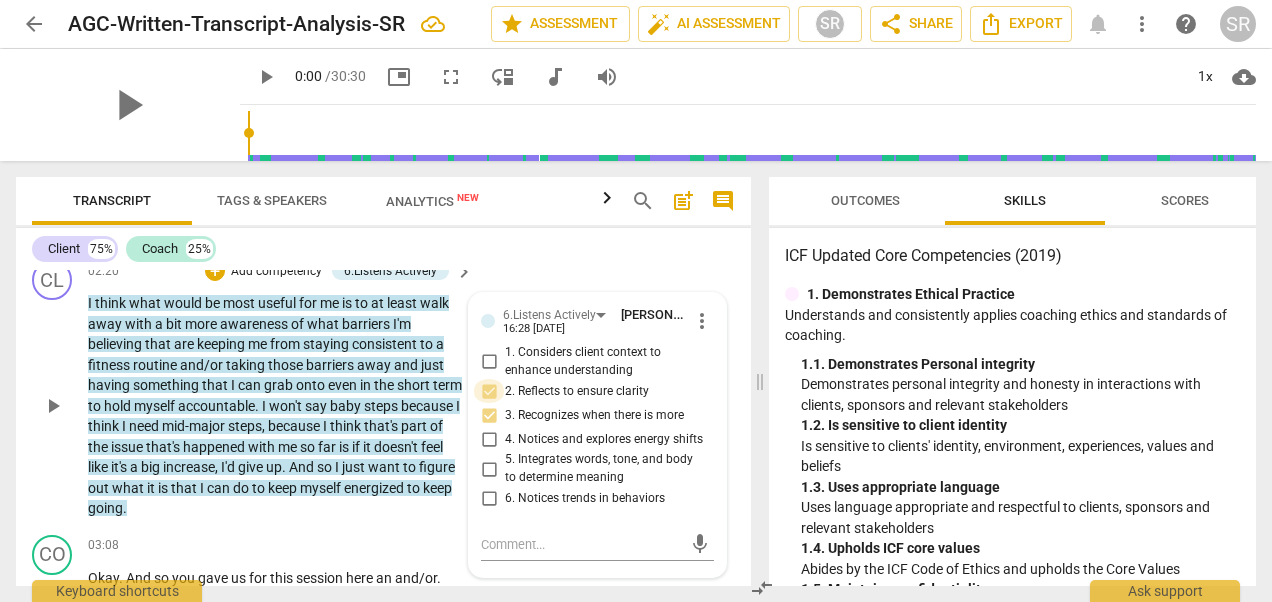 click on "2. Reflects to ensure clarity" at bounding box center (489, 391) 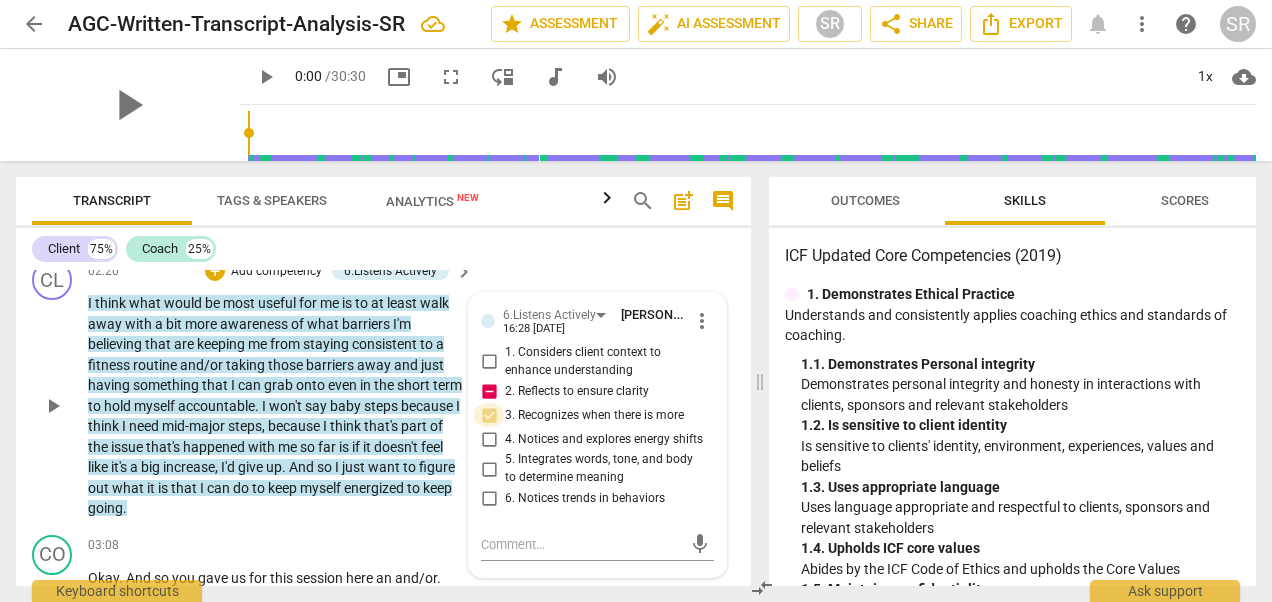 click on "3. Recognizes when there is more" at bounding box center (489, 415) 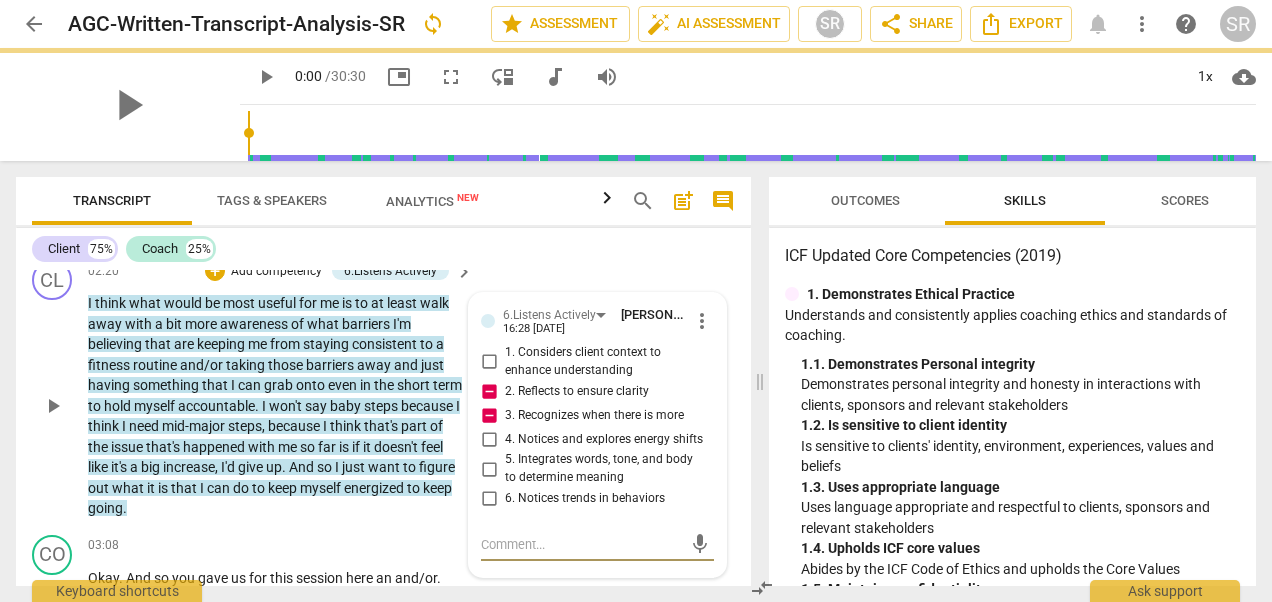 click at bounding box center [581, 544] 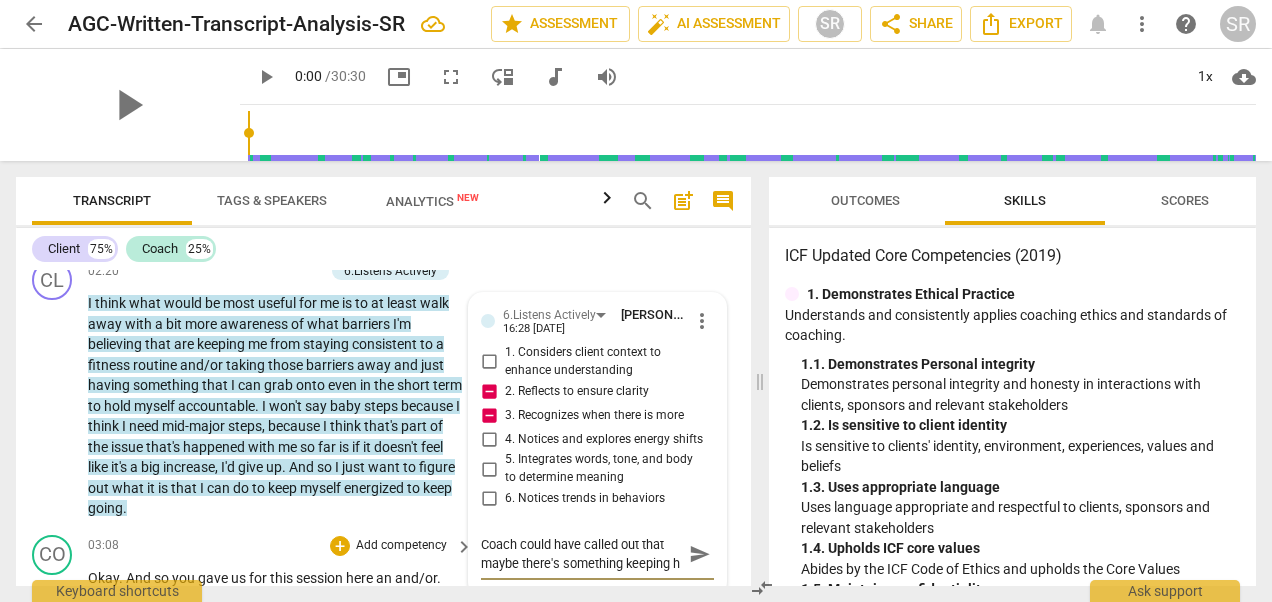 scroll, scrollTop: 17, scrollLeft: 0, axis: vertical 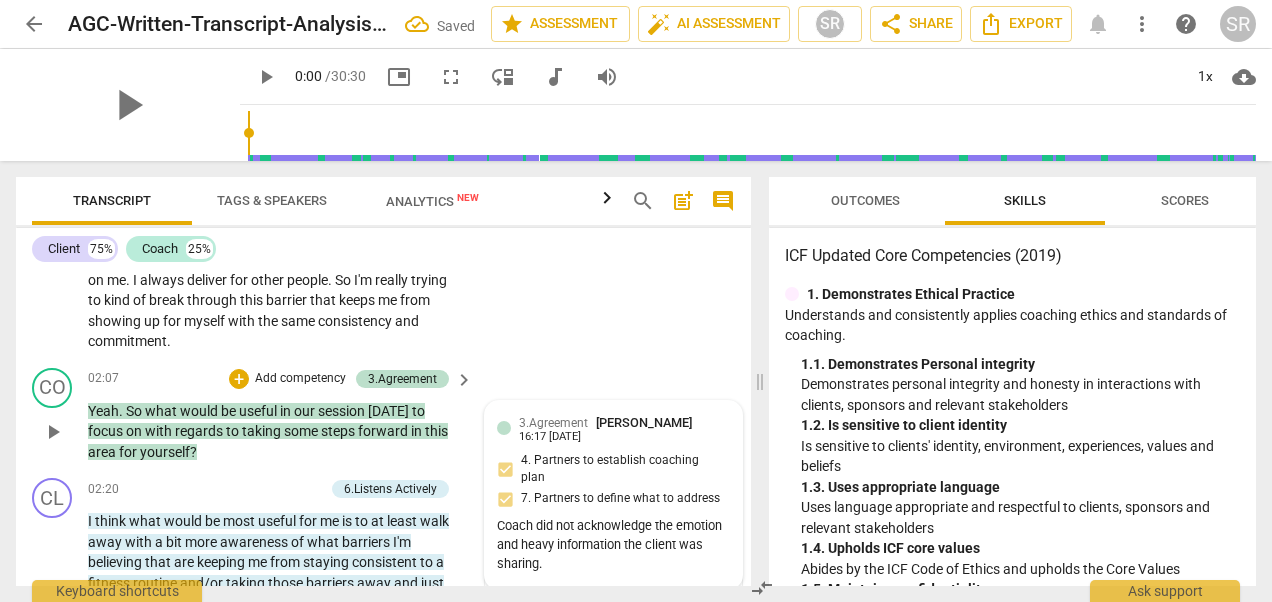 click on "3.Agreement" at bounding box center (553, 423) 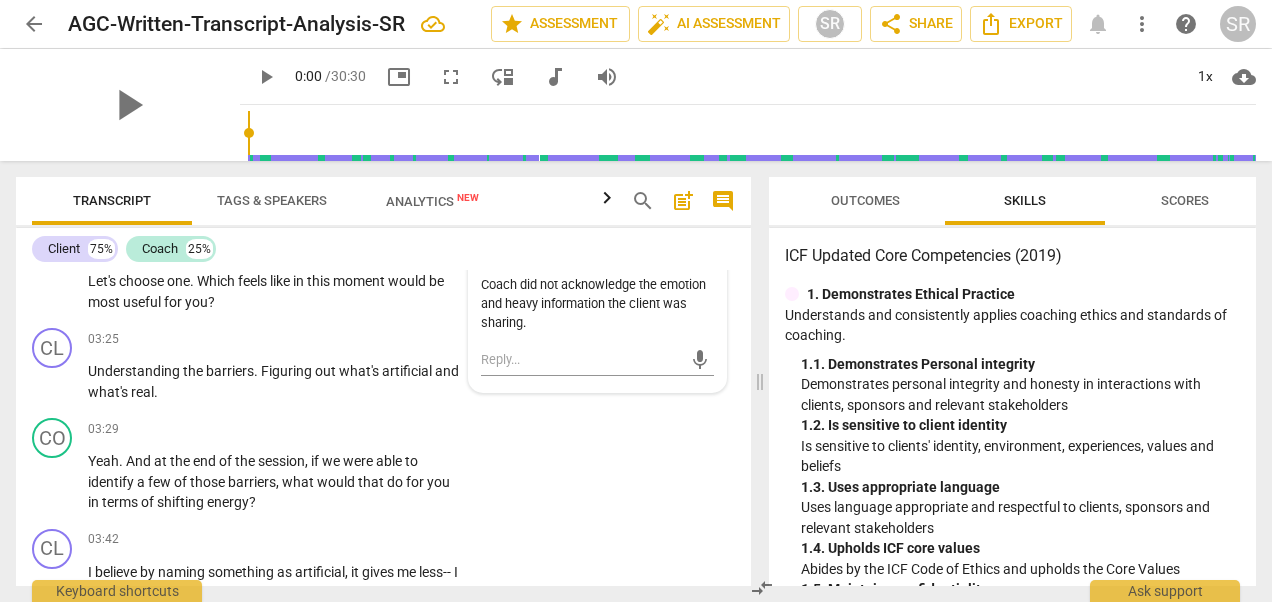 scroll, scrollTop: 1338, scrollLeft: 0, axis: vertical 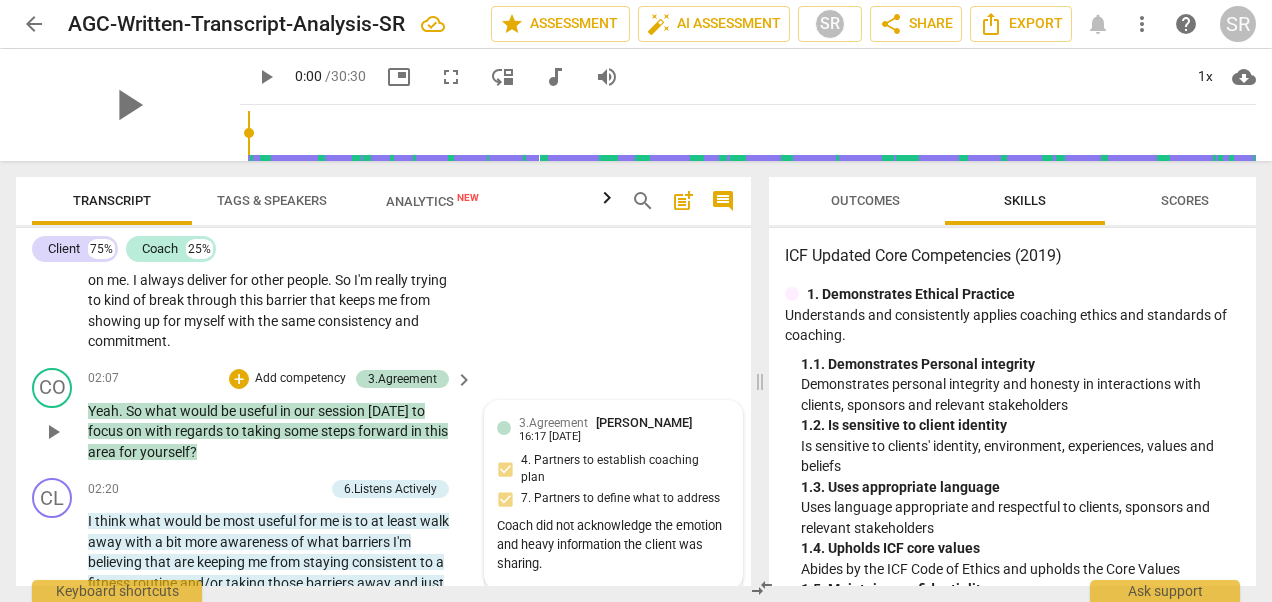 click on "16:17 [DATE]" at bounding box center [550, 437] 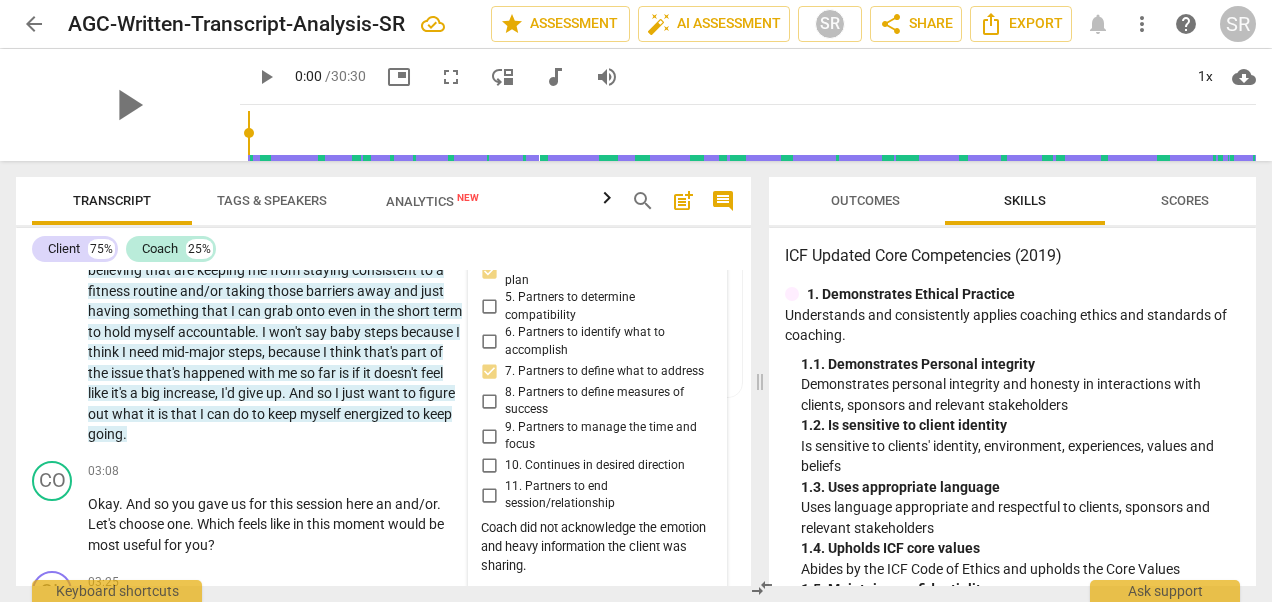 scroll, scrollTop: 1144, scrollLeft: 0, axis: vertical 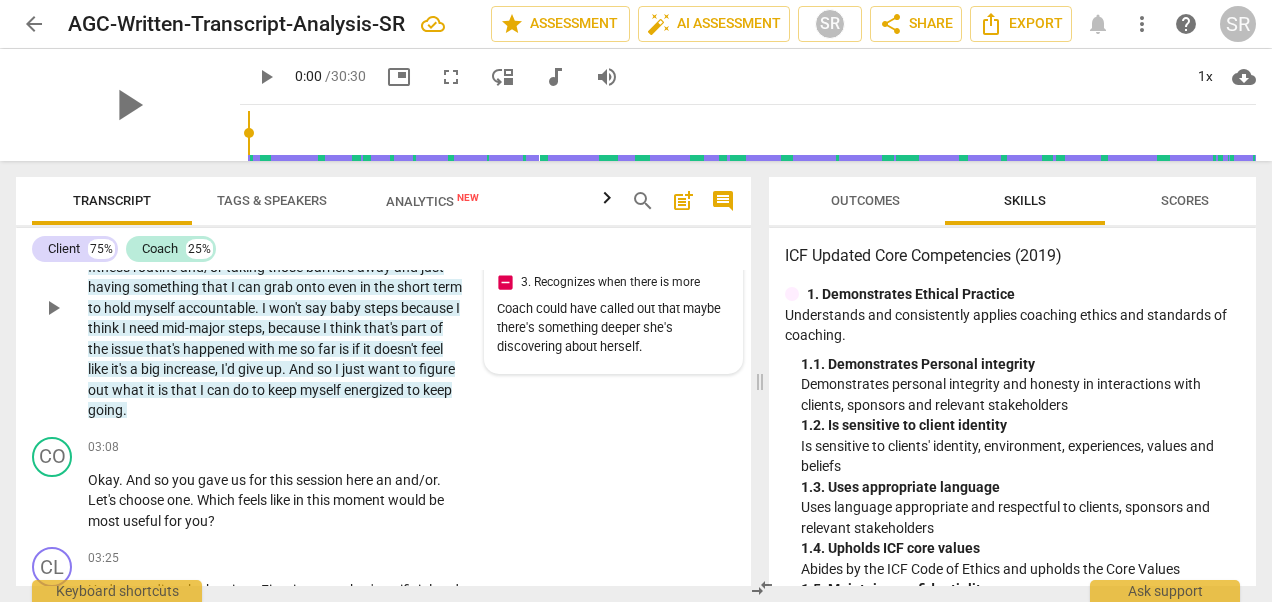 click on "6.Listens Actively [PERSON_NAME] 16:31 [DATE] 2. Reflects to ensure clarity 3. Recognizes when there is more Coach could have called out that maybe there's something deeper she's discovering about herself." at bounding box center [613, 284] 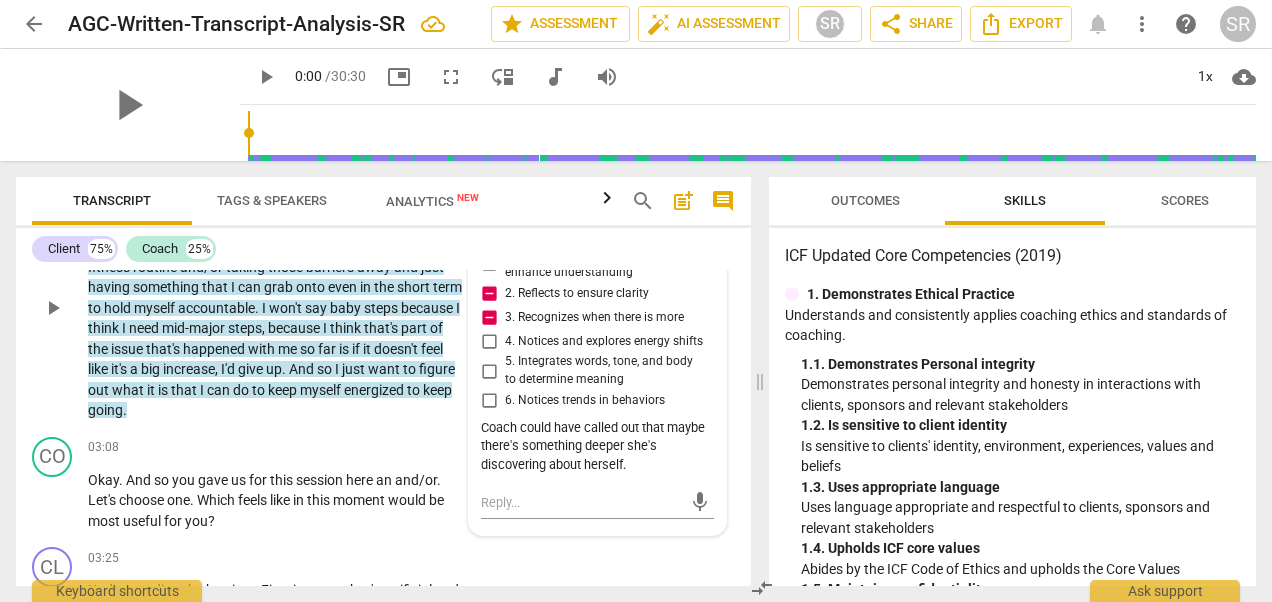 click on "Coach could have called out that maybe there's something deeper she's discovering about herself." at bounding box center [597, 447] 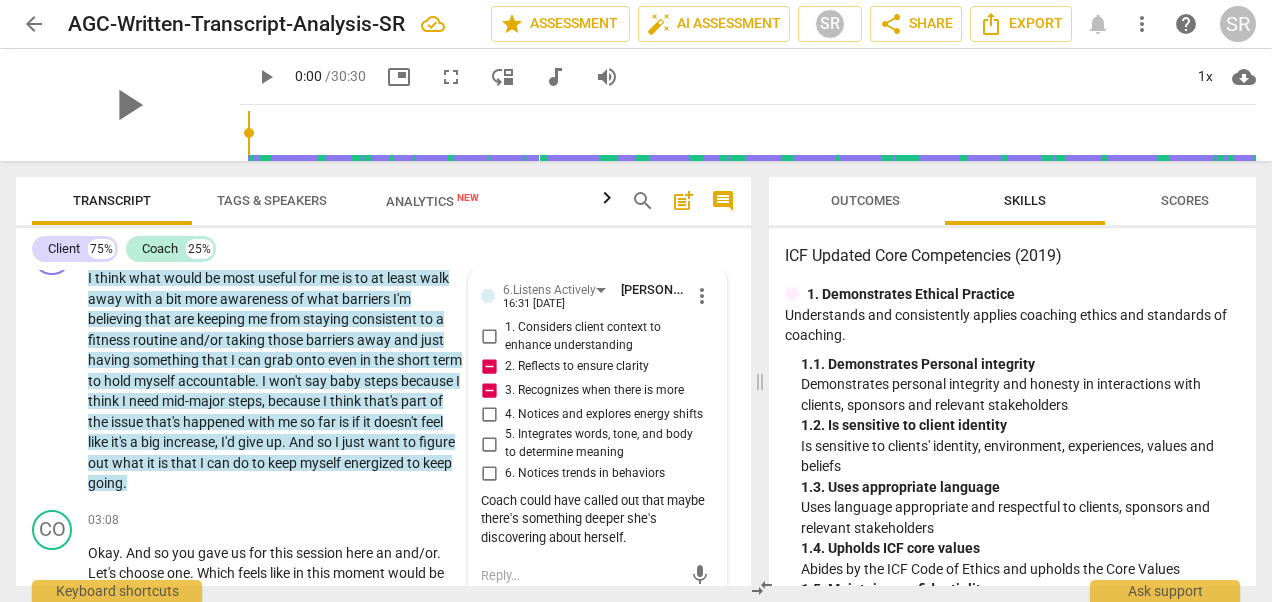 scroll, scrollTop: 1022, scrollLeft: 0, axis: vertical 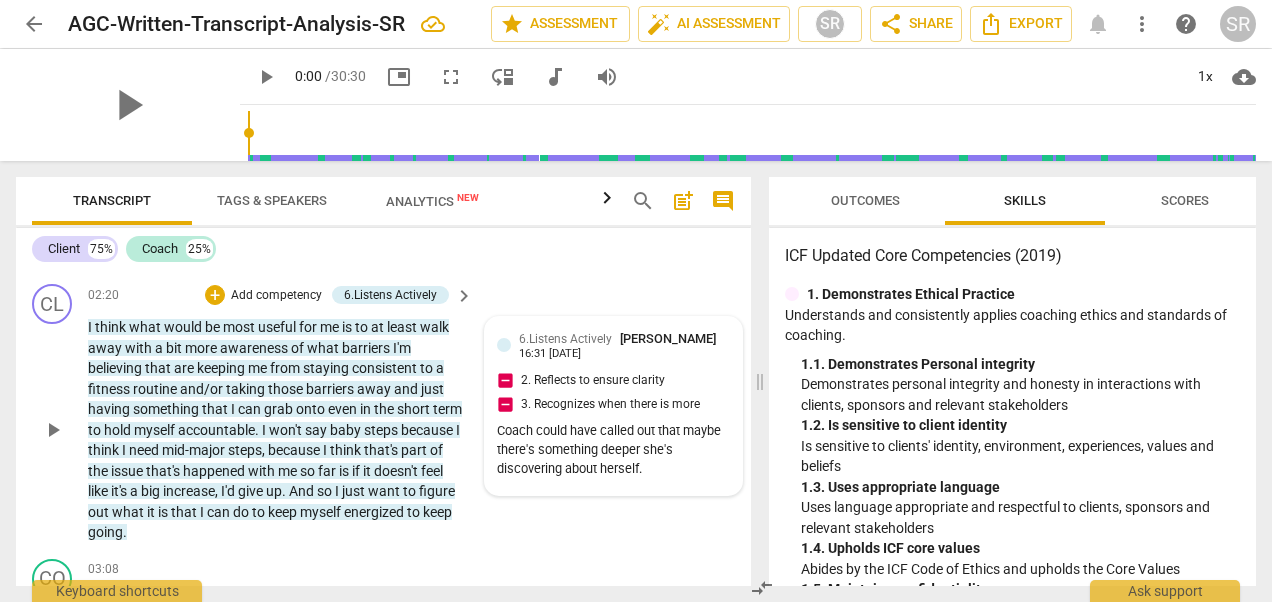 click on "6.Listens Actively [PERSON_NAME]" at bounding box center (621, 338) 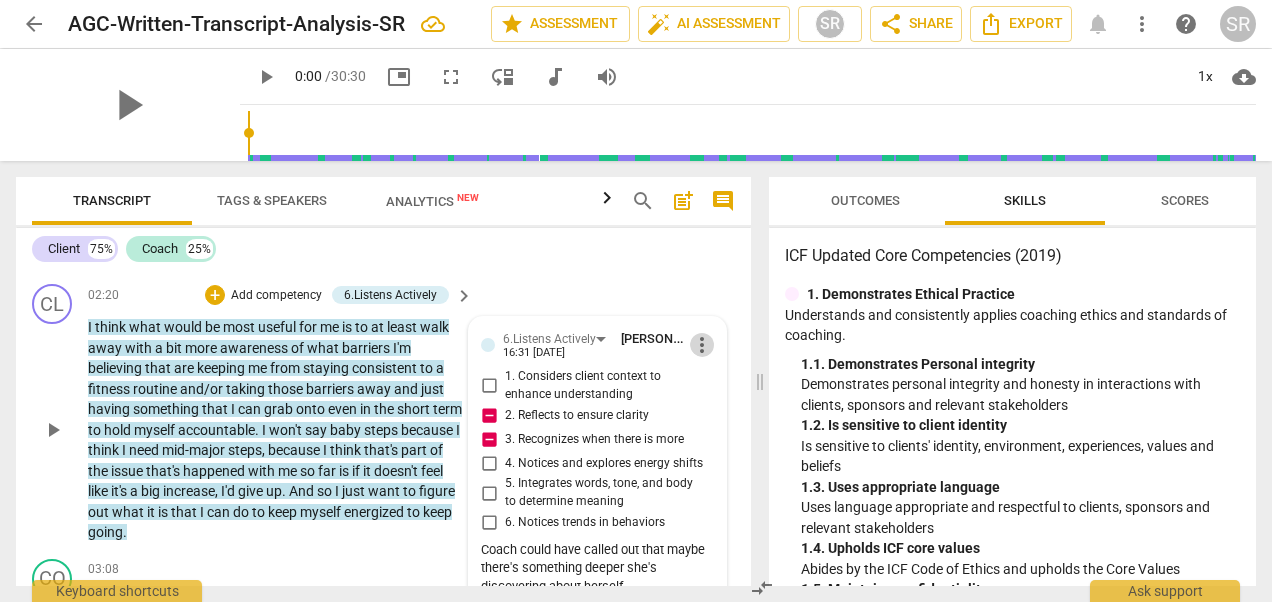 click on "more_vert" at bounding box center [702, 345] 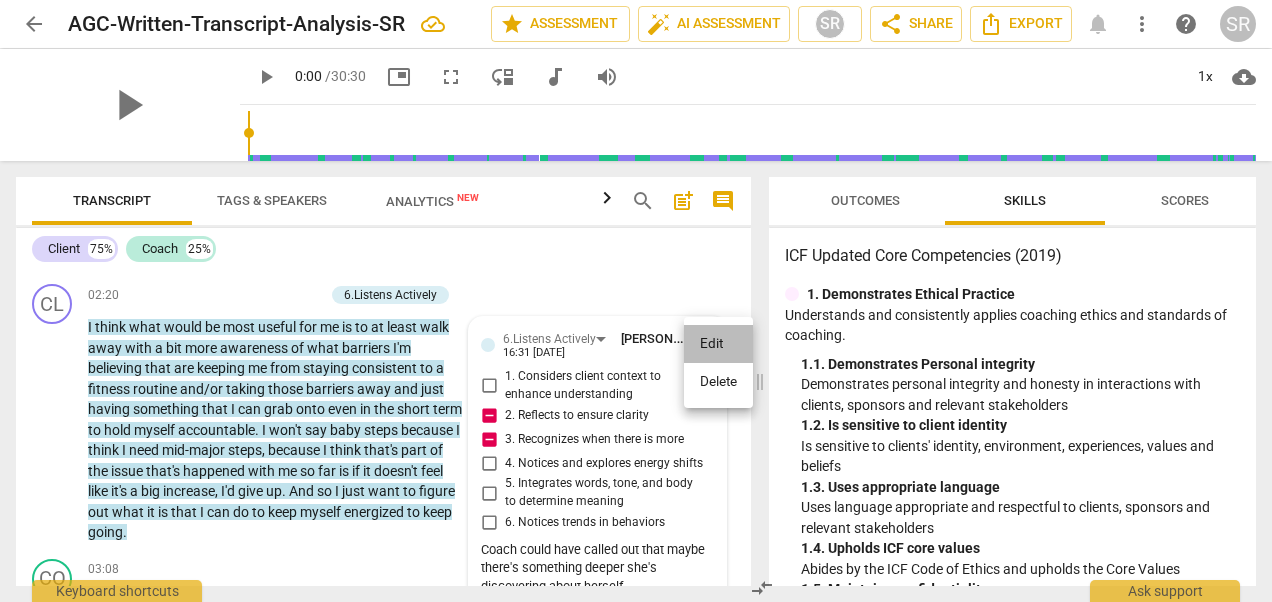 click on "Edit" at bounding box center (718, 344) 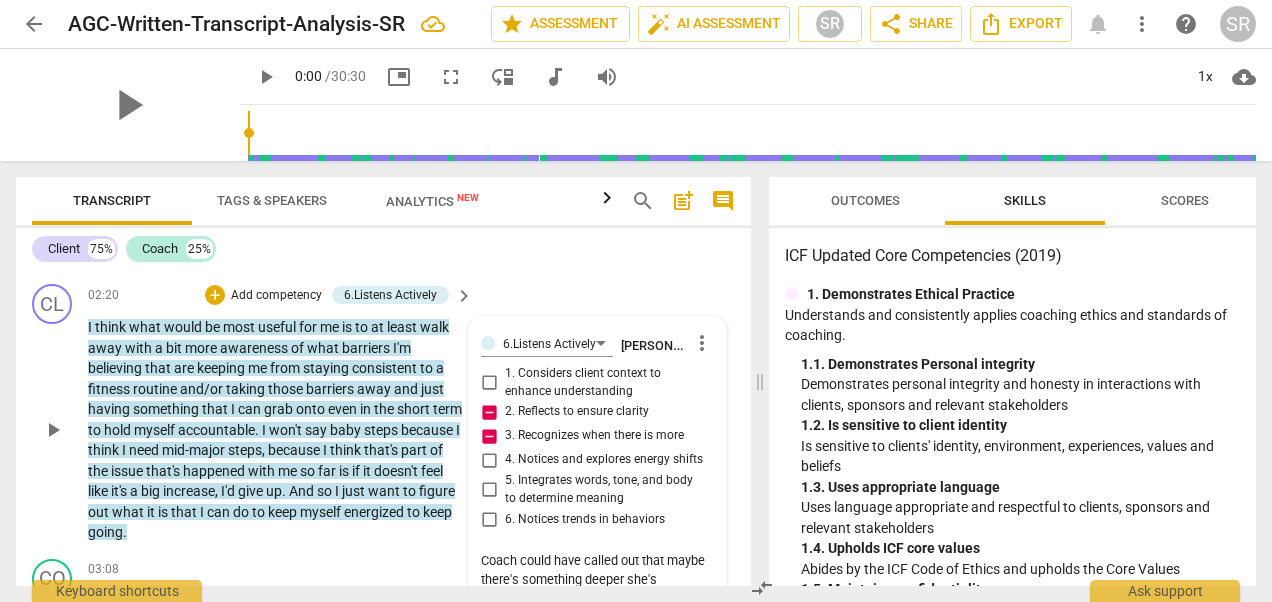 click on "Coach could have called out that maybe there's something deeper she's discovering about herself." at bounding box center [597, 579] 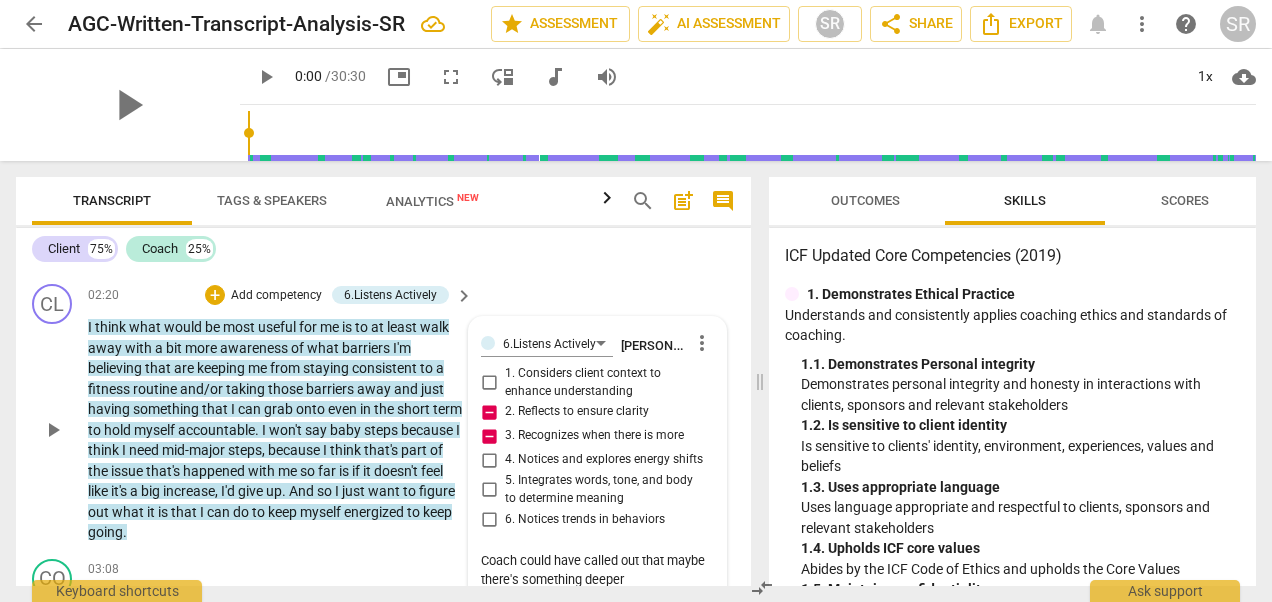 scroll, scrollTop: 1042, scrollLeft: 0, axis: vertical 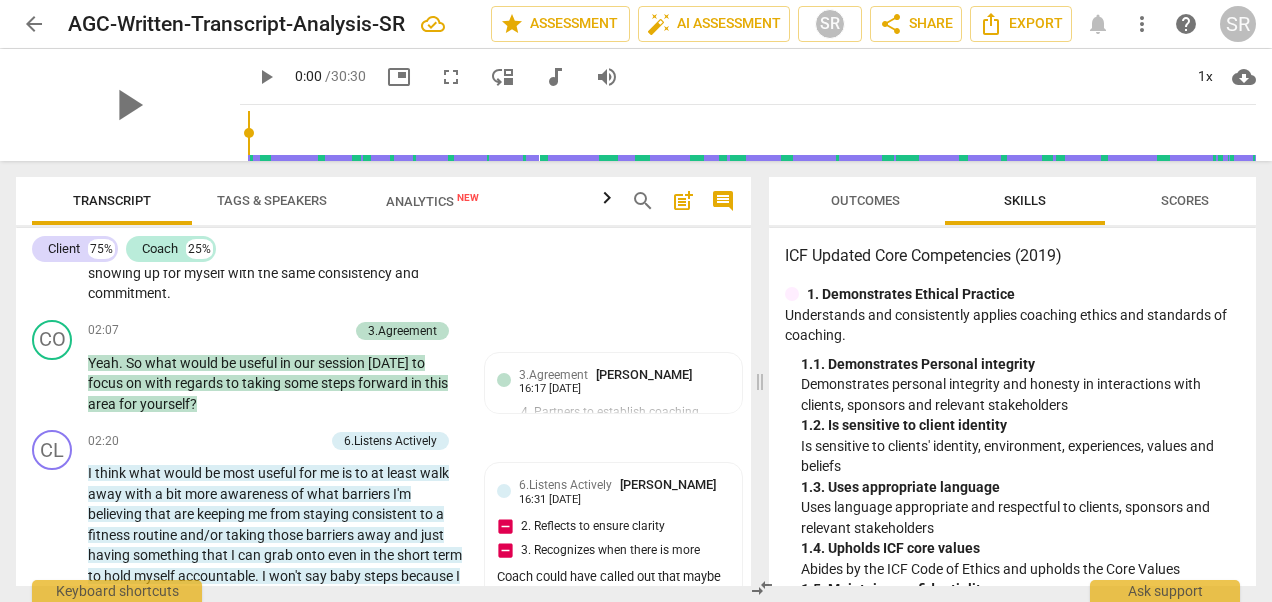 click on "3.Agreement" at bounding box center (553, 375) 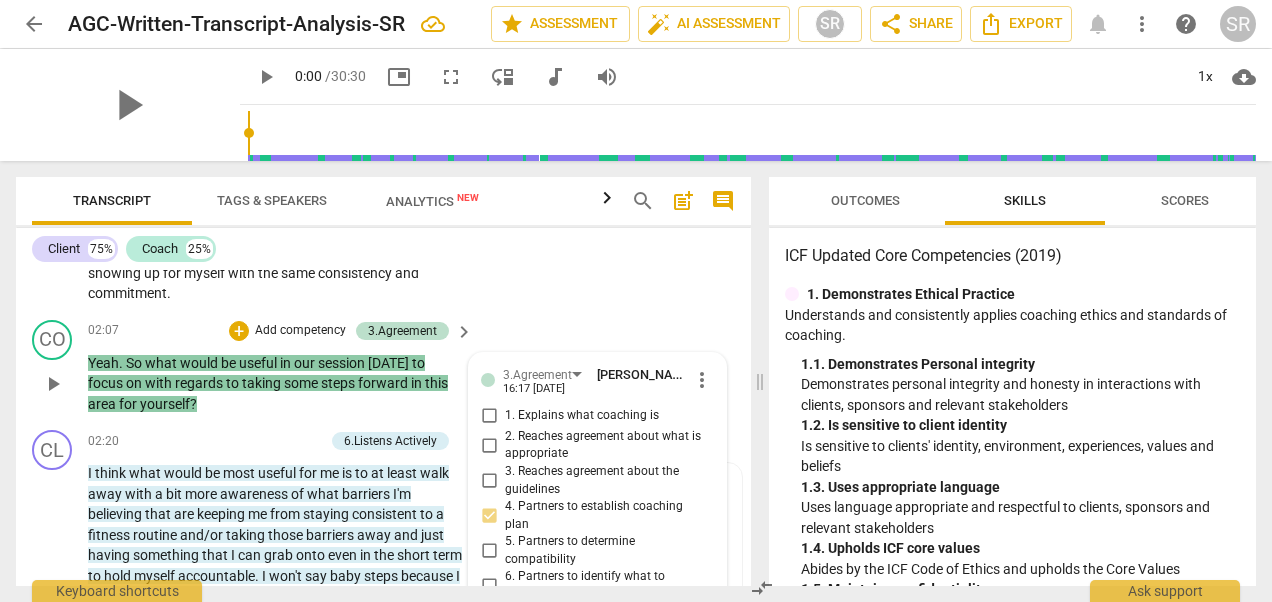 click on "more_vert" at bounding box center (702, 380) 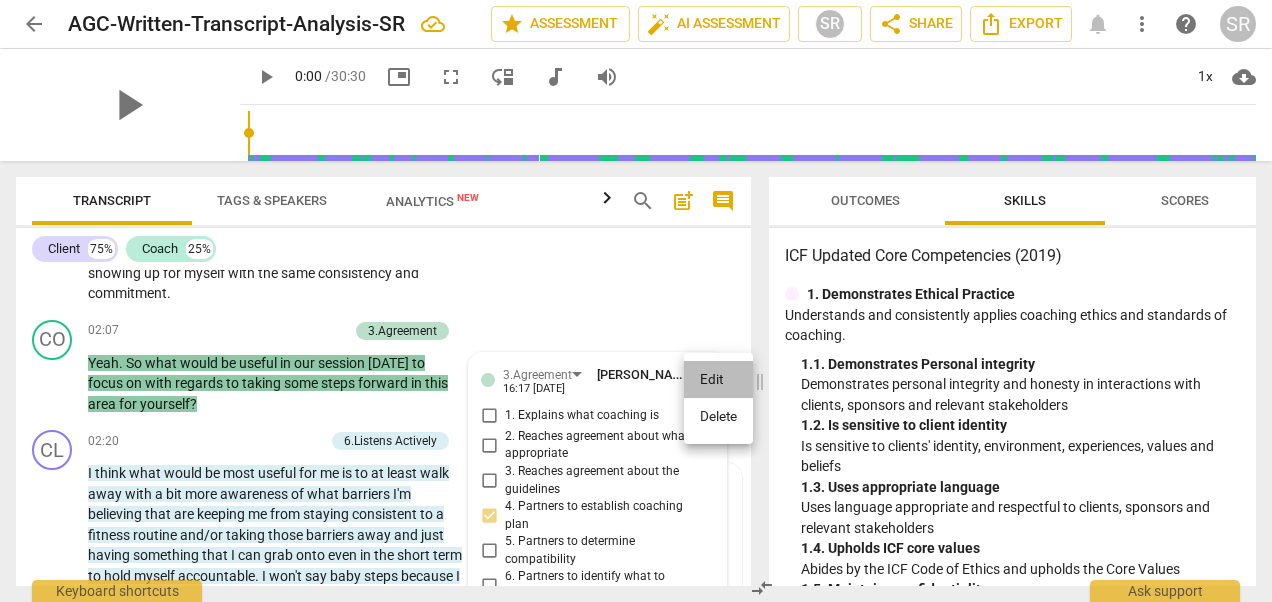 click on "Edit" at bounding box center [718, 380] 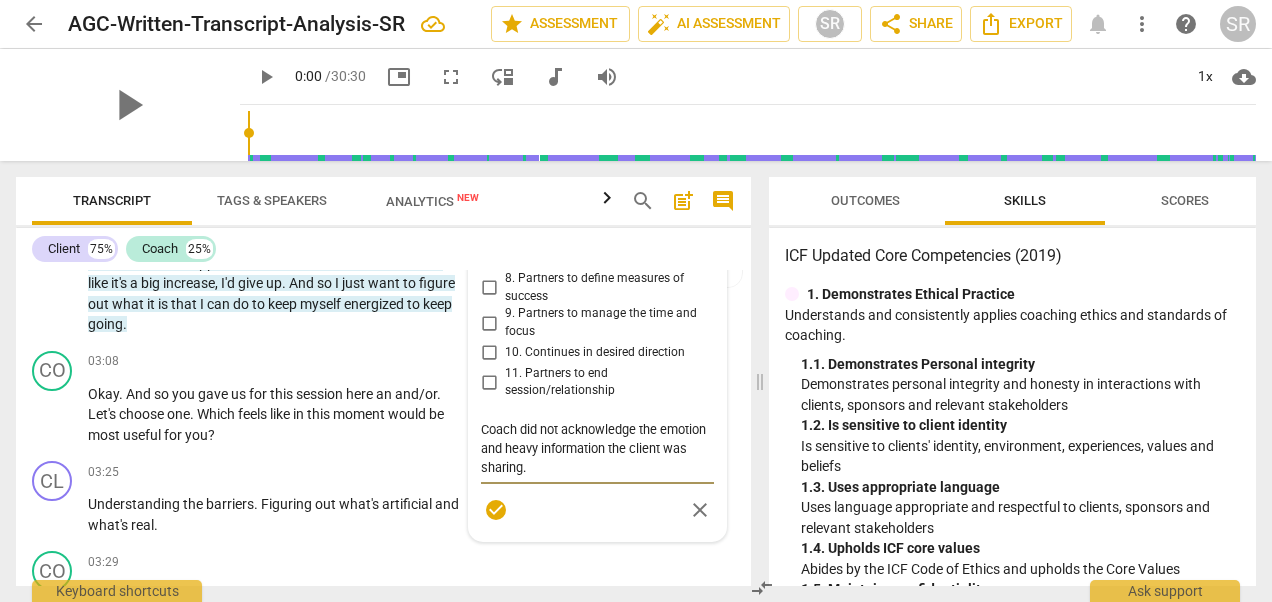 click on "Coach did not acknowledge the emotion and heavy information the client was sharing." at bounding box center (597, 448) 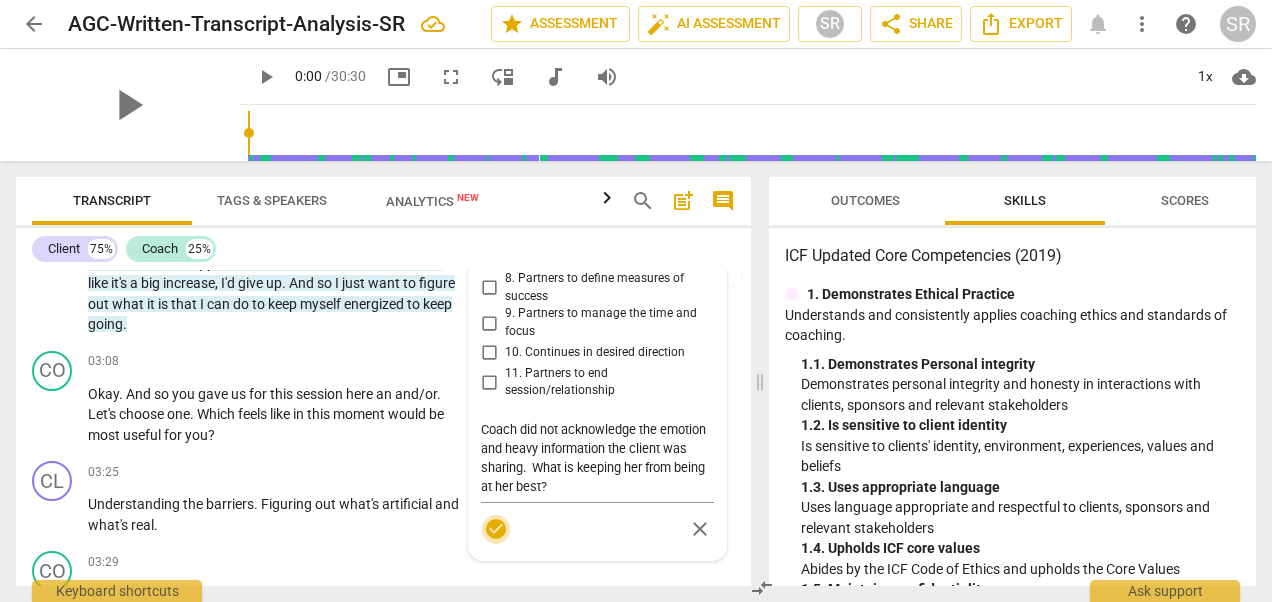 click on "check_circle" at bounding box center (496, 529) 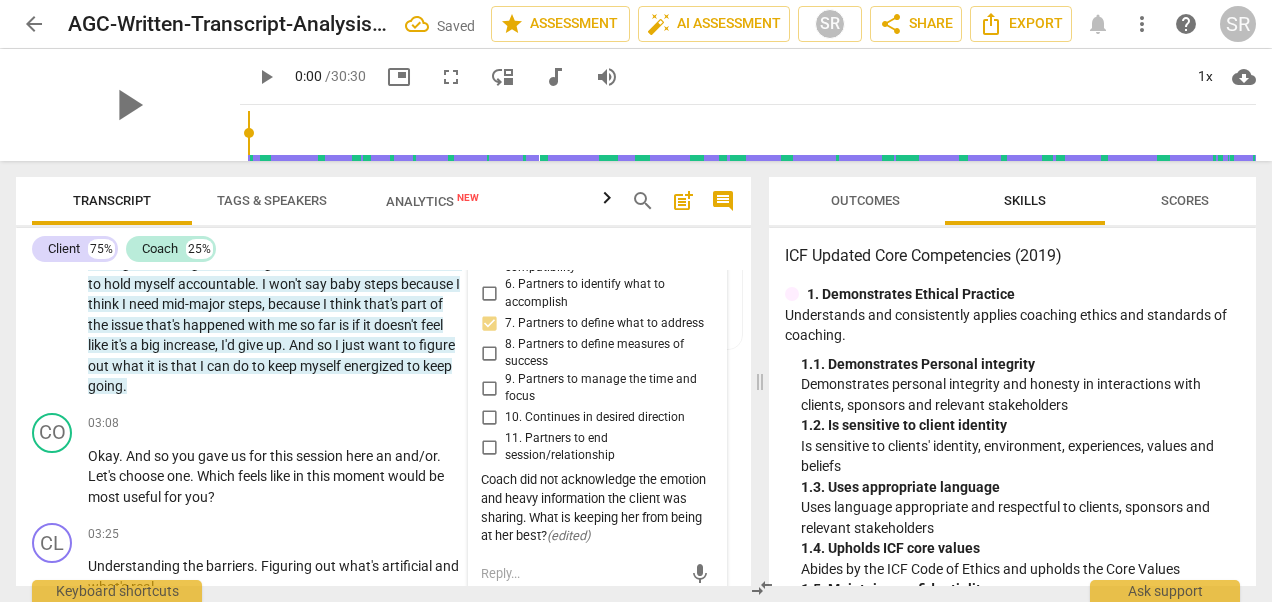 scroll, scrollTop: 1120, scrollLeft: 0, axis: vertical 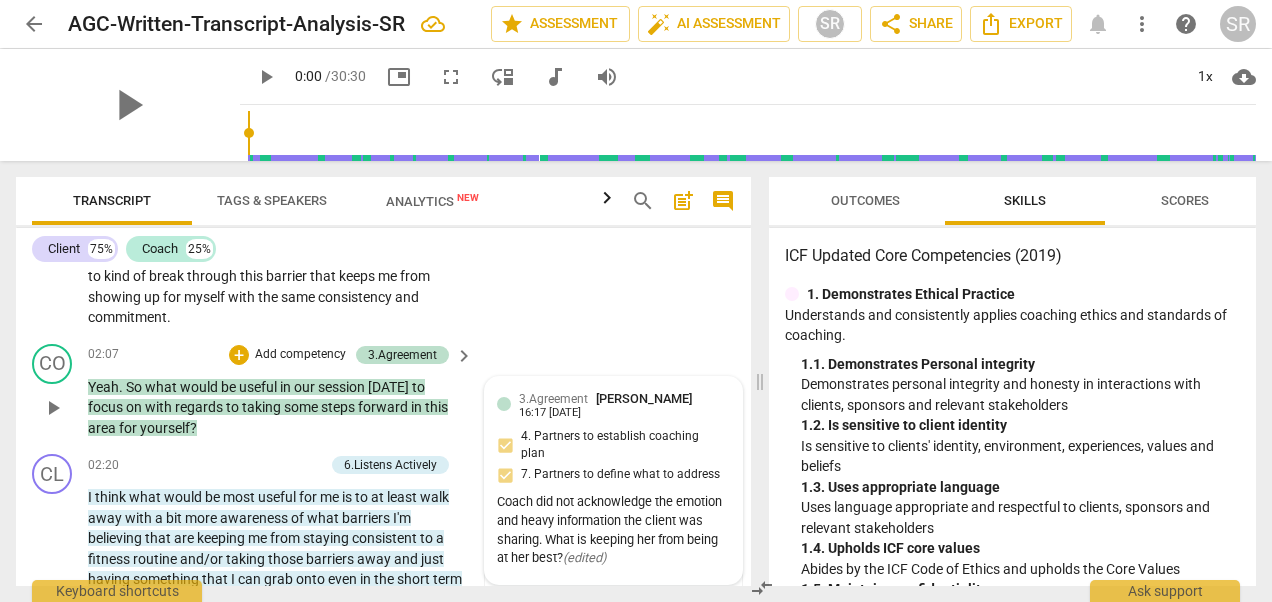 click on "3.Agreement [PERSON_NAME] 16:17 [DATE] 4. Partners to establish coaching plan 7. Partners to define what to address Coach did not acknowledge the emotion and heavy information the client was sharing.  What is keeping her from being at her best?  ( edited )" at bounding box center [613, 481] 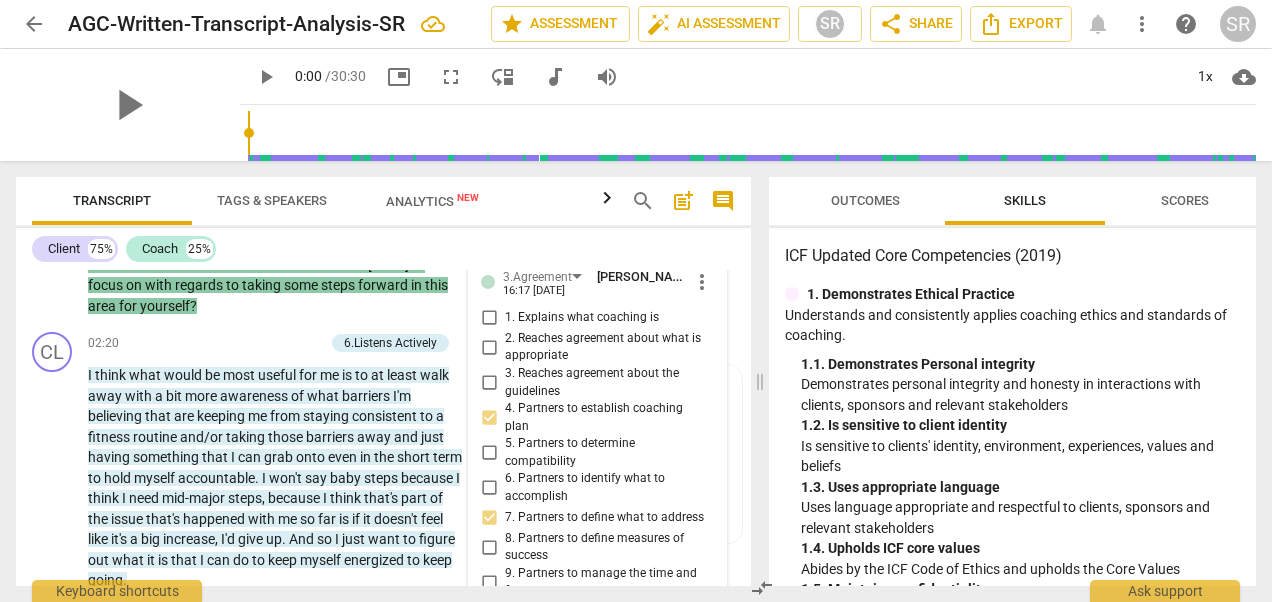 scroll, scrollTop: 1046, scrollLeft: 0, axis: vertical 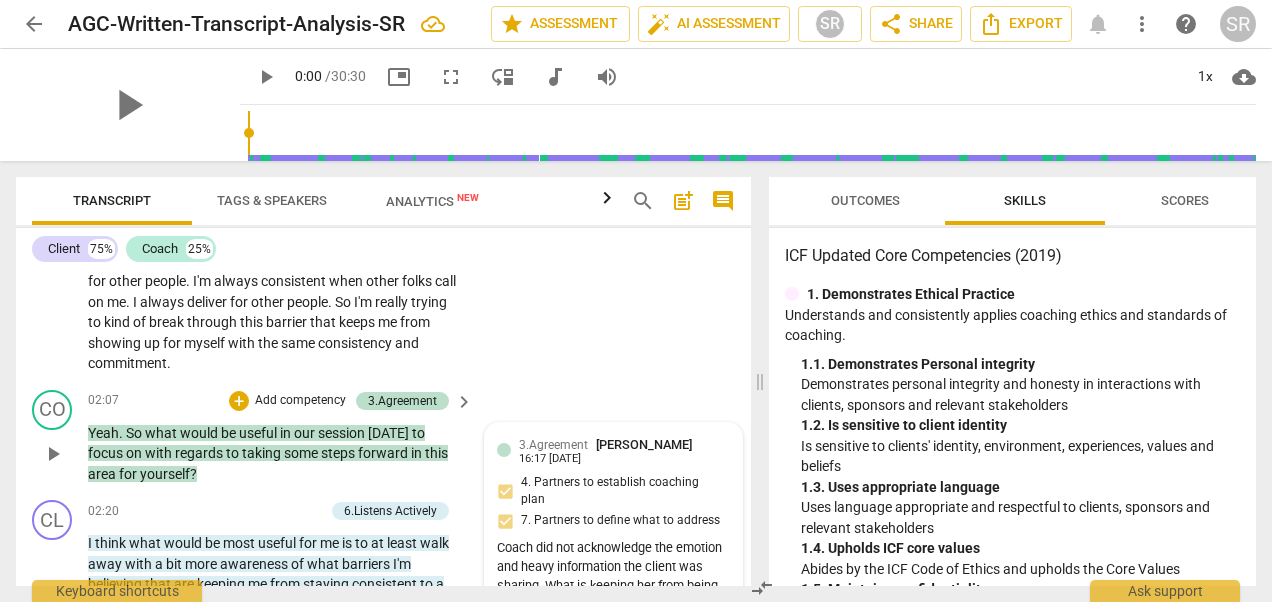 click on "3.Agreement [PERSON_NAME] 16:17 [DATE] 4. Partners to establish coaching plan 7. Partners to define what to address Coach did not acknowledge the emotion and heavy information the client was sharing.  What is keeping her from being at her best?  ( edited )" at bounding box center [613, 527] 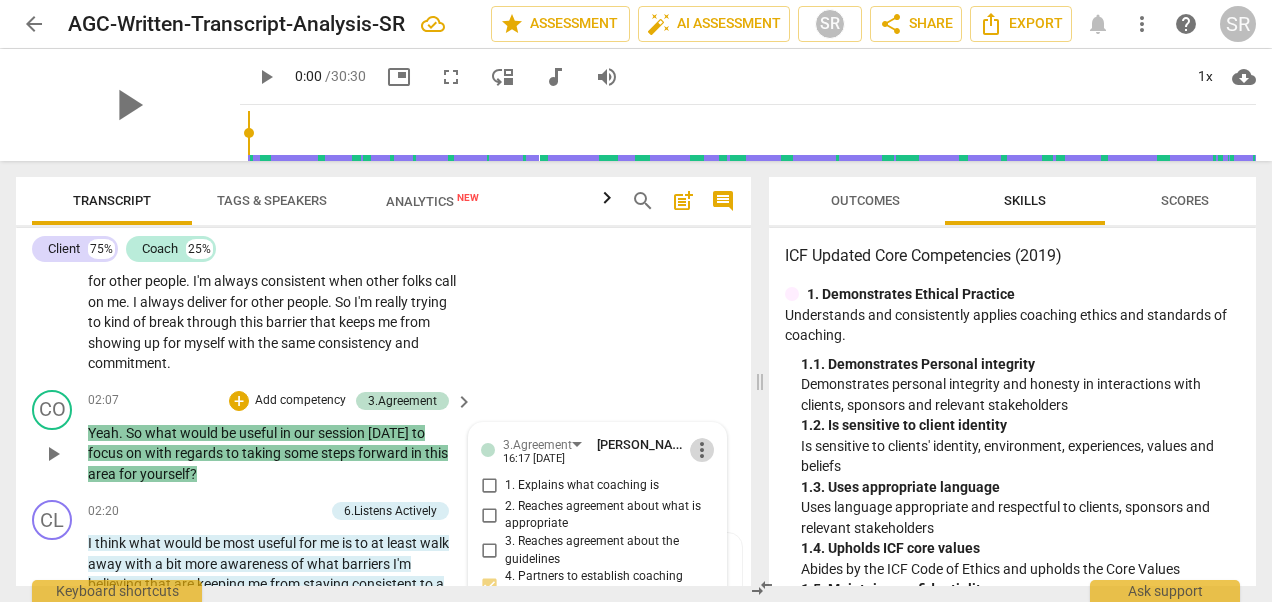 click on "more_vert" at bounding box center [702, 450] 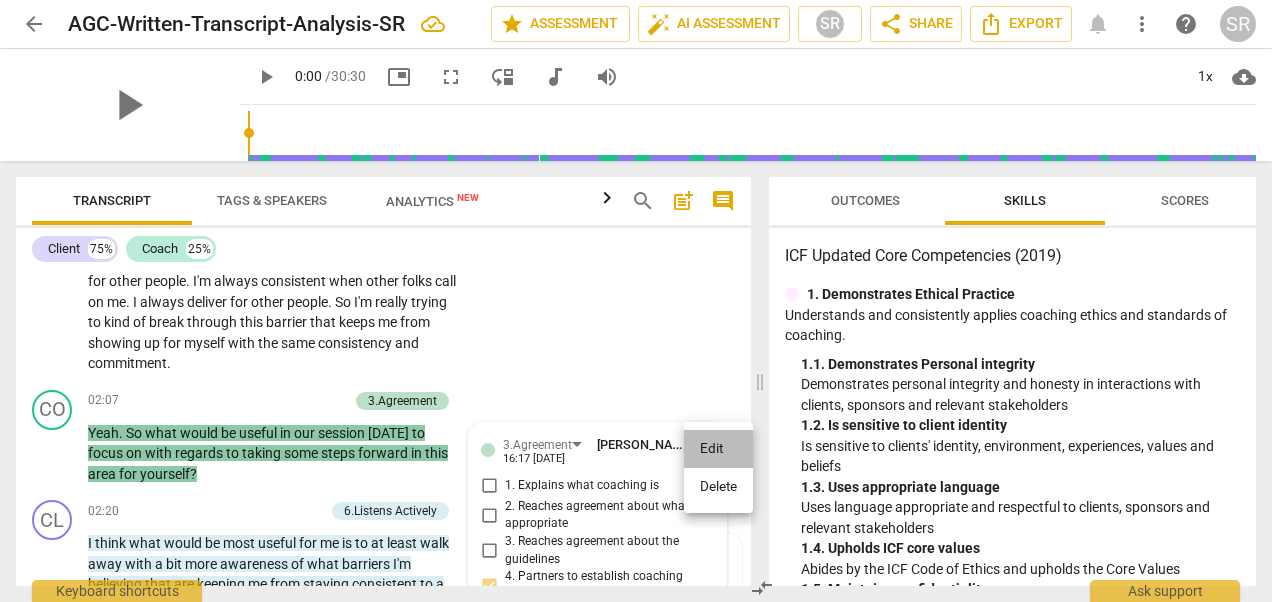 click on "Edit" at bounding box center [718, 449] 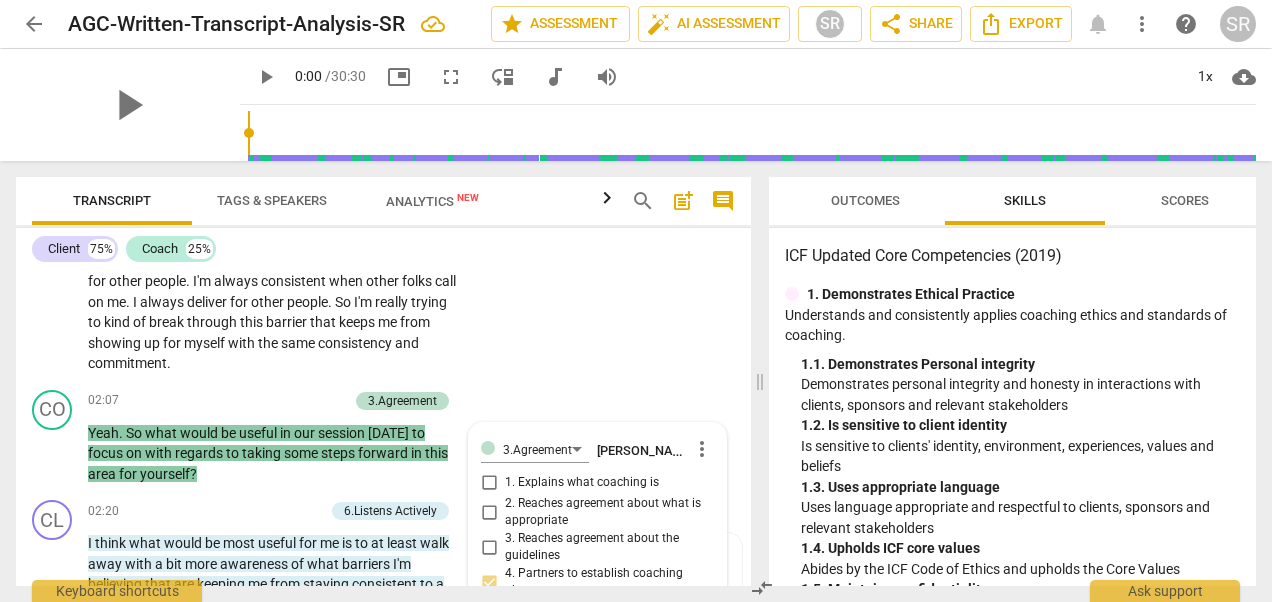 scroll, scrollTop: 1230, scrollLeft: 0, axis: vertical 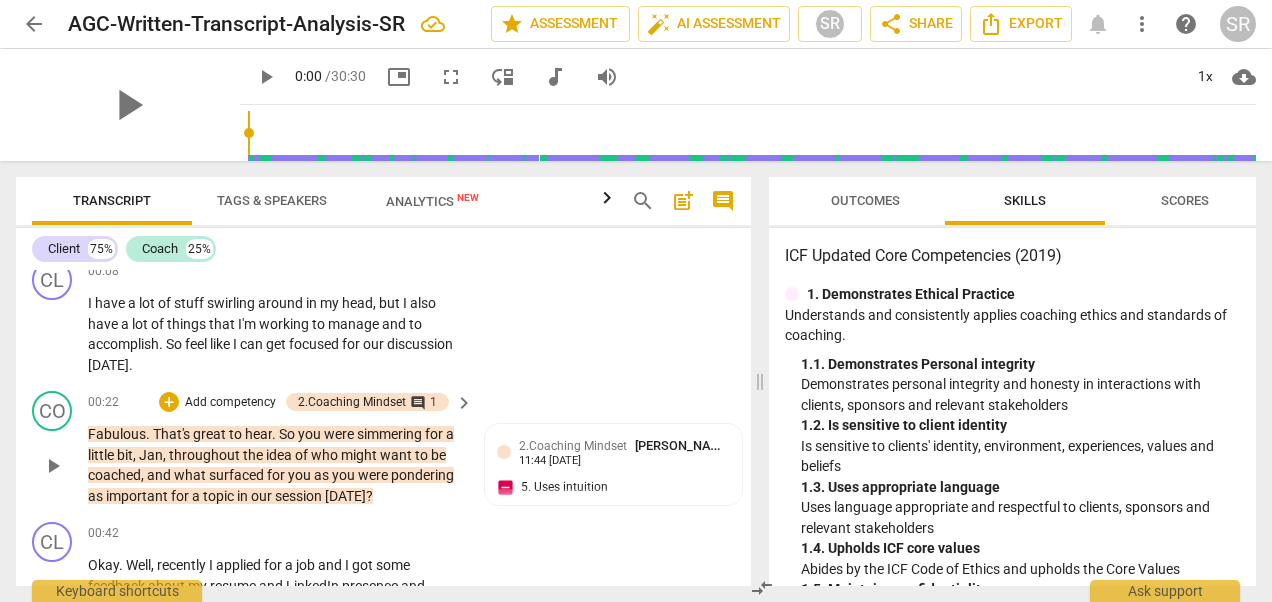 click on "CO play_arrow pause 00:22 + Add competency 2.Coaching Mindset comment 1 keyboard_arrow_right Fabulous .   That's   great   to   hear .   So   you   were   simmering   for   a   little   bit ,   [PERSON_NAME] ,   throughout   the   idea   of   who   might   want   to   be   coached ,   and   what   surfaced   for   you   as   you   were   pondering   as   important   for   a   topic   in   our   session   [DATE] ? 2.Coaching Mindset [PERSON_NAME] 11:44 [DATE] 5. Uses intuition Would you like to take a moment to  SR [PERSON_NAME] 11:48 [DATE] take a few deep breaths to help you do that?" at bounding box center (383, 448) 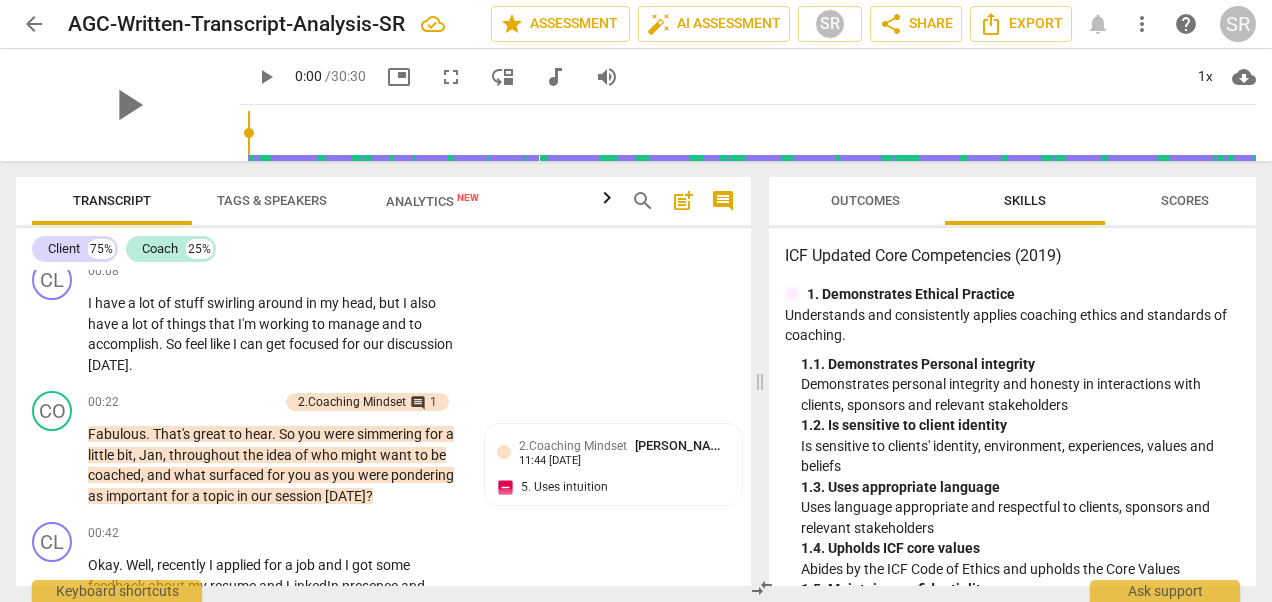drag, startPoint x: 738, startPoint y: 294, endPoint x: 752, endPoint y: 280, distance: 19.79899 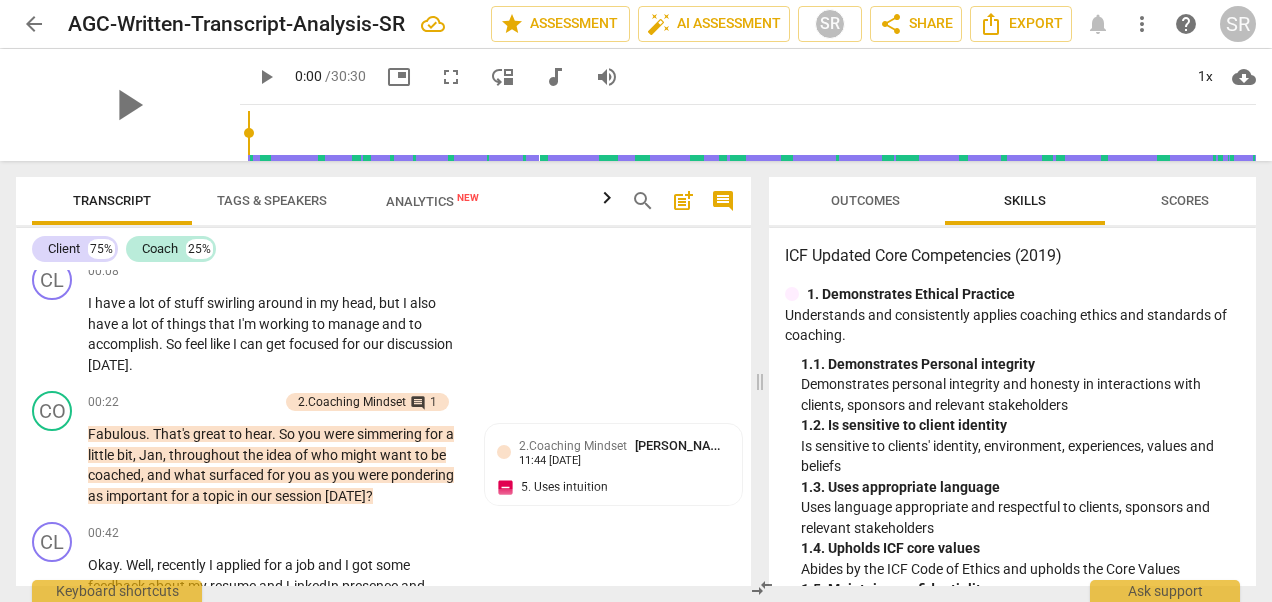 click on "Transcript Tags & Speakers Analytics   New search post_add comment Client 75% Coach 25% CL play_arrow pause 00:00 + Add competency keyboard_arrow_right Hi ,   [PERSON_NAME] . CO play_arrow pause 00:03 + Add competency keyboard_arrow_right How   are   you   coming   into   this   session   [DATE] ? CL play_arrow pause 00:08 + Add competency keyboard_arrow_right I   have   a   lot   of   stuff   swirling   around   in   my   head ,   but   I   also   have   a   lot   of   things   that   I'm   working   to   manage   and   to   accomplish .   So   feel   like   I   can   get   focused   for   our   discussion   [DATE] . CO play_arrow pause 00:22 + Add competency 2.Coaching Mindset comment 1 keyboard_arrow_right Fabulous .   That's   great   to   hear .   So   you   were   simmering   for   a   little   bit ,   [PERSON_NAME] ,   throughout   the   idea   of   who   might   want   to   be   coached ,   and   what   surfaced   for   you   as   you   were   pondering   as   important   for   a   topic   in   our   session   [DATE] ? SR" at bounding box center (379, 381) 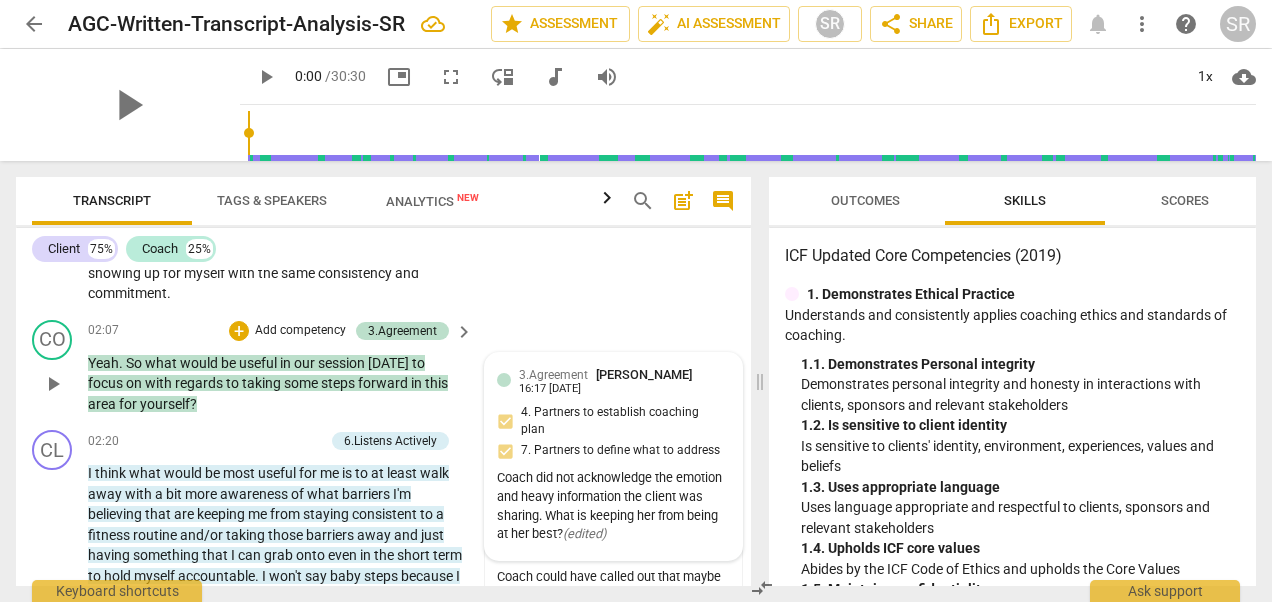 click on "3.Agreement [PERSON_NAME] 16:17 [DATE]" at bounding box center [624, 380] 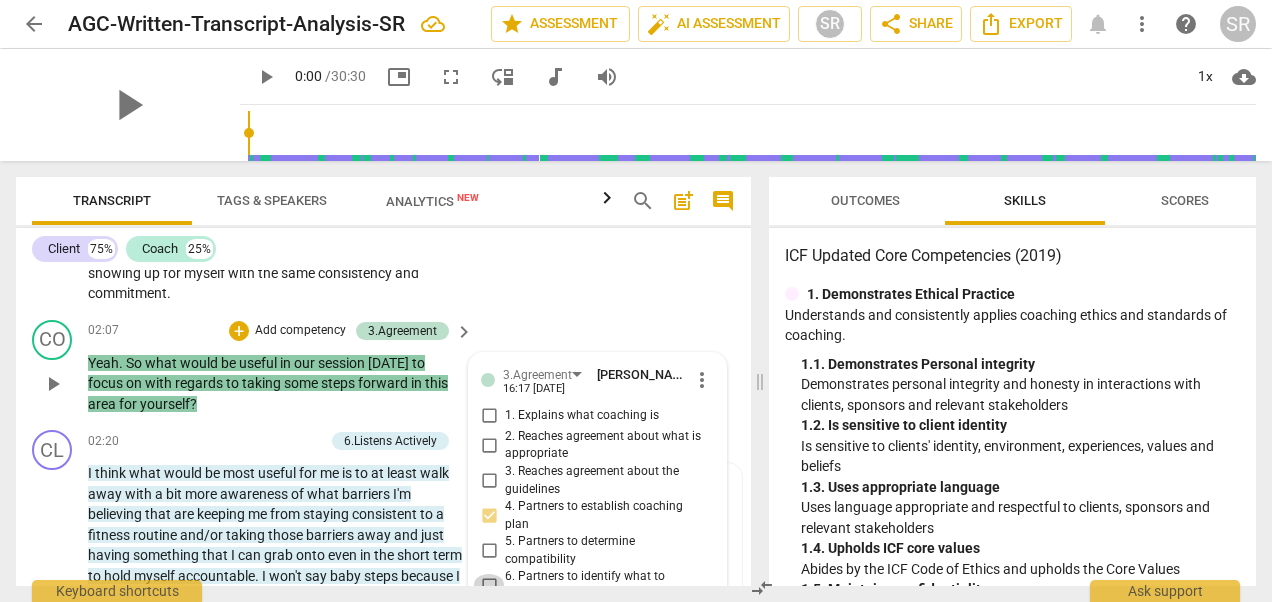 click on "6. Partners to identify what to accomplish" at bounding box center [489, 586] 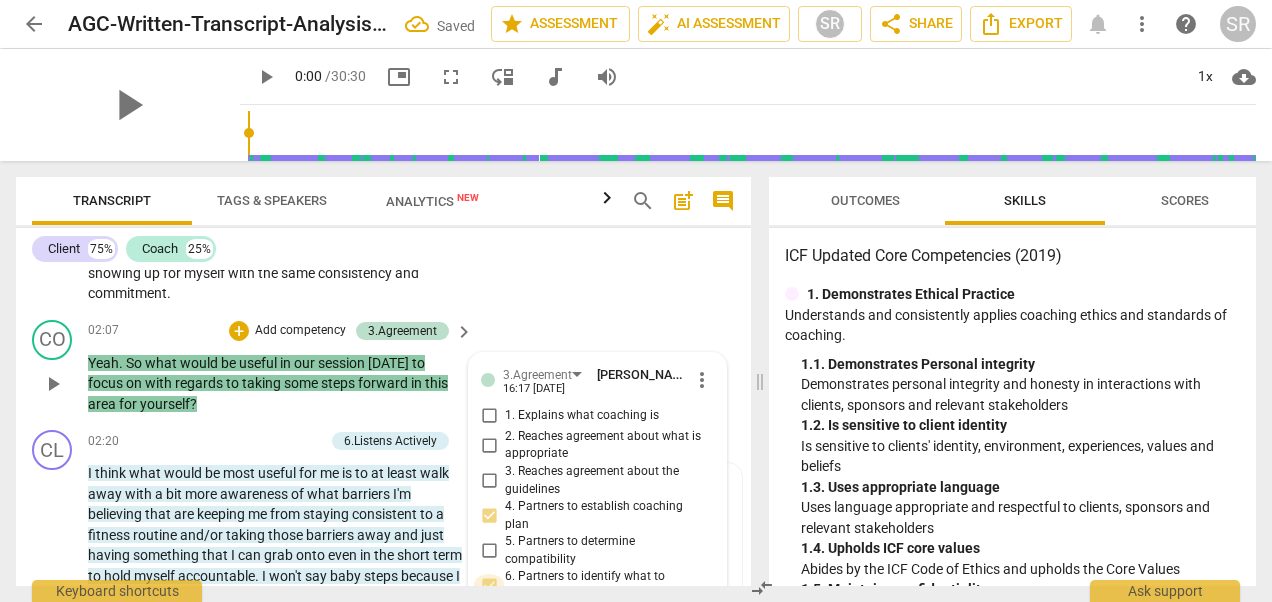 click on "6. Partners to identify what to accomplish" at bounding box center (489, 586) 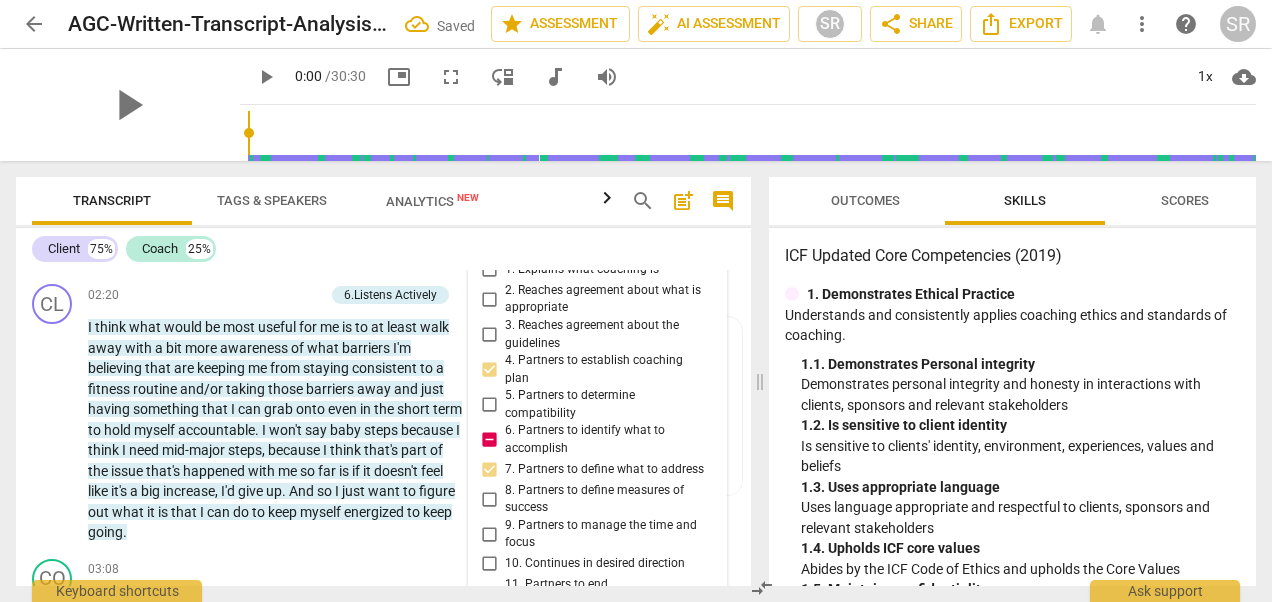 scroll, scrollTop: 1046, scrollLeft: 0, axis: vertical 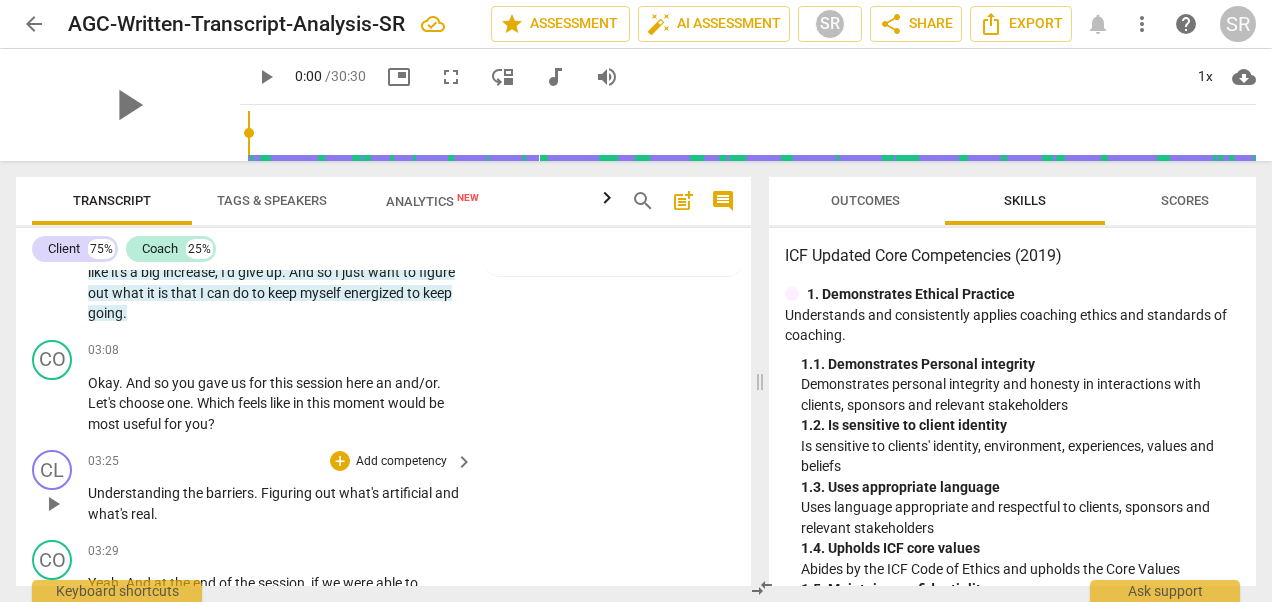 click on "03:25 + Add competency keyboard_arrow_right" at bounding box center (281, 461) 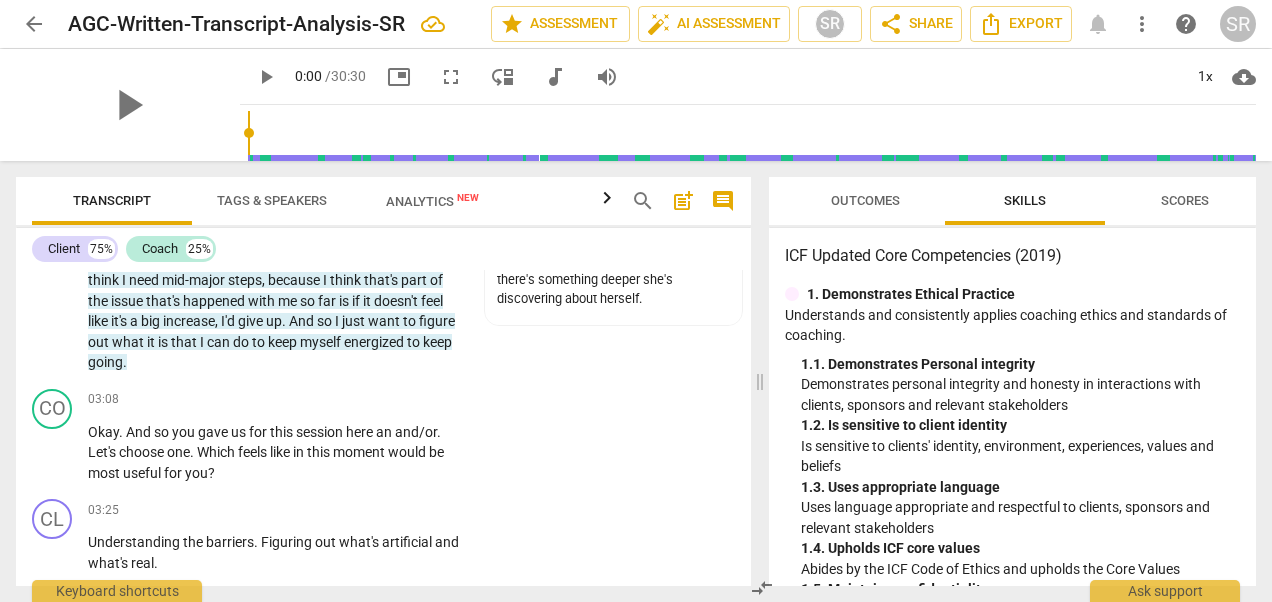 scroll, scrollTop: 1168, scrollLeft: 0, axis: vertical 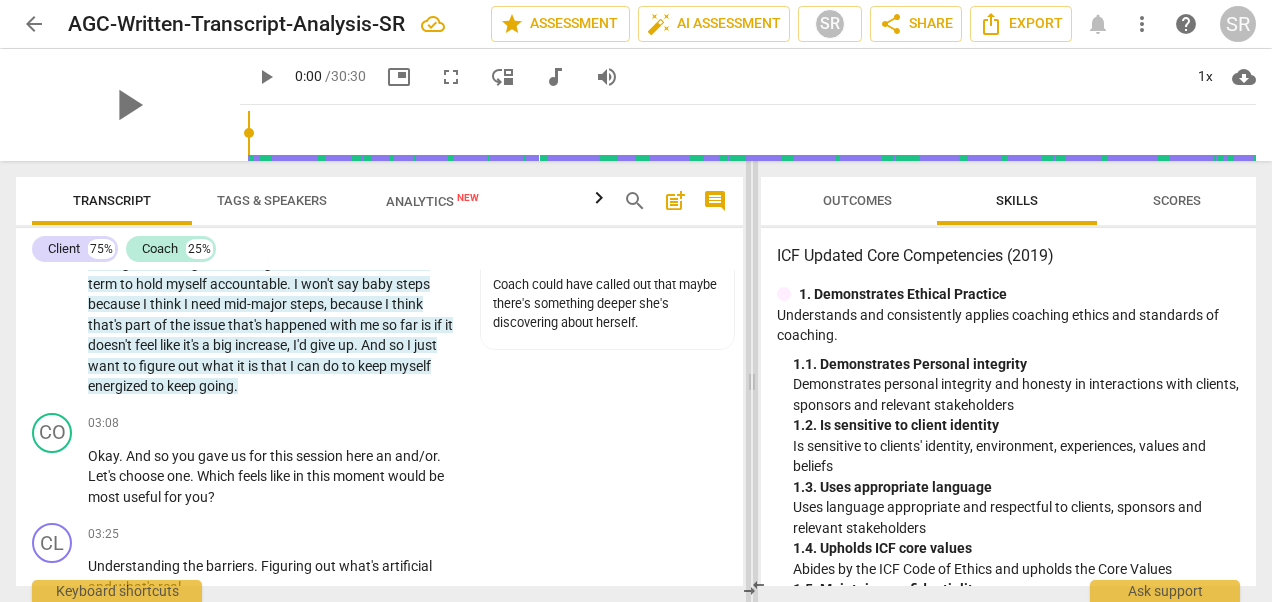 click at bounding box center [752, 381] 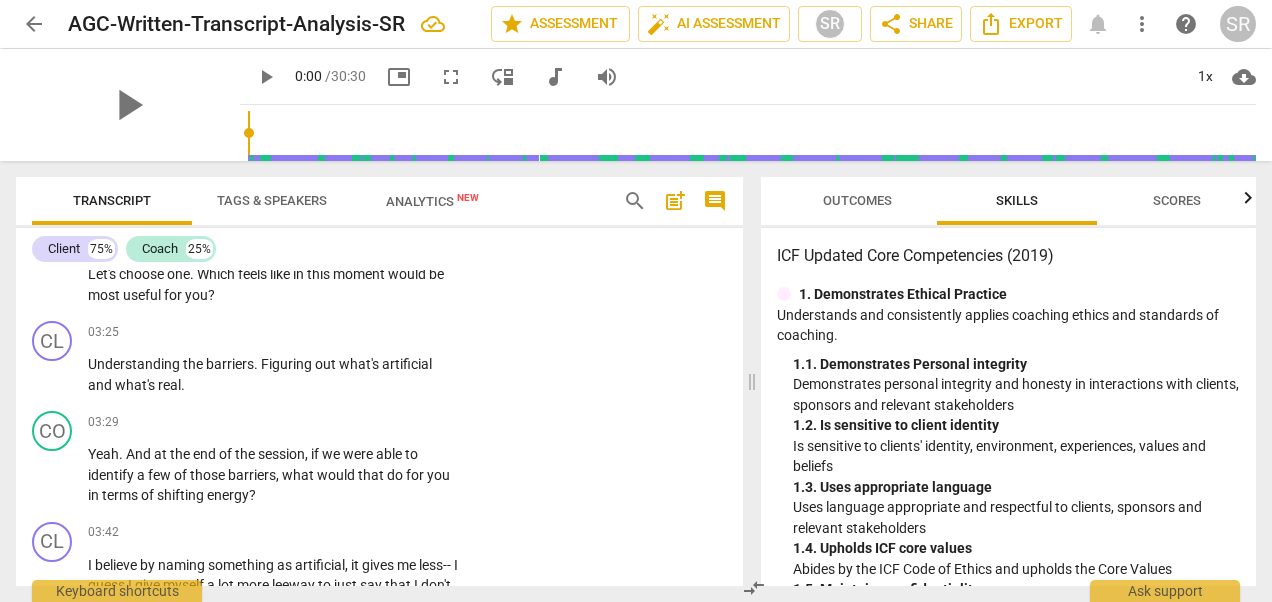 scroll, scrollTop: 1420, scrollLeft: 0, axis: vertical 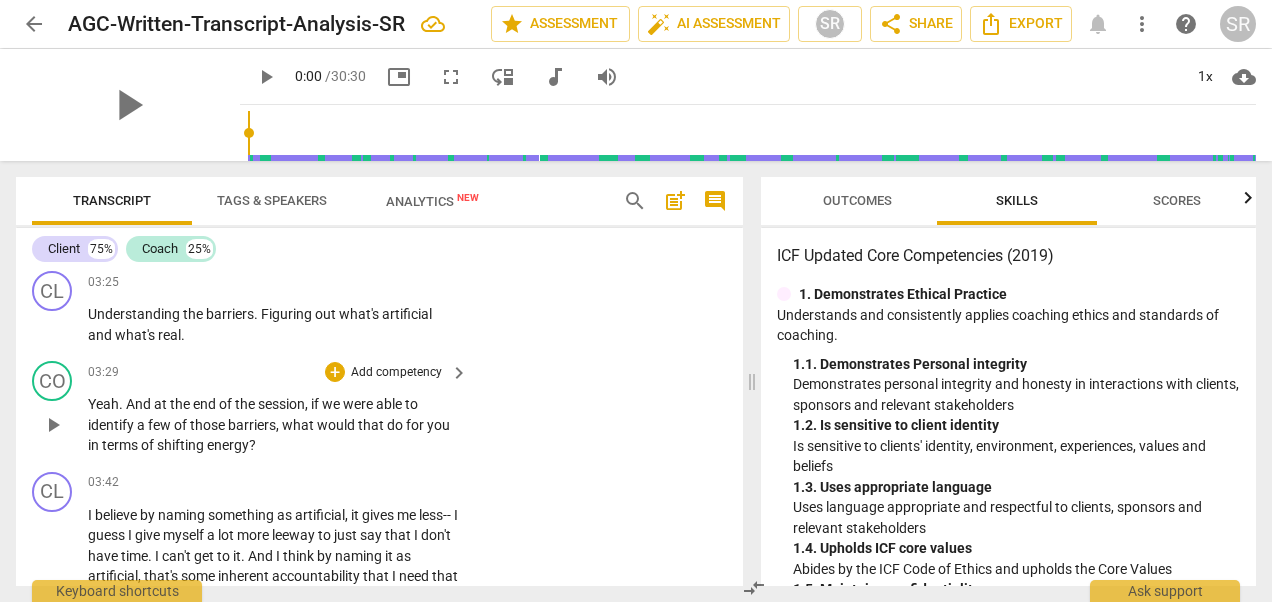 click on "at" at bounding box center [162, 404] 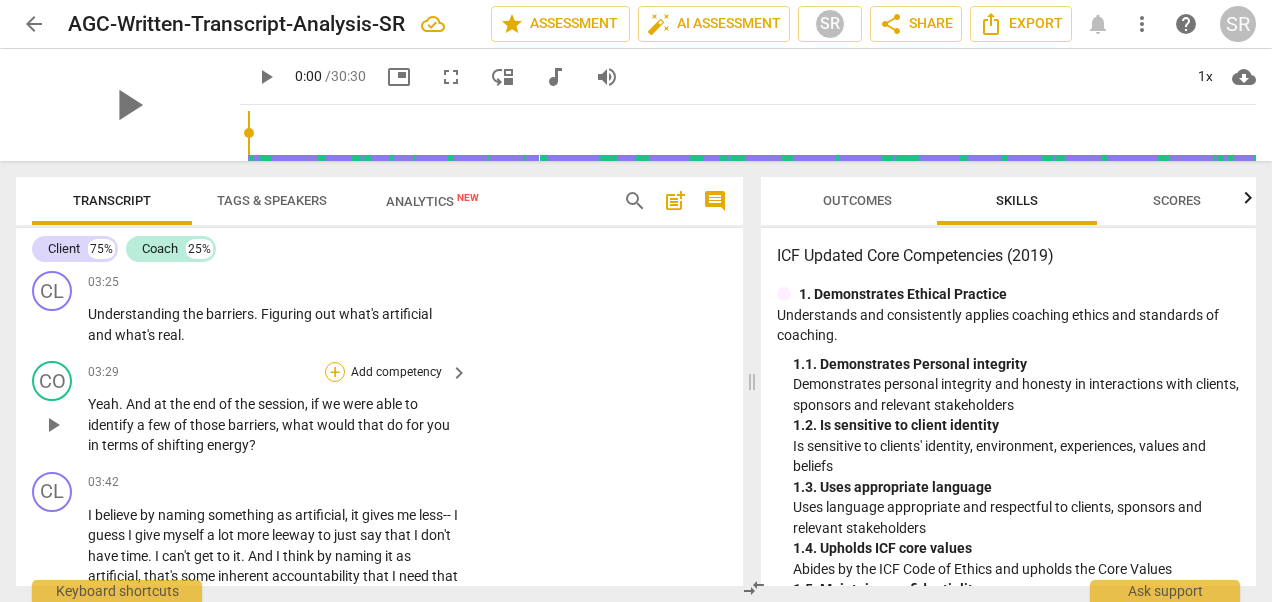 click on "+" at bounding box center (335, 372) 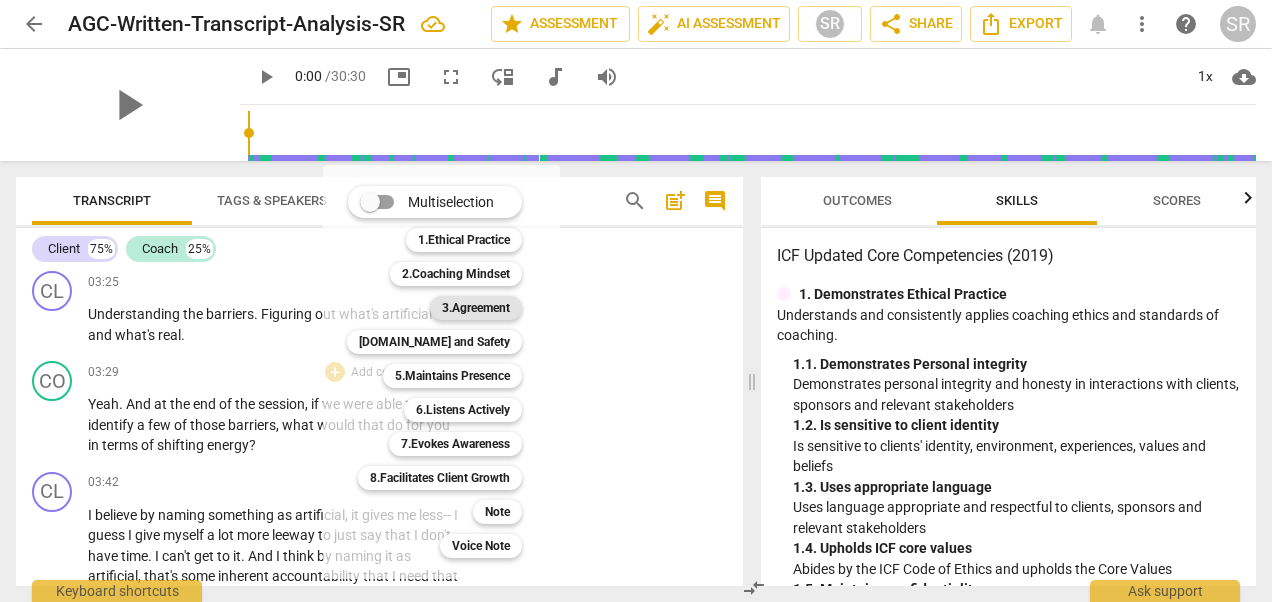 click on "3.Agreement" at bounding box center [476, 308] 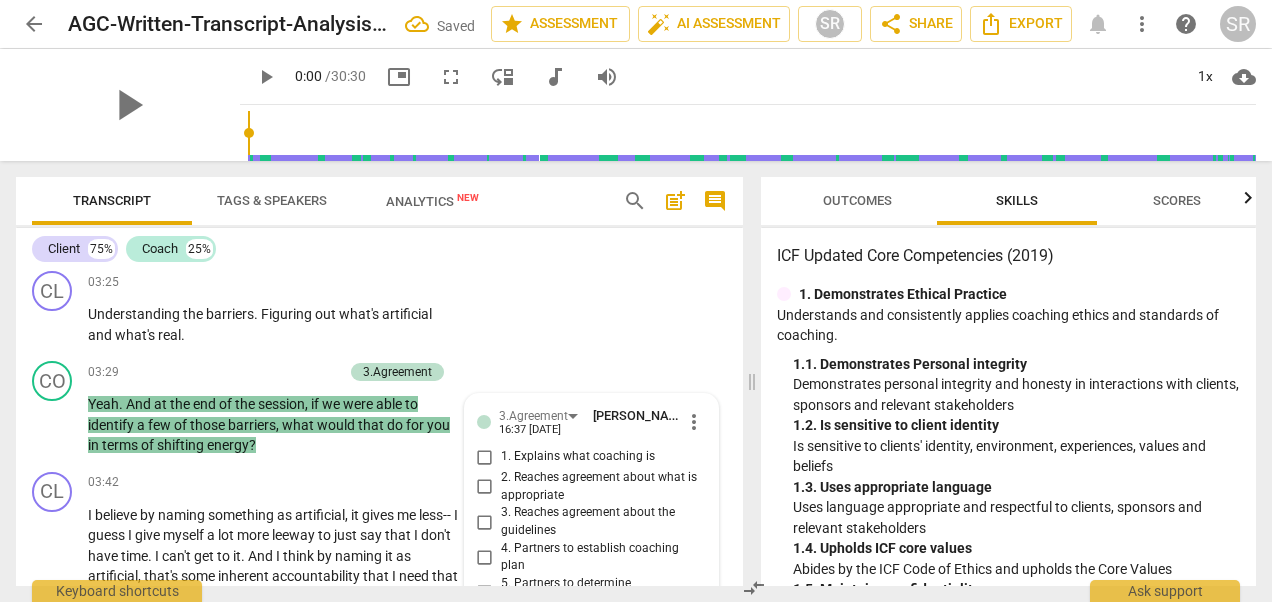 scroll, scrollTop: 1834, scrollLeft: 0, axis: vertical 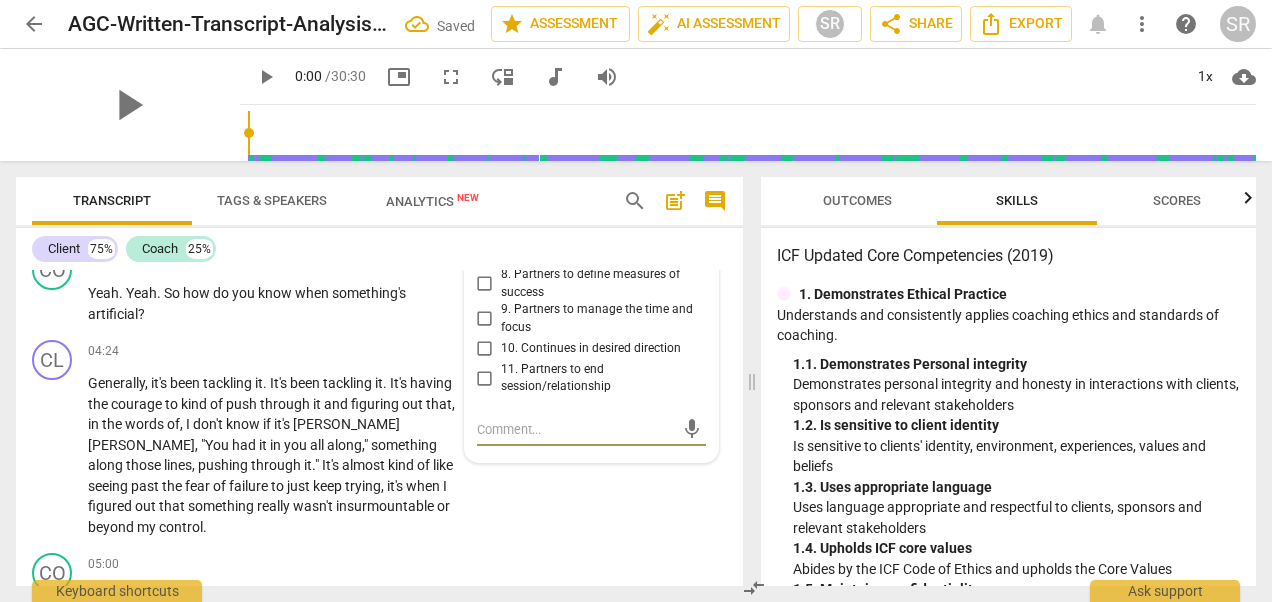 click on "8. Partners to define measures of success" at bounding box center [485, 284] 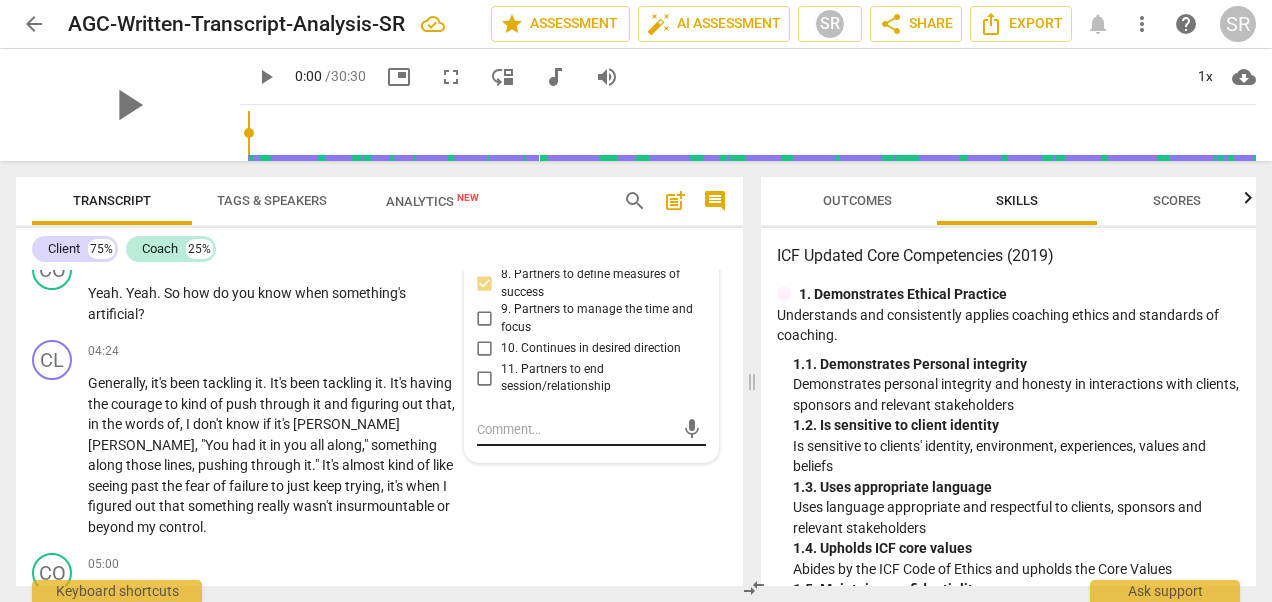 click at bounding box center (575, 429) 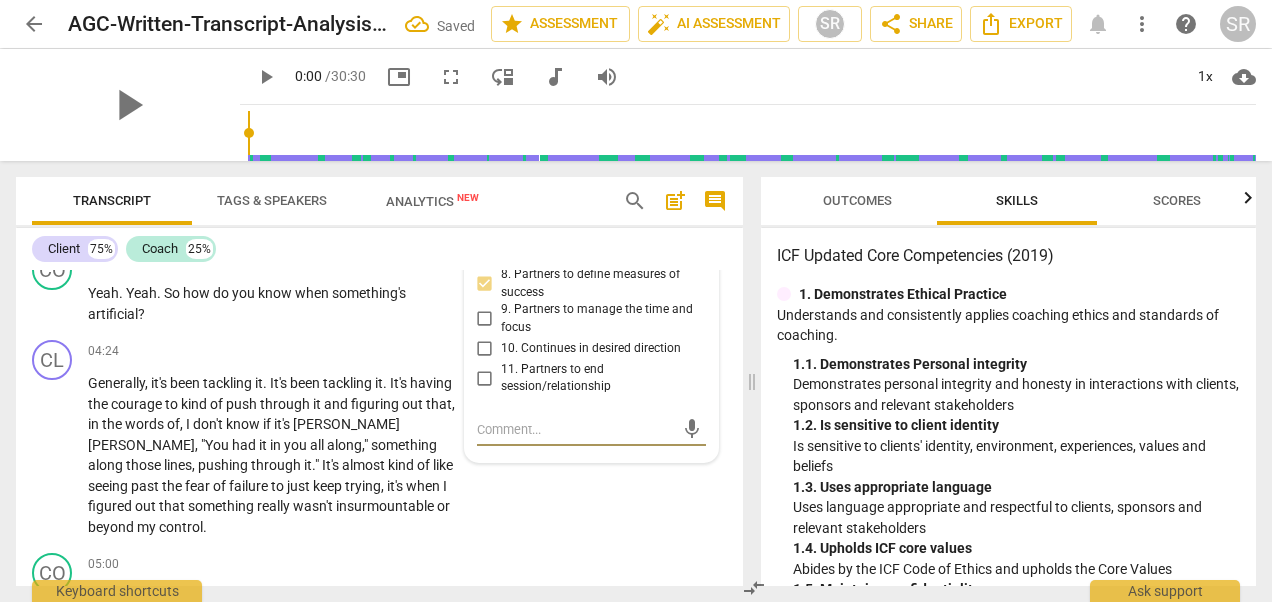 drag, startPoint x: 478, startPoint y: 424, endPoint x: 486, endPoint y: 407, distance: 18.788294 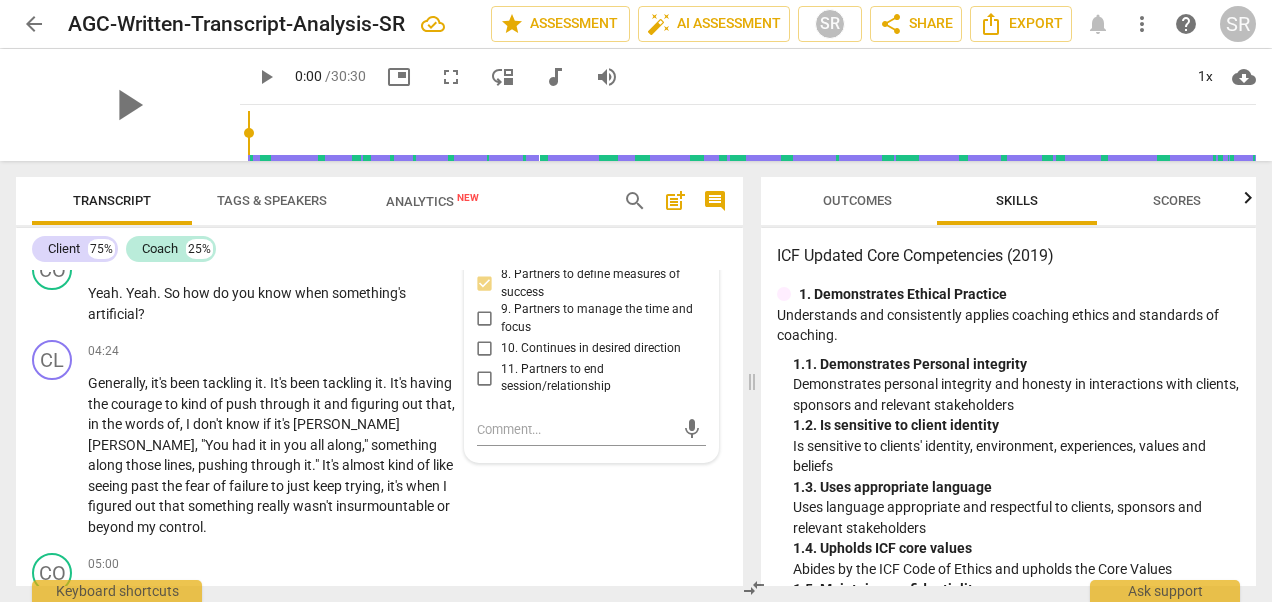 drag, startPoint x: 744, startPoint y: 322, endPoint x: 736, endPoint y: 306, distance: 17.888544 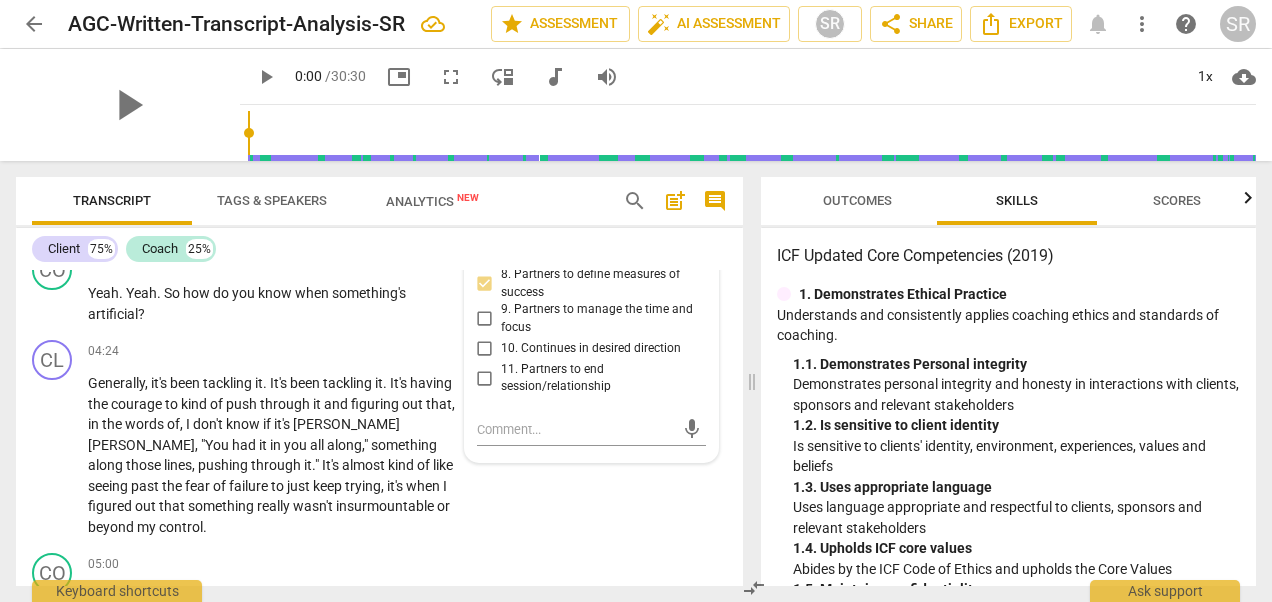 click on "Transcript Tags & Speakers Analytics   New search post_add comment Client 75% Coach 25% CL play_arrow pause 00:00 + Add competency keyboard_arrow_right Hi ,   [PERSON_NAME] . CO play_arrow pause 00:03 + Add competency keyboard_arrow_right How   are   you   coming   into   this   session   [DATE] ? CL play_arrow pause 00:08 + Add competency keyboard_arrow_right I   have   a   lot   of   stuff   swirling   around   in   my   head ,   but   I   also   have   a   lot   of   things   that   I'm   working   to   manage   and   to   accomplish .   So   feel   like   I   can   get   focused   for   our   discussion   [DATE] . CO play_arrow pause 00:22 + Add competency 2.Coaching Mindset comment 1 keyboard_arrow_right Fabulous .   That's   great   to   hear .   So   you   were   simmering   for   a   little   bit ,   [PERSON_NAME] ,   throughout   the   idea   of   who   might   want   to   be   coached ,   and   what   surfaced   for   you   as   you   were   pondering   as   important   for   a   topic   in   our   session   [DATE] ? SR" at bounding box center (375, 381) 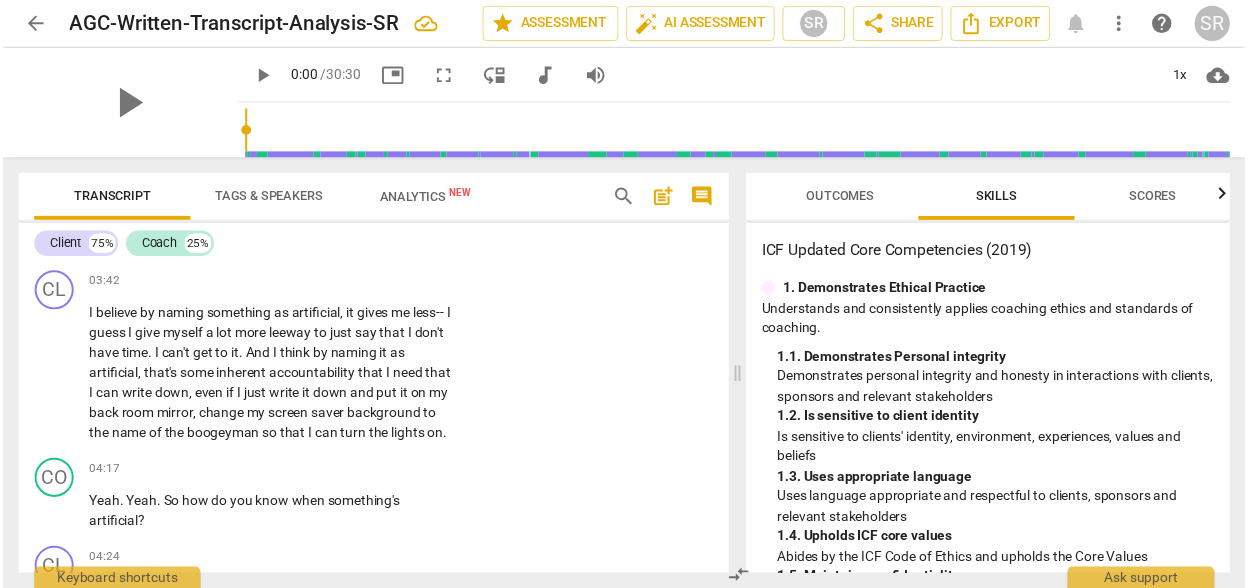 scroll, scrollTop: 1713, scrollLeft: 0, axis: vertical 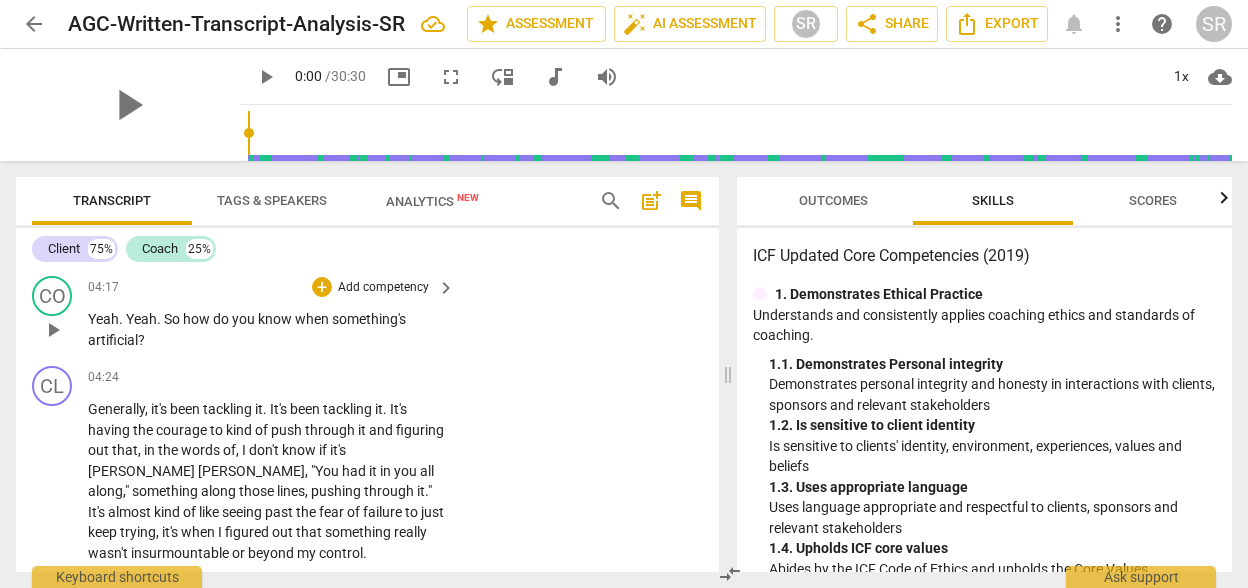 drag, startPoint x: 712, startPoint y: 323, endPoint x: 711, endPoint y: 296, distance: 27.018513 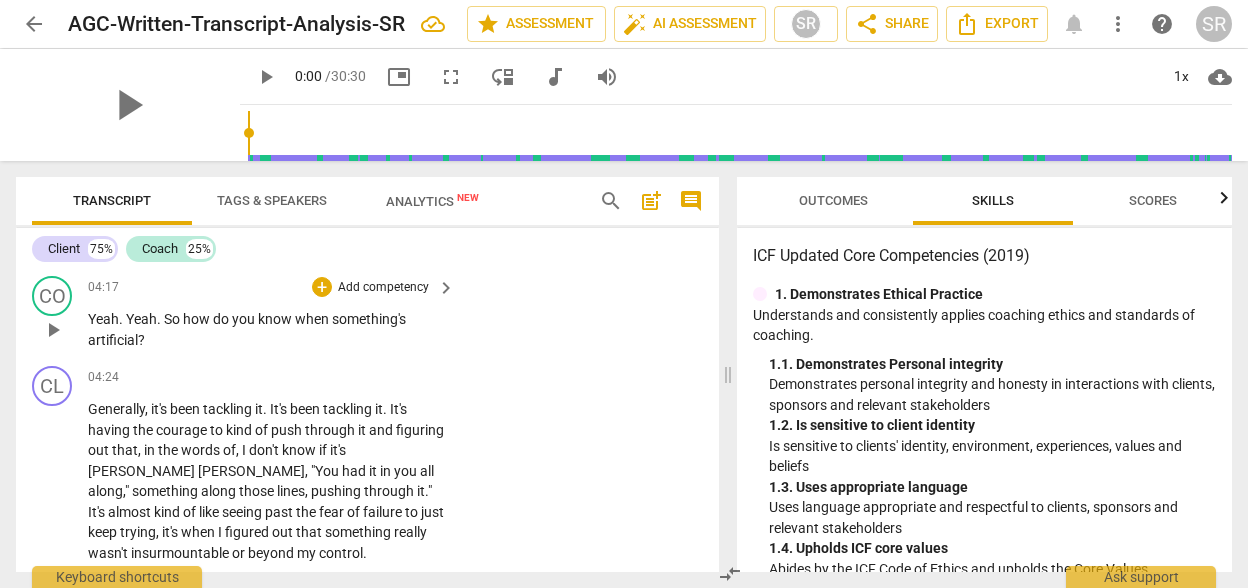 click on "CO play_arrow pause 04:17 + Add competency keyboard_arrow_right Yeah .   Yeah .   So   how   do   you   know   when   something's   artificial ?" at bounding box center (367, 313) 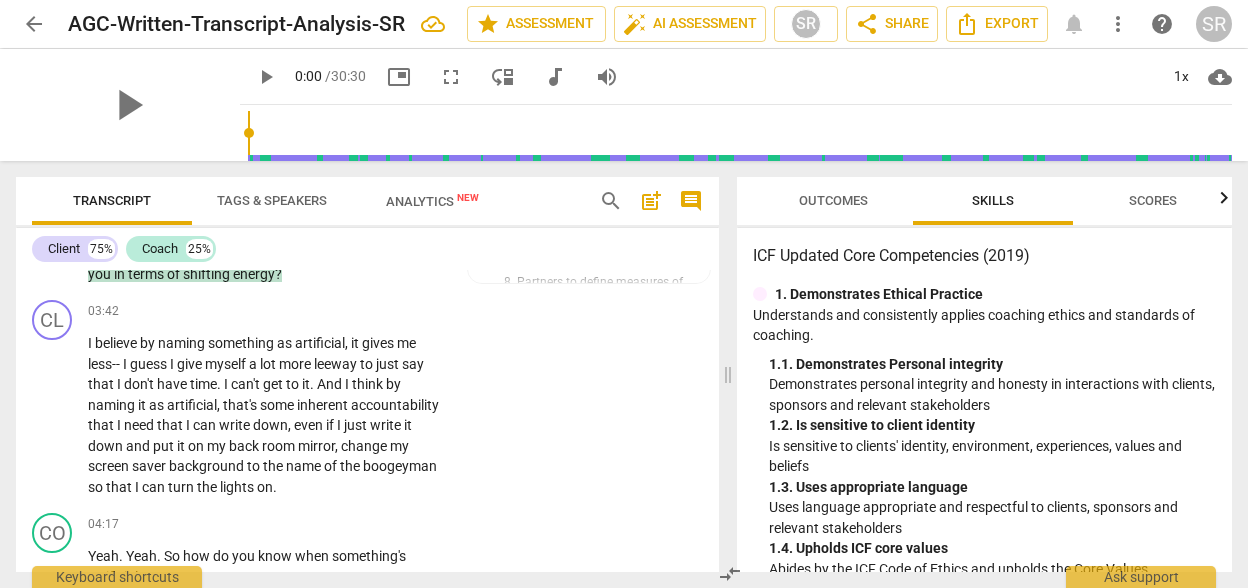 scroll, scrollTop: 1347, scrollLeft: 0, axis: vertical 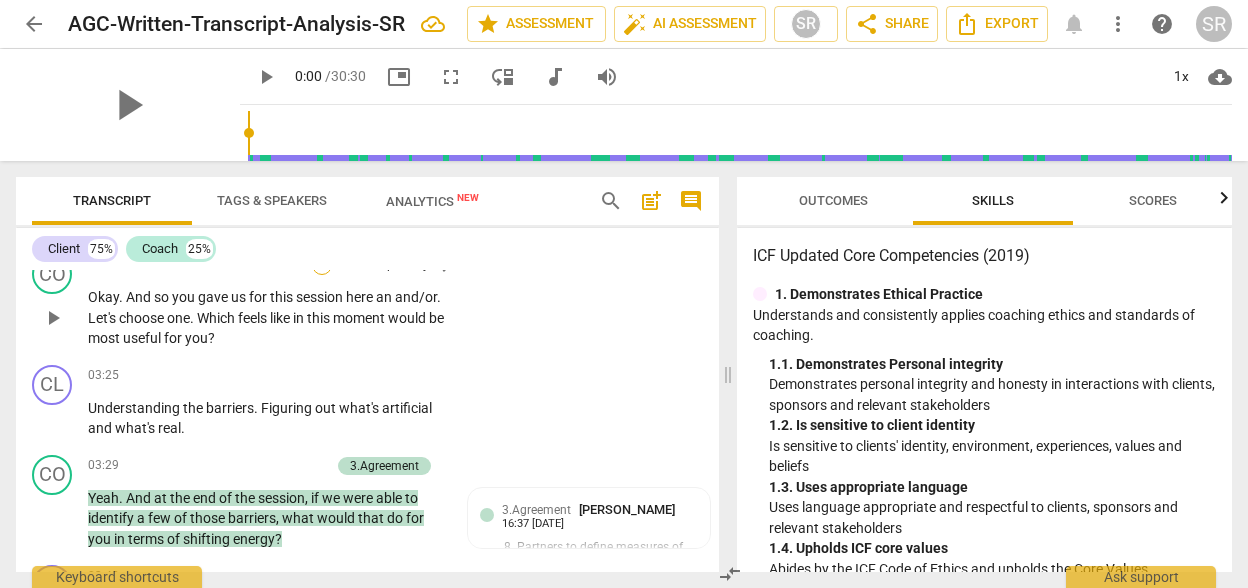 click on "+" at bounding box center (322, 265) 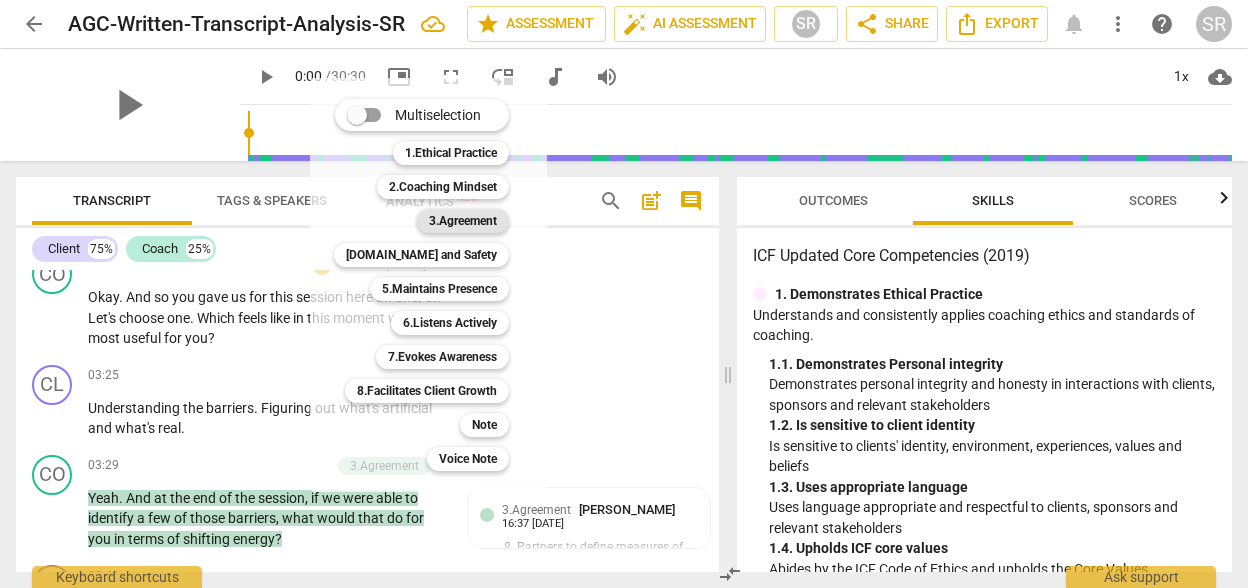 click on "3.Agreement" at bounding box center [463, 221] 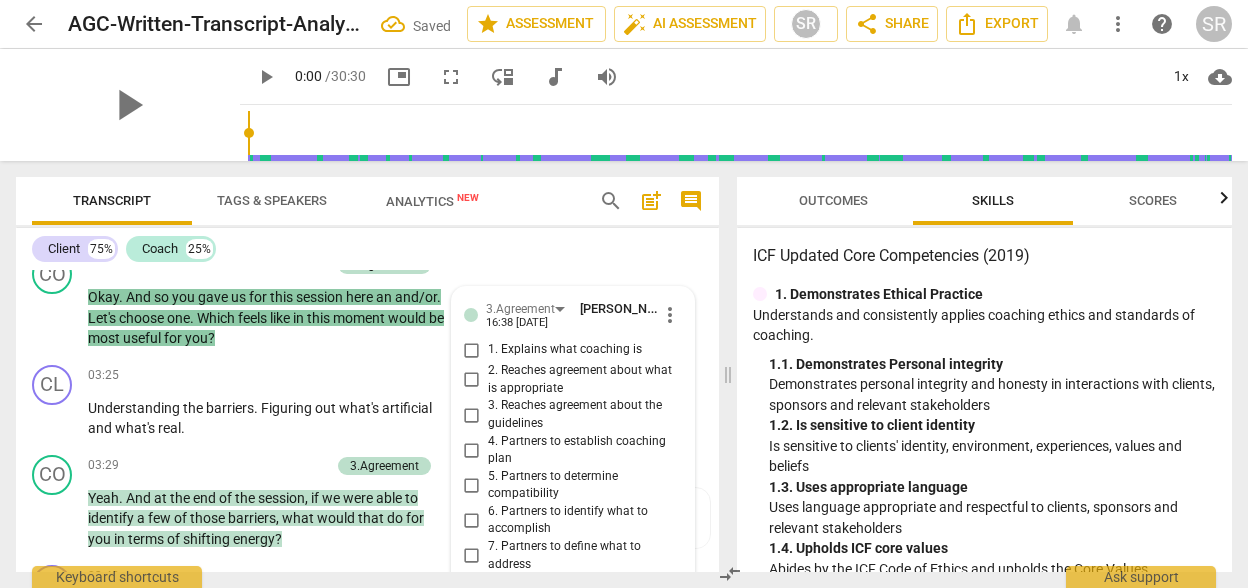scroll, scrollTop: 1682, scrollLeft: 0, axis: vertical 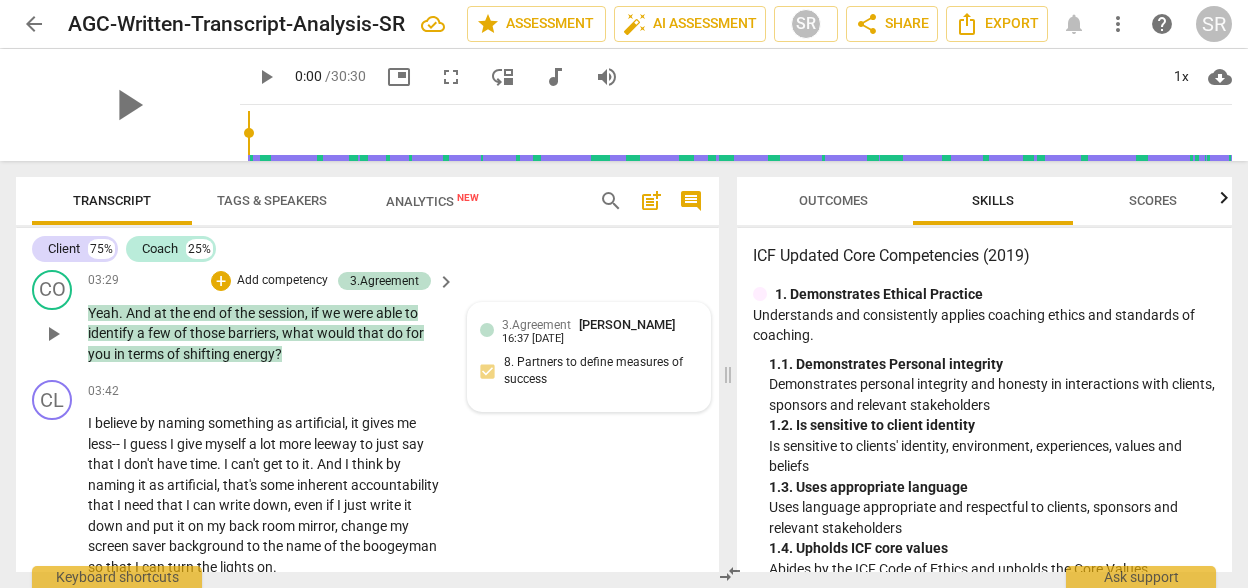 click on "3.Agreement [PERSON_NAME] 16:37 [DATE] 8. Partners to define measures of success" at bounding box center [589, 357] 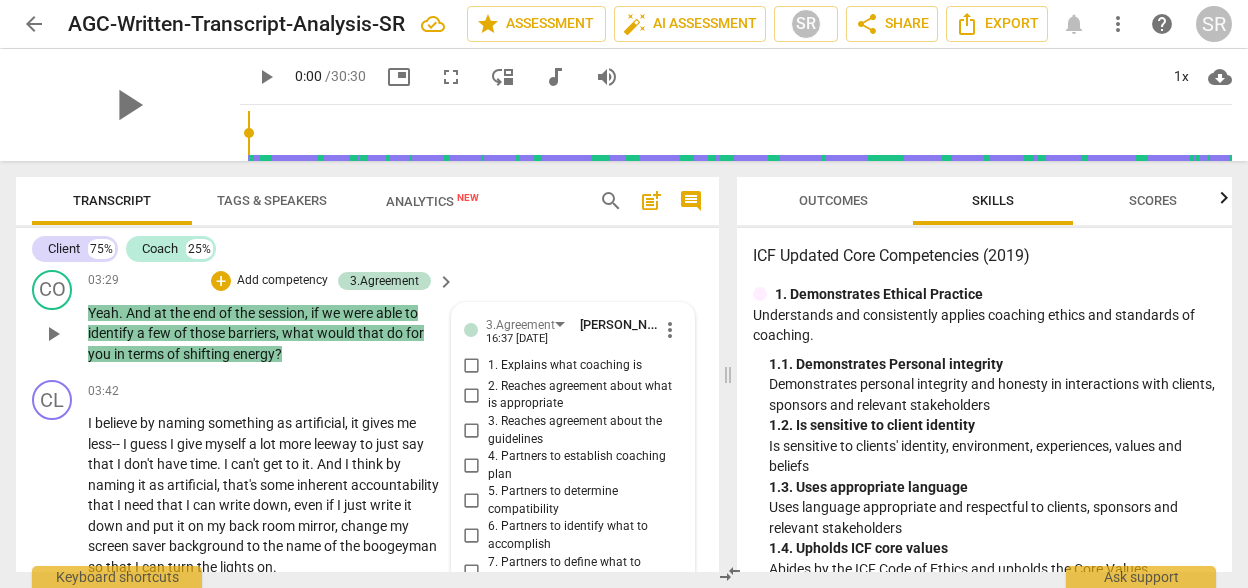 scroll, scrollTop: 1883, scrollLeft: 0, axis: vertical 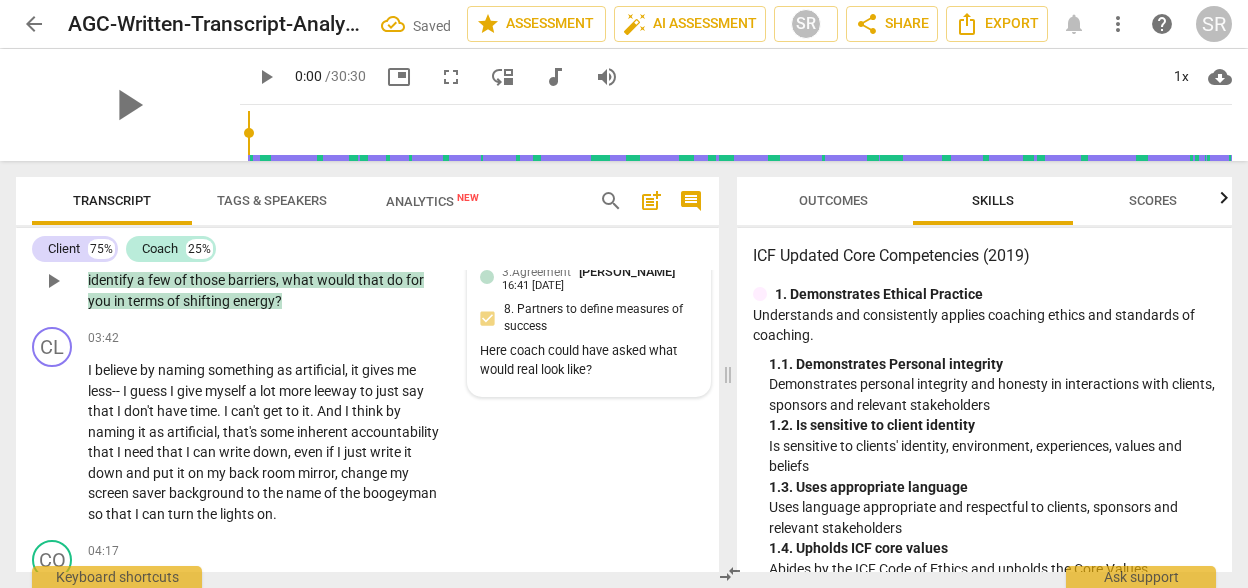 click on "Here coach could have asked what would real look like?" at bounding box center [589, 361] 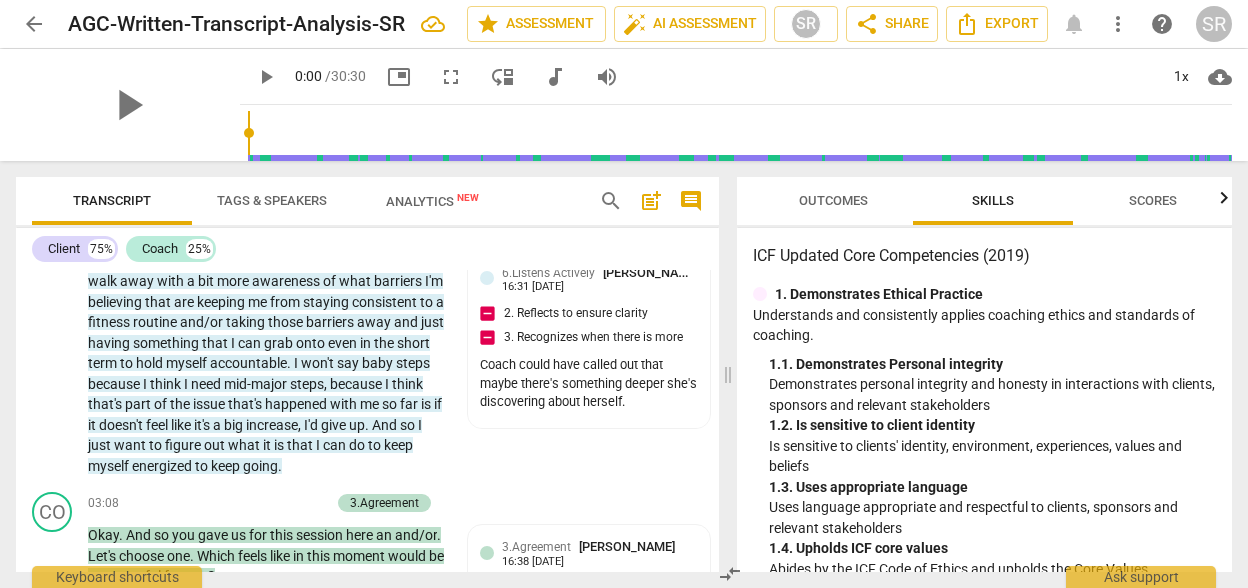 scroll, scrollTop: 1558, scrollLeft: 0, axis: vertical 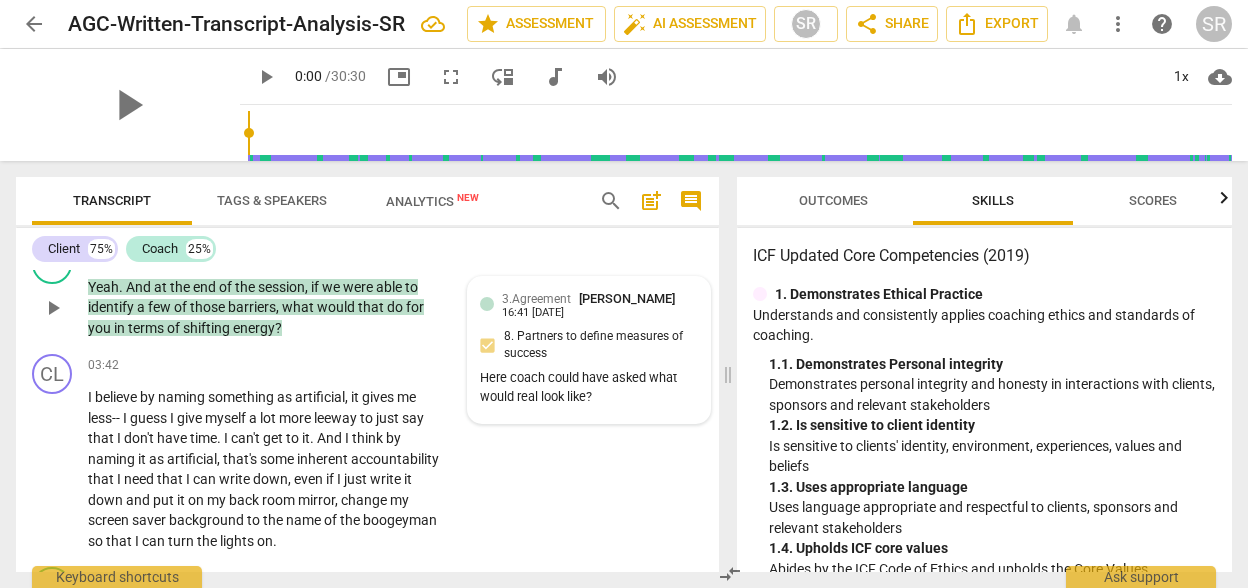 click on "3.Agreement [PERSON_NAME] 16:41 [DATE]" at bounding box center [600, 304] 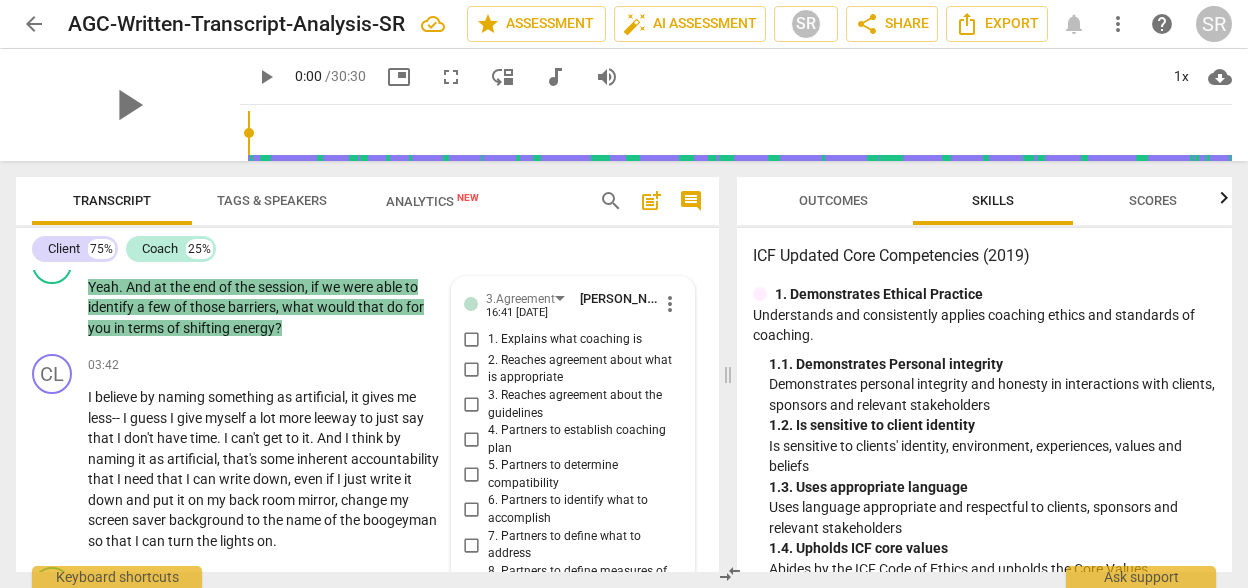 scroll, scrollTop: 1585, scrollLeft: 0, axis: vertical 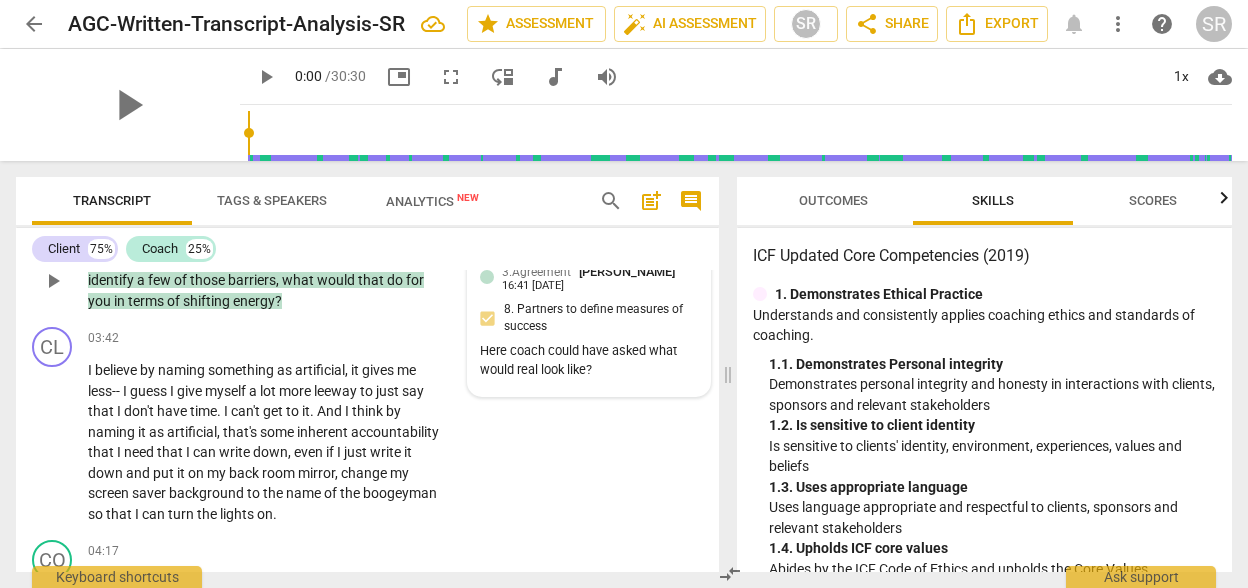 click on "Here coach could have asked what would real look like?" at bounding box center (589, 361) 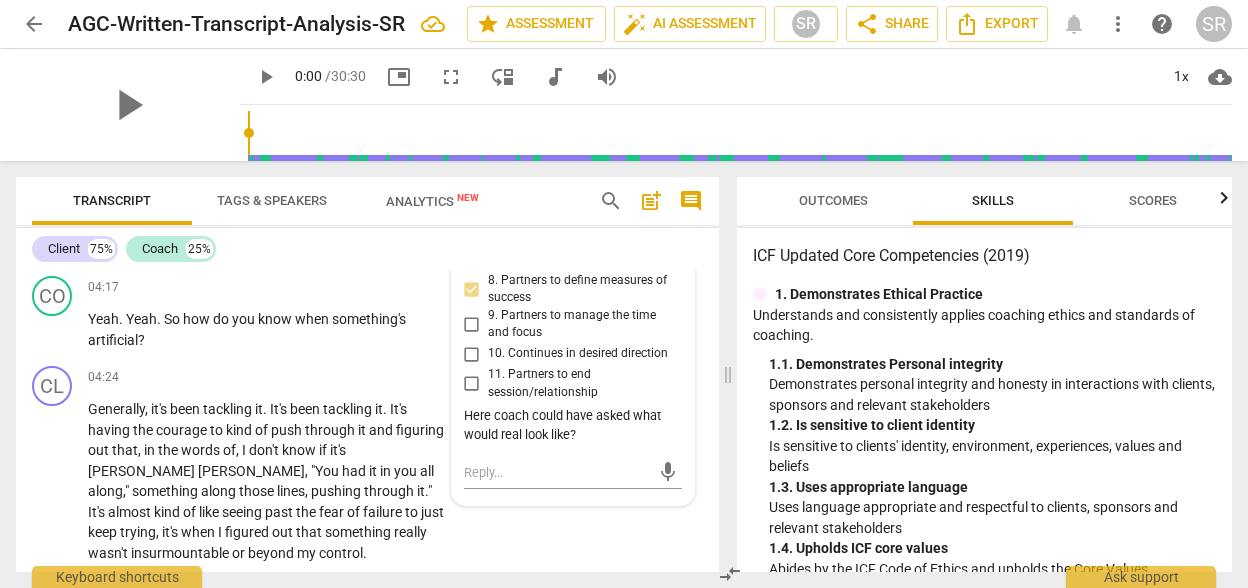 scroll, scrollTop: 1770, scrollLeft: 0, axis: vertical 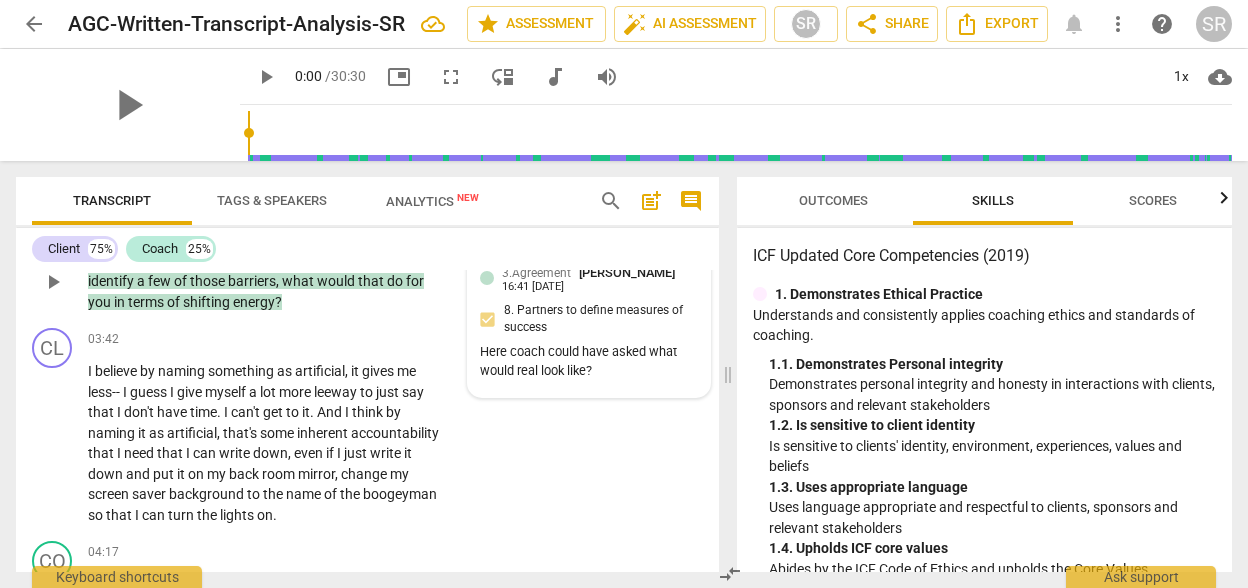 click on "Here coach could have asked what would real look like?" at bounding box center [589, 362] 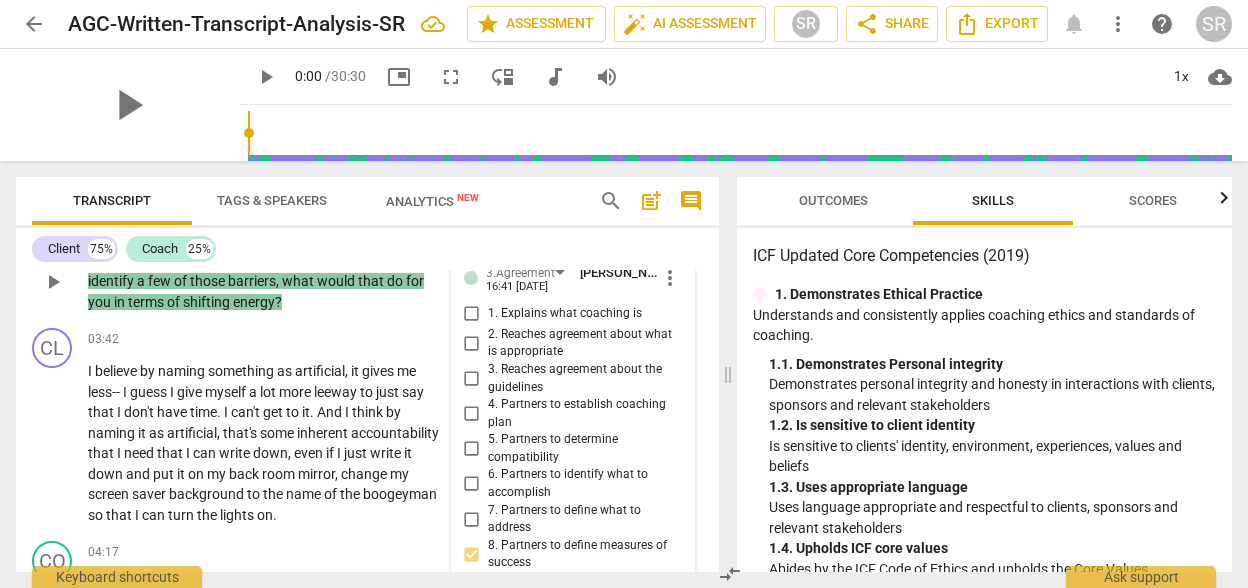 click on "more_vert" at bounding box center [670, 278] 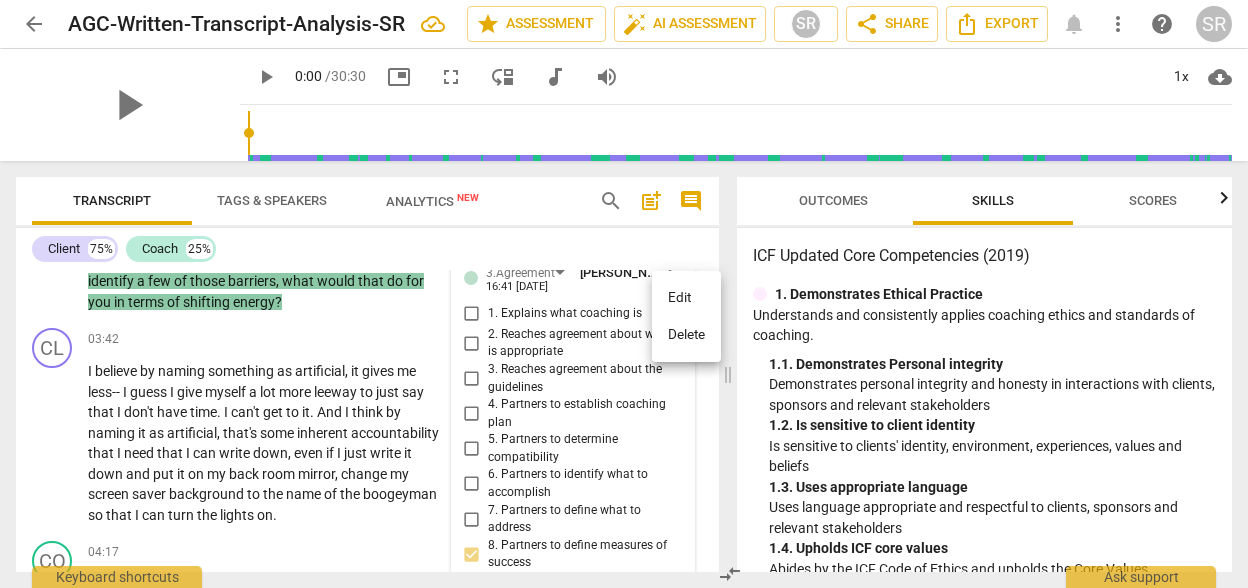 click on "Edit" at bounding box center [686, 298] 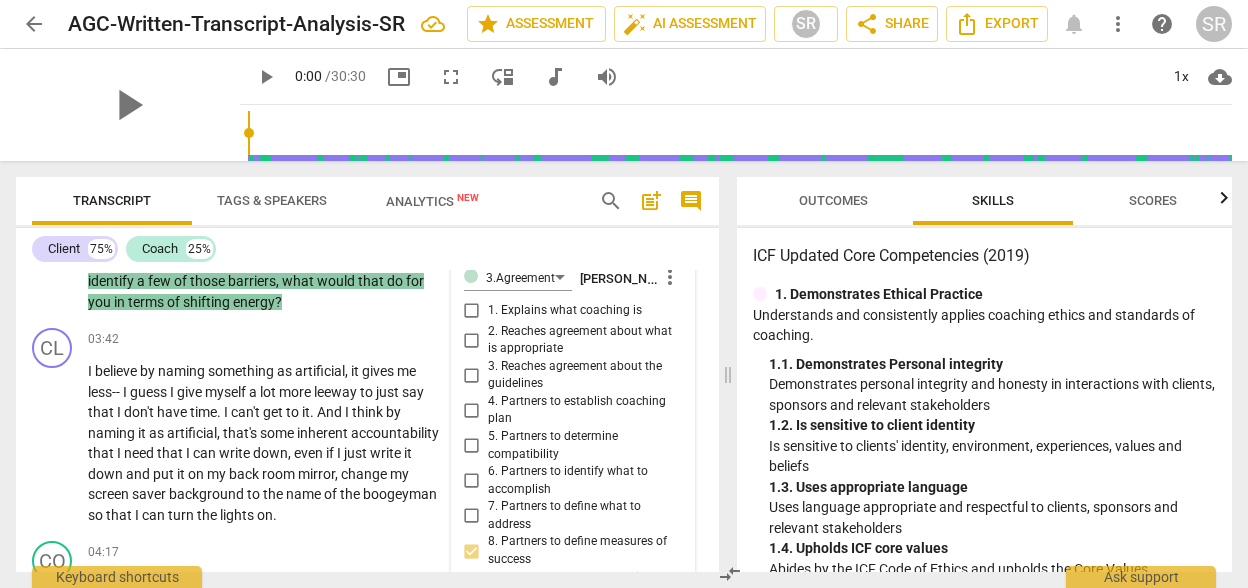 scroll, scrollTop: 1875, scrollLeft: 0, axis: vertical 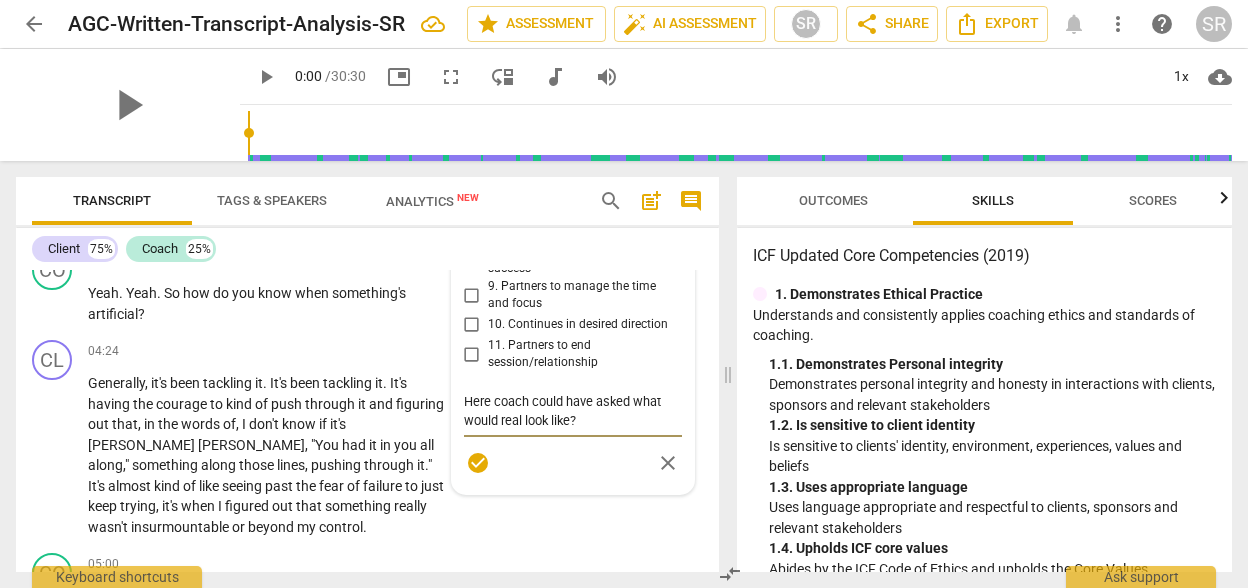 click on "Here coach could have asked what would real look like?" at bounding box center [573, 411] 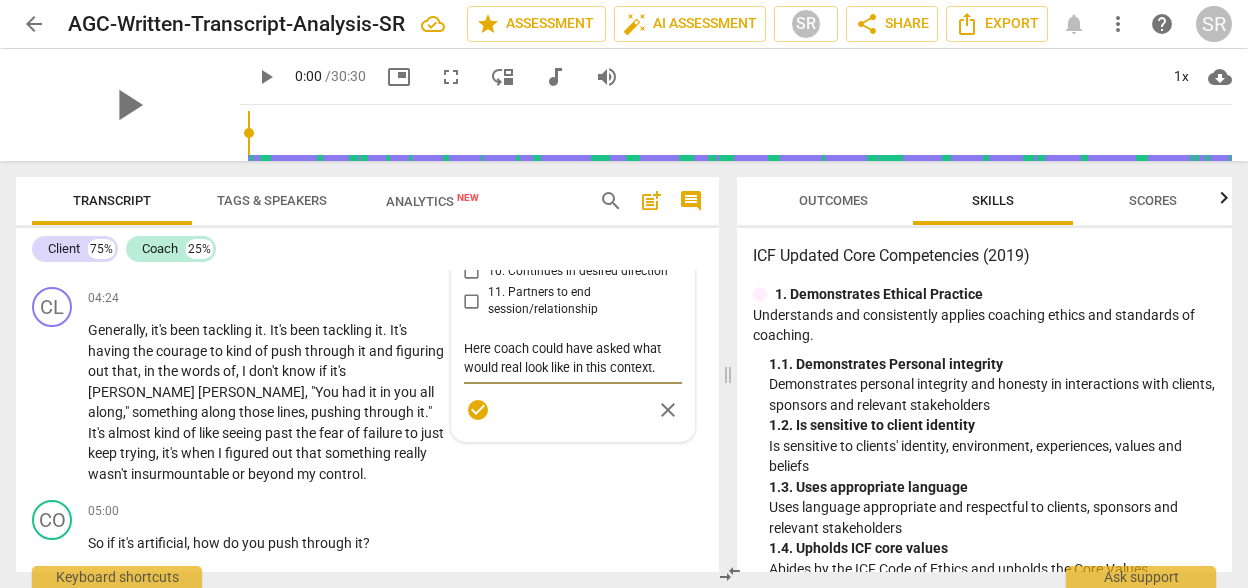 scroll, scrollTop: 1954, scrollLeft: 0, axis: vertical 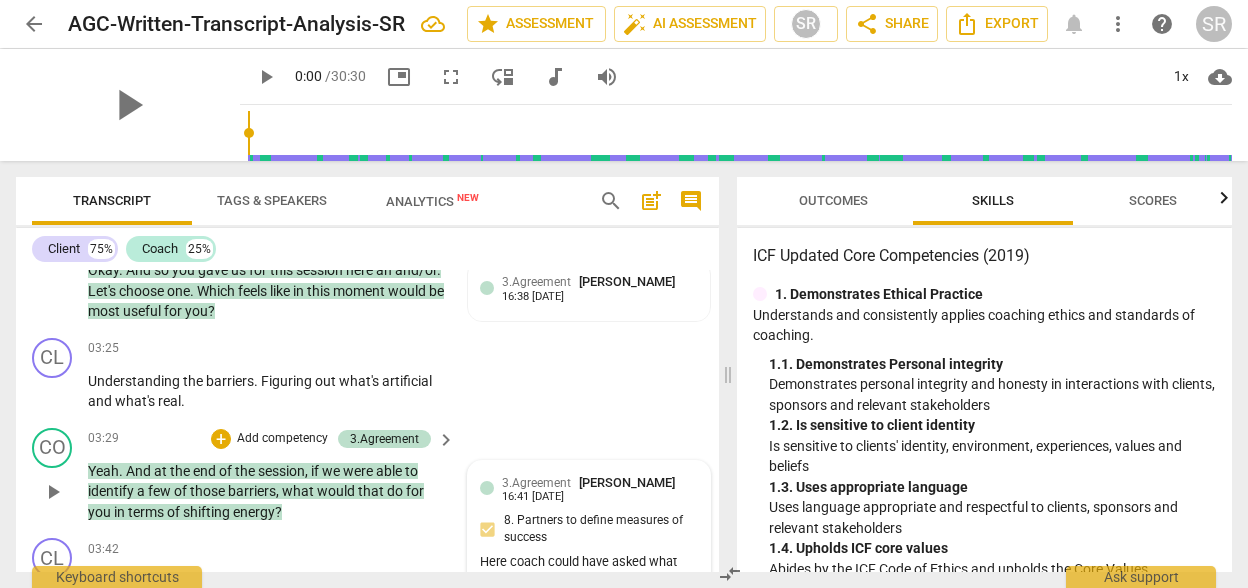 click on "16:41 [DATE]" at bounding box center [533, 497] 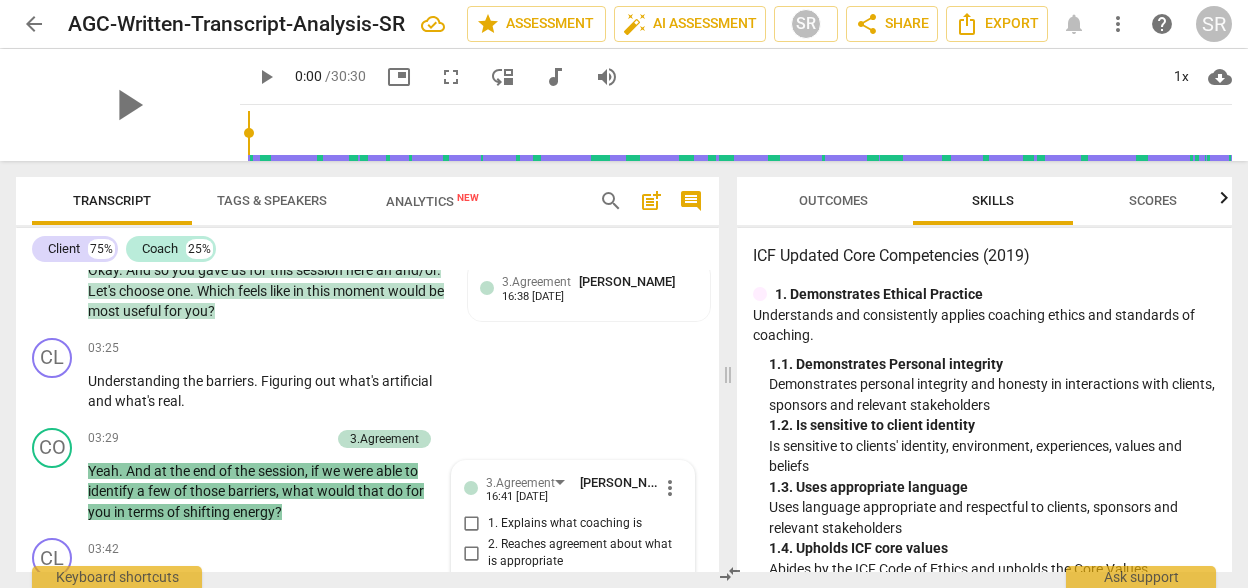 click on "1. 1. Demonstrates Personal integrity" at bounding box center [992, 364] 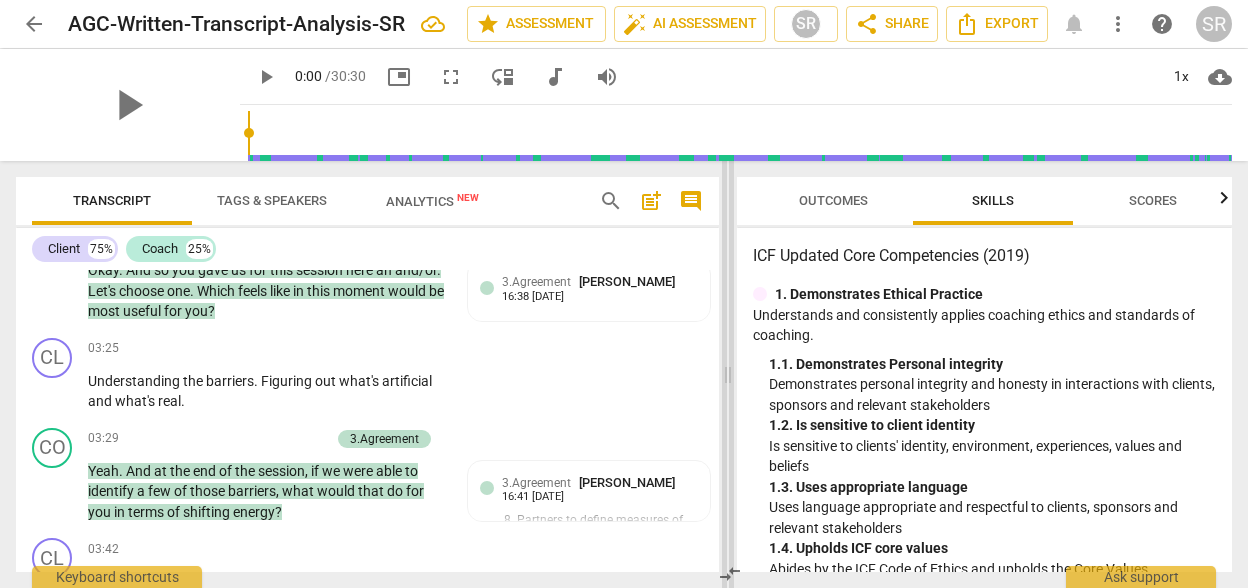 click at bounding box center (728, 374) 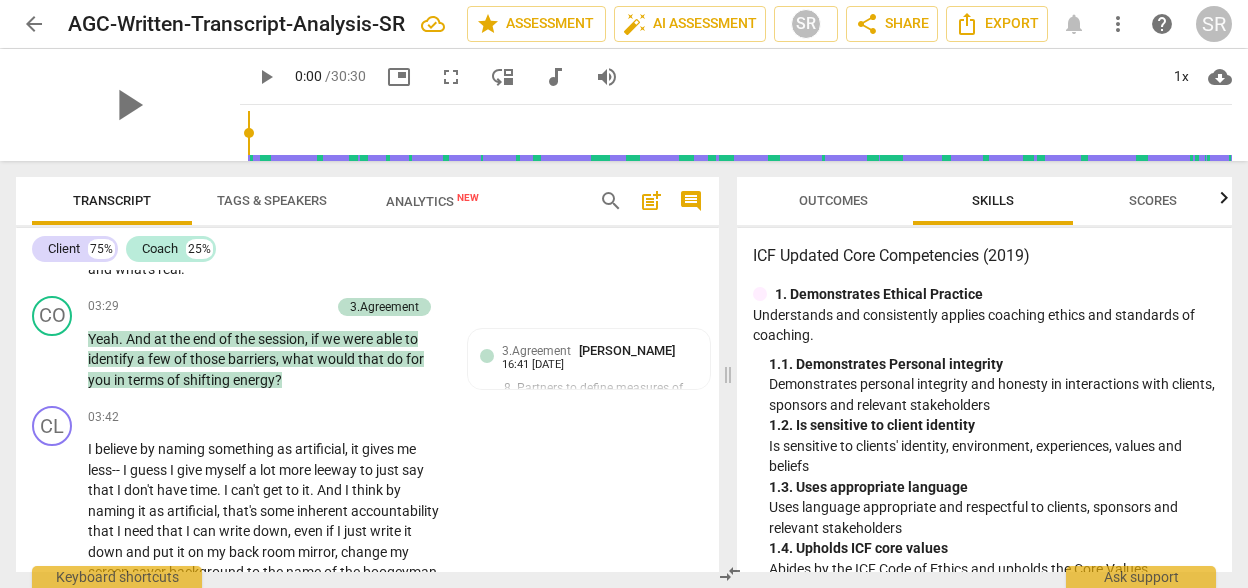 scroll, scrollTop: 1532, scrollLeft: 0, axis: vertical 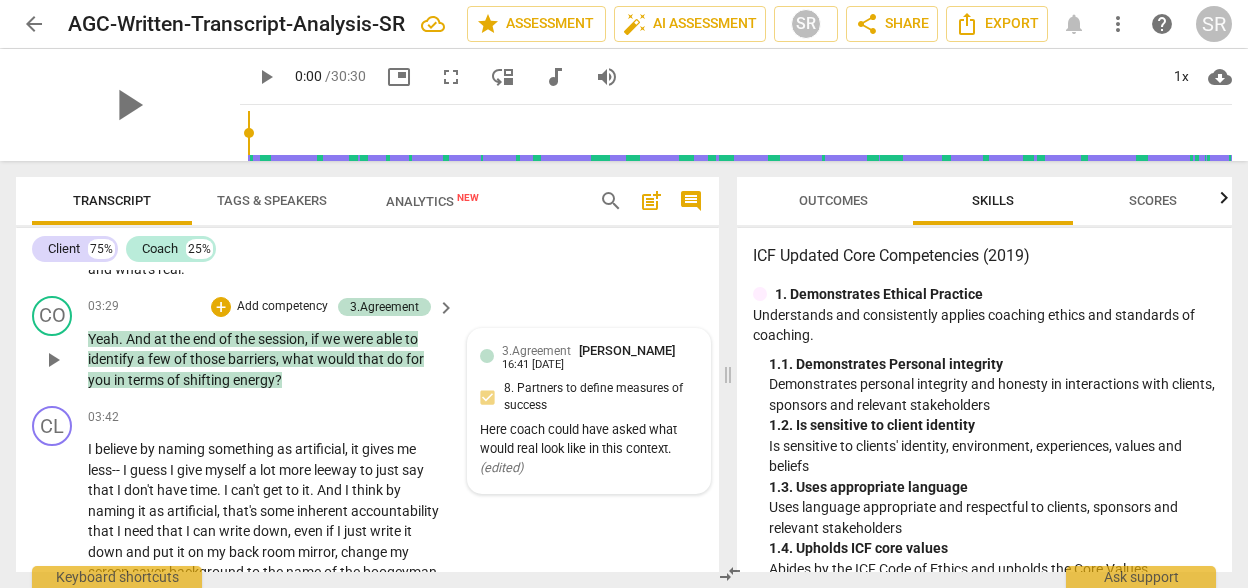 click on "Here coach could have asked what would real look like in this context.  ( edited )" at bounding box center [589, 449] 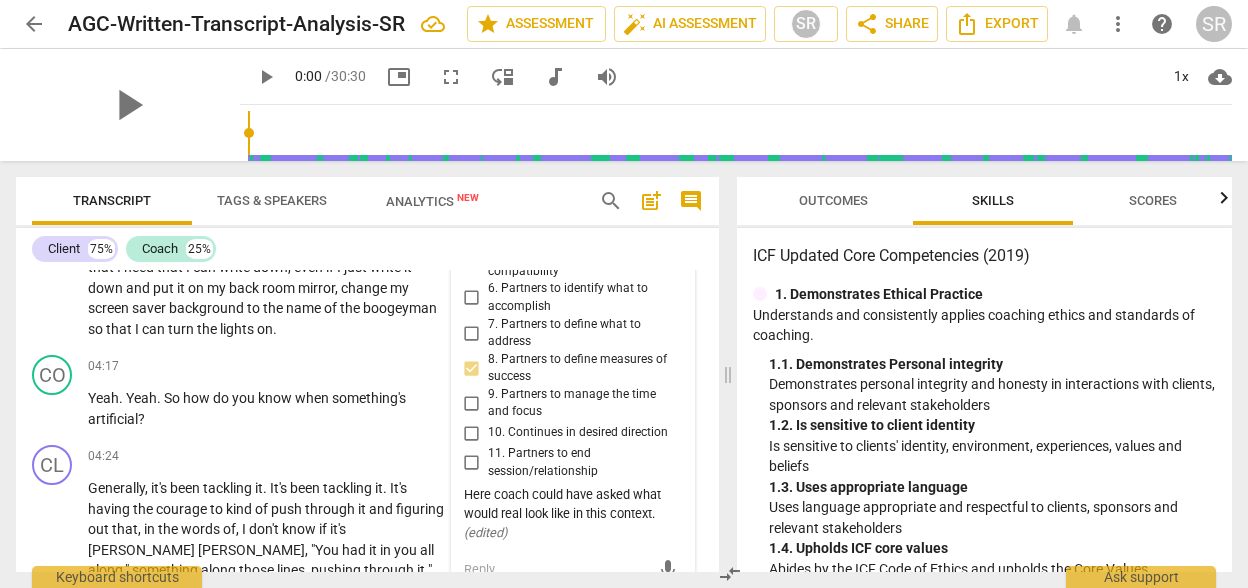 scroll, scrollTop: 1770, scrollLeft: 0, axis: vertical 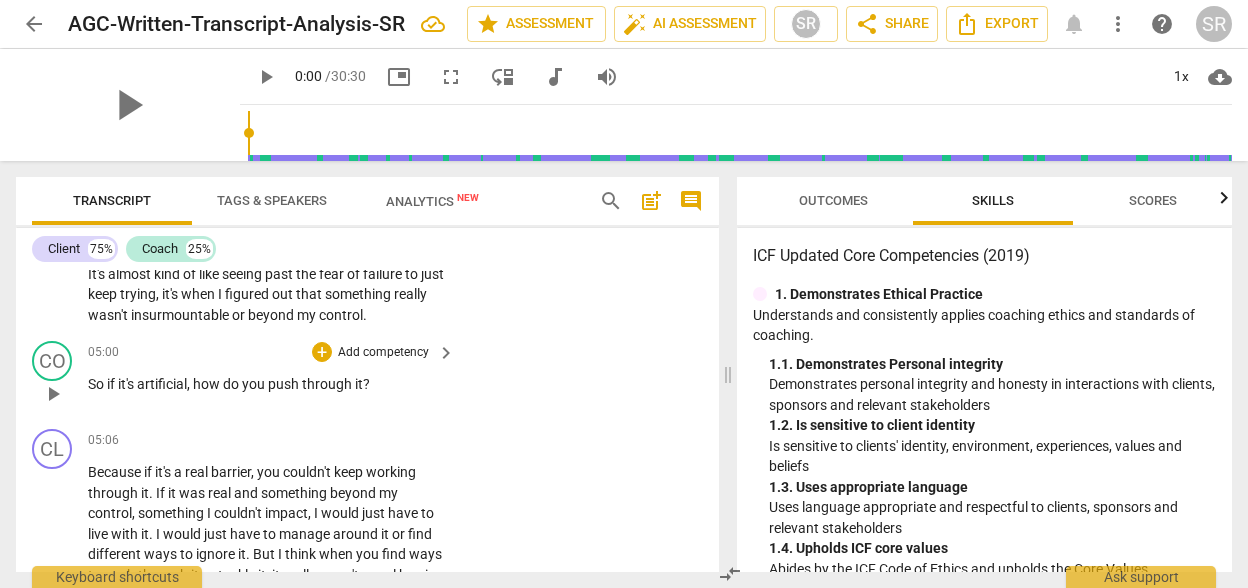 click on "Add competency" at bounding box center [383, 353] 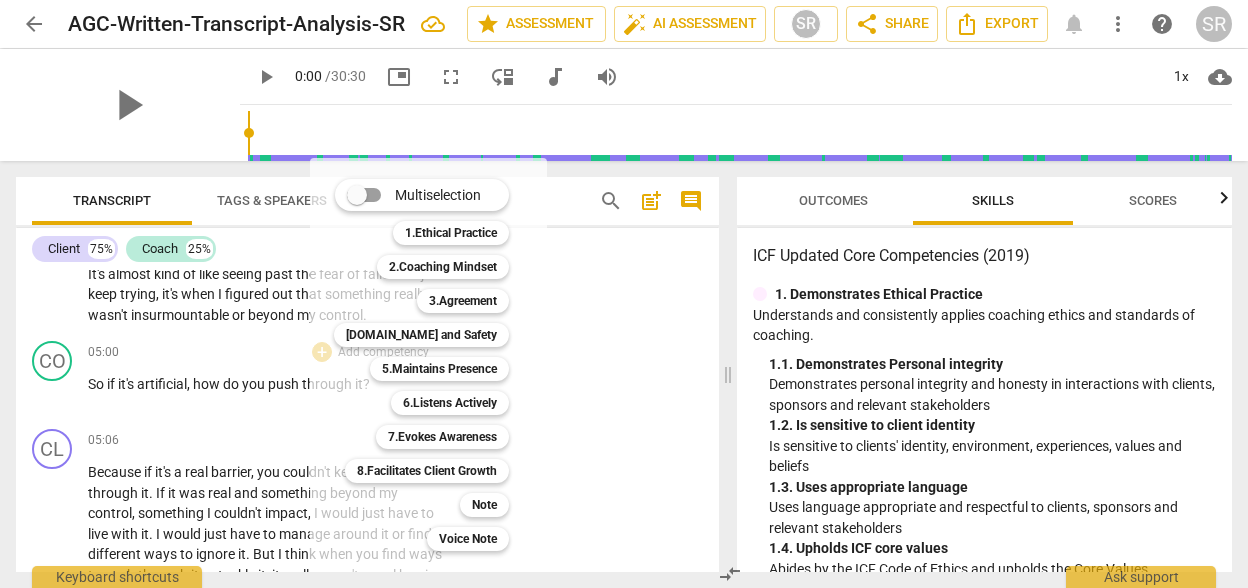 click at bounding box center (624, 294) 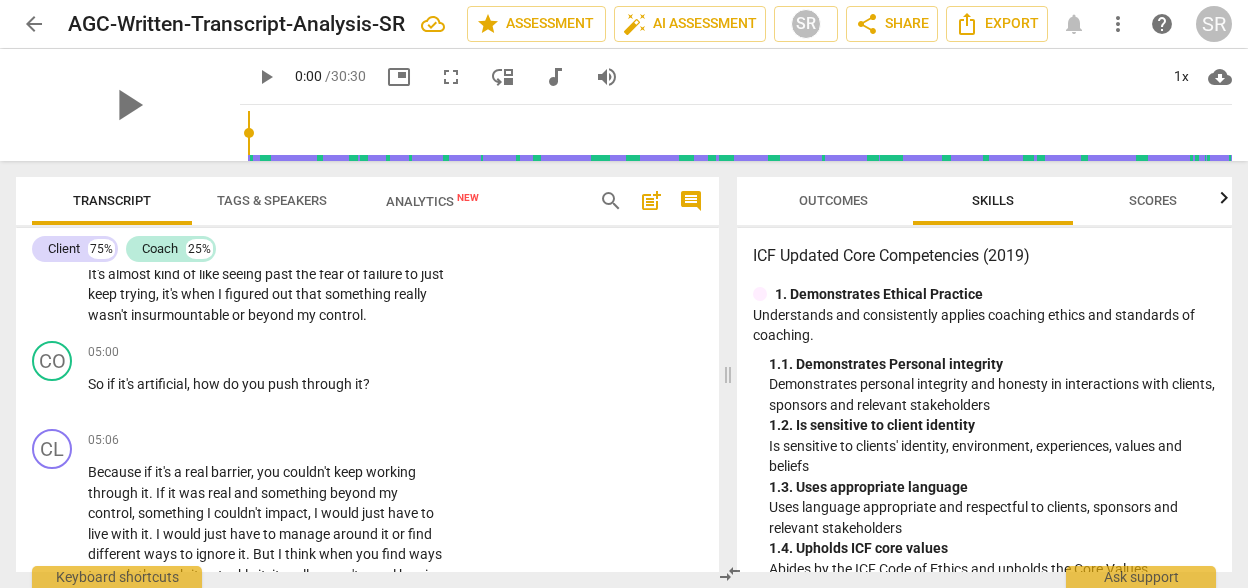 scroll, scrollTop: 2008, scrollLeft: 0, axis: vertical 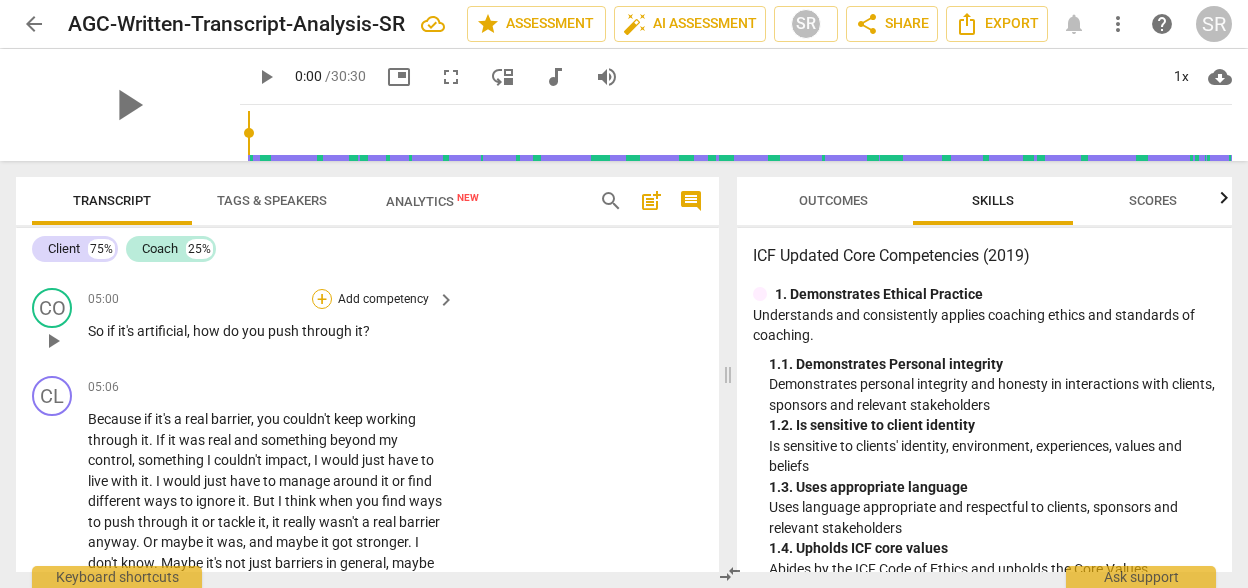click on "+" at bounding box center (322, 299) 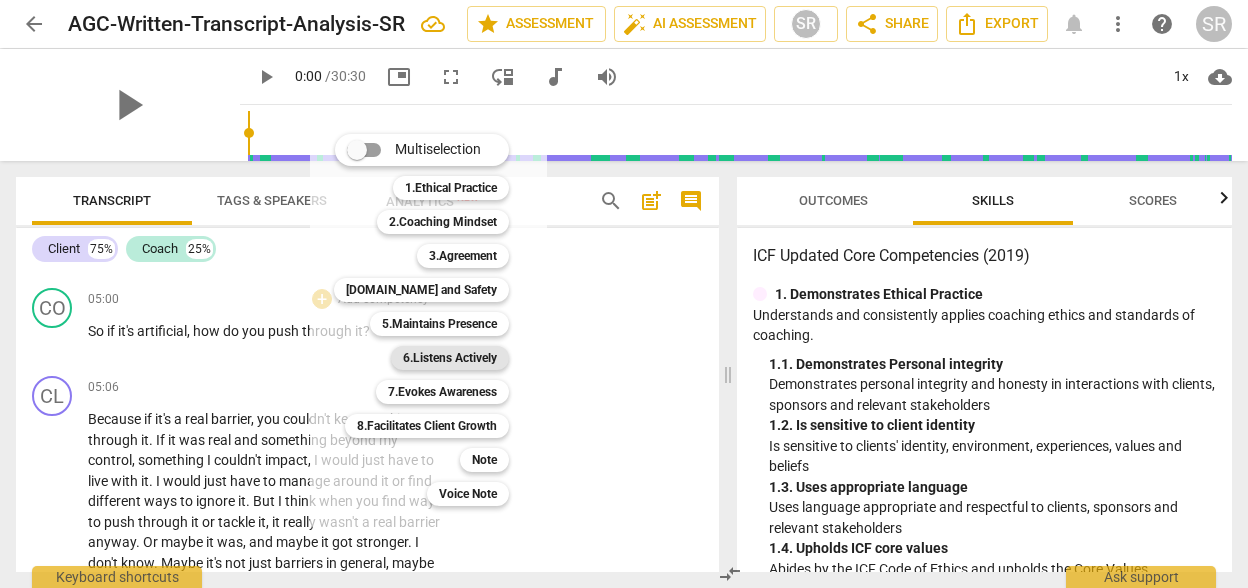 click on "6.Listens Actively" at bounding box center [450, 358] 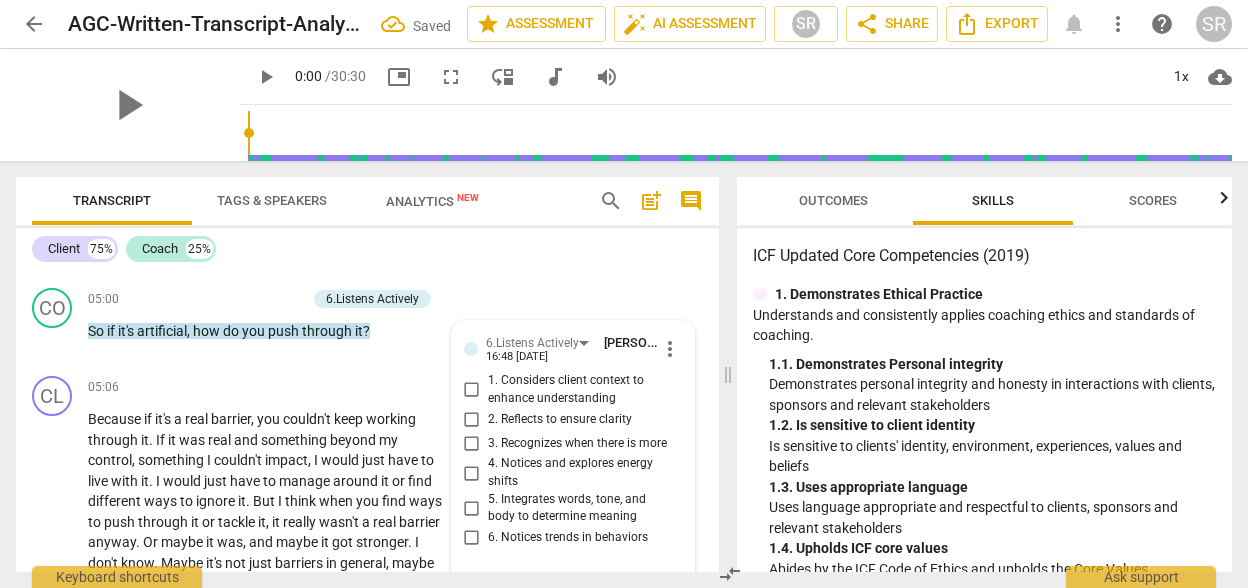 scroll, scrollTop: 2322, scrollLeft: 0, axis: vertical 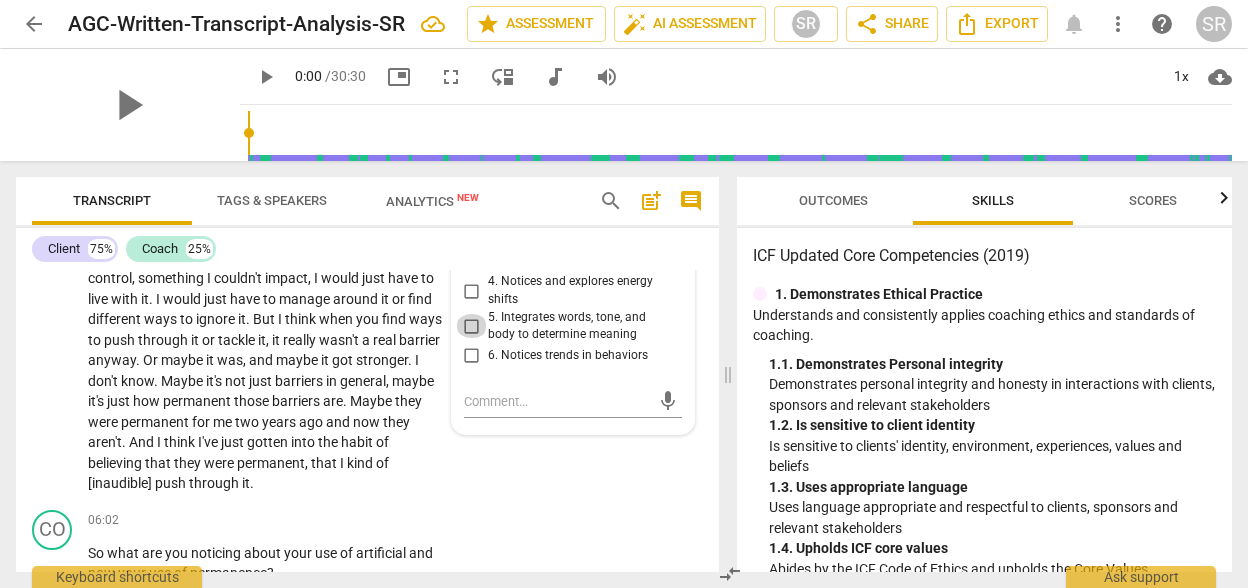 click on "5. Integrates words, tone, and body to determine meaning" at bounding box center (472, 326) 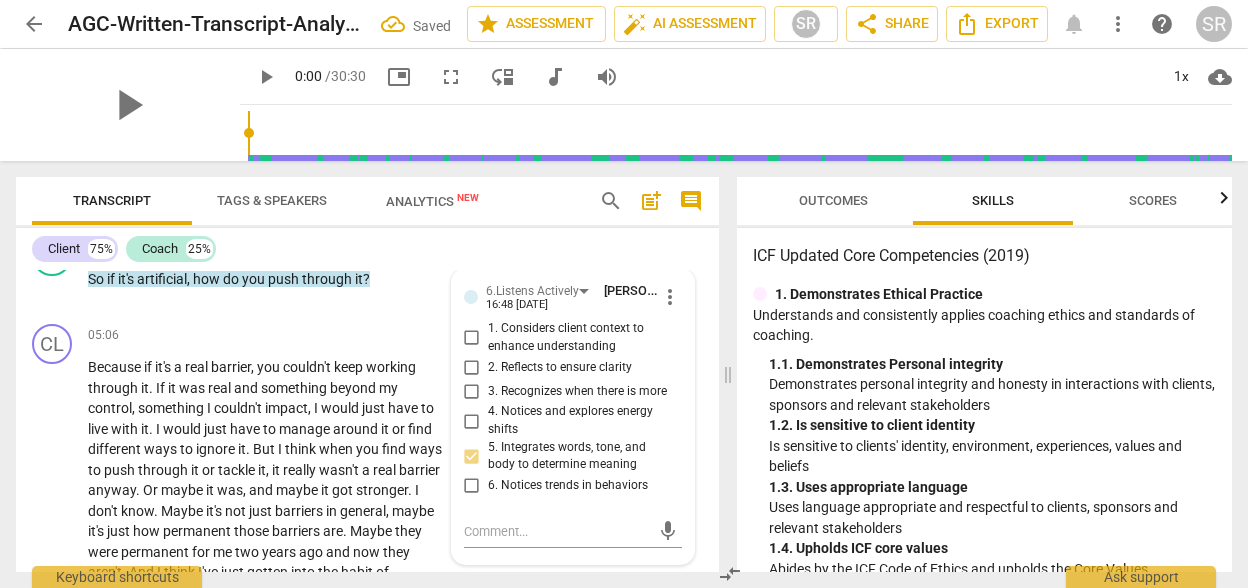 scroll, scrollTop: 2140, scrollLeft: 0, axis: vertical 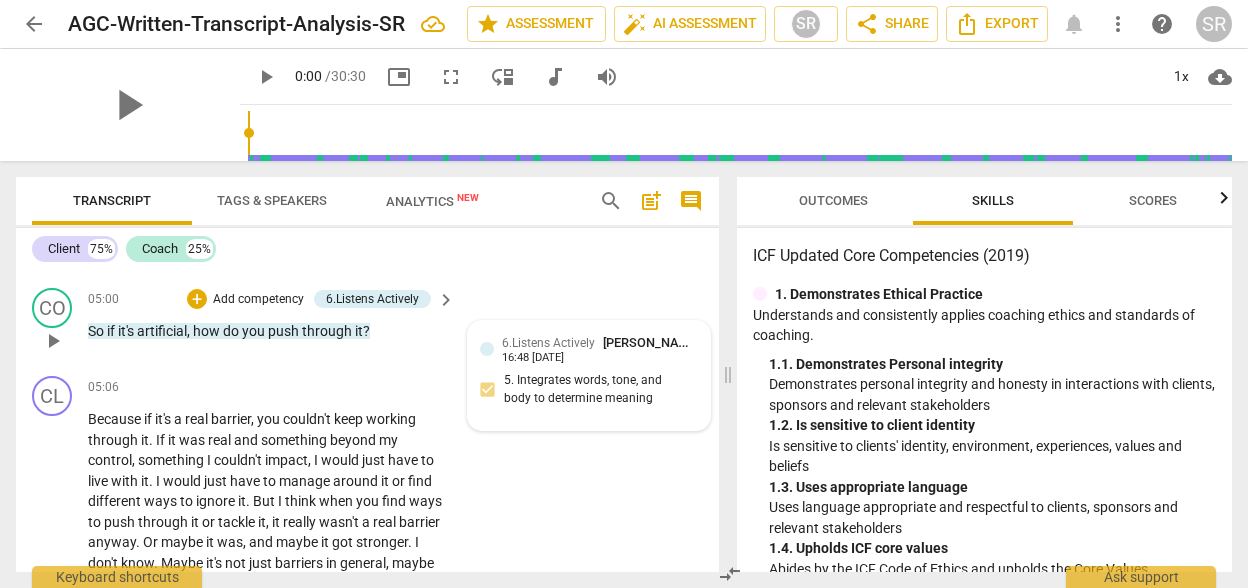 click on "16:48 [DATE]" at bounding box center (533, 358) 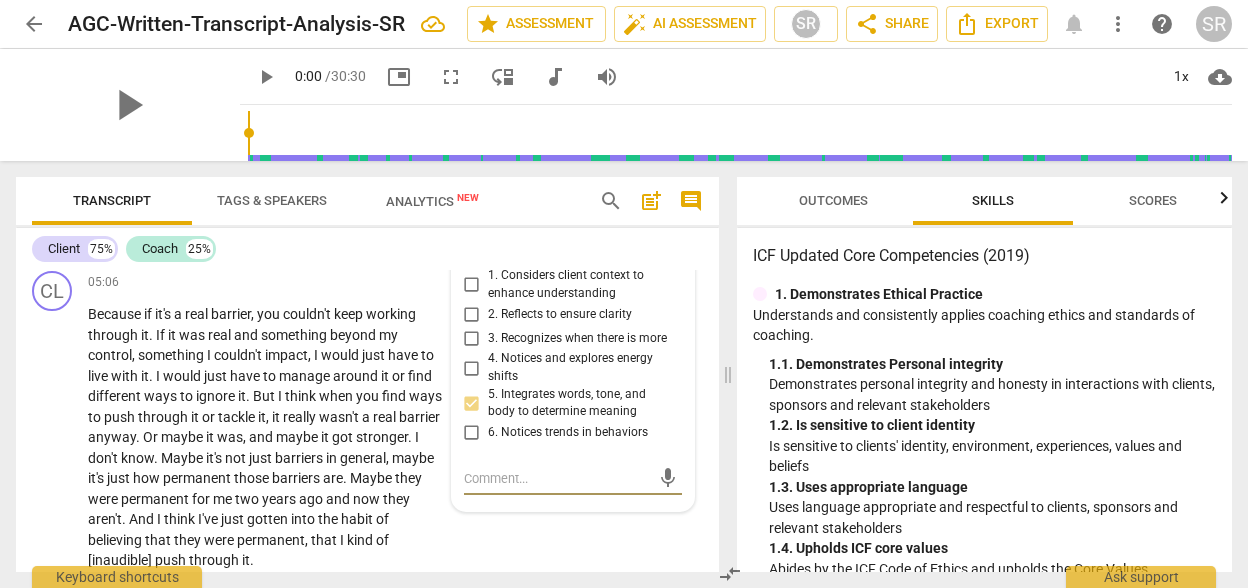 scroll, scrollTop: 2166, scrollLeft: 0, axis: vertical 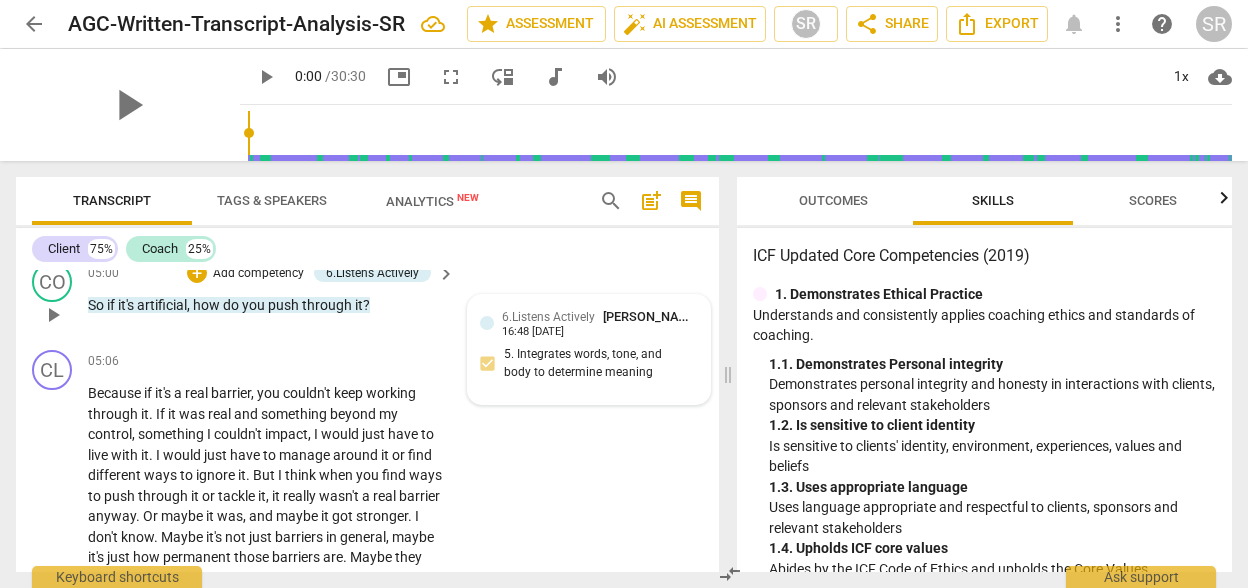 click on "[PERSON_NAME]" at bounding box center (651, 316) 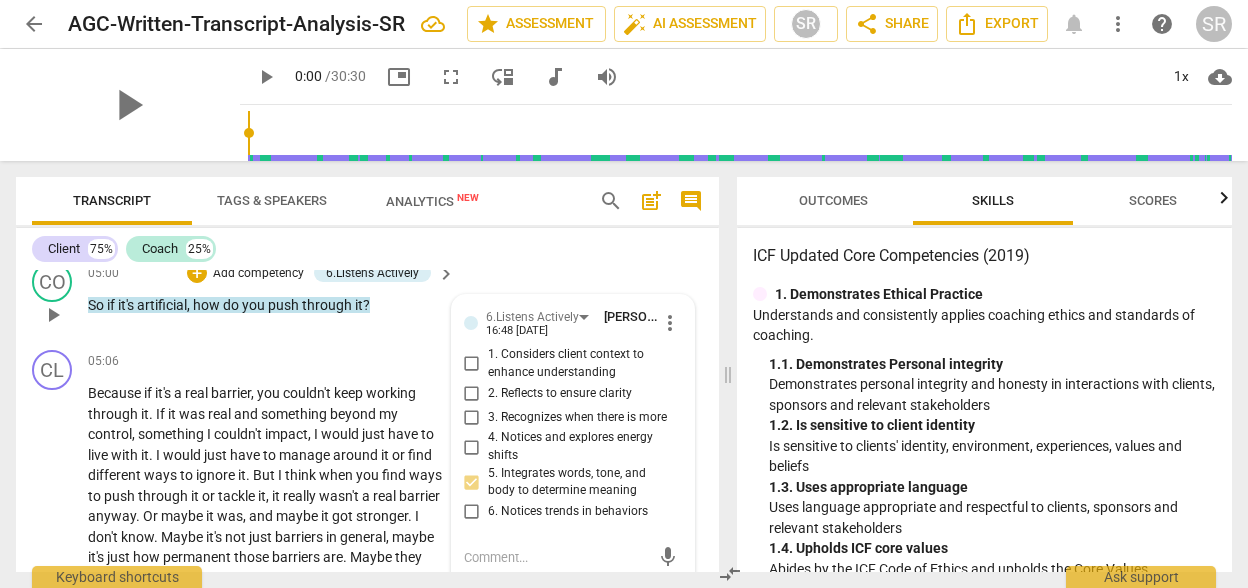 scroll, scrollTop: 2179, scrollLeft: 0, axis: vertical 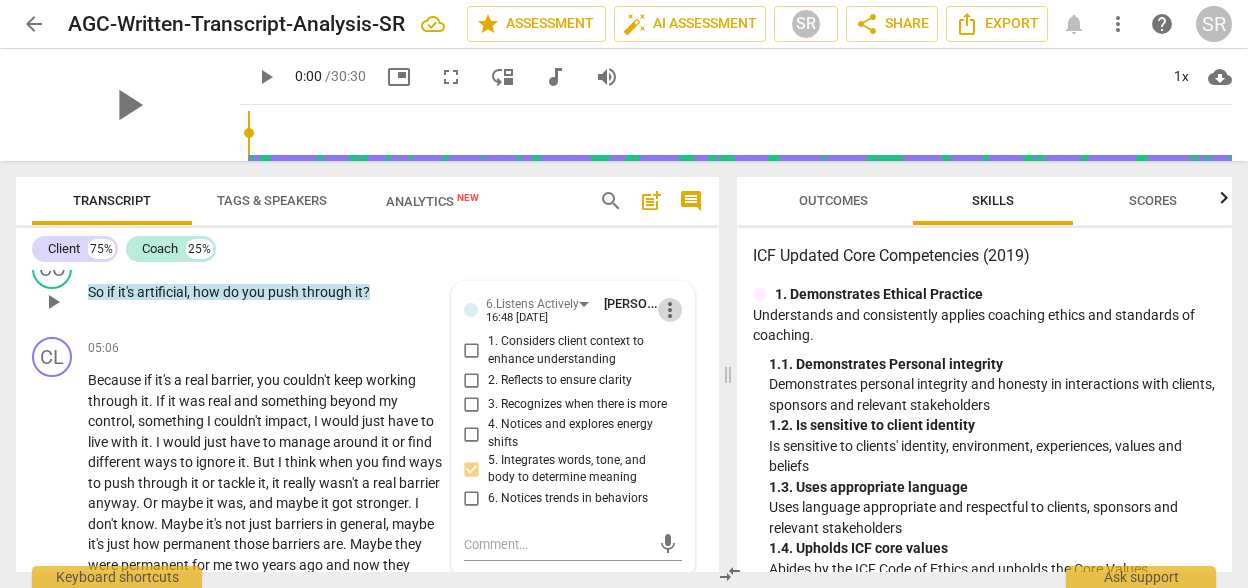 click on "more_vert" at bounding box center (670, 310) 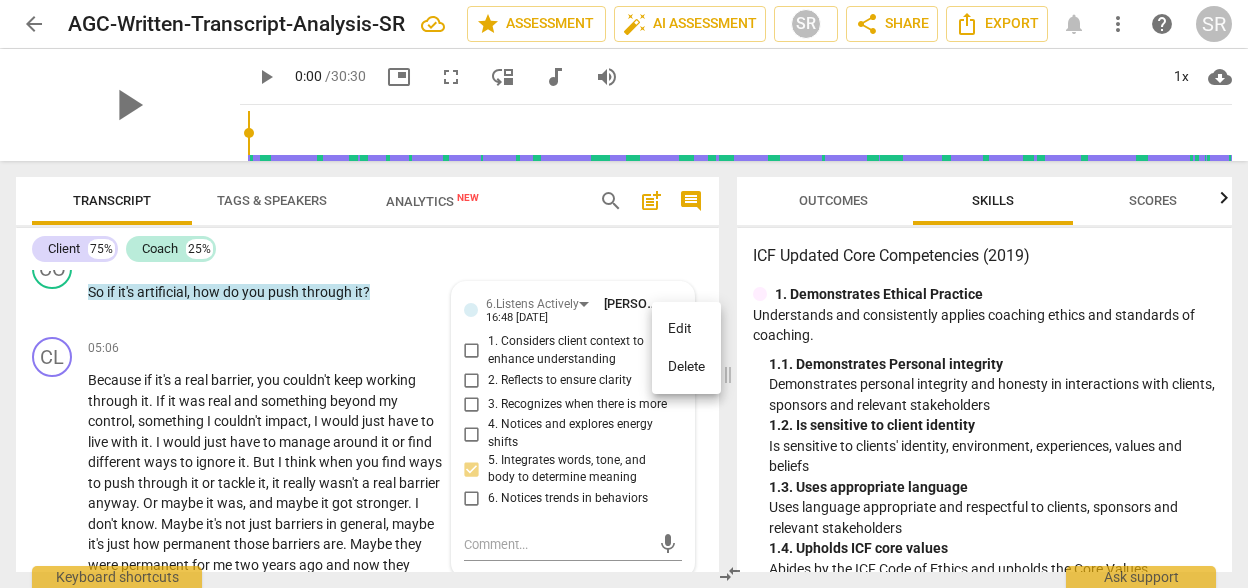 click on "Edit" at bounding box center (686, 329) 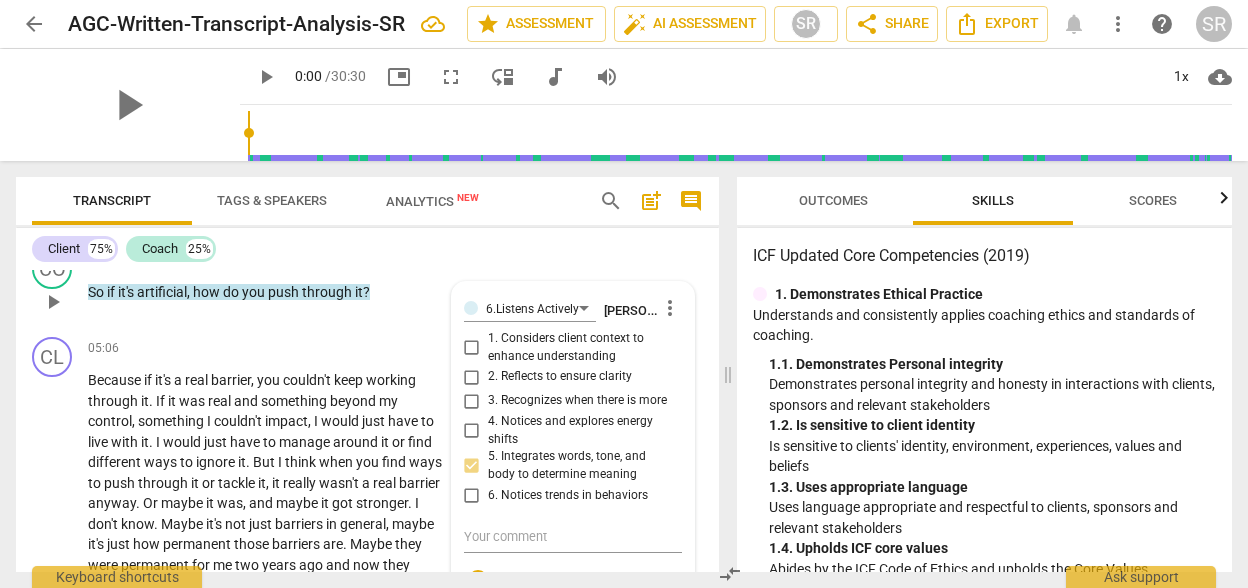 click on "6.Listens Actively [PERSON_NAME] more_vert 1. Considers client context to enhance understanding 2. Reflects to ensure clarity 3. Recognizes when there is more 4. Notices and explores energy shifts 5. Integrates words, tone, and body to determine meaning 6. Notices trends in behaviors check_circle close" at bounding box center (573, 446) 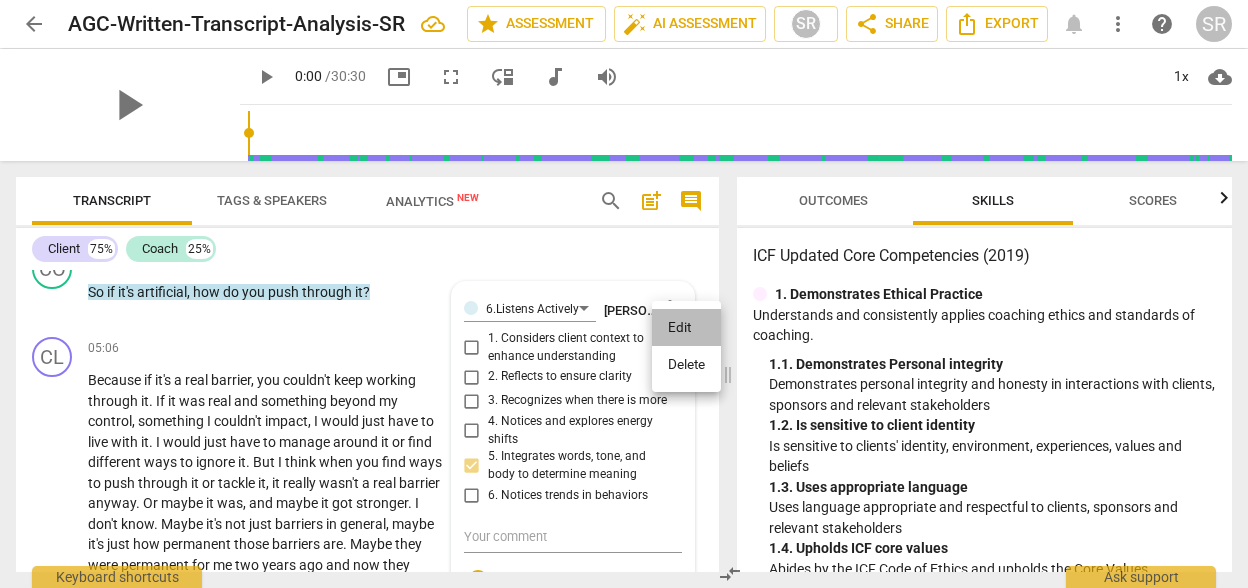 click on "Edit" at bounding box center [686, 328] 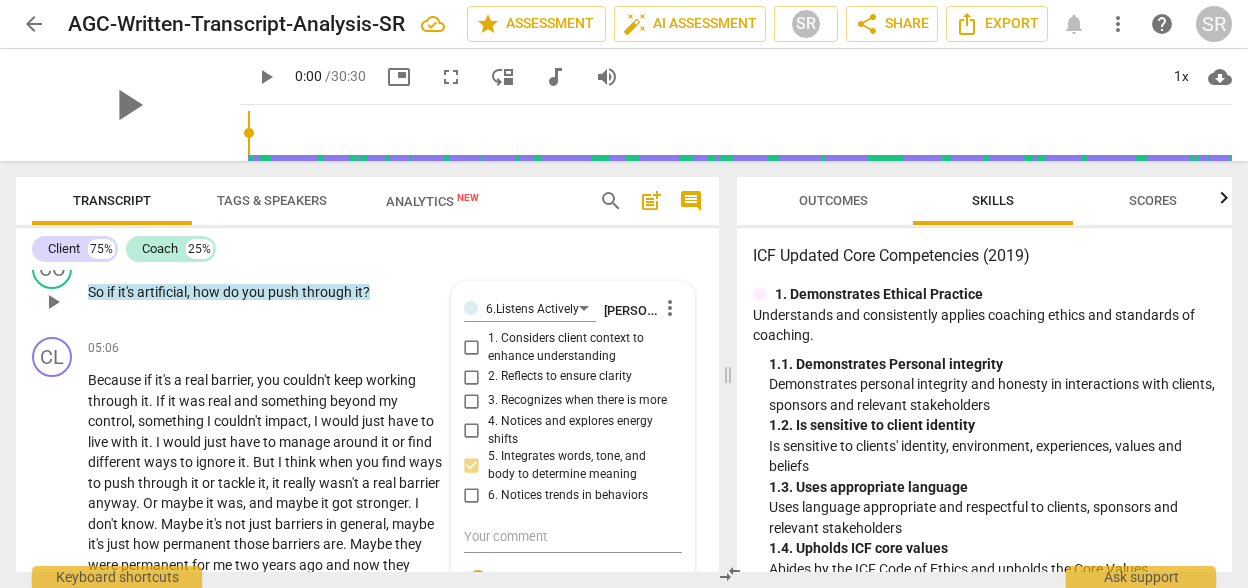click on "6.Listens Actively [PERSON_NAME] more_vert 1. Considers client context to enhance understanding 2. Reflects to ensure clarity 3. Recognizes when there is more 4. Notices and explores energy shifts 5. Integrates words, tone, and body to determine meaning 6. Notices trends in behaviors check_circle close" at bounding box center [573, 446] 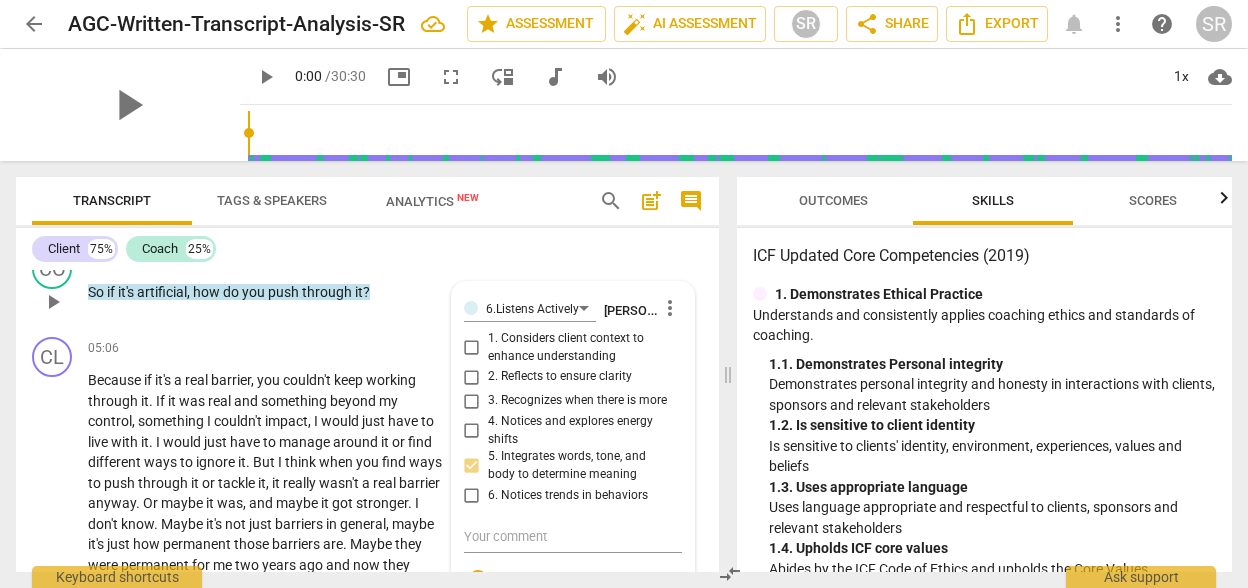 click on "6.Listens Actively [PERSON_NAME] more_vert 1. Considers client context to enhance understanding 2. Reflects to ensure clarity 3. Recognizes when there is more 4. Notices and explores energy shifts 5. Integrates words, tone, and body to determine meaning 6. Notices trends in behaviors check_circle close" at bounding box center [573, 446] 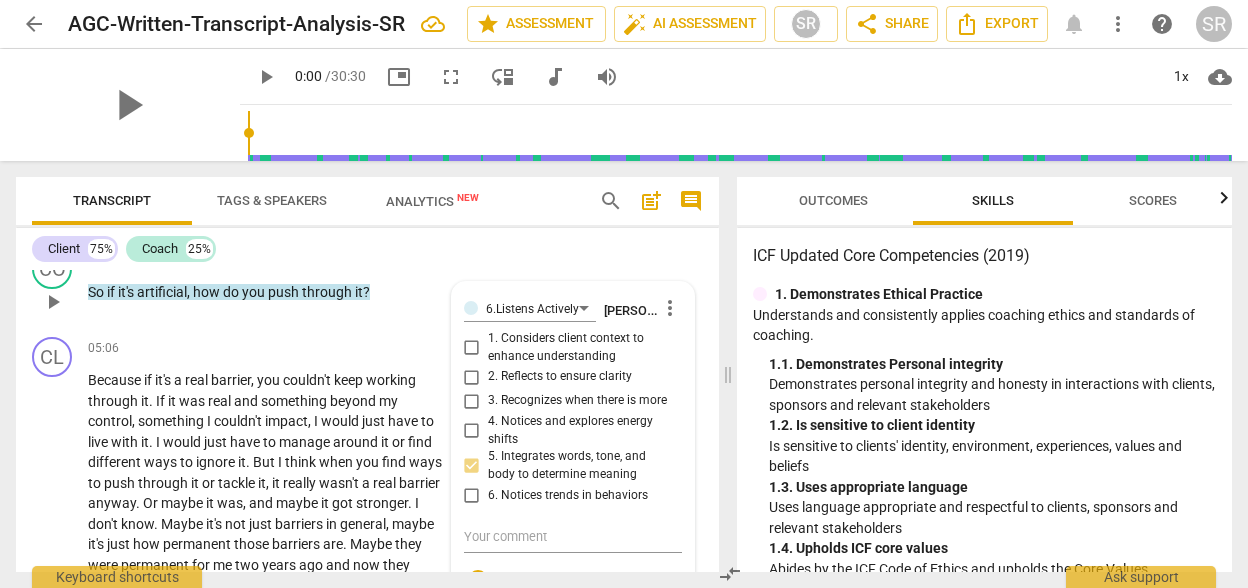 click on "6.Listens Actively [PERSON_NAME] more_vert 1. Considers client context to enhance understanding 2. Reflects to ensure clarity 3. Recognizes when there is more 4. Notices and explores energy shifts 5. Integrates words, tone, and body to determine meaning 6. Notices trends in behaviors check_circle close" at bounding box center (573, 446) 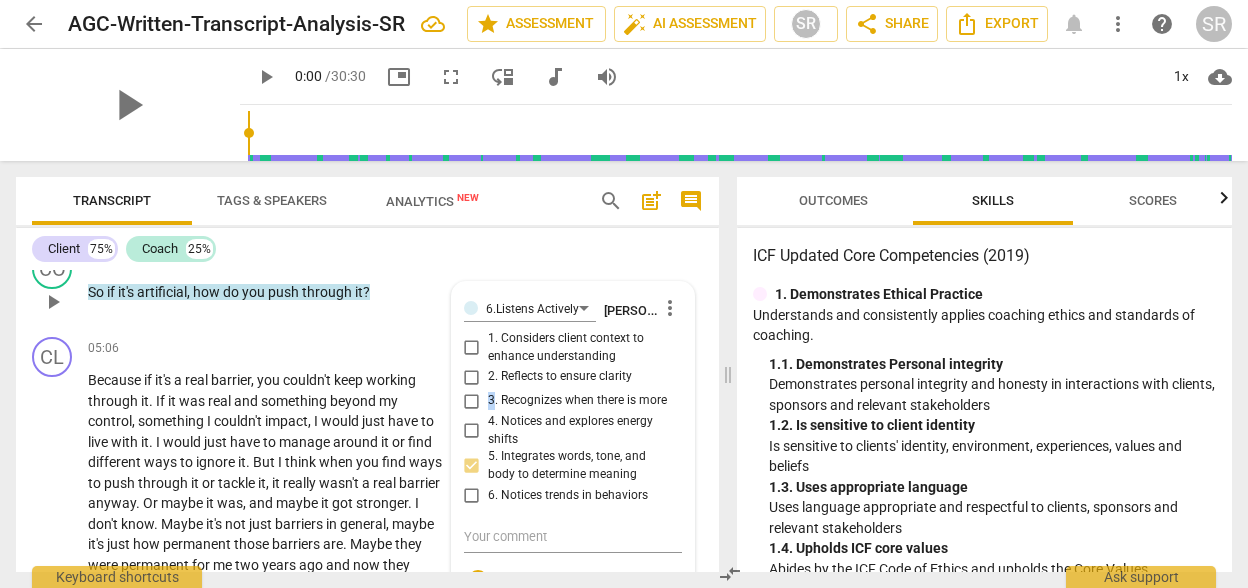 click on "6.Listens Actively [PERSON_NAME] more_vert 1. Considers client context to enhance understanding 2. Reflects to ensure clarity 3. Recognizes when there is more 4. Notices and explores energy shifts 5. Integrates words, tone, and body to determine meaning 6. Notices trends in behaviors check_circle close" at bounding box center (573, 446) 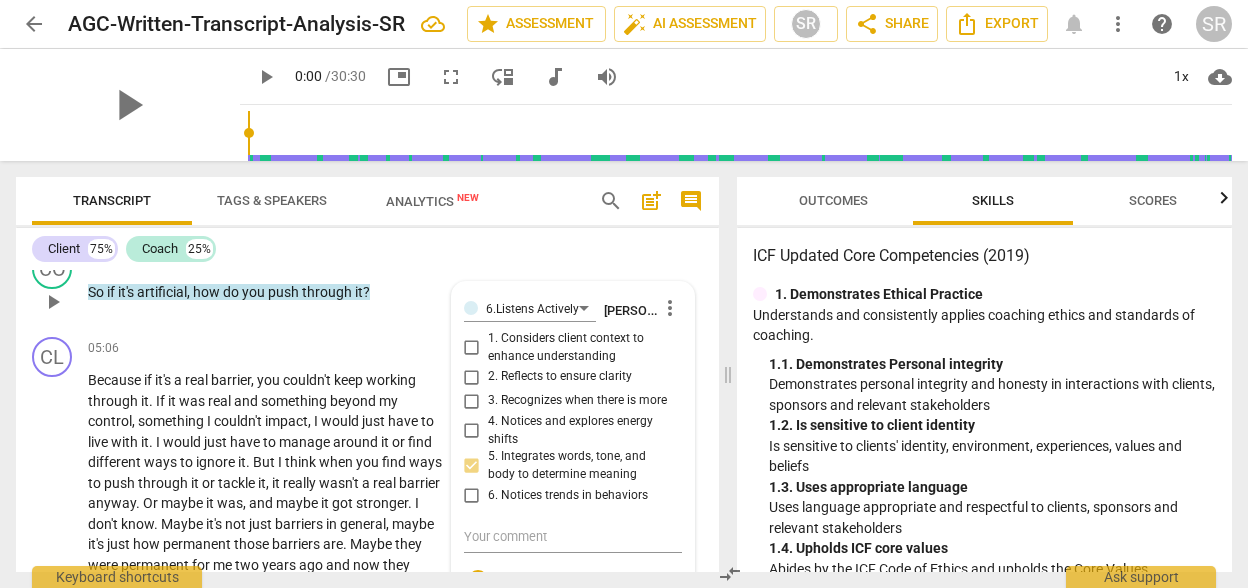 drag, startPoint x: 467, startPoint y: 421, endPoint x: 570, endPoint y: 425, distance: 103.077644 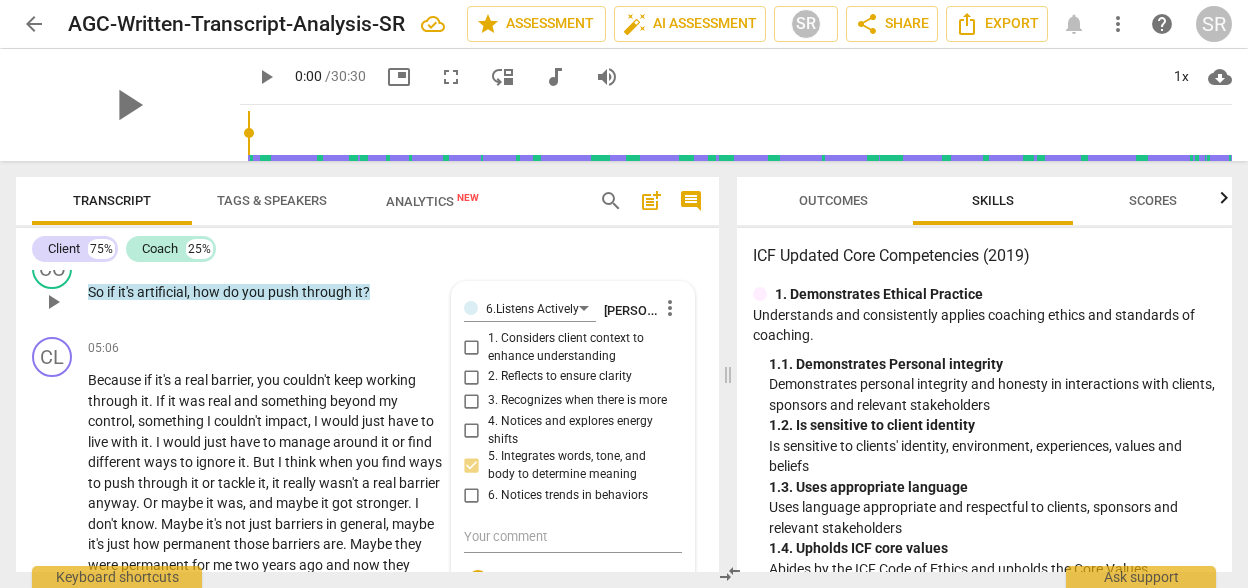 click on "6.Listens Actively [PERSON_NAME] more_vert 1. Considers client context to enhance understanding 2. Reflects to ensure clarity 3. Recognizes when there is more 4. Notices and explores energy shifts 5. Integrates words, tone, and body to determine meaning 6. Notices trends in behaviors check_circle close" at bounding box center (573, 446) 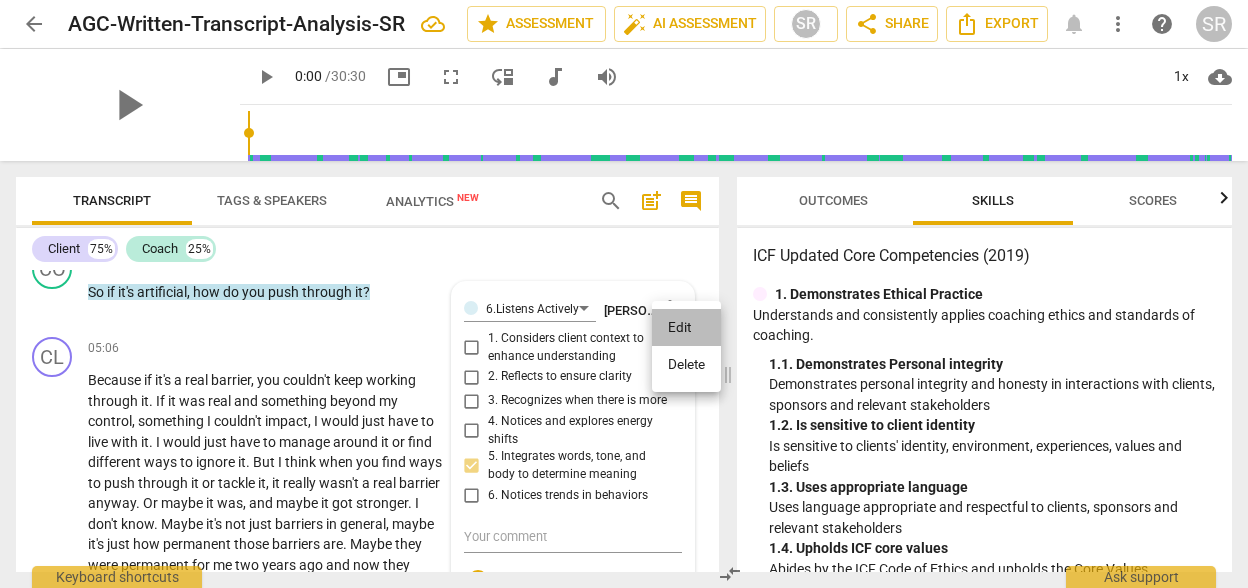 click on "Edit" at bounding box center (686, 328) 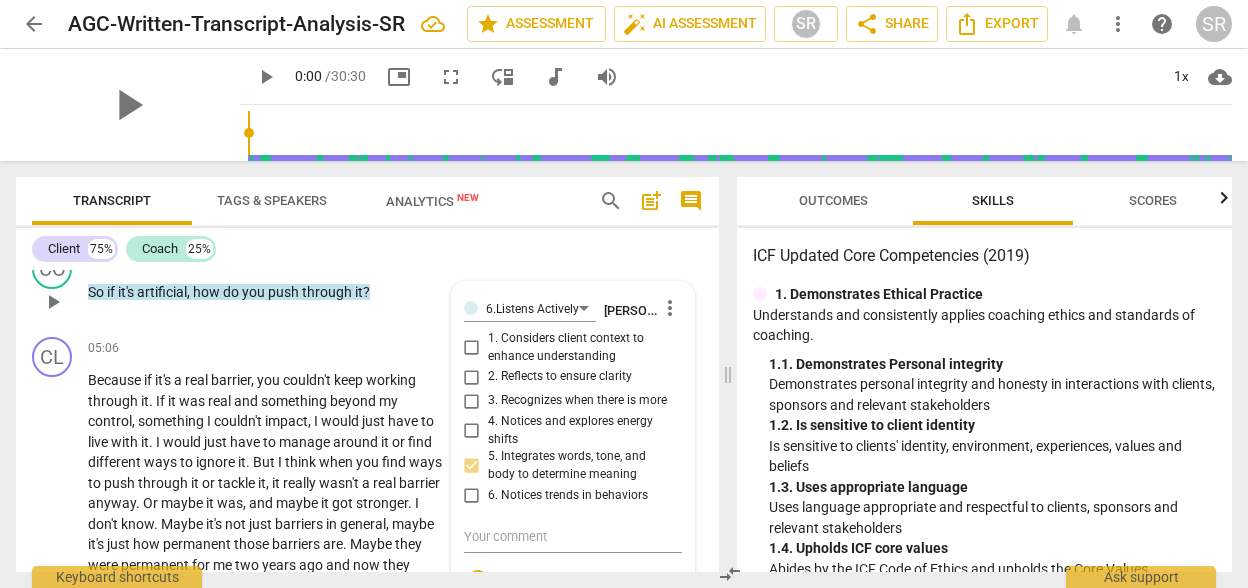 click on "6.Listens Actively [PERSON_NAME] more_vert 1. Considers client context to enhance understanding 2. Reflects to ensure clarity 3. Recognizes when there is more 4. Notices and explores energy shifts 5. Integrates words, tone, and body to determine meaning 6. Notices trends in behaviors check_circle close" at bounding box center [573, 446] 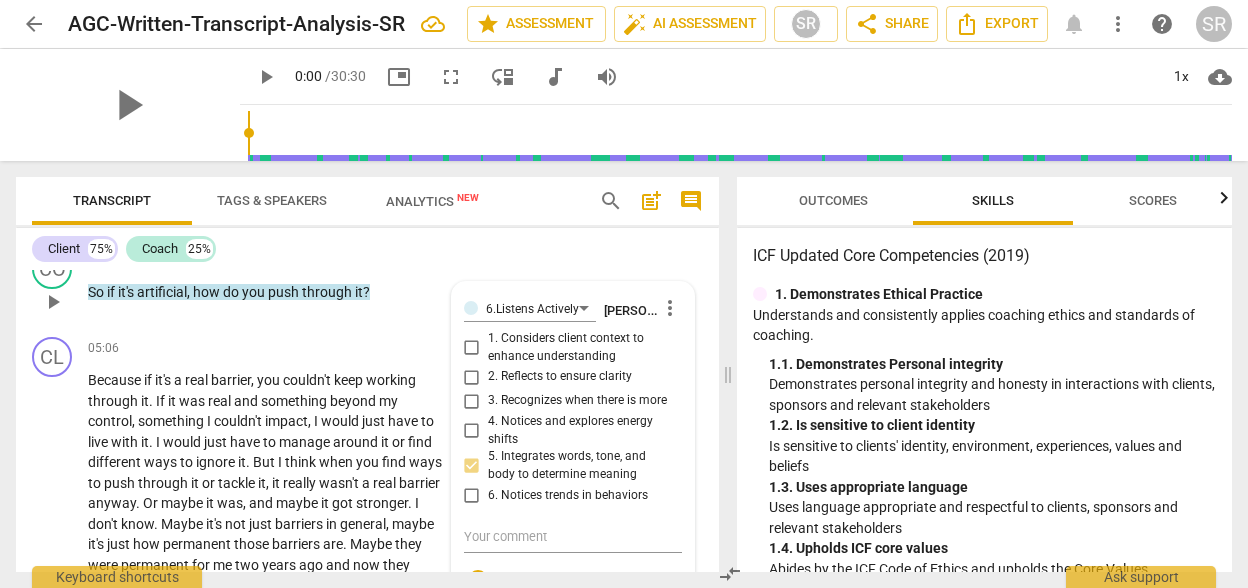 click on "6.Listens Actively [PERSON_NAME] more_vert 1. Considers client context to enhance understanding 2. Reflects to ensure clarity 3. Recognizes when there is more 4. Notices and explores energy shifts 5. Integrates words, tone, and body to determine meaning 6. Notices trends in behaviors check_circle close" at bounding box center [573, 446] 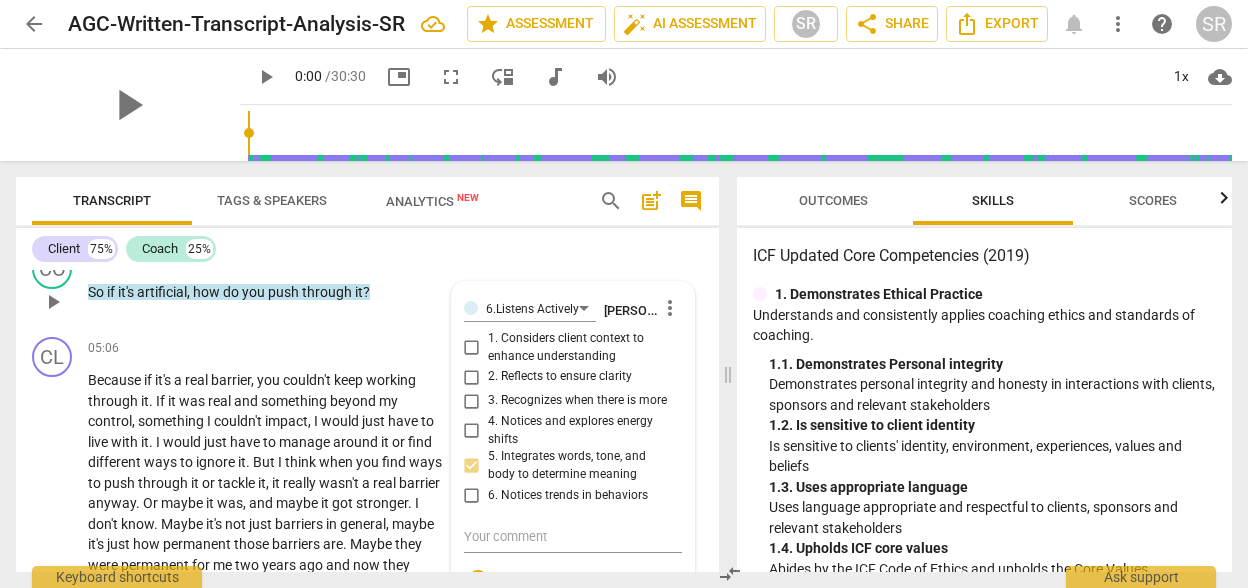 click on "6.Listens Actively [PERSON_NAME] more_vert 1. Considers client context to enhance understanding 2. Reflects to ensure clarity 3. Recognizes when there is more 4. Notices and explores energy shifts 5. Integrates words, tone, and body to determine meaning 6. Notices trends in behaviors check_circle close" at bounding box center (573, 446) 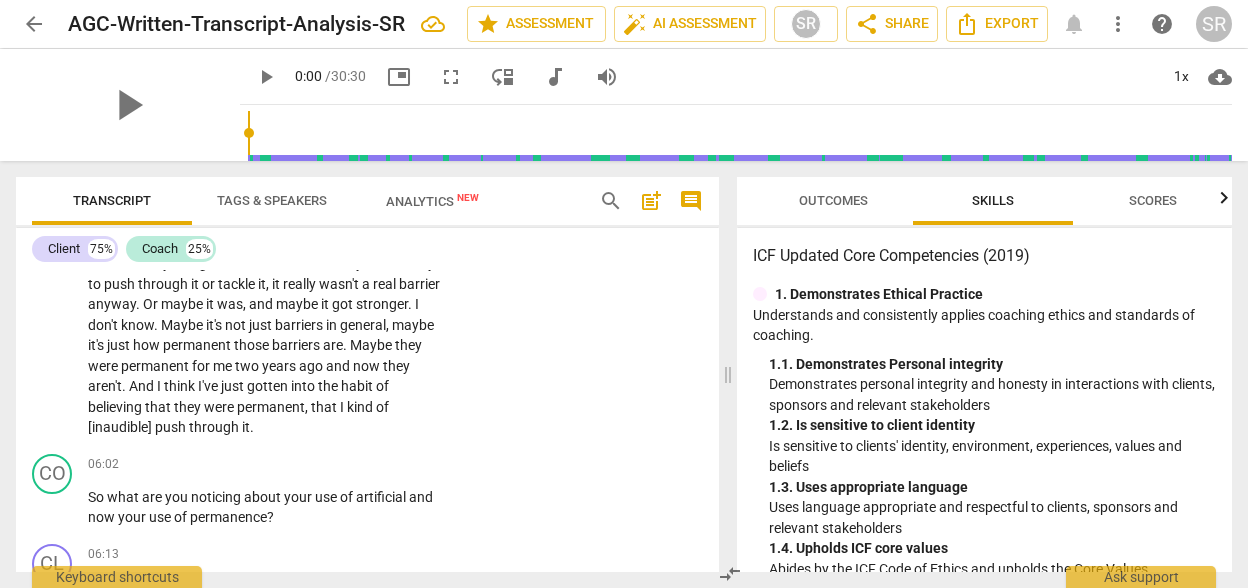 scroll, scrollTop: 2404, scrollLeft: 0, axis: vertical 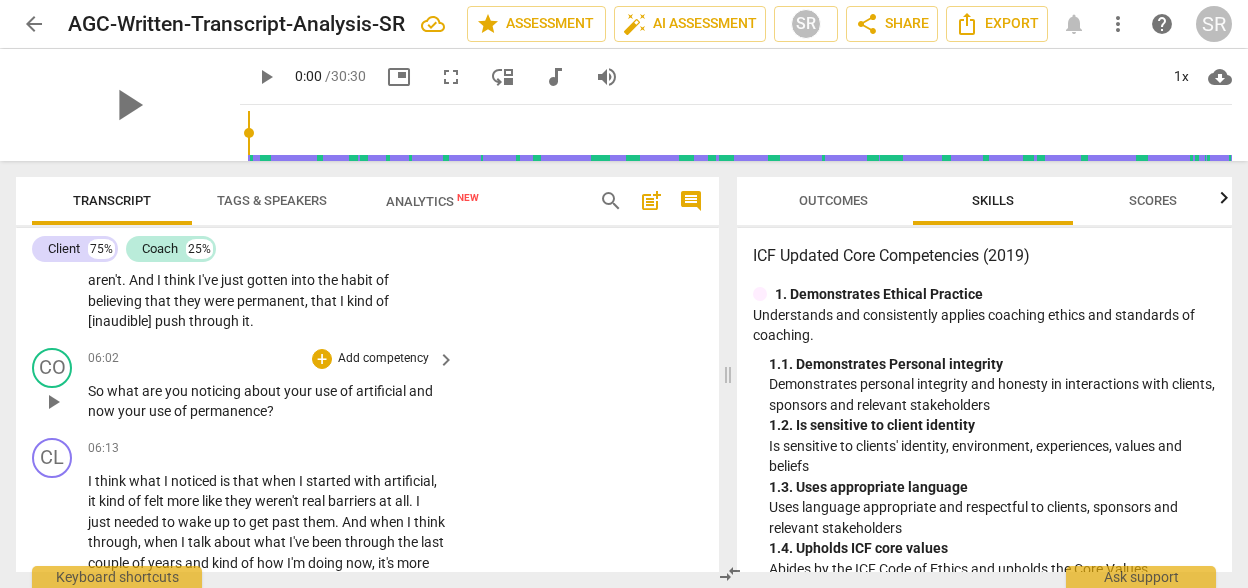 click on "Add competency" at bounding box center (383, 359) 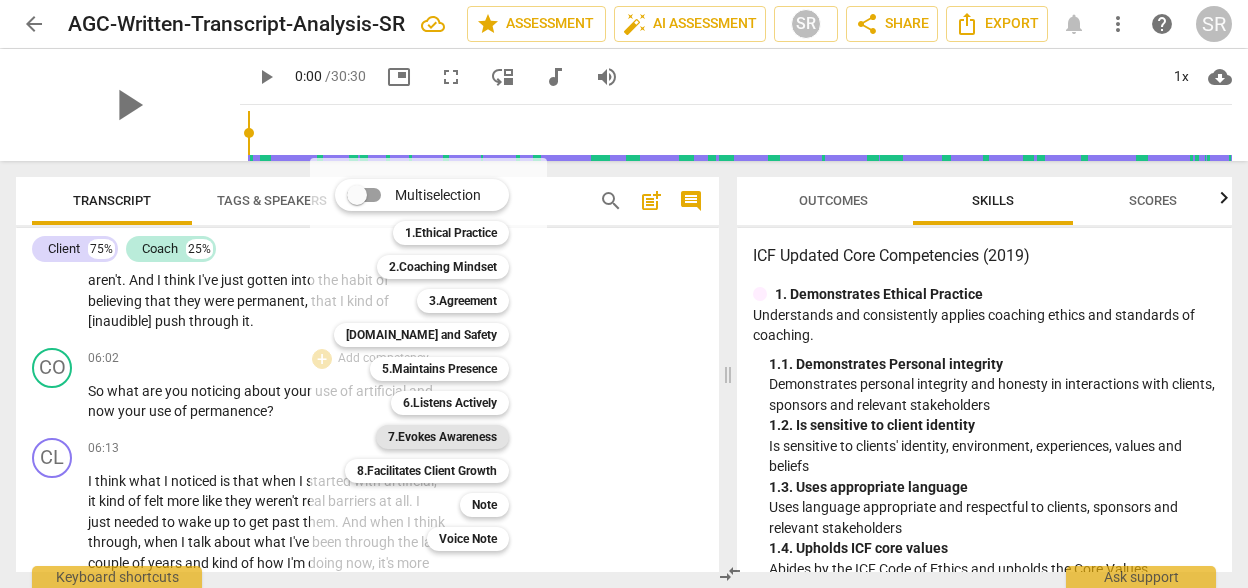 click on "7.Evokes Awareness" at bounding box center [442, 437] 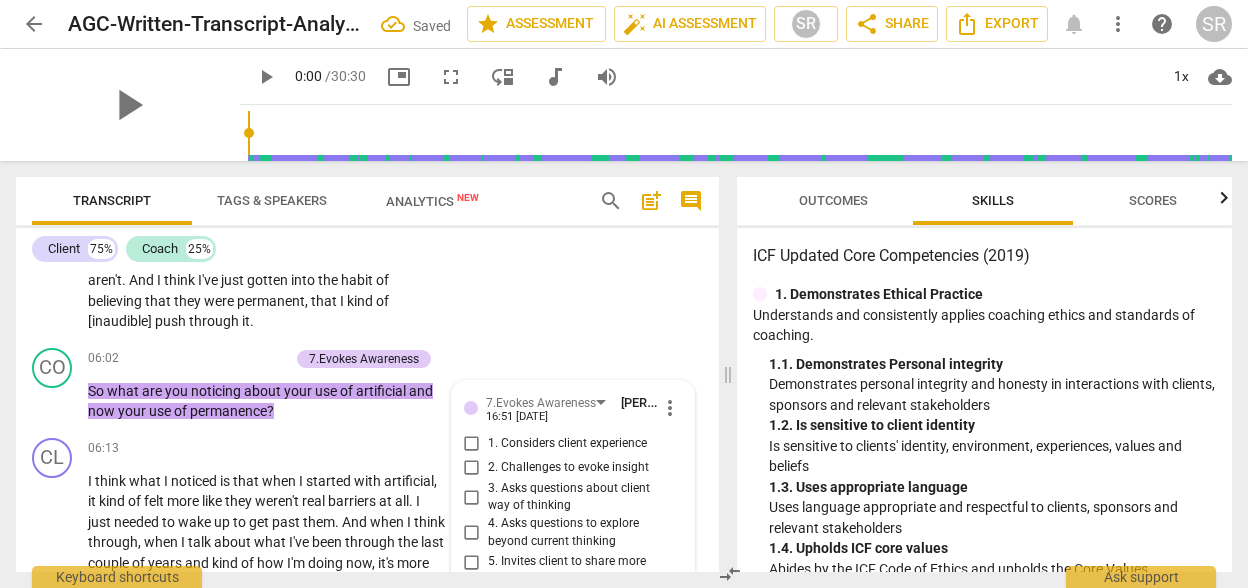 scroll, scrollTop: 2868, scrollLeft: 0, axis: vertical 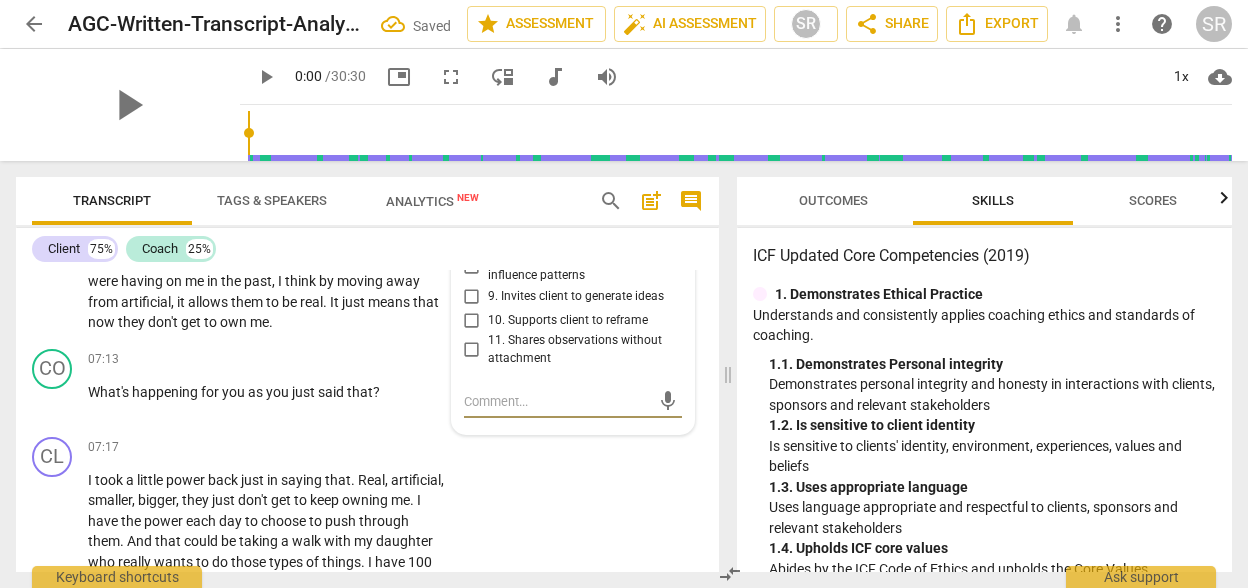 click at bounding box center [557, 401] 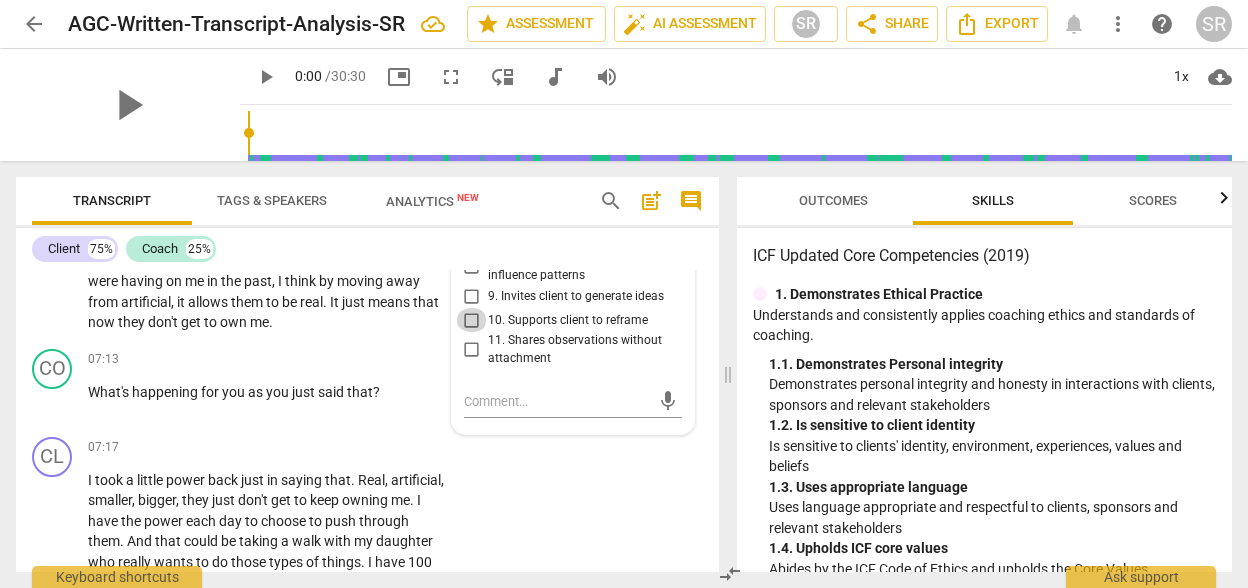 click on "10. Supports client to reframe" at bounding box center [472, 320] 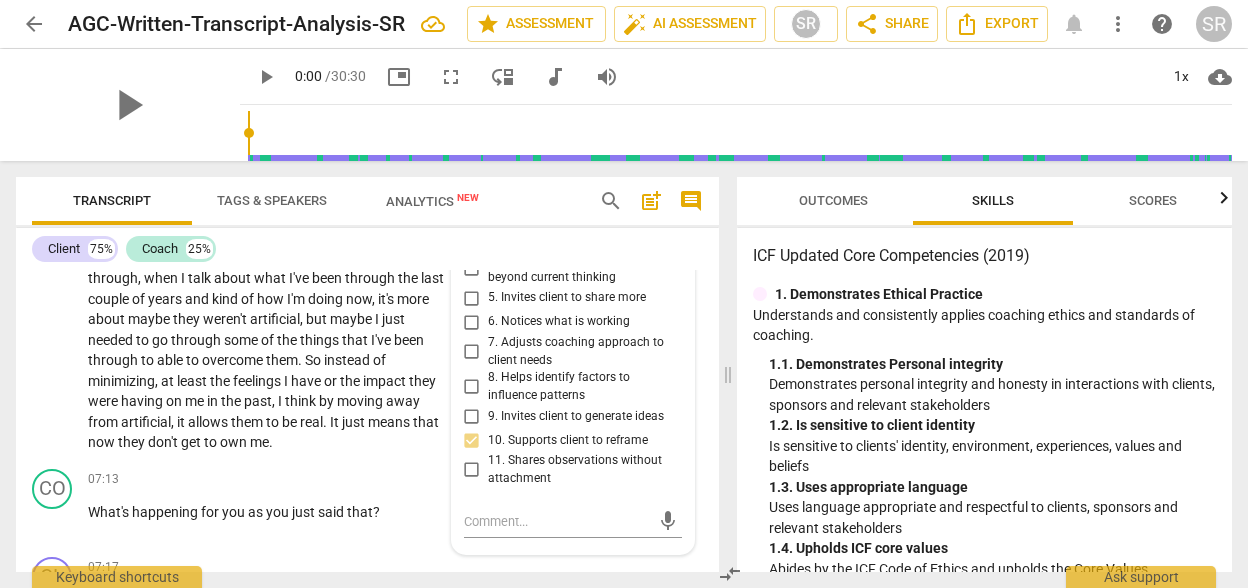 scroll, scrollTop: 2708, scrollLeft: 0, axis: vertical 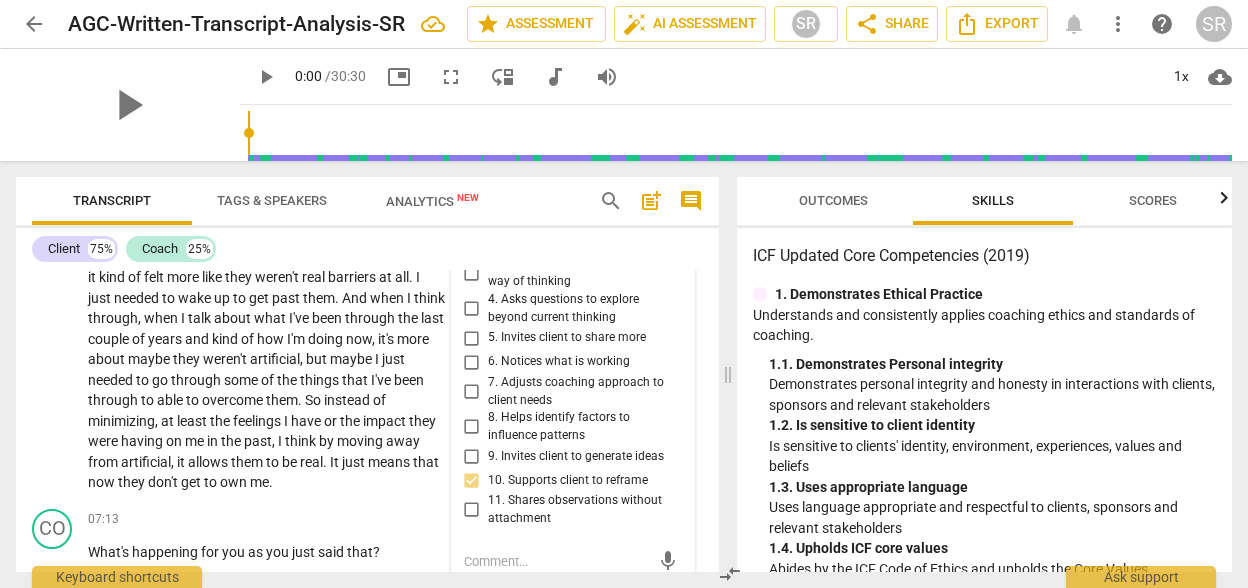 click on "3. Asks questions about client way of thinking" at bounding box center [472, 273] 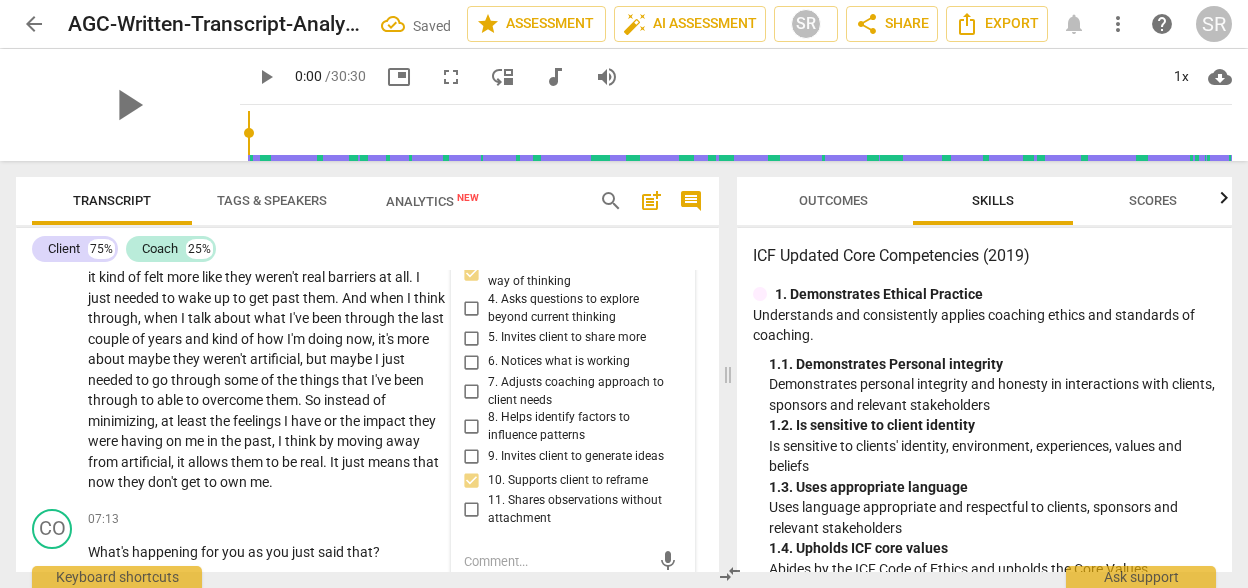 click on "6. Notices what is working" at bounding box center (472, 362) 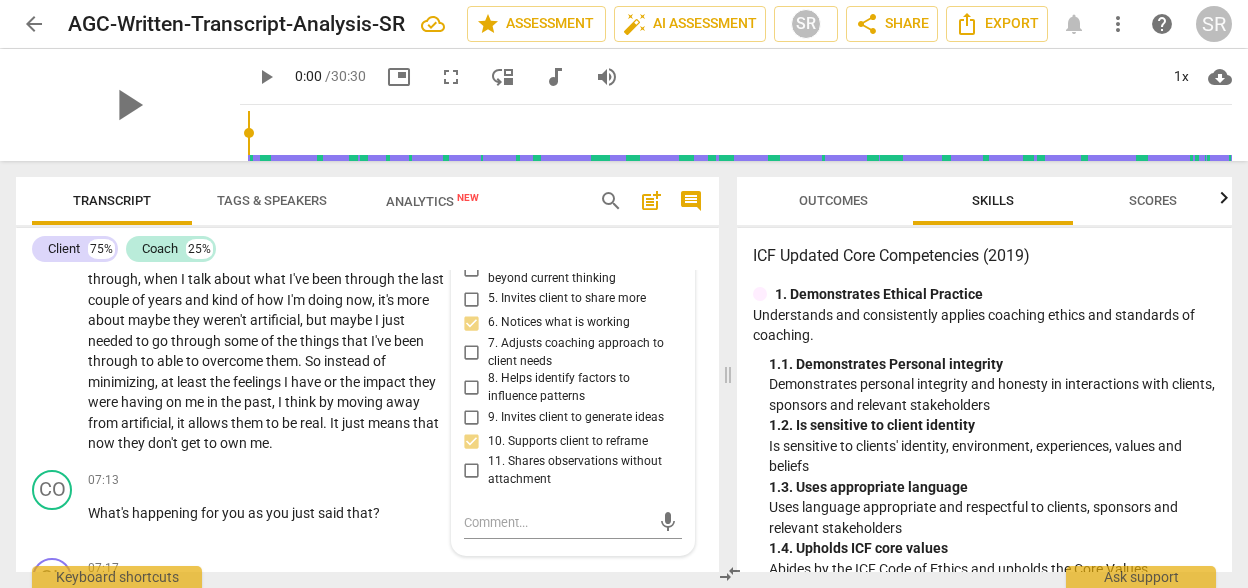 scroll, scrollTop: 2853, scrollLeft: 0, axis: vertical 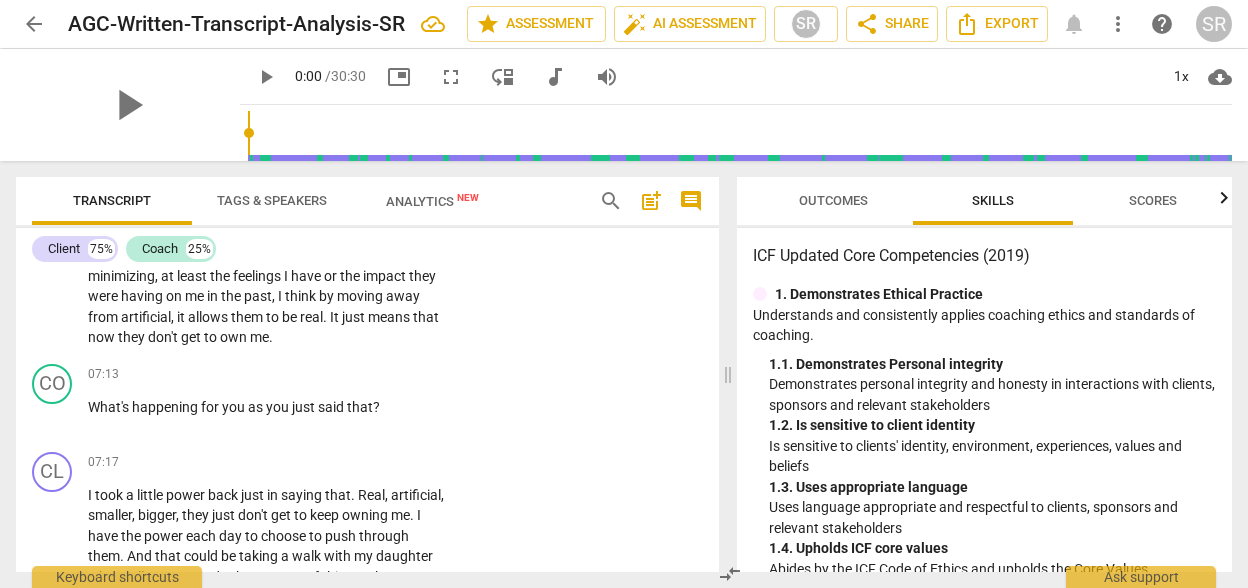 drag, startPoint x: 720, startPoint y: 347, endPoint x: 716, endPoint y: 331, distance: 16.492422 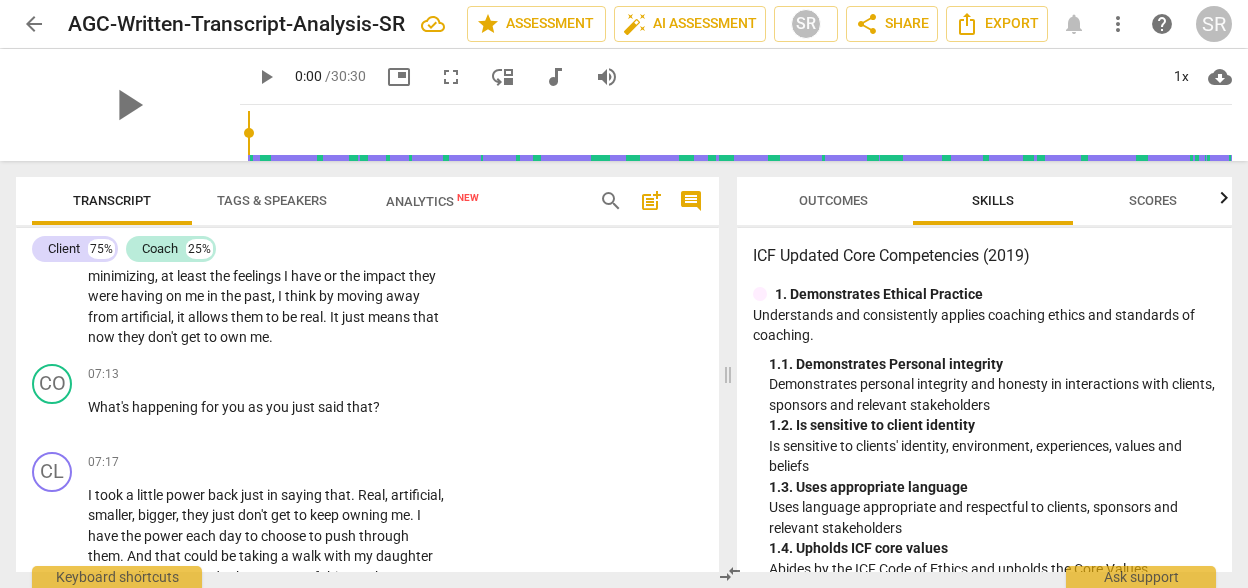 click on "Transcript Tags & Speakers Analytics   New search post_add comment Client 75% Coach 25% CL play_arrow pause 00:00 + Add competency keyboard_arrow_right Hi ,   [PERSON_NAME] . CO play_arrow pause 00:03 + Add competency keyboard_arrow_right How   are   you   coming   into   this   session   [DATE] ? CL play_arrow pause 00:08 + Add competency keyboard_arrow_right I   have   a   lot   of   stuff   swirling   around   in   my   head ,   but   I   also   have   a   lot   of   things   that   I'm   working   to   manage   and   to   accomplish .   So   feel   like   I   can   get   focused   for   our   discussion   [DATE] . CO play_arrow pause 00:22 + Add competency 2.Coaching Mindset comment 1 keyboard_arrow_right Fabulous .   That's   great   to   hear .   So   you   were   simmering   for   a   little   bit ,   [PERSON_NAME] ,   throughout   the   idea   of   who   might   want   to   be   coached ,   and   what   surfaced   for   you   as   you   were   pondering   as   important   for   a   topic   in   our   session   [DATE] ? SR" at bounding box center (363, 374) 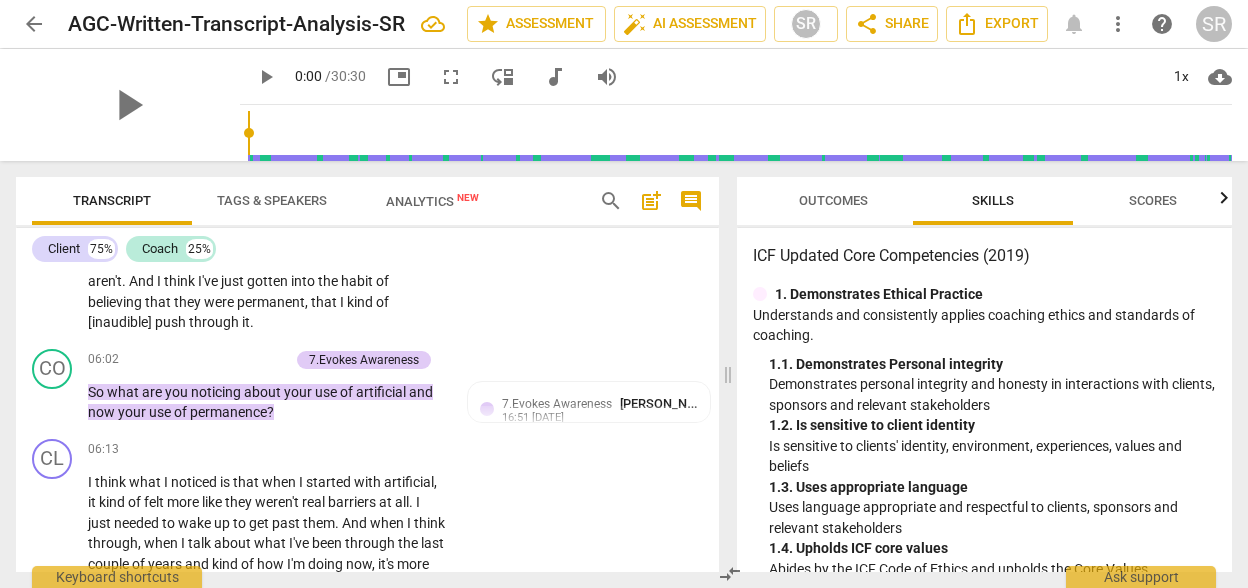 scroll, scrollTop: 2404, scrollLeft: 0, axis: vertical 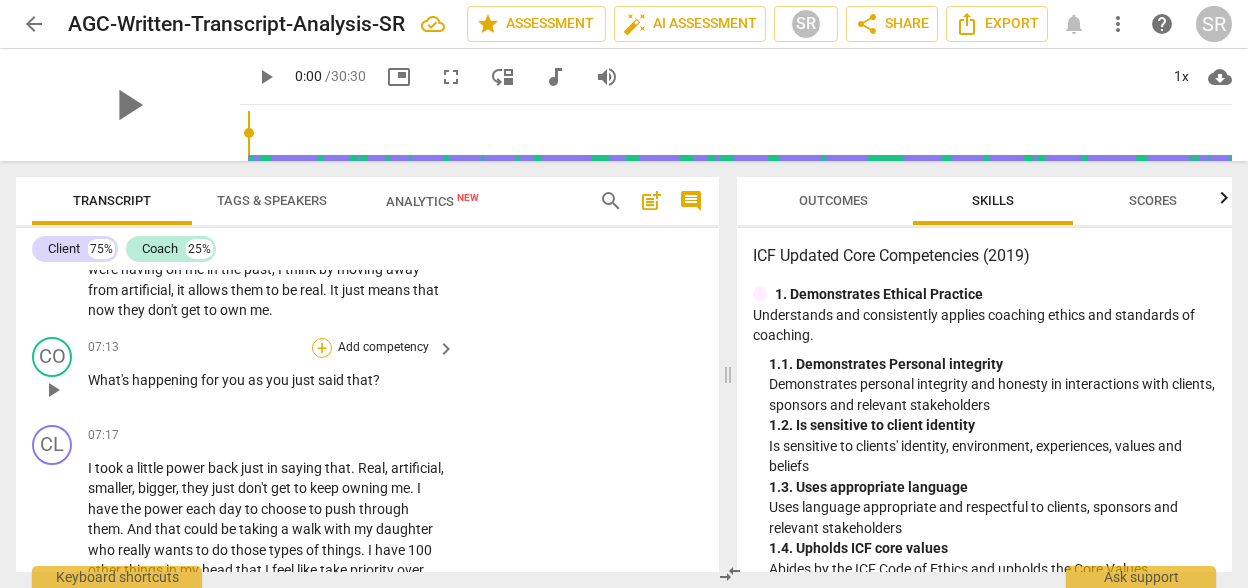 click on "+" at bounding box center (322, 348) 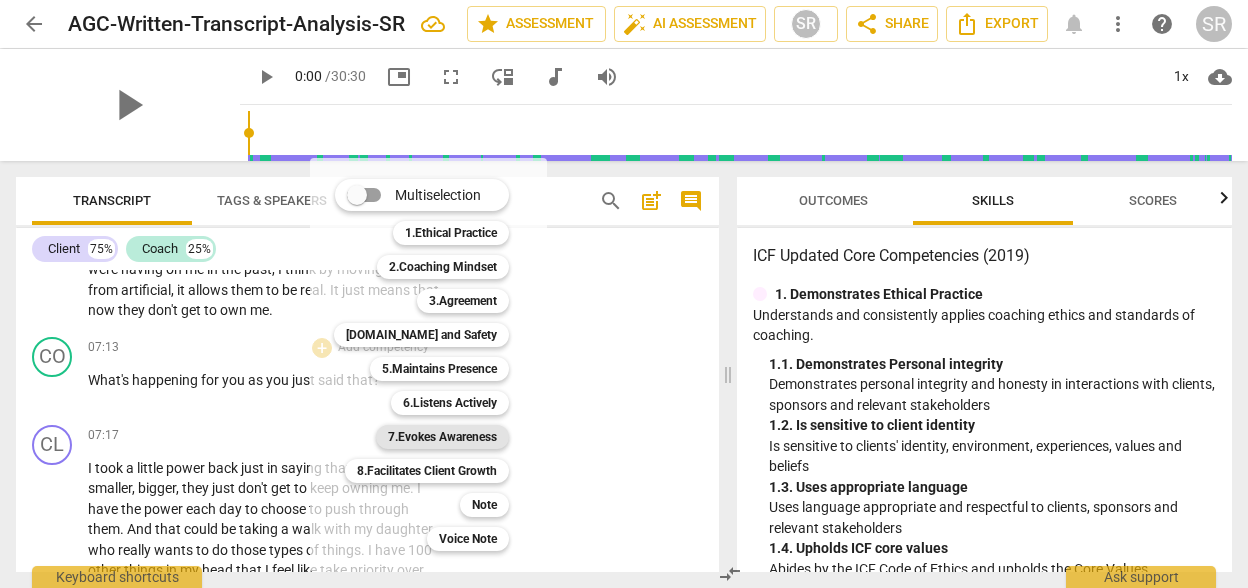 click on "7.Evokes Awareness" at bounding box center [442, 437] 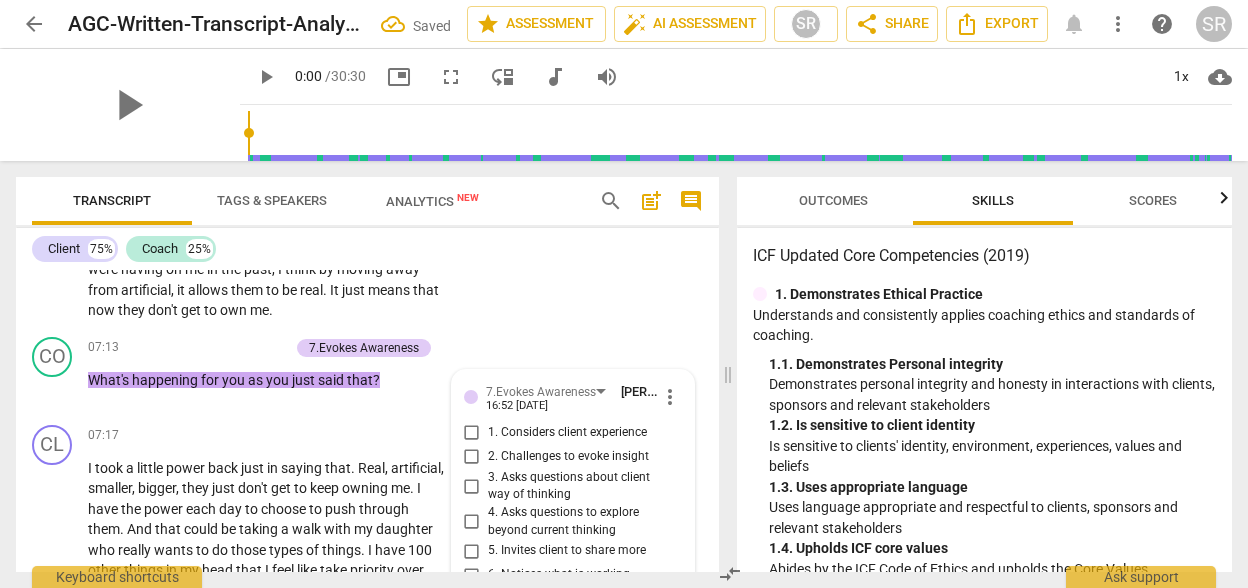 scroll, scrollTop: 3253, scrollLeft: 0, axis: vertical 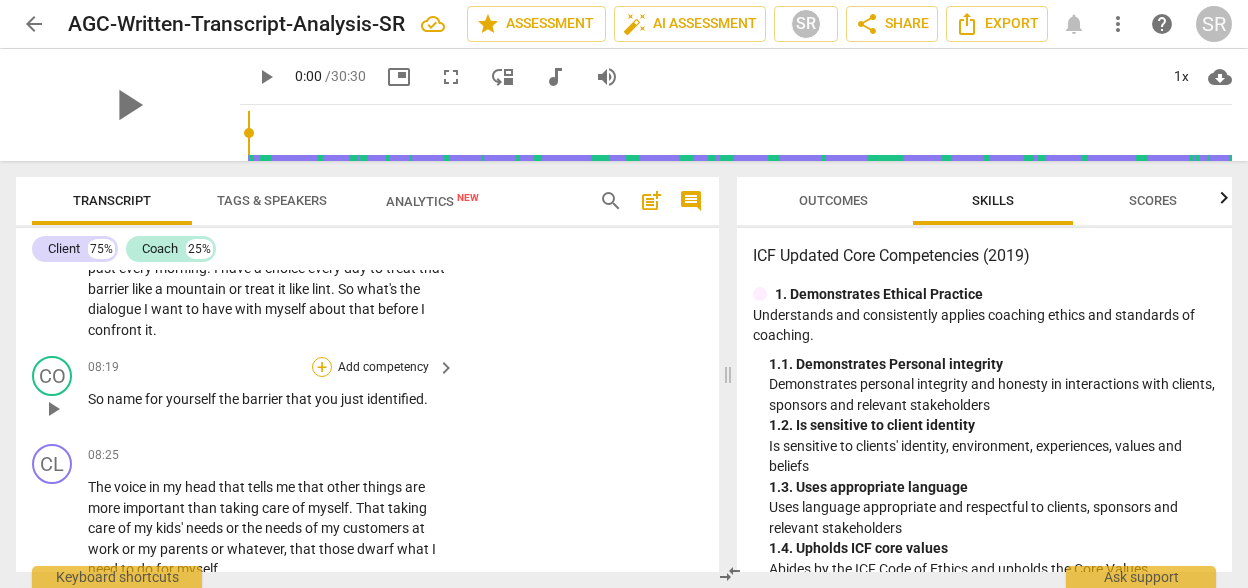 click on "+" at bounding box center [322, 367] 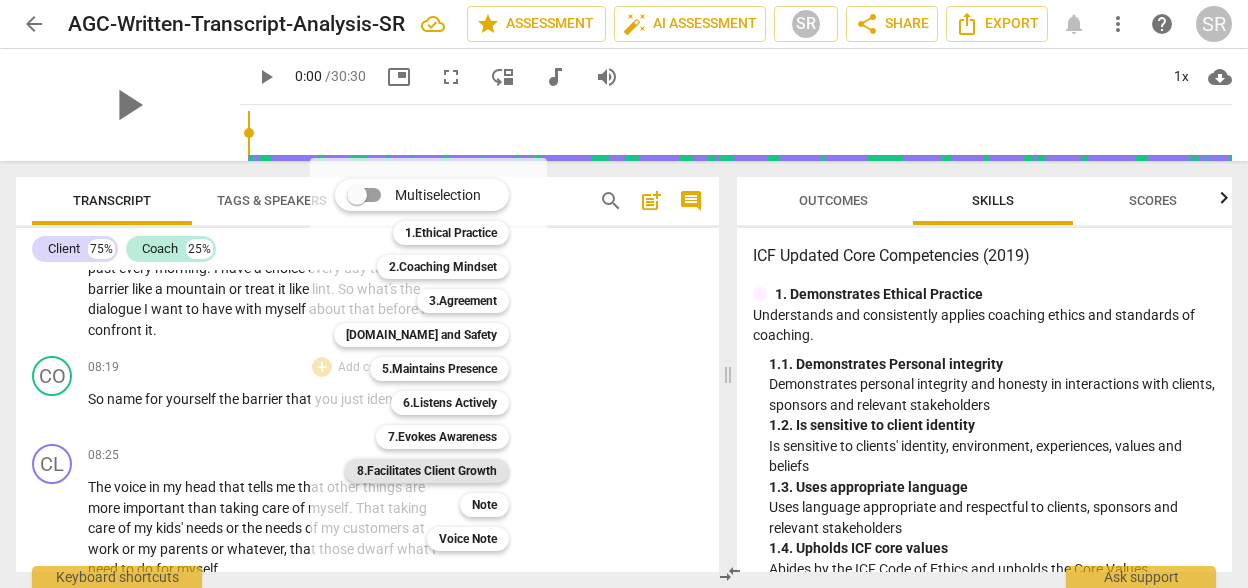 click on "8.Facilitates Client Growth" at bounding box center (427, 471) 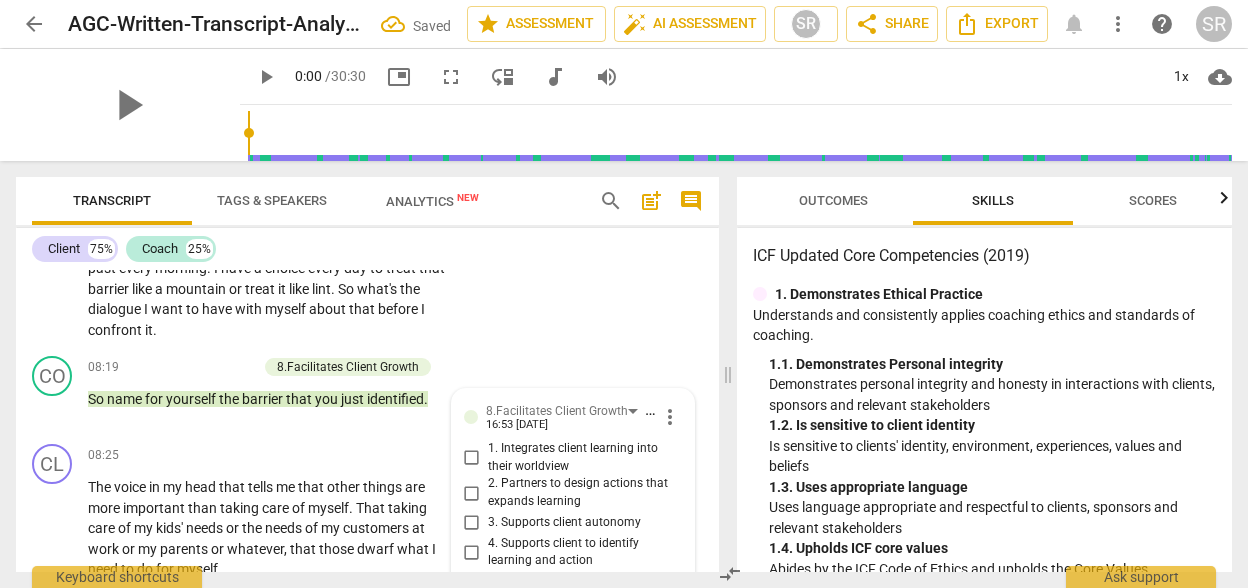 scroll, scrollTop: 3544, scrollLeft: 0, axis: vertical 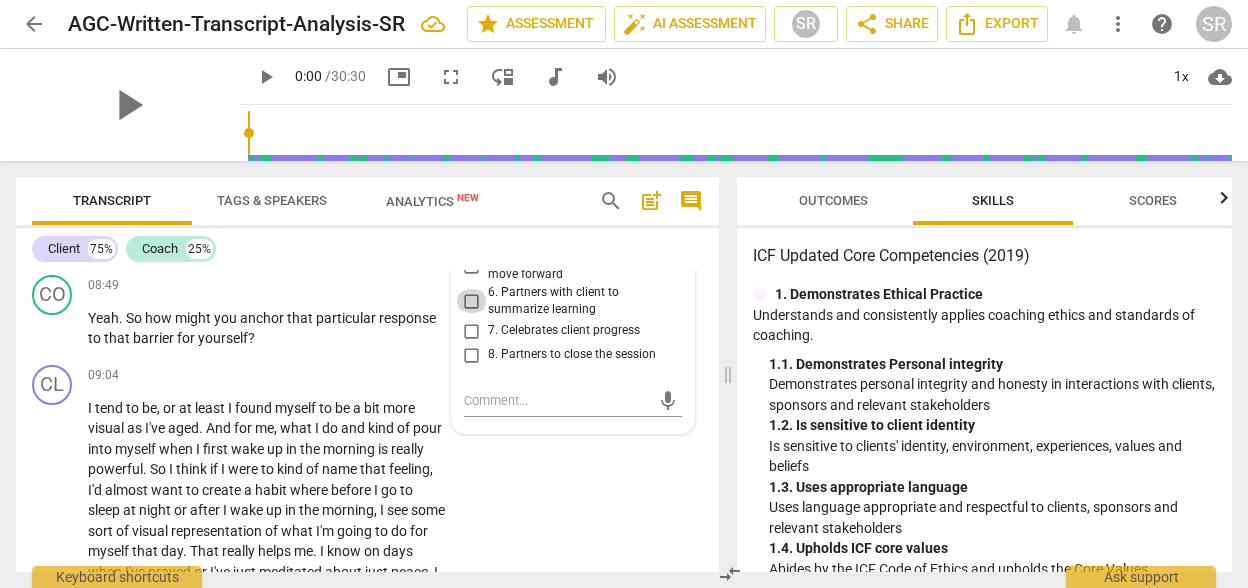 click on "6. Partners with client to summarize learning" at bounding box center (472, 301) 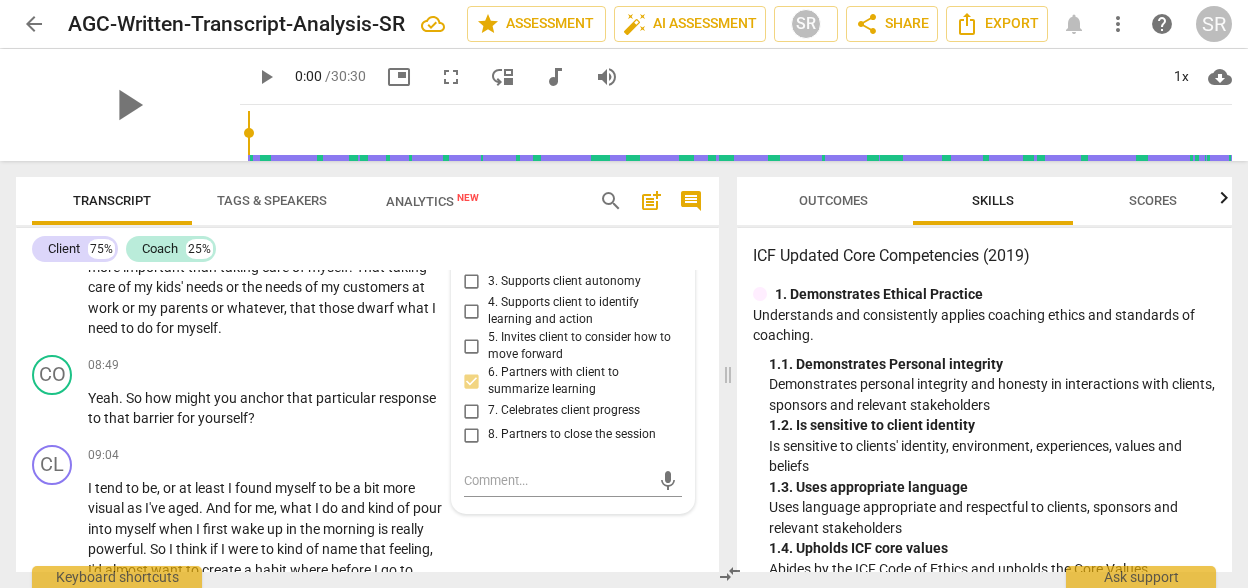 scroll, scrollTop: 3464, scrollLeft: 0, axis: vertical 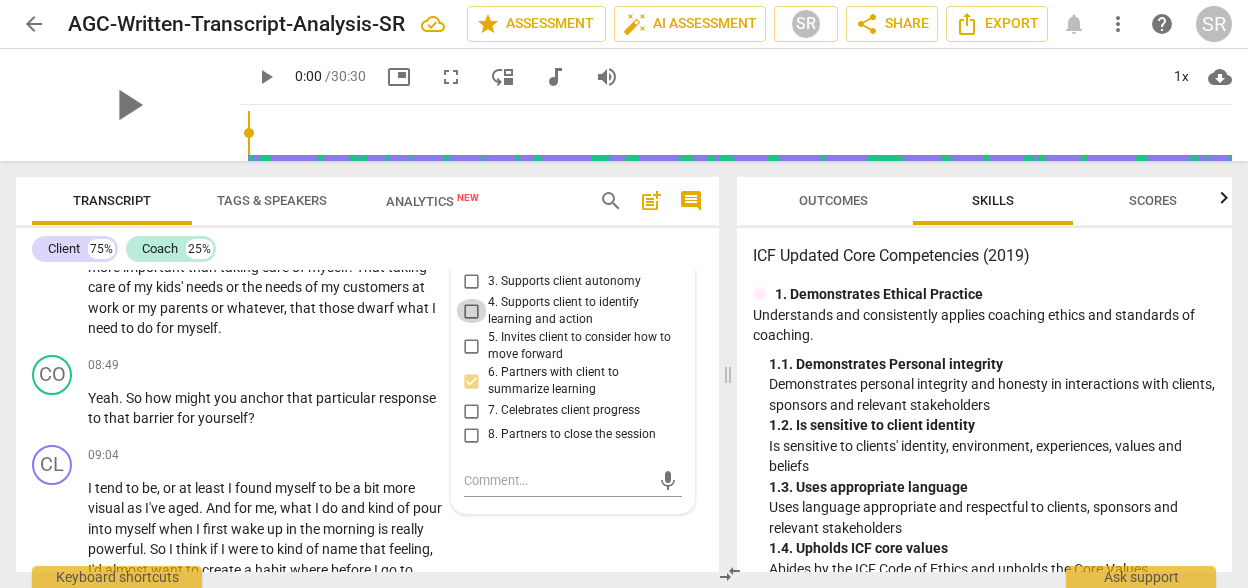click on "4. Supports client to identify learning and action" at bounding box center (472, 311) 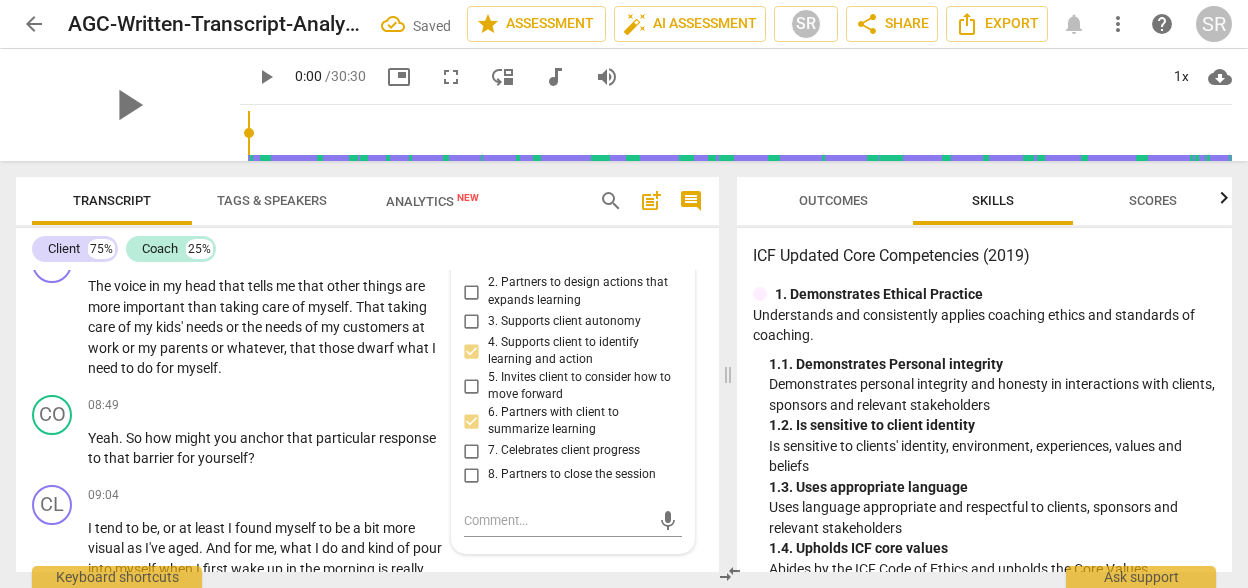 scroll, scrollTop: 3384, scrollLeft: 0, axis: vertical 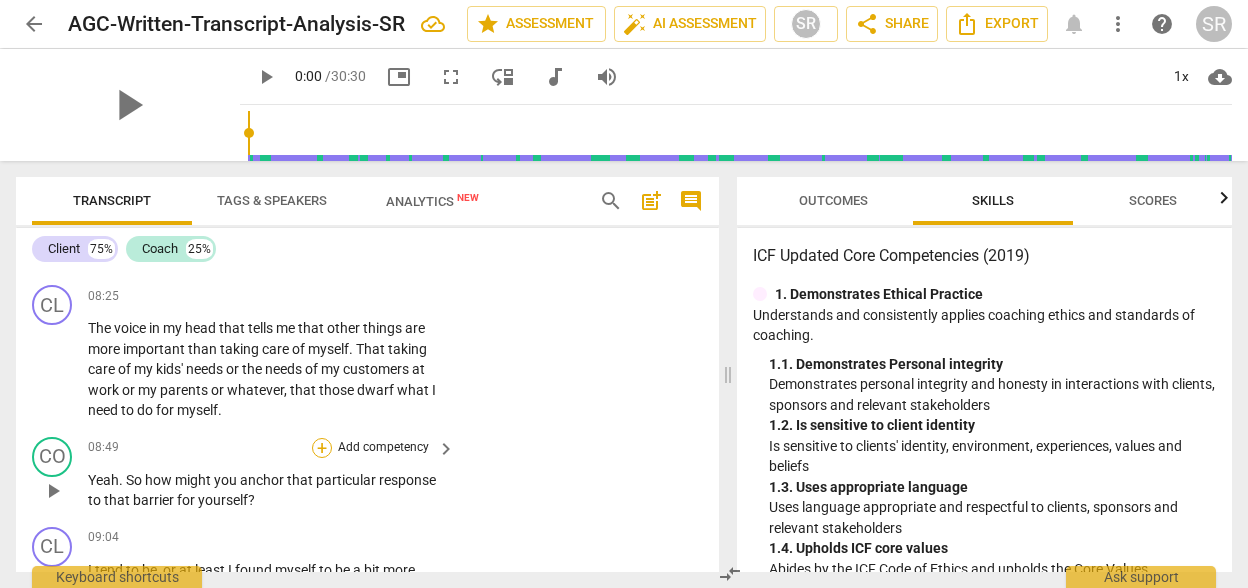 drag, startPoint x: 317, startPoint y: 462, endPoint x: 317, endPoint y: 474, distance: 12 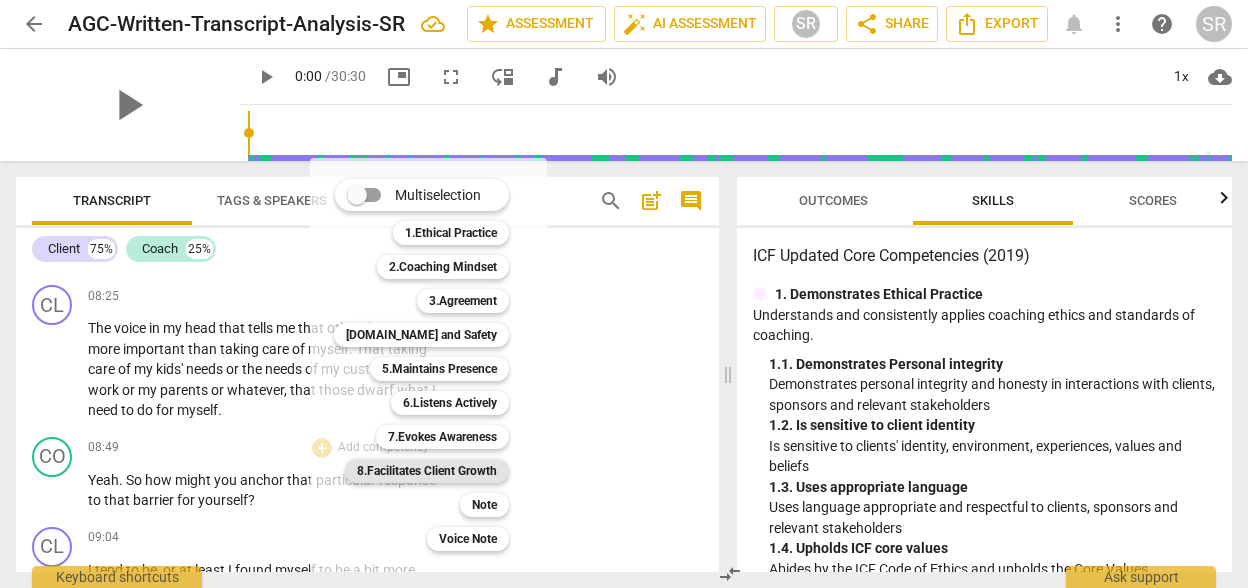 click on "8.Facilitates Client Growth" at bounding box center (427, 471) 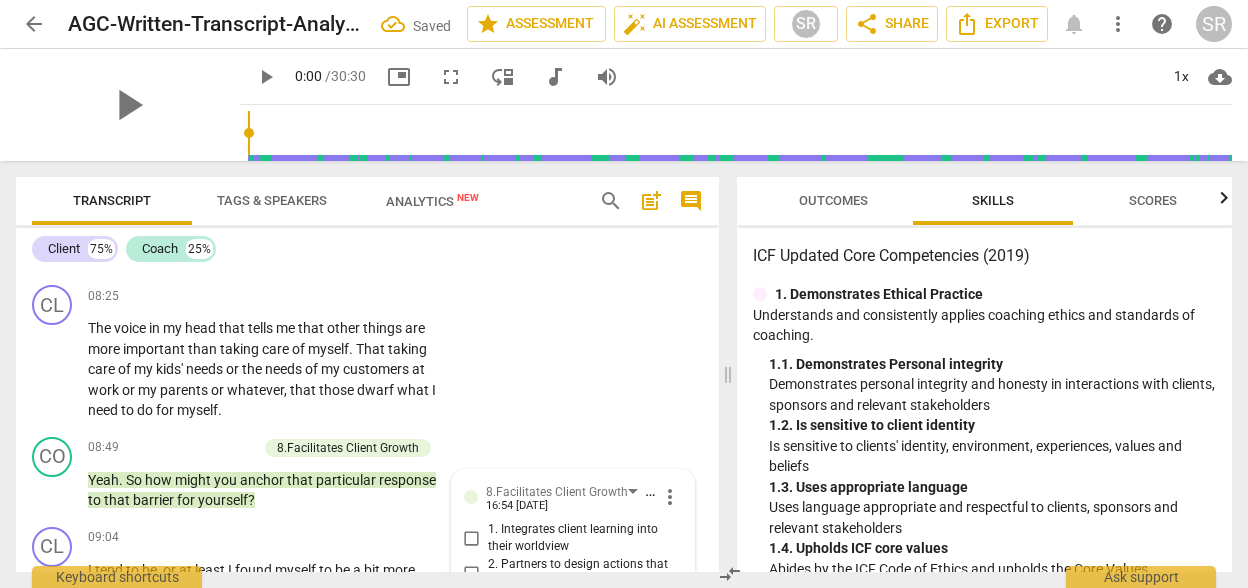 scroll, scrollTop: 3783, scrollLeft: 0, axis: vertical 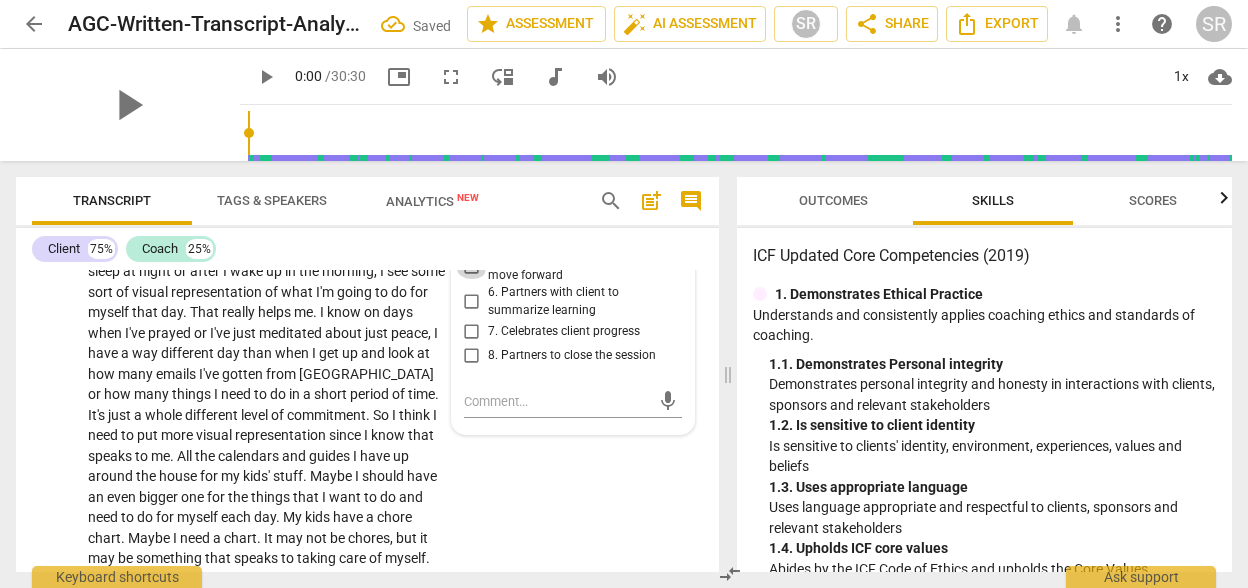 click on "5. Invites client to consider how to move forward" at bounding box center (472, 267) 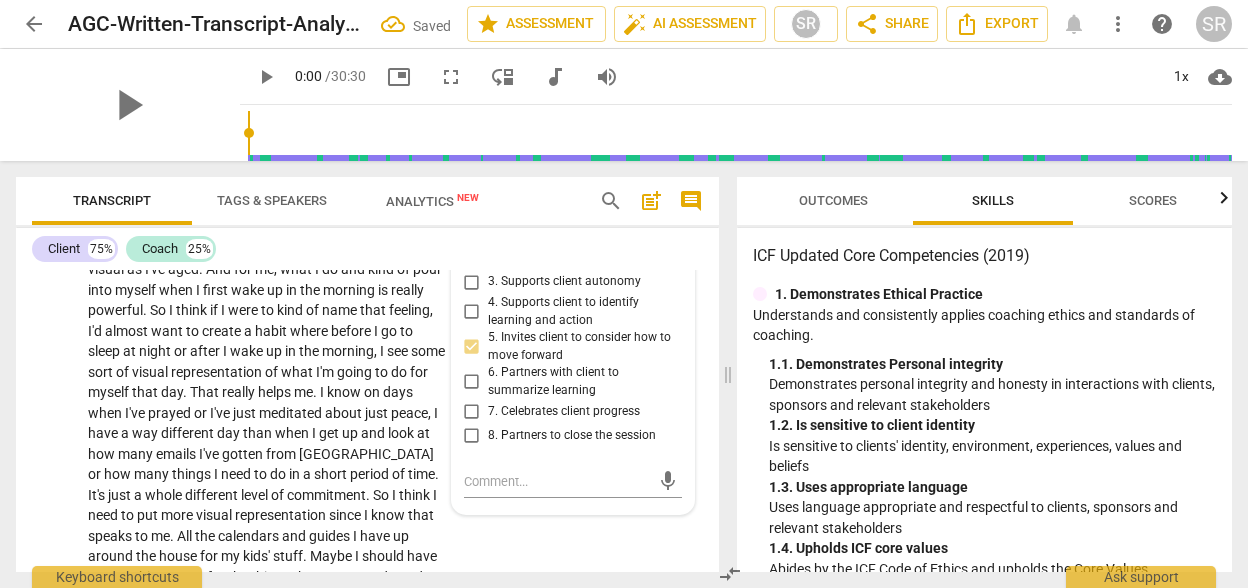 scroll, scrollTop: 3663, scrollLeft: 0, axis: vertical 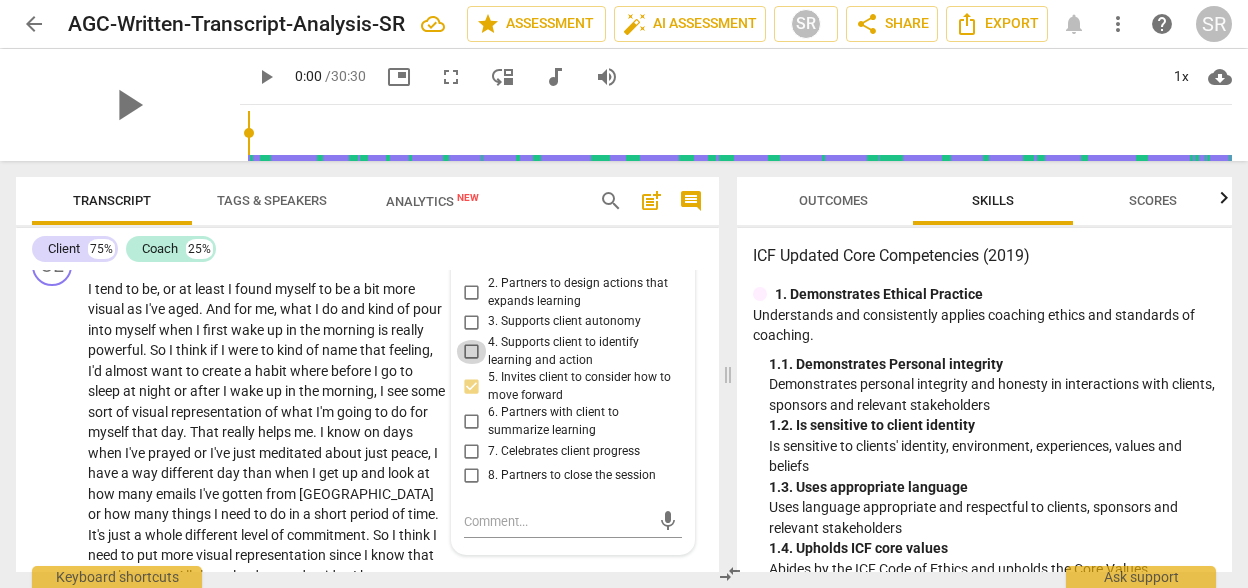 click on "4. Supports client to identify learning and action" at bounding box center (472, 352) 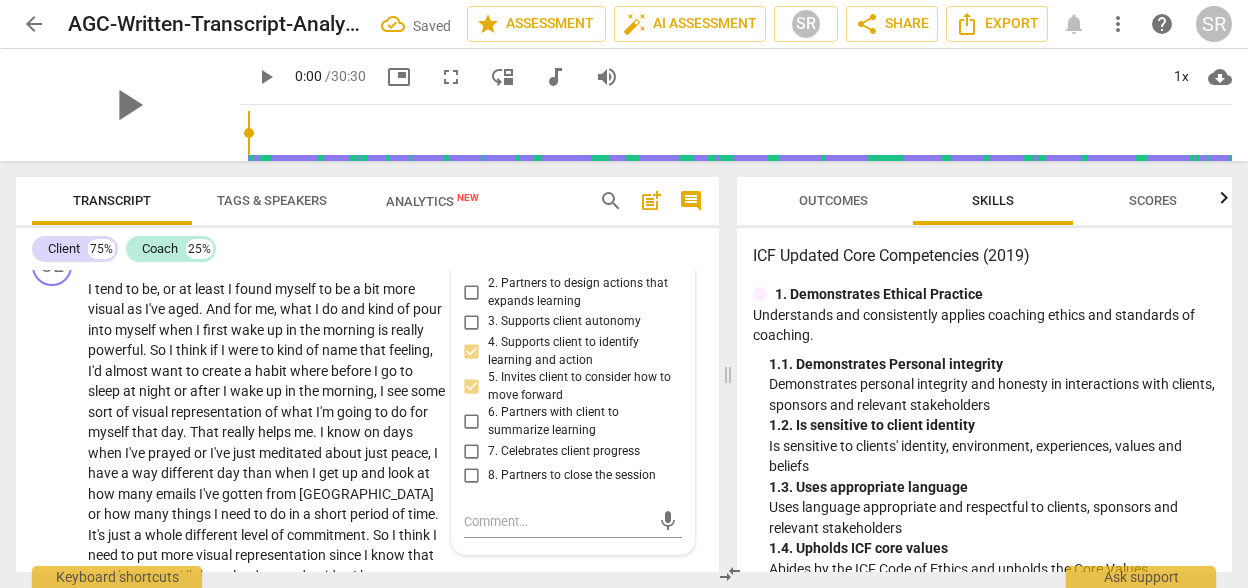 click on "3. Supports client autonomy" at bounding box center [472, 322] 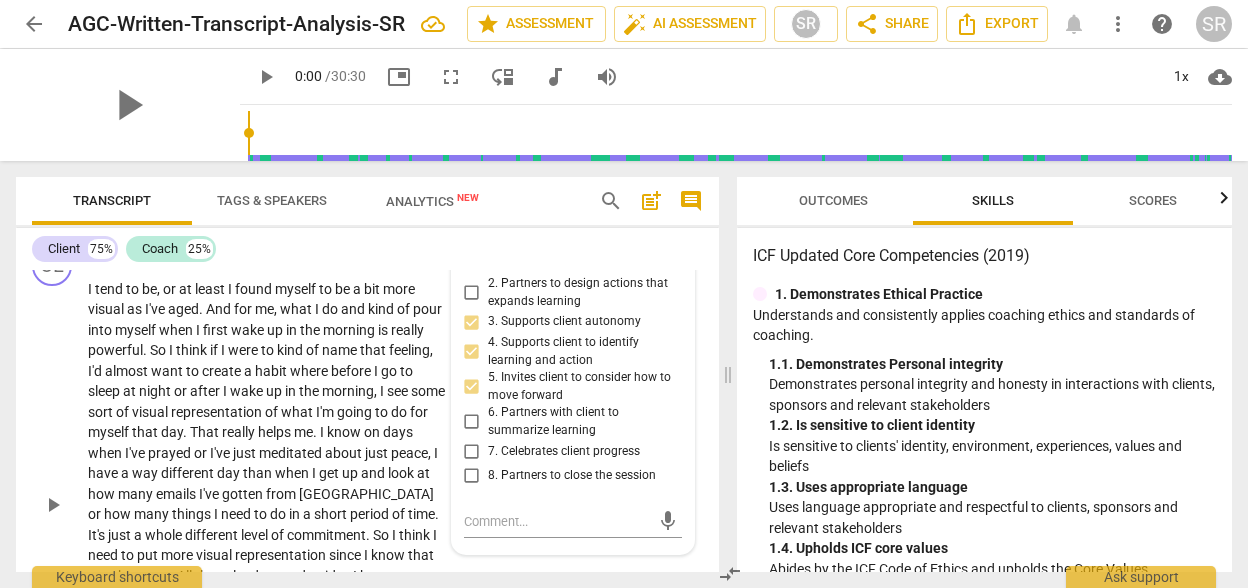 click on "09:04 + Add competency keyboard_arrow_right" at bounding box center [272, 257] 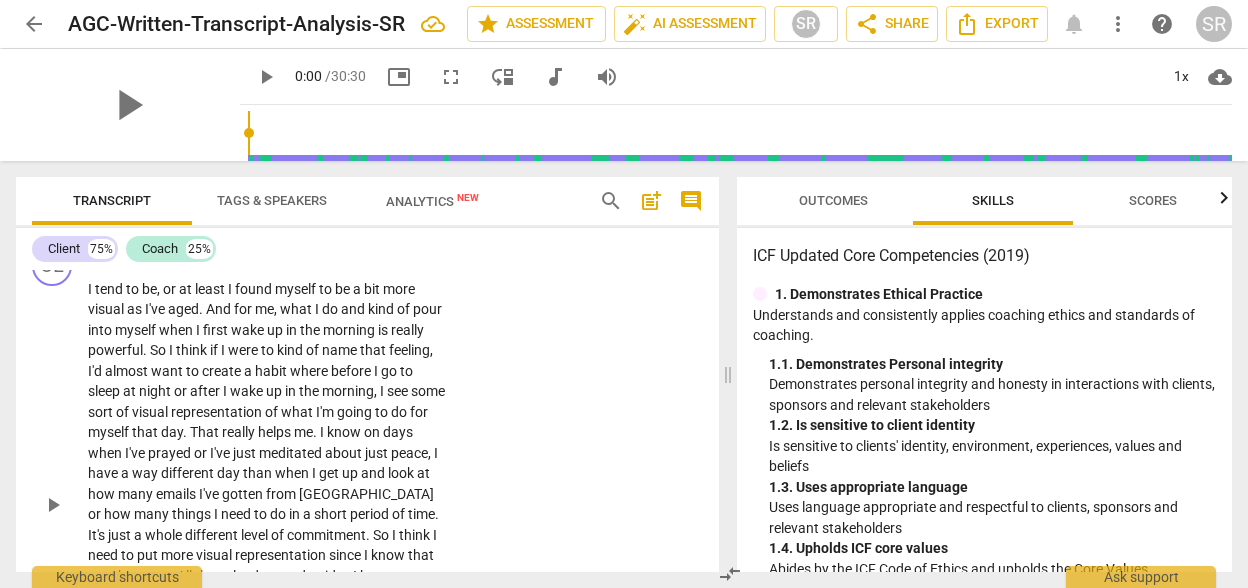 click on "+" at bounding box center (322, 257) 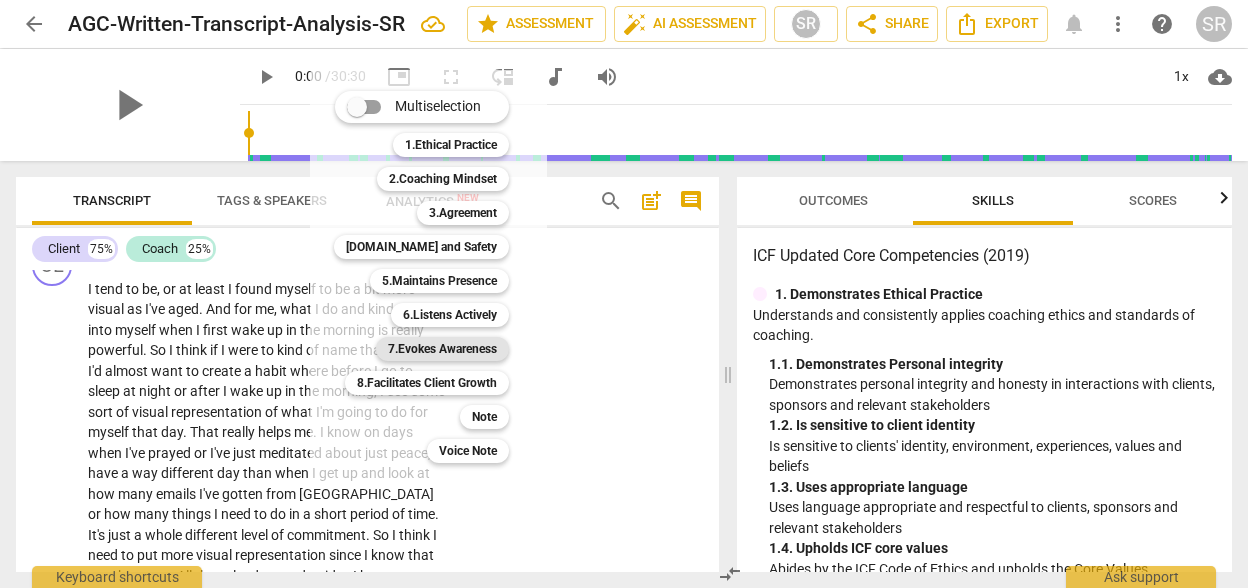 click on "7.Evokes Awareness" at bounding box center (442, 349) 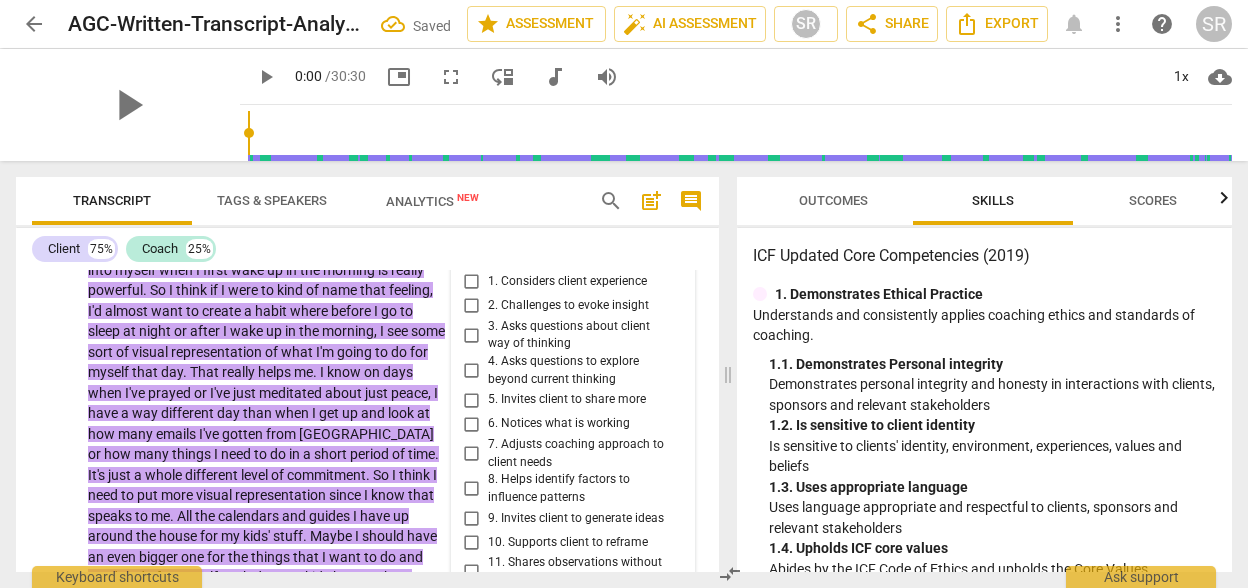 scroll, scrollTop: 3953, scrollLeft: 0, axis: vertical 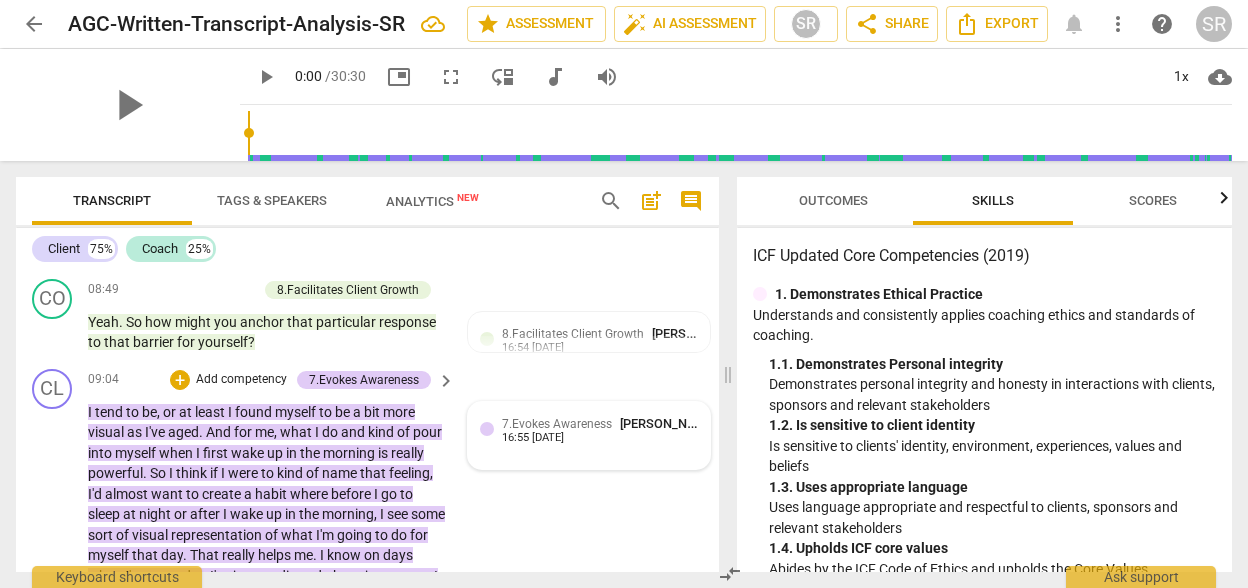 click on "7.Evokes Awareness [PERSON_NAME] 16:55 [DATE]" at bounding box center (600, 429) 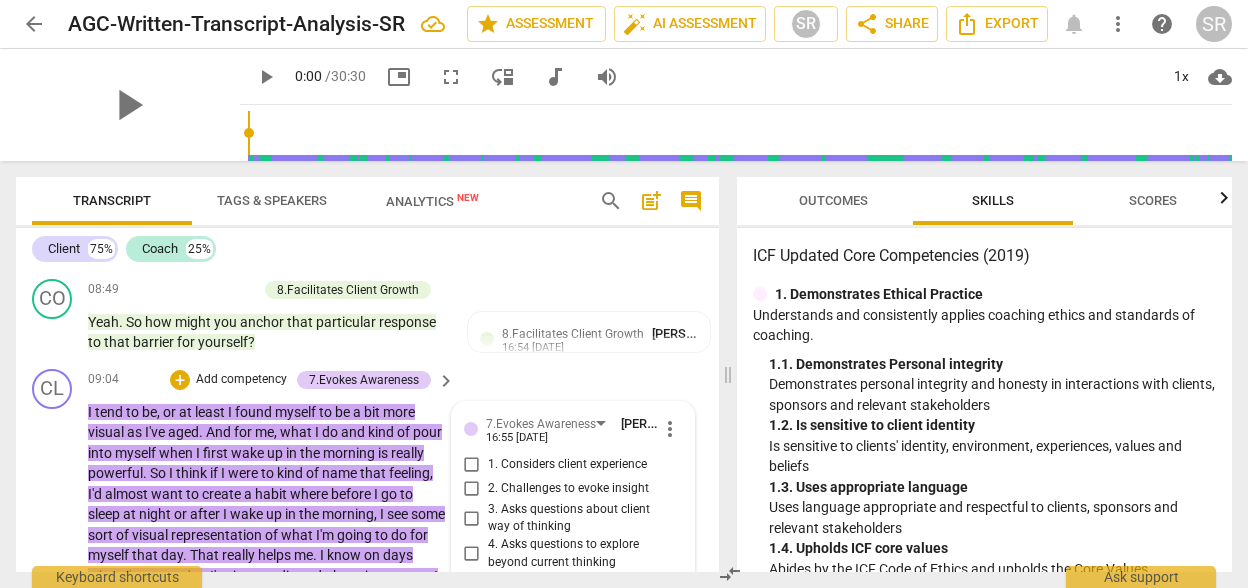 scroll, scrollTop: 3945, scrollLeft: 0, axis: vertical 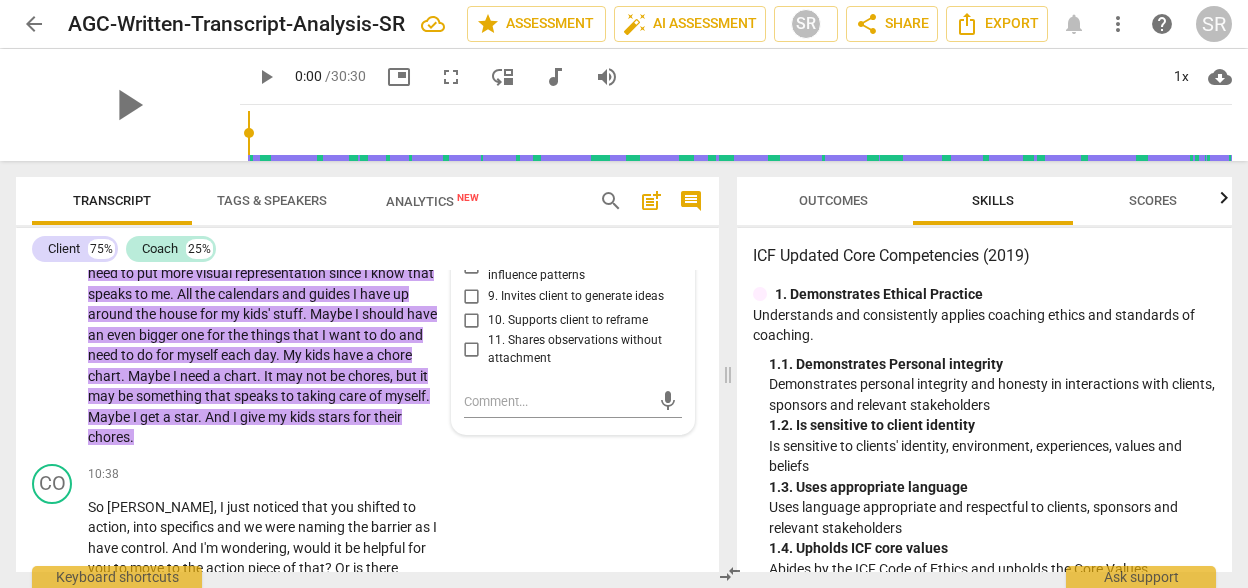 click on "8. Helps identify factors to influence patterns" at bounding box center [581, 266] 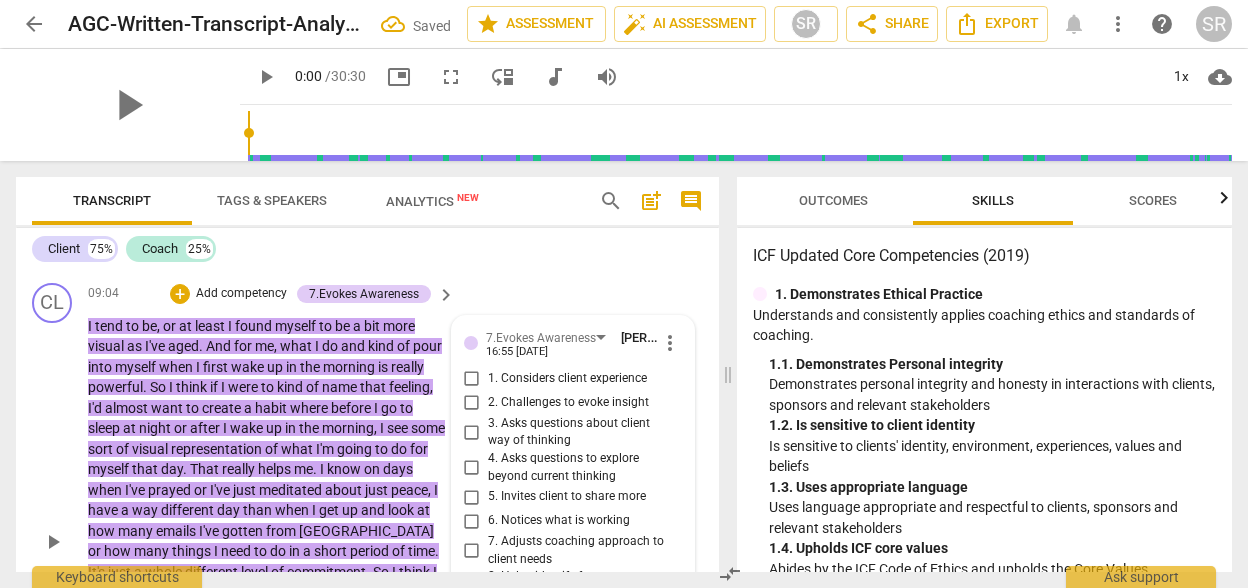 scroll, scrollTop: 3625, scrollLeft: 0, axis: vertical 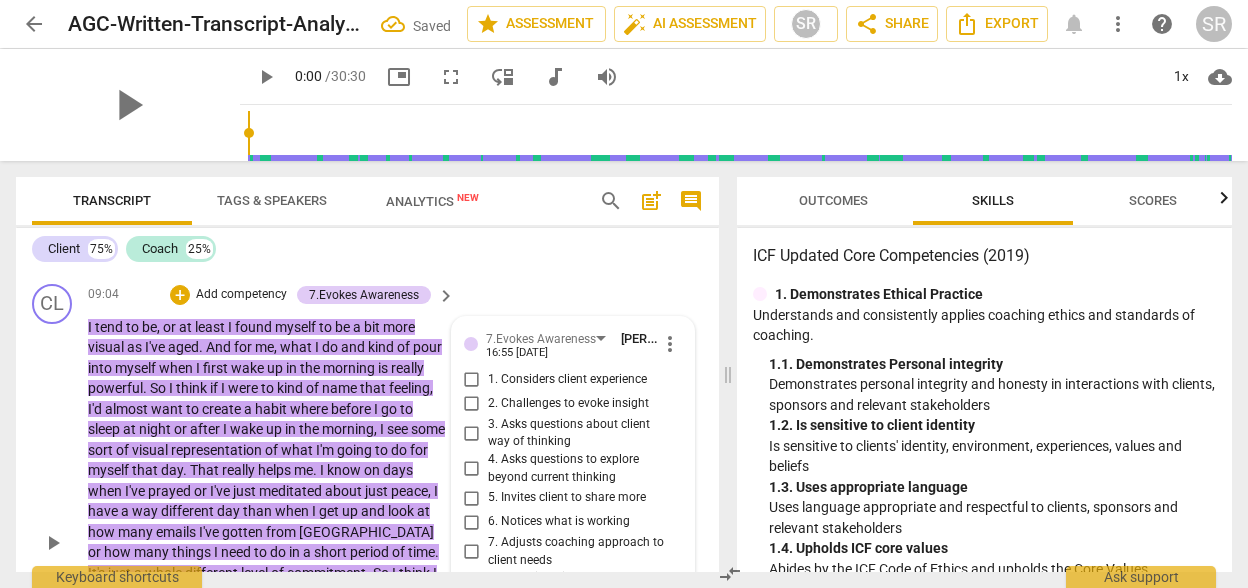 click on "more_vert" at bounding box center [670, 344] 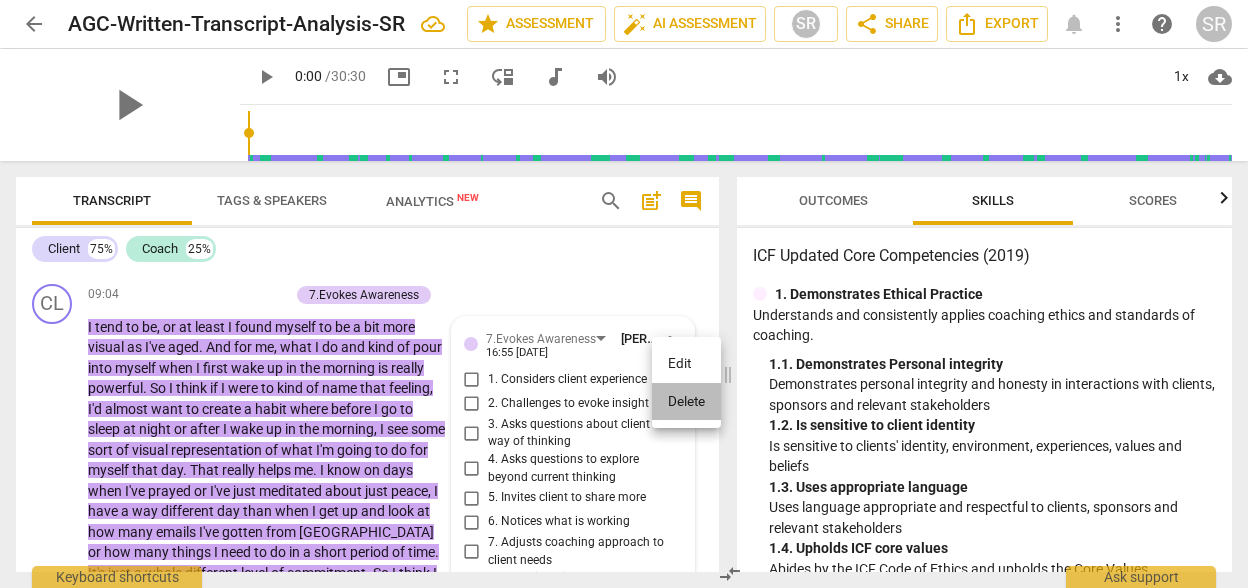 click on "Delete" at bounding box center (686, 402) 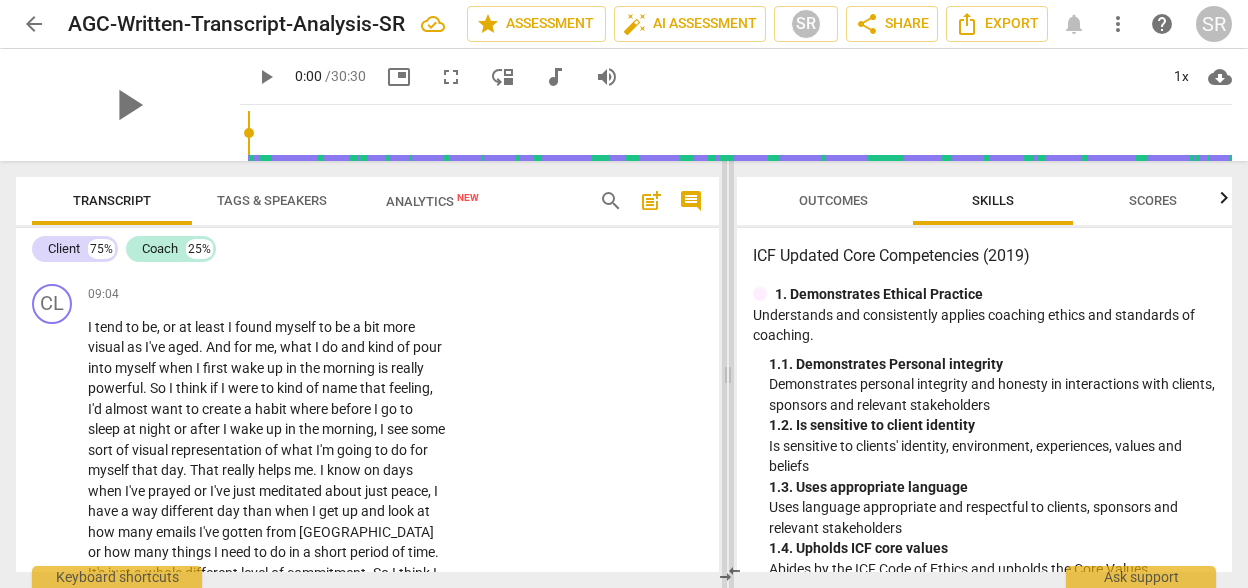 click at bounding box center [728, 374] 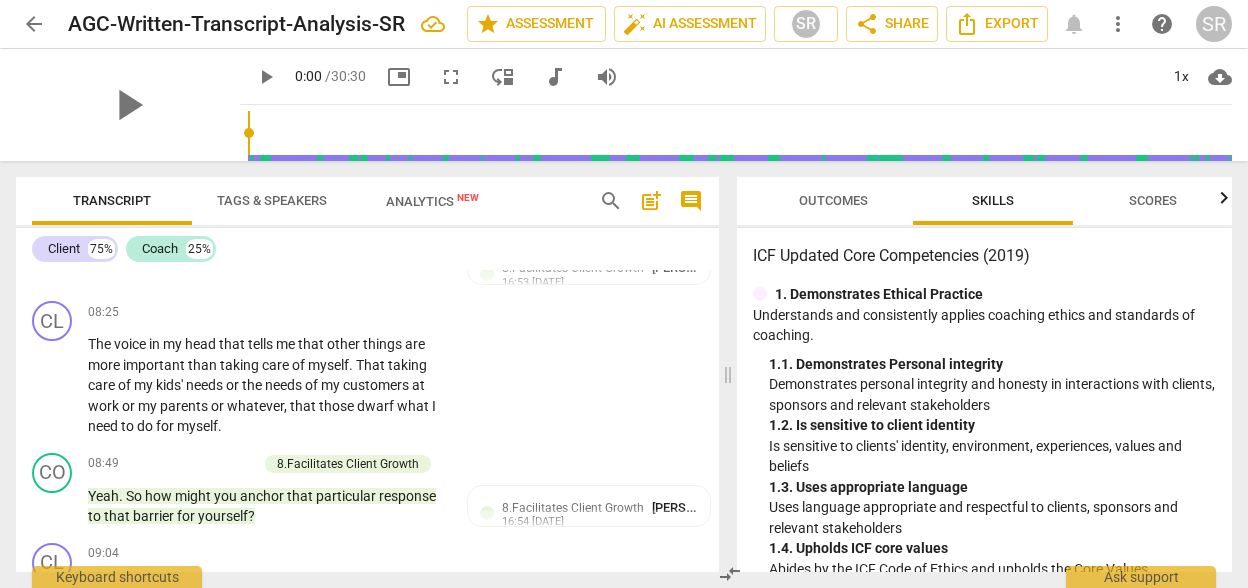 scroll, scrollTop: 3361, scrollLeft: 0, axis: vertical 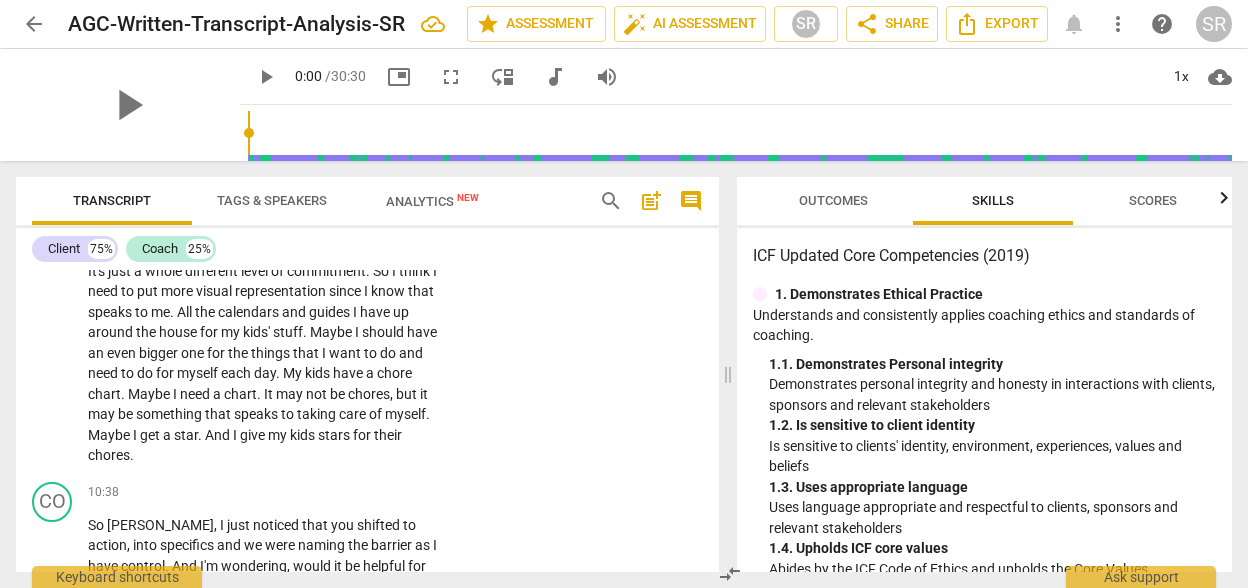 click on "CL play_arrow pause 09:04 + Add competency keyboard_arrow_right I   tend   to   be ,   or   at   least   I   found   myself   to   be   a   bit   more   visual   as   I've   aged .   And   for   me ,   what   I   do   and   kind   of   pour   into   myself   when   I   first   wake   up   in   the   morning   is   really   powerful .   So   I   think   if   I   were   to   kind   of   name   that   feeling ,   I'd   almost   want   to   create   a   habit   where   before   I   go   to   sleep   at   night   or   after   I   wake   up   in   the   morning ,   I   see   some   sort   of   visual   representation   of   what   I'm   going   to   do   for   myself   that   day .   That   really   helps   me .   I   know   on   days   when   I've   prayed   or   I've   just   meditated   about   just   peace ,   I   have   a   way   different   day   than   when   I   get   up   and   look   at   how   many   emails   I've   gotten   from   [GEOGRAPHIC_DATA]   or   how   many   things   I   need   to   do   in   a   short" at bounding box center (367, 224) 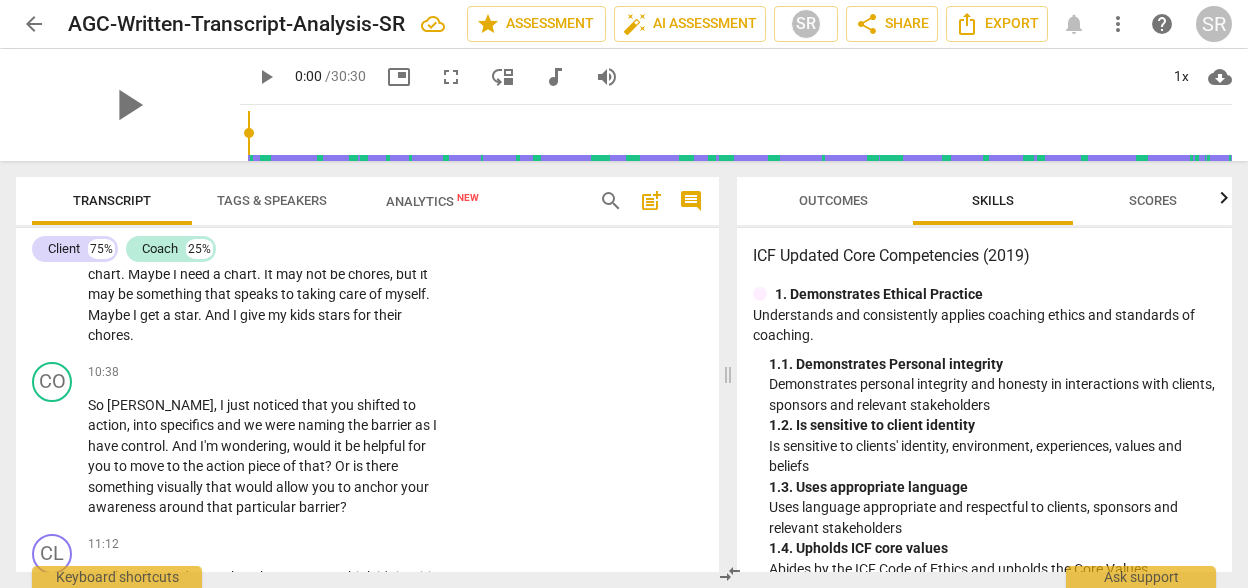 scroll, scrollTop: 4087, scrollLeft: 0, axis: vertical 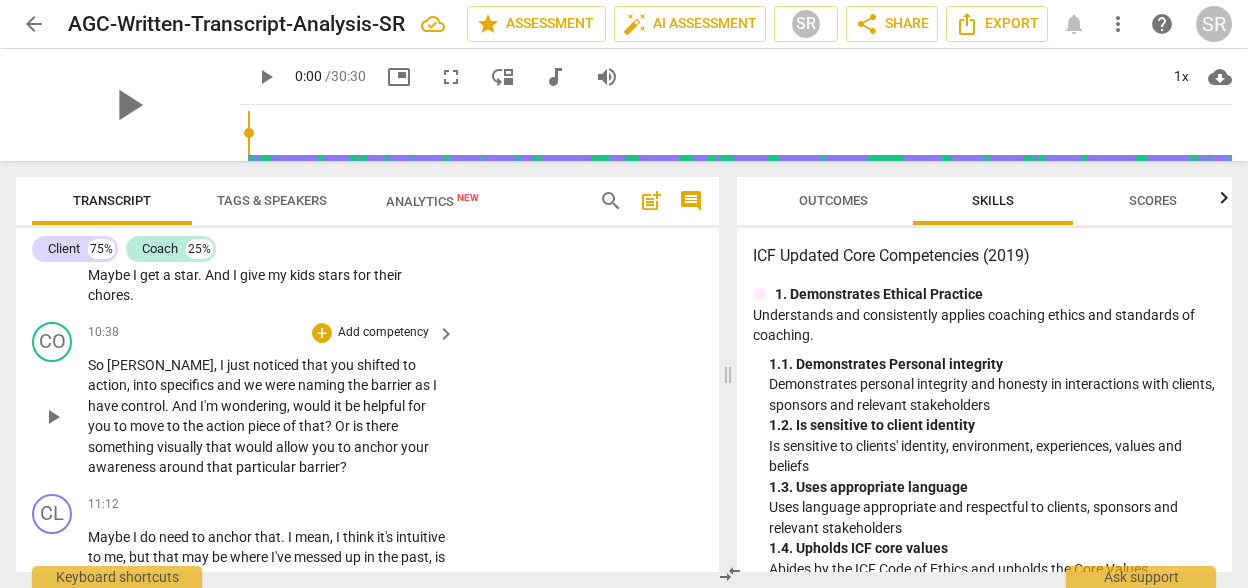 click on "CO play_arrow pause 10:38 + Add competency keyboard_arrow_right So   [PERSON_NAME] ,   I   just   noticed   that   you   shifted   to   action ,   into   specifics   and   we   were   naming   the   barrier   as   I   have   control .   And   I'm   wondering ,   would   it   be   helpful   for   you   to   move   to   the   action   piece   of   that ?   Or   is   there   something   visually   that   would   allow   you   to   anchor   your   awareness   around   that   particular   barrier ?" at bounding box center [367, 400] 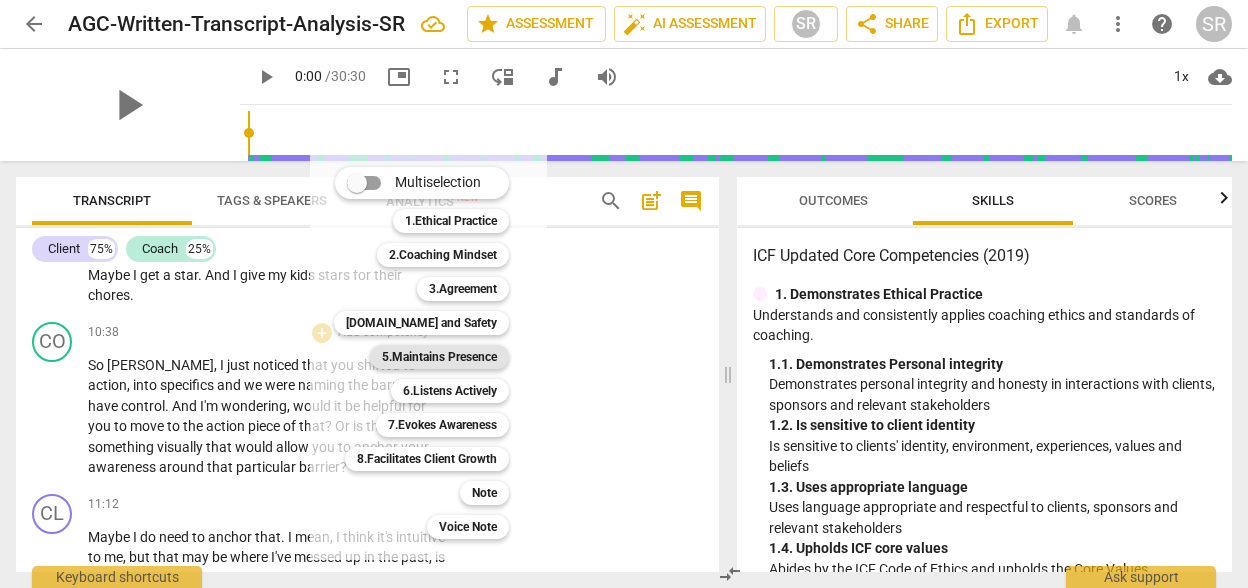 click on "5.Maintains Presence" at bounding box center [439, 357] 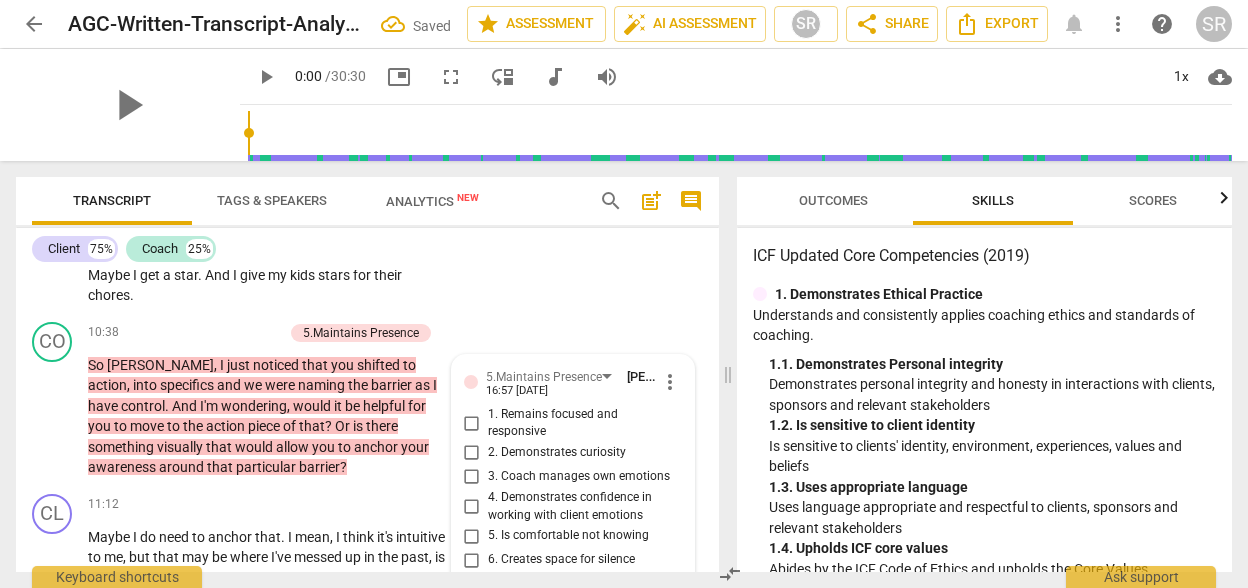 scroll, scrollTop: 4292, scrollLeft: 0, axis: vertical 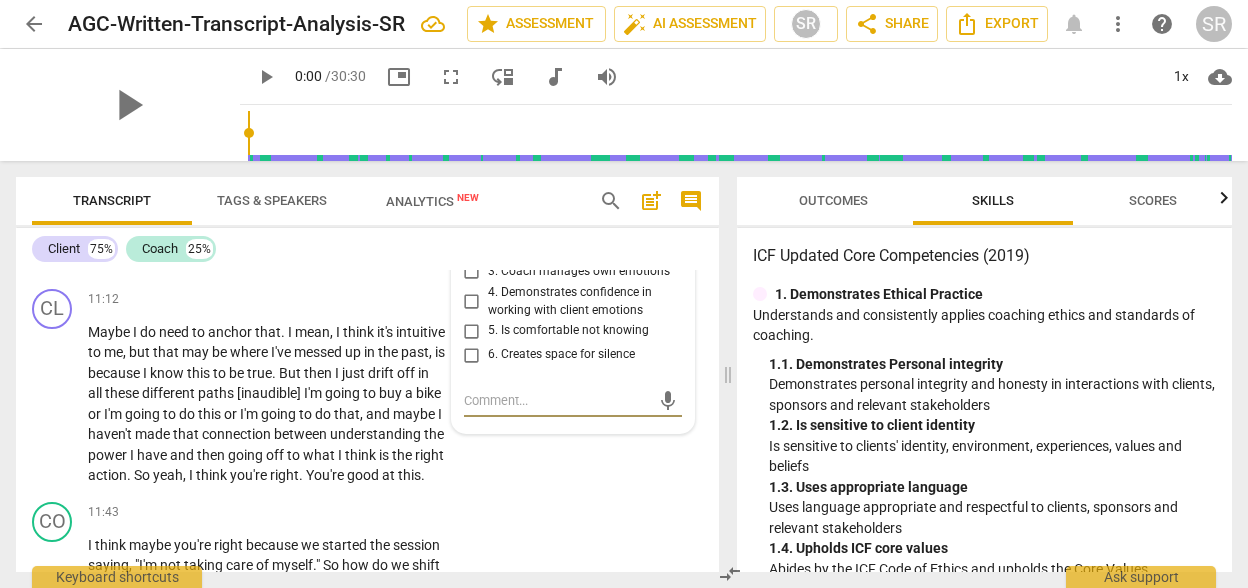 click on "4. Demonstrates confidence in working with client emotions" at bounding box center (581, 301) 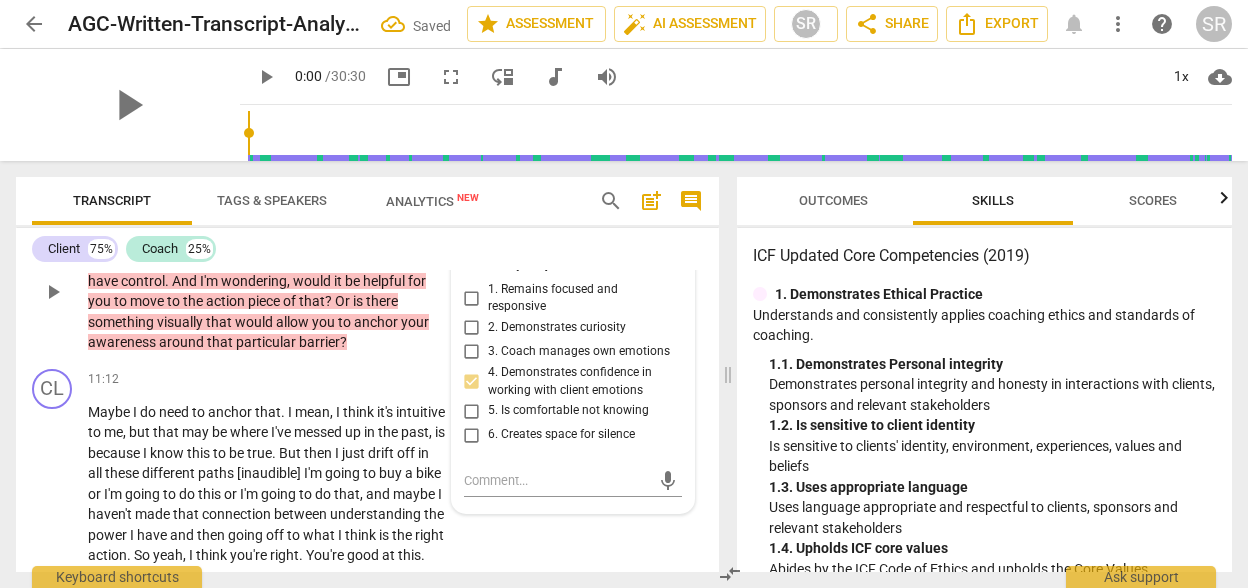 scroll, scrollTop: 4172, scrollLeft: 0, axis: vertical 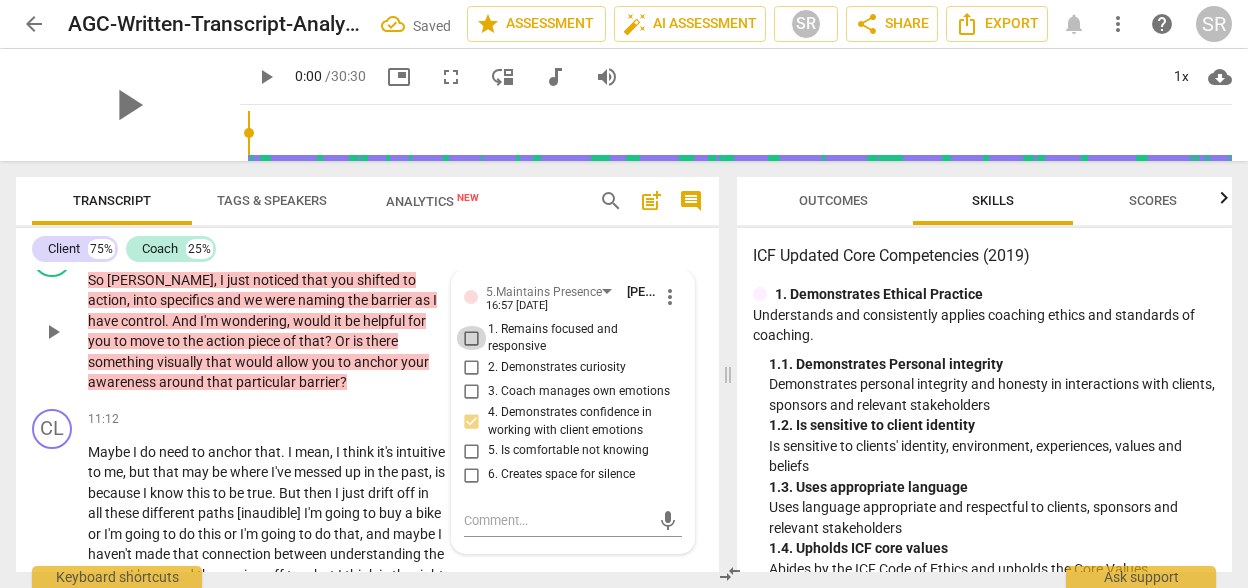 click on "1. Remains focused and responsive" at bounding box center [472, 338] 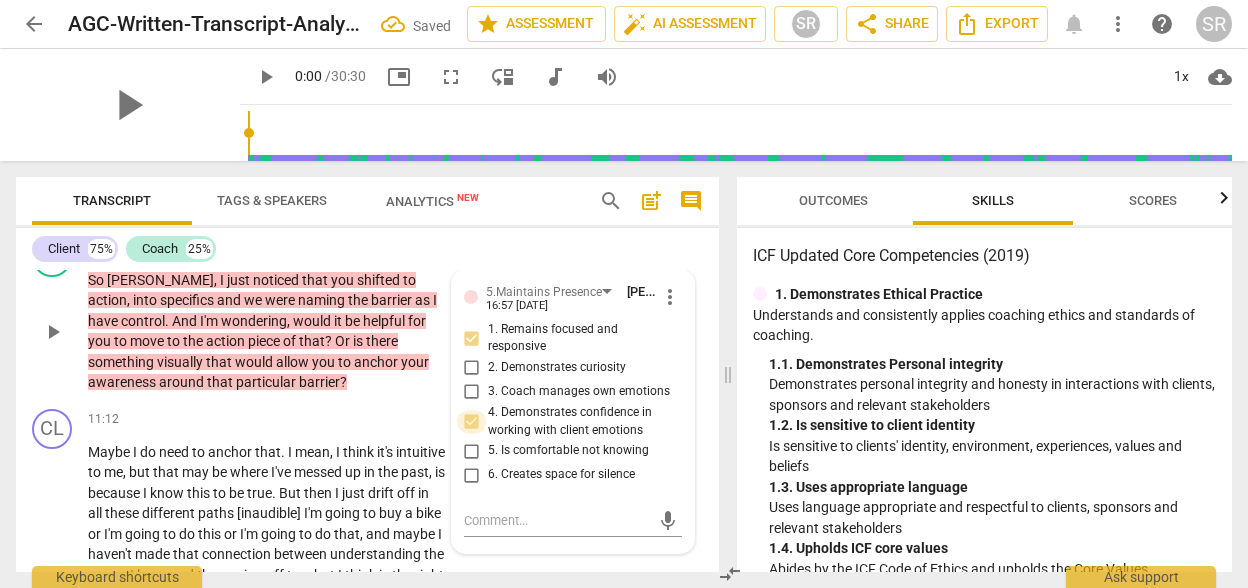 click on "4. Demonstrates confidence in working with client emotions" at bounding box center [472, 422] 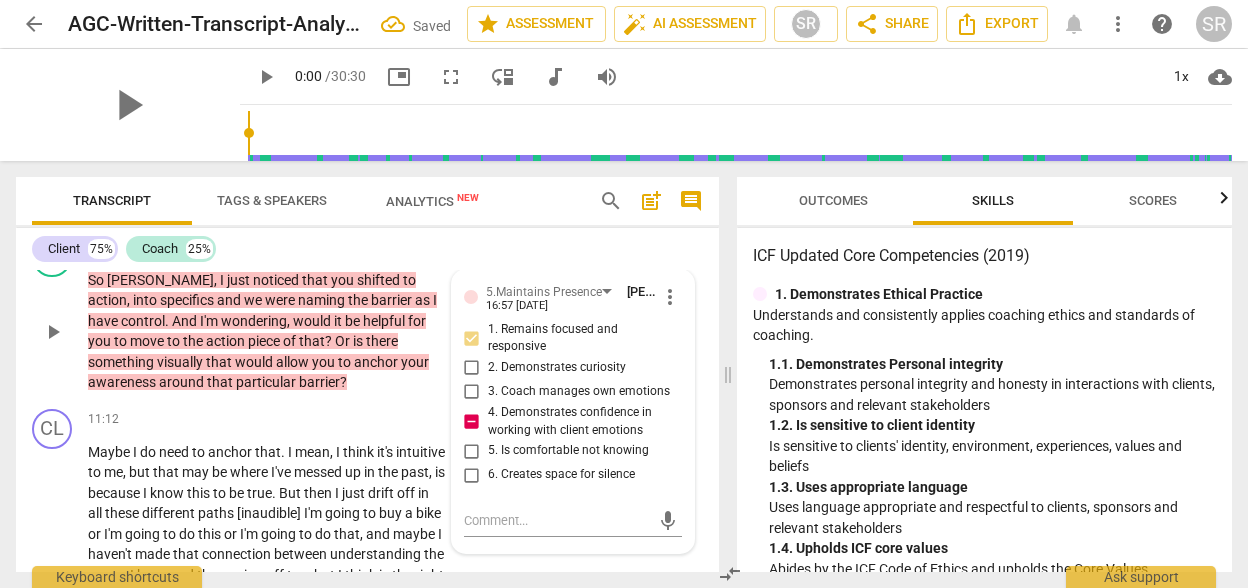 click on "4. Demonstrates confidence in working with client emotions" at bounding box center [472, 422] 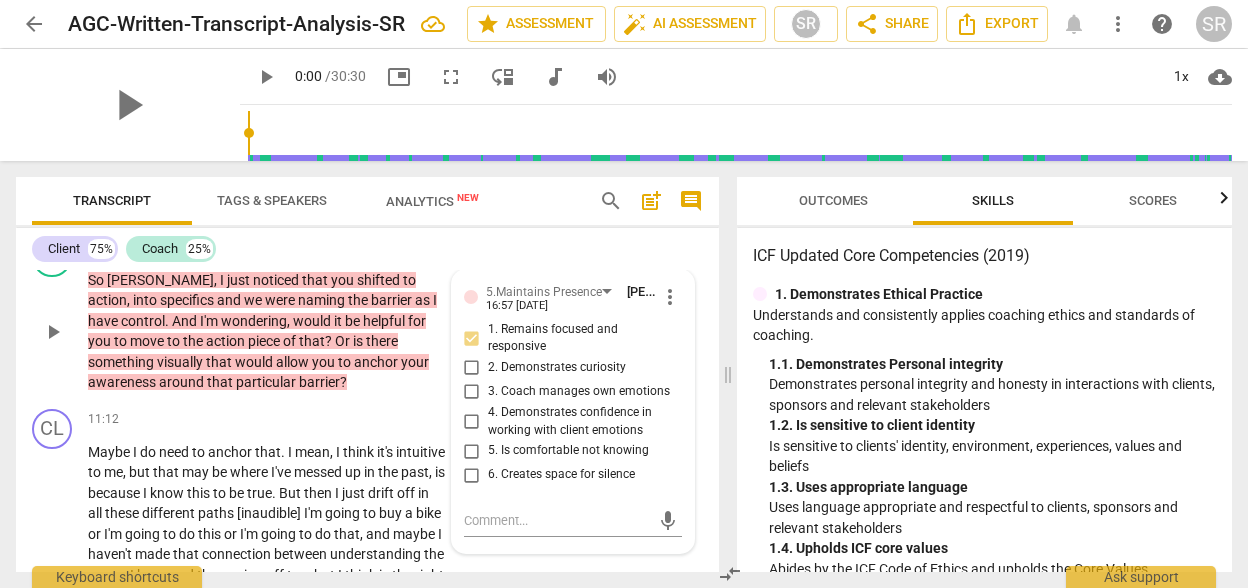 click on "1. Remains focused and responsive" at bounding box center [472, 338] 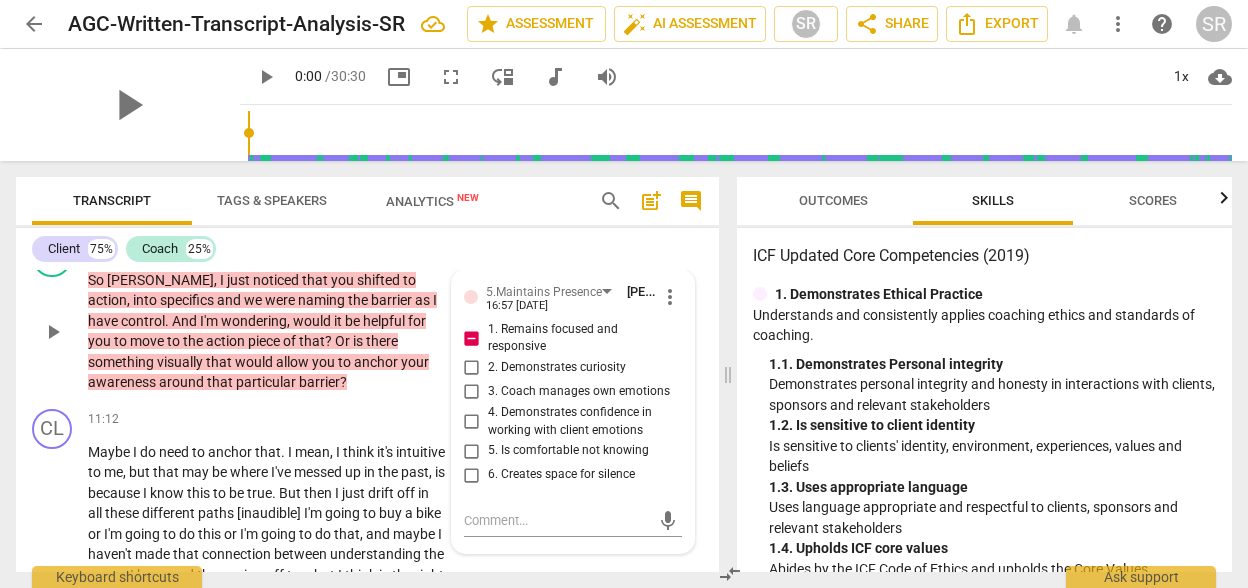 click on "1. Remains focused and responsive" at bounding box center (472, 338) 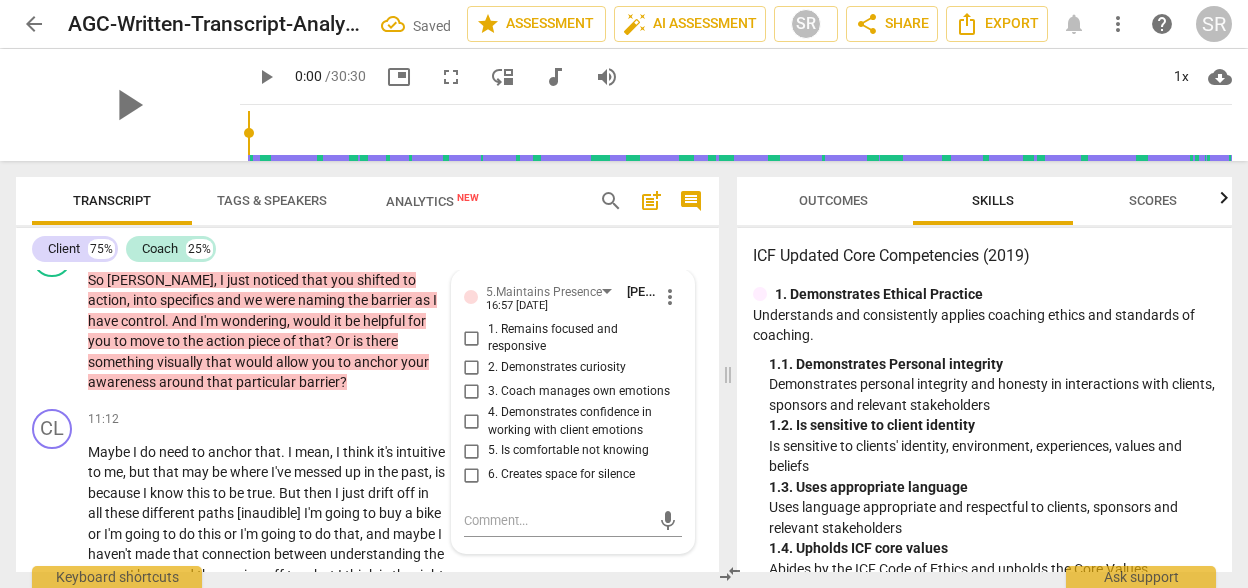 scroll, scrollTop: 4068, scrollLeft: 0, axis: vertical 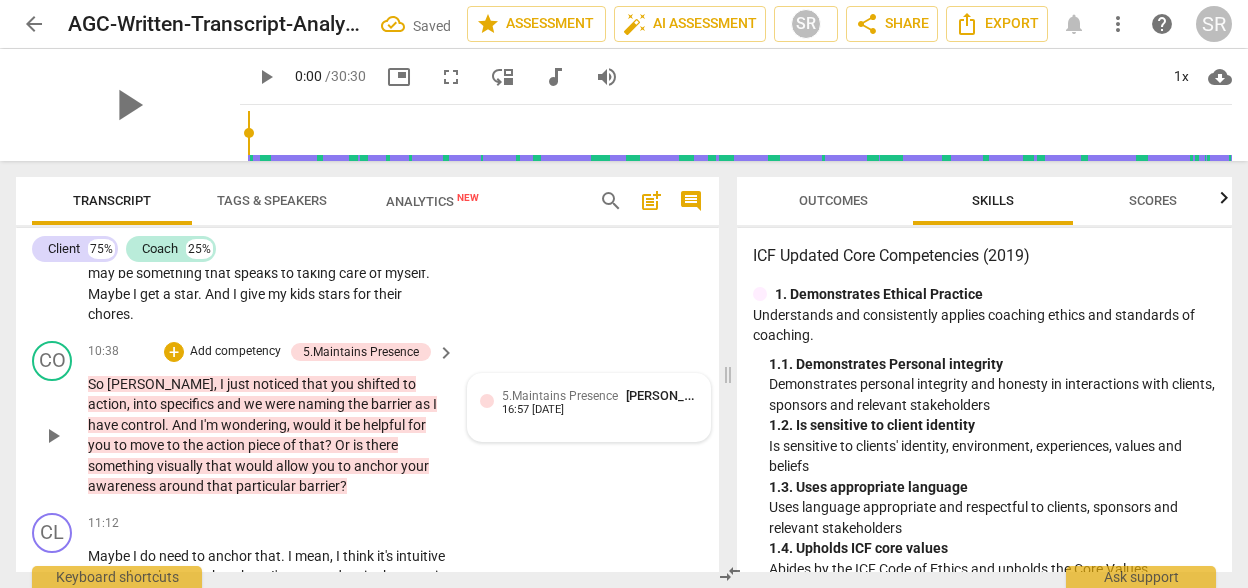 click on "5.Maintains Presence [PERSON_NAME] 16:57 [DATE]" at bounding box center (600, 401) 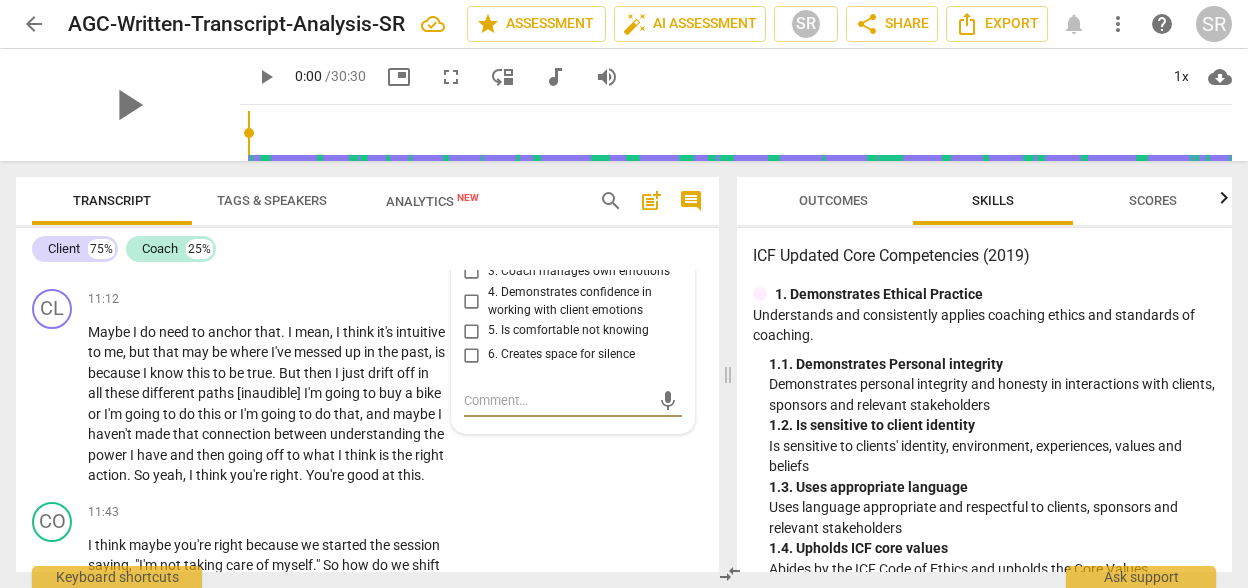 click on "3. Coach manages own emotions" at bounding box center [573, 272] 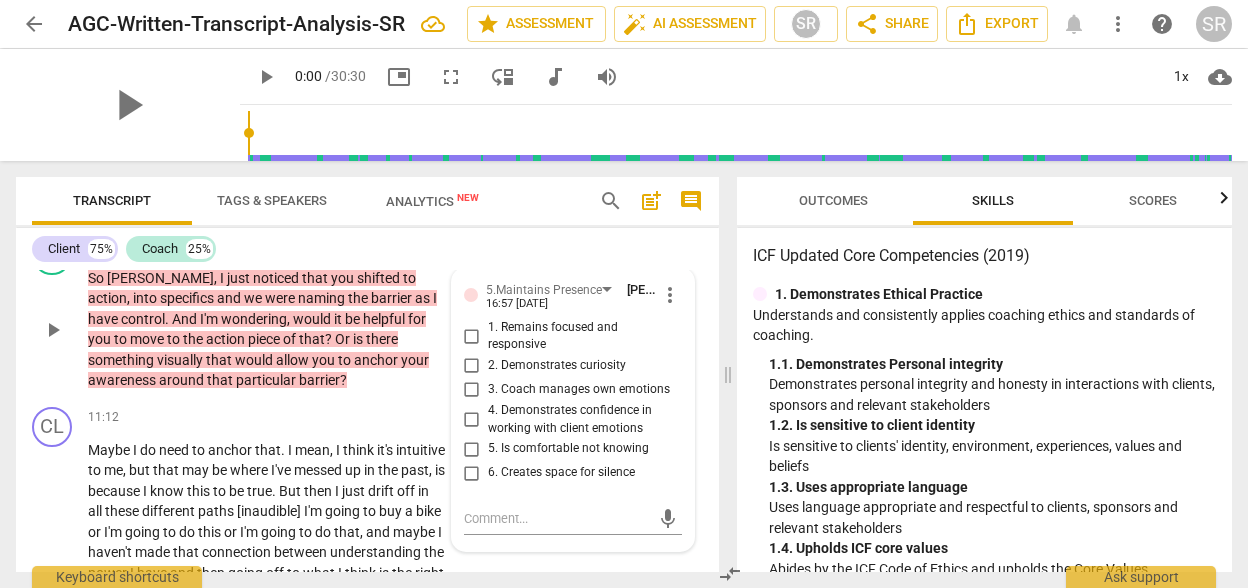 scroll, scrollTop: 4172, scrollLeft: 0, axis: vertical 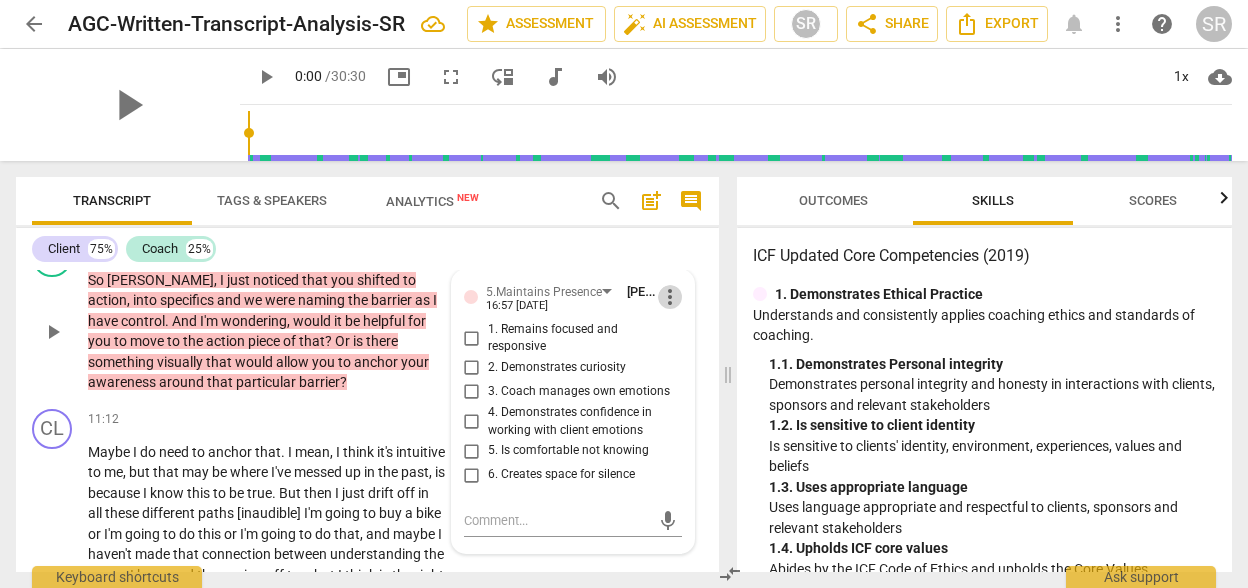 click on "more_vert" at bounding box center [670, 297] 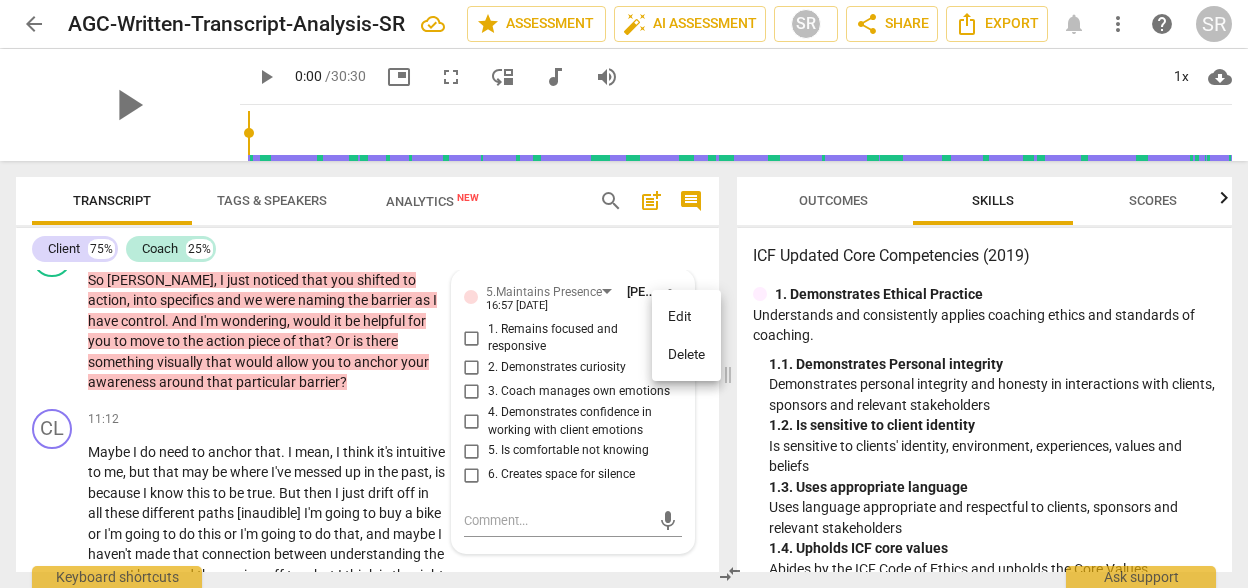 click on "Delete" at bounding box center (686, 355) 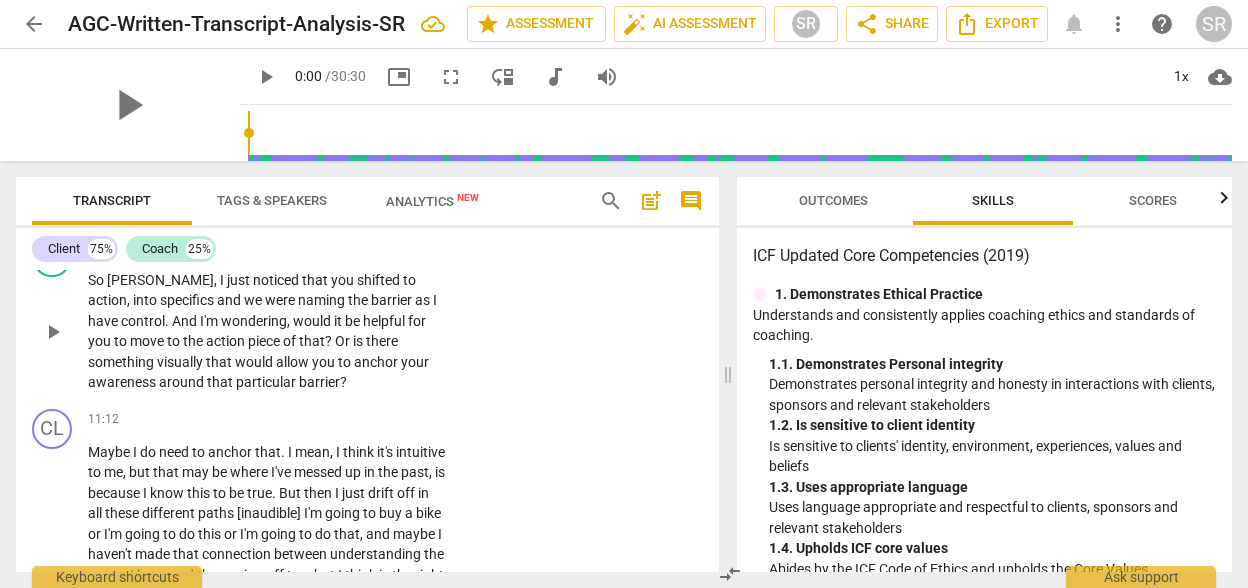 click on "Add competency" at bounding box center [383, 248] 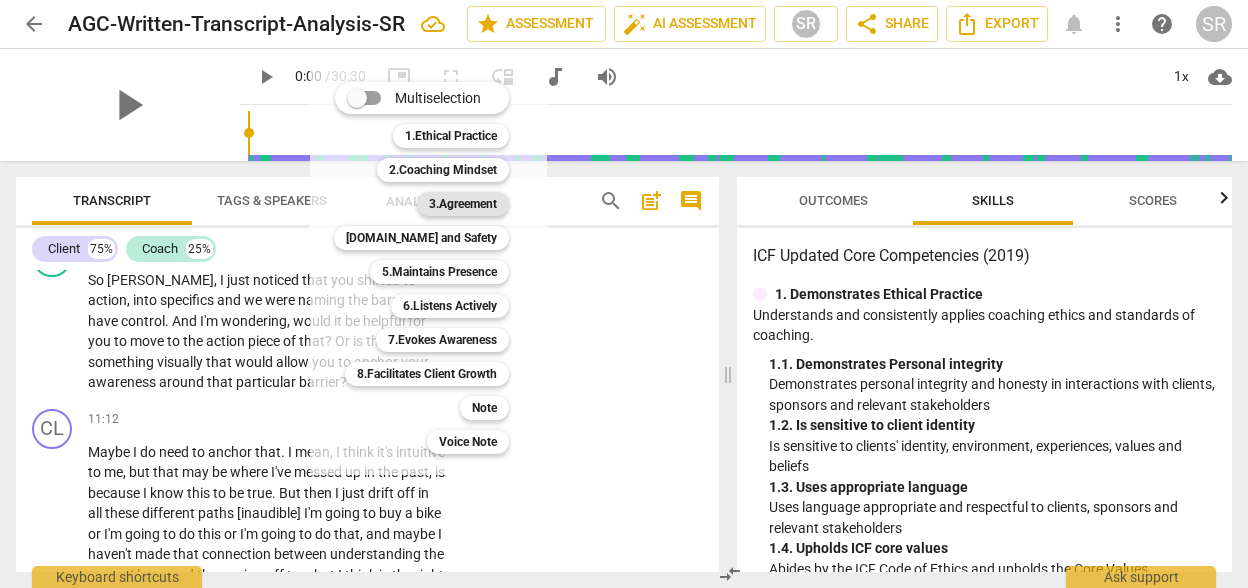 click on "3.Agreement" at bounding box center (463, 204) 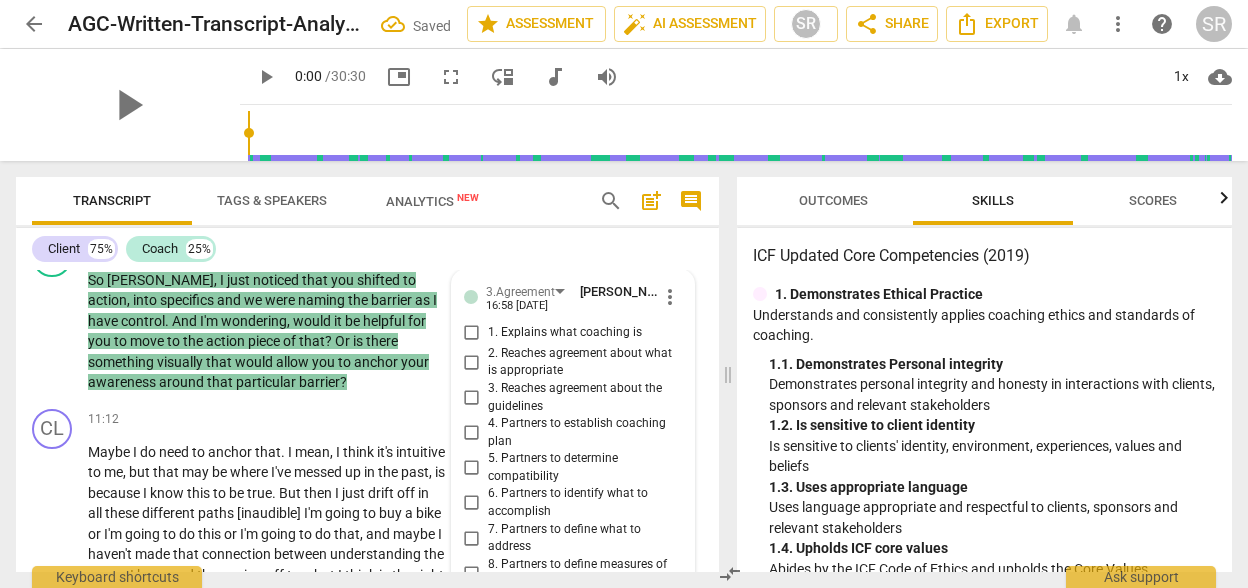 scroll, scrollTop: 4490, scrollLeft: 0, axis: vertical 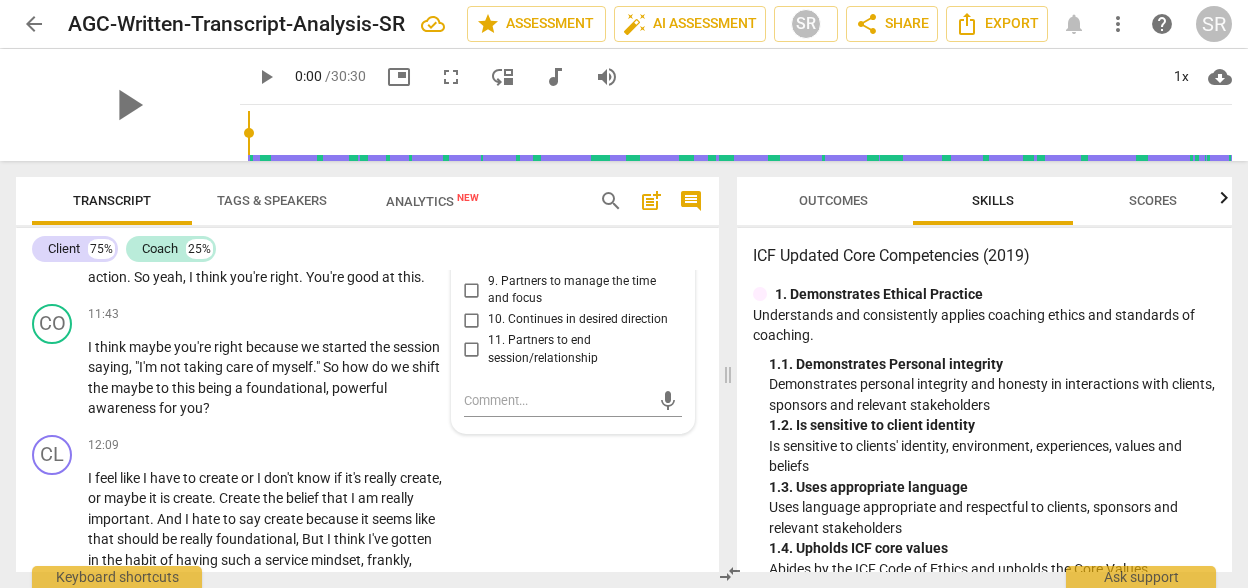 click on "9. Partners to manage the time and focus" at bounding box center [581, 290] 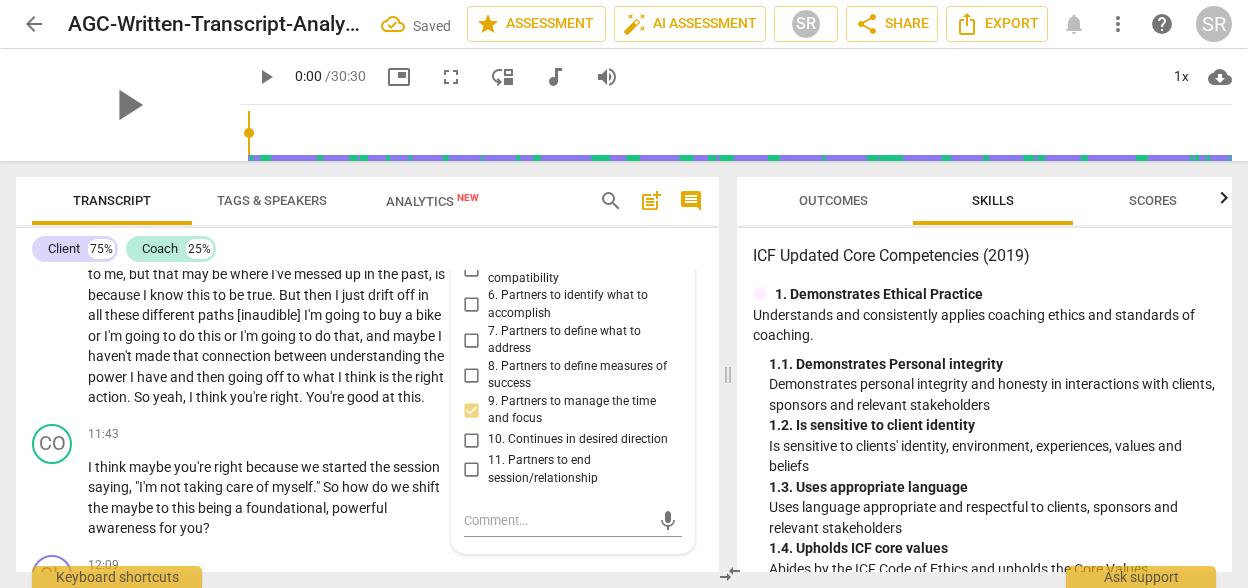 scroll, scrollTop: 4330, scrollLeft: 0, axis: vertical 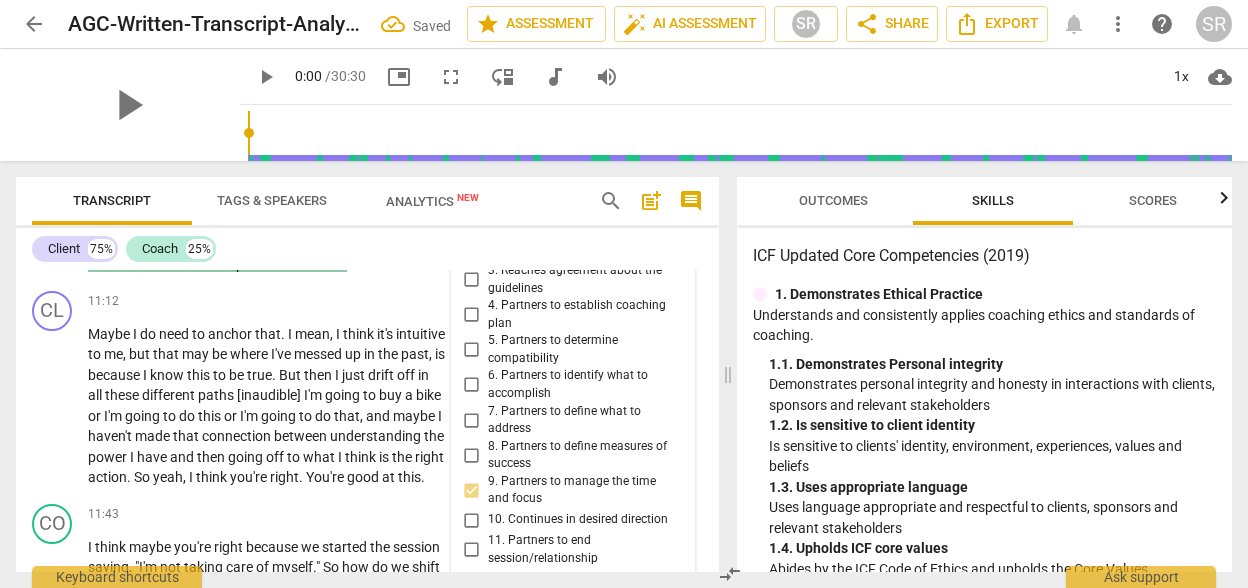 click on "1. Explains what coaching is 2. Reaches agreement about what is appropriate 3. Reaches agreement about the guidelines 4. Partners to establish coaching plan 5. Partners to determine compatibility 6. Partners to identify what to accomplish 7. Partners to define what to address 8. Partners to define measures of success 9. Partners to manage the time and focus 10. Continues in desired direction 11. Partners to end session/relationship" at bounding box center [573, 385] 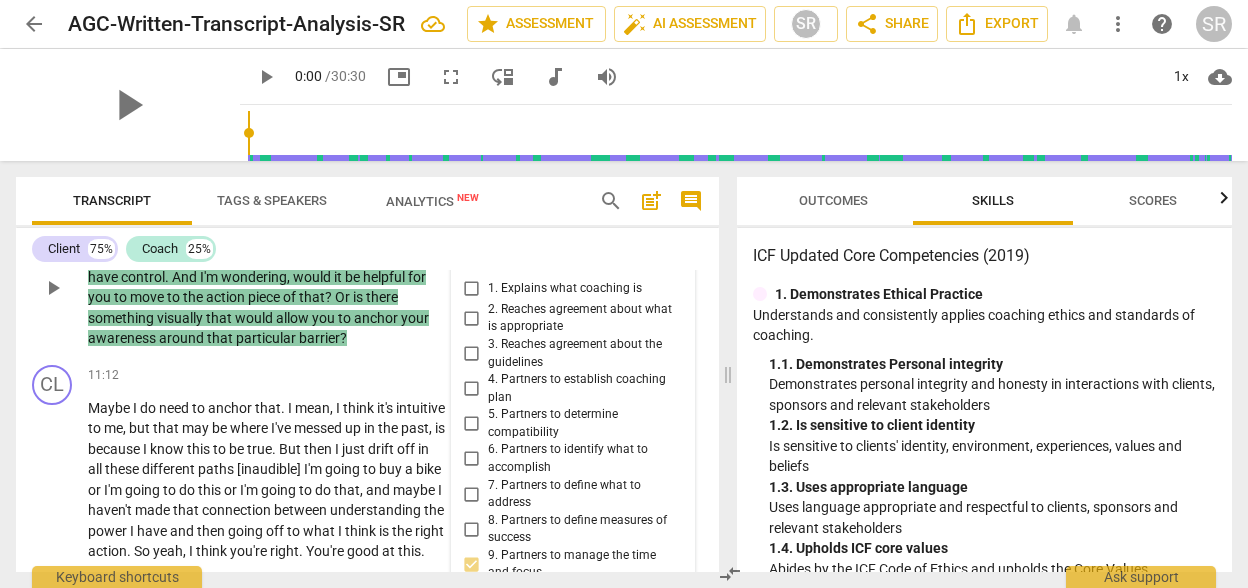 click on "1. Explains what coaching is 2. Reaches agreement about what is appropriate 3. Reaches agreement about the guidelines 4. Partners to establish coaching plan 5. Partners to determine compatibility 6. Partners to identify what to accomplish 7. Partners to define what to address 8. Partners to define measures of success 9. Partners to manage the time and focus 10. Continues in desired direction 11. Partners to end session/relationship" at bounding box center (573, 459) 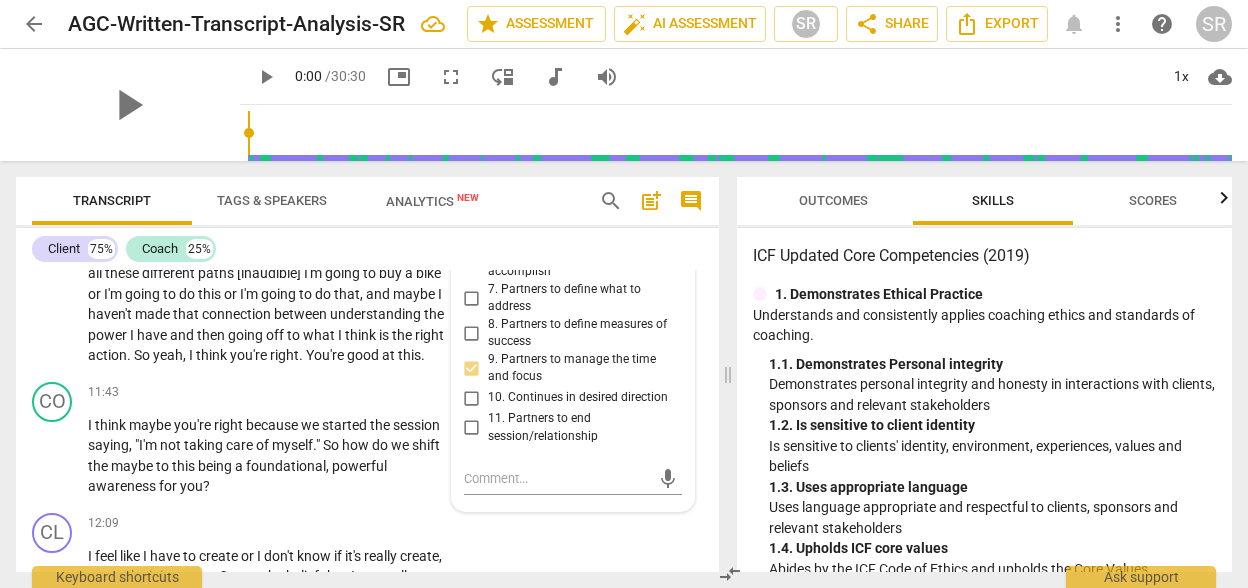 scroll, scrollTop: 4452, scrollLeft: 0, axis: vertical 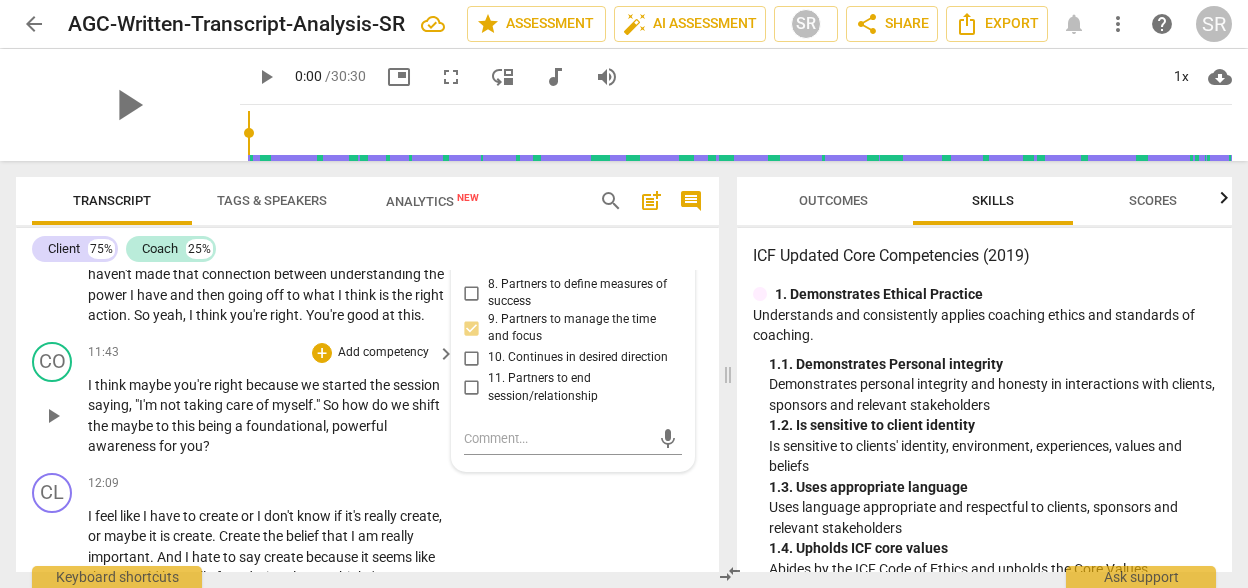 click on "I   think   maybe   you're   right   because   we   started   the   session   saying ,   "I'm   not   taking   care   of   myself. "   So   how   do   we   shift   the   maybe   to   this   being   a   foundational ,   powerful   awareness   for   you ?" at bounding box center [266, 416] 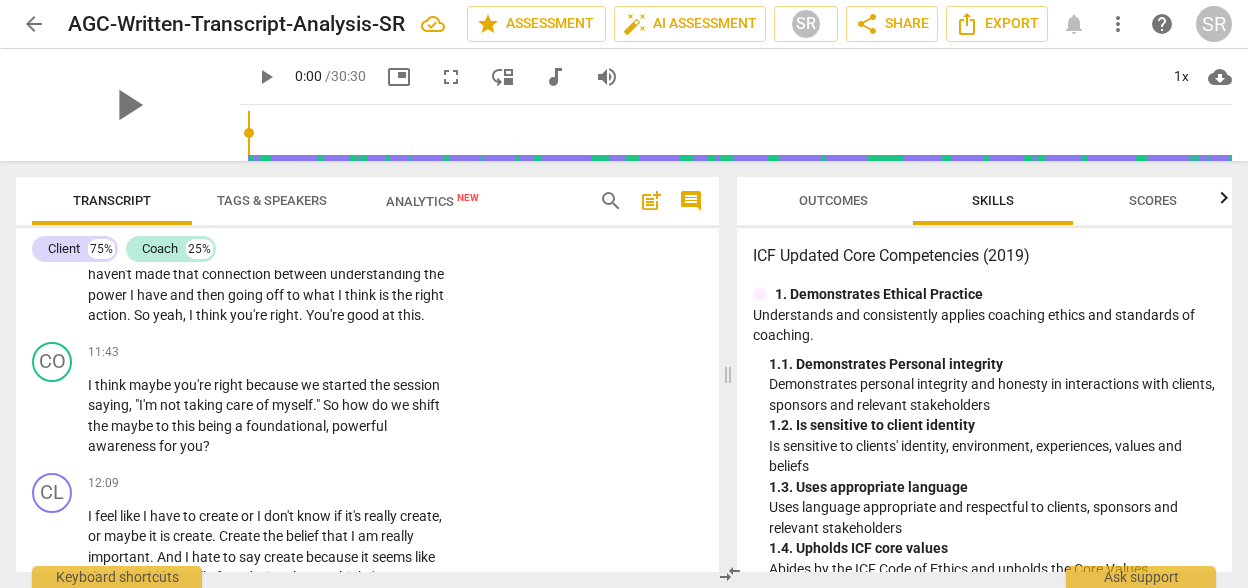 scroll, scrollTop: 4224, scrollLeft: 0, axis: vertical 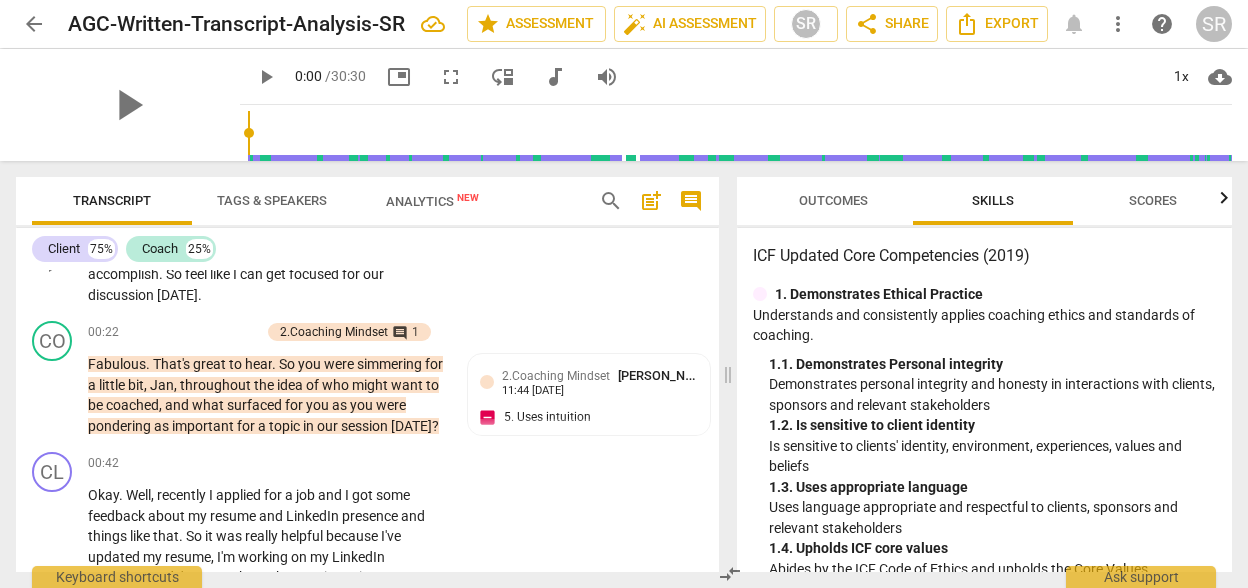 click on "CL play_arrow pause 00:08 + Add competency keyboard_arrow_right I   have   a   lot   of   stuff   swirling   around   in   my   head ,   but   I   also   have   a   lot   of   things   that   I'm   working   to   manage   and   to   accomplish .   So   feel   like   I   can   get   focused   for   our   discussion   [DATE] ." at bounding box center (367, 247) 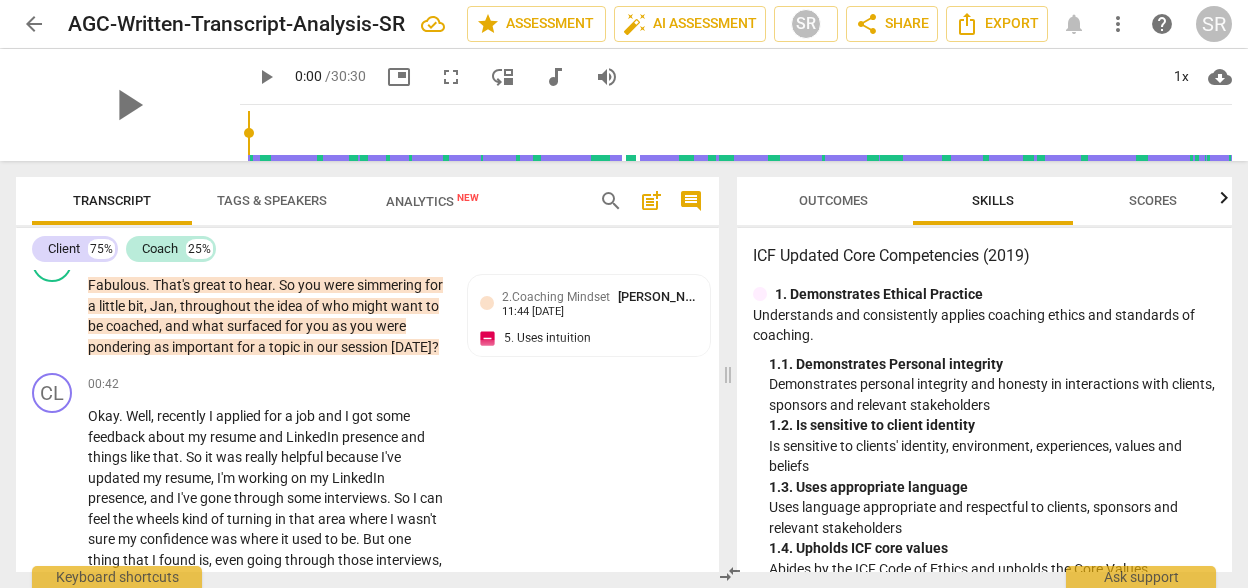 scroll, scrollTop: 476, scrollLeft: 0, axis: vertical 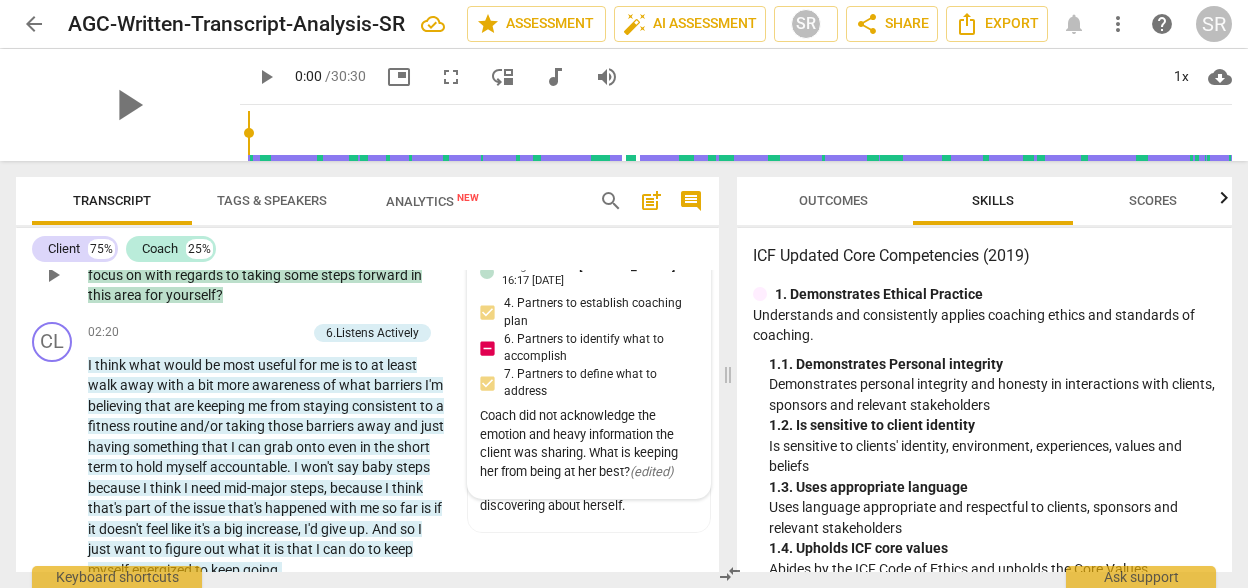 click on "3.Agreement [PERSON_NAME] 16:17 [DATE] 4. Partners to establish coaching plan 6. Partners to identify what to accomplish 7. Partners to define what to address Coach did not acknowledge the emotion and heavy information the client was sharing.  What is keeping her from being at her best?  ( edited )" at bounding box center (589, 371) 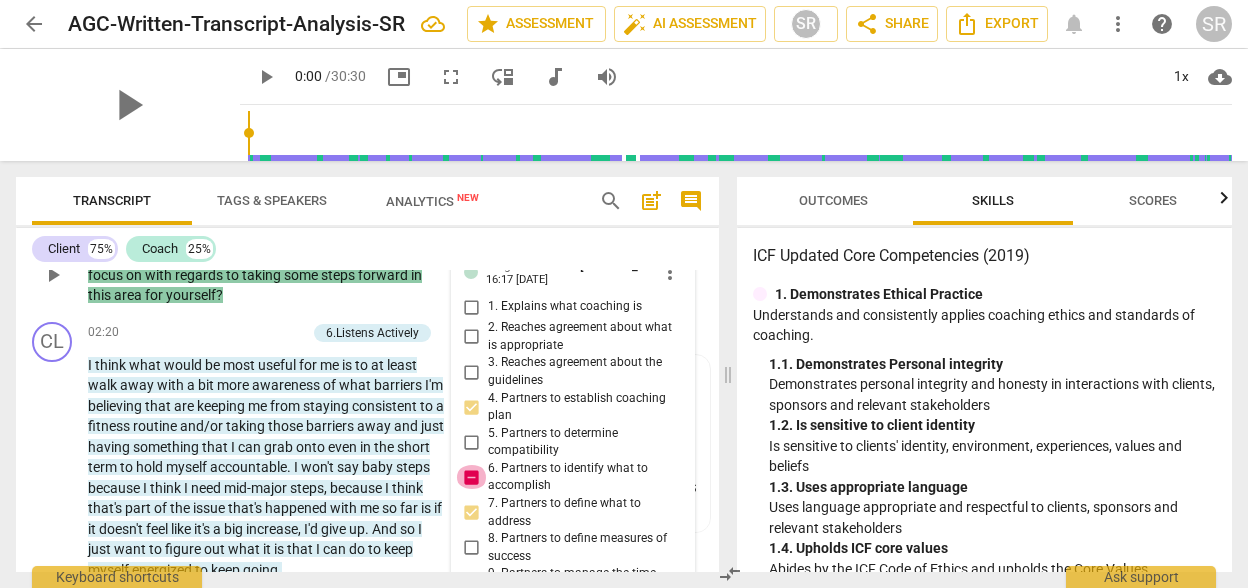 click on "6. Partners to identify what to accomplish" at bounding box center (472, 477) 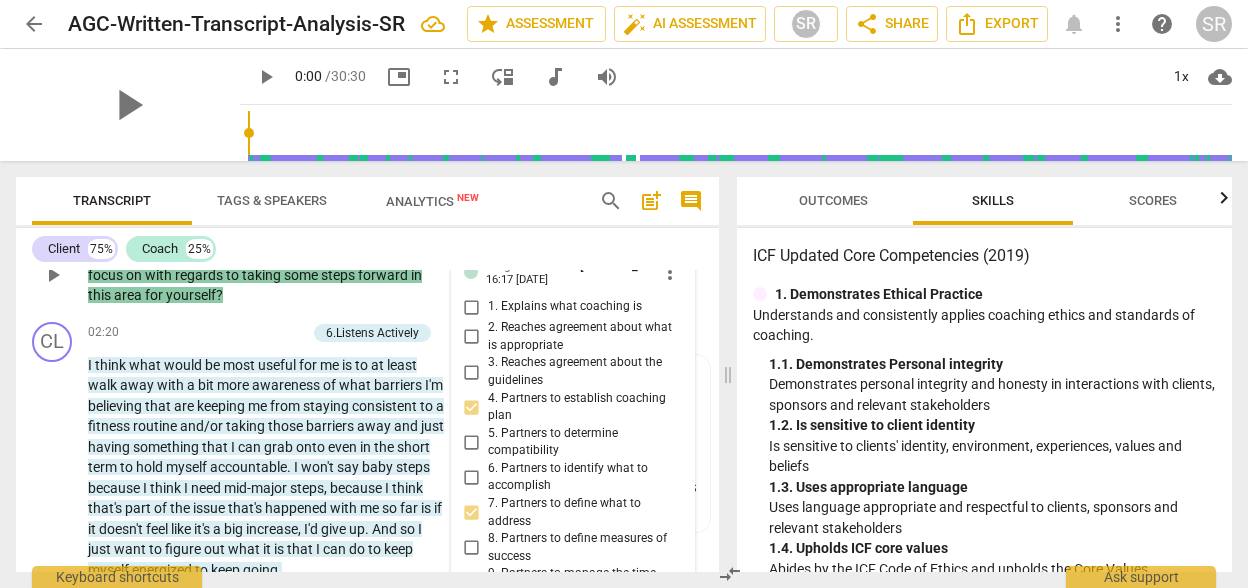 click on "6. Partners to identify what to accomplish" at bounding box center [472, 477] 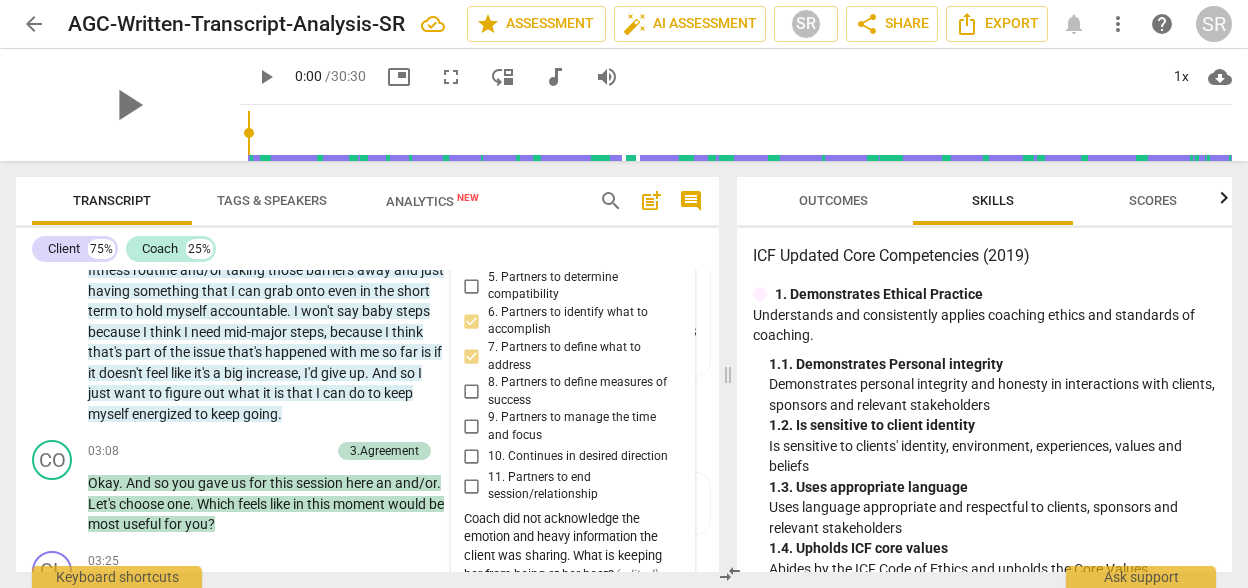 scroll, scrollTop: 1165, scrollLeft: 0, axis: vertical 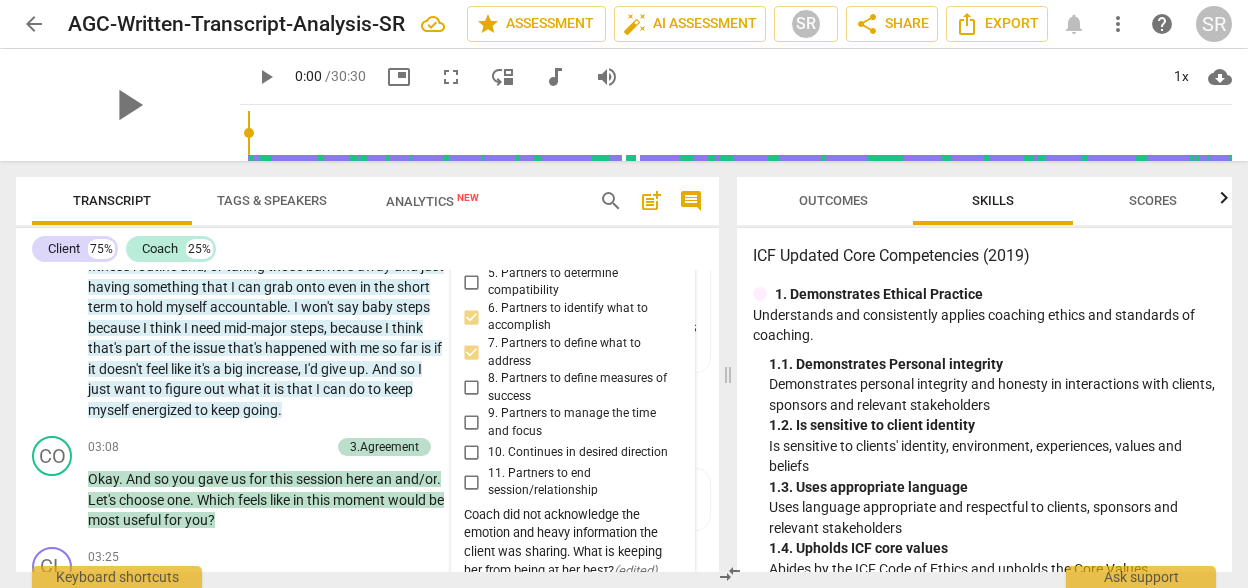 click on "7. Partners to define what to address" at bounding box center [581, 352] 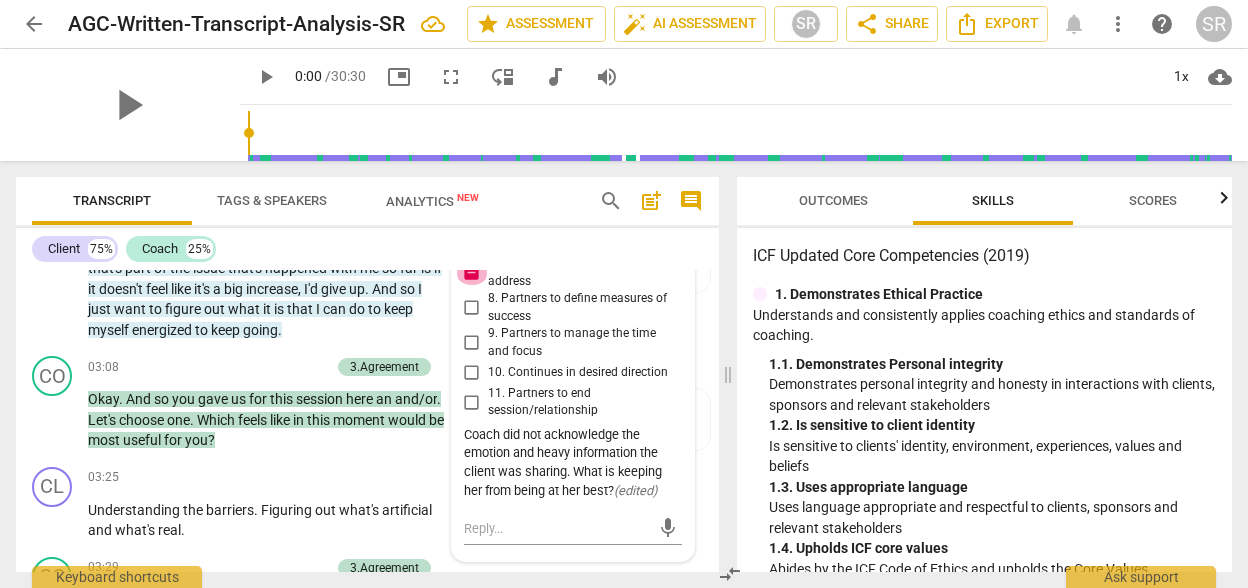 scroll, scrollTop: 1285, scrollLeft: 0, axis: vertical 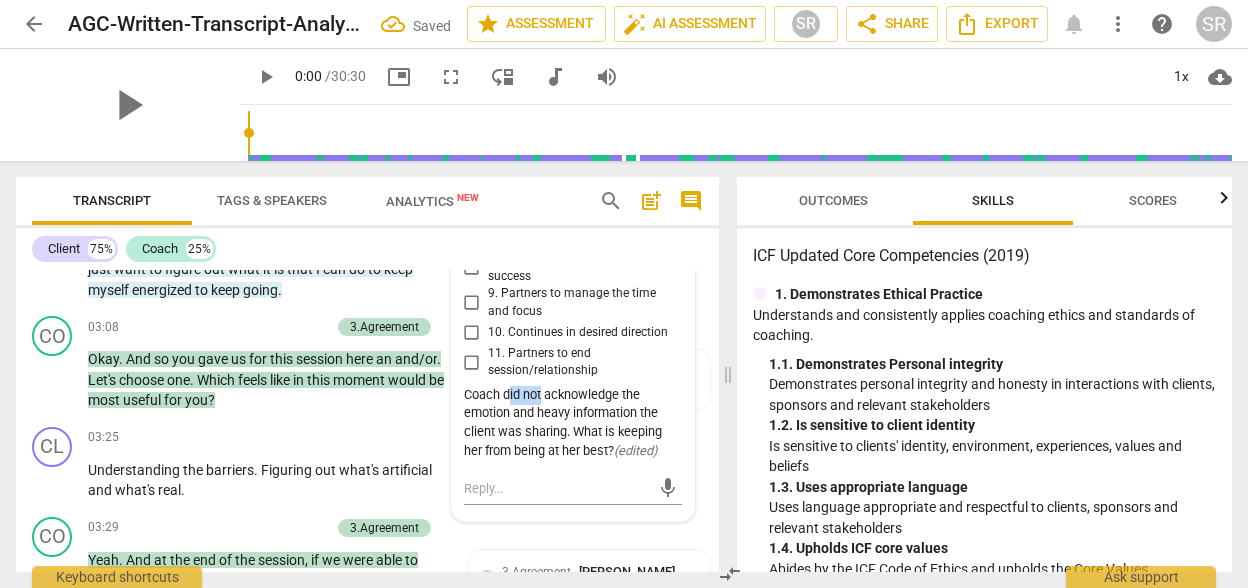drag, startPoint x: 504, startPoint y: 411, endPoint x: 537, endPoint y: 413, distance: 33.06055 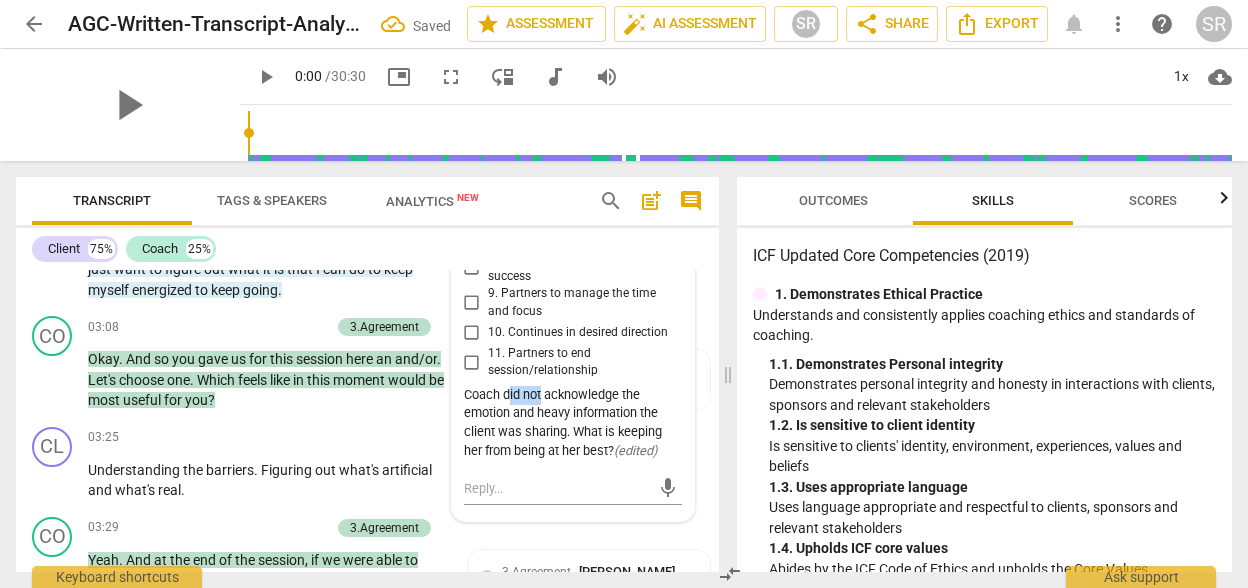 click on "Coach did not acknowledge the emotion and heavy information the client was sharing.  What is keeping her from being at her best?  ( edited )" at bounding box center (573, 423) 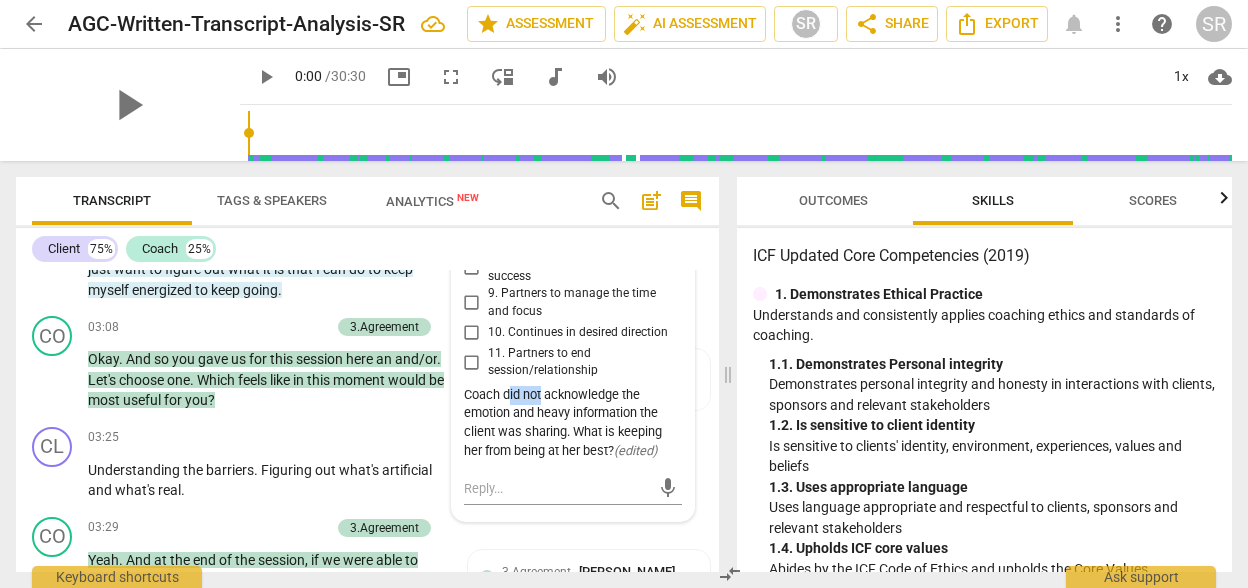 copy on "id not" 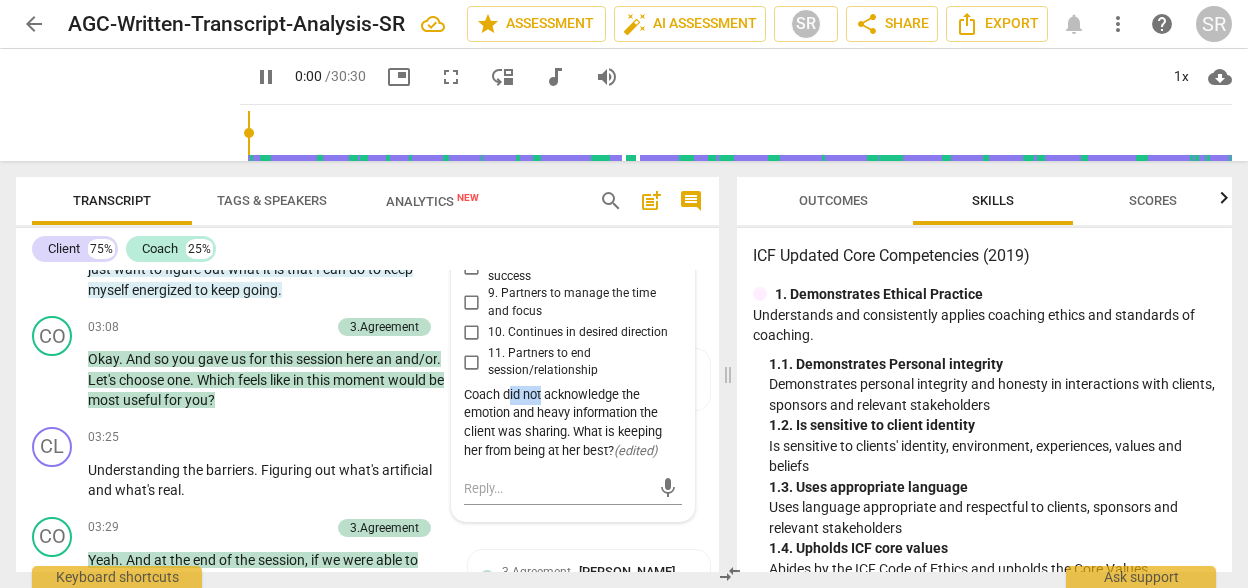 scroll, scrollTop: 42, scrollLeft: 0, axis: vertical 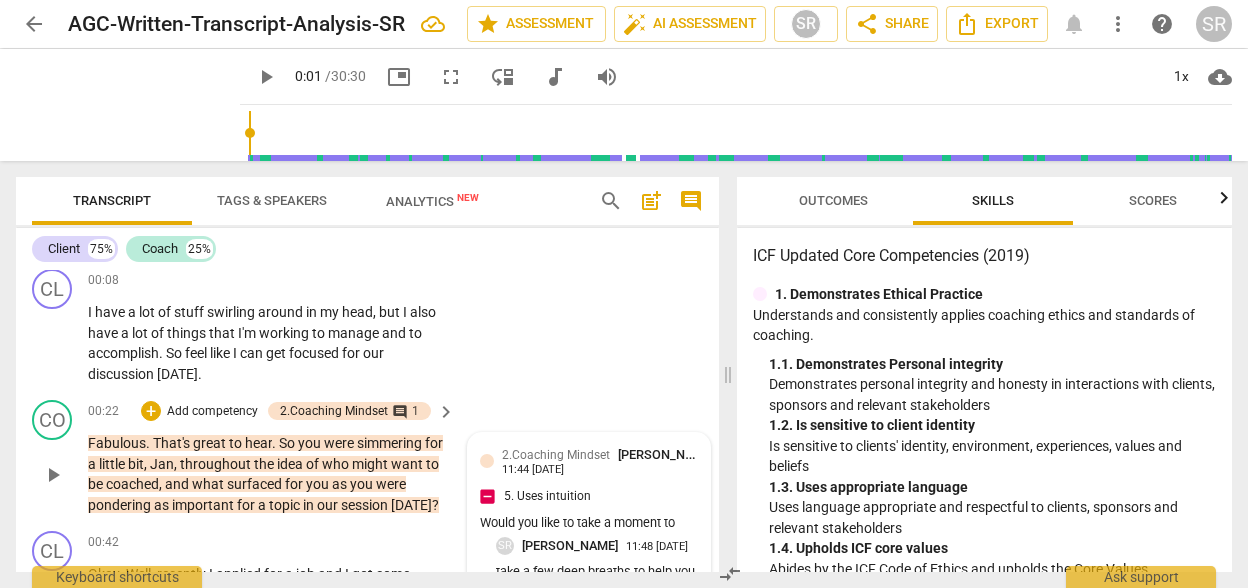 click on "2.Coaching Mindset [PERSON_NAME] 11:44 [DATE] 5. Uses intuition Would you like to take a moment to" at bounding box center (589, 491) 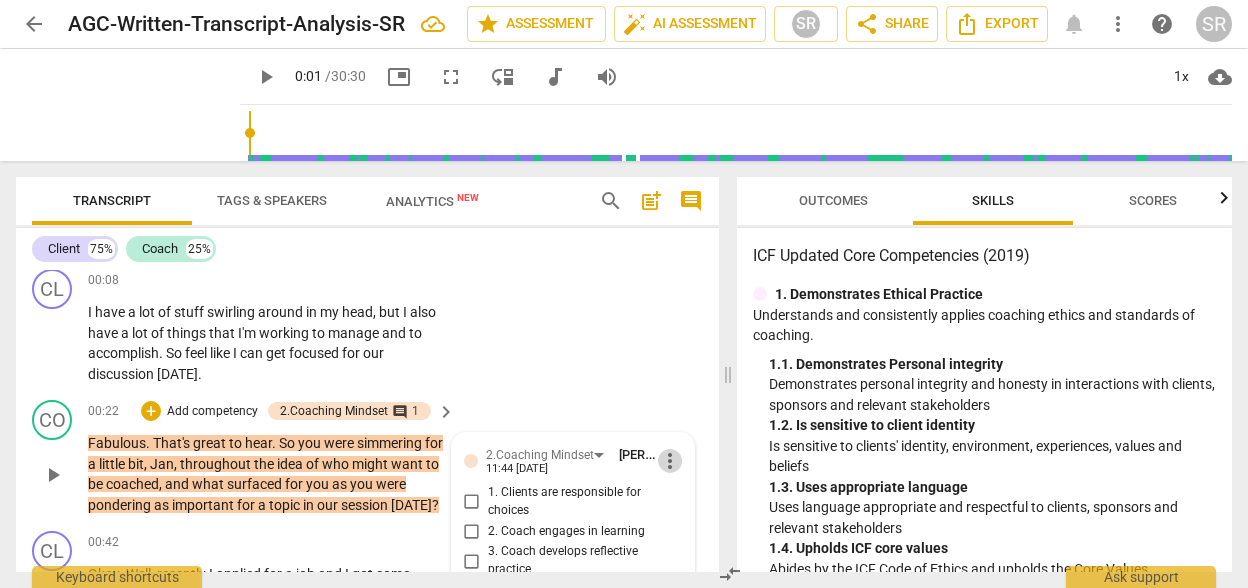 click on "more_vert" at bounding box center [670, 461] 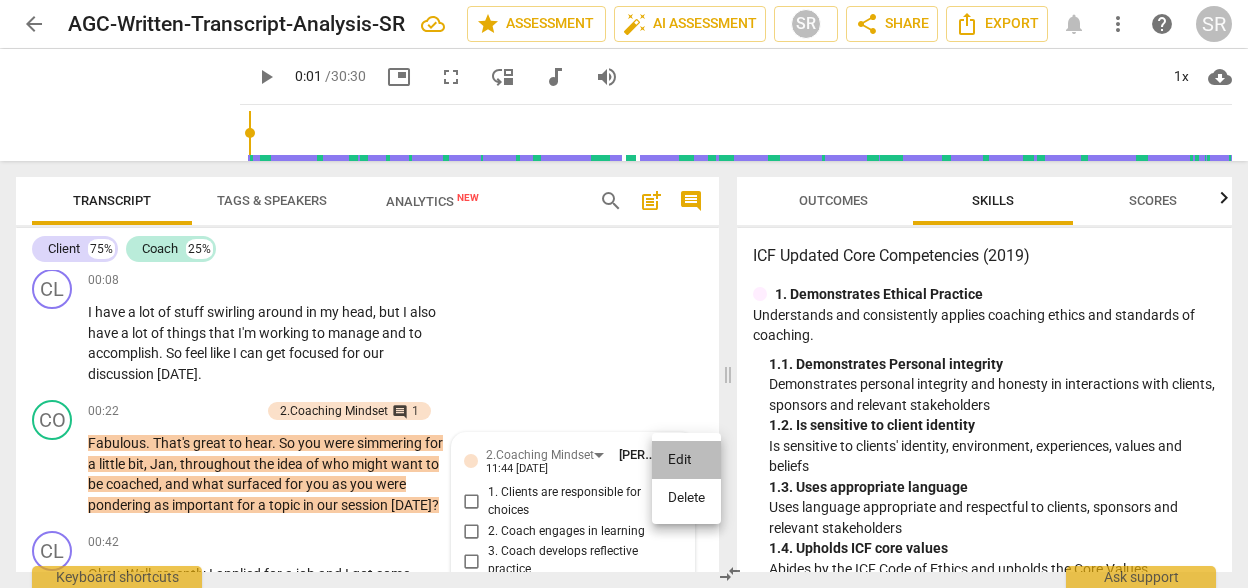 click on "Edit" at bounding box center (686, 460) 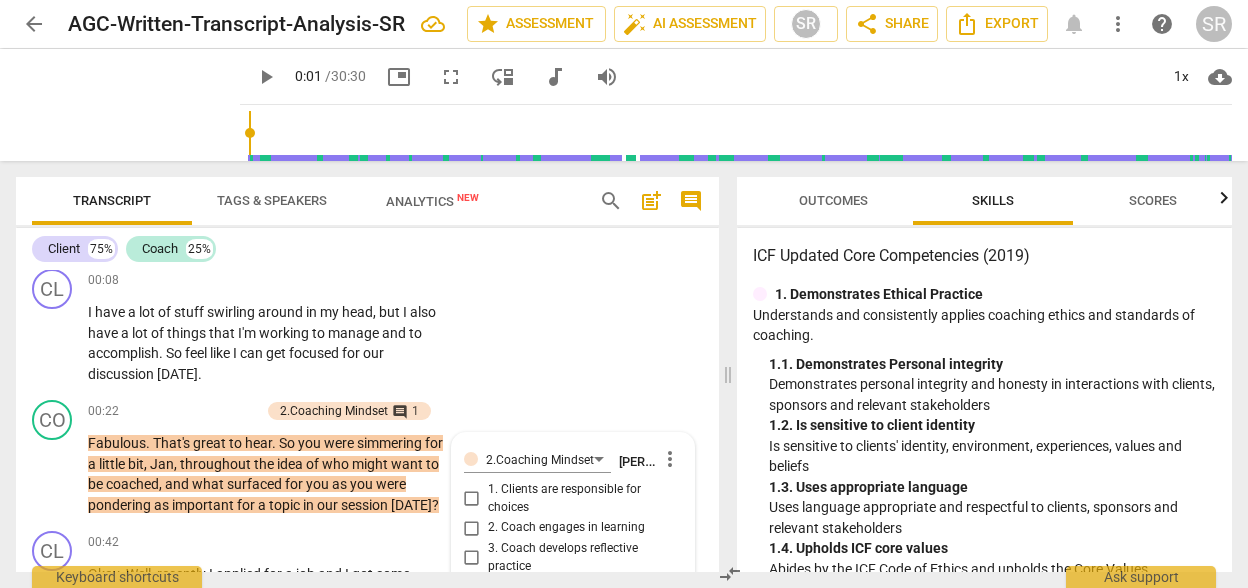 scroll, scrollTop: 499, scrollLeft: 0, axis: vertical 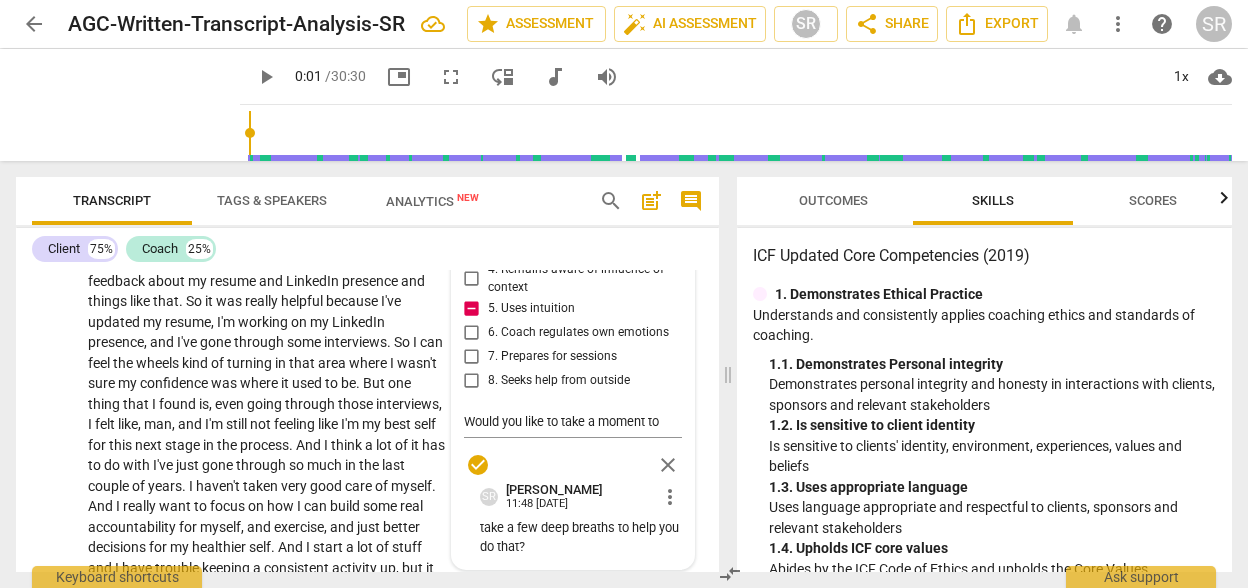 click on "2.Coaching Mindset [PERSON_NAME] more_vert 1. Clients are responsible for choices 2. Coach engages in learning 3. Coach develops reflective practice 4. Remains aware of influence of context 5. Uses intuition 6. Coach regulates own emotions 7. Prepares for sessions 8. Seeks help from outside Would you like to take a moment to  Would you like to take a moment to  check_circle close" at bounding box center (573, 307) 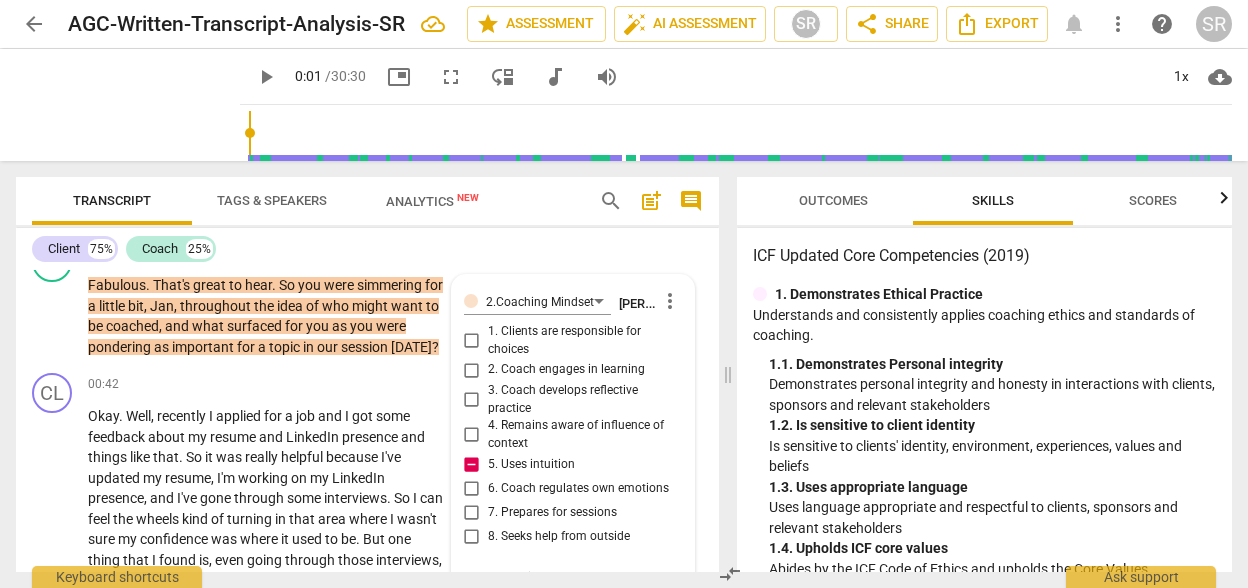 scroll, scrollTop: 264, scrollLeft: 0, axis: vertical 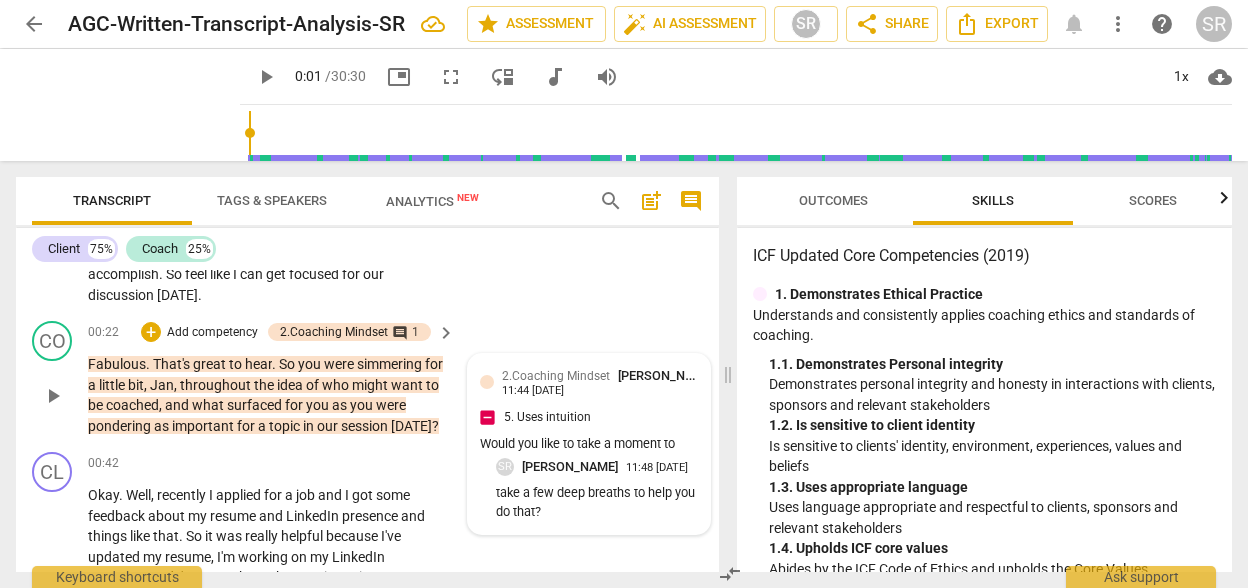 click on "2.Coaching Mindset" at bounding box center [556, 376] 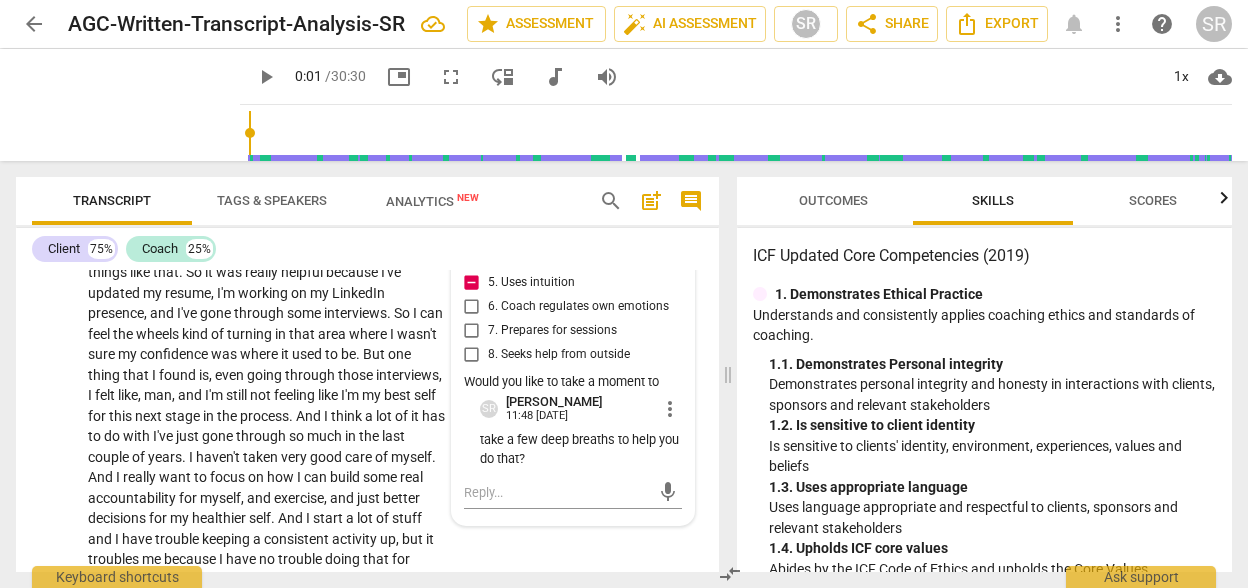 scroll, scrollTop: 343, scrollLeft: 0, axis: vertical 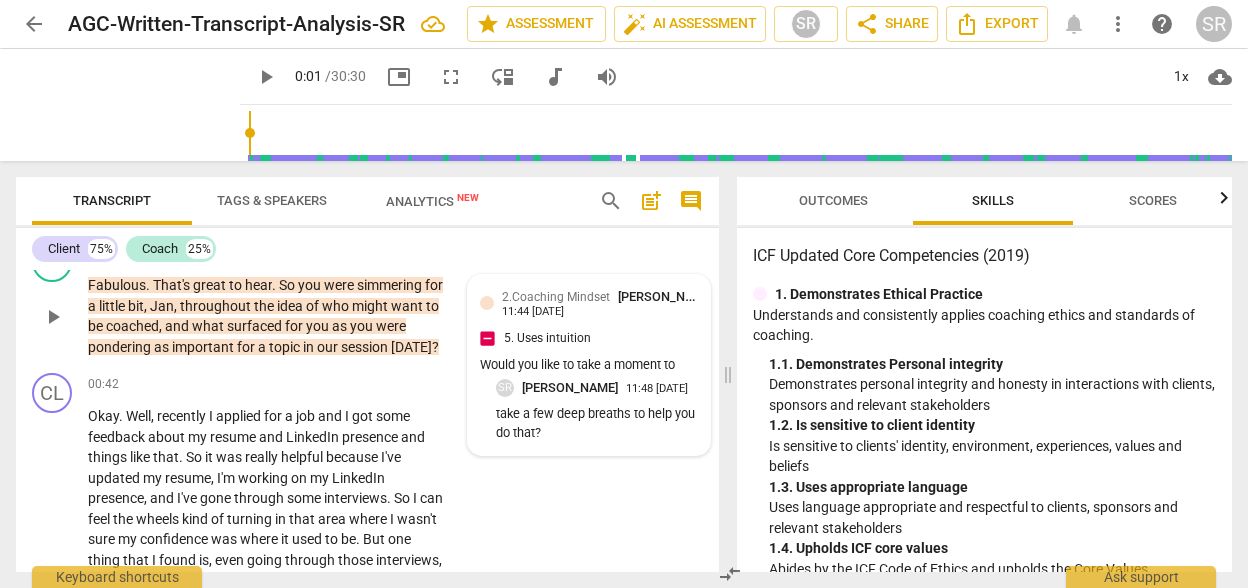 click on "2.Coaching Mindset" at bounding box center [556, 297] 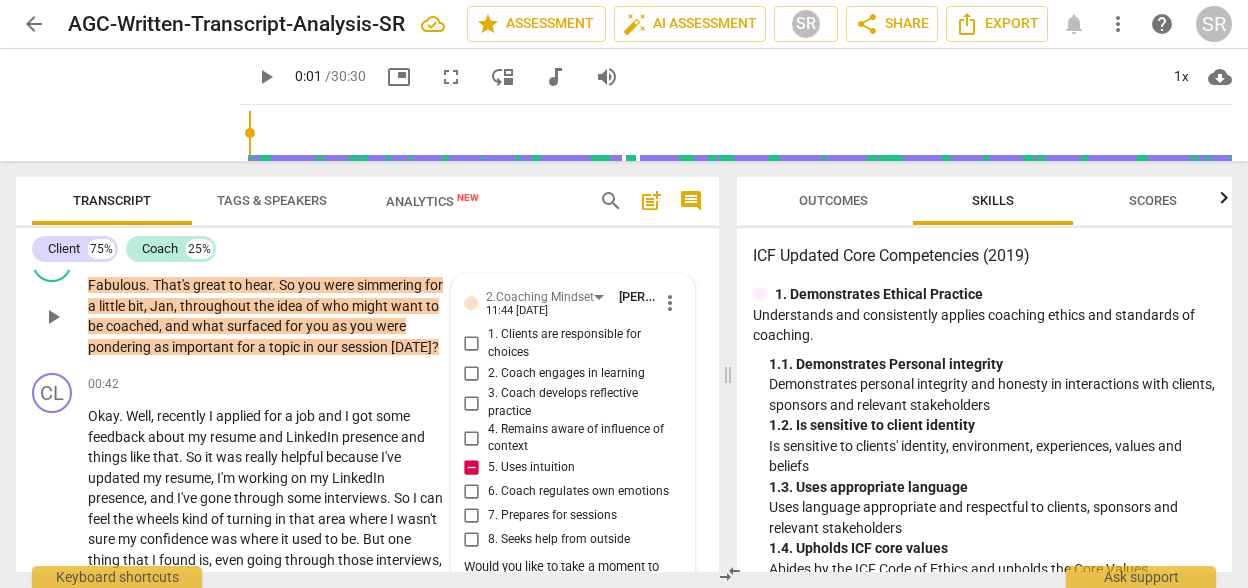 click on "5. Uses intuition" at bounding box center (472, 468) 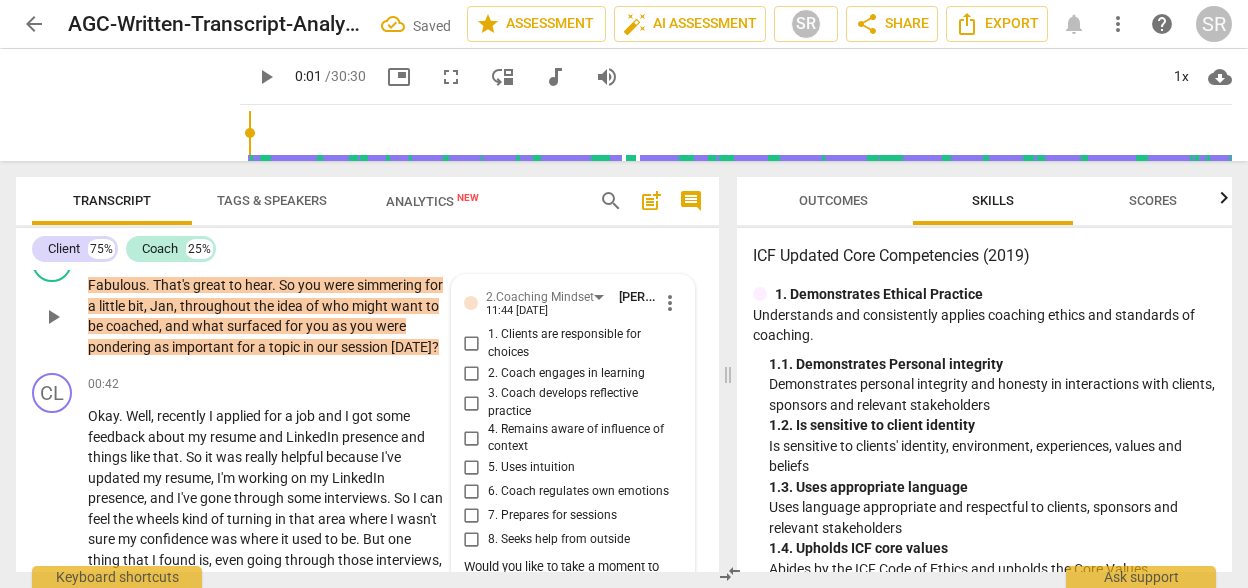 click on "2. Coach engages in learning" at bounding box center [566, 374] 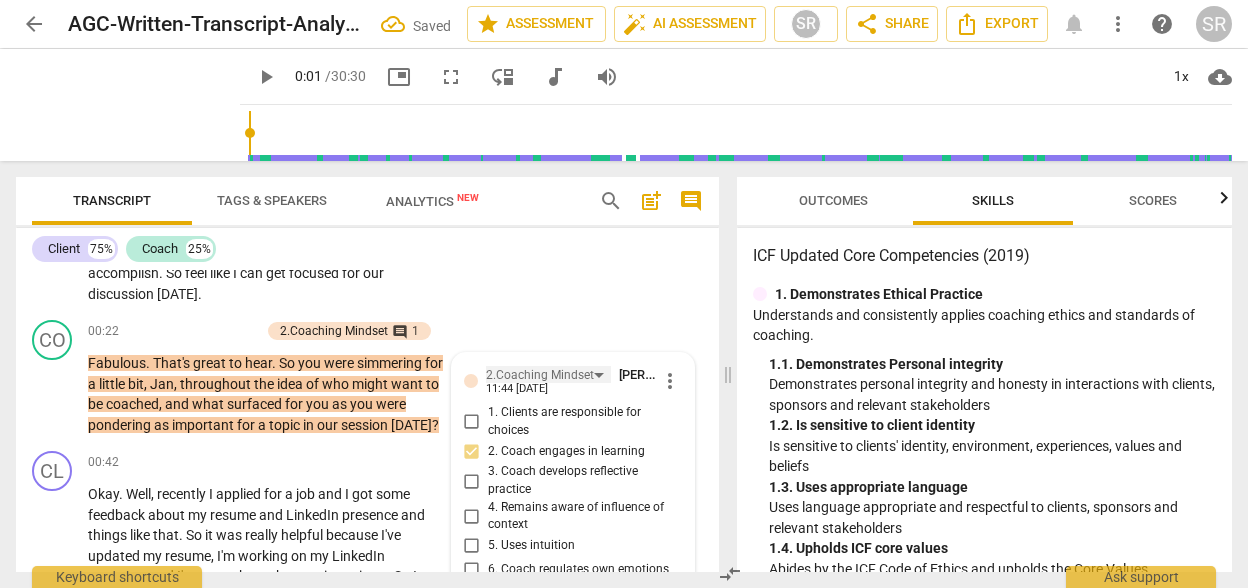 scroll, scrollTop: 263, scrollLeft: 0, axis: vertical 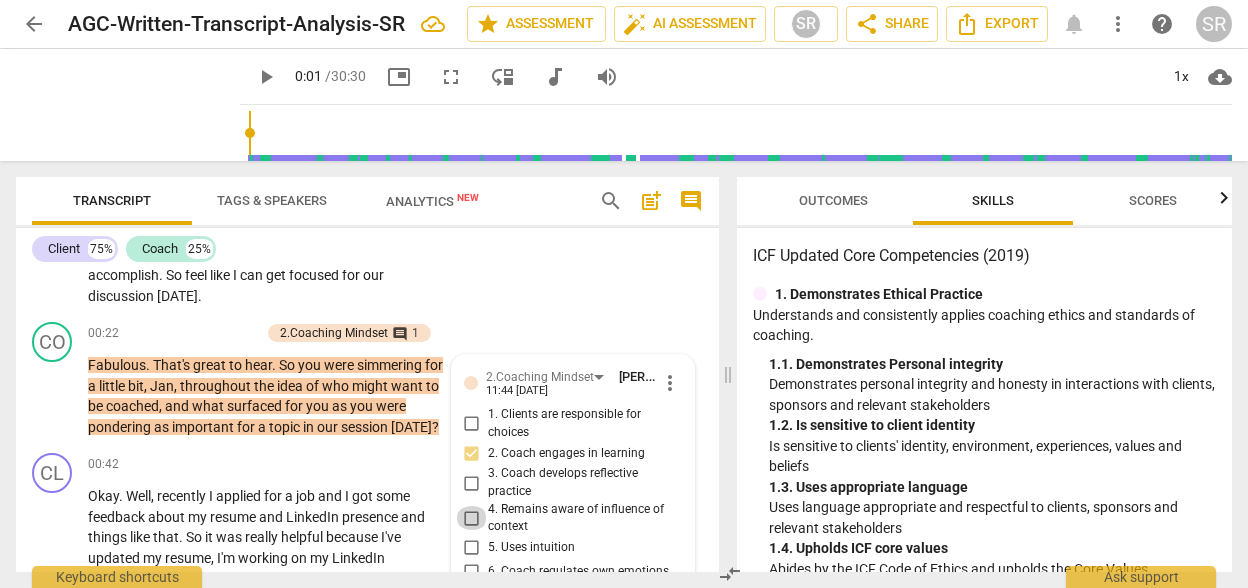 click on "4. Remains aware of influence of context" at bounding box center [472, 518] 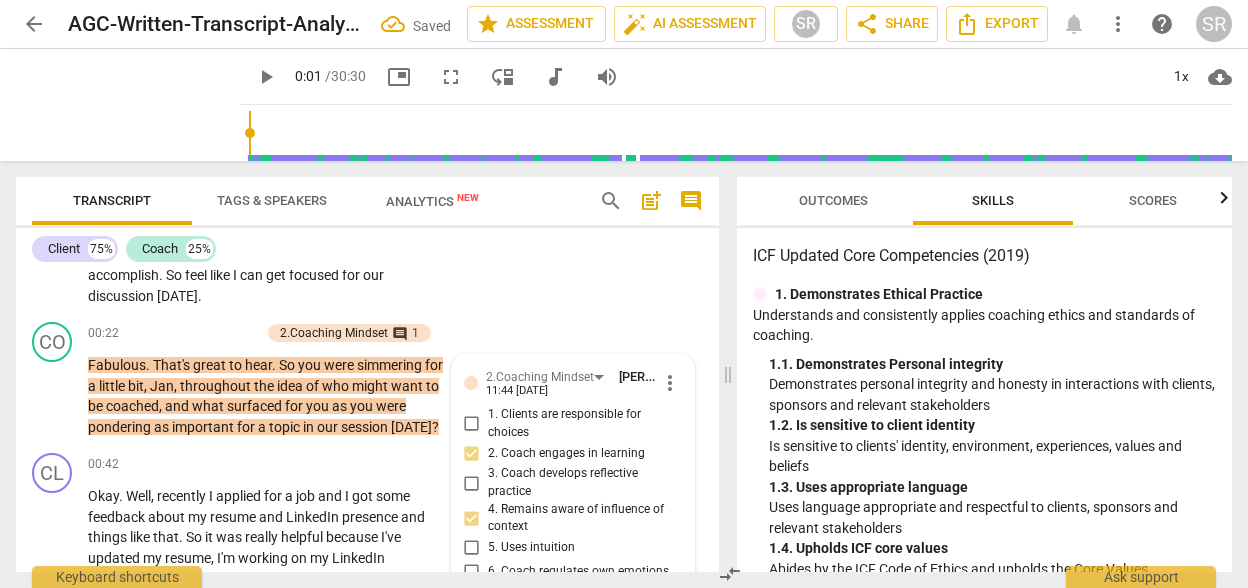 click on "2. Coach engages in learning" at bounding box center [472, 453] 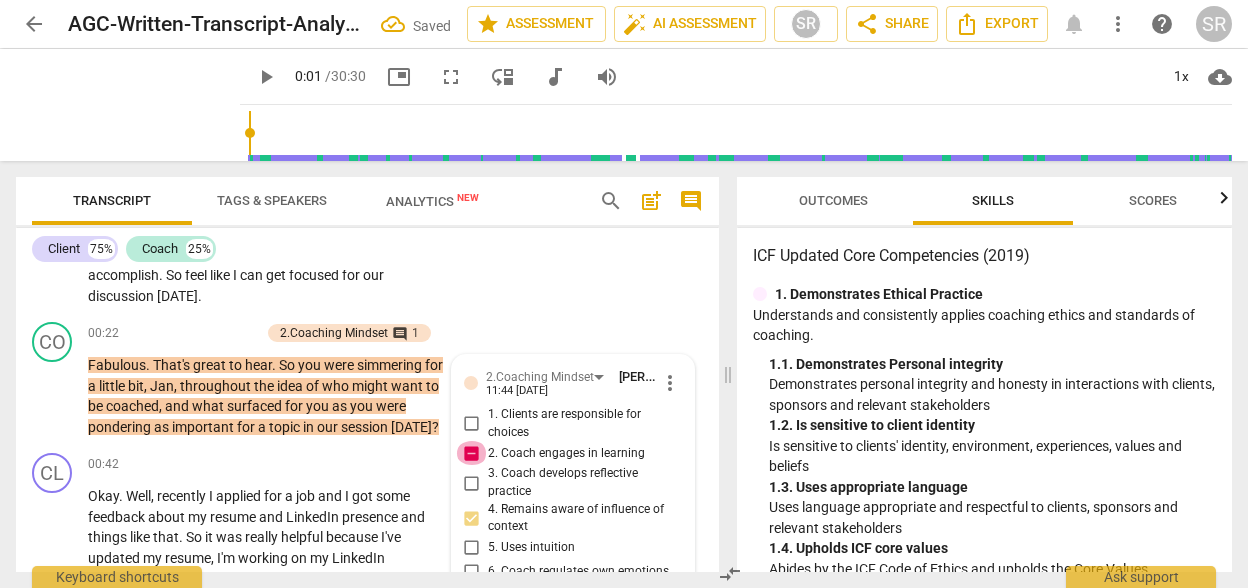 click on "2. Coach engages in learning" at bounding box center [472, 453] 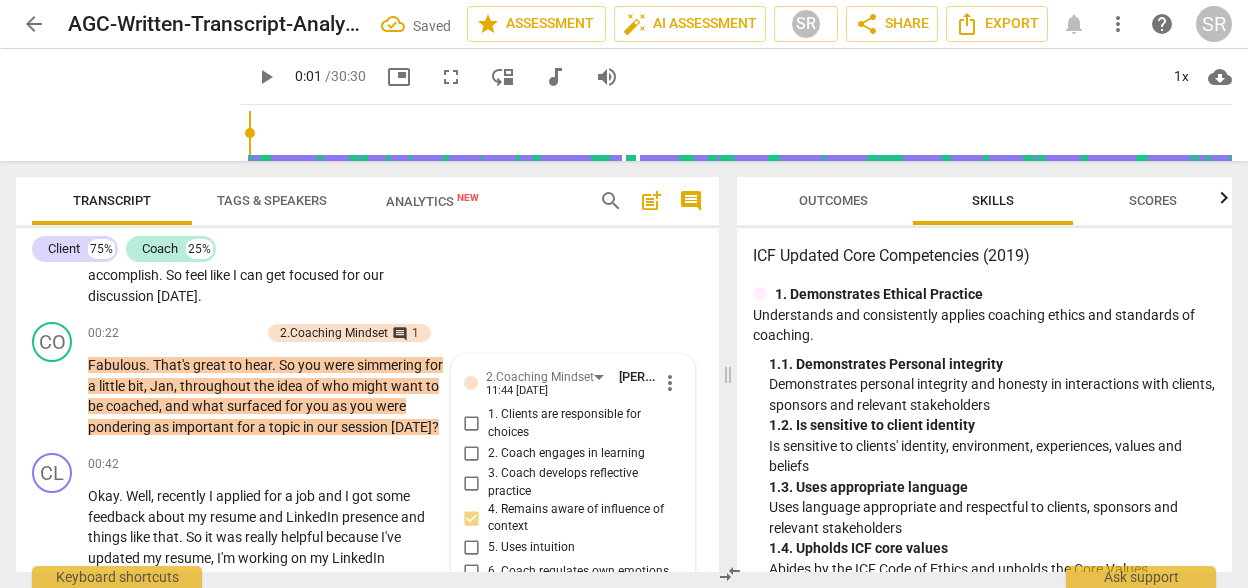 click on "1. Clients are responsible for choices" at bounding box center [472, 424] 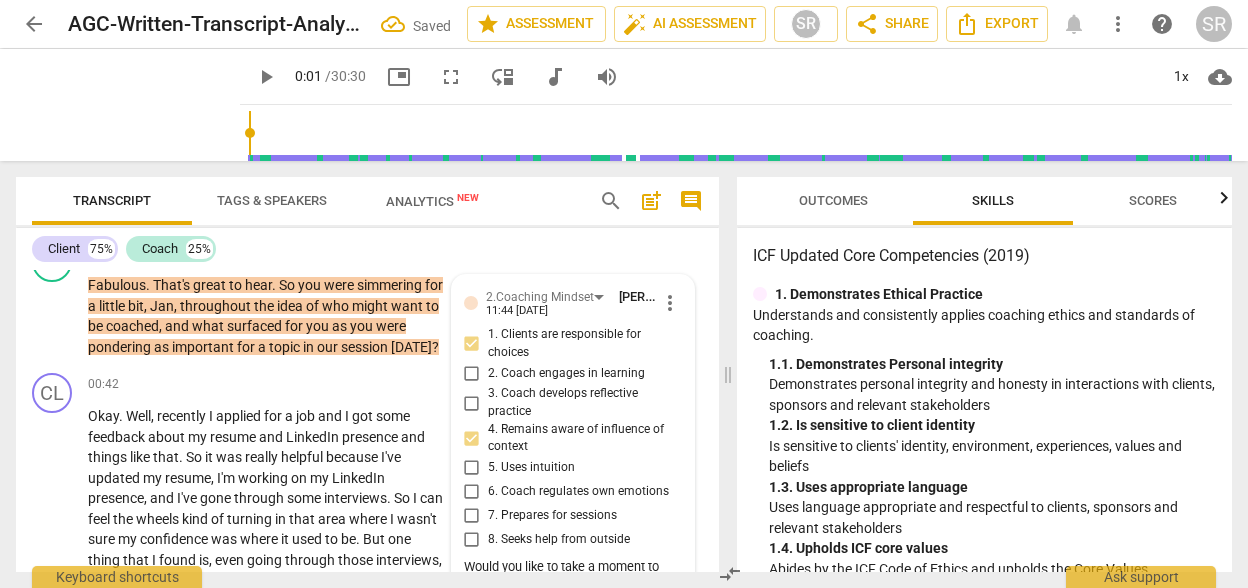 scroll, scrollTop: 383, scrollLeft: 0, axis: vertical 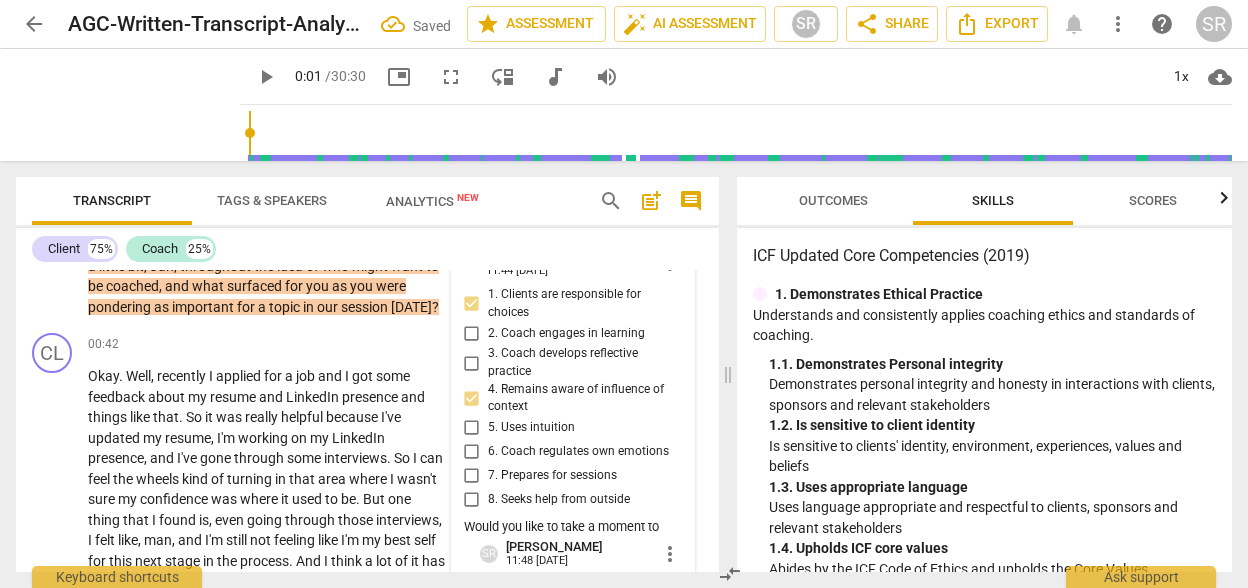 click on "1. Clients are responsible for choices" at bounding box center (581, 303) 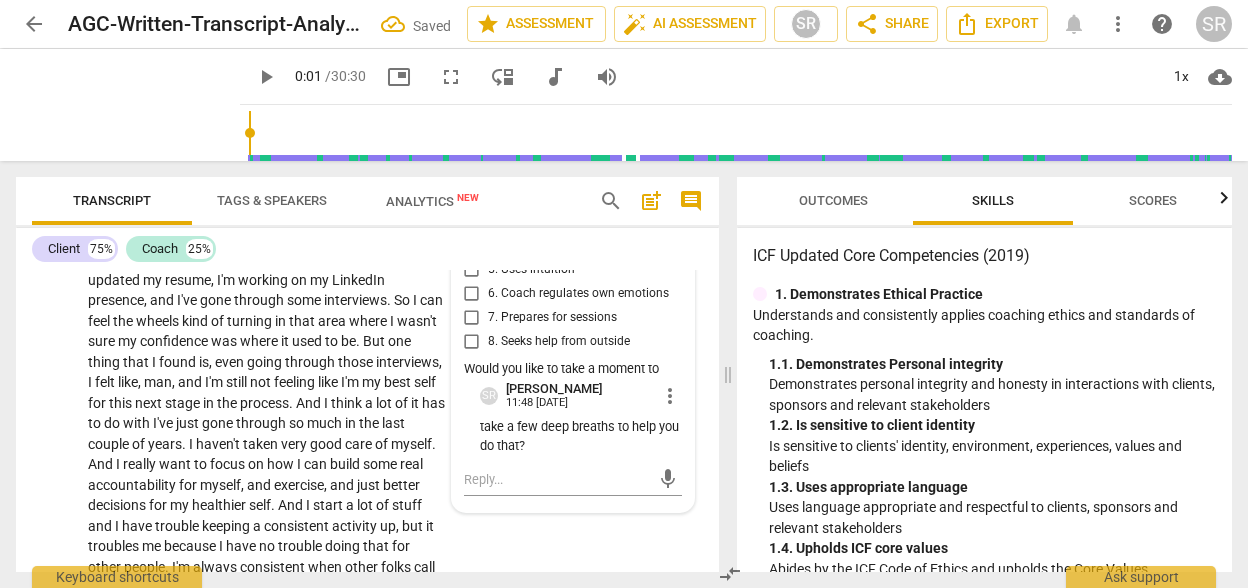 scroll, scrollTop: 543, scrollLeft: 0, axis: vertical 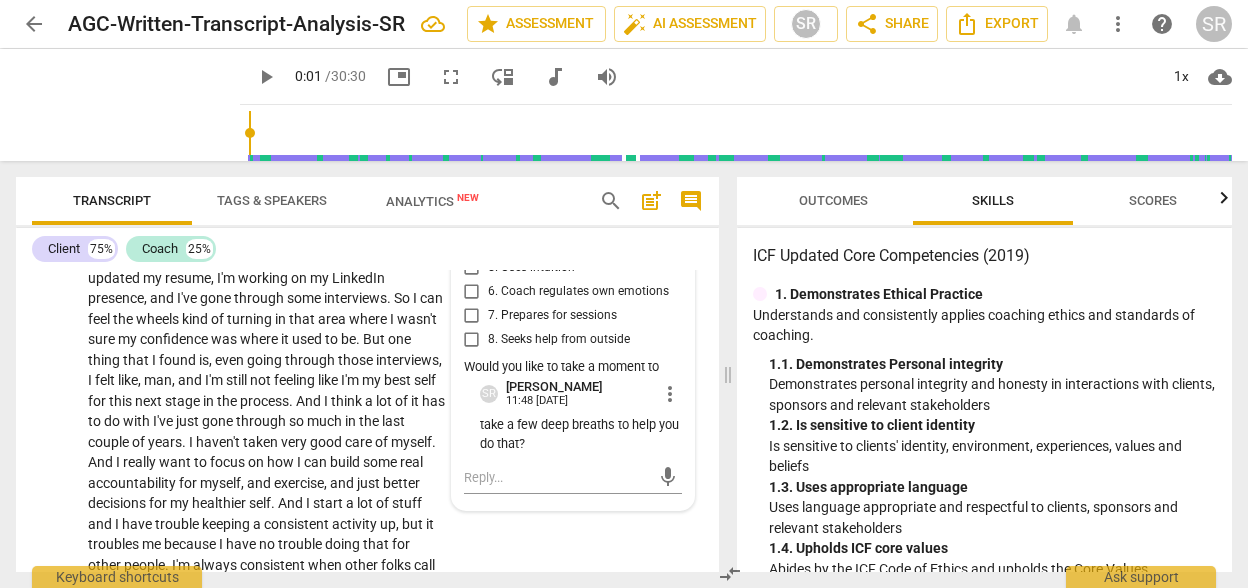 click on "take a few deep breaths to help you do that?" at bounding box center [581, 435] 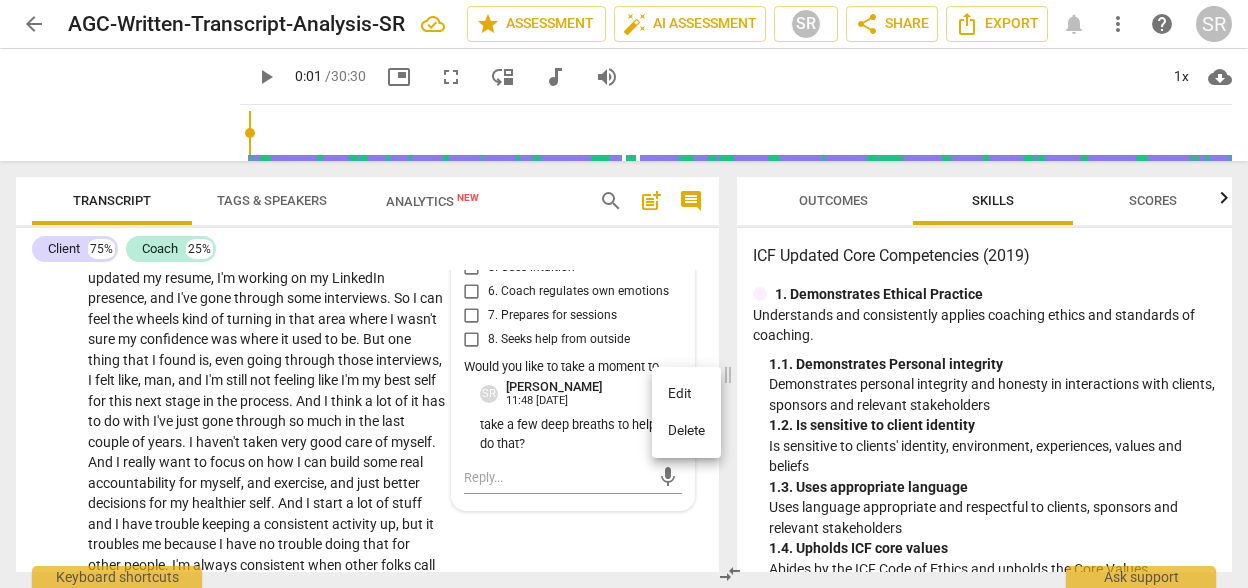 click on "Edit" at bounding box center [686, 394] 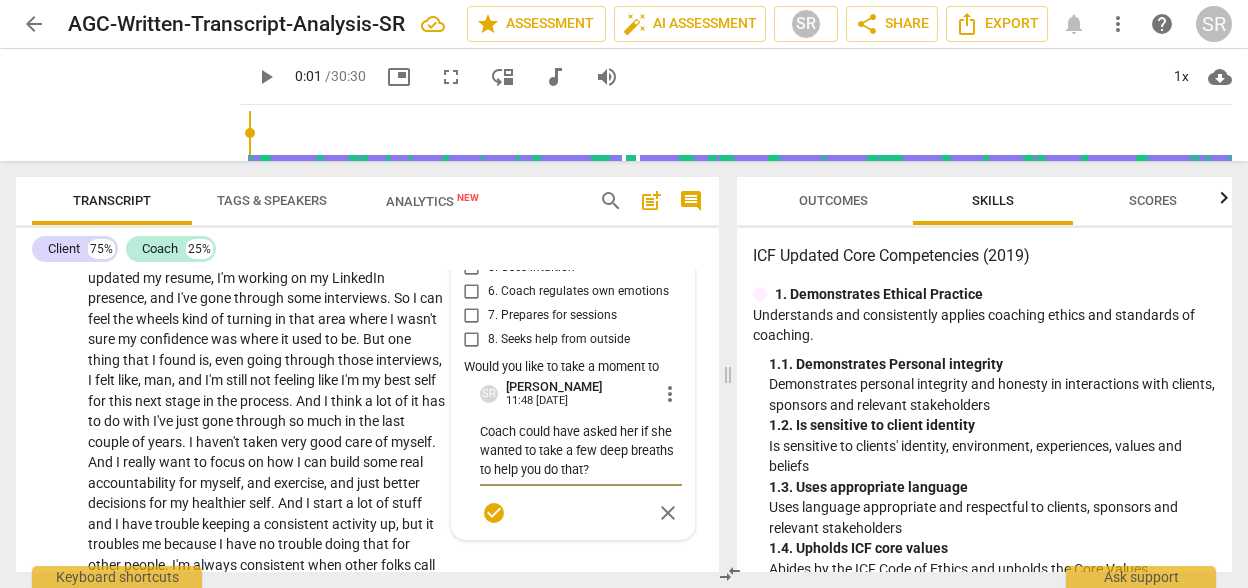 click on "Coach could have asked her if she wanted to take a few deep breaths to help you do that?" at bounding box center (581, 450) 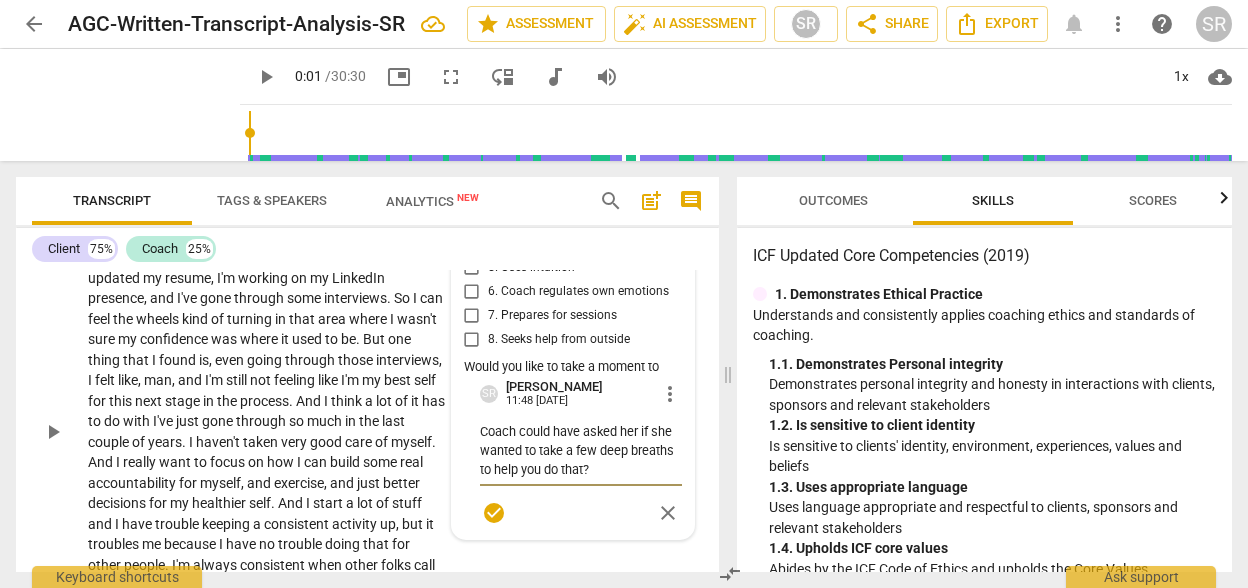 click on "like" at bounding box center (329, 380) 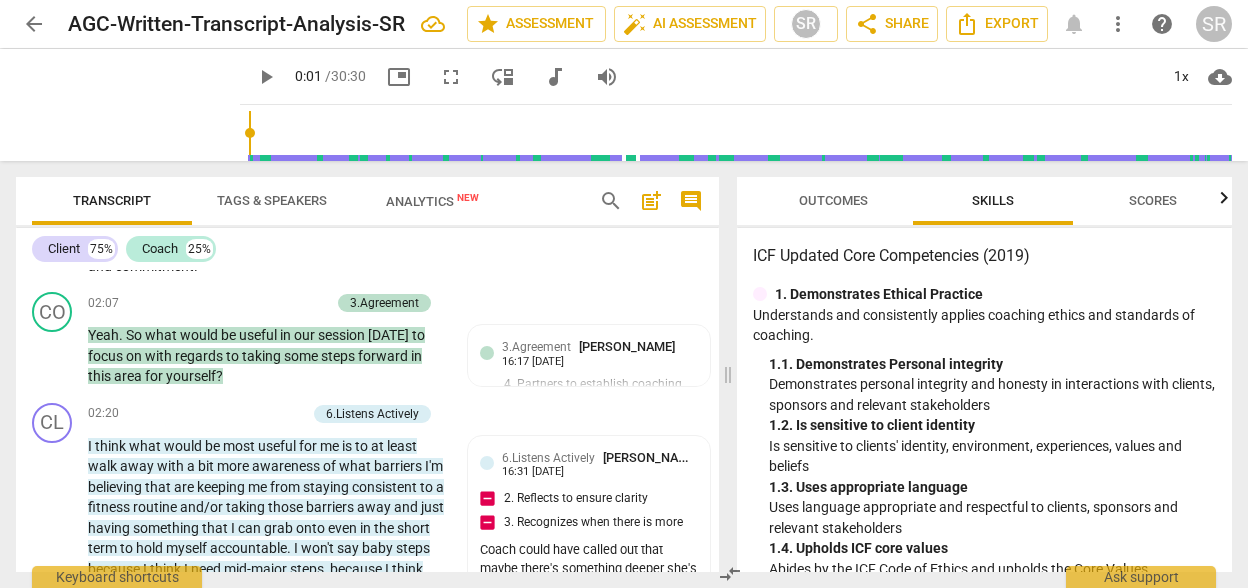 scroll, scrollTop: 872, scrollLeft: 0, axis: vertical 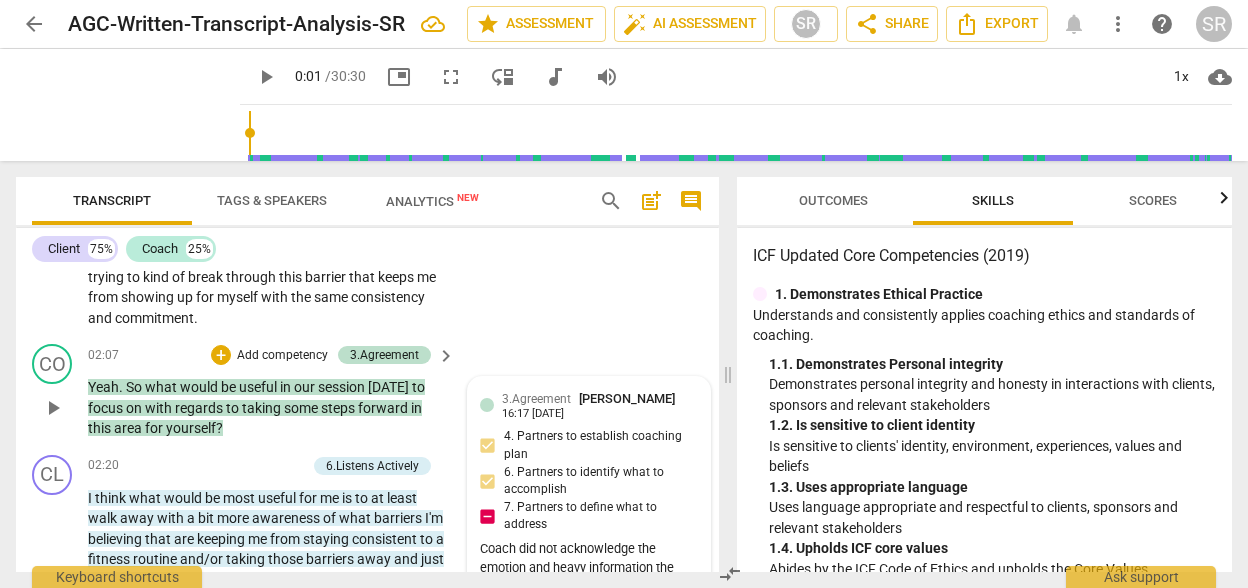 click on "3.Agreement [PERSON_NAME] 16:17 [DATE] 4. Partners to establish coaching plan 6. Partners to identify what to accomplish 7. Partners to define what to address Coach did not acknowledge the emotion and heavy information the client was sharing.  What is keeping her from being at her best?  ( edited )" at bounding box center (589, 504) 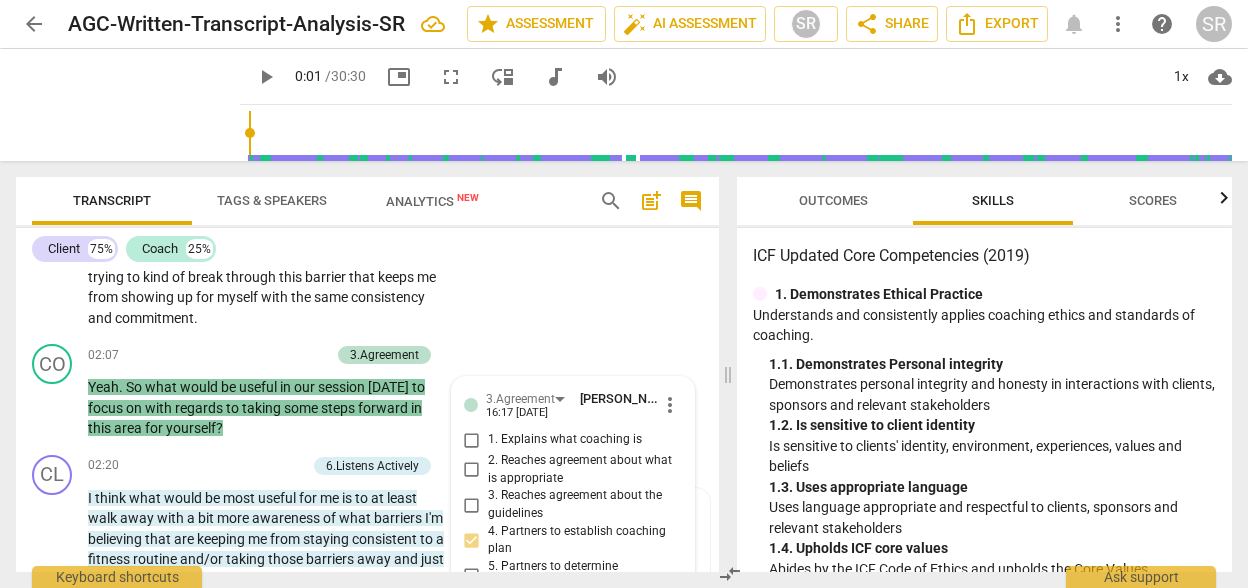 click on "CL play_arrow pause 00:42 + Add competency keyboard_arrow_right Okay .   Well ,   recently   I   applied   for   a   job   and   I   got   some   feedback   about   my   resume   and   LinkedIn   presence   and   things   like   that .   So   it   was   really   helpful   because   I've   updated   my   resume ,   I'm   working   on   my   LinkedIn   presence ,   and   I've   gone   through   some   interviews .   So   I   can   feel   the   wheels   kind   of   turning   in   that   area   where   I   wasn't   sure   my   confidence   was   where   it   used   to   be .   But   one   thing   that   I   found   is ,   even   going   through   those   interviews ,   I   felt   like ,   man ,   and   I'm   still   not   feeling   like   I'm   my   best   self   for   this   next   stage   in   the   process .   And   I   think   a   lot   of   it   has   to   do   with   I've   just   gone   through   so   much   in   the   last   couple   of   years .   I   haven't   taken   very   good   care   of   myself ." at bounding box center (367, 86) 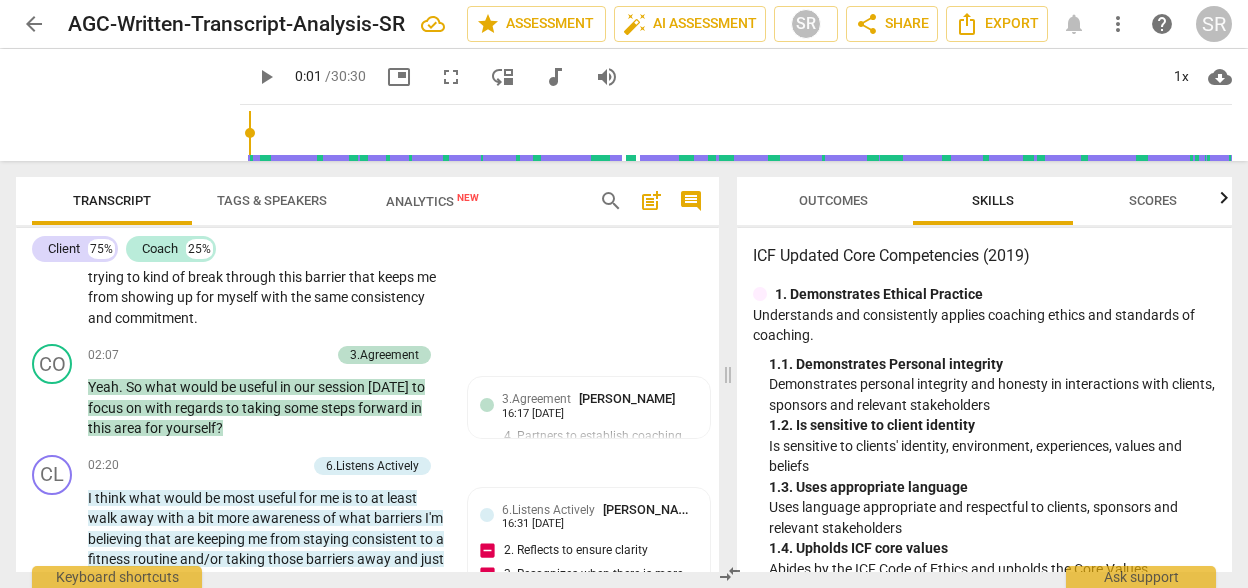 scroll, scrollTop: 977, scrollLeft: 0, axis: vertical 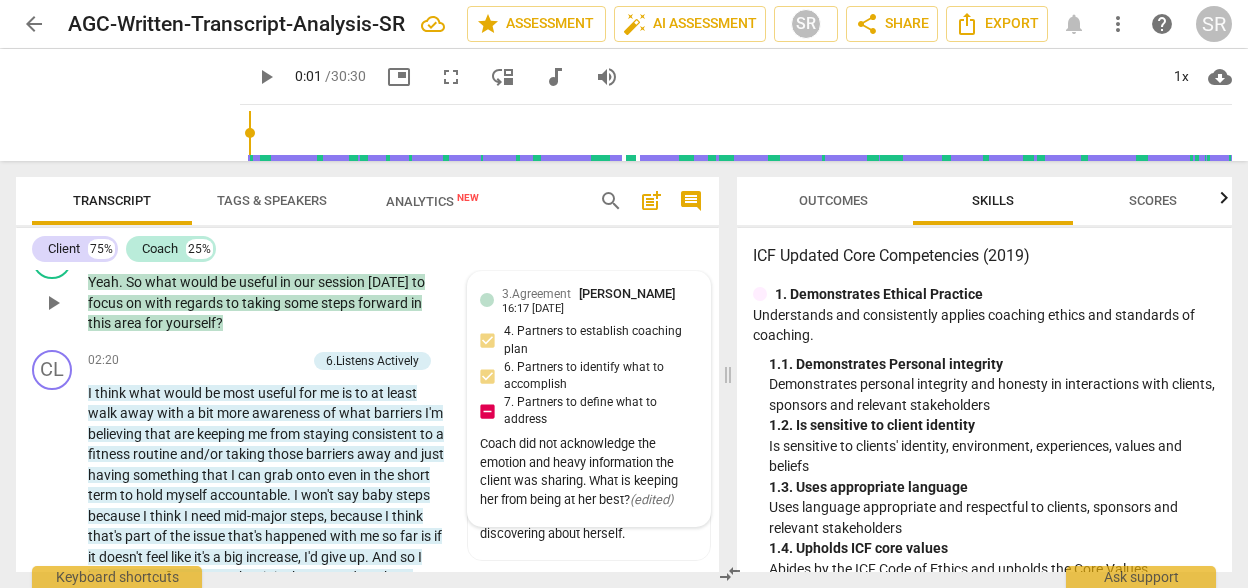 click on "3.Agreement [PERSON_NAME] 16:17 [DATE] 4. Partners to establish coaching plan 6. Partners to identify what to accomplish 7. Partners to define what to address Coach did not acknowledge the emotion and heavy information the client was sharing.  What is keeping her from being at her best?  ( edited )" at bounding box center (589, 399) 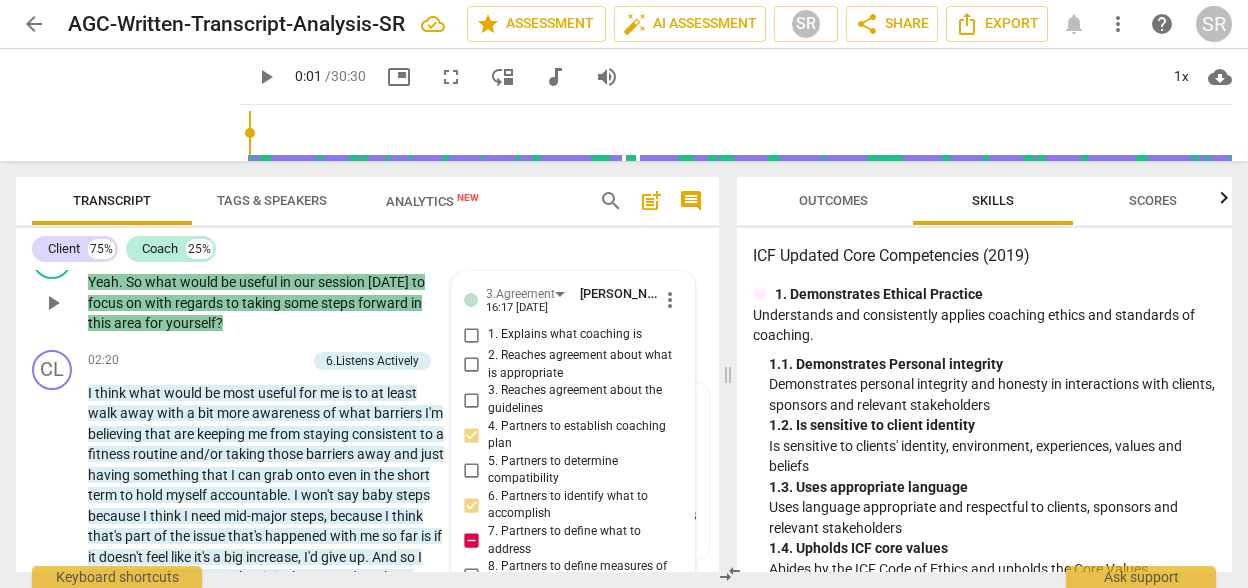 click on "7. Partners to define what to address" at bounding box center [472, 541] 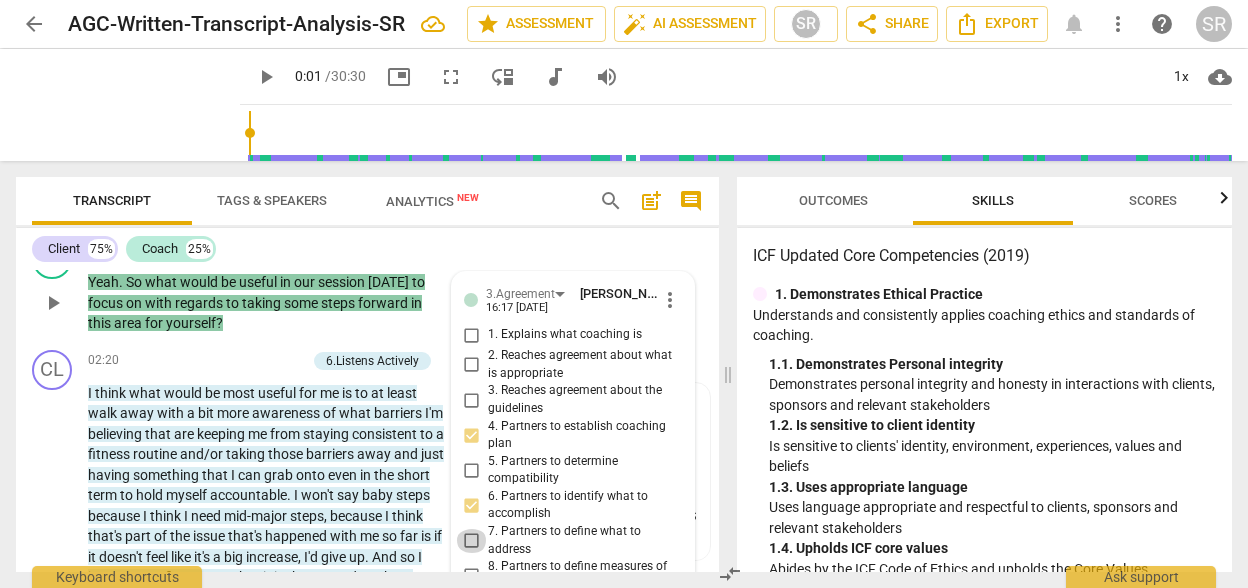 click on "7. Partners to define what to address" at bounding box center (472, 541) 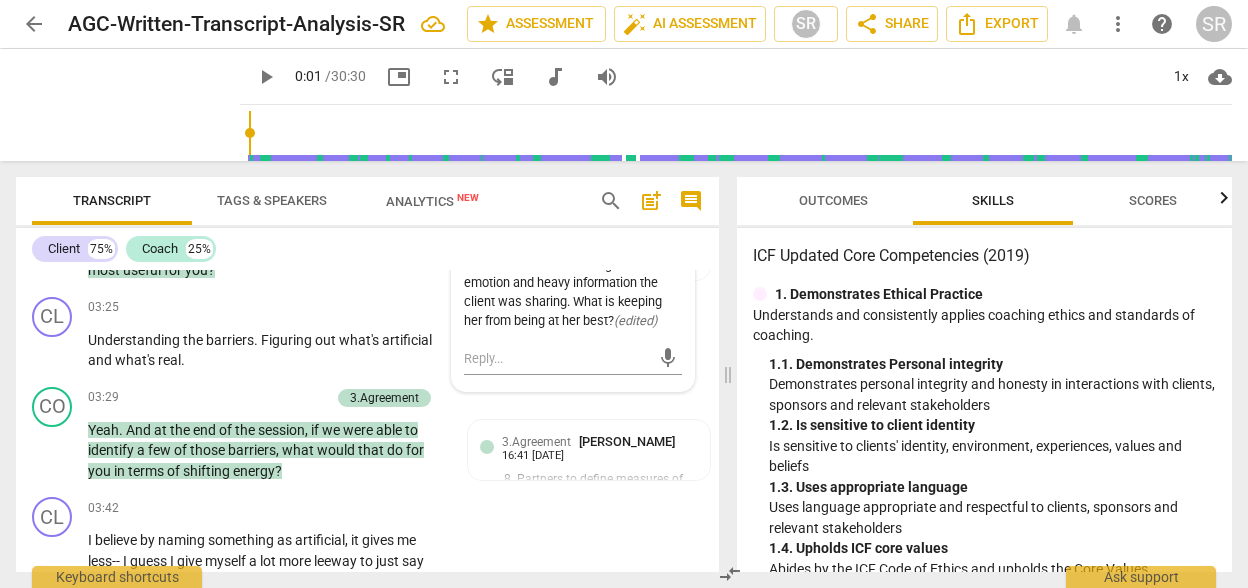 scroll, scrollTop: 1417, scrollLeft: 0, axis: vertical 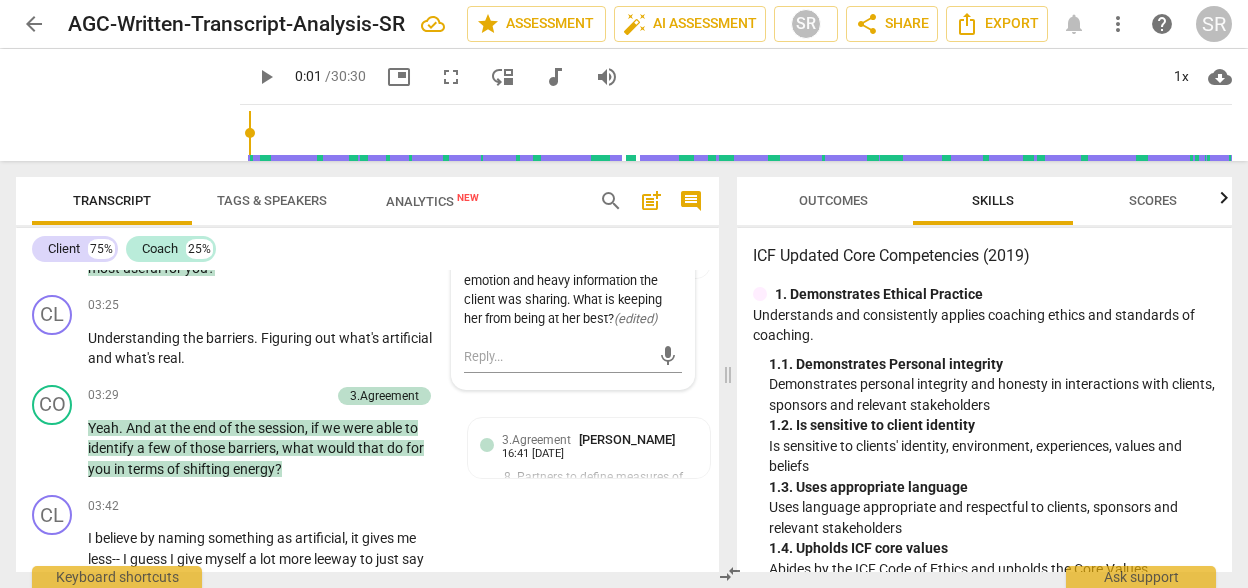 click on "3.Agreement [PERSON_NAME] 16:41 [DATE]" at bounding box center (600, 445) 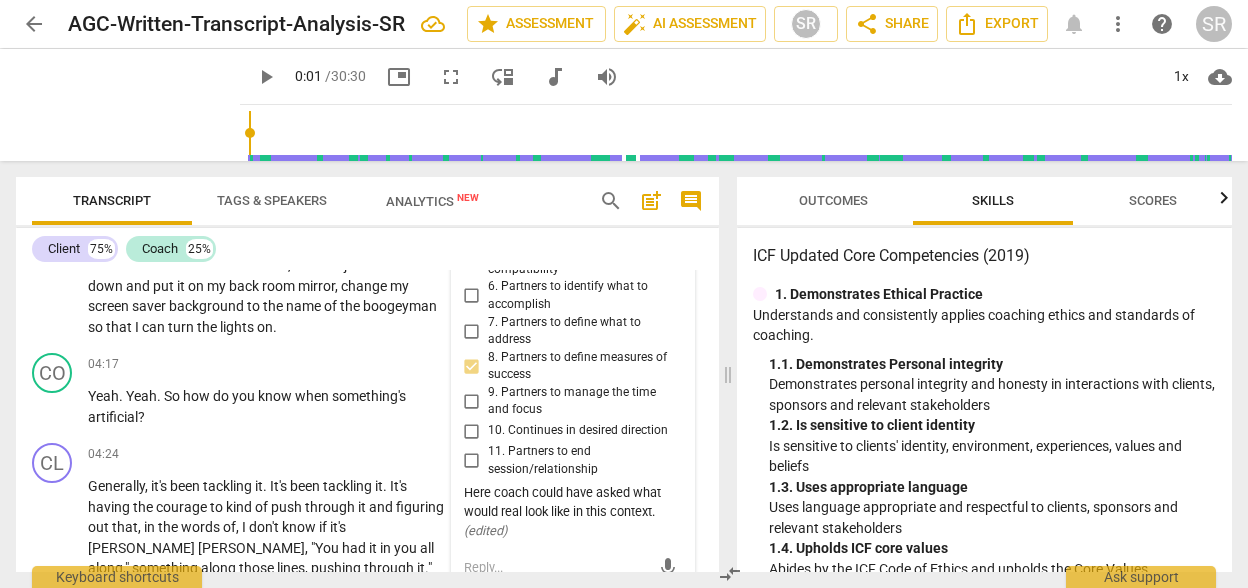 scroll, scrollTop: 1777, scrollLeft: 0, axis: vertical 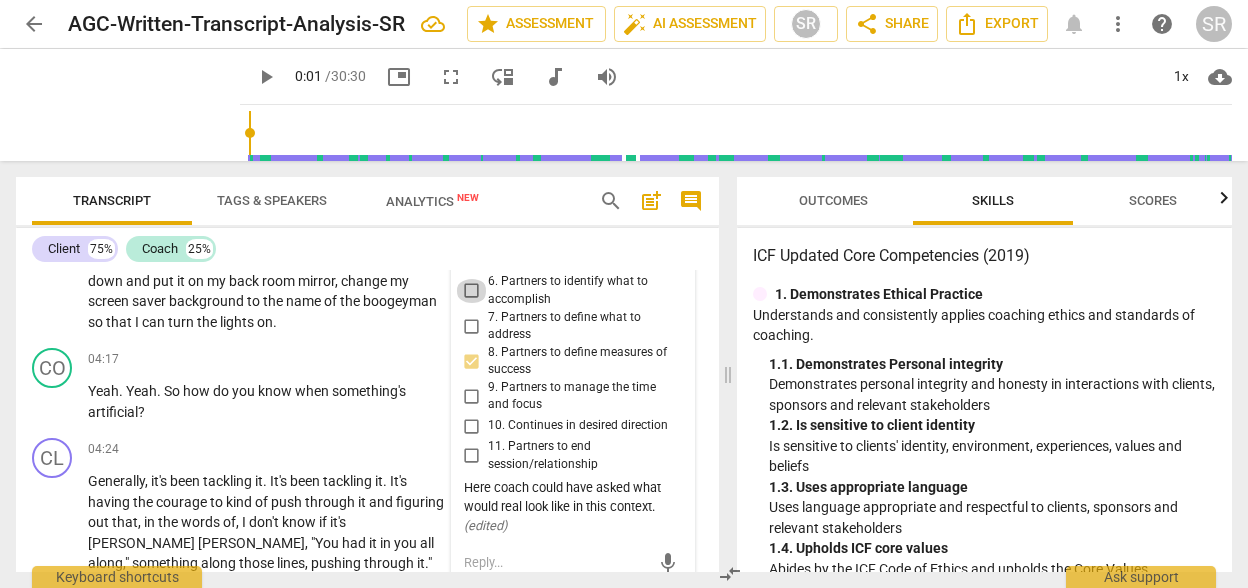 click on "6. Partners to identify what to accomplish" at bounding box center (472, 291) 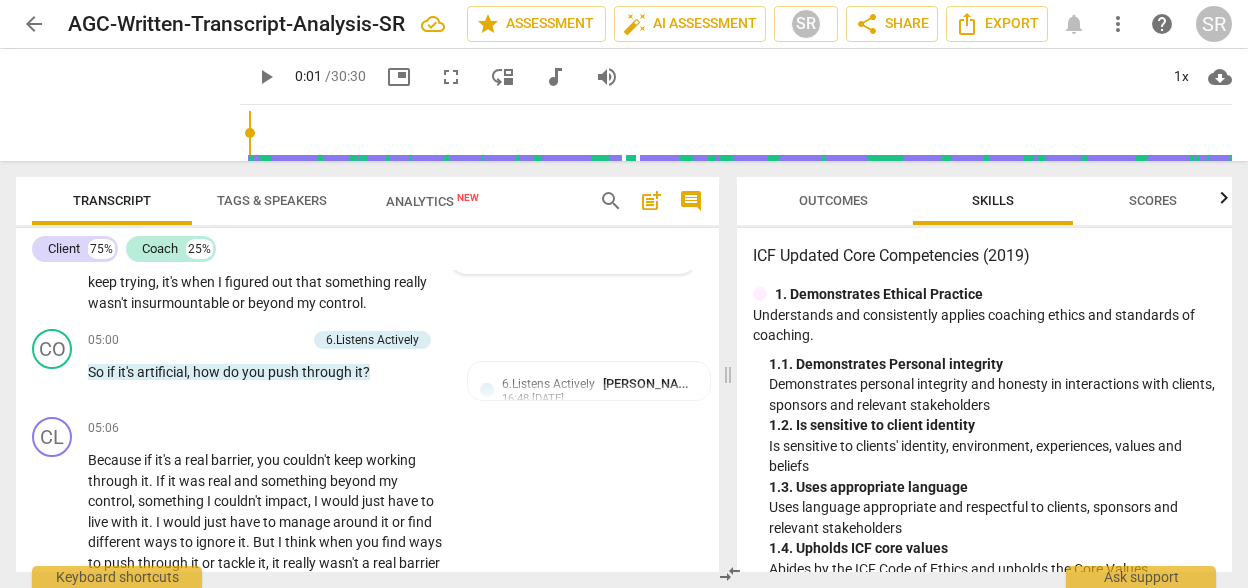 scroll, scrollTop: 2137, scrollLeft: 0, axis: vertical 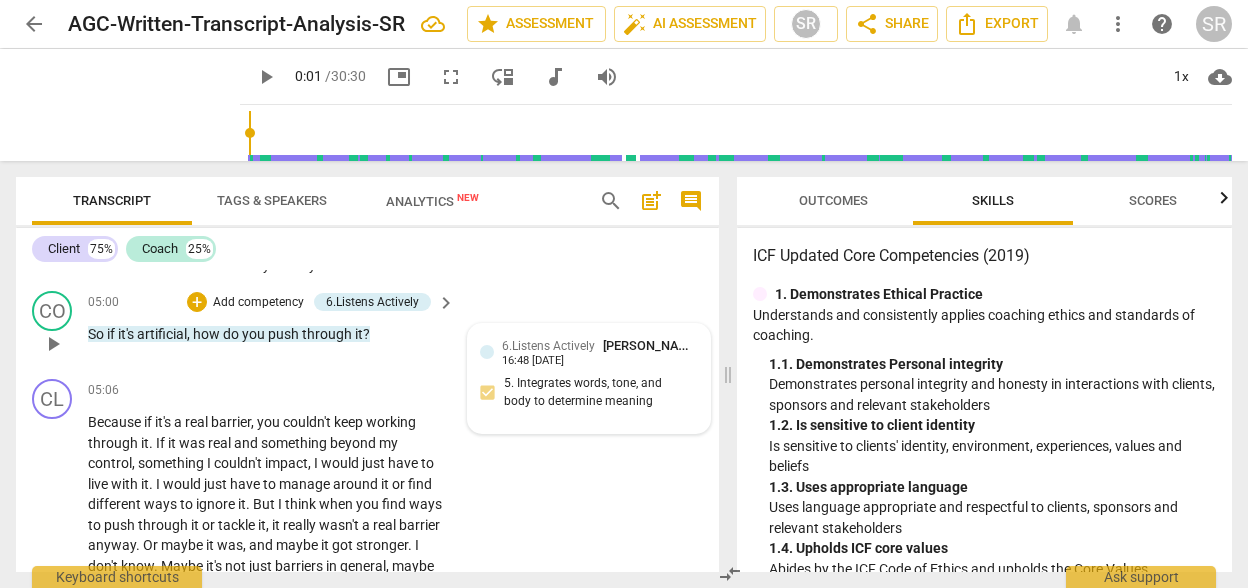 click on "6.Listens Actively [PERSON_NAME] 16:48 [DATE]" at bounding box center [600, 351] 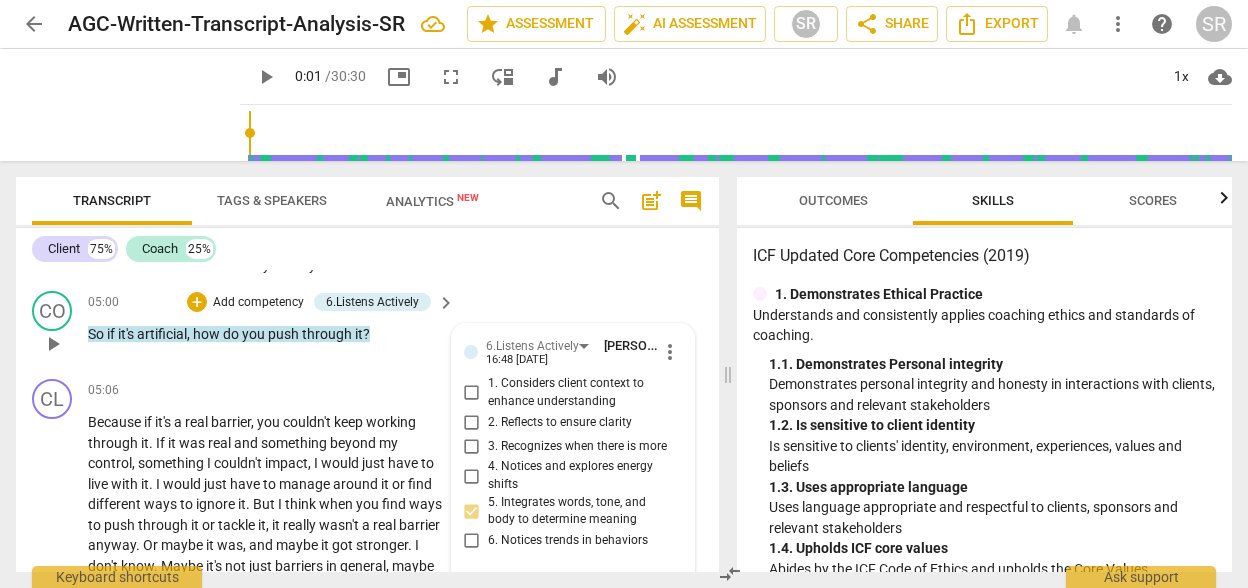 scroll, scrollTop: 2322, scrollLeft: 0, axis: vertical 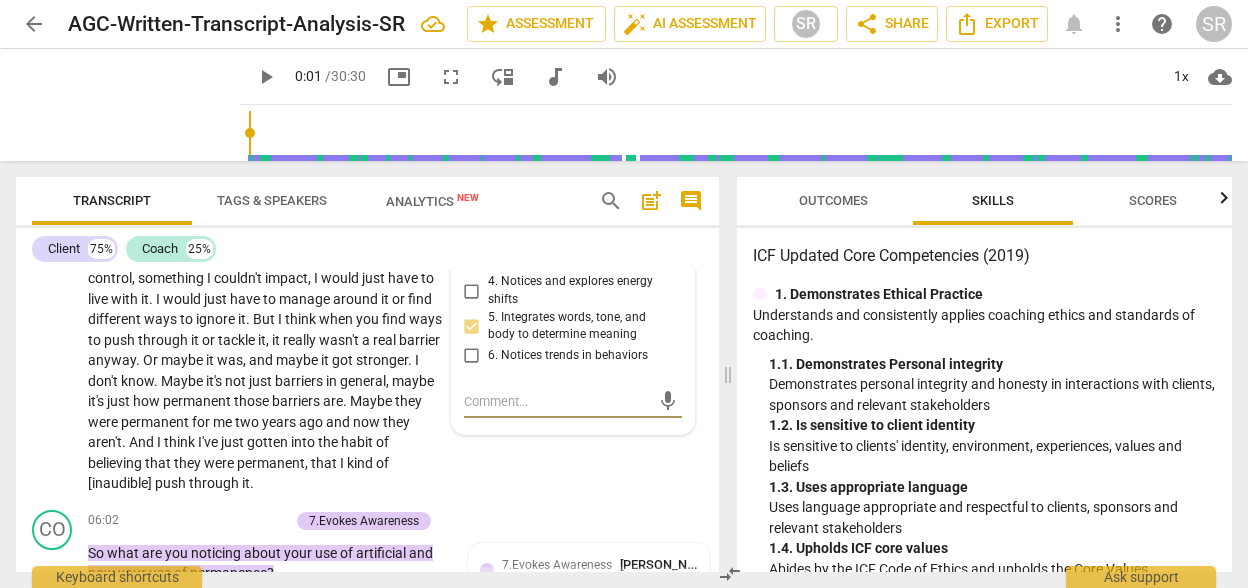click on "4. Notices and explores energy shifts" at bounding box center [581, 290] 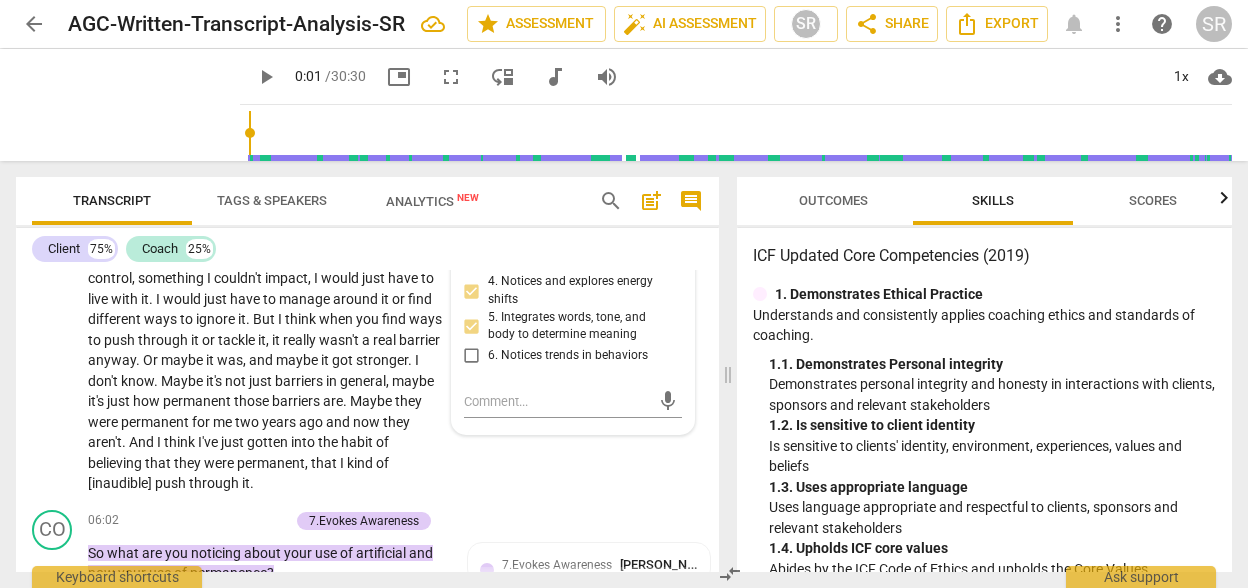 click on "4. Notices and explores energy shifts" at bounding box center (581, 290) 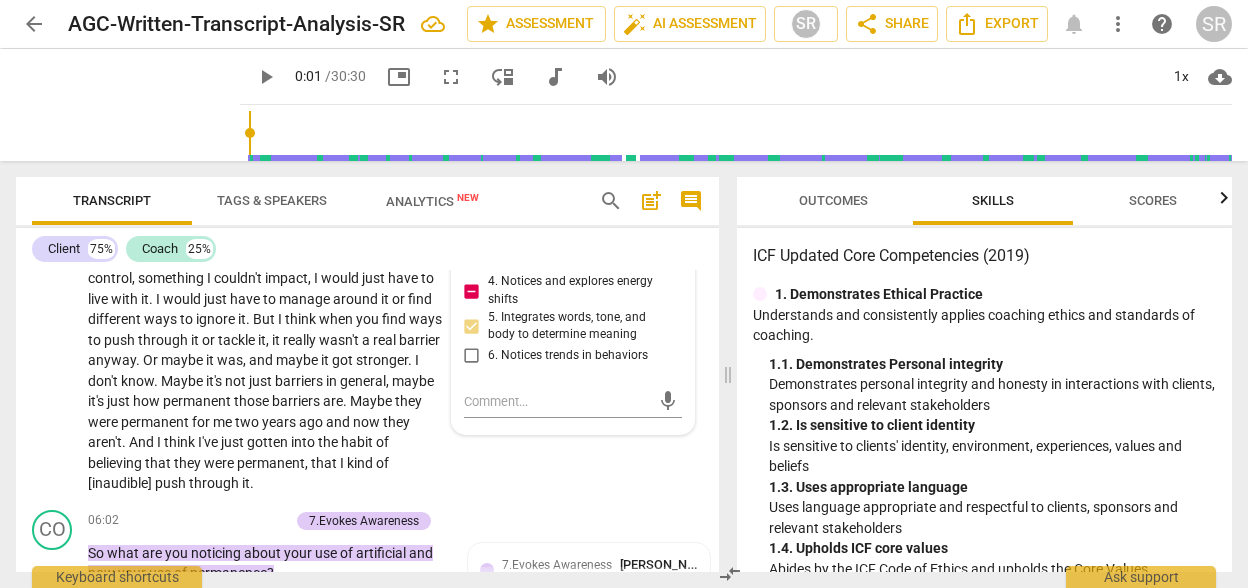 click on "4. Notices and explores energy shifts" at bounding box center [581, 290] 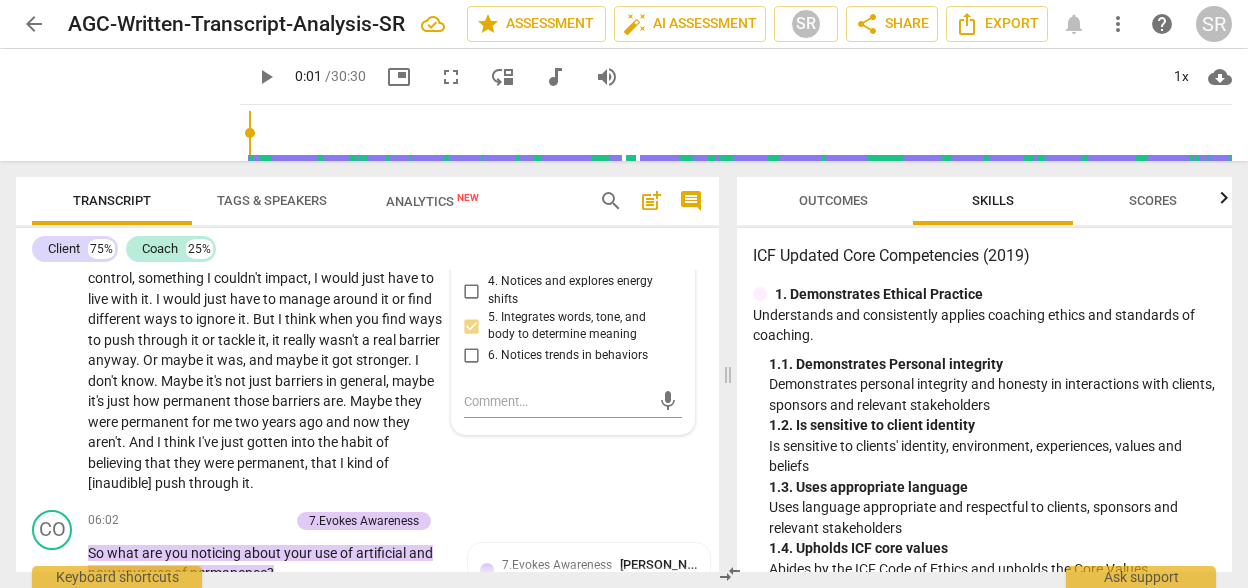 click on "4. Notices and explores energy shifts" at bounding box center (581, 290) 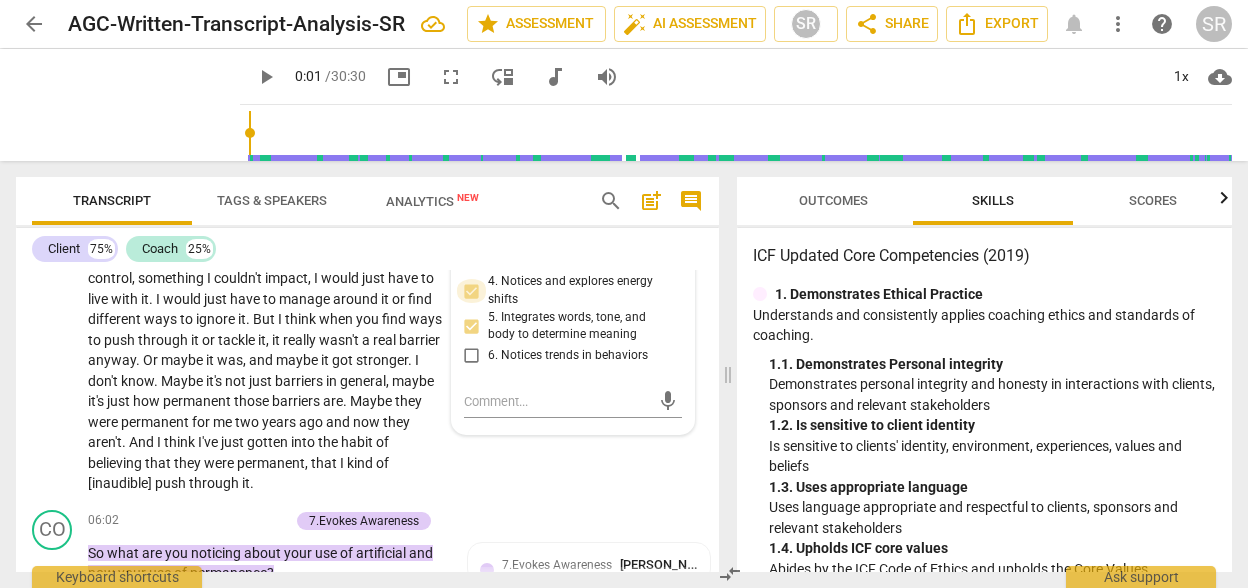 drag, startPoint x: 552, startPoint y: 311, endPoint x: 460, endPoint y: 309, distance: 92.021736 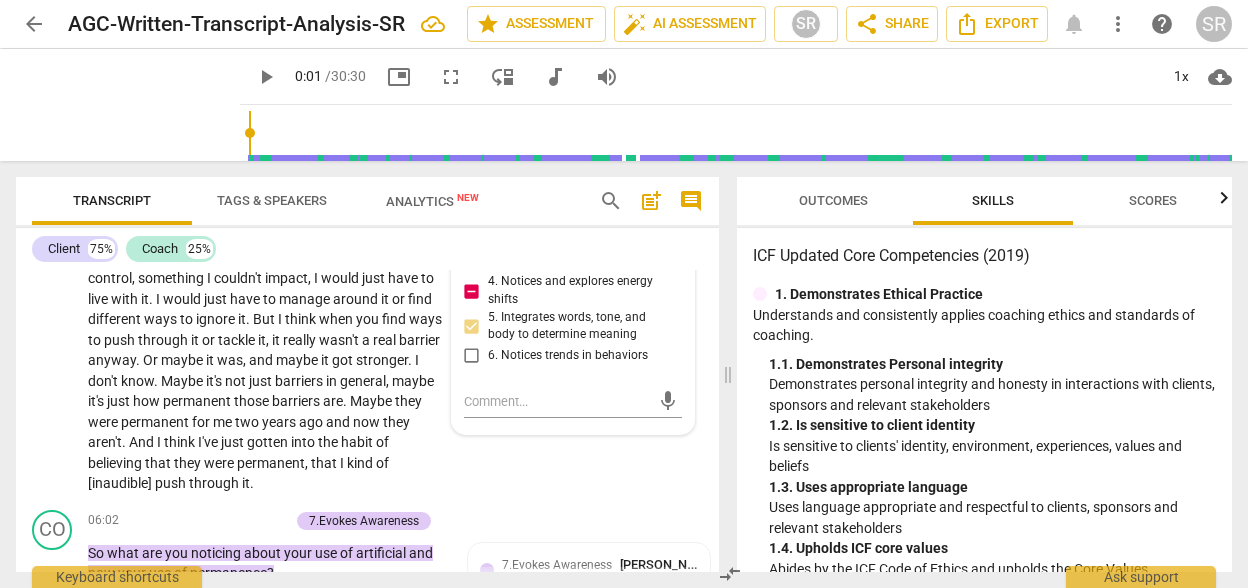 click on "4. Notices and explores energy shifts" at bounding box center [472, 291] 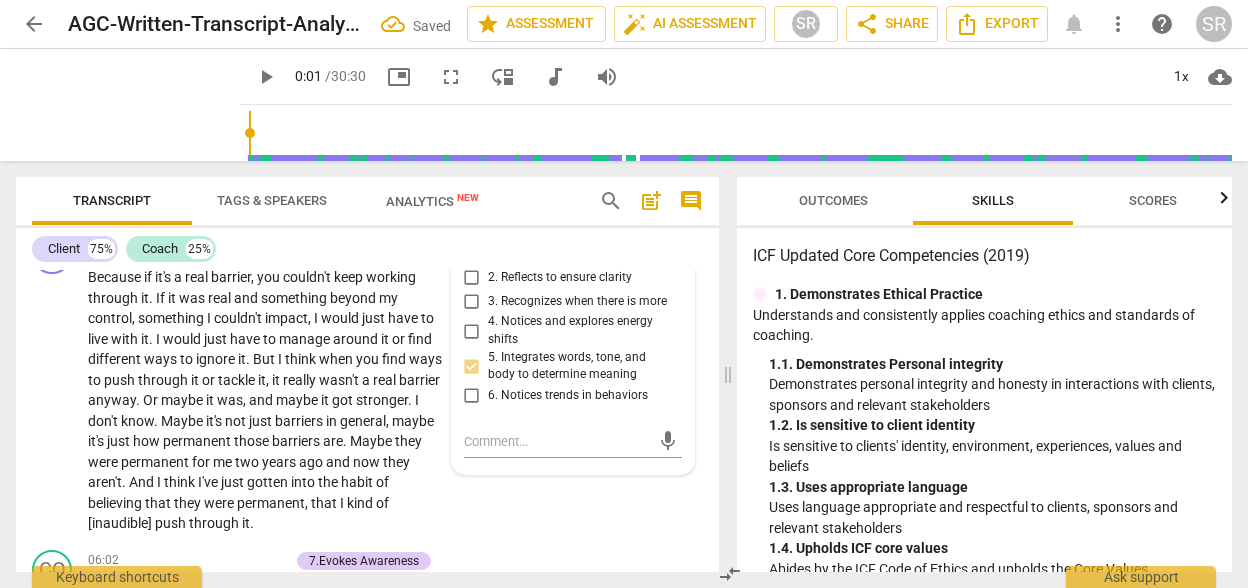 scroll, scrollTop: 2242, scrollLeft: 0, axis: vertical 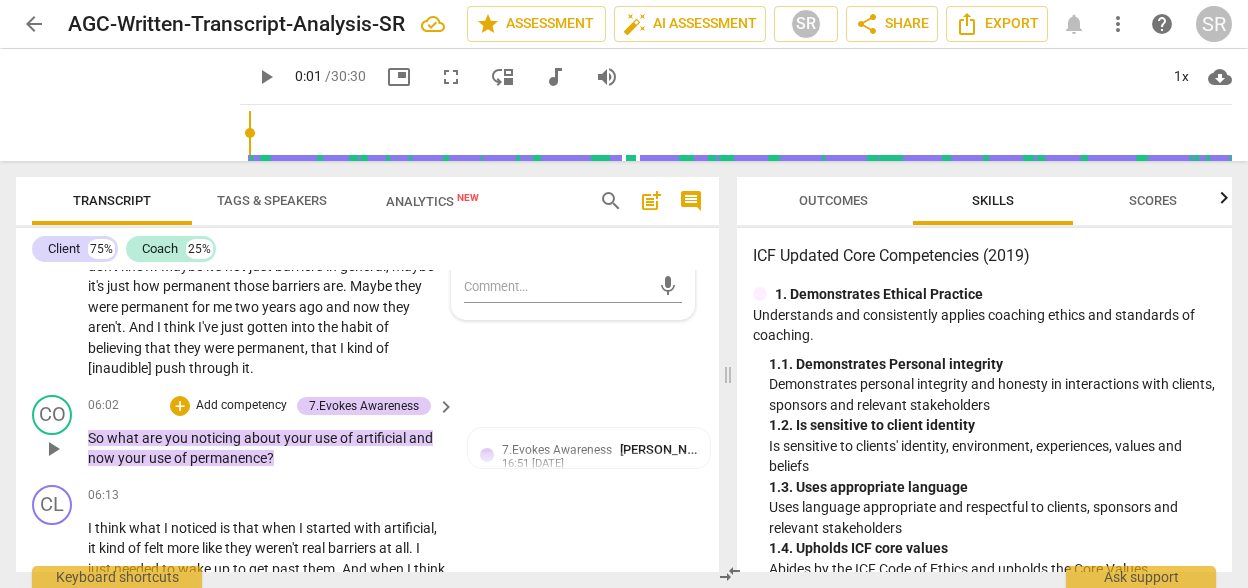 click on "CO play_arrow pause 06:02 + Add competency 7.Evokes Awareness keyboard_arrow_right So   what   are   you   noticing   about   your   use   of   artificial   and   now   your   use   of   permanence ? 7.Evokes Awareness [PERSON_NAME] 16:51 [DATE] 3. Asks questions about client way of thinking 6. Notices what is working 10. Supports client to reframe" at bounding box center (367, 432) 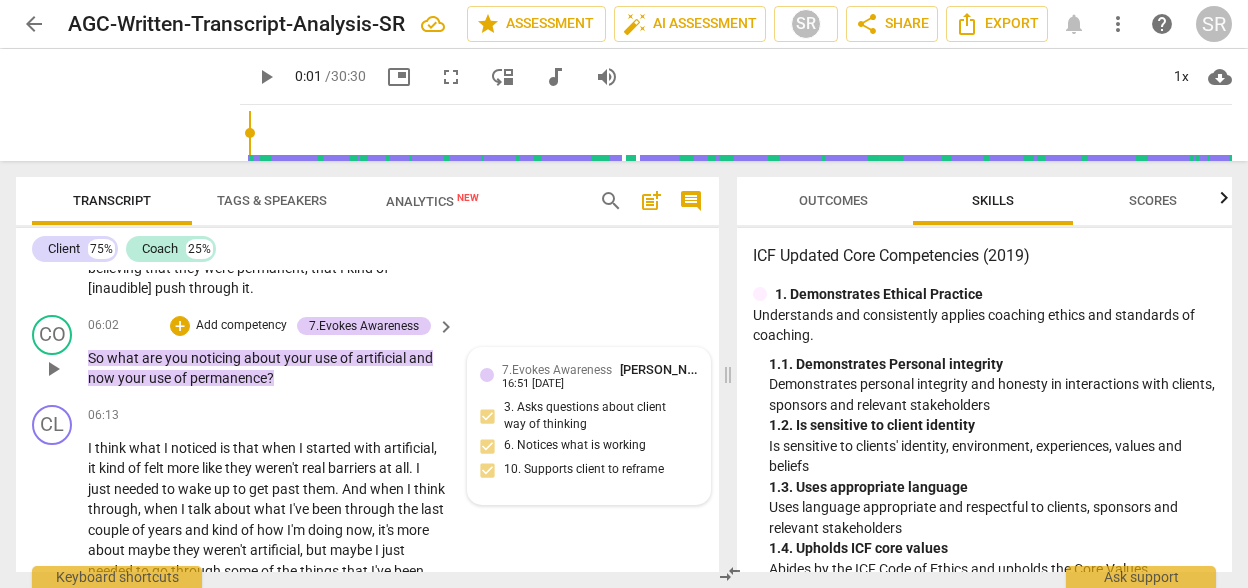 scroll, scrollTop: 2557, scrollLeft: 0, axis: vertical 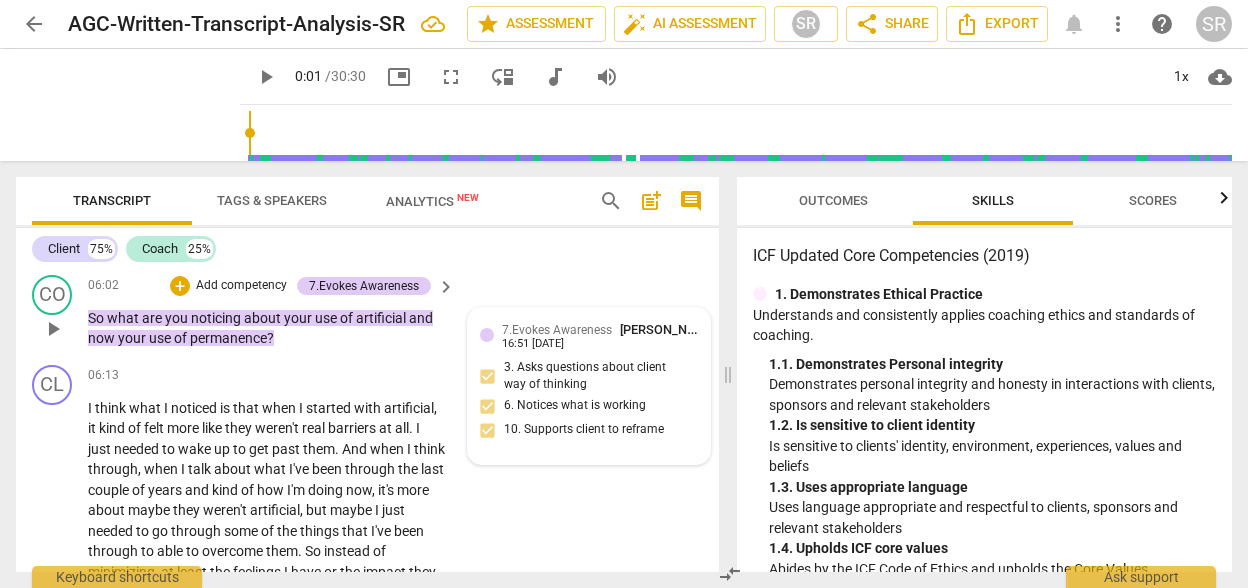 click on "CL play_arrow pause 06:13 + Add competency keyboard_arrow_right I   think   what   I   noticed   is   that   when   I   started   with   artificial ,   it   kind   of   felt   more   like   they   weren't   real   barriers   at   all .   I   just   needed   to   wake   up   to   get   past   them .   And   when   I   think   through ,   when   I   talk   about   what   I've   been   through   the   last   couple   of   years   and   kind   of   how   I'm   doing   now ,   it's   more   about   maybe   they   weren't   artificial ,   but   maybe   I   just   needed   to   go   through   some   of   the   things   that   I've   been   through   to   able   to   overcome   them .   So   instead   of   minimizing ,   at   least   the   feelings   I   have   or   the   impact   they   were   having   on   me   in   the   past ,   I   think   by   moving   away   from   artificial ,   it   allows   them   to   be   real .   It   just   means   that   now   they   don't   get   to   own   me ." at bounding box center [367, 504] 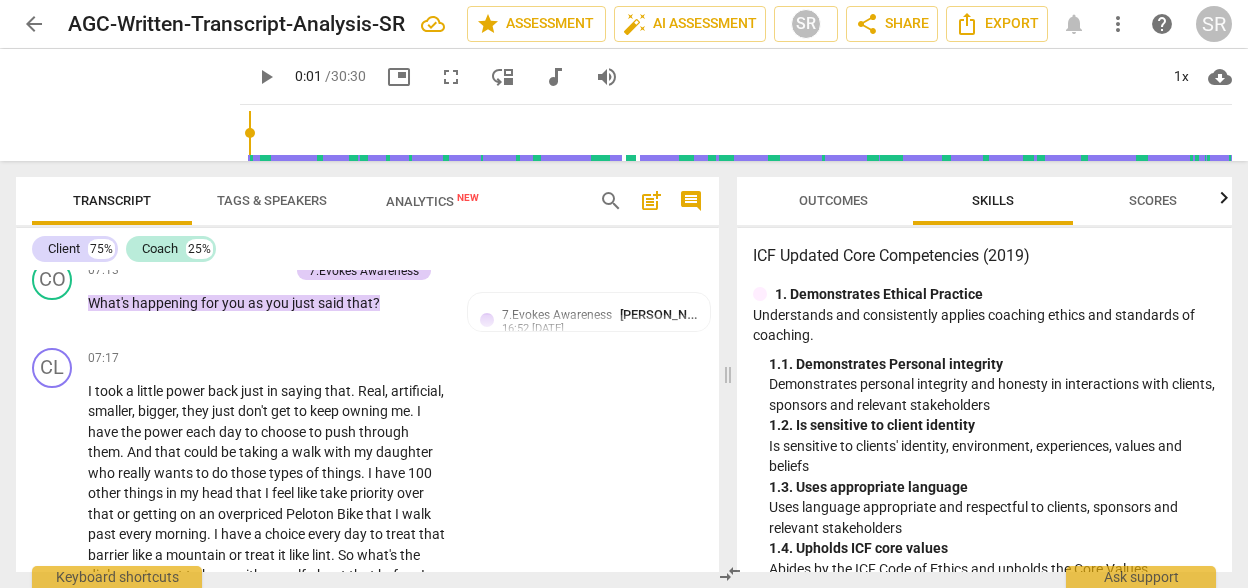 scroll, scrollTop: 2997, scrollLeft: 0, axis: vertical 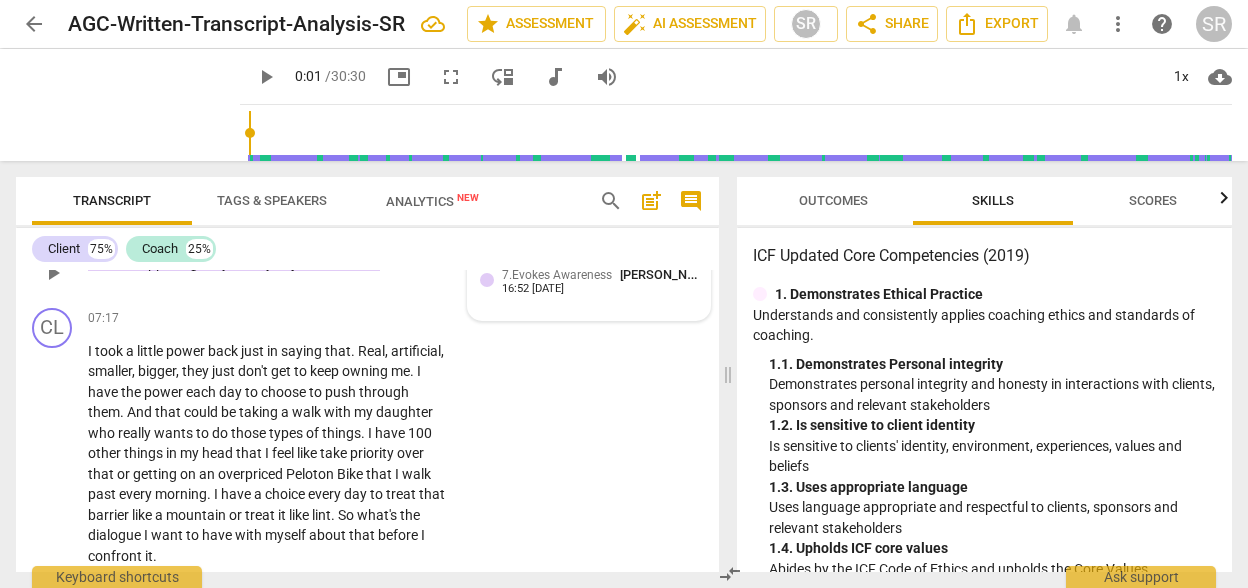 click on "7.Evokes Awareness" at bounding box center [557, 275] 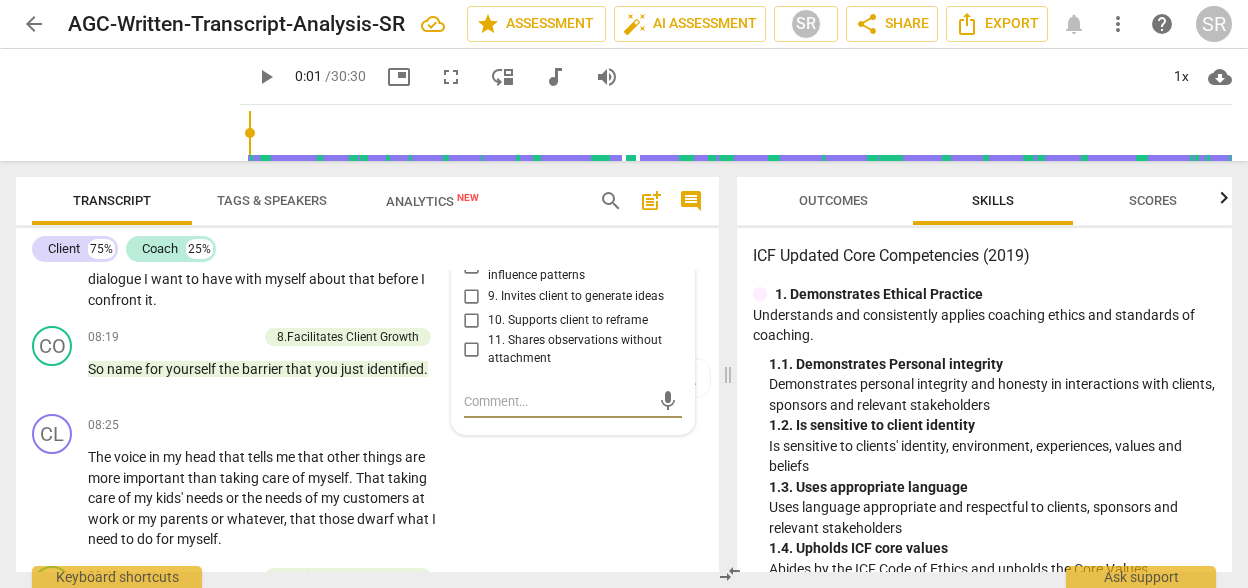 scroll, scrollTop: 3265, scrollLeft: 0, axis: vertical 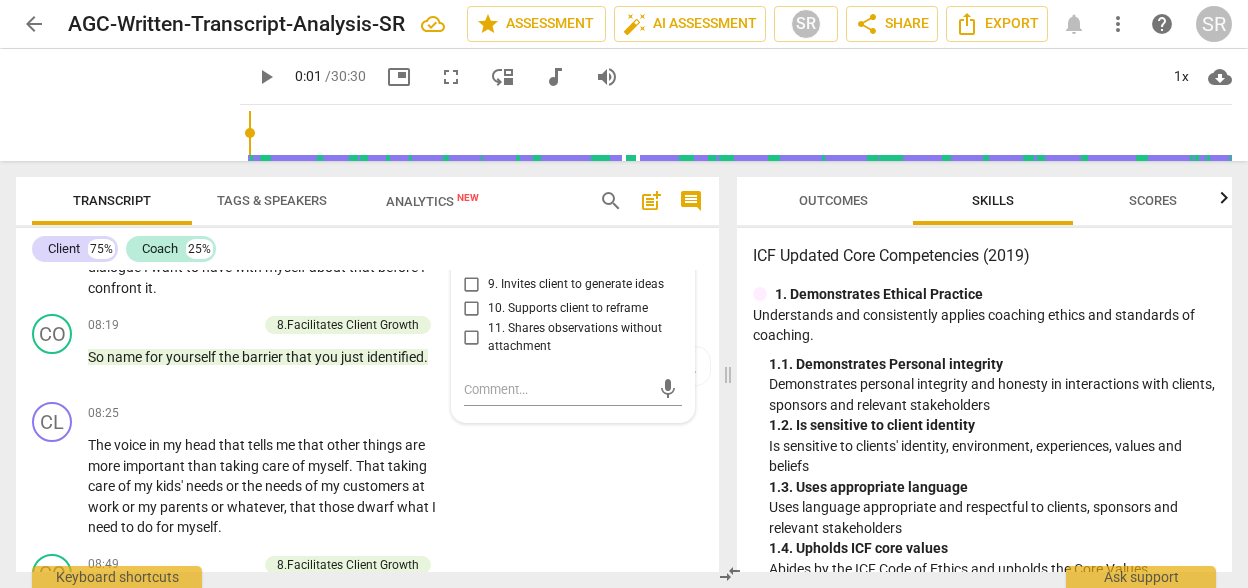 click on "11. Shares observations without attachment" at bounding box center [581, 337] 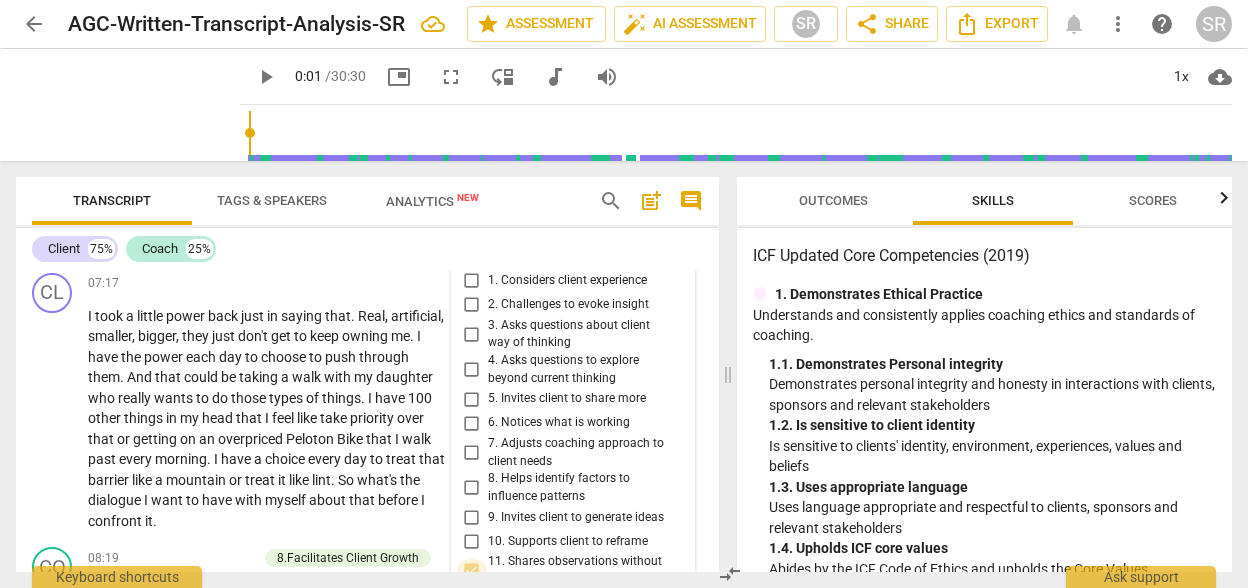 scroll, scrollTop: 3031, scrollLeft: 0, axis: vertical 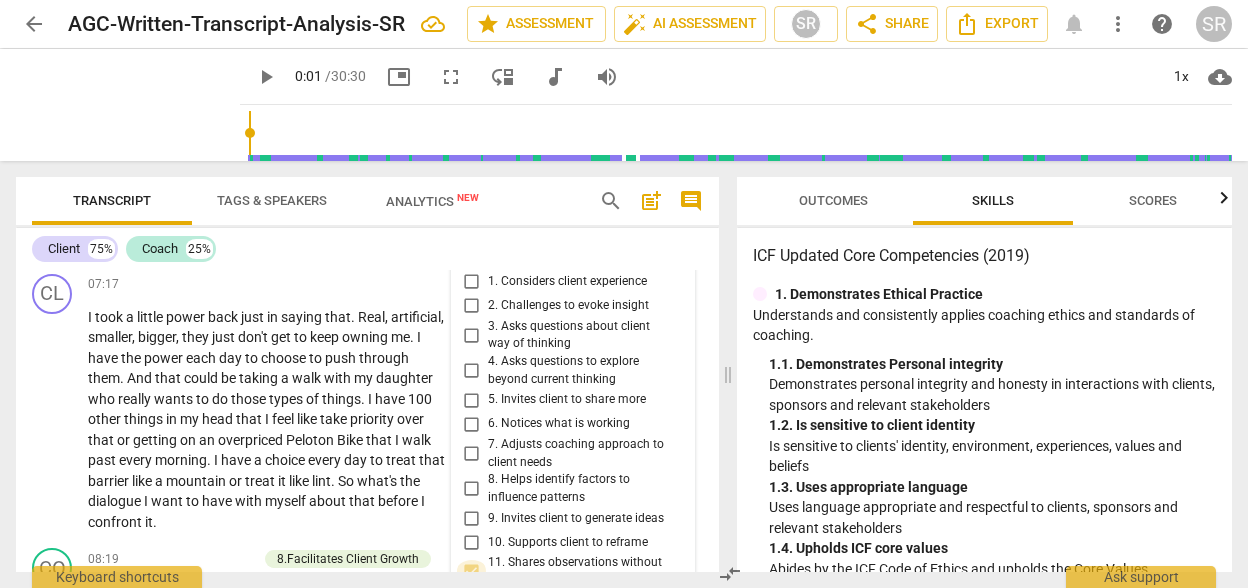 click on "1. Considers client experience" at bounding box center [472, 282] 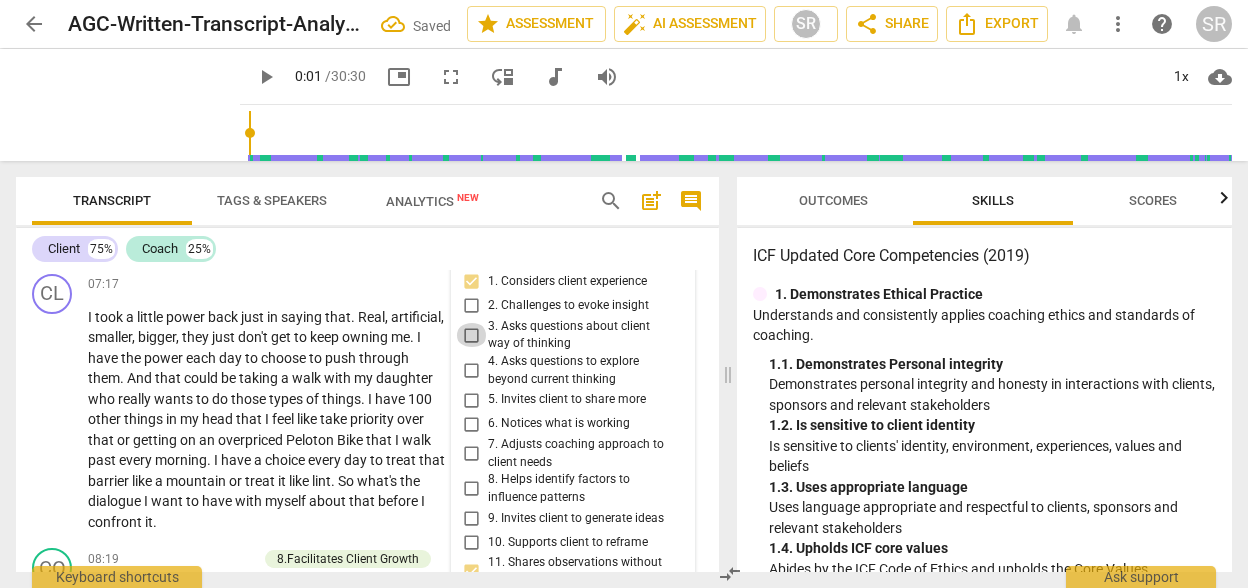 click on "3. Asks questions about client way of thinking" at bounding box center [472, 335] 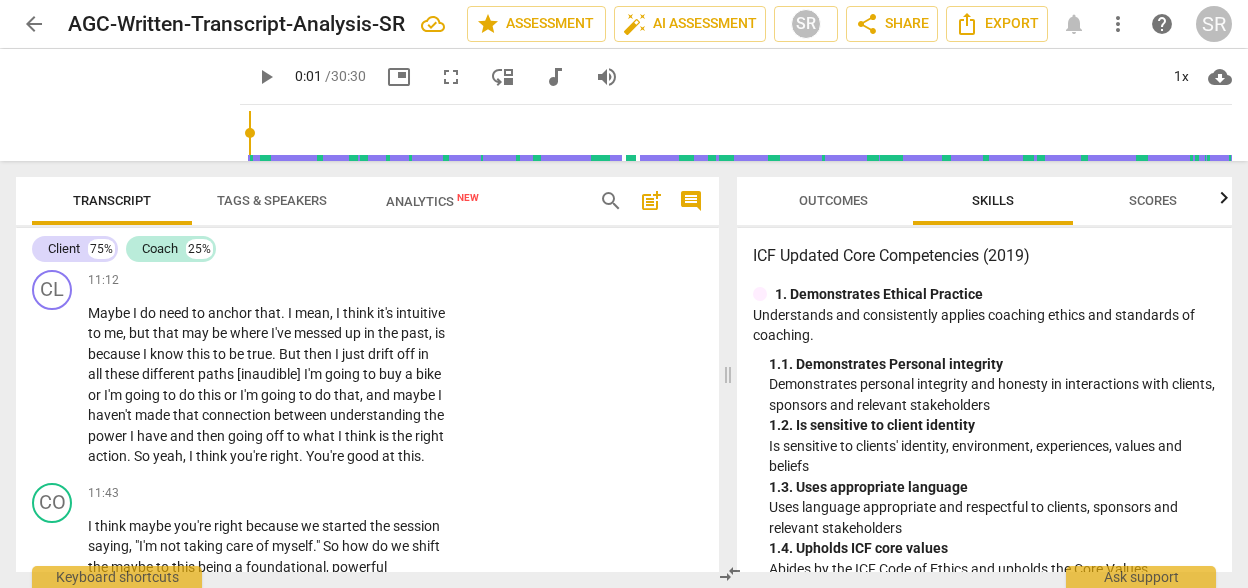scroll, scrollTop: 4351, scrollLeft: 0, axis: vertical 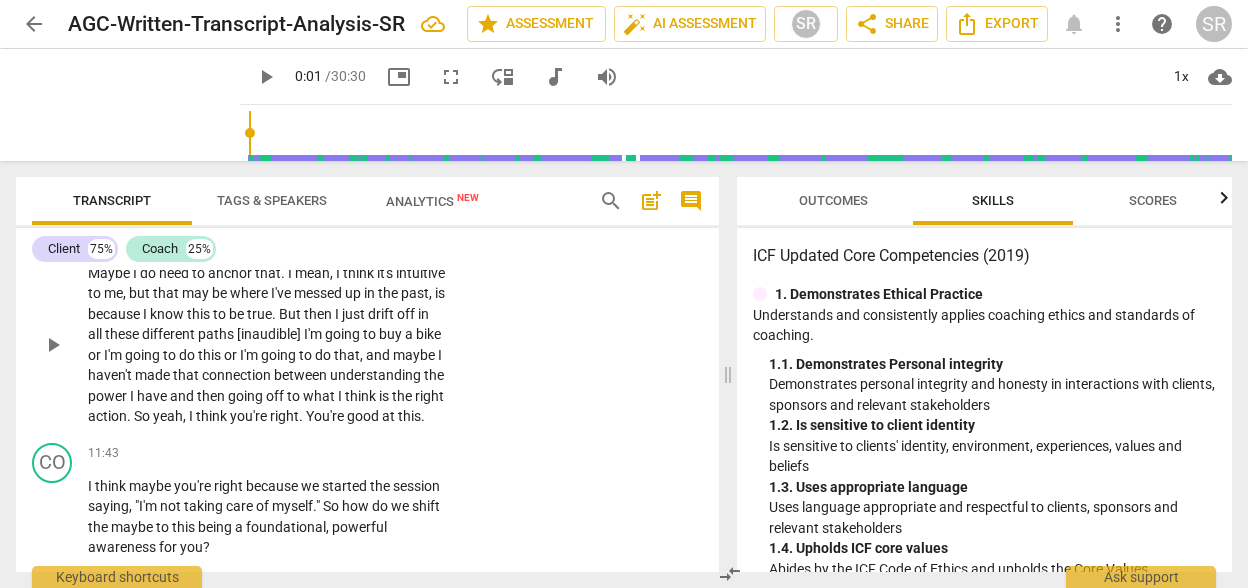 click on "mean" at bounding box center (312, 273) 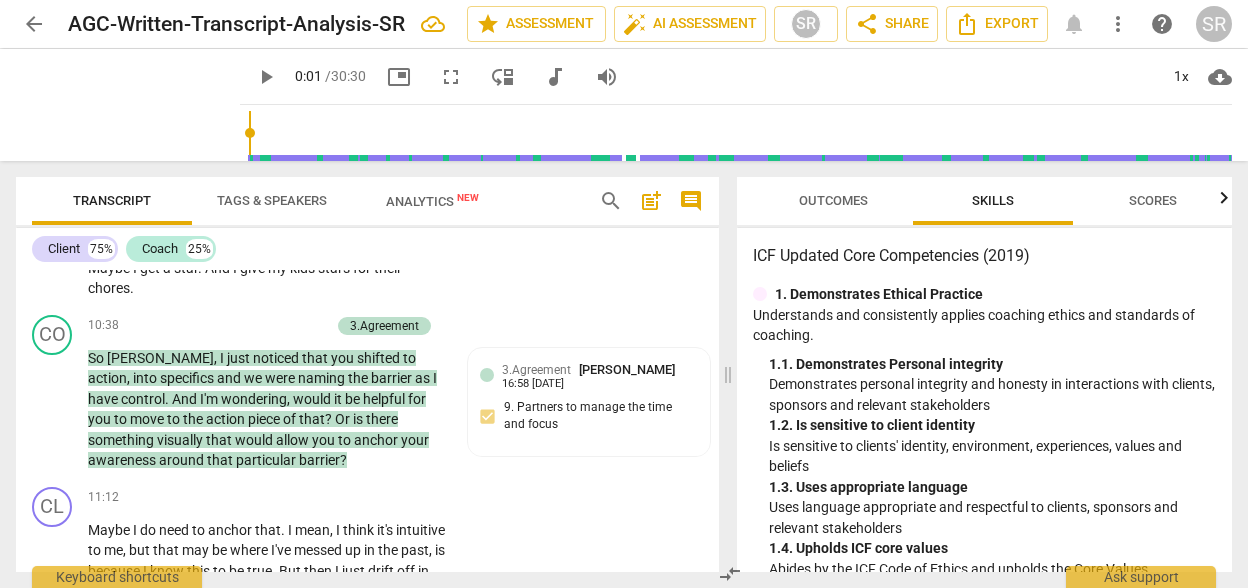 scroll, scrollTop: 4087, scrollLeft: 0, axis: vertical 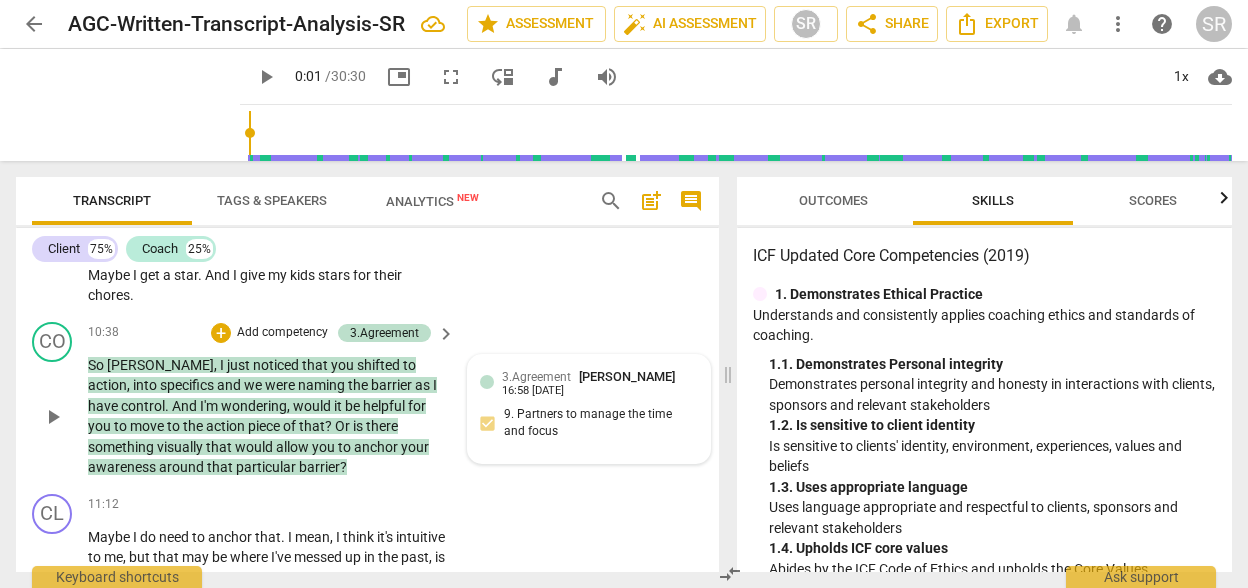 click on "16:58 [DATE]" at bounding box center [533, 391] 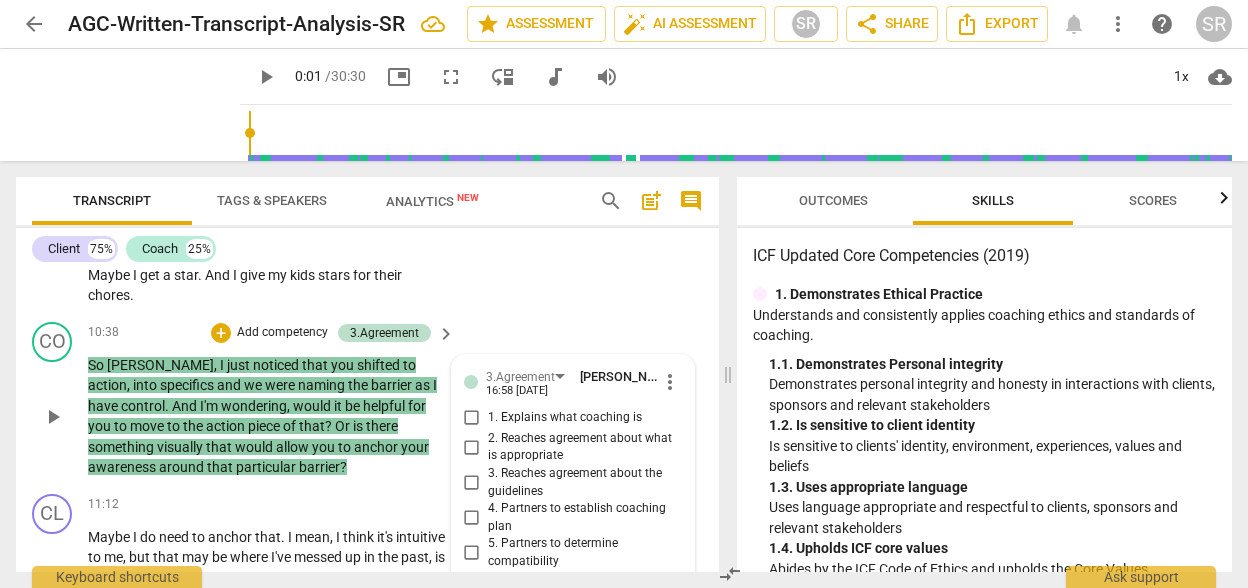 scroll, scrollTop: 4490, scrollLeft: 0, axis: vertical 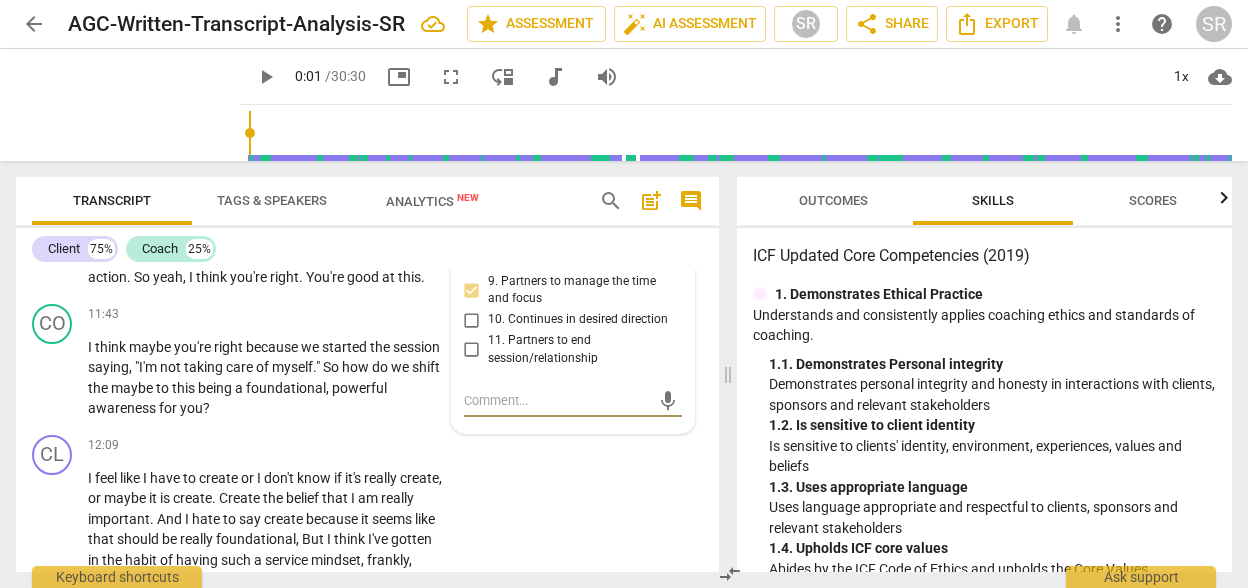 click at bounding box center [557, 400] 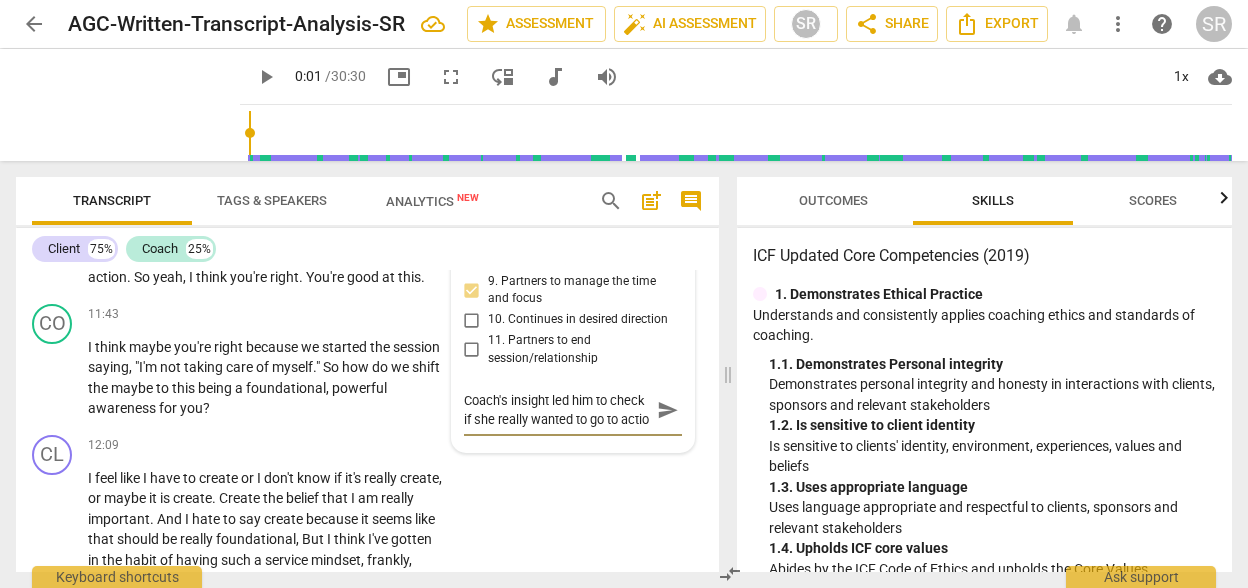 scroll, scrollTop: 16, scrollLeft: 0, axis: vertical 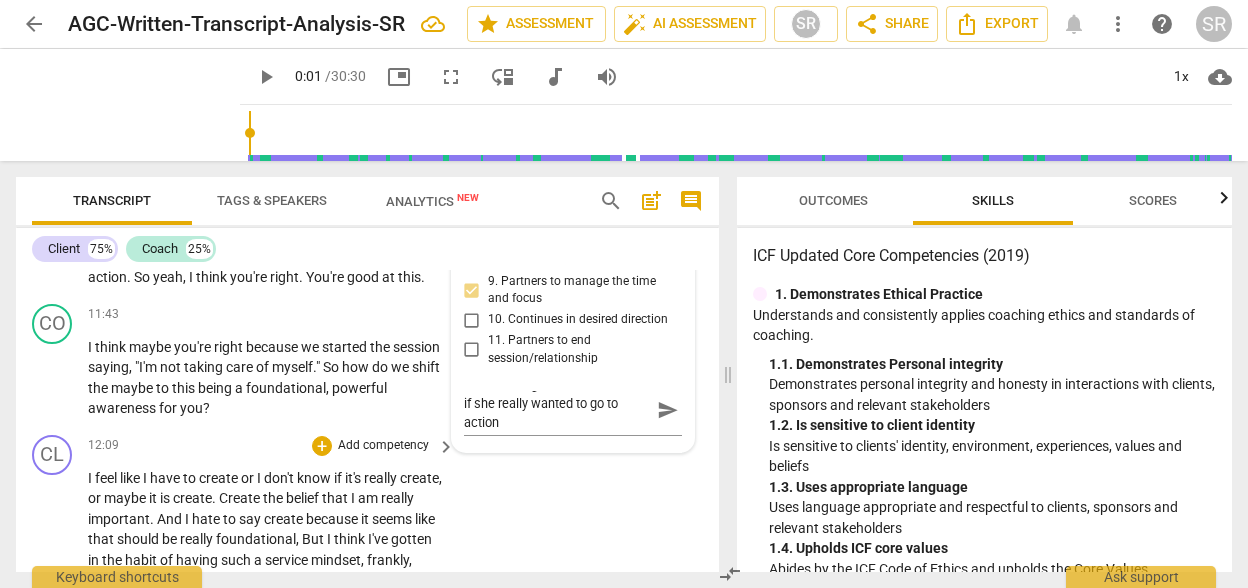 click on "CL play_arrow pause 12:09 + Add competency keyboard_arrow_right I   feel   like   I   have   to   create   or   I   don't   know   if   it's   really   create ,   or   maybe   it   is   create .   Create   the   belief   that   I   am   really   important .   And   I   hate   to   say   create   because   it   seems   like   that   should   be   really   foundational ,   But   I   think   I've   gotten   in   the   habit   of   having   such   a   service   mindset ,   frankly ,   forever   that   it   may   be   a   belief   that   I   need   to   create ,   that   I   taking   care   of   me   is   fundamental   in   this   house ,   at   my   job ,   in   my   life .   And   that's   a   belief   just   like   I   believe   that   [DEMOGRAPHIC_DATA]   is   good   and   that   you   treat   your   neighbor   with   respect   and   we   take   care   of   the   members   of   the   family   and   those   are   fundamental   beliefs   that   are   indisputable   in   my   head .   But   I   think   I   probably   need   to" at bounding box center [367, 605] 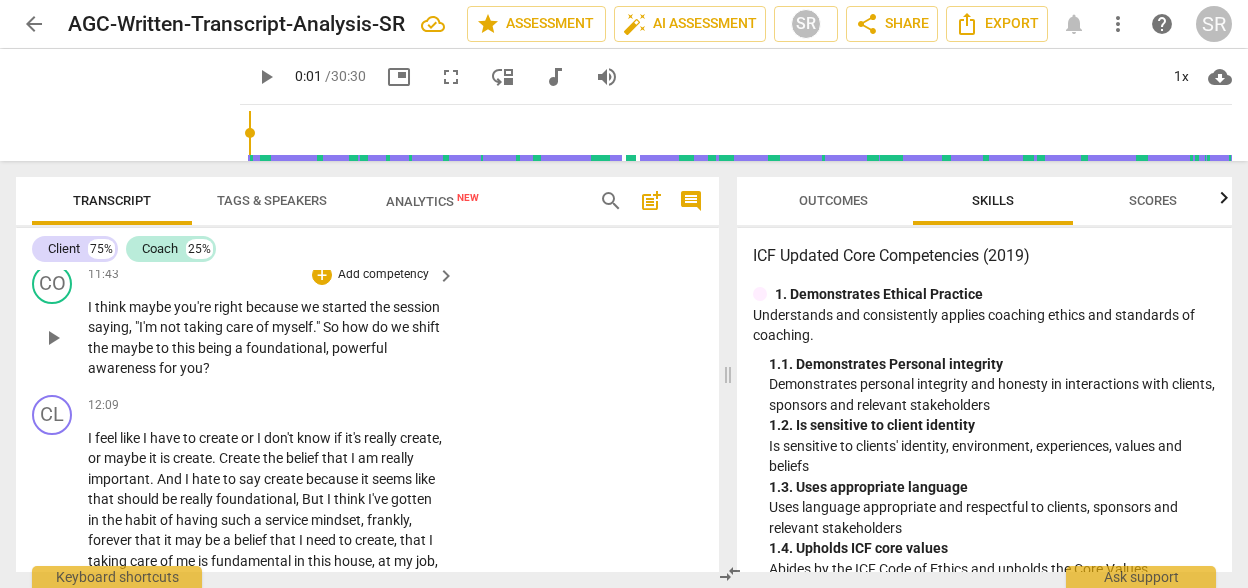 scroll, scrollTop: 4570, scrollLeft: 0, axis: vertical 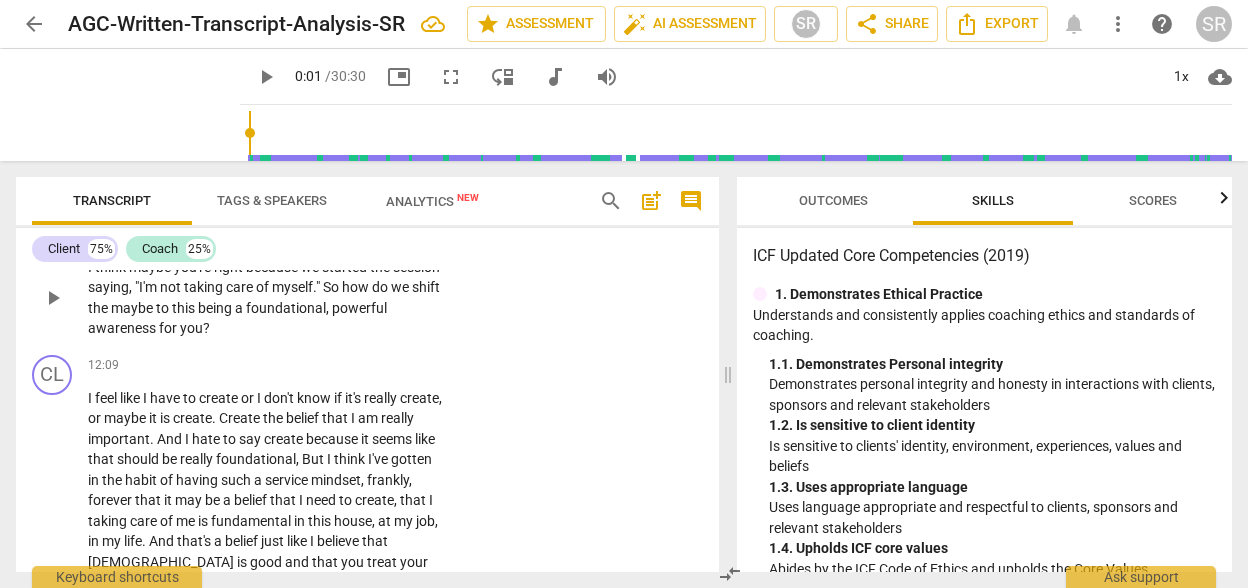 click on "CL play_arrow pause 12:09 + Add competency keyboard_arrow_right I   feel   like   I   have   to   create   or   I   don't   know   if   it's   really   create ,   or   maybe   it   is   create .   Create   the   belief   that   I   am   really   important .   And   I   hate   to   say   create   because   it   seems   like   that   should   be   really   foundational ,   But   I   think   I've   gotten   in   the   habit   of   having   such   a   service   mindset ,   frankly ,   forever   that   it   may   be   a   belief   that   I   need   to   create ,   that   I   taking   care   of   me   is   fundamental   in   this   house ,   at   my   job ,   in   my   life .   And   that's   a   belief   just   like   I   believe   that   [DEMOGRAPHIC_DATA]   is   good   and   that   you   treat   your   neighbor   with   respect   and   we   take   care   of   the   members   of   the   family   and   those   are   fundamental   beliefs   that   are   indisputable   in   my   head .   But   I   think   I   probably   need   to" at bounding box center (367, 525) 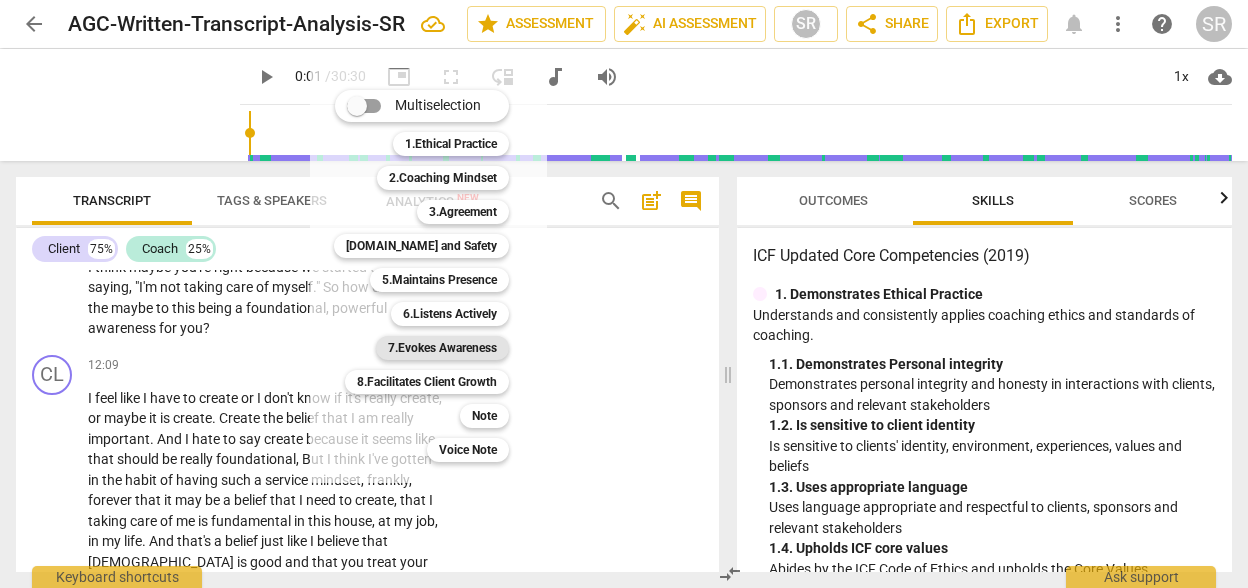 click on "7.Evokes Awareness" at bounding box center (442, 348) 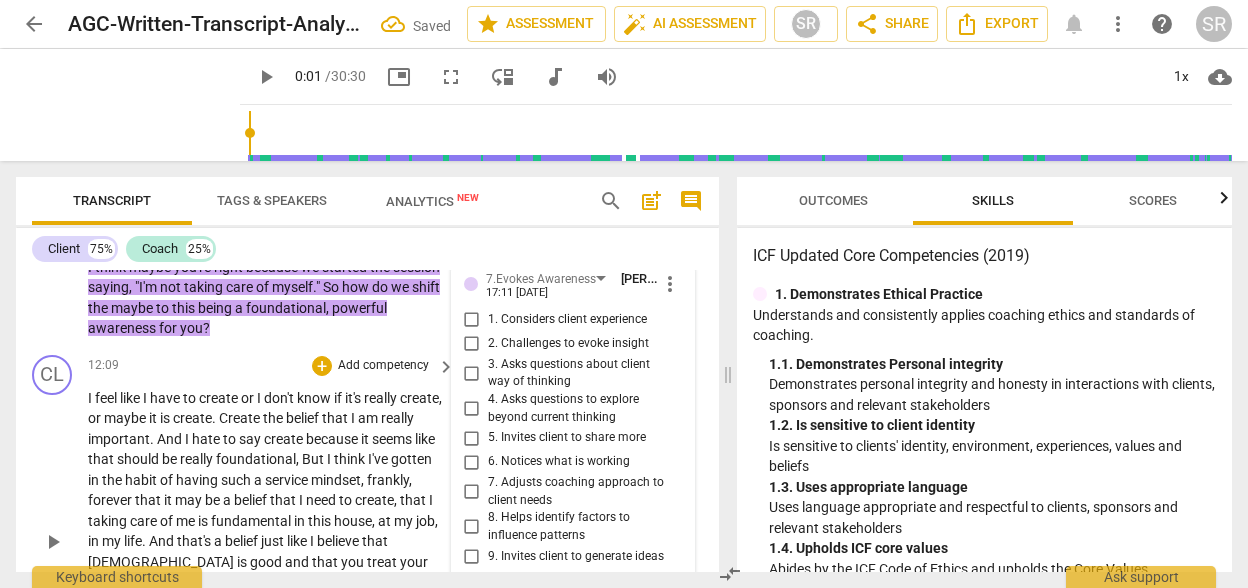 scroll, scrollTop: 4850, scrollLeft: 0, axis: vertical 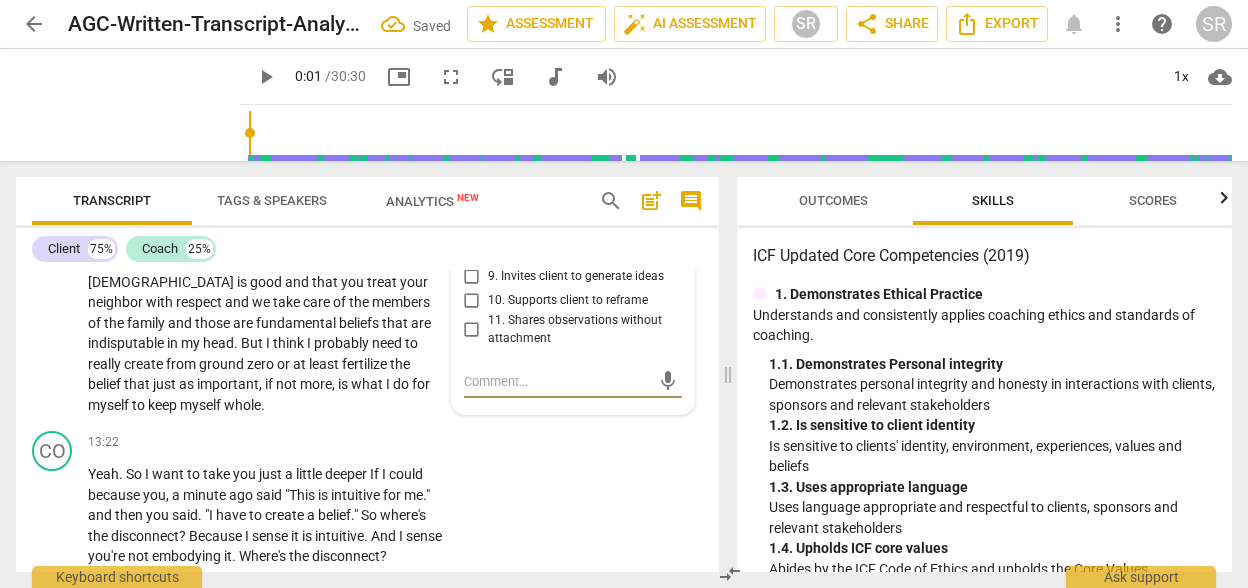 click on "10. Supports client to reframe" at bounding box center (472, 300) 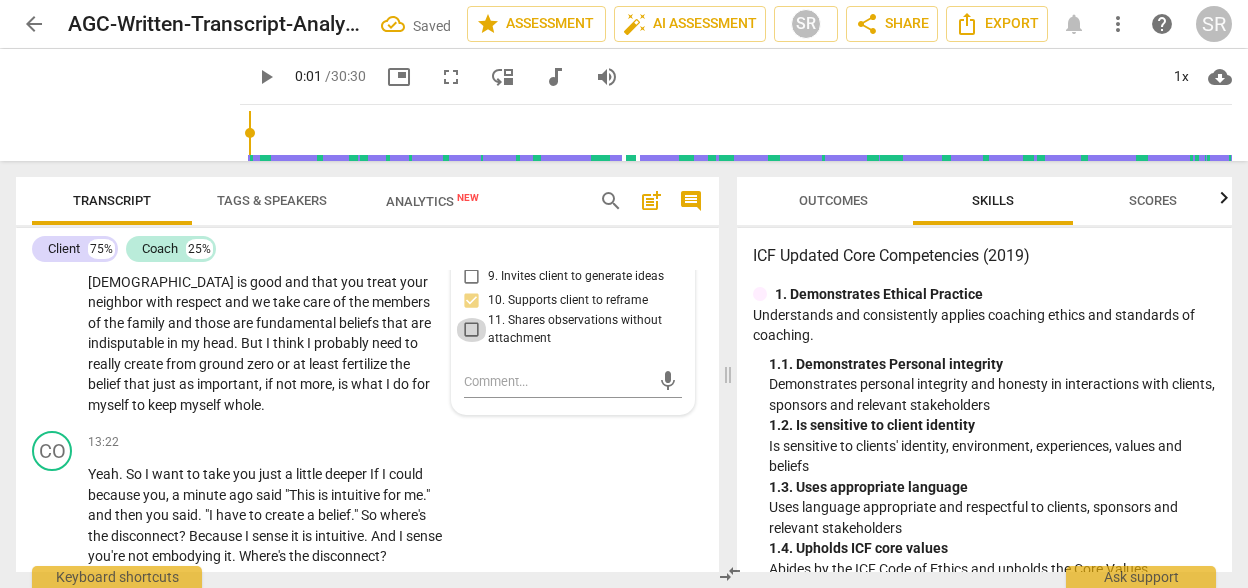 click on "11. Shares observations without attachment" at bounding box center (472, 330) 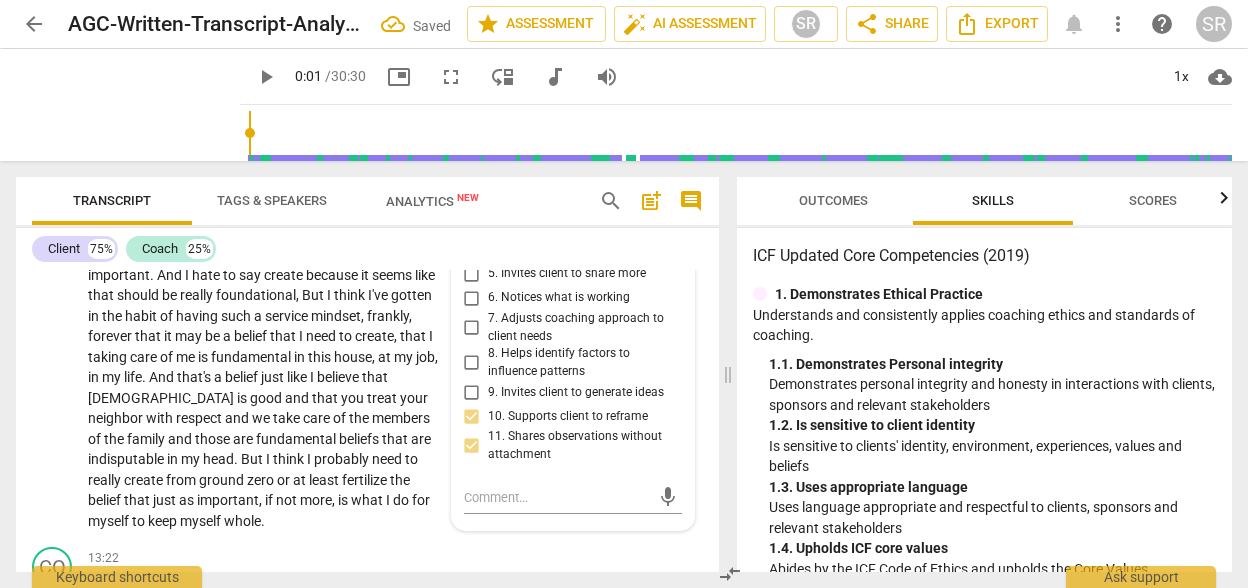scroll, scrollTop: 4730, scrollLeft: 0, axis: vertical 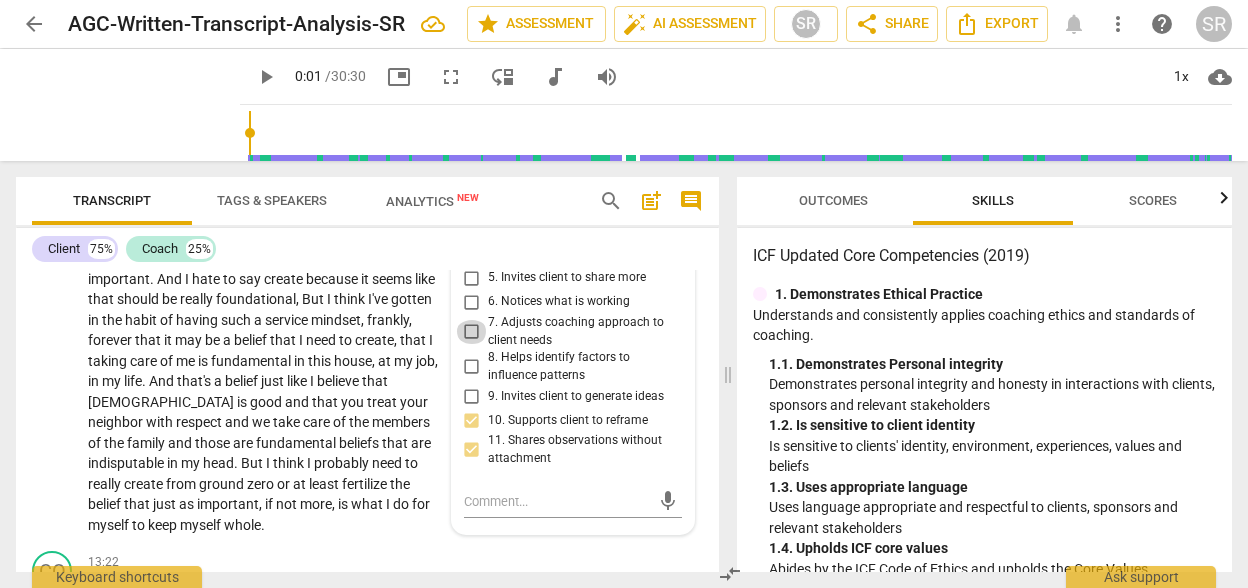 click on "7. Adjusts coaching approach to client needs" at bounding box center [472, 332] 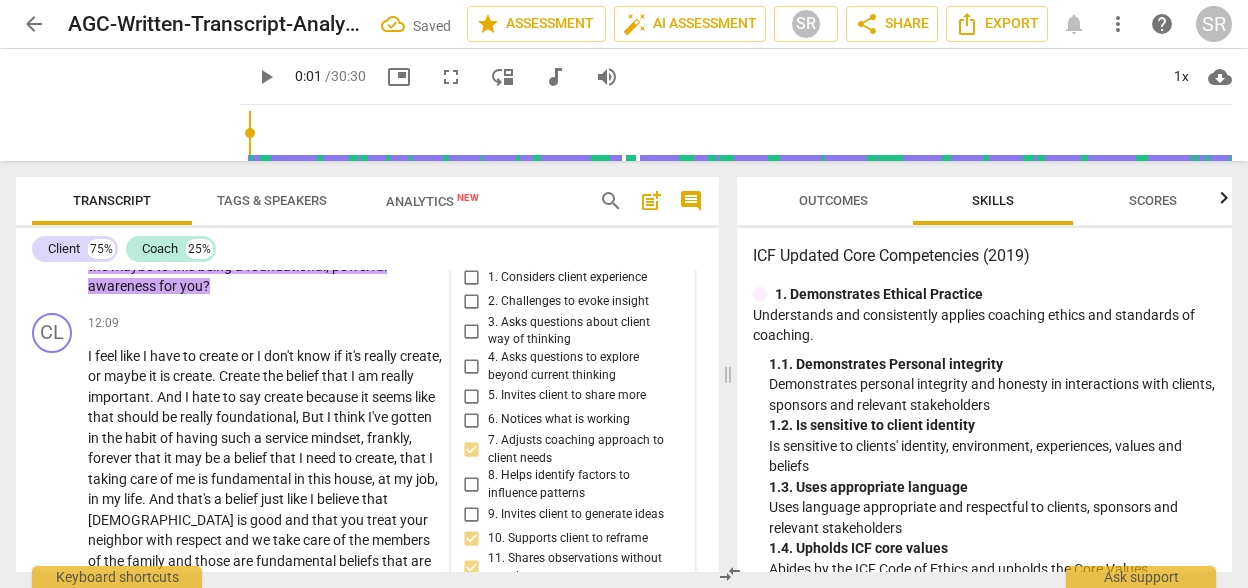 scroll, scrollTop: 4610, scrollLeft: 0, axis: vertical 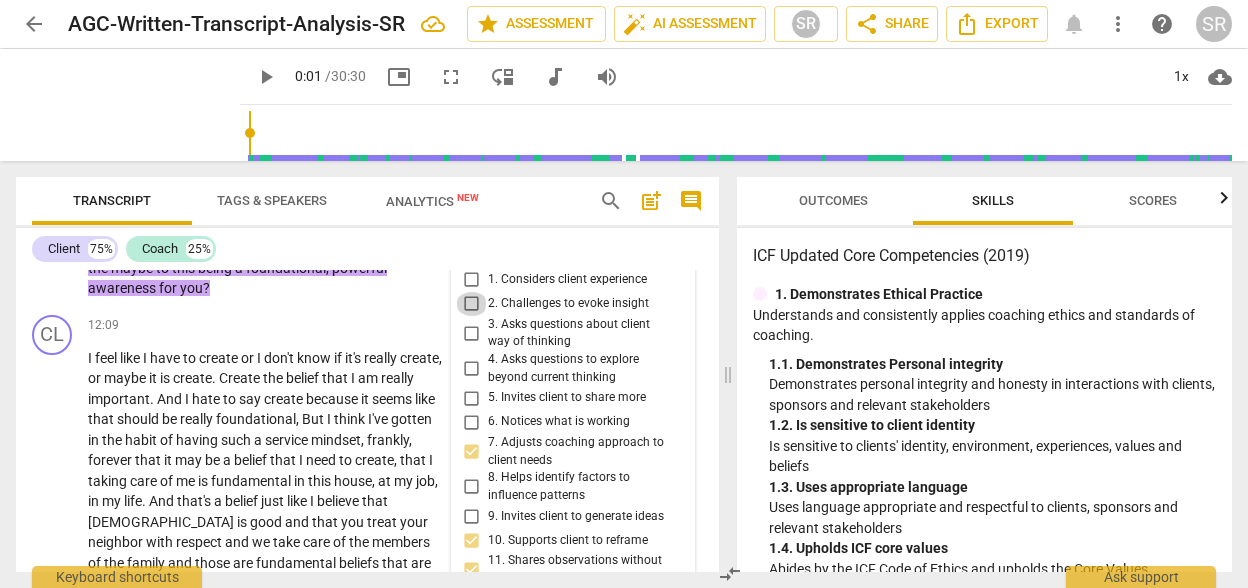 click on "2. Challenges to evoke insight" at bounding box center [472, 304] 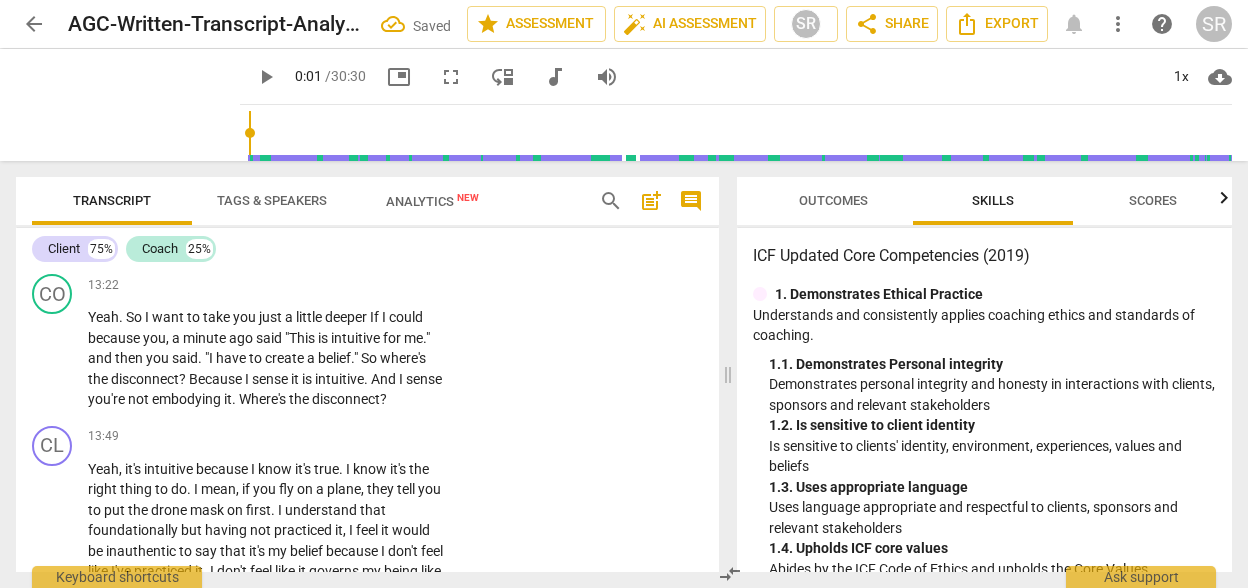 scroll, scrollTop: 5010, scrollLeft: 0, axis: vertical 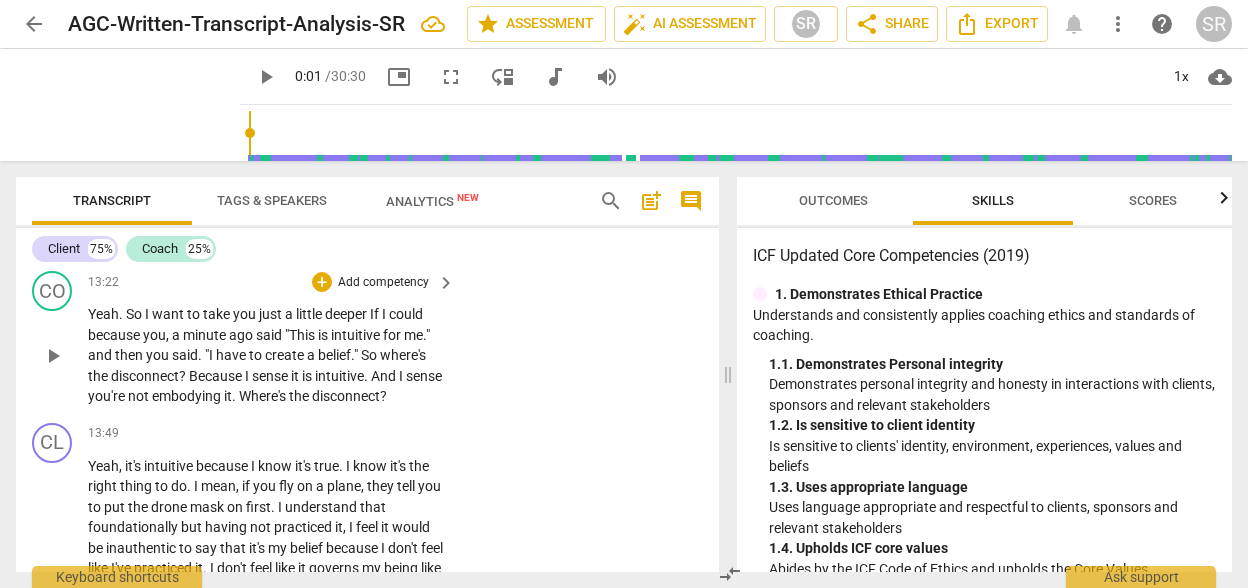 click on "embodying" at bounding box center (188, 396) 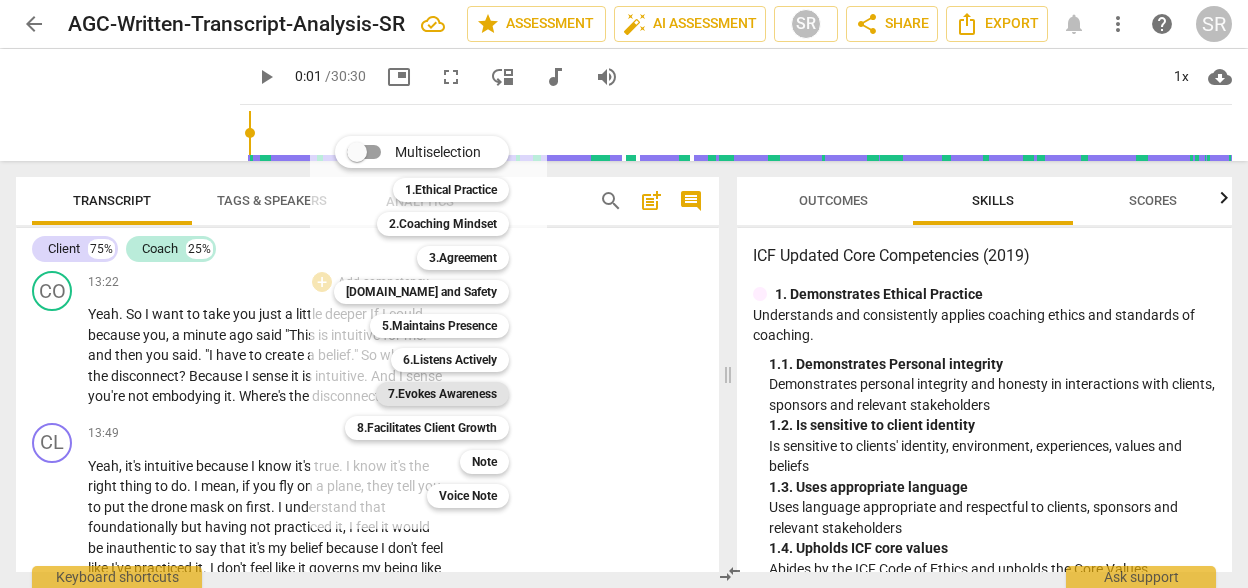 click on "7.Evokes Awareness" at bounding box center [442, 394] 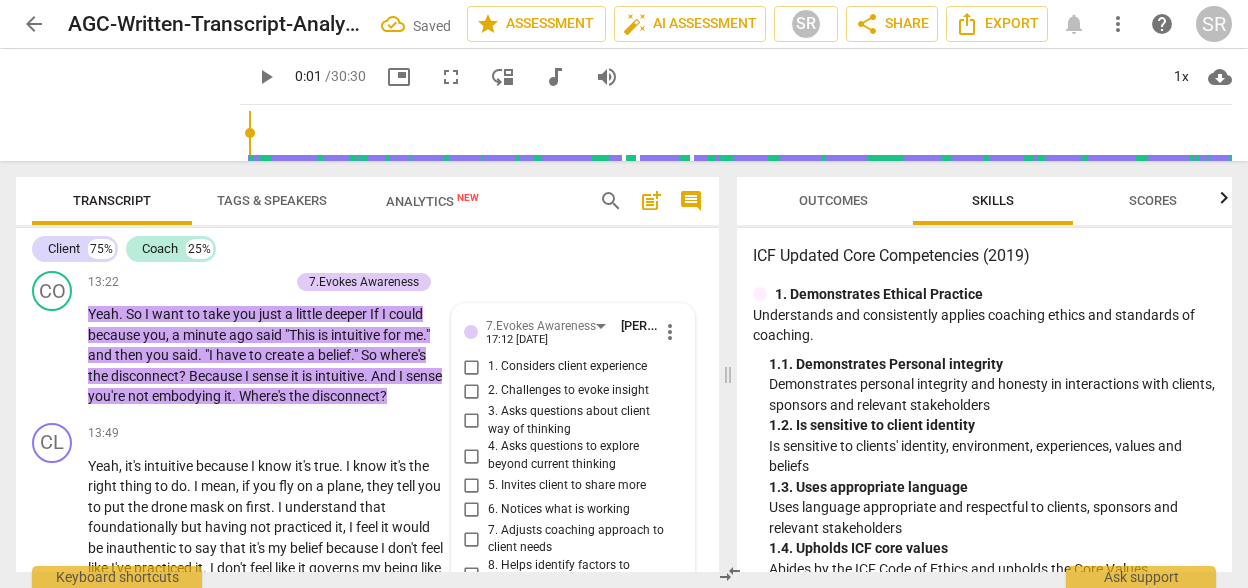 scroll, scrollTop: 5338, scrollLeft: 0, axis: vertical 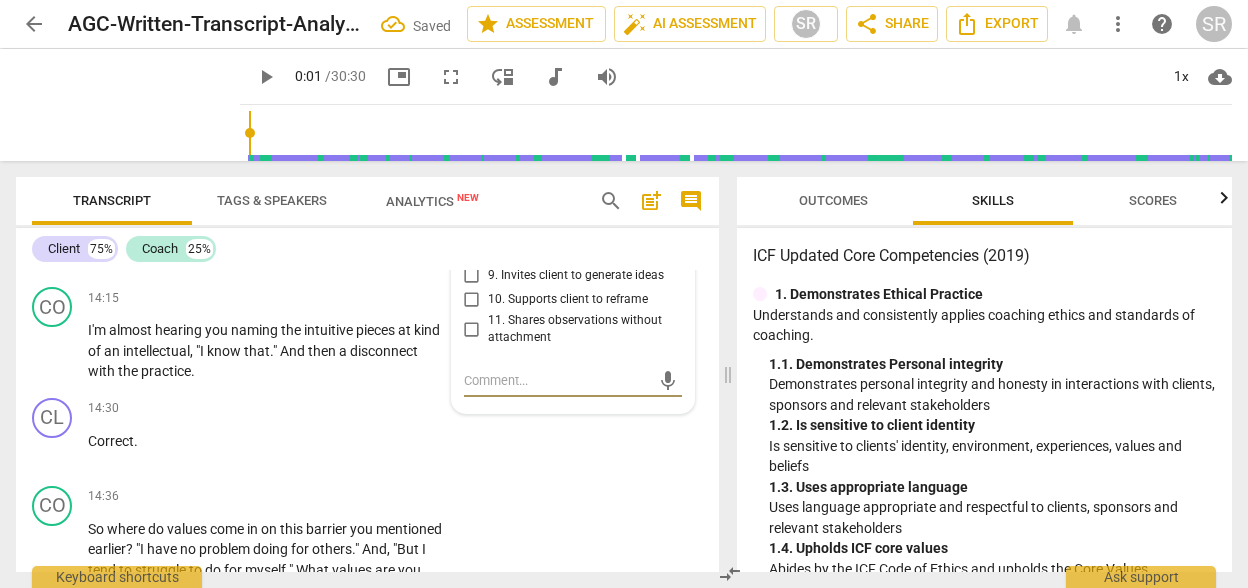 click at bounding box center (557, 380) 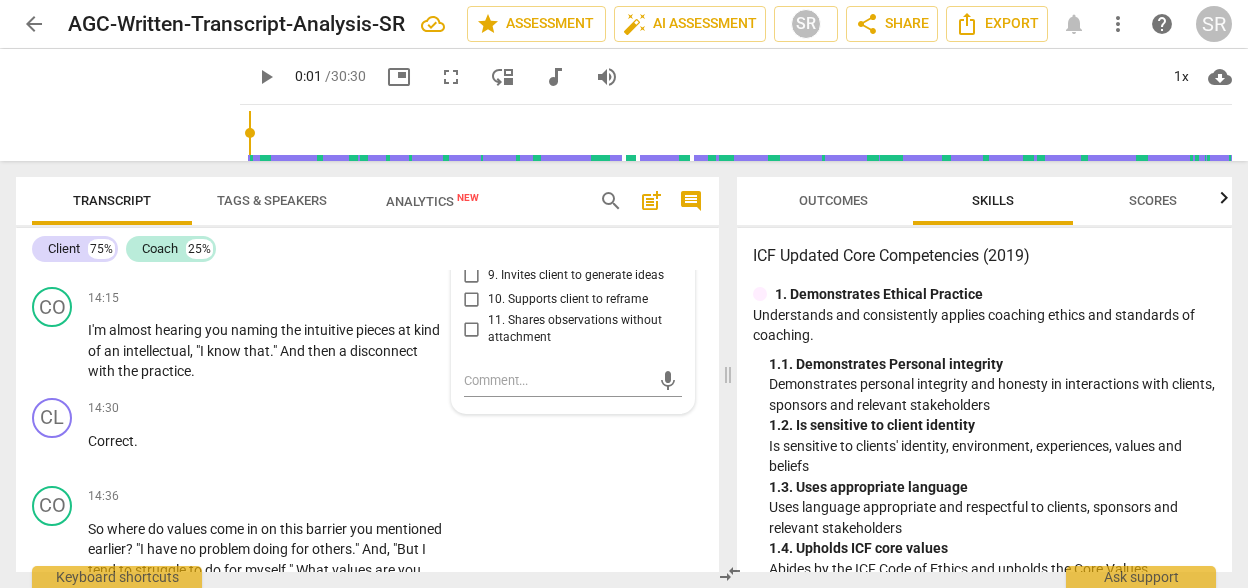 click on "11. Shares observations without attachment" at bounding box center (581, 329) 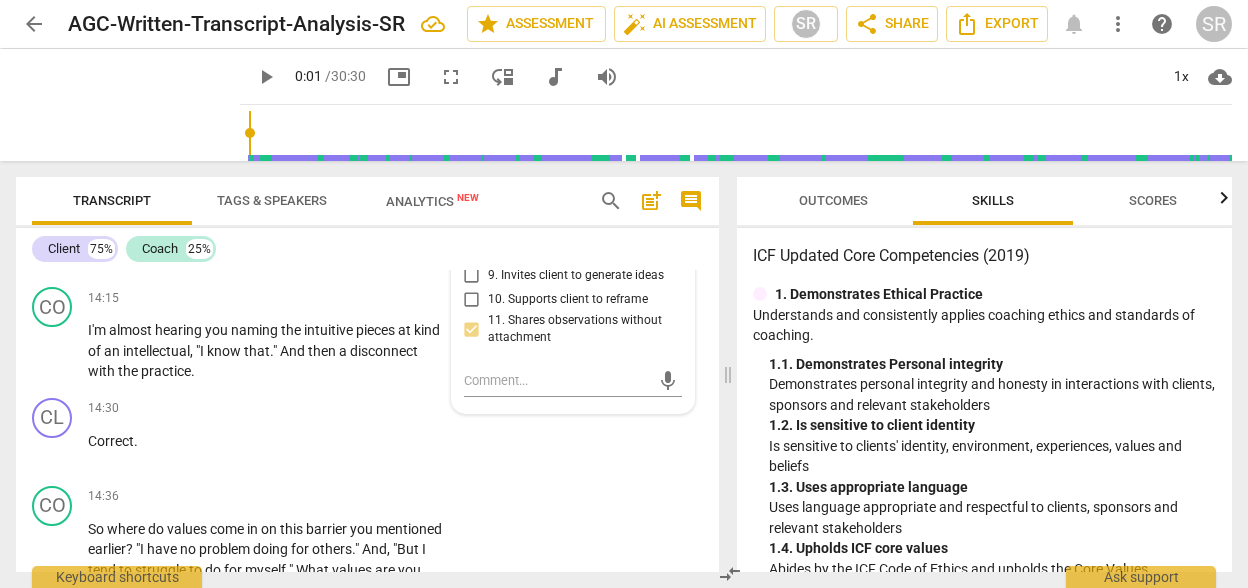 click on "Client 75% Coach 25% CL play_arrow pause 00:00 + Add competency keyboard_arrow_right Hi ,   [PERSON_NAME] . CO play_arrow pause 00:03 + Add competency keyboard_arrow_right How   are   you   coming   into   this   session   [DATE] ? CL play_arrow pause 00:08 + Add competency keyboard_arrow_right I   have   a   lot   of   stuff   swirling   around   in   my   head ,   but   I   also   have   a   lot   of   things   that   I'm   working   to   manage   and   to   accomplish .   So   feel   like   I   can   get   focused   for   our   discussion   [DATE] . CO play_arrow pause 00:22 + Add competency 2.Coaching Mindset comment 1 keyboard_arrow_right Fabulous .   That's   great   to   hear .   So   you   were   simmering   for   a   little   bit ,   [PERSON_NAME] ,   throughout   the   idea   of   who   might   want   to   be   coached ,   and   what   surfaced   for   you   as   you   were   pondering   as   important   for   a   topic   in   our   session   [DATE] ? 2.Coaching Mindset [PERSON_NAME] 11:44 [DATE] SR [PERSON_NAME]  ( edited" at bounding box center (367, 400) 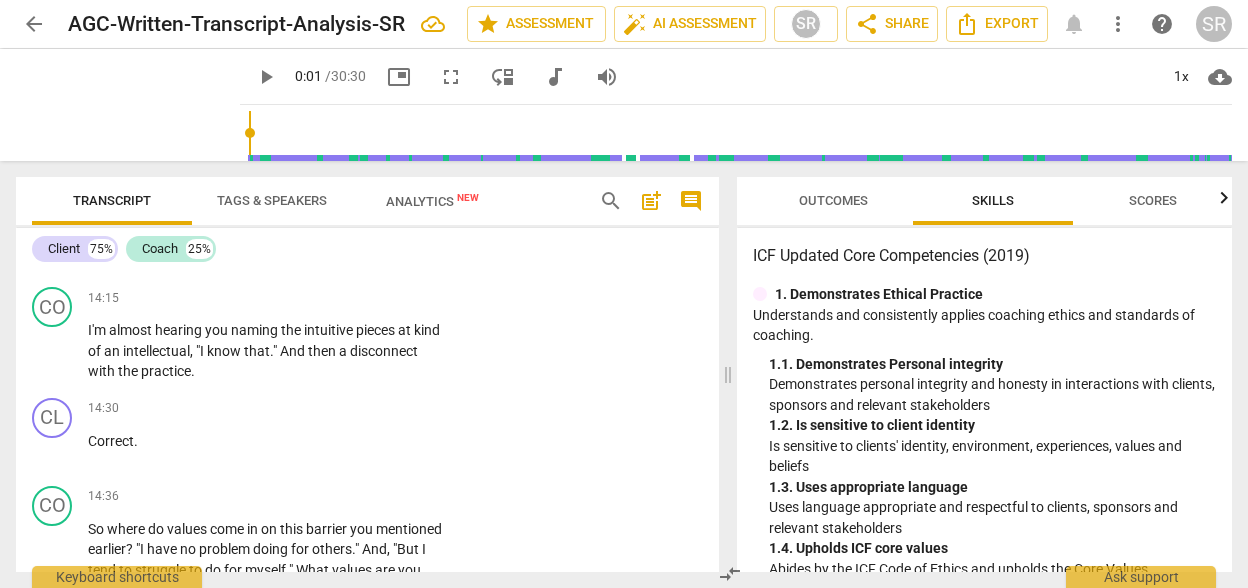 click on "CL play_arrow pause 13:49 + Add competency keyboard_arrow_right Yeah ,   it's   intuitive   because   I   know   it's   true .   I   know   it's   the   right   thing   to   do .   I   mean ,   if   you   fly   on   a   plane ,   they   tell   you   to   put   the   drone   mask   on   first .   I   understand   that   foundationally   but   having   not   practiced   it ,   I   feel   it   would   be   inauthentic   to   say   that   it's   my   belief   because   I   don't   feel   like   I've   practiced   it .   I   don't   feel   like   it   governs   my   being   like   some   of   the   other   beliefs ." at bounding box center [367, 183] 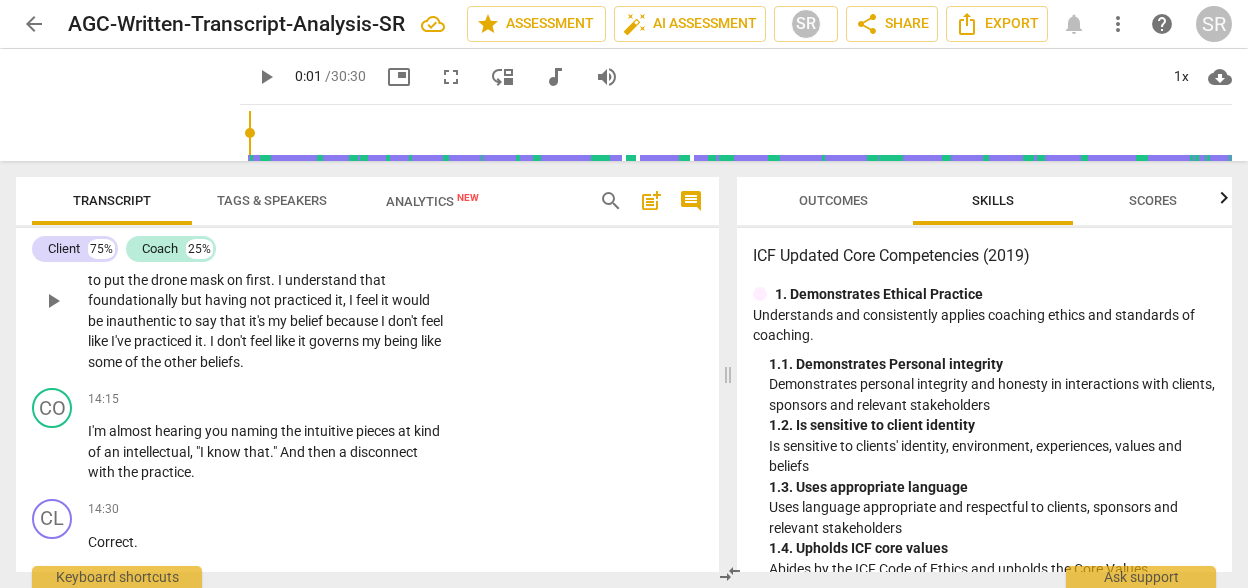 scroll, scrollTop: 4944, scrollLeft: 0, axis: vertical 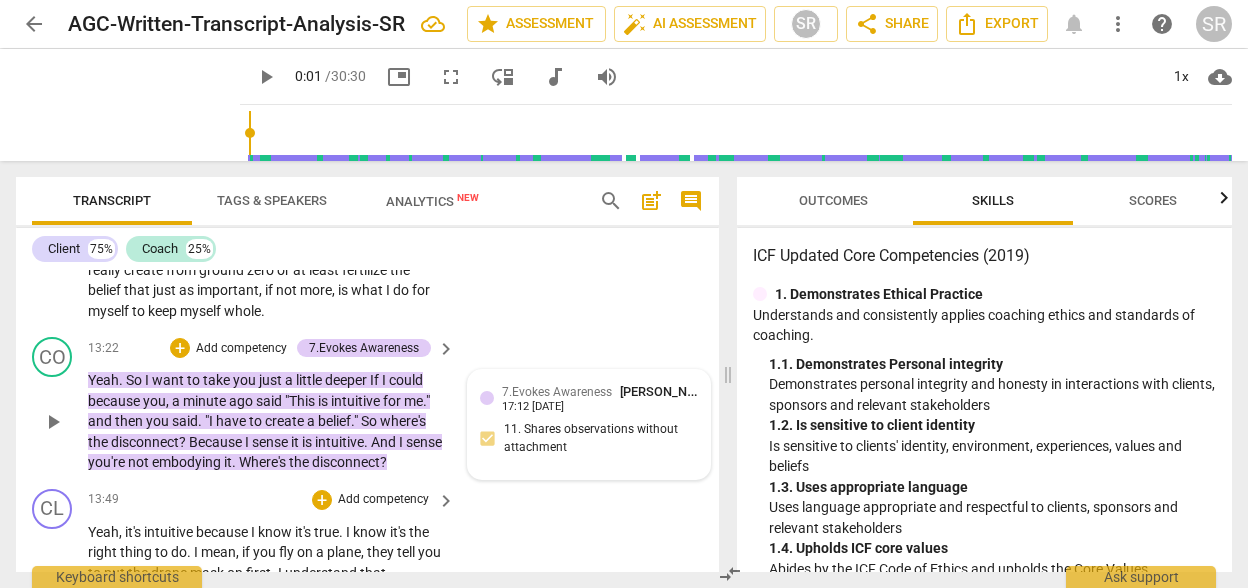 click on "17:12 [DATE]" at bounding box center (533, 407) 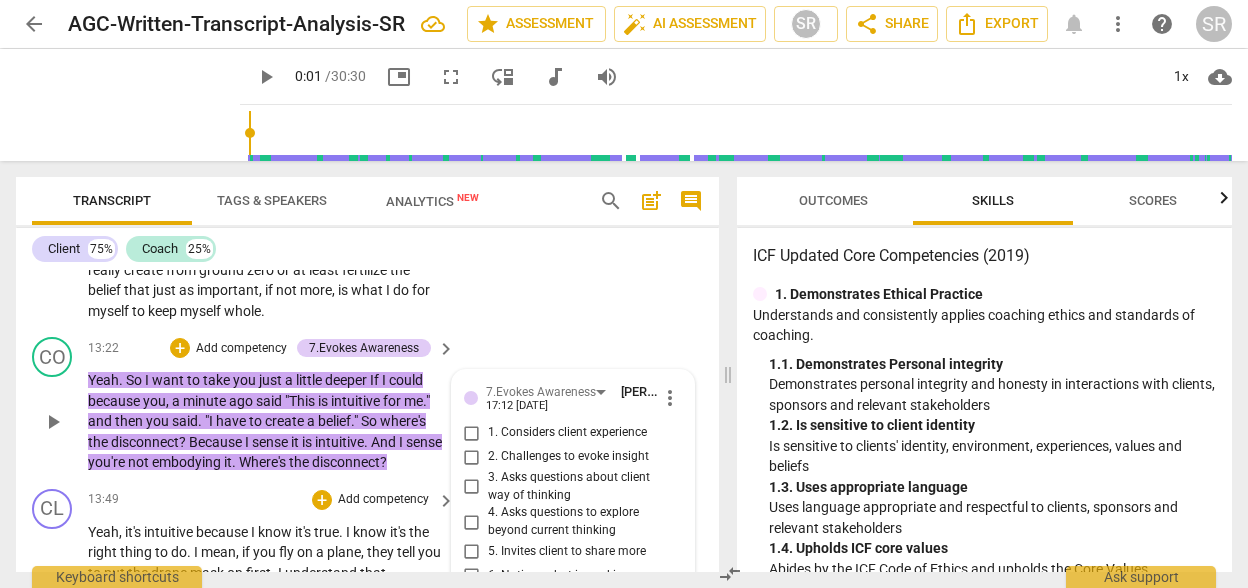 scroll, scrollTop: 5338, scrollLeft: 0, axis: vertical 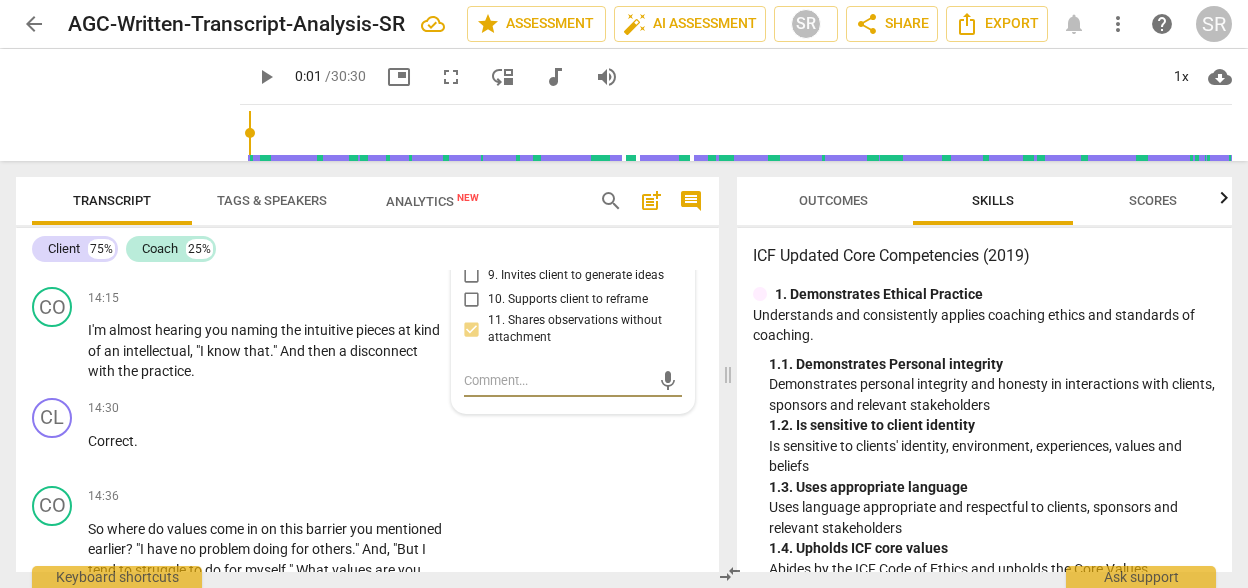 click on "8. Helps identify factors to influence patterns" at bounding box center (472, 246) 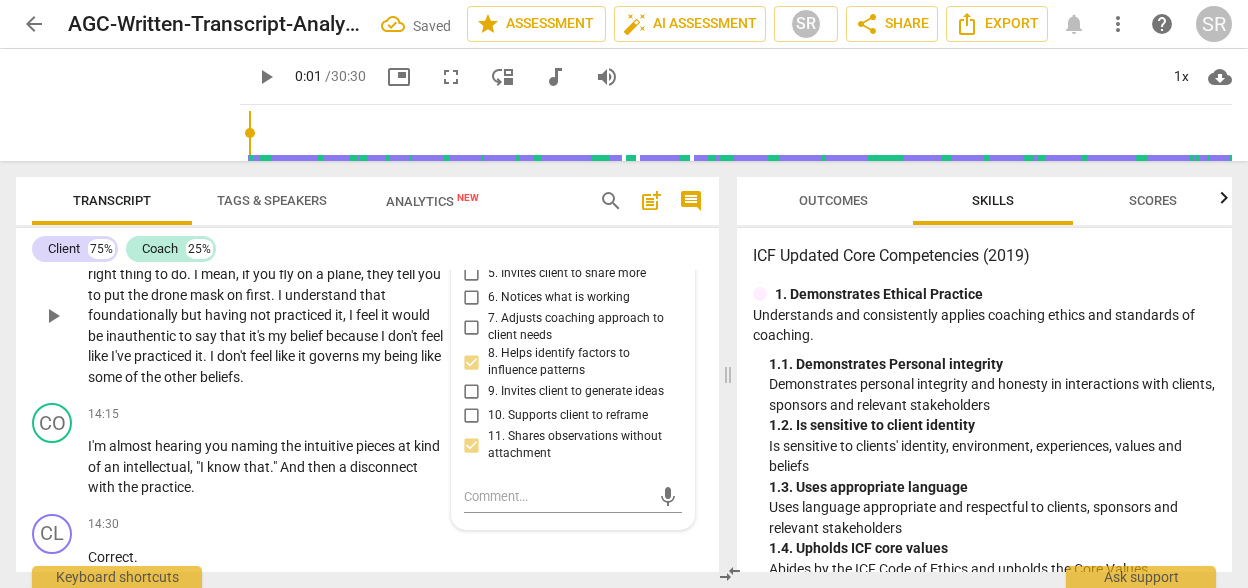 scroll, scrollTop: 5218, scrollLeft: 0, axis: vertical 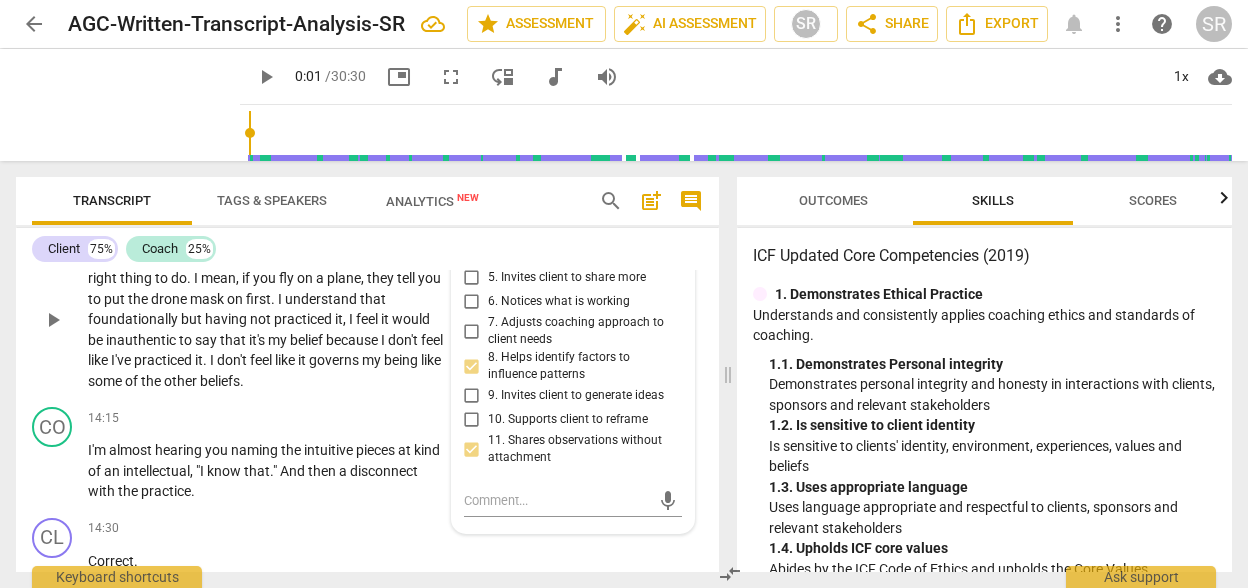 click on "5. Invites client to share more" at bounding box center [472, 278] 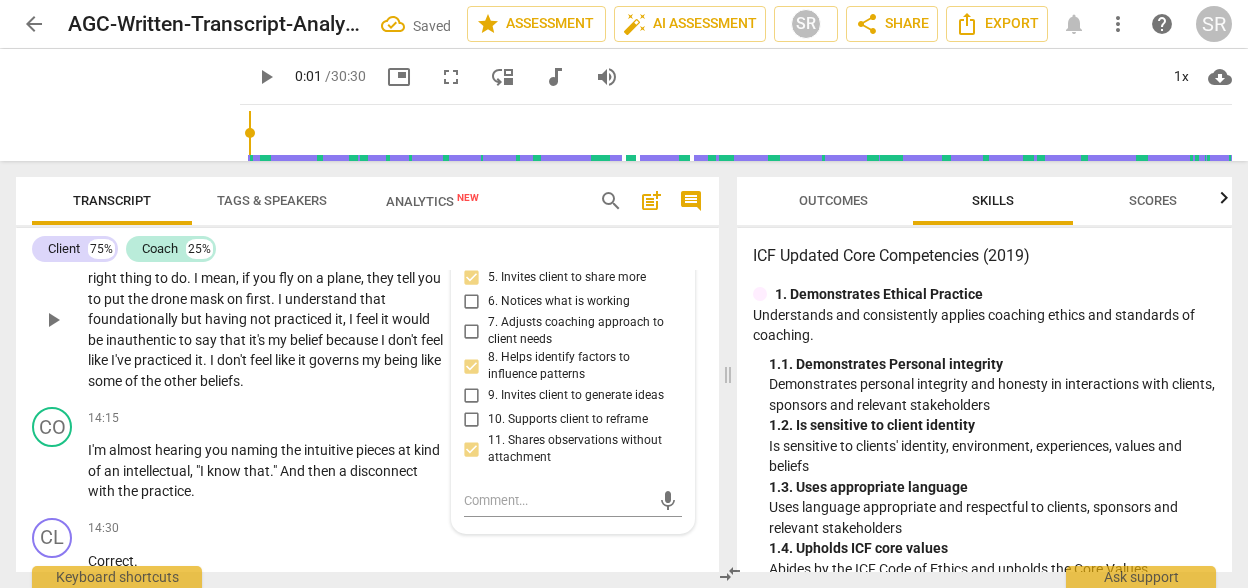 click on "4. Asks questions to explore beyond current thinking" at bounding box center (472, 248) 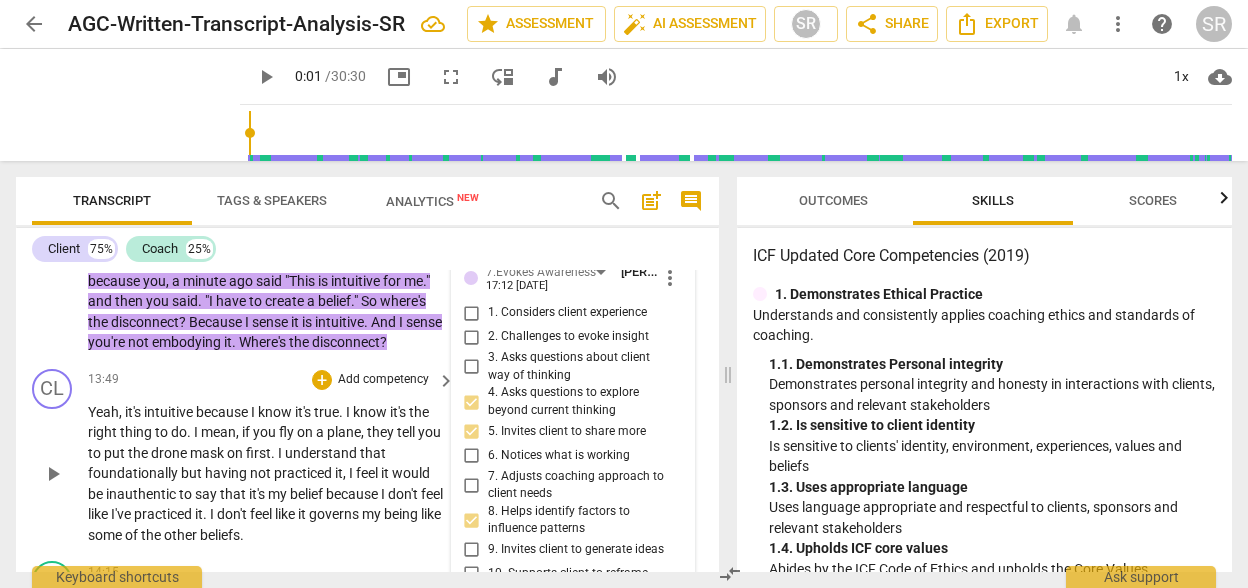scroll, scrollTop: 5058, scrollLeft: 0, axis: vertical 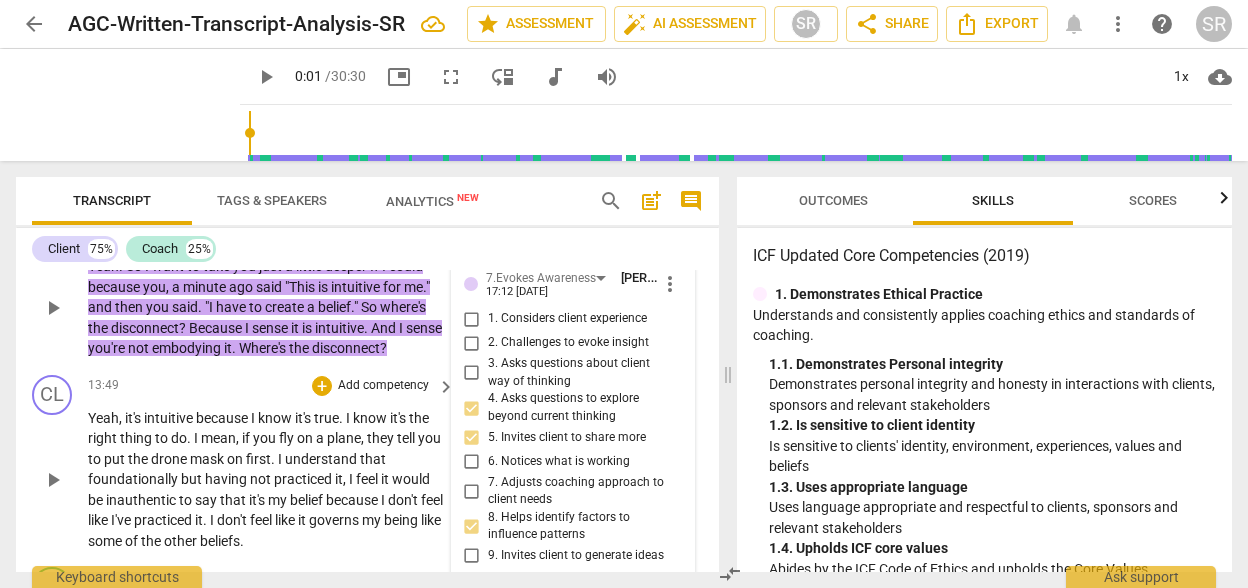 click on "2. Challenges to evoke insight" at bounding box center (472, 343) 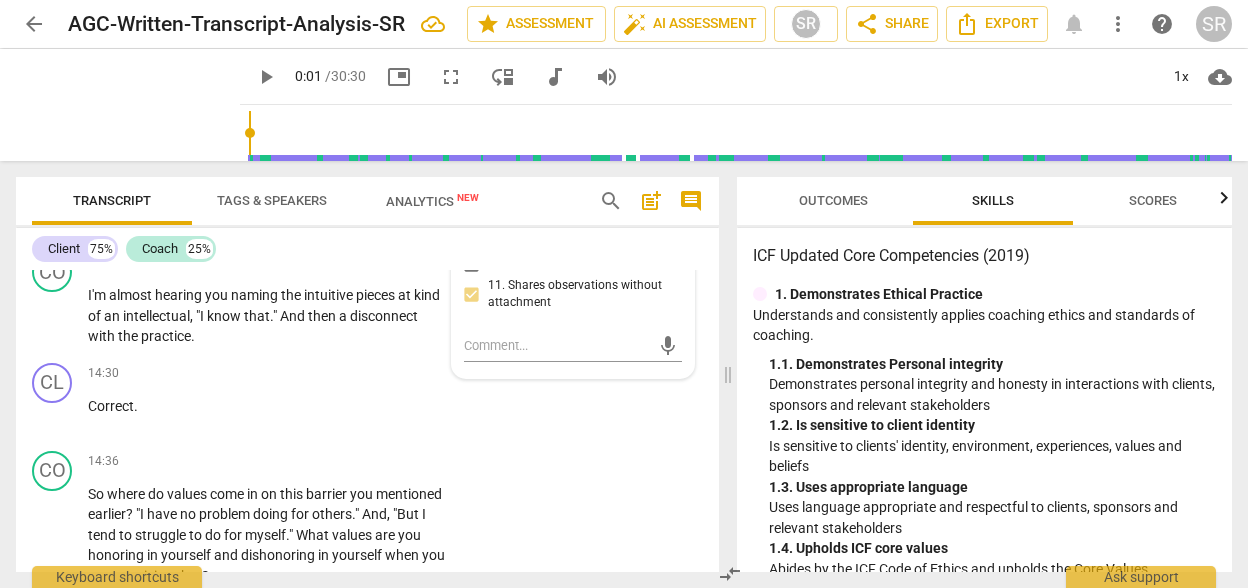 scroll, scrollTop: 5378, scrollLeft: 0, axis: vertical 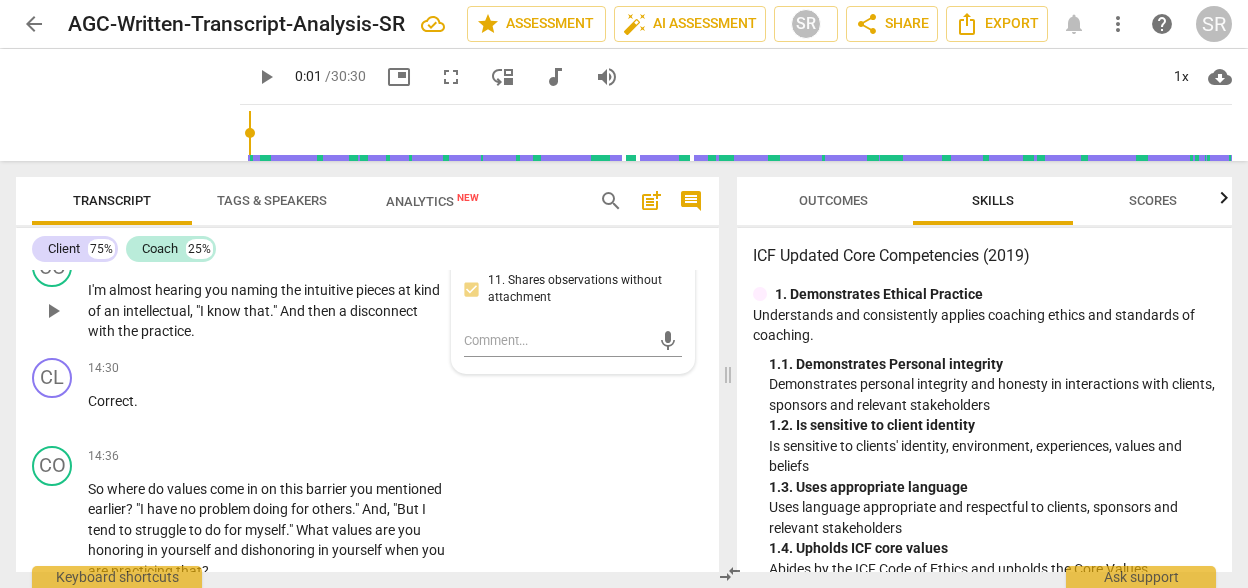 click on "Add competency" at bounding box center [383, 259] 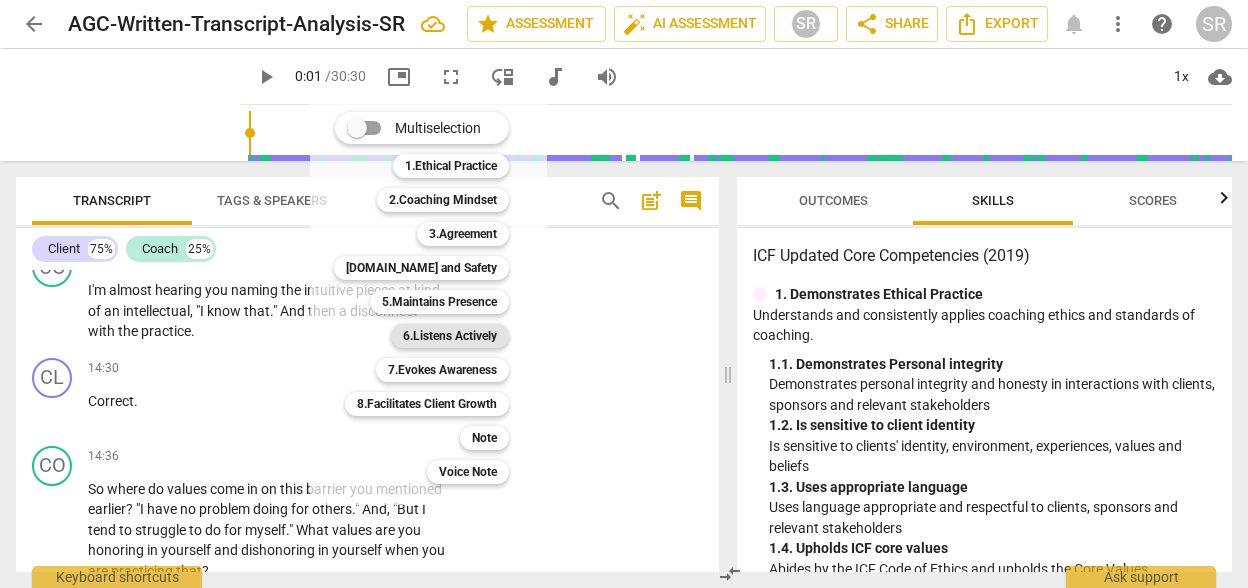 click on "6.Listens Actively" at bounding box center (450, 336) 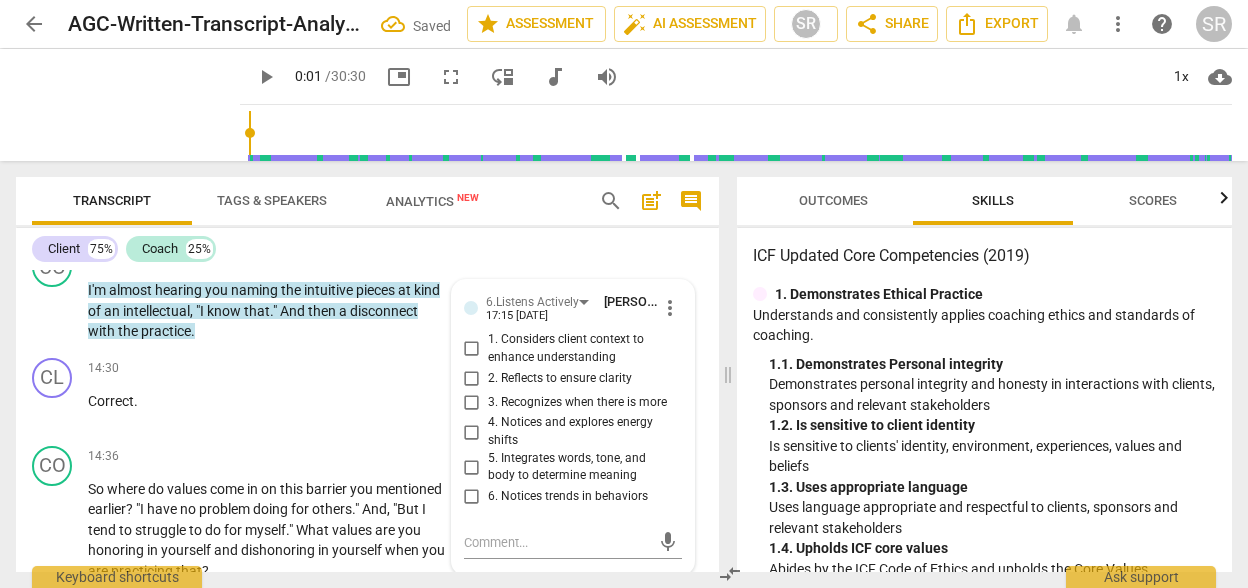 scroll, scrollTop: 5540, scrollLeft: 0, axis: vertical 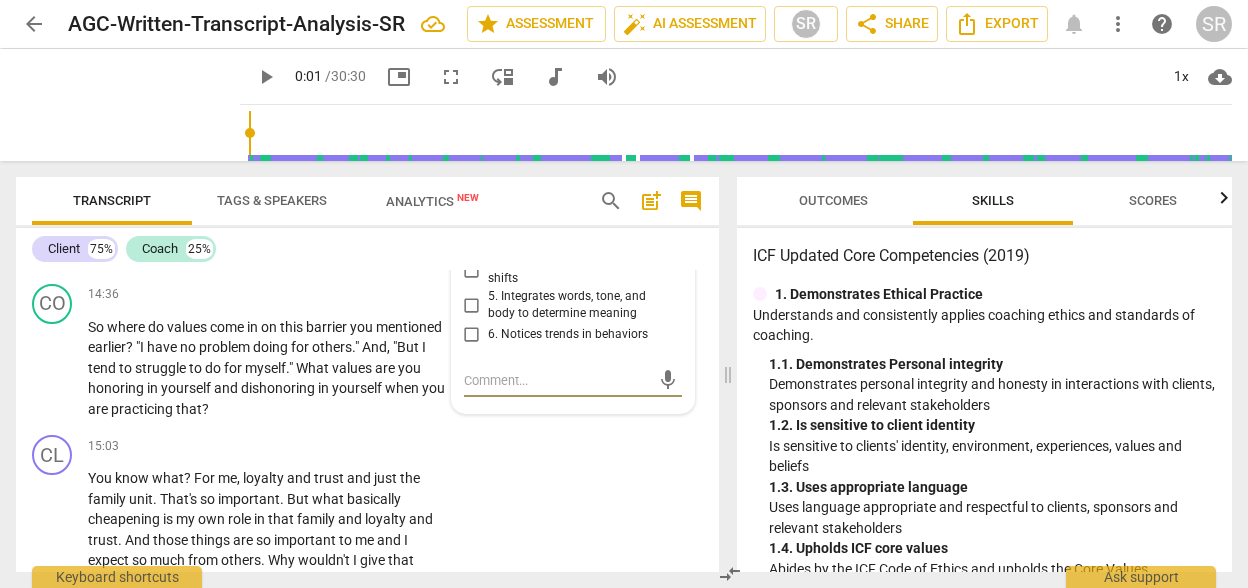 click on "4. Notices and explores energy shifts" at bounding box center [581, 269] 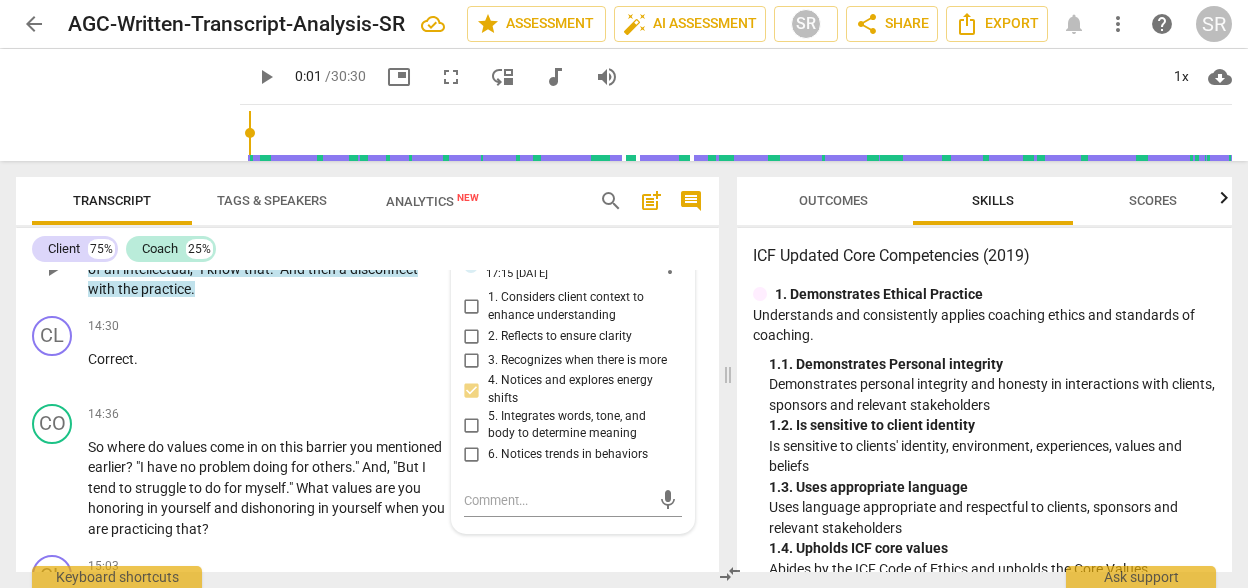 scroll, scrollTop: 5380, scrollLeft: 0, axis: vertical 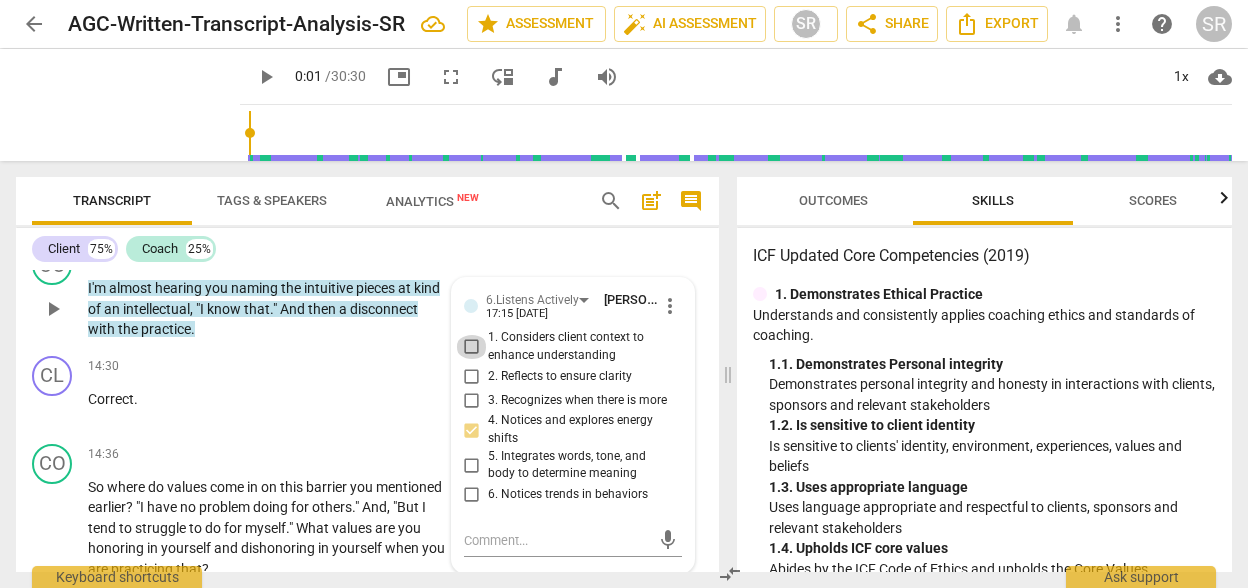 click on "1. Considers client context to enhance understanding" at bounding box center (472, 347) 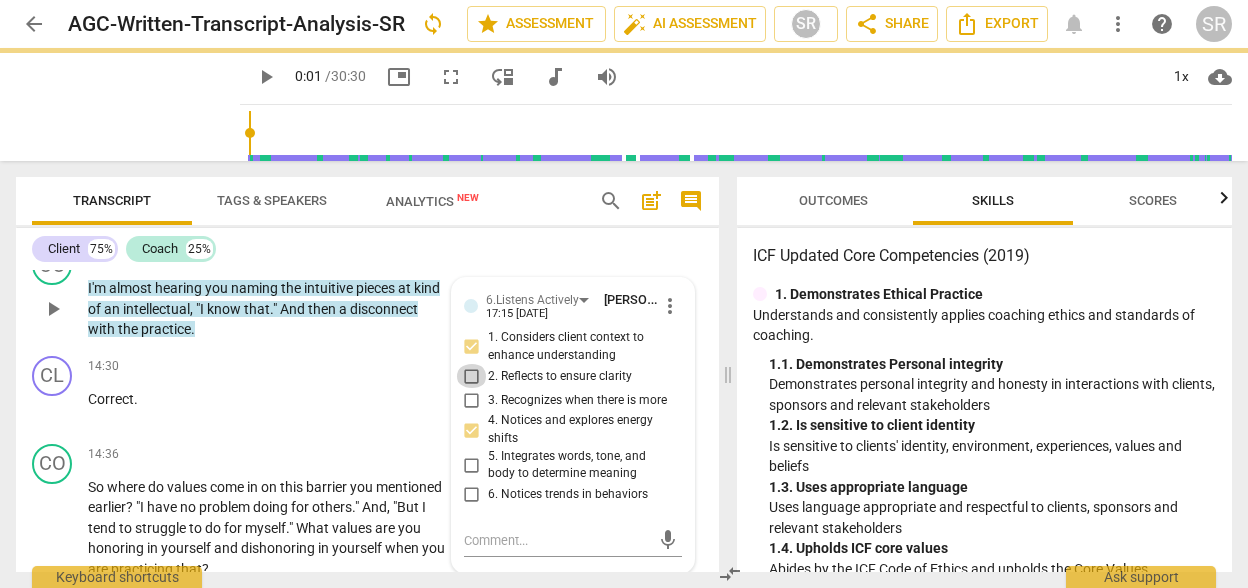 click on "2. Reflects to ensure clarity" at bounding box center [472, 376] 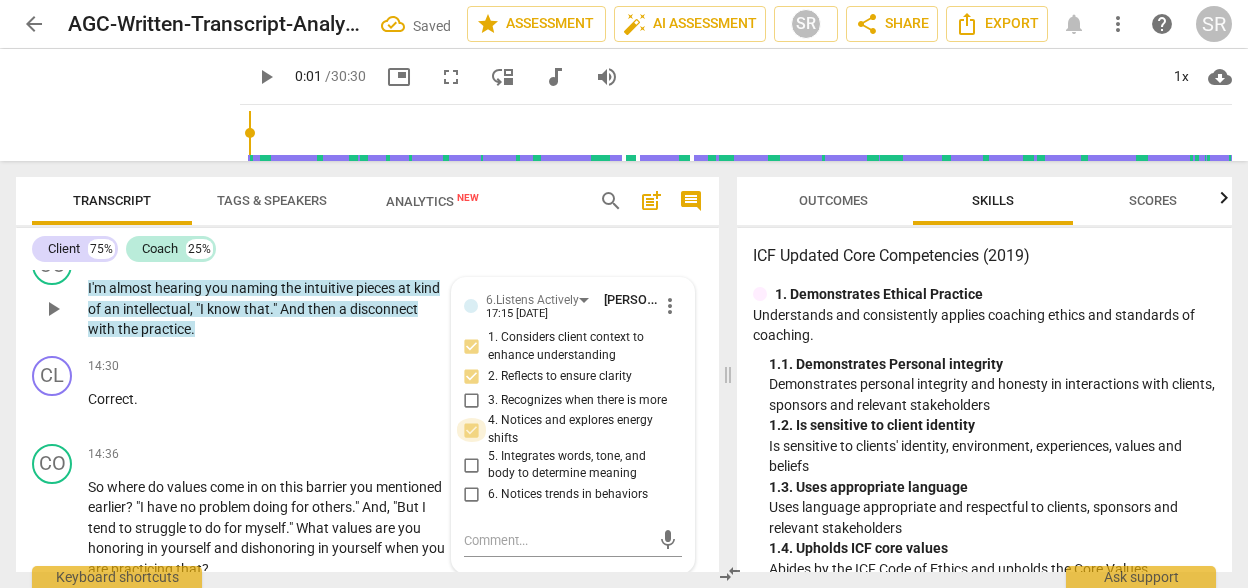 click on "4. Notices and explores energy shifts" at bounding box center [472, 430] 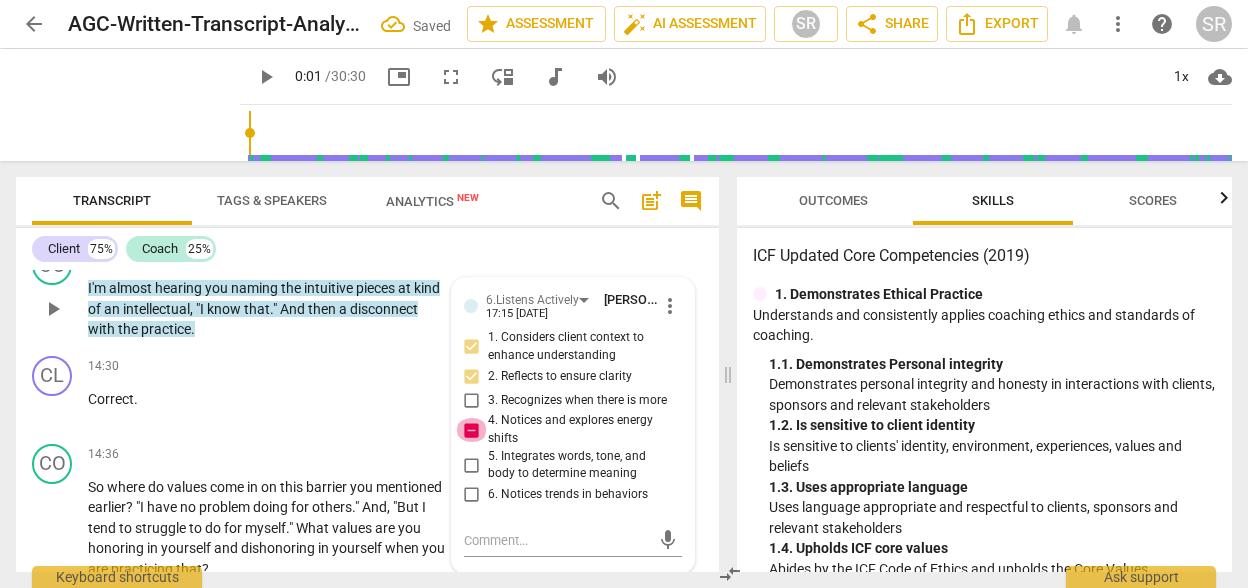 click on "4. Notices and explores energy shifts" at bounding box center [472, 430] 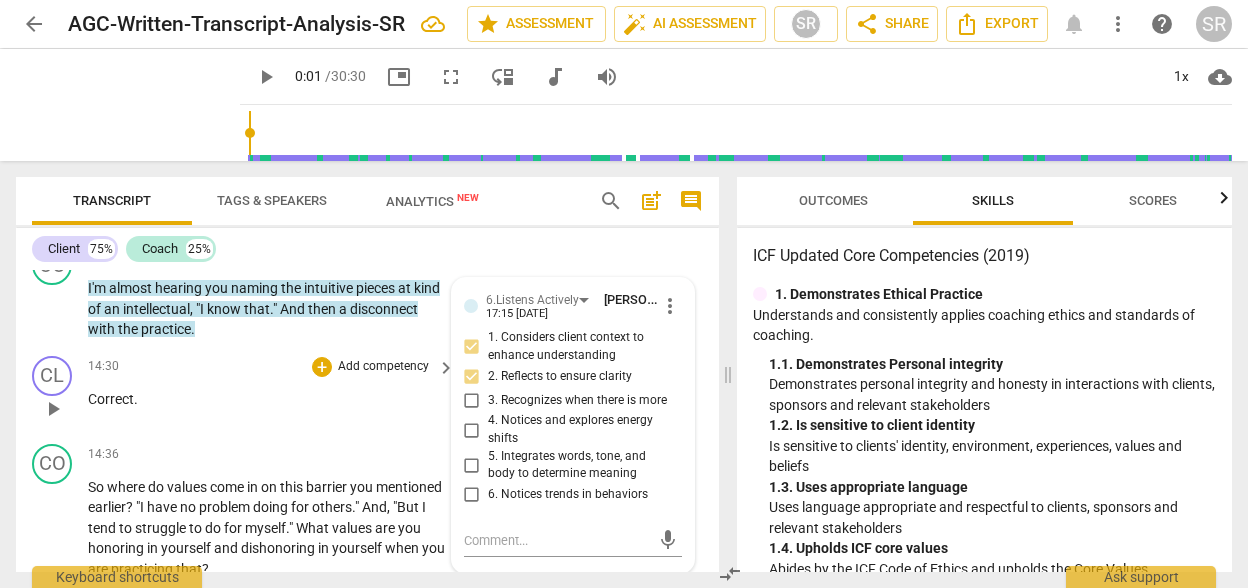 click on "14:30 + Add competency keyboard_arrow_right Correct ." at bounding box center [272, 392] 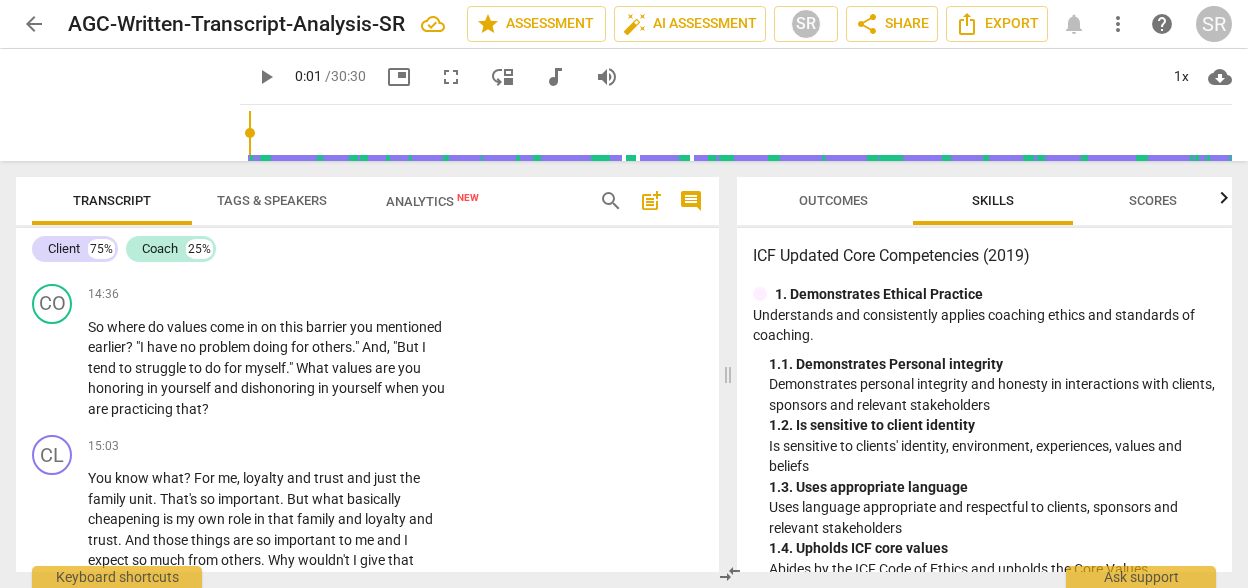 scroll, scrollTop: 5580, scrollLeft: 0, axis: vertical 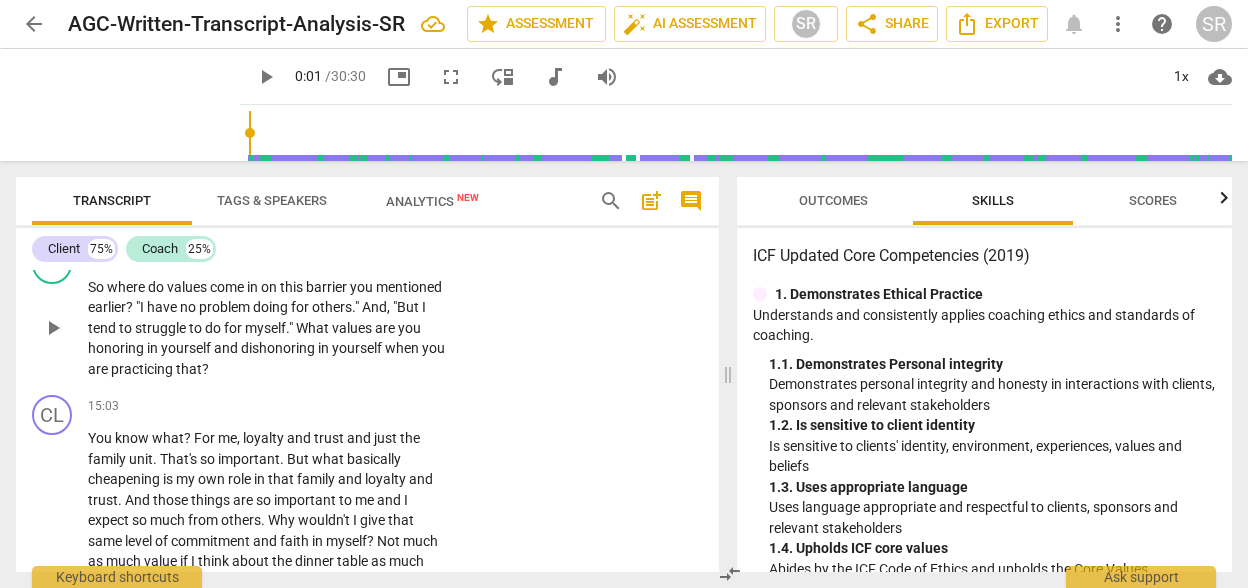click on "+" at bounding box center (322, 255) 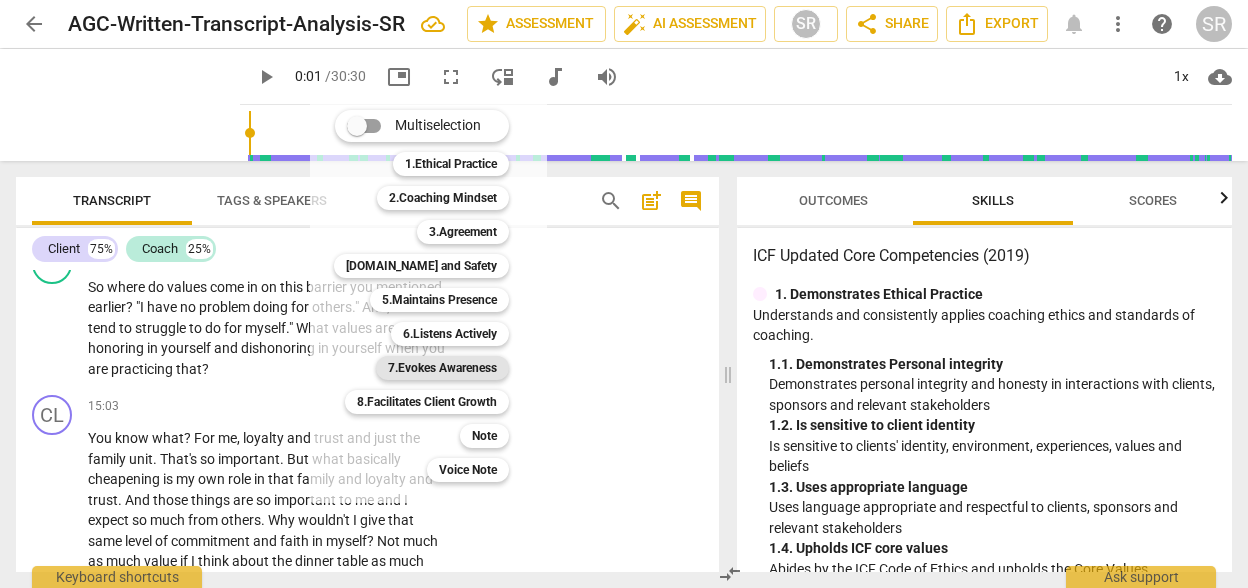 click on "7.Evokes Awareness" at bounding box center (442, 368) 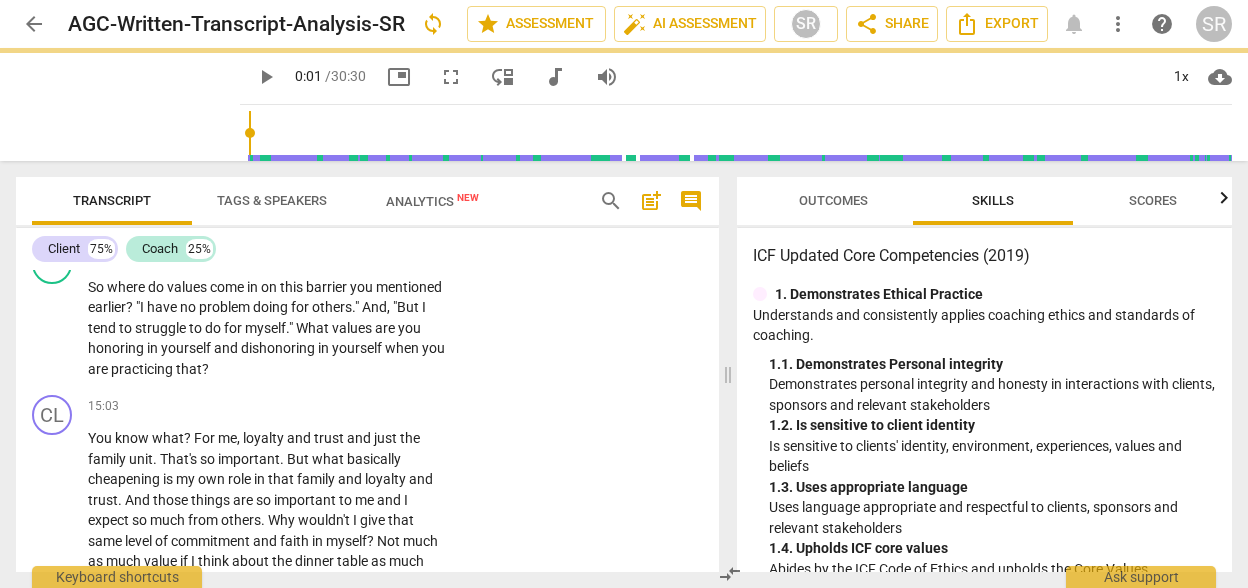 scroll, scrollTop: 5880, scrollLeft: 0, axis: vertical 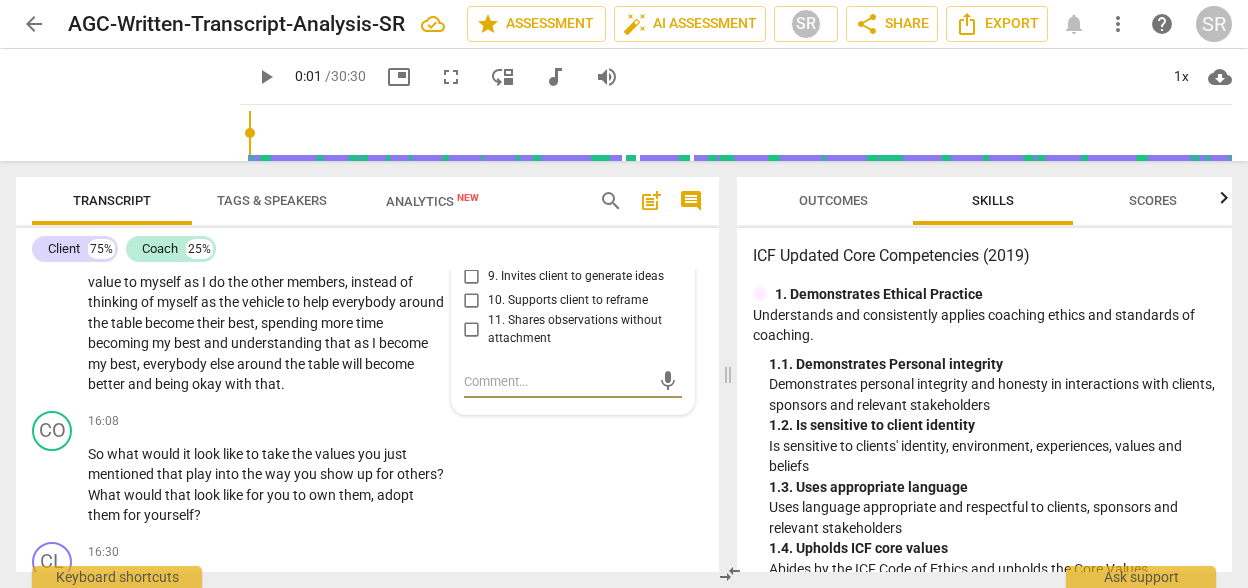 click on "Client 75% Coach 25%" at bounding box center (367, 249) 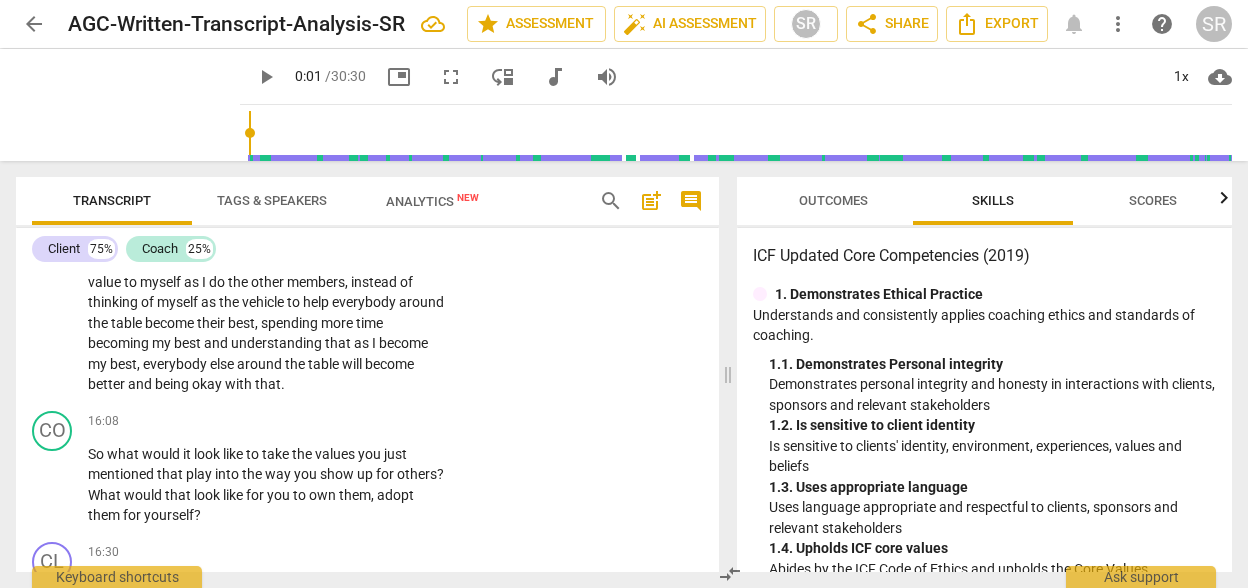 click on "Client 75% Coach 25%" at bounding box center (367, 249) 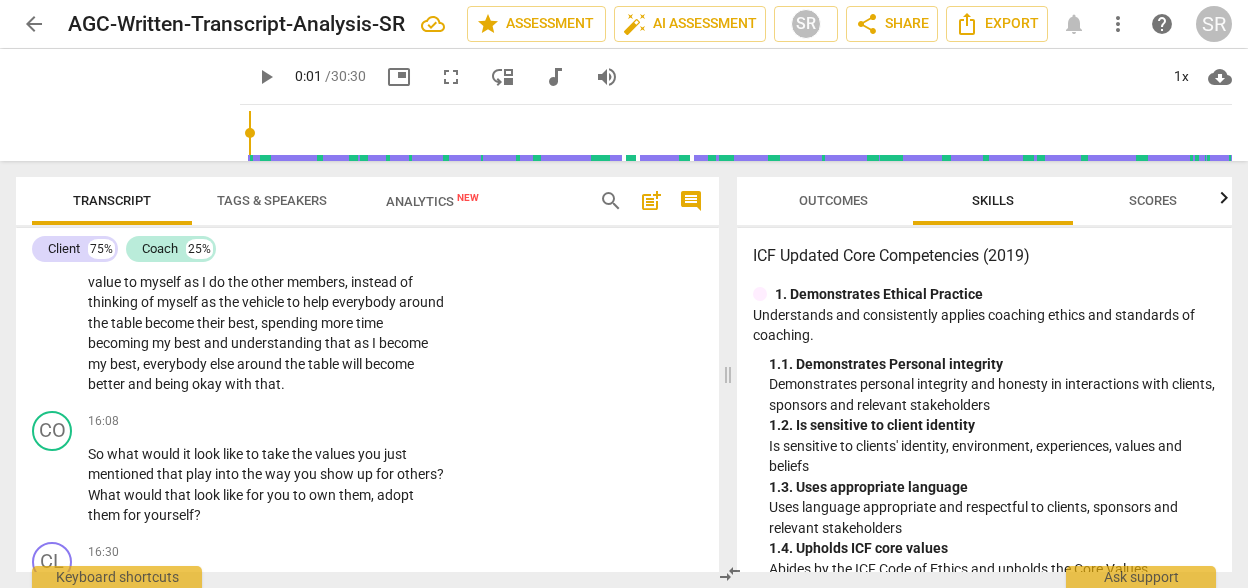 click on "You   know   what ?   For   me ,   loyalty   and   trust   and   just   the   family   unit .   That's   so   important .   But   what   basically   cheapening   is   my   own   role   in   that   family   and   loyalty   and   trust .   And   those   things   are   so   important   to   me   and   I   expect   so   much   from   others .   Why   wouldn't   I   give   that   same   level   of   commitment   and   faith   in   myself ?   Not   much   as   much   value   if   I   think   about   the   dinner   table   as   much   value   to   myself   as   I   do   the   other   members ,   instead   of   thinking   of   myself   as   the   vehicle   to   help   everybody   around   the   table   become   their   best ,   spending   more   time   becoming   my   best   and   understanding   that   as   I   become   my   best ,   everybody   else   around   the   table   will   become   better   and   being   okay   with   that ." at bounding box center (266, 261) 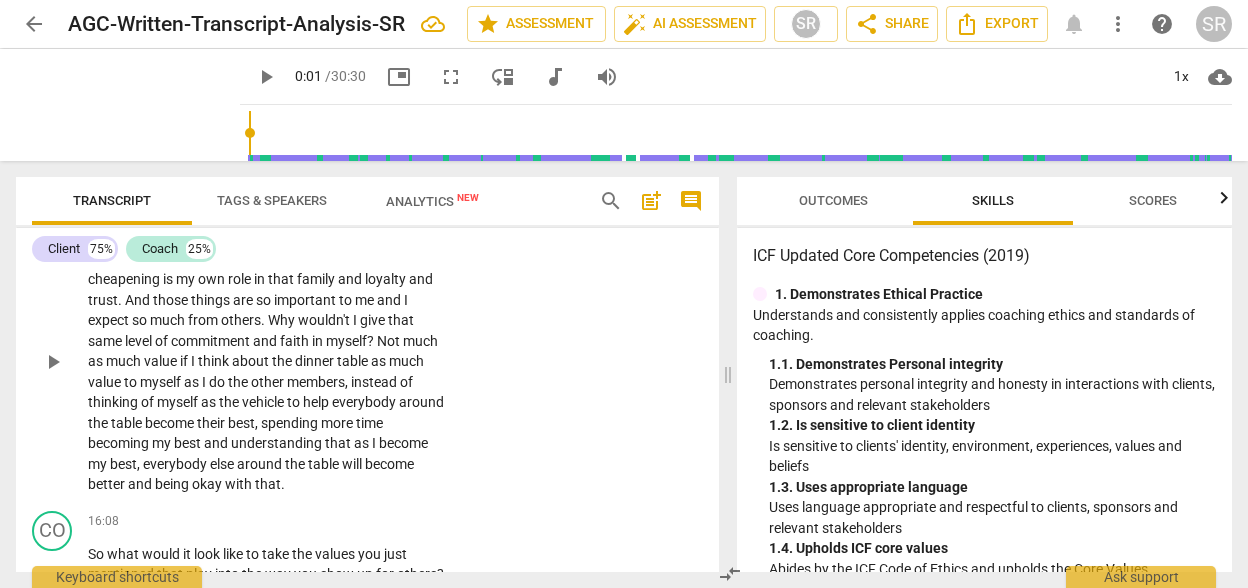 scroll, scrollTop: 5486, scrollLeft: 0, axis: vertical 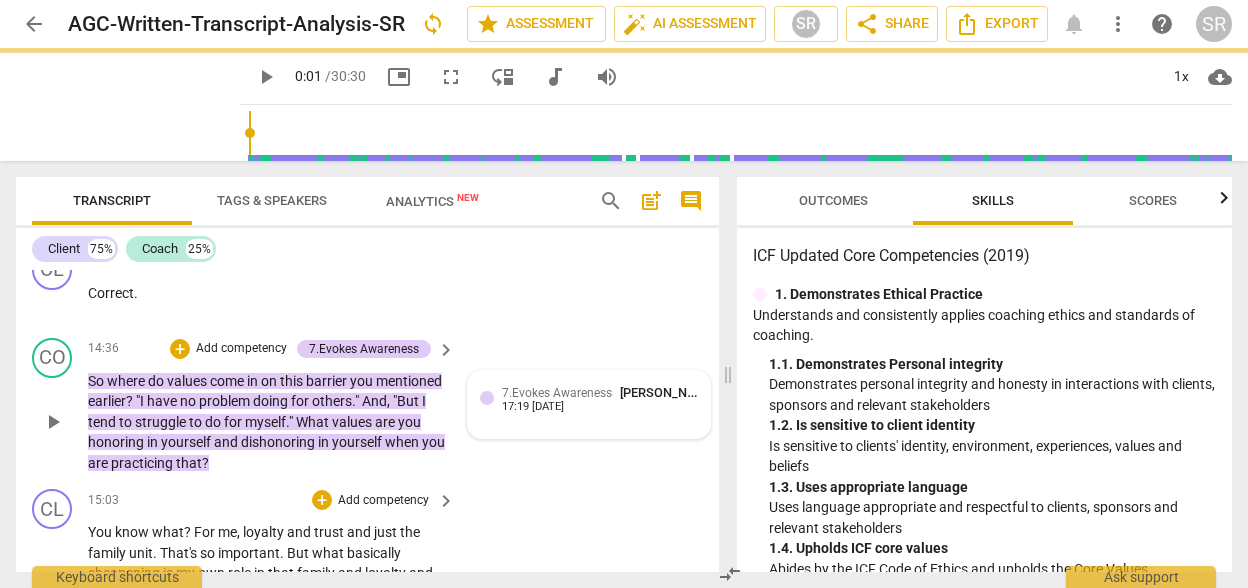 click on "17:19 [DATE]" at bounding box center (533, 407) 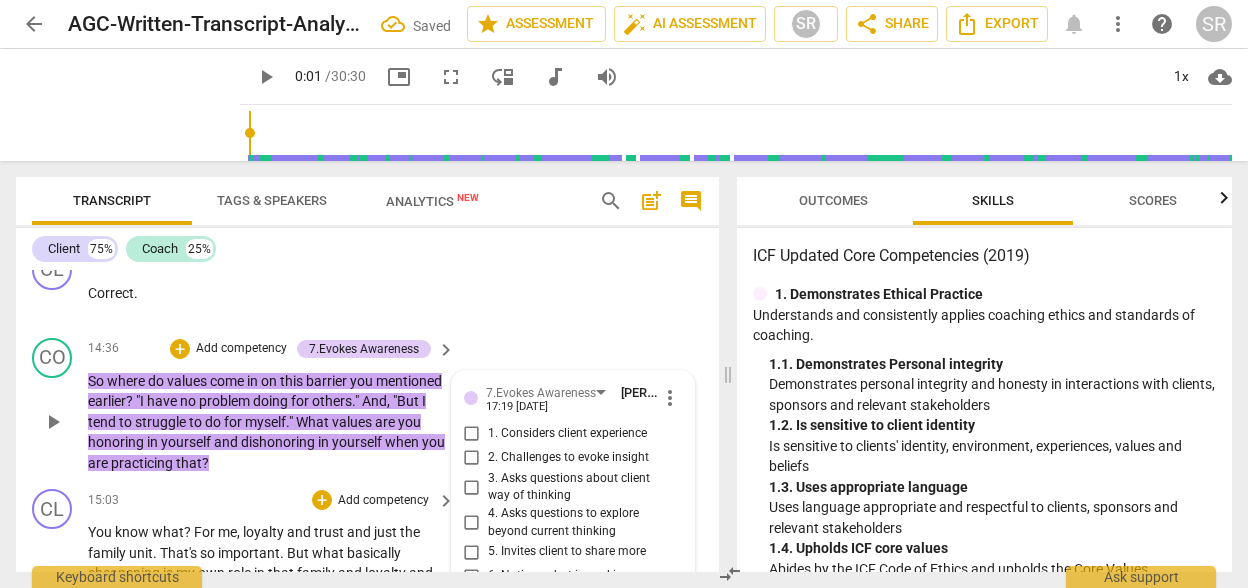 scroll, scrollTop: 5880, scrollLeft: 0, axis: vertical 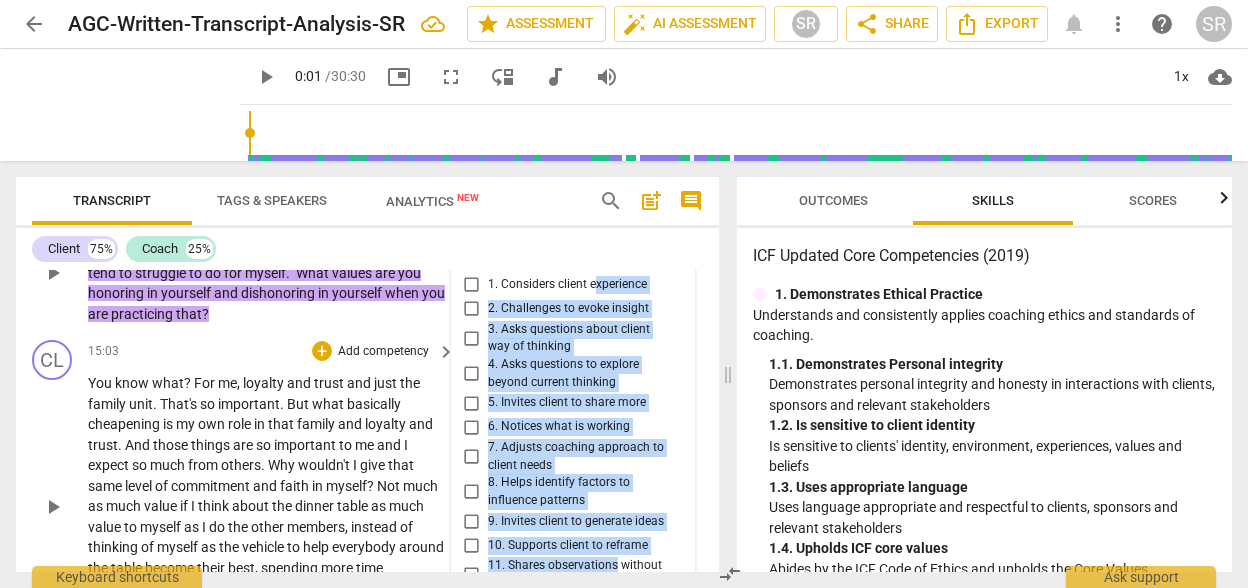 drag, startPoint x: 610, startPoint y: 352, endPoint x: 589, endPoint y: 331, distance: 29.698484 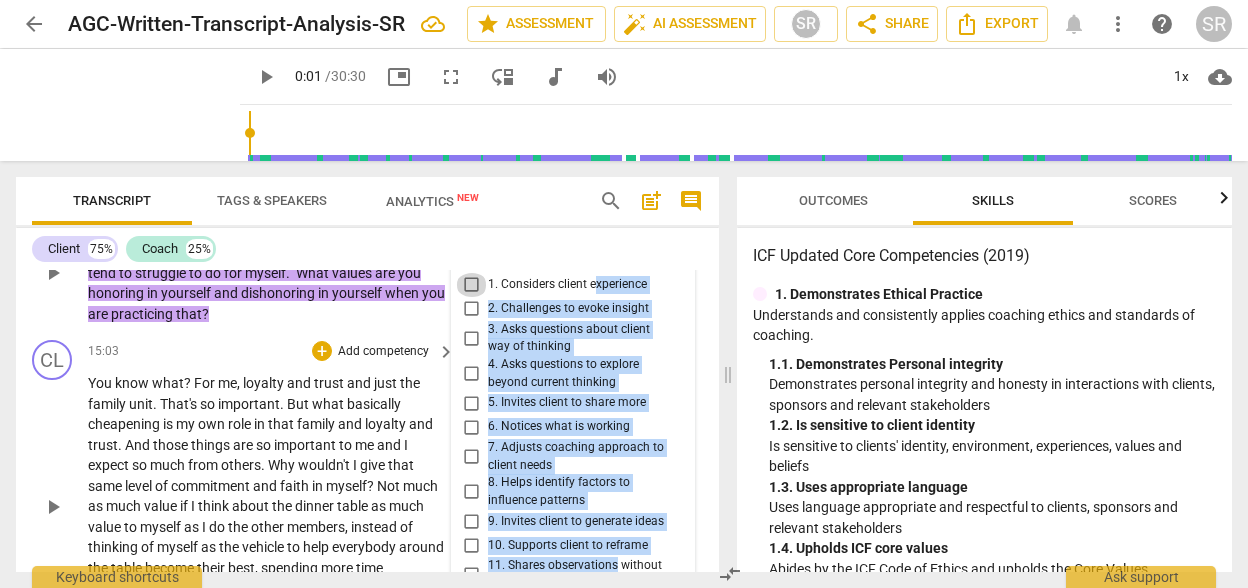 drag, startPoint x: 589, startPoint y: 331, endPoint x: 466, endPoint y: 322, distance: 123.32883 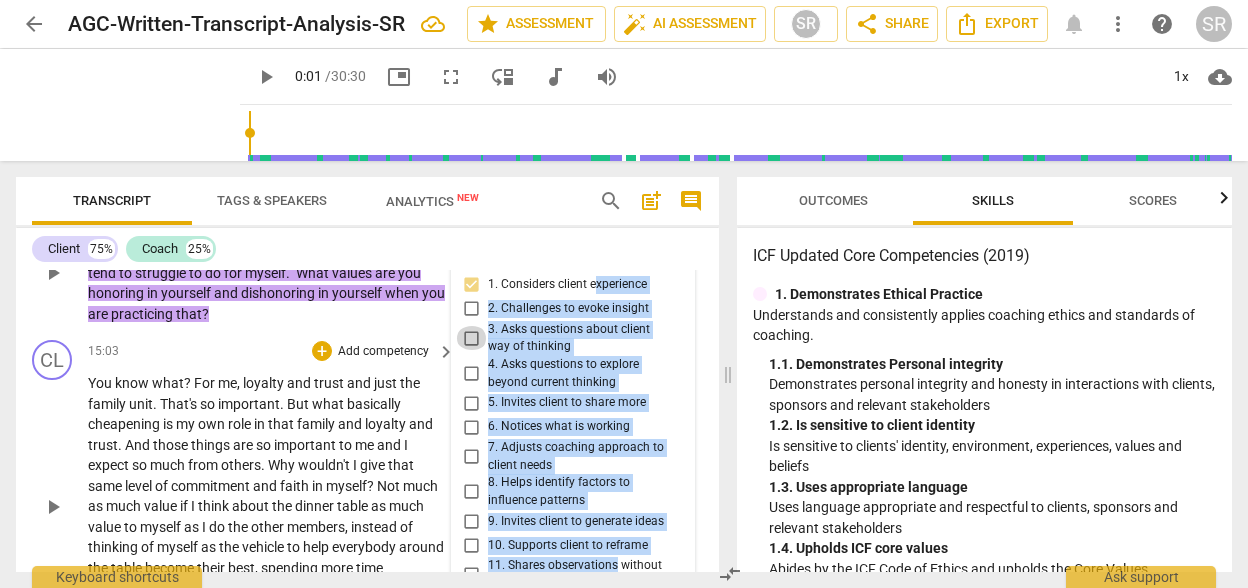 click on "3. Asks questions about client way of thinking" at bounding box center [472, 338] 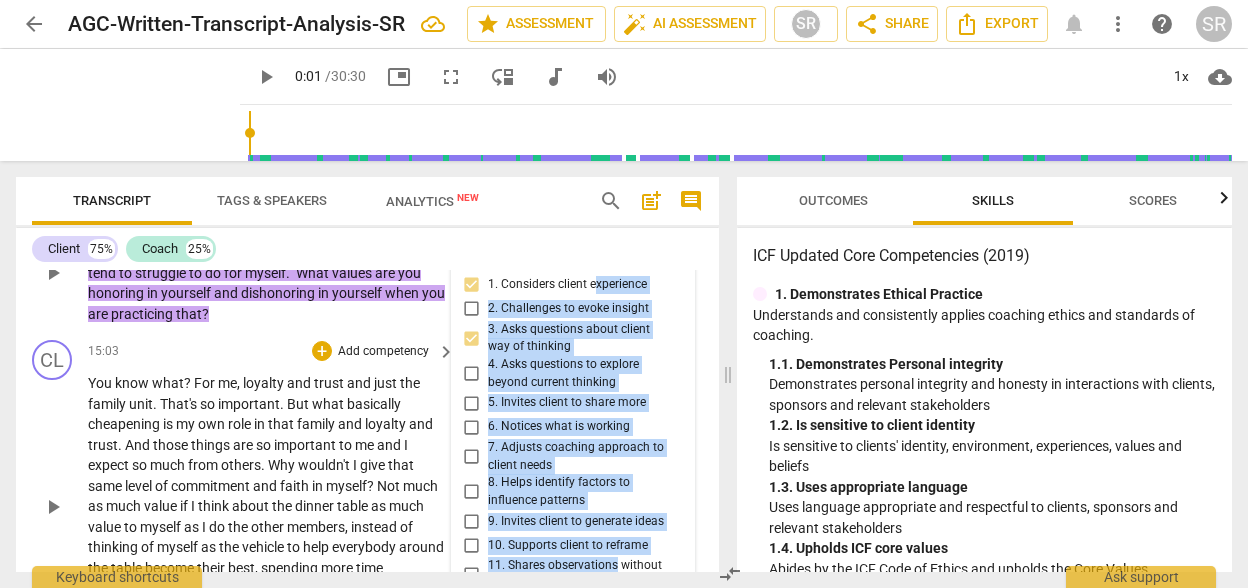 click on "8. Helps identify factors to influence patterns" at bounding box center [581, 491] 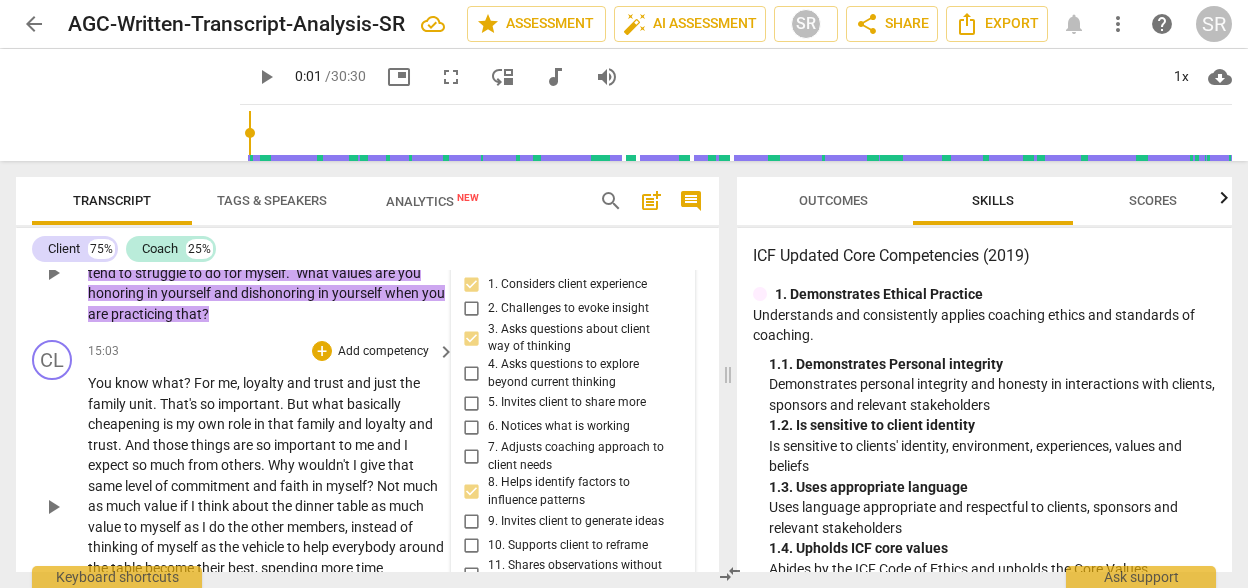 click on "2. Challenges to evoke insight" at bounding box center [573, 309] 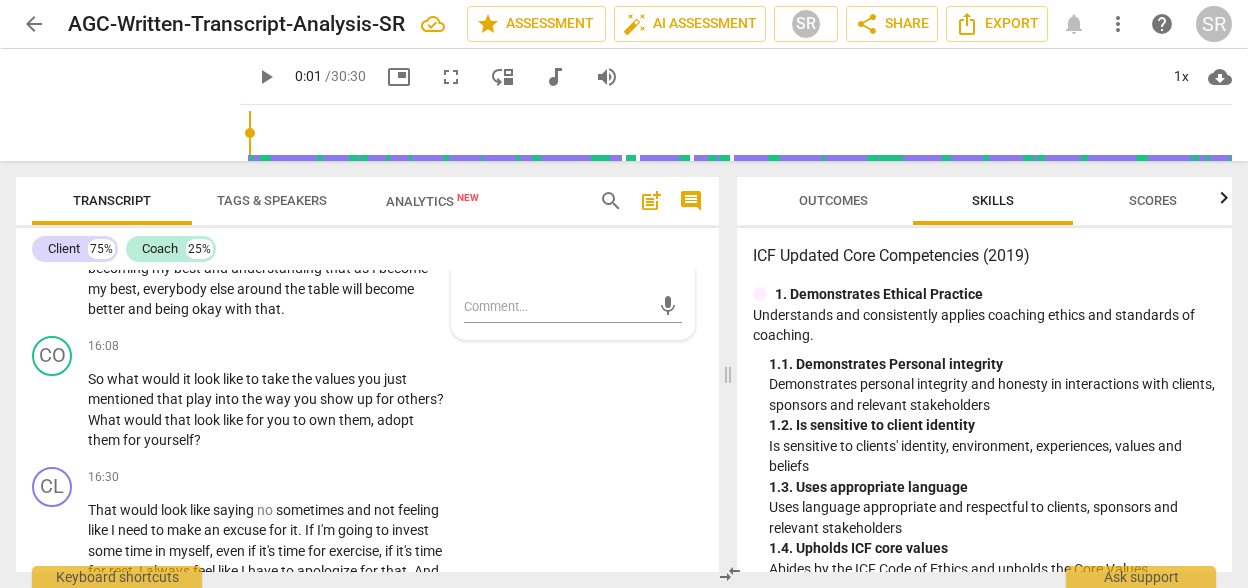 scroll, scrollTop: 5995, scrollLeft: 0, axis: vertical 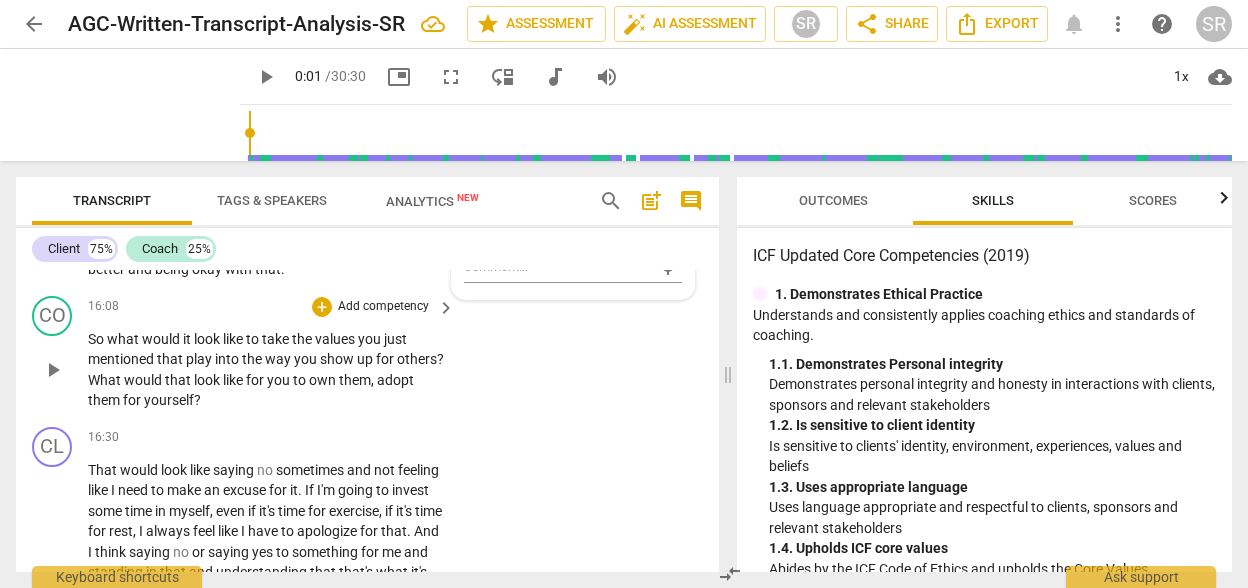 click on "Add competency" at bounding box center (383, 307) 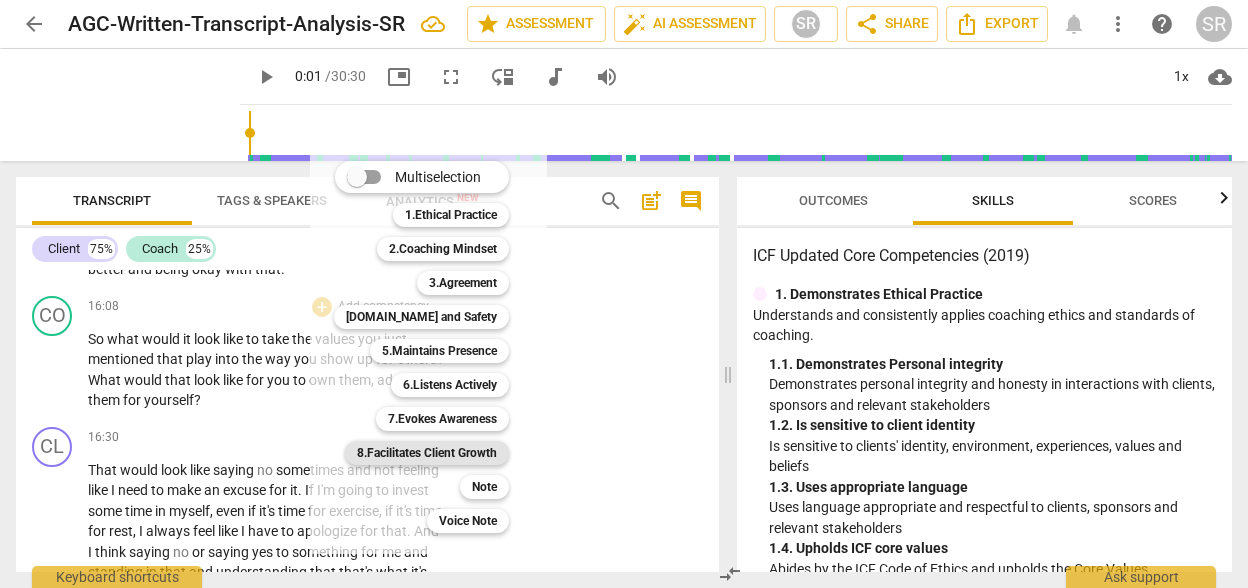 click on "8.Facilitates Client Growth" at bounding box center (427, 453) 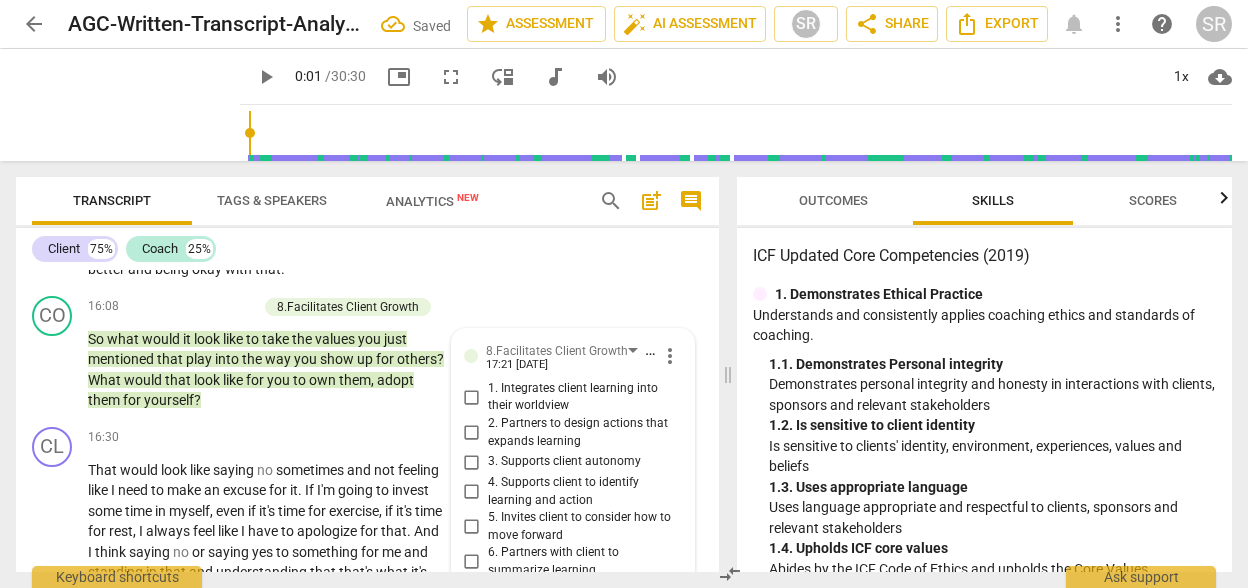 scroll, scrollTop: 6276, scrollLeft: 0, axis: vertical 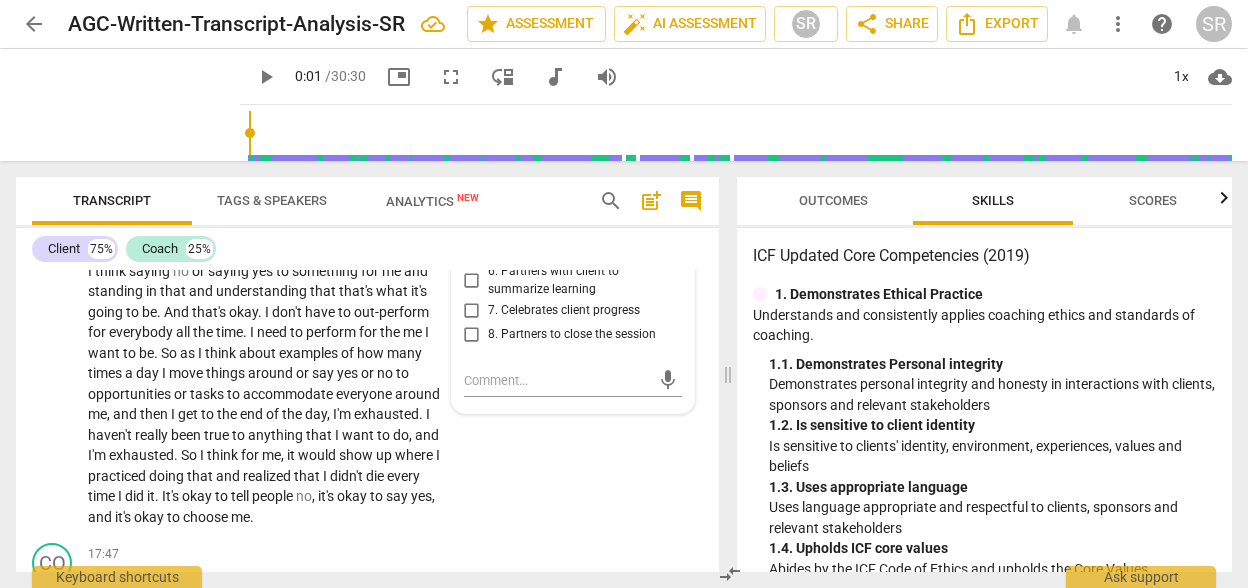 click on "6. Partners with client to summarize learning" at bounding box center [581, 280] 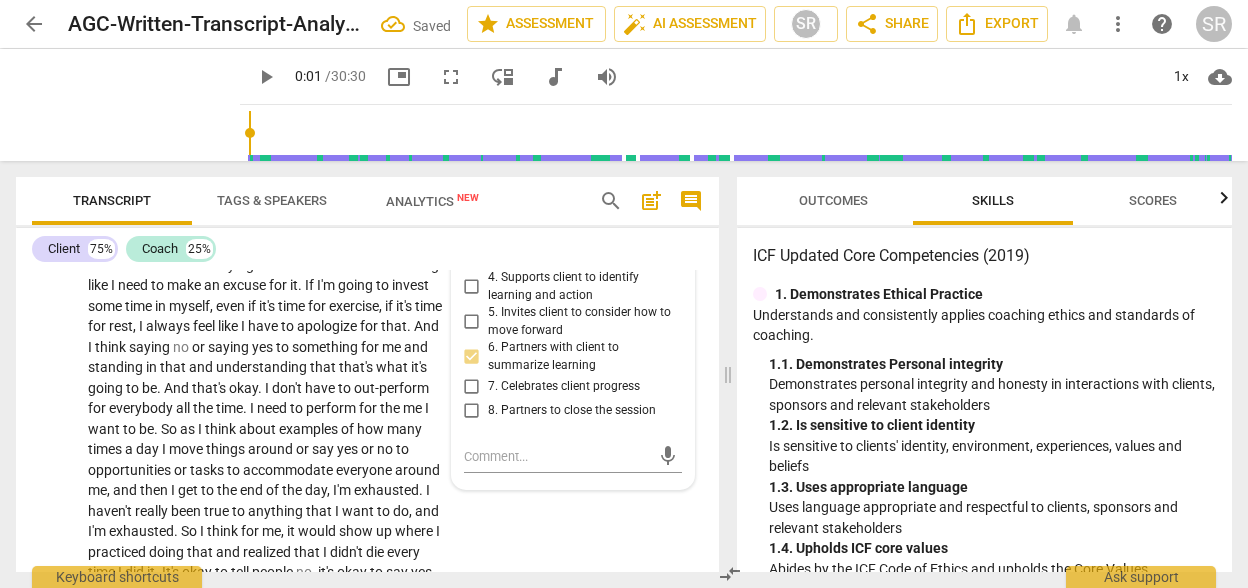 scroll, scrollTop: 6196, scrollLeft: 0, axis: vertical 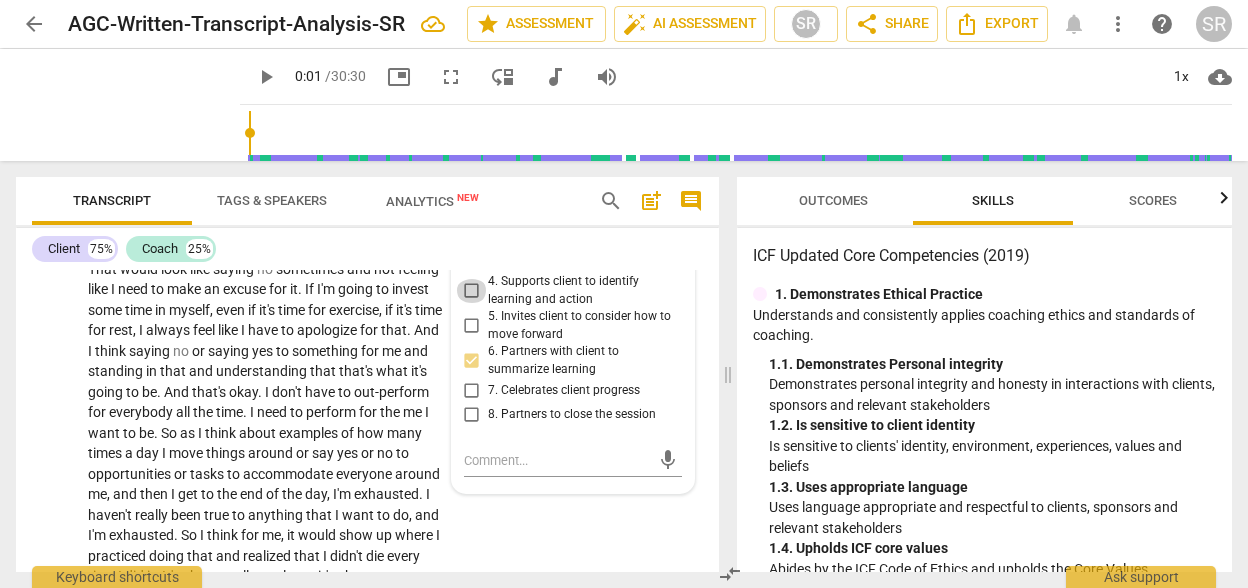click on "4. Supports client to identify learning and action" at bounding box center [472, 291] 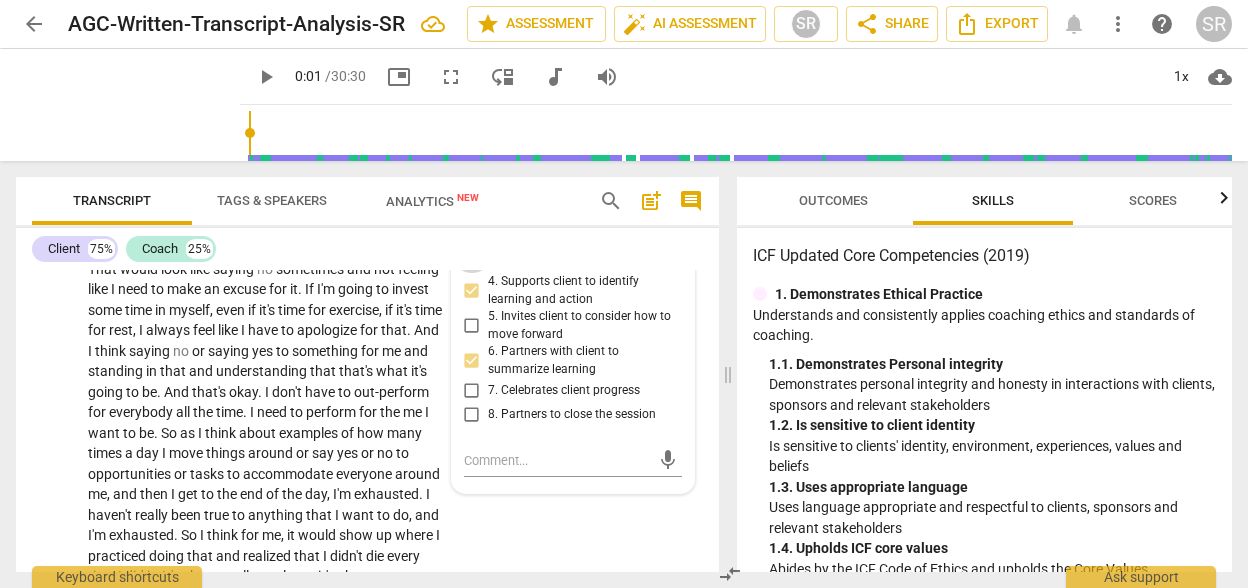 click on "3. Supports client autonomy" at bounding box center [472, 261] 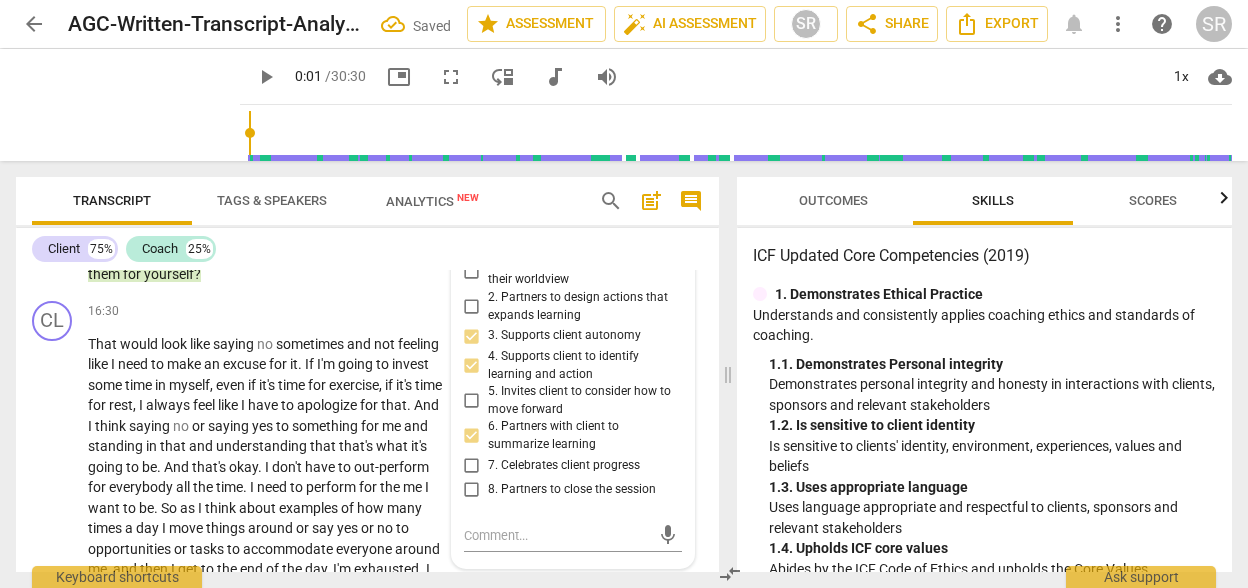scroll, scrollTop: 6116, scrollLeft: 0, axis: vertical 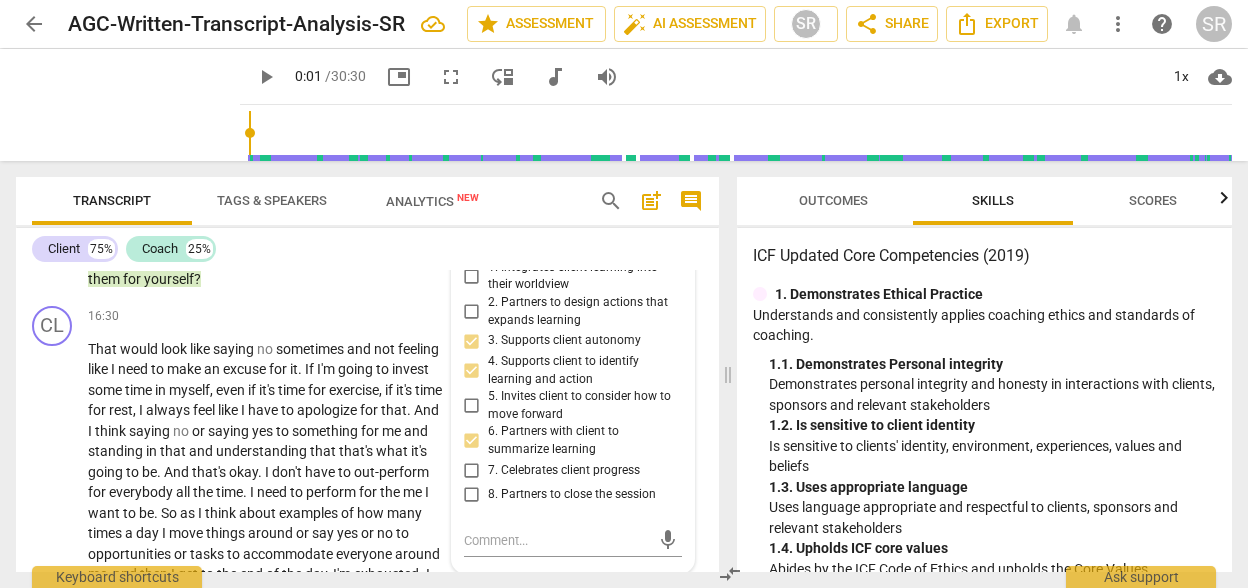 click on "1. Integrates client learning into their worldview" at bounding box center (472, 276) 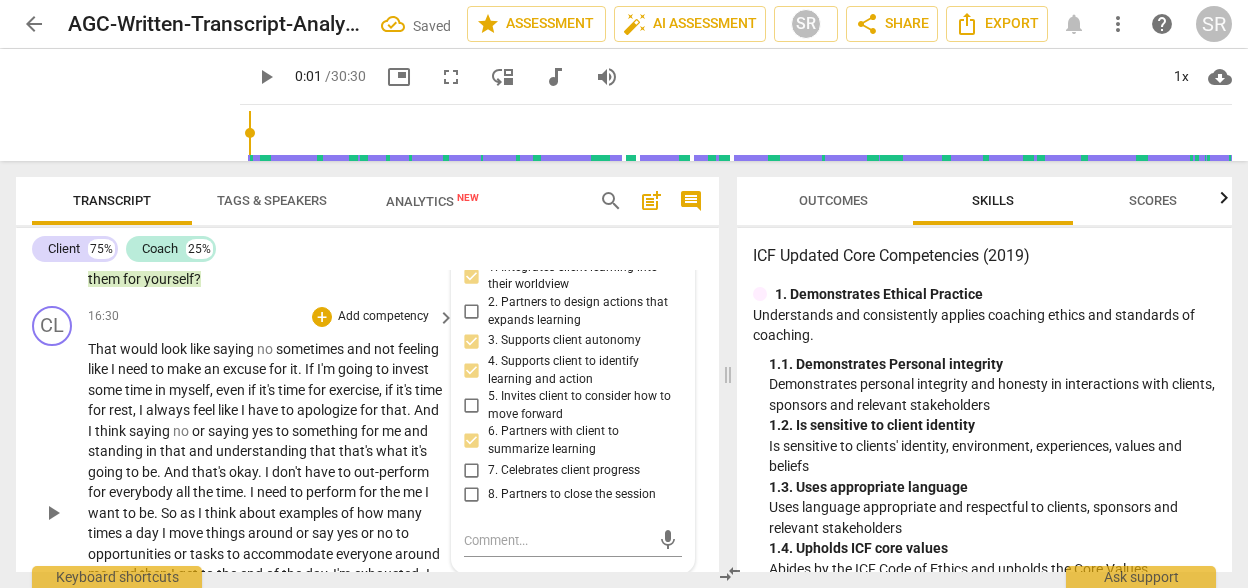 click on "understanding" at bounding box center (263, 451) 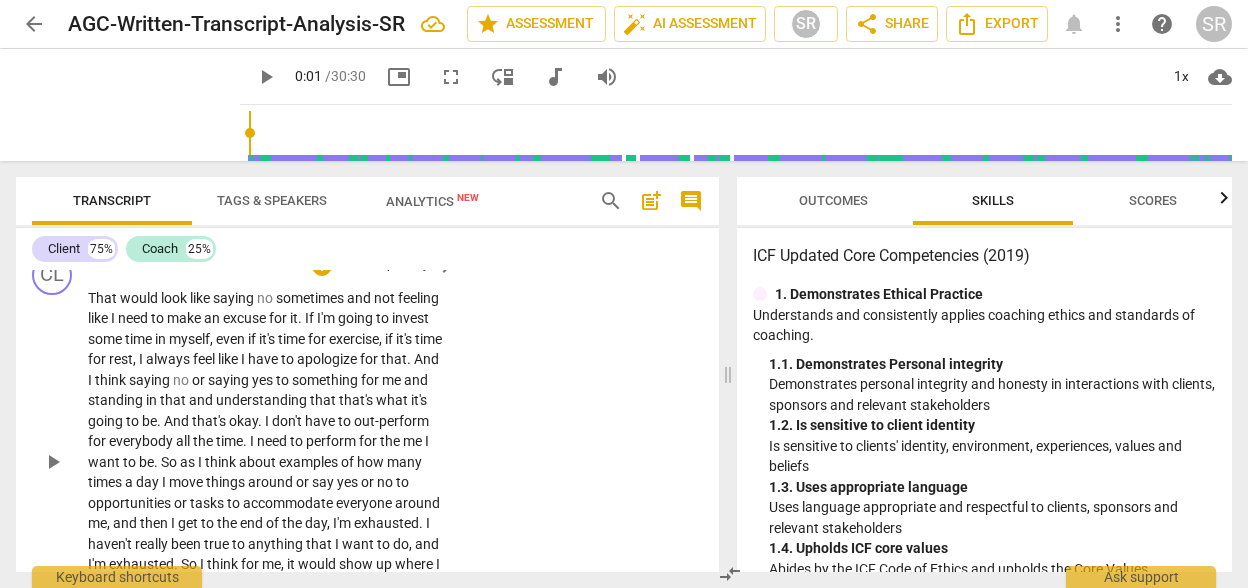 scroll, scrollTop: 6482, scrollLeft: 0, axis: vertical 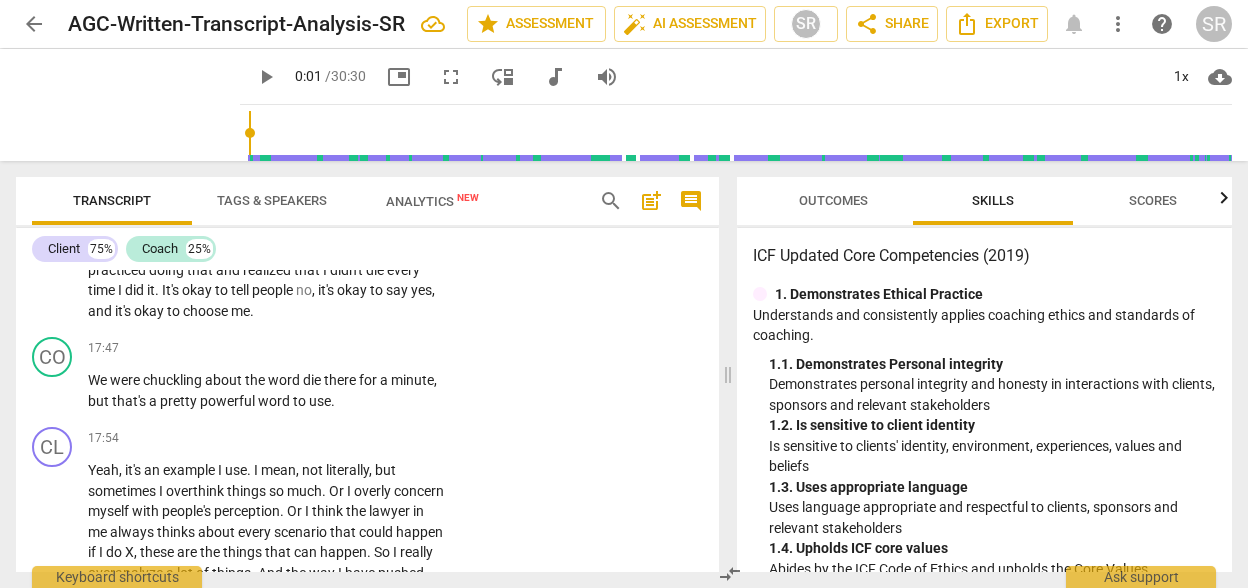 click on "CO play_arrow pause 17:47 + Add competency keyboard_arrow_right We   were   chuckling   about   the   word   die   there   for   a   minute ,   but   that's   a   pretty   powerful   word   to   use ." at bounding box center [367, 374] 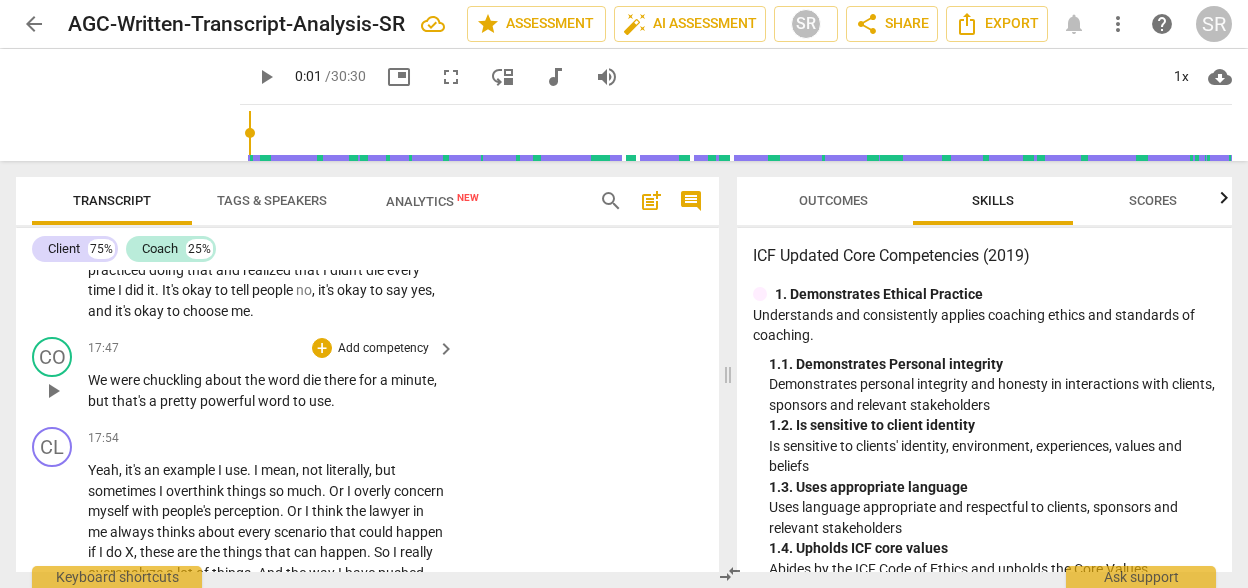 click on "Add competency" at bounding box center (383, 349) 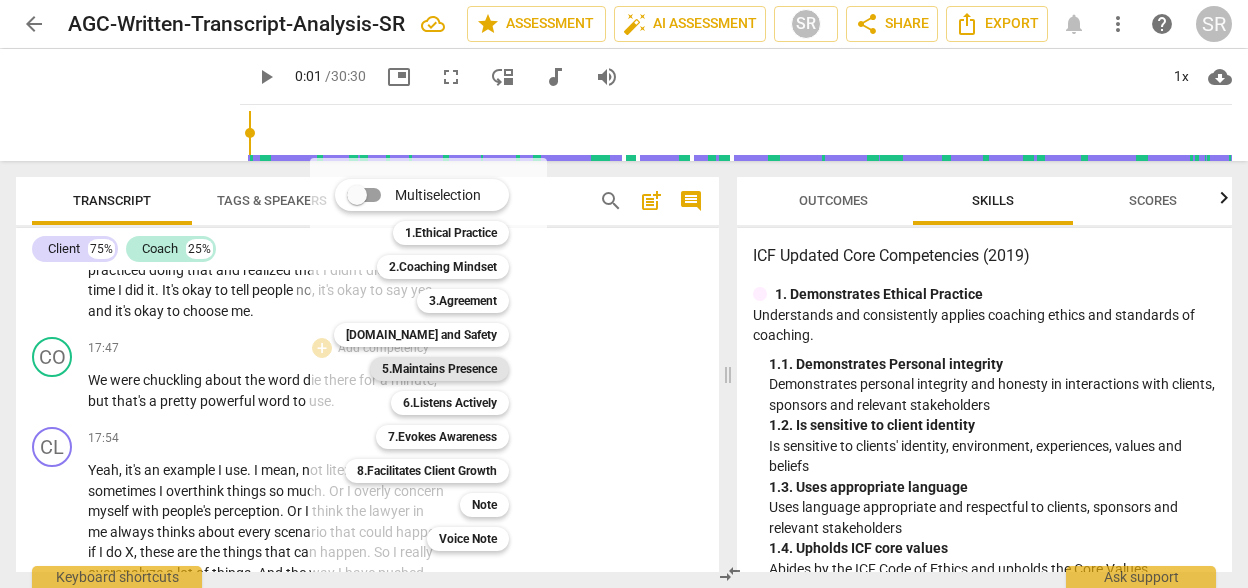 click on "5.Maintains Presence" at bounding box center [439, 369] 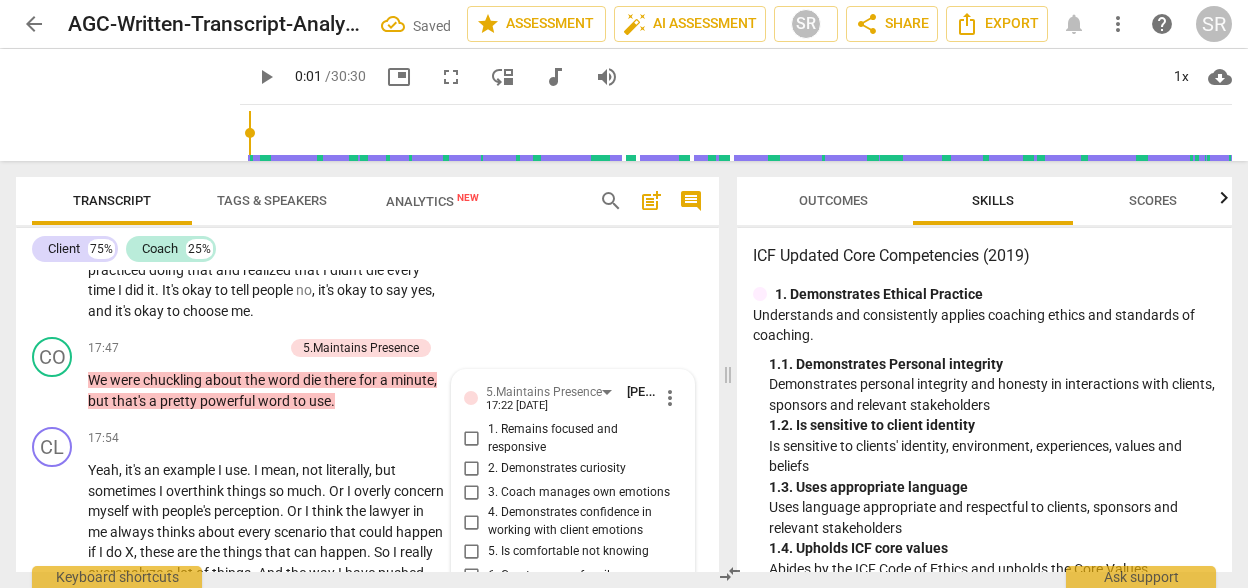 scroll, scrollTop: 6723, scrollLeft: 0, axis: vertical 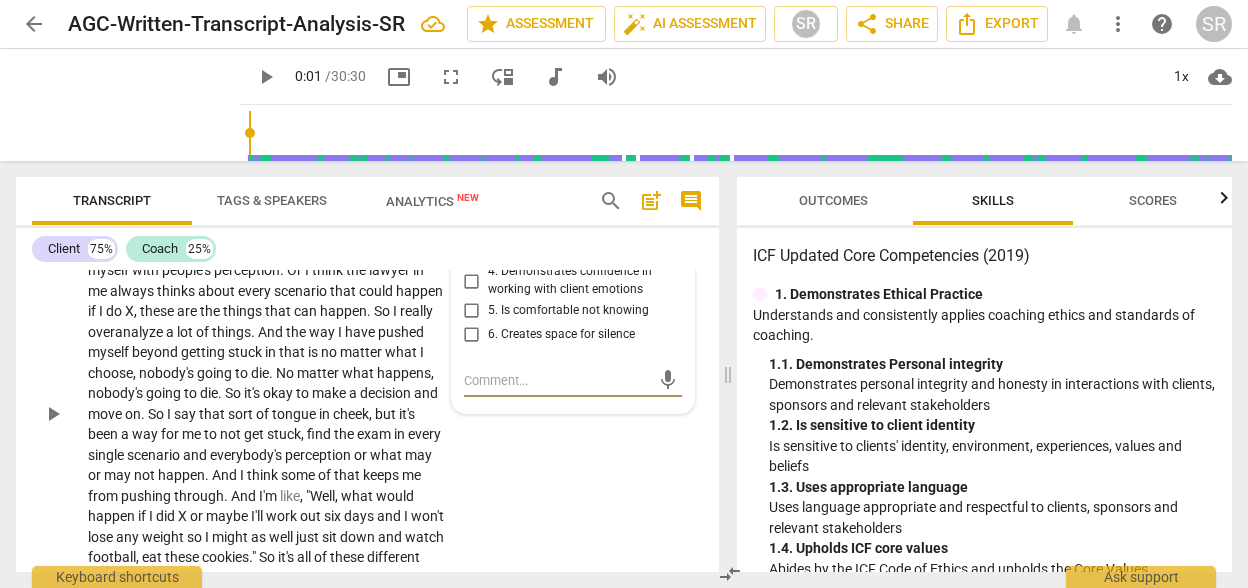click on "Yeah ,   it's   an   example   I   use .   I   mean ,   not   literally ,   but   sometimes   I   overthink   things   so   much .   Or   I   overly   concern   myself   with   people's   perception .   Or   I   think   the   lawyer   in   me   always   thinks   about   every   scenario   that   could   happen   if   I   do   X ,   these   are   the   things   that   can   happen .   So   I   really   overanalyze   a   lot   of   things .   And   the   way   I   have   pushed   myself   beyond   getting   stuck   in   that   is   no   matter   what   I   choose ,   nobody's   going   to   die .   No   matter   what   happens ,   nobody's   going   to   die .   So   it's   okay   to   make   a   decision   and   move   on .   So   I   say   that   sort   of   tongue   in   cheek ,   but   it's   been   a   way   for   me   to   not   get   stuck ,   find   the   exam   in   every   single   scenario   and   everybody's   perception   or   what   may   or   may   not   happen .   And   I   think   some   of" at bounding box center [266, 414] 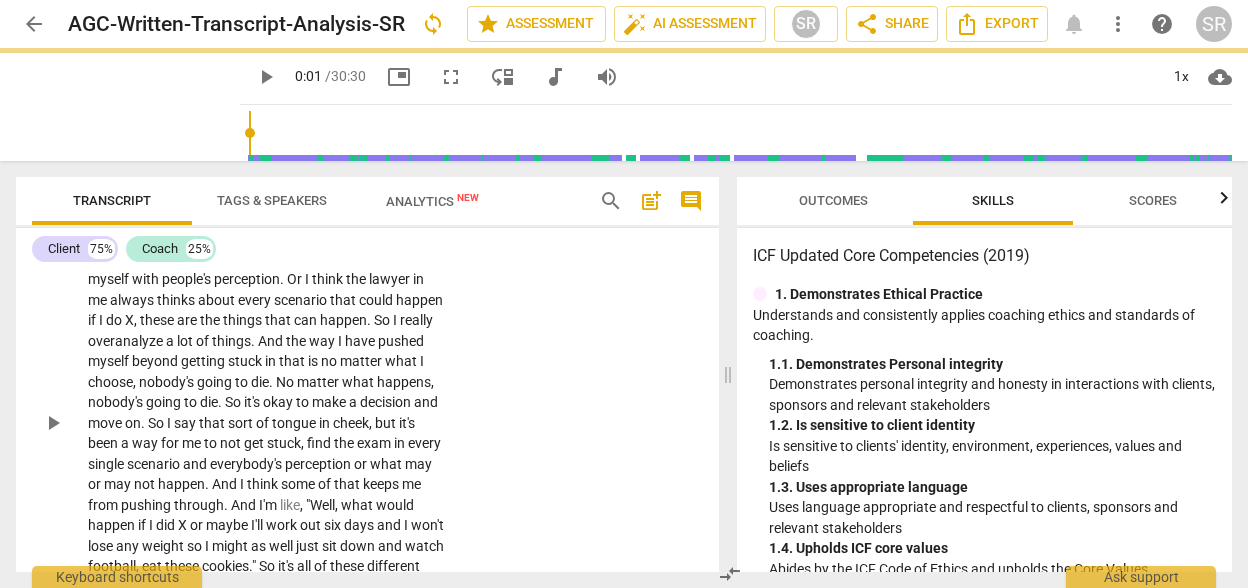 scroll, scrollTop: 6482, scrollLeft: 0, axis: vertical 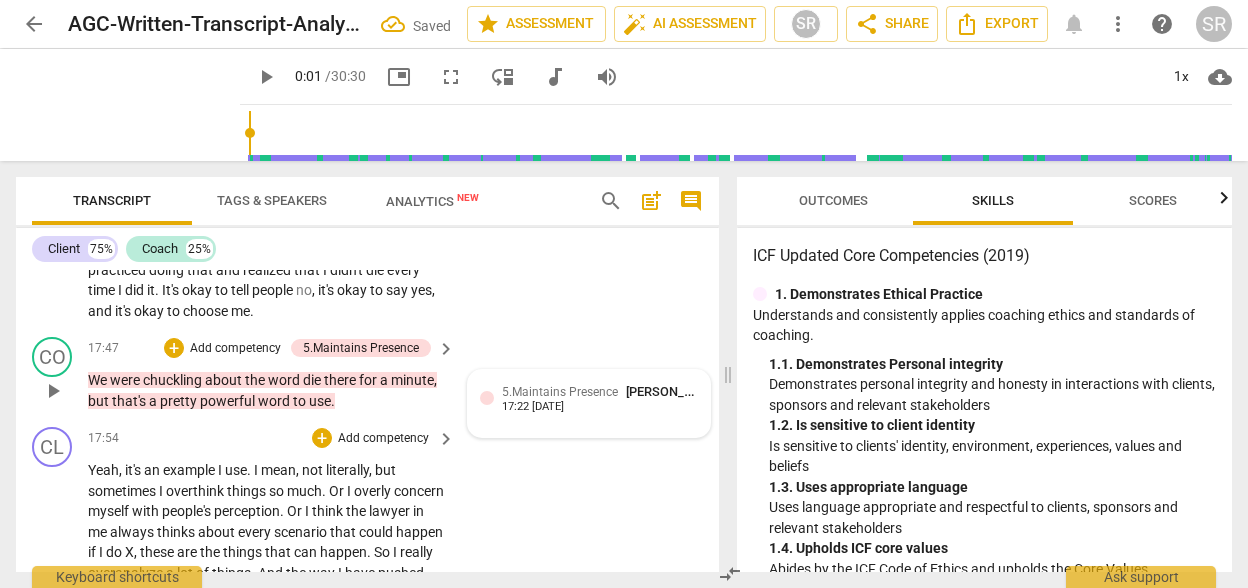 click on "17:22 [DATE]" at bounding box center (533, 407) 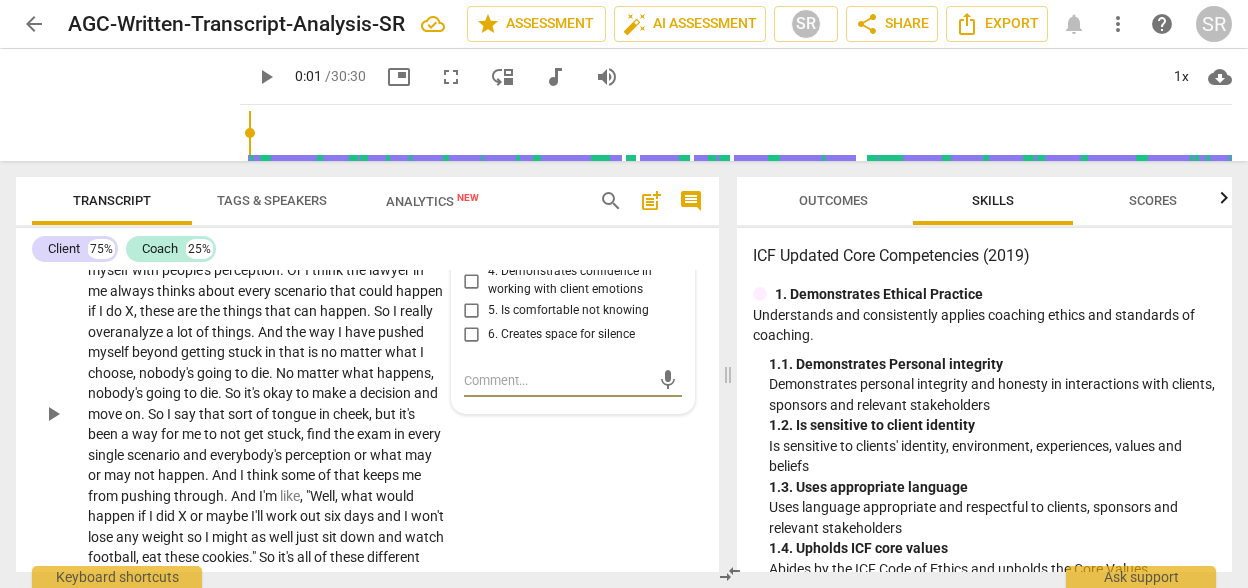 click on "3. Coach manages own emotions" at bounding box center [565, 251] 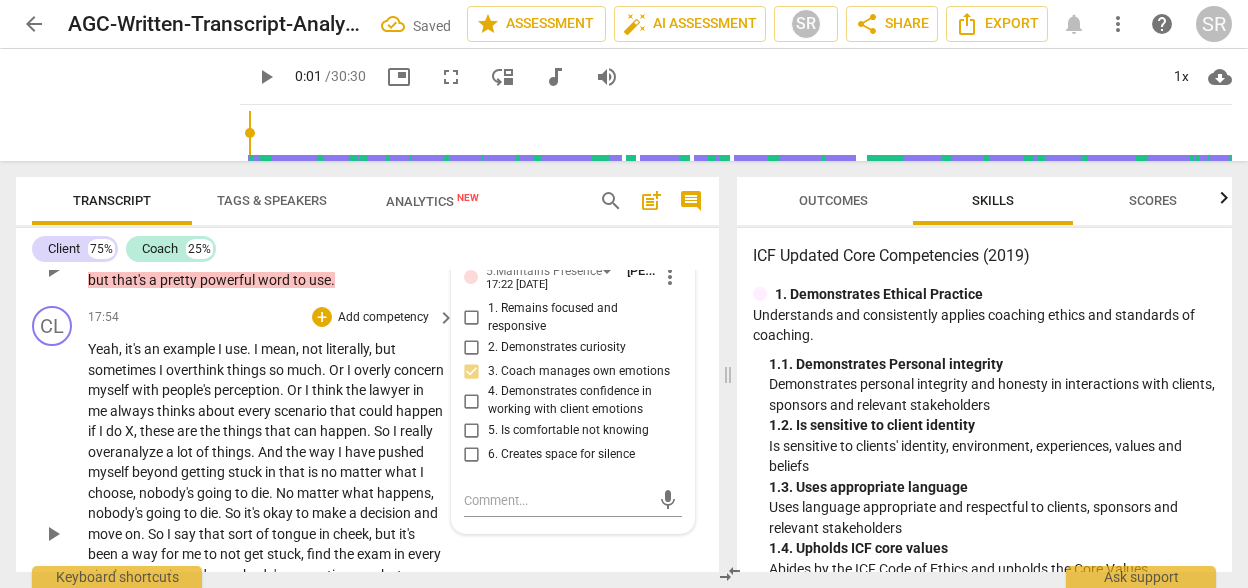 scroll, scrollTop: 6563, scrollLeft: 0, axis: vertical 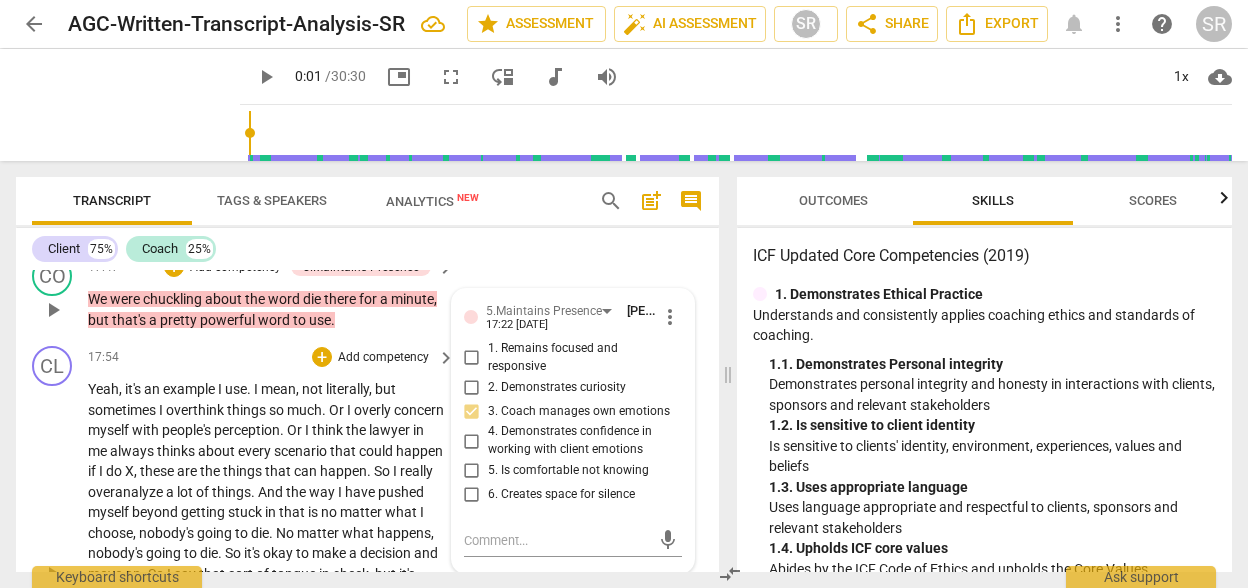 click on "1. Remains focused and responsive" at bounding box center [472, 358] 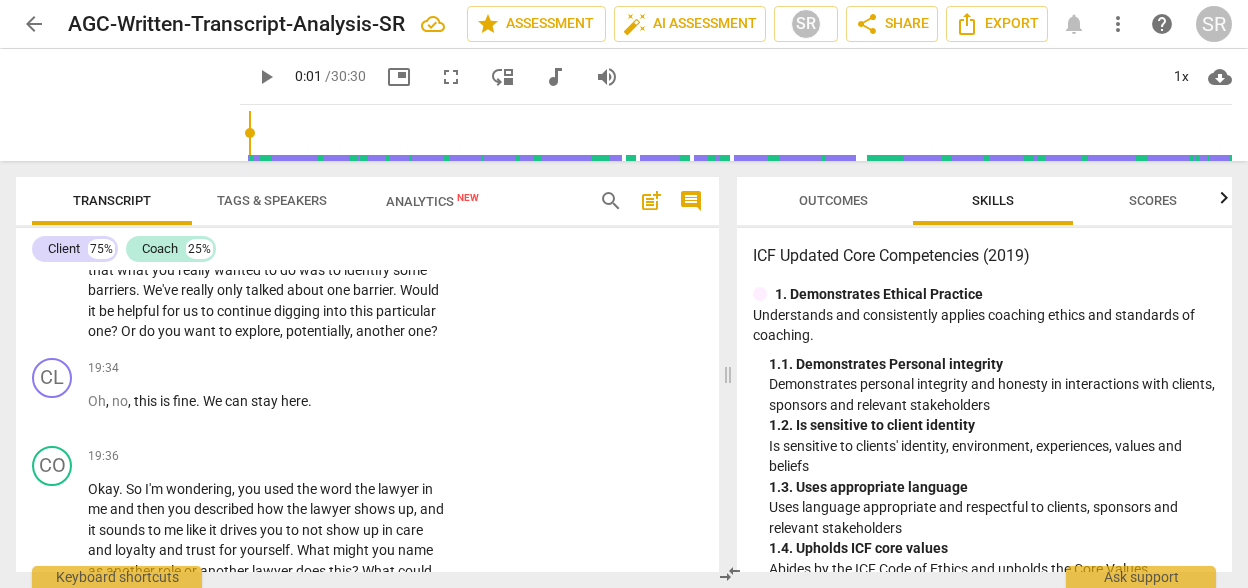 scroll, scrollTop: 7163, scrollLeft: 0, axis: vertical 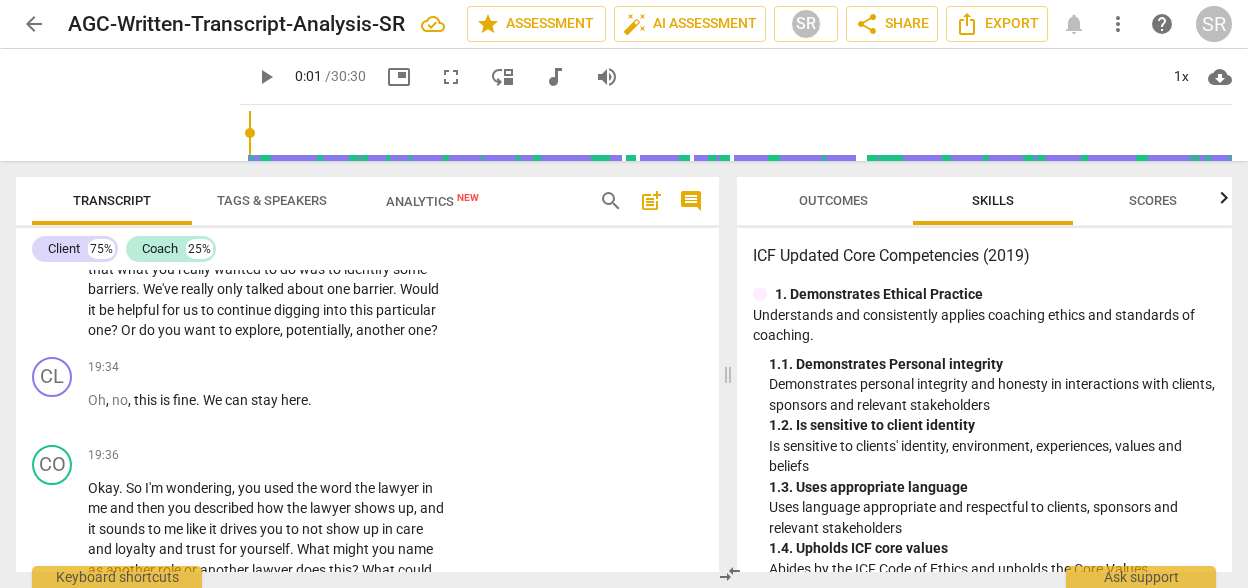 click on "Oh ,   no ,   this   is   fine .   We   can   stay   here ." at bounding box center (266, 400) 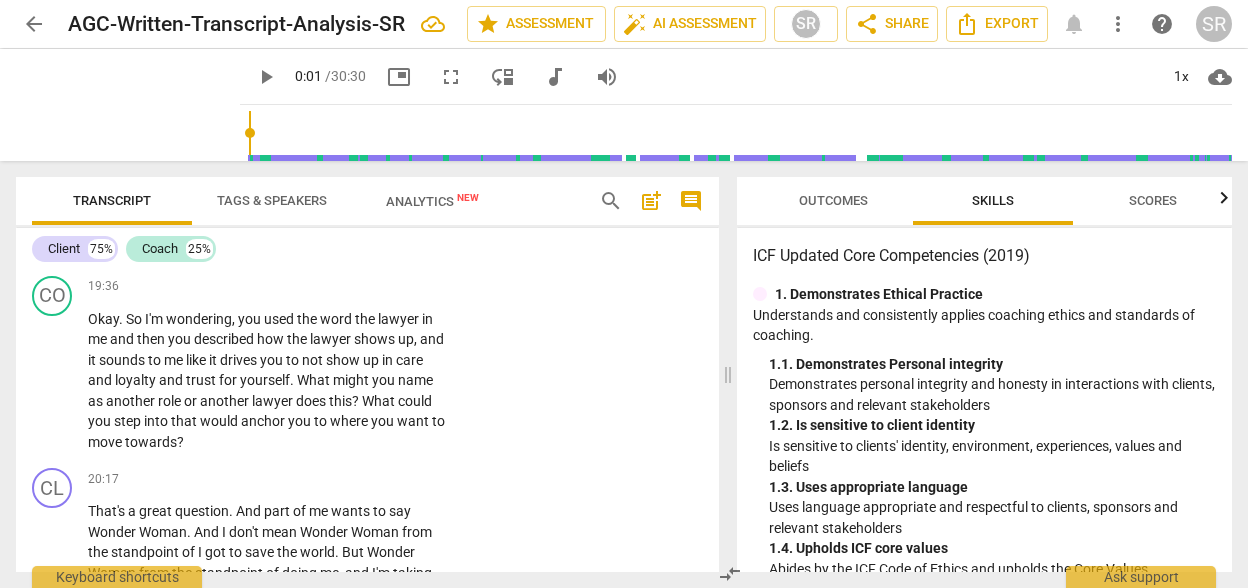 scroll, scrollTop: 7051, scrollLeft: 0, axis: vertical 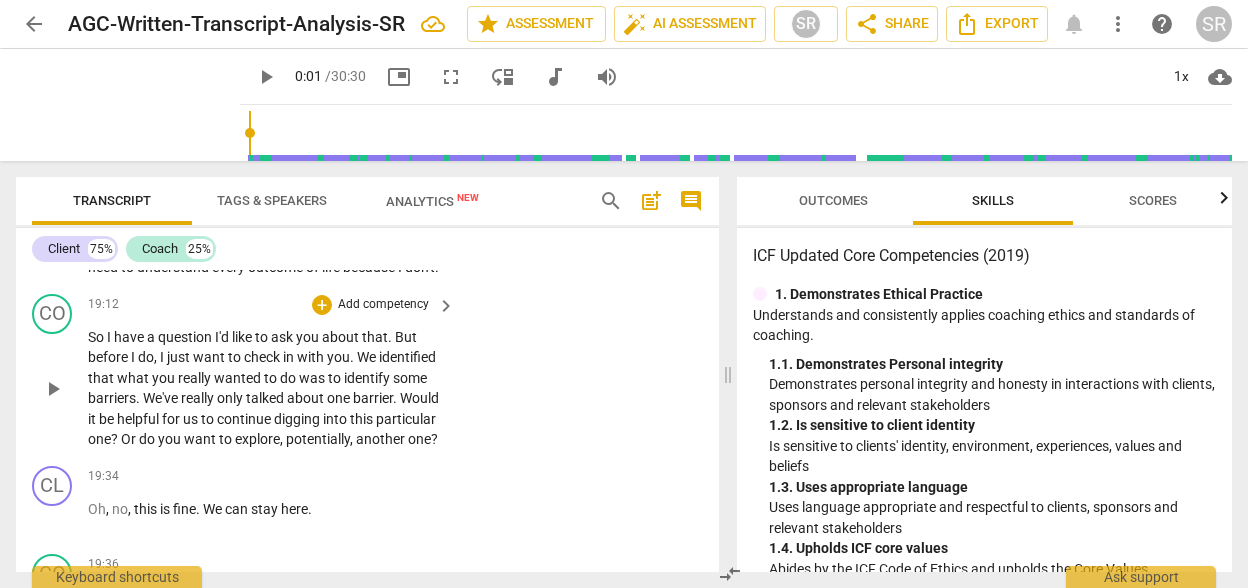 click on "Add competency" at bounding box center [383, 305] 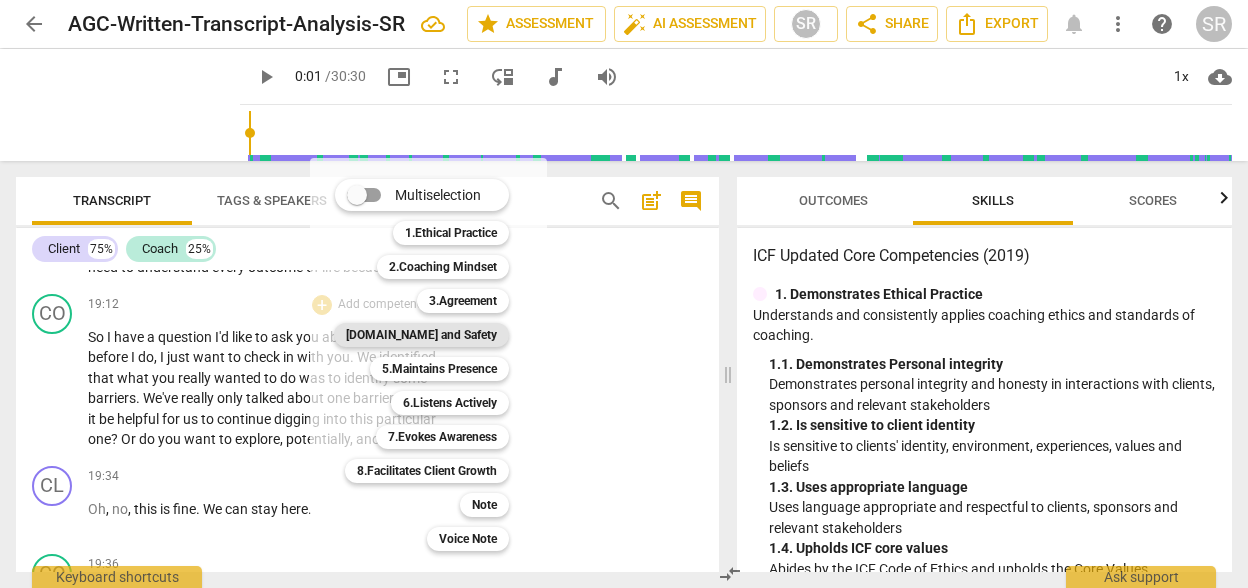 click on "[DOMAIN_NAME] and Safety" at bounding box center (421, 335) 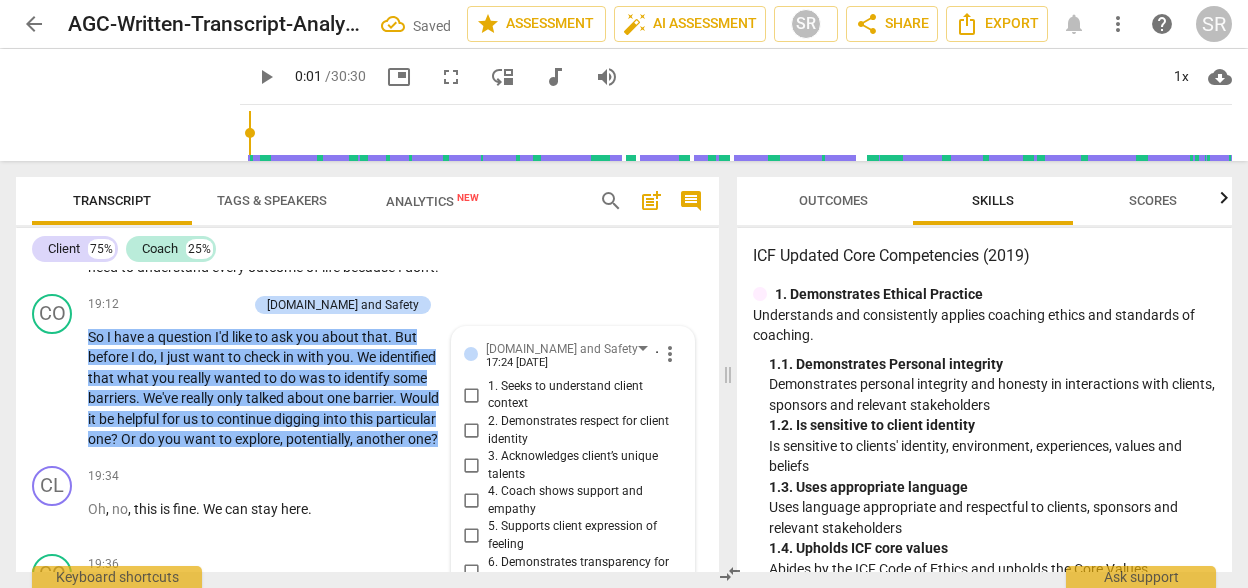 scroll, scrollTop: 7337, scrollLeft: 0, axis: vertical 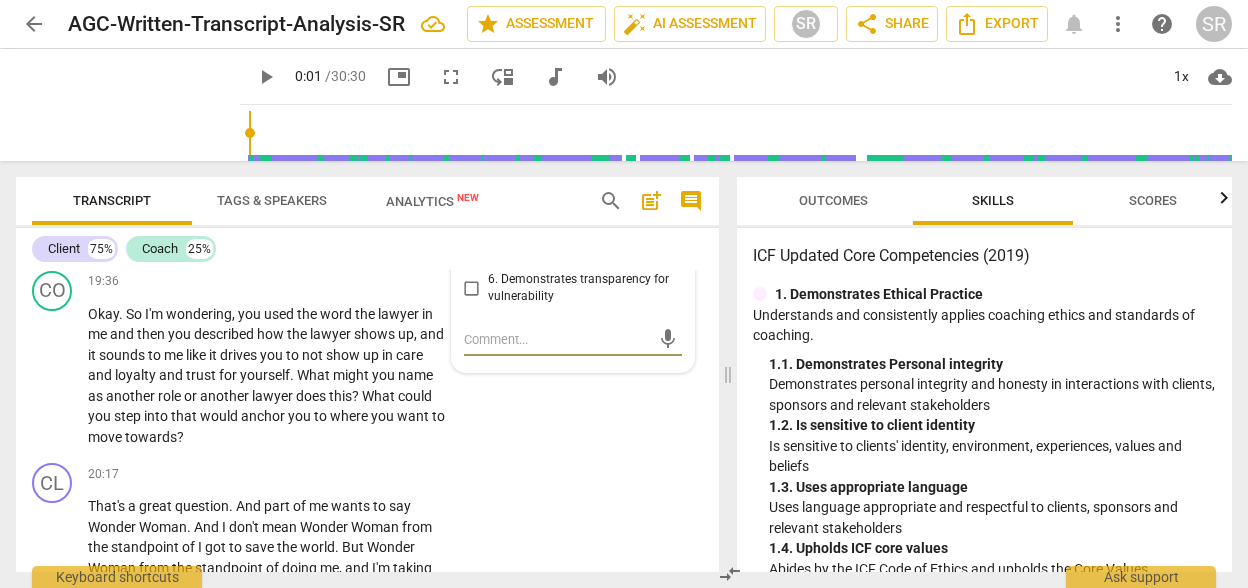 click on "4. Coach shows support and empathy" at bounding box center (581, 217) 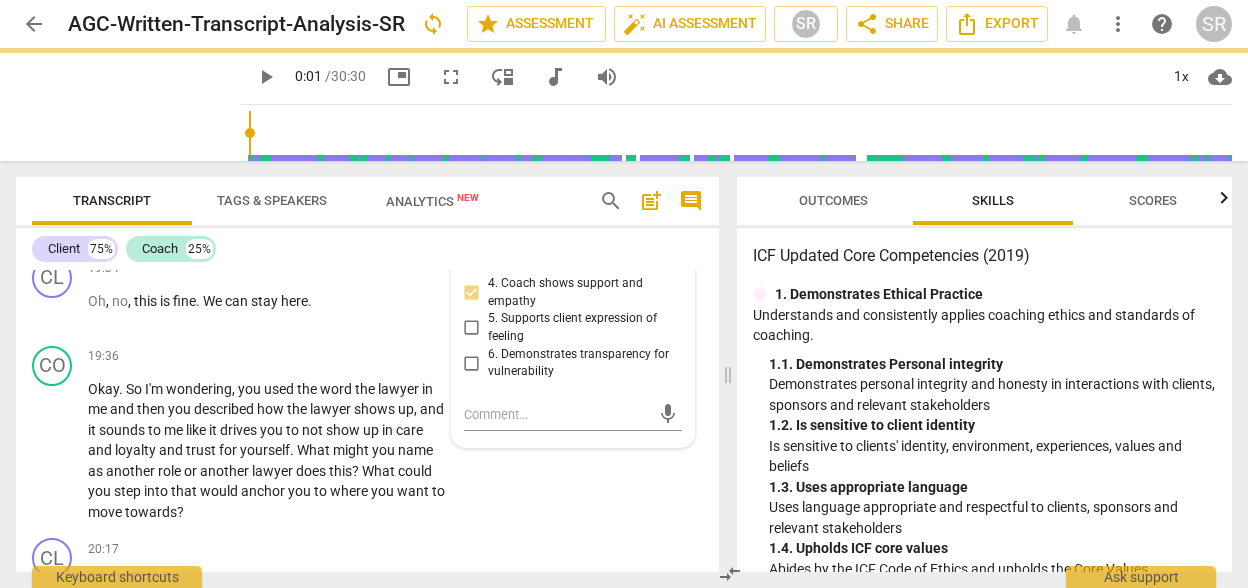 scroll, scrollTop: 7257, scrollLeft: 0, axis: vertical 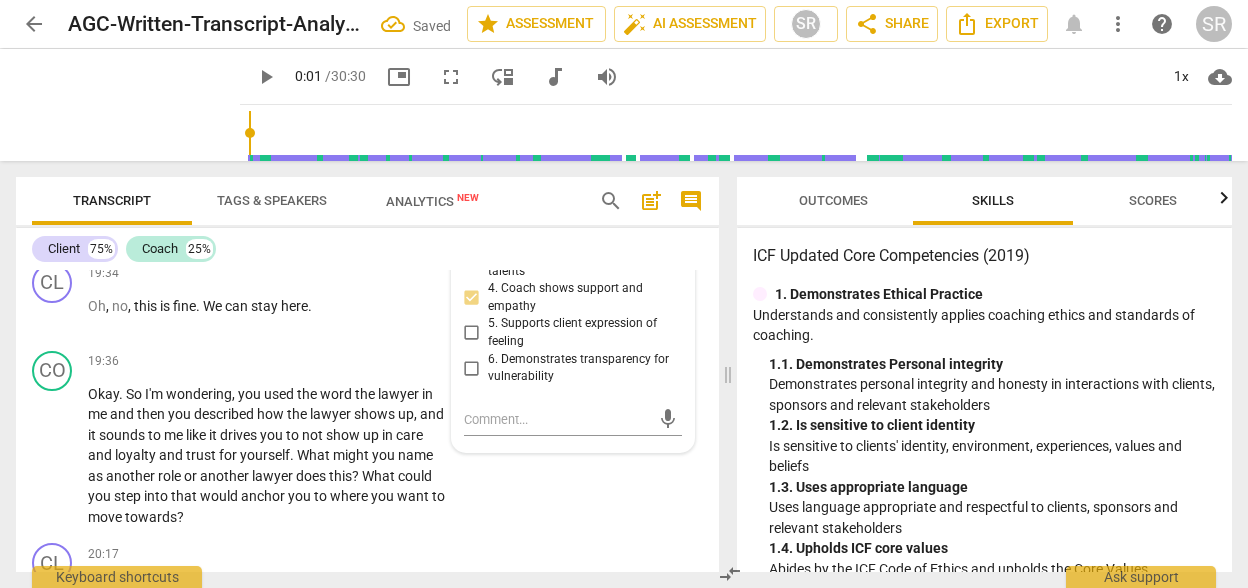 click on "1. Seeks to understand client context" at bounding box center [581, 192] 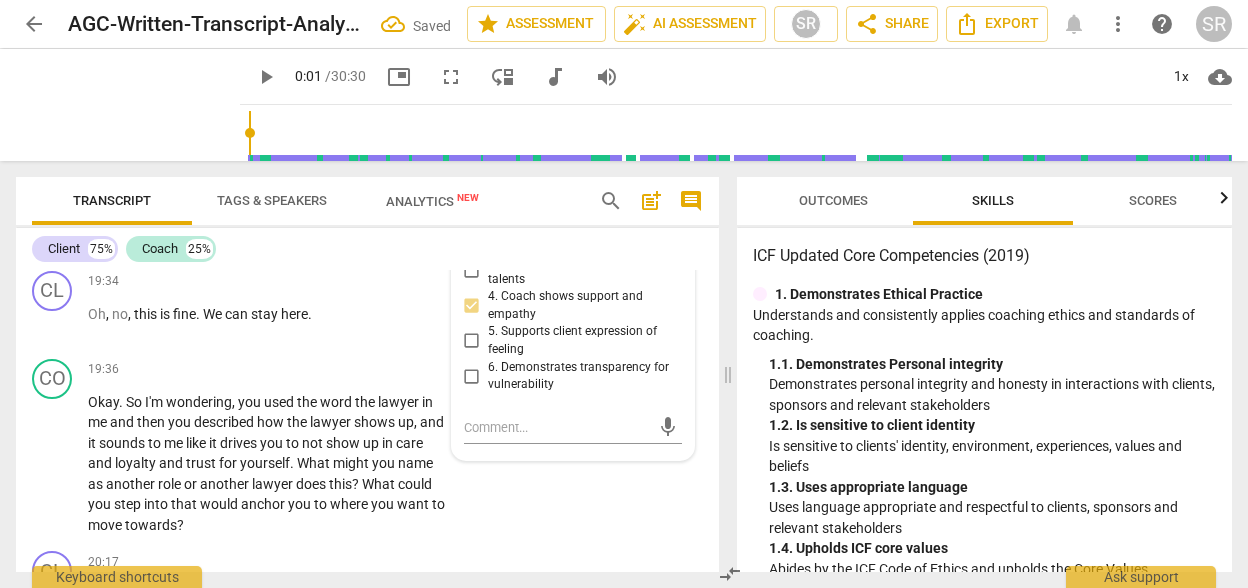 click on "4. Coach shows support and empathy" at bounding box center [472, 306] 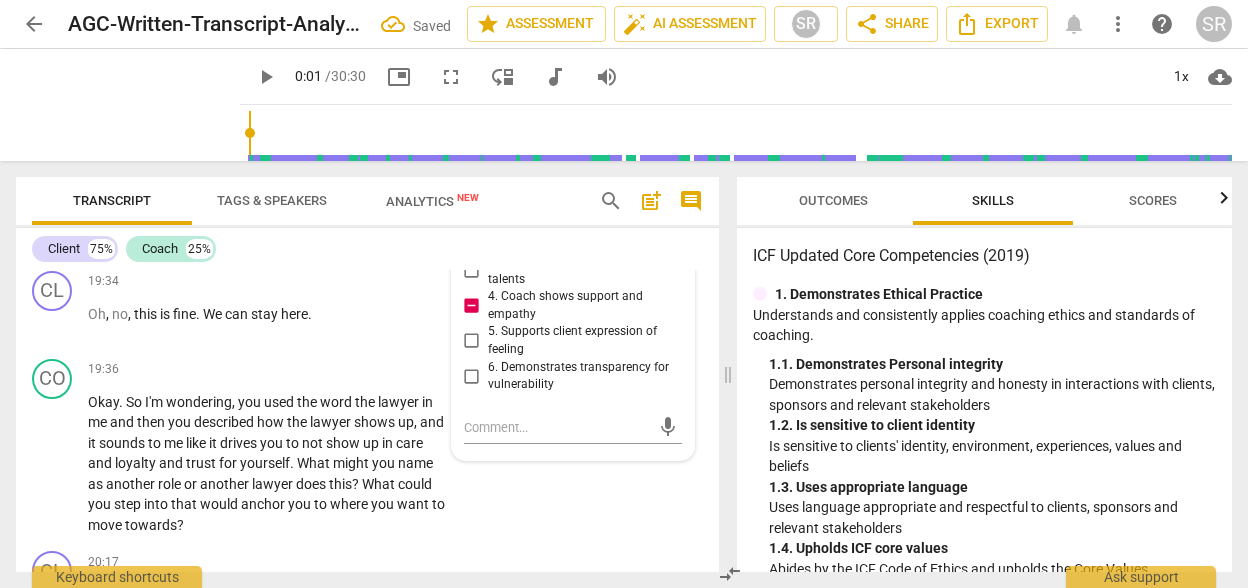 click on "4. Coach shows support and empathy" at bounding box center [472, 306] 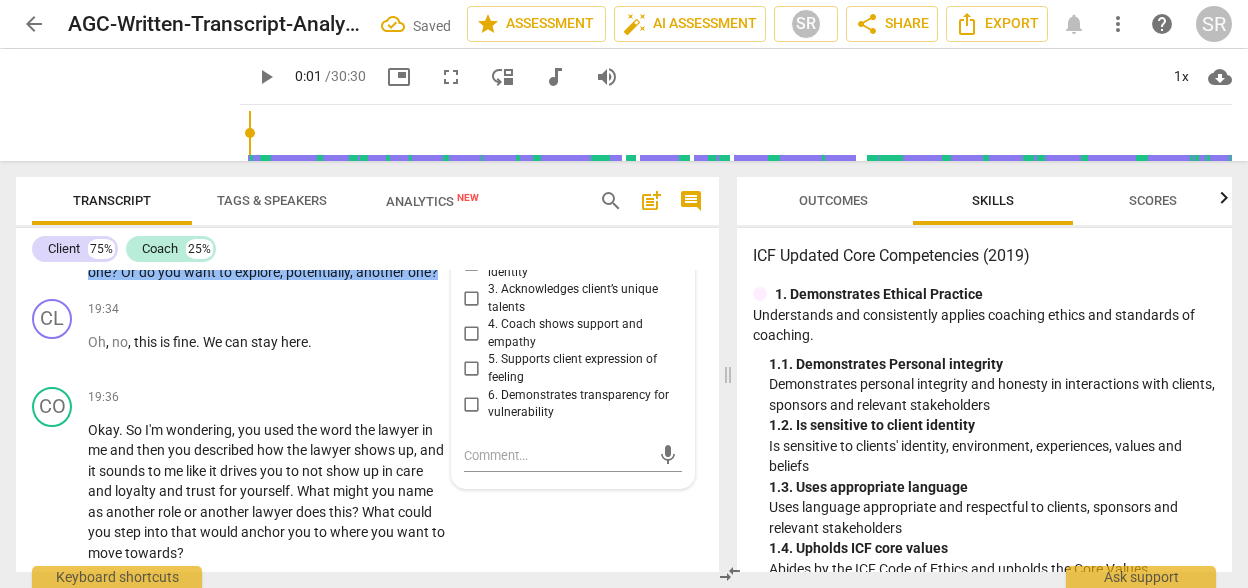 scroll, scrollTop: 7209, scrollLeft: 0, axis: vertical 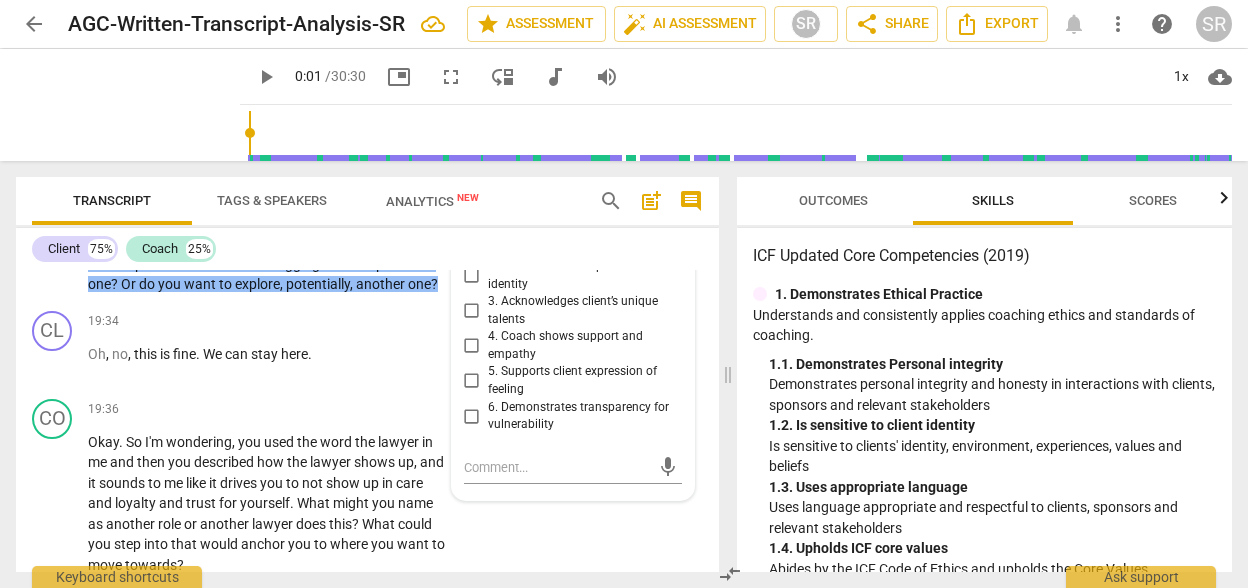 click on "So   I   have   a   question   I'd   like   to   ask   you   about   that .   But   before   I   do ,   I   just   want   to   check   in   with   you .   We   identified   that   what   you   really   wanted   to   do   was   to   identify   some   barriers .   We've   really   only   talked   about   one   barrier .   Would   it   be   helpful   for   us   to   continue   digging   into   this   particular   one ?   Or   do   you   want   to   explore ,   potentially ,   another   one ?" at bounding box center [266, 233] 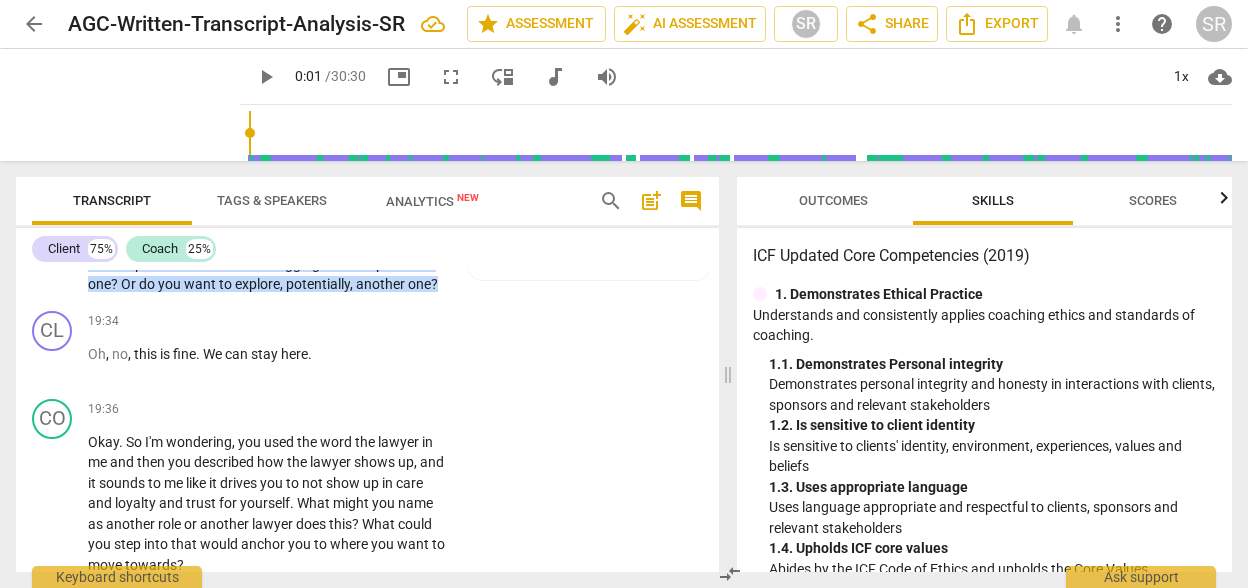 click on "So   I   have   a   question   I'd   like   to   ask   you   about   that .   But   before   I   do ,   I   just   want   to   check   in   with   you .   We   identified   that   what   you   really   wanted   to   do   was   to   identify   some   barriers .   We've   really   only   talked   about   one   barrier .   Would   it   be   helpful   for   us   to   continue   digging   into   this   particular   one ?   Or   do   you   want   to   explore ,   potentially ,   another   one ?" at bounding box center [266, 233] 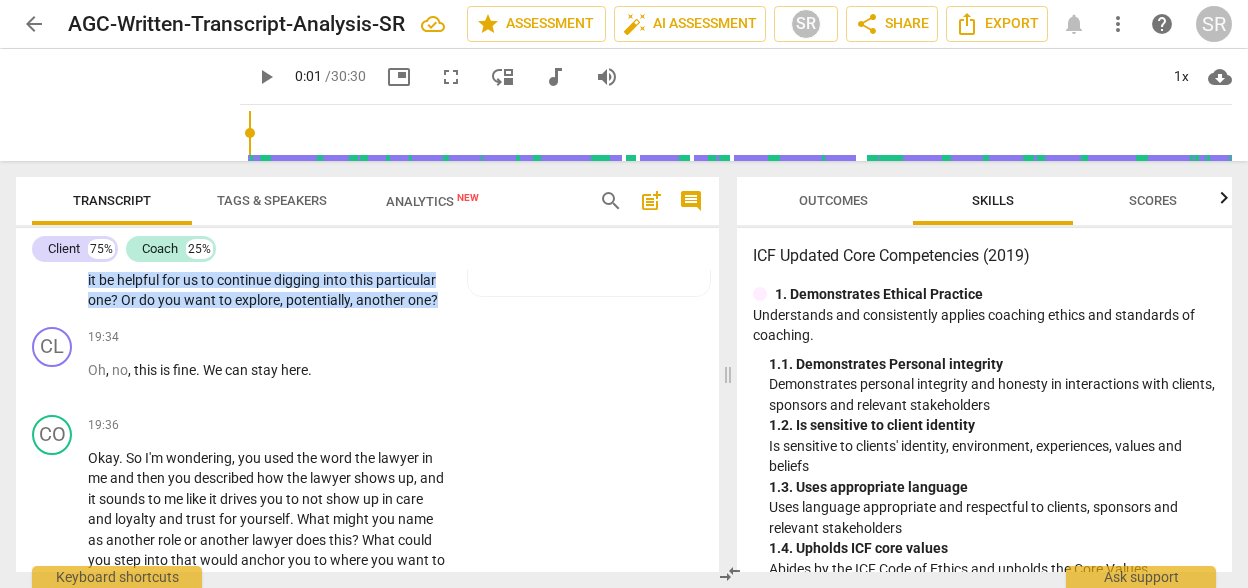 scroll, scrollTop: 6572, scrollLeft: 0, axis: vertical 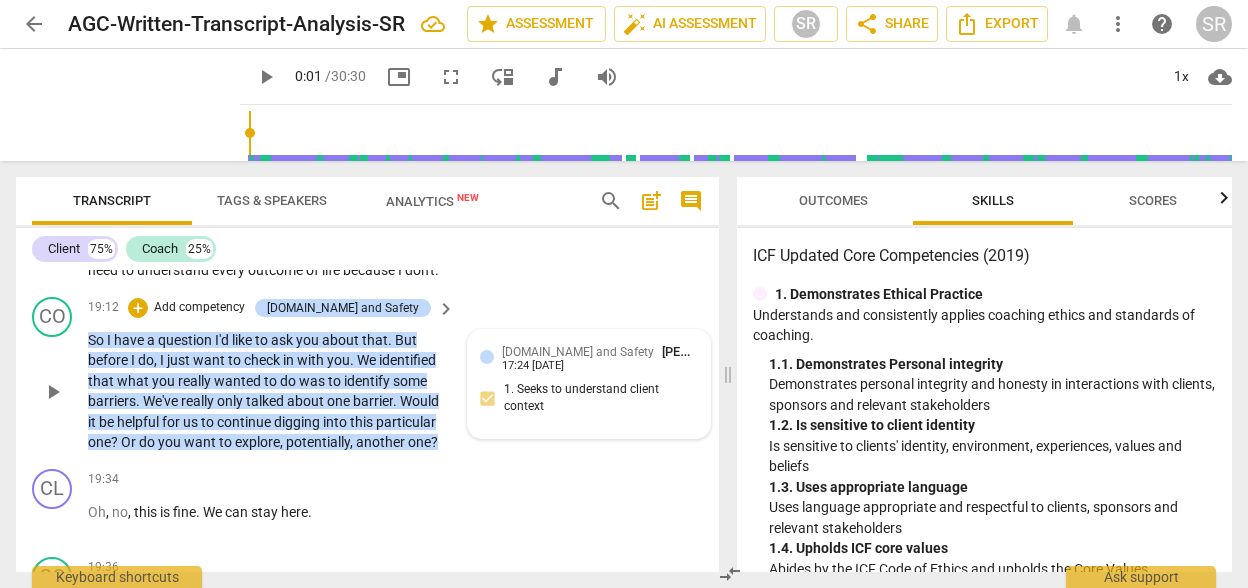 click on "[DOMAIN_NAME] and Safety" at bounding box center (578, 352) 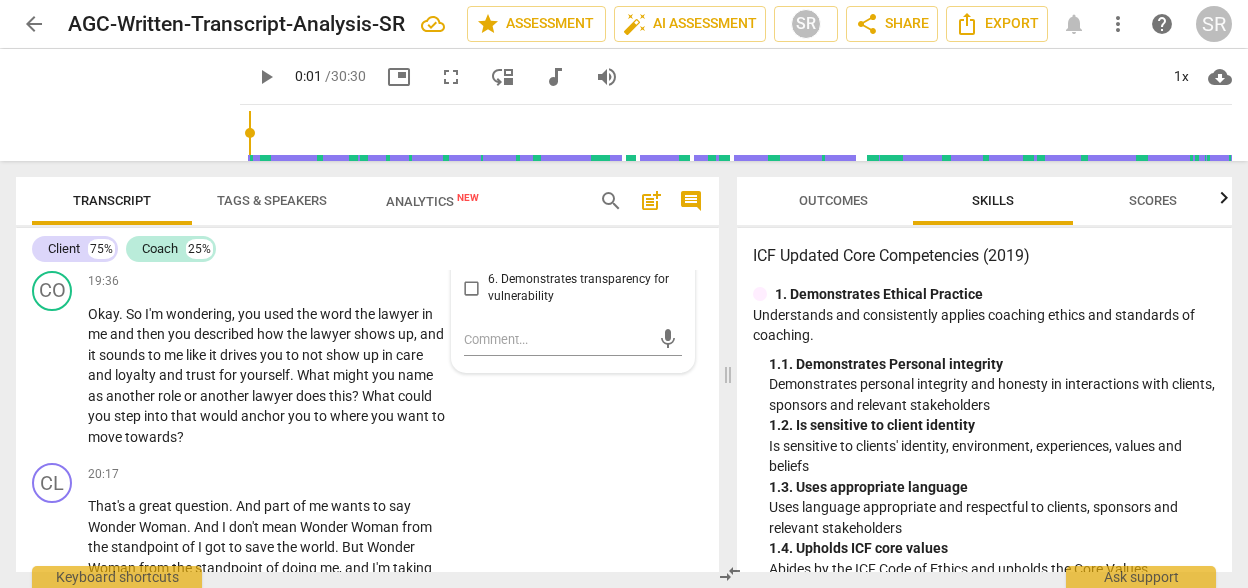 click on "6. Demonstrates transparency for vulnerability" at bounding box center (581, 288) 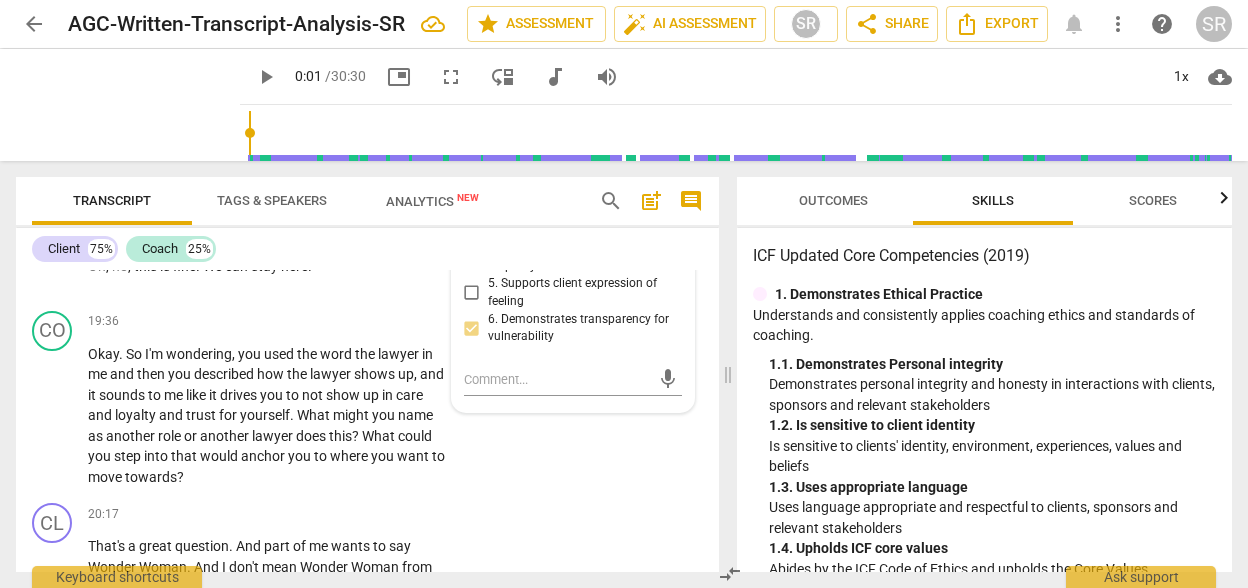 click on "1. Seeks to understand client context 2. Demonstrates respect for client identity 3. Acknowledges client’s unique talents 4. Coach shows support and empathy 5. Supports client expression of feeling 6. Demonstrates transparency for vulnerability" at bounding box center [573, 240] 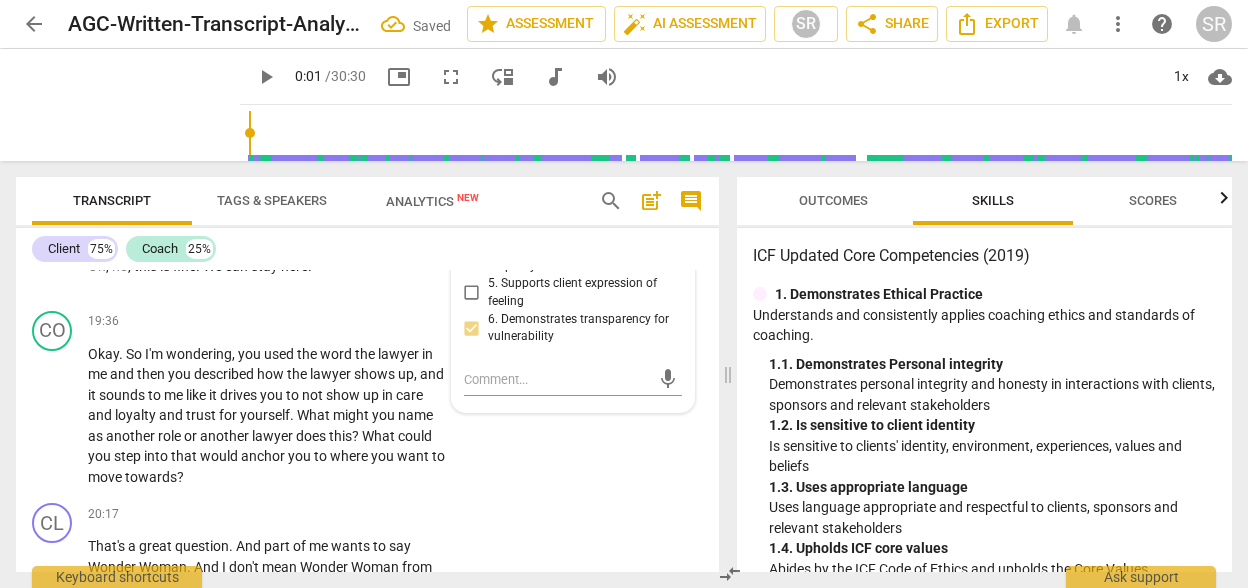 scroll, scrollTop: 7257, scrollLeft: 0, axis: vertical 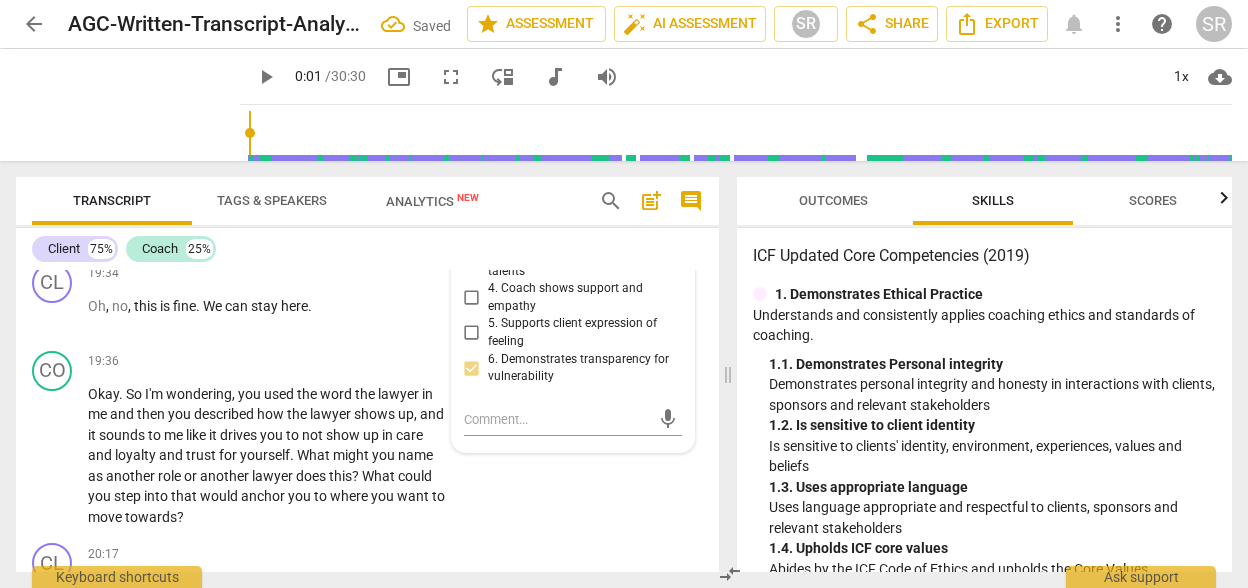 click on "1. Seeks to understand client context 2. Demonstrates respect for client identity 3. Acknowledges client’s unique talents 4. Coach shows support and empathy 5. Supports client expression of feeling 6. Demonstrates transparency for vulnerability" at bounding box center [573, 280] 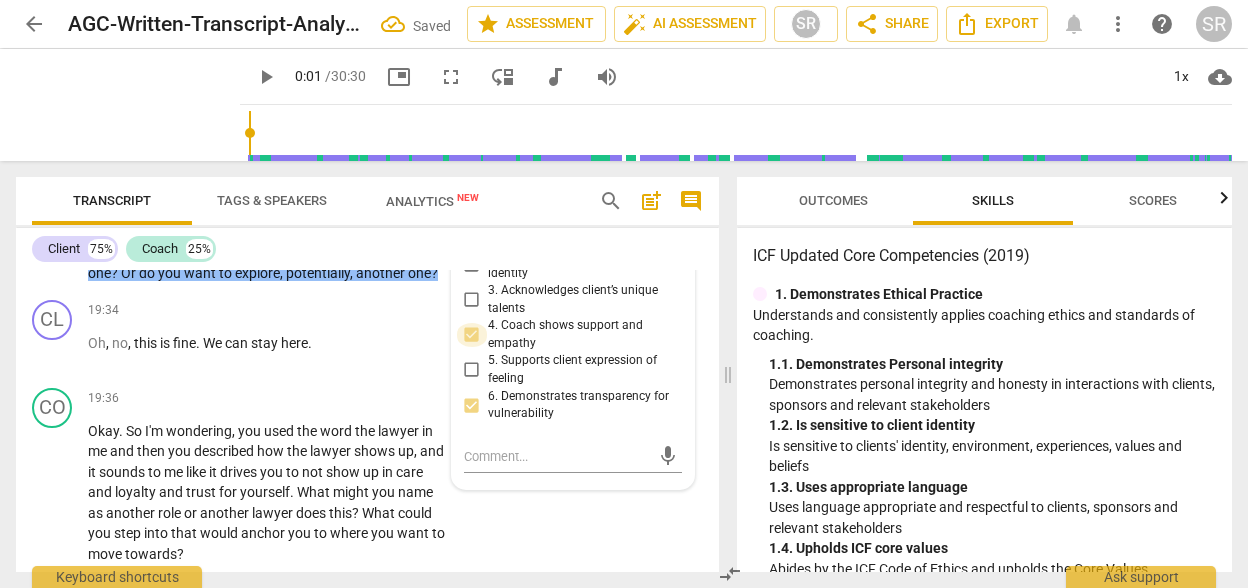 scroll, scrollTop: 7217, scrollLeft: 0, axis: vertical 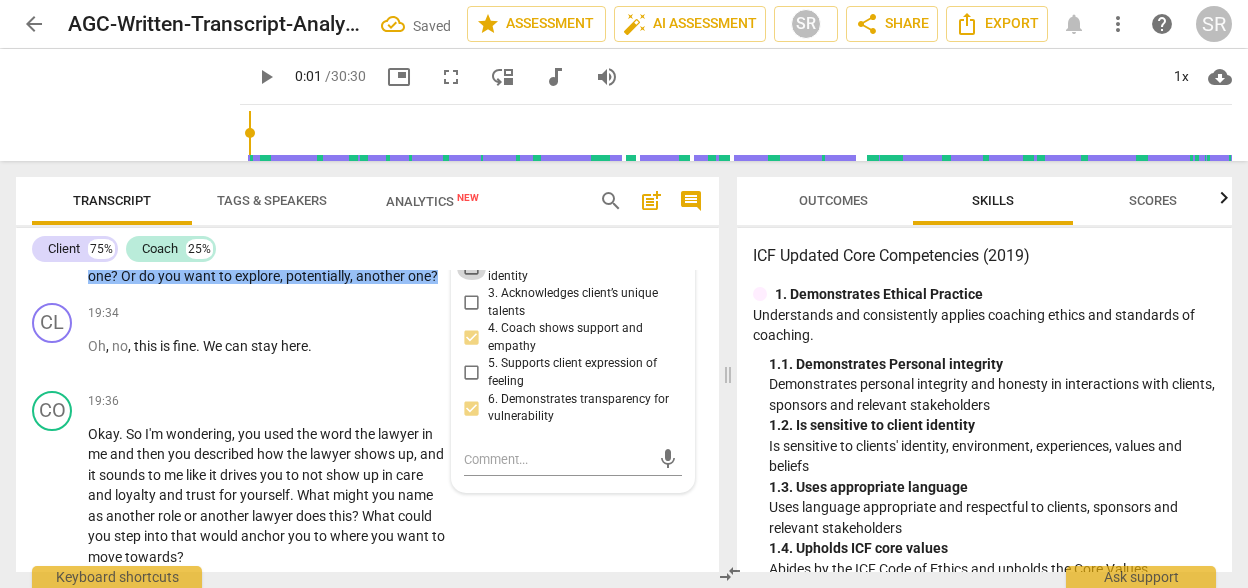 click on "2. Demonstrates respect for client identity" at bounding box center [472, 268] 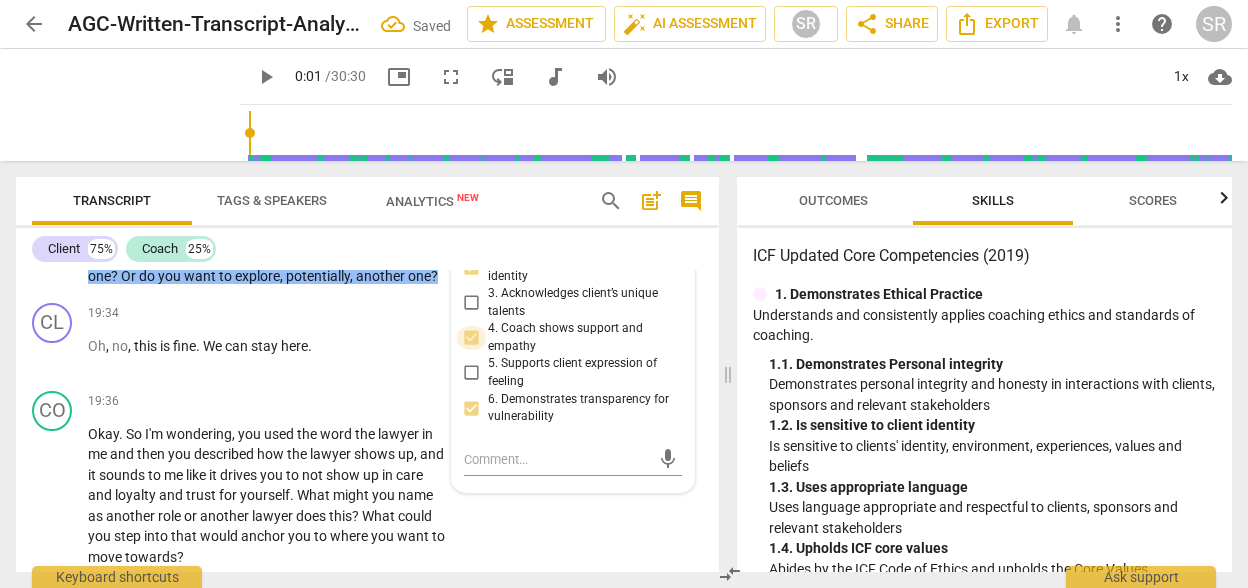 click on "4. Coach shows support and empathy" at bounding box center (472, 338) 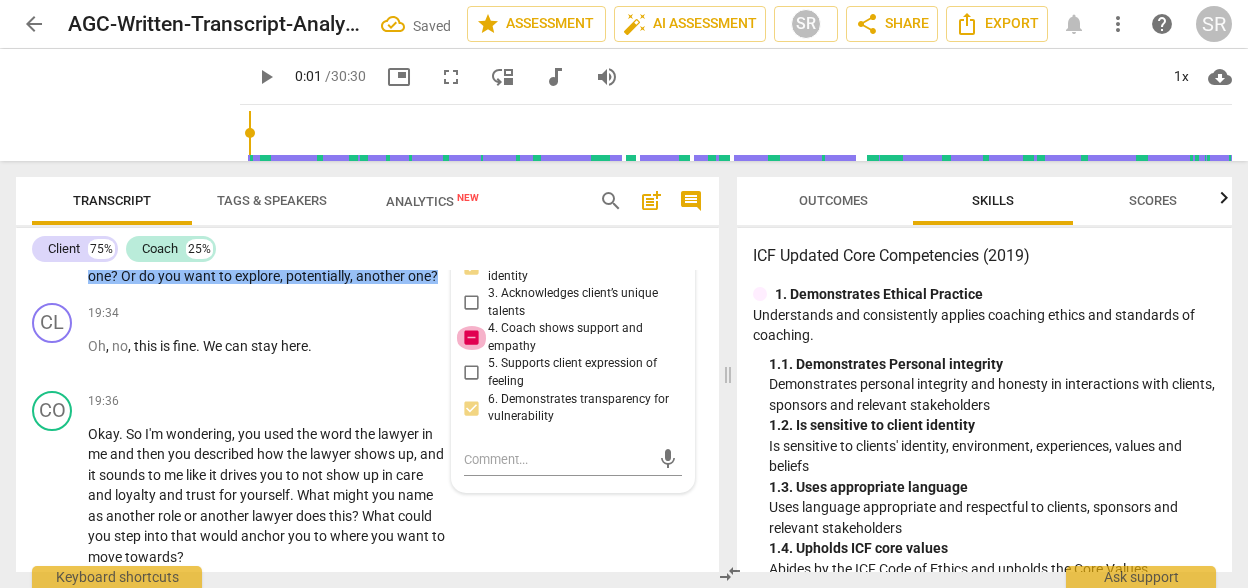click on "4. Coach shows support and empathy" at bounding box center [472, 338] 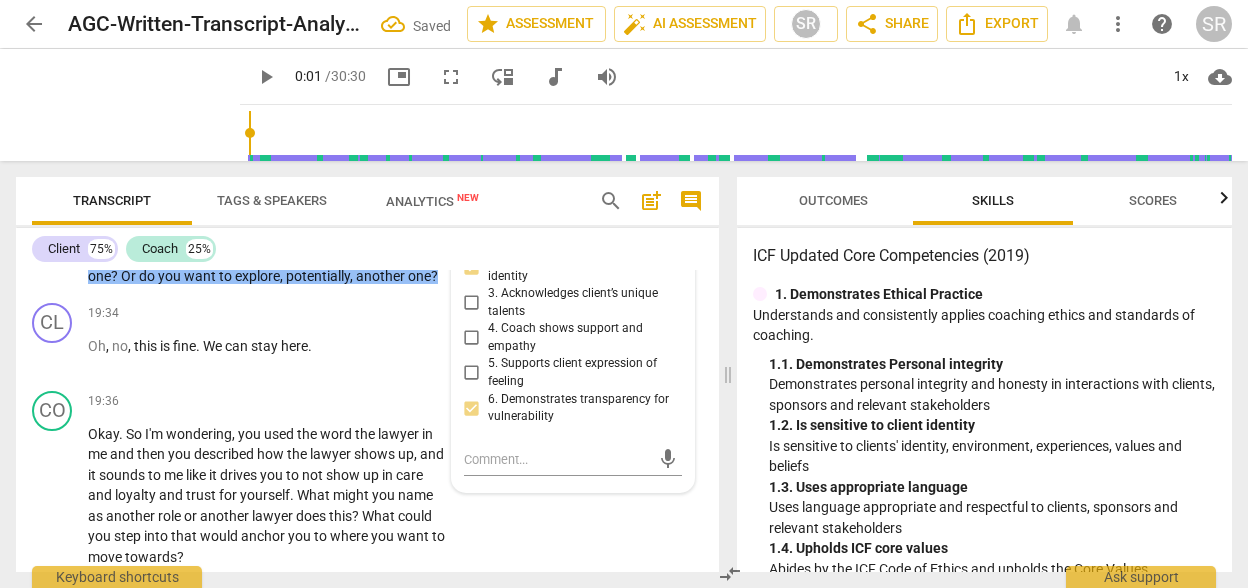 click on "6. Demonstrates transparency for vulnerability" at bounding box center [472, 408] 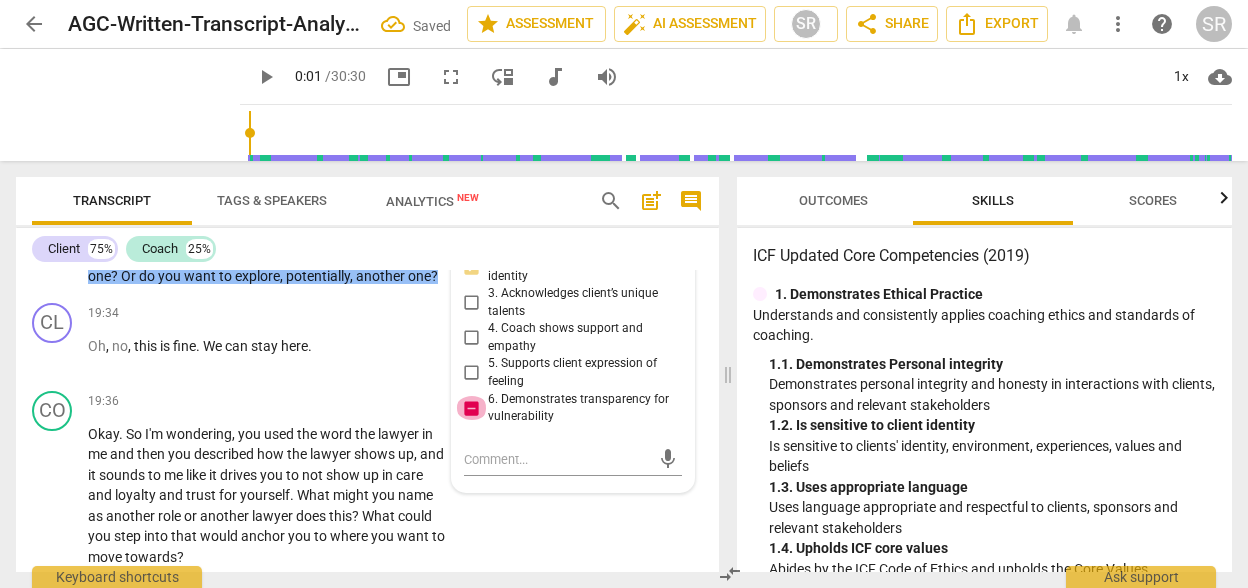 click on "6. Demonstrates transparency for vulnerability" at bounding box center [472, 408] 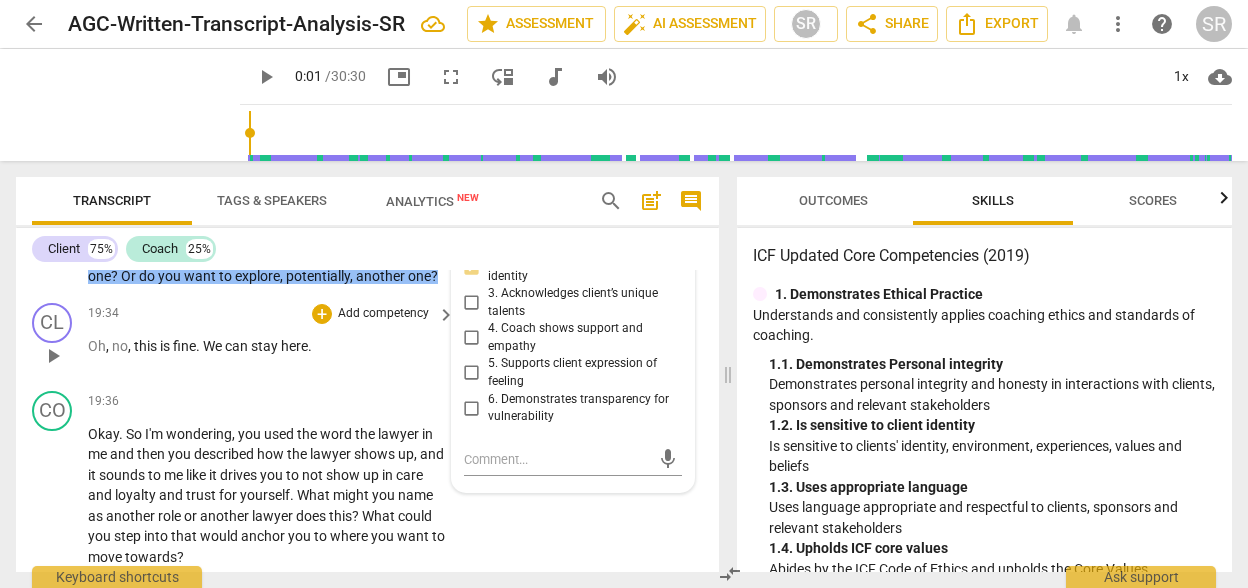 click on "CL play_arrow pause 19:34 + Add competency keyboard_arrow_right Oh ,   no ,   this   is   fine .   We   can   stay   here ." at bounding box center [367, 339] 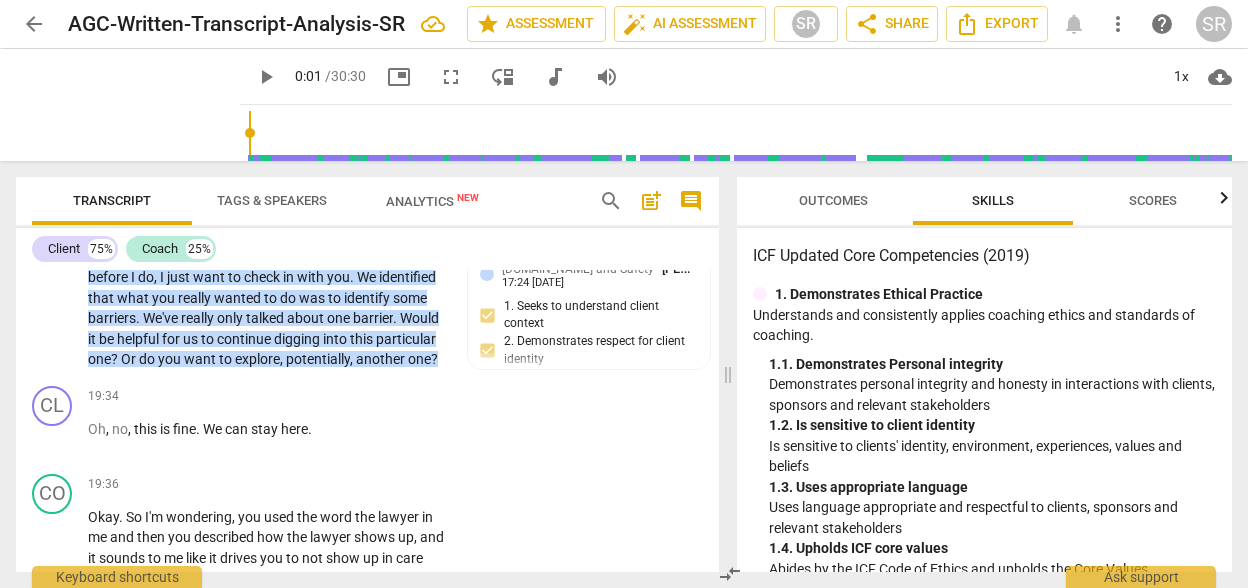 scroll, scrollTop: 7080, scrollLeft: 0, axis: vertical 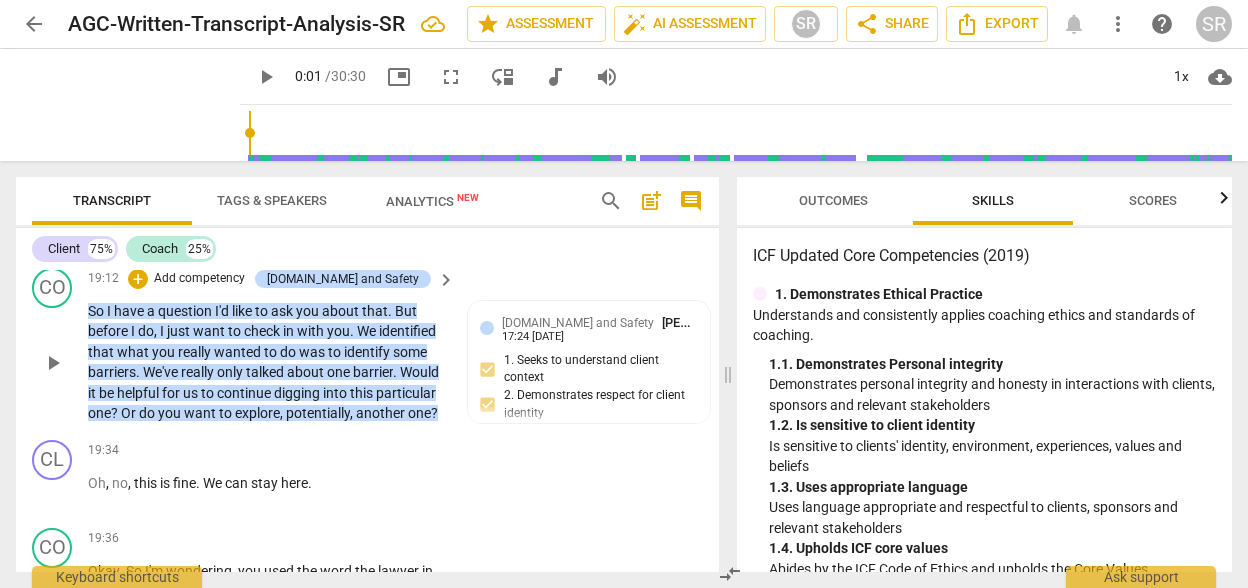 click on "CO play_arrow pause 19:12 + Add competency [DOMAIN_NAME] and Safety keyboard_arrow_right So   I   have   a   question   I'd   like   to   ask   you   about   that .   But   before   I   do ,   I   just   want   to   check   in   with   you .   We   identified   that   what   you   really   wanted   to   do   was   to   identify   some   barriers .   We've   really   only   talked   about   one   barrier .   Would   it   be   helpful   for   us   to   continue   digging   into   this   particular   one ?   Or   do   you   want   to   explore ,   potentially ,   another   one ? [DOMAIN_NAME] and Safety [PERSON_NAME] 17:24 [DATE] 1. Seeks to understand client context 2. Demonstrates respect for client identity" at bounding box center [367, 346] 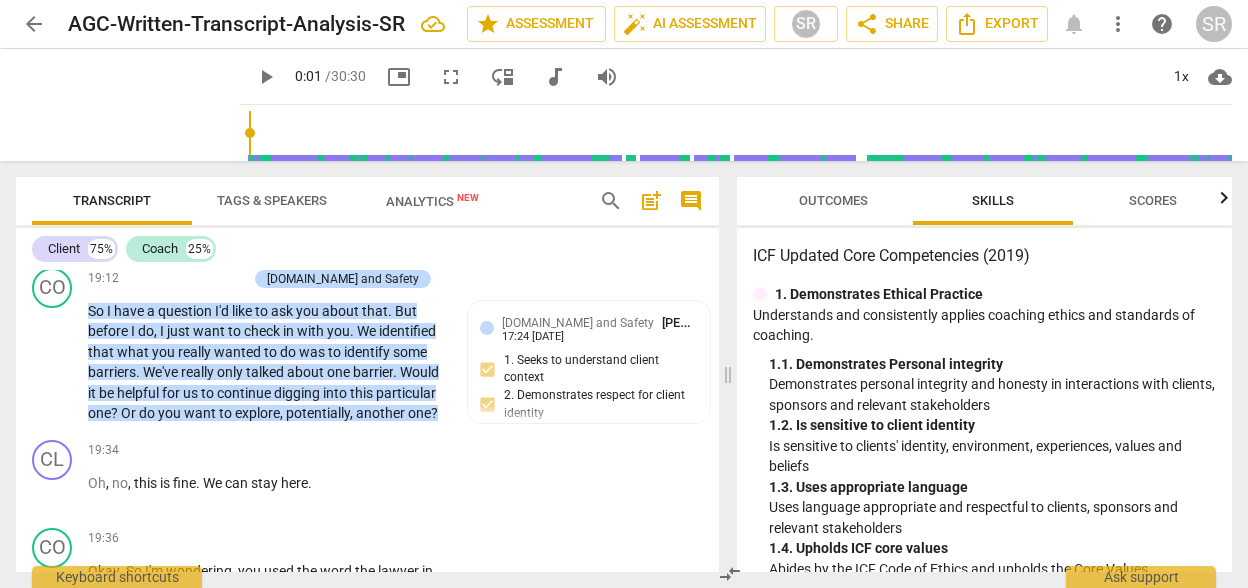 click on "Add competency" at bounding box center [199, 279] 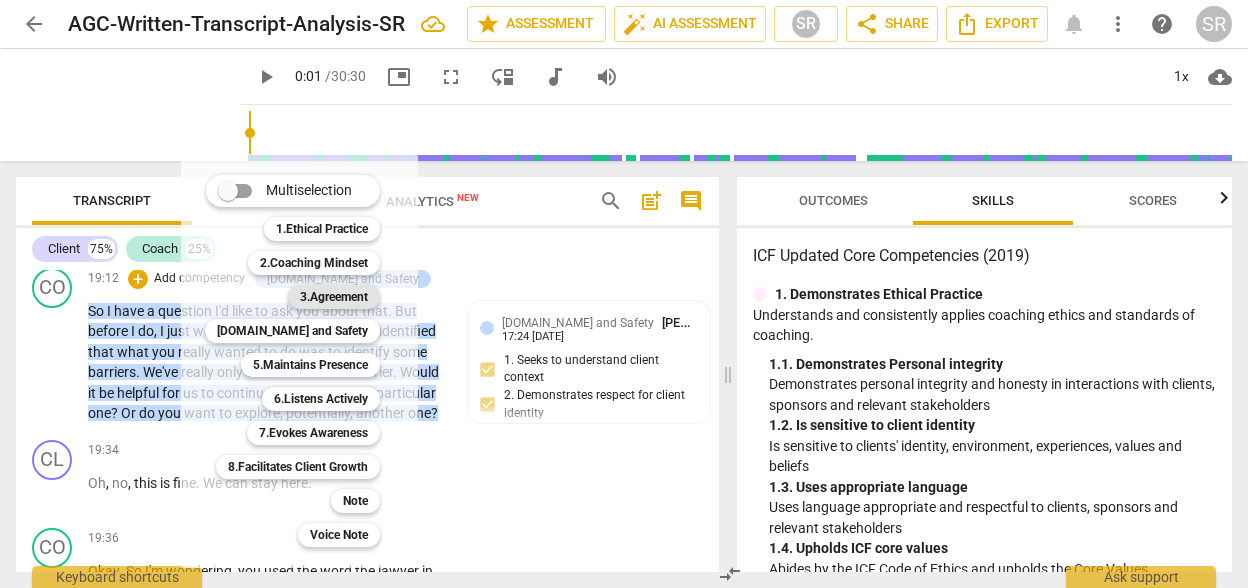 click on "3.Agreement" at bounding box center (334, 297) 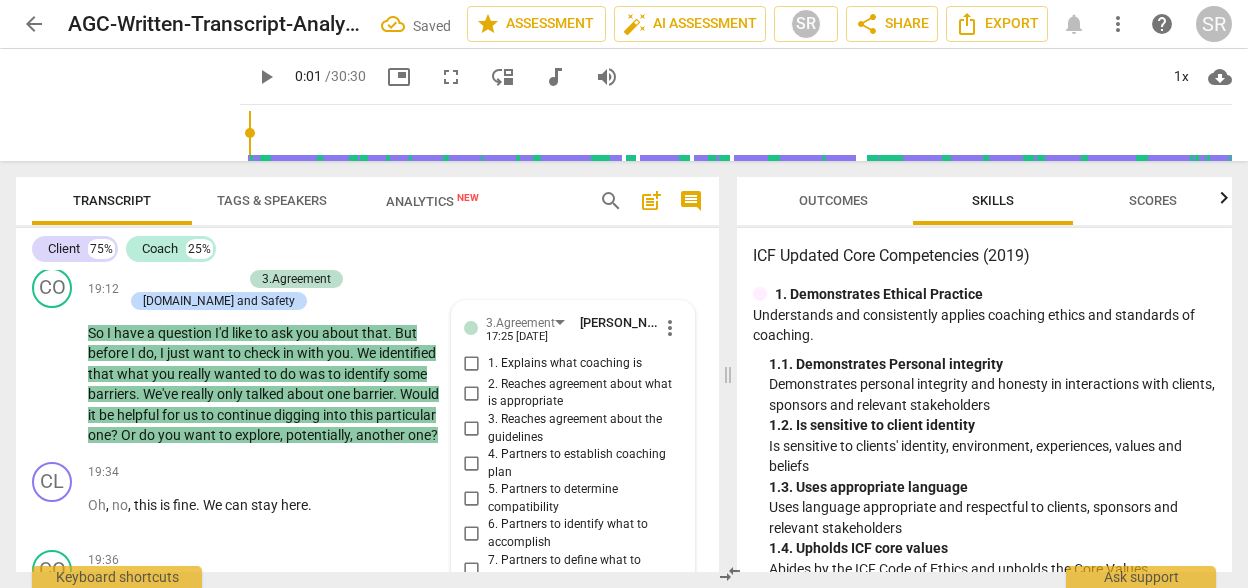 scroll, scrollTop: 7490, scrollLeft: 0, axis: vertical 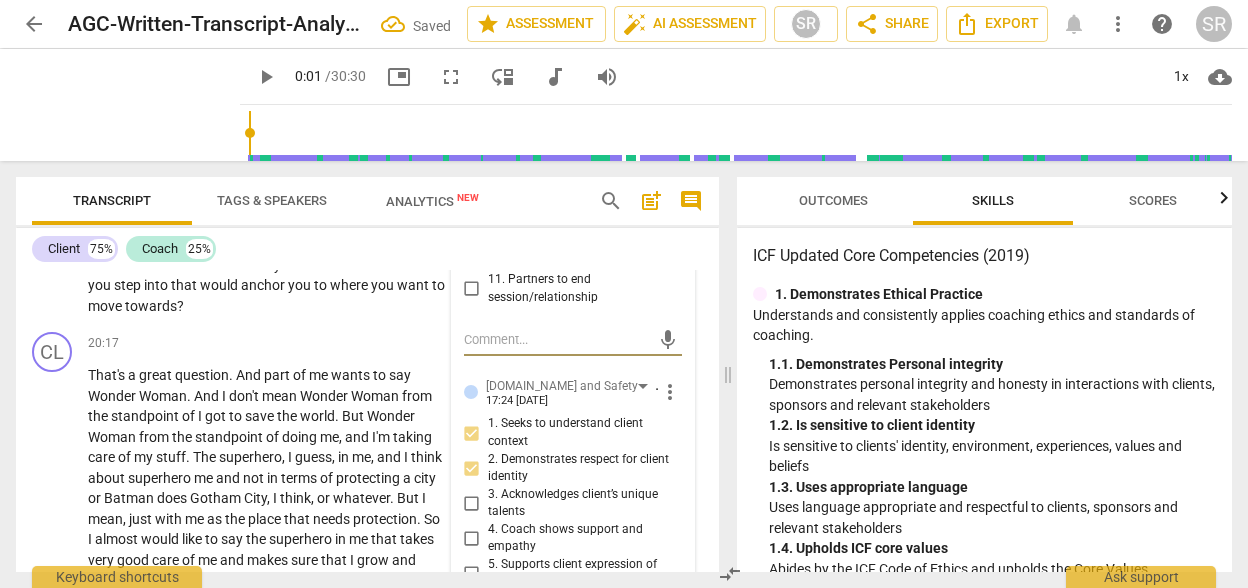 click on "9. Partners to manage the time and focus" at bounding box center (472, 229) 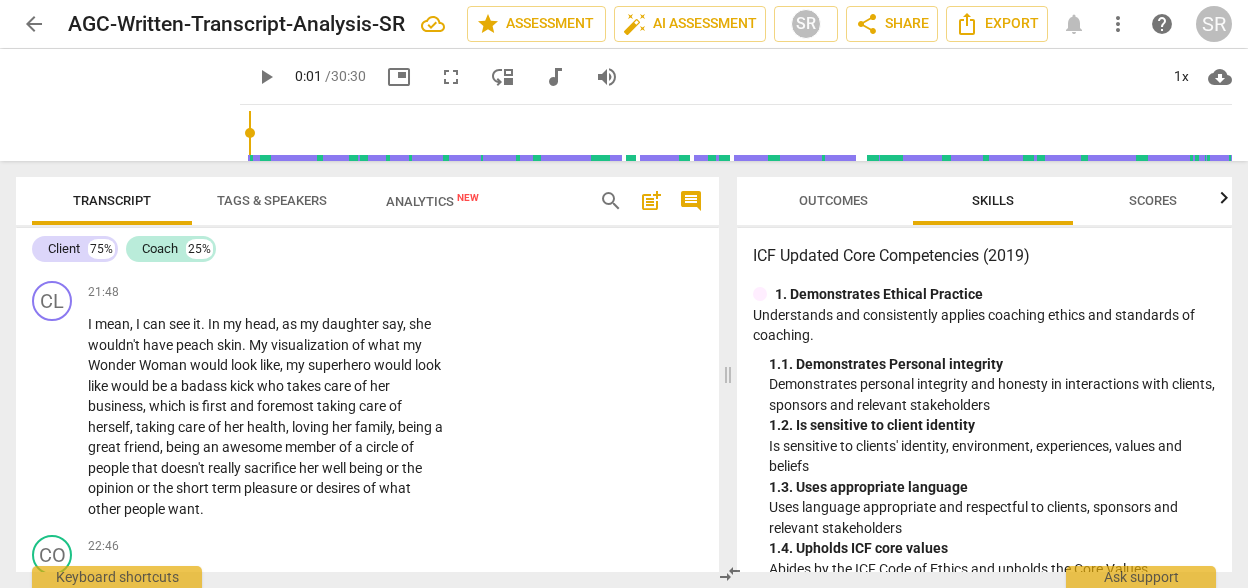 scroll, scrollTop: 7888, scrollLeft: 0, axis: vertical 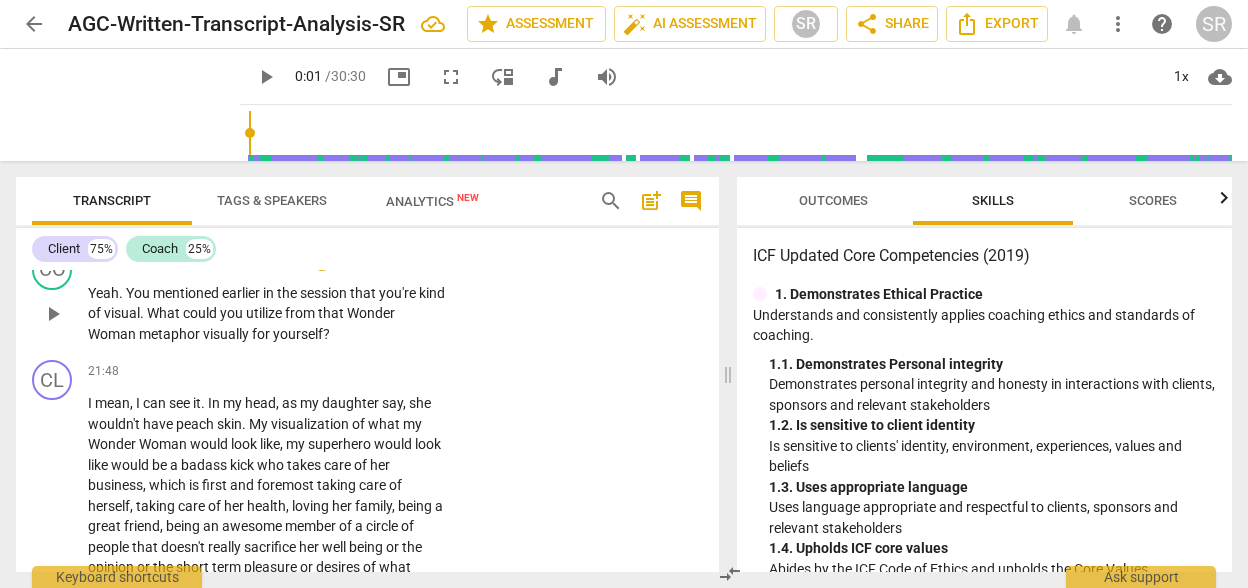 click on "Add competency" at bounding box center [383, 261] 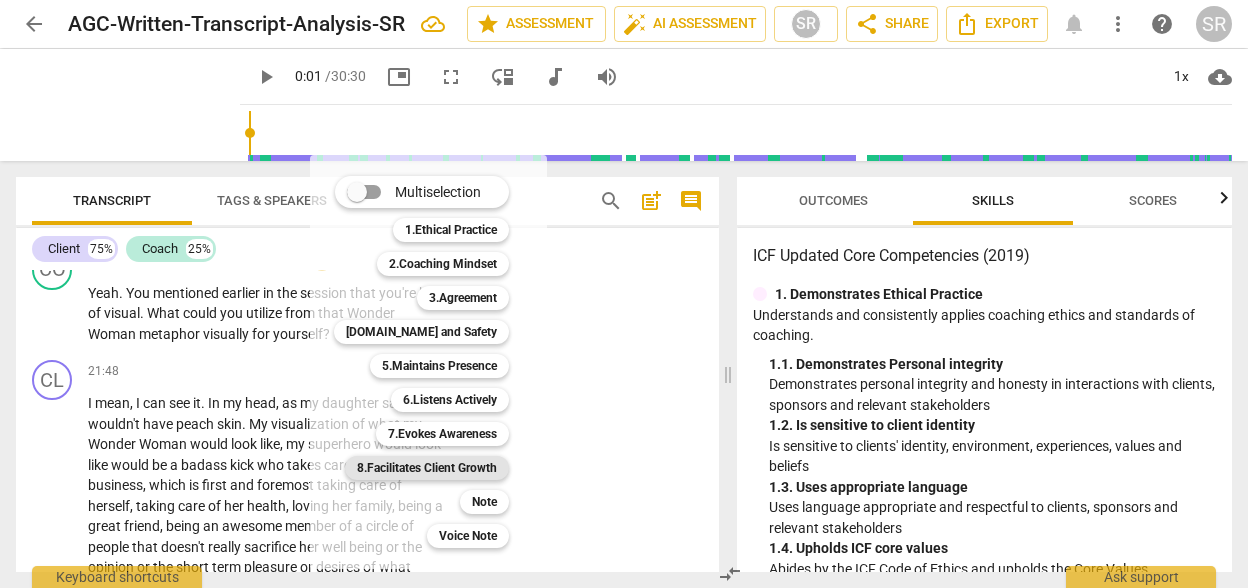 click on "8.Facilitates Client Growth" at bounding box center [427, 468] 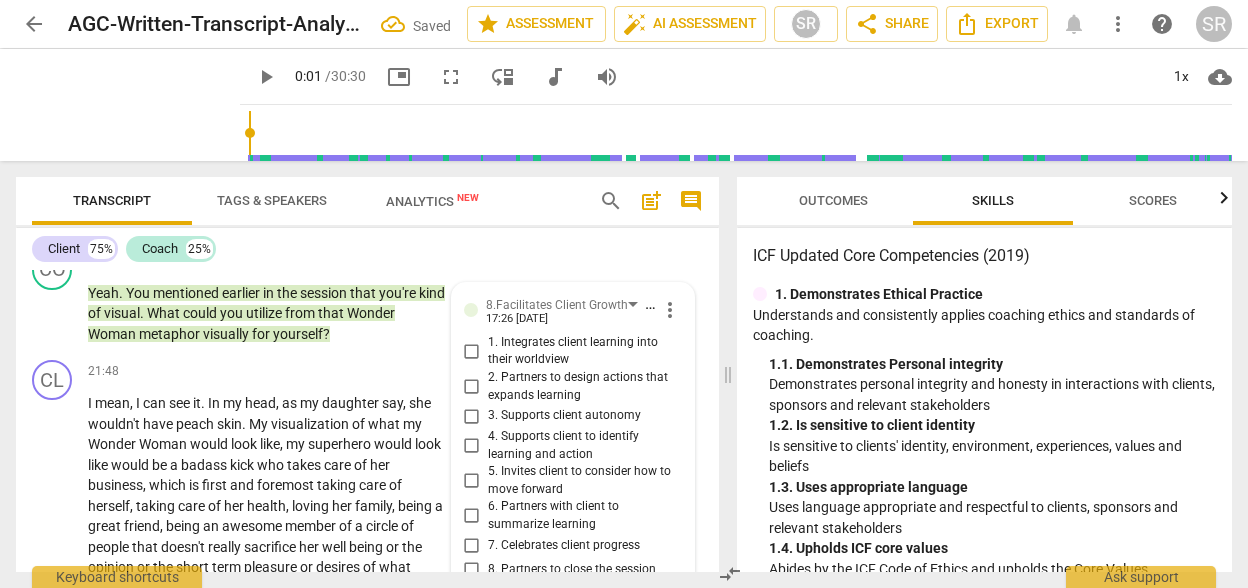scroll, scrollTop: 8184, scrollLeft: 0, axis: vertical 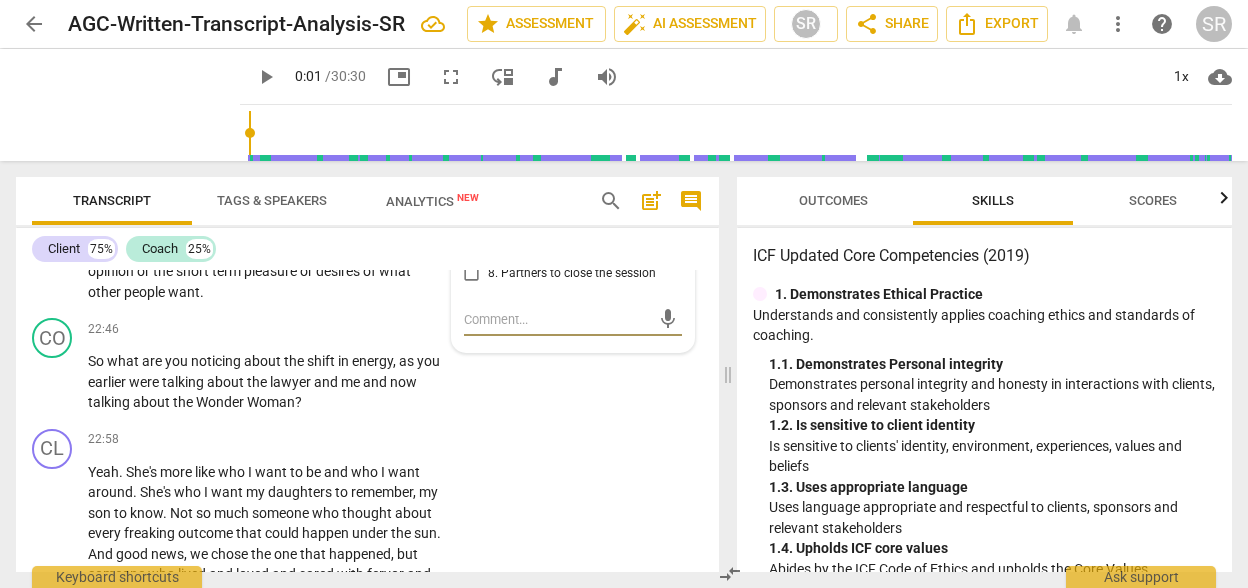click on "I   mean ,   I   can   see   it .   In   my   head ,   as   my   daughter   say ,   she   wouldn't   have   peach   skin .   My   visualization   of   what   my   Wonder   Woman   would   look   like ,   my   superhero   would   look   like   would   be   a   badass   kick   who   takes   care   of   her   business ,   which   is   first   and   foremost   taking   care   of   herself ,   taking   care   of   her   health ,   loving   her   family ,   being   a   great   friend ,   being   an   awesome   member   of   a   circle   of   people   that   doesn't   really   sacrifice   her   well   being   or   the   opinion   or   the   short   term   pleasure   or   desires   of   what   other   people   want ." at bounding box center [266, 199] 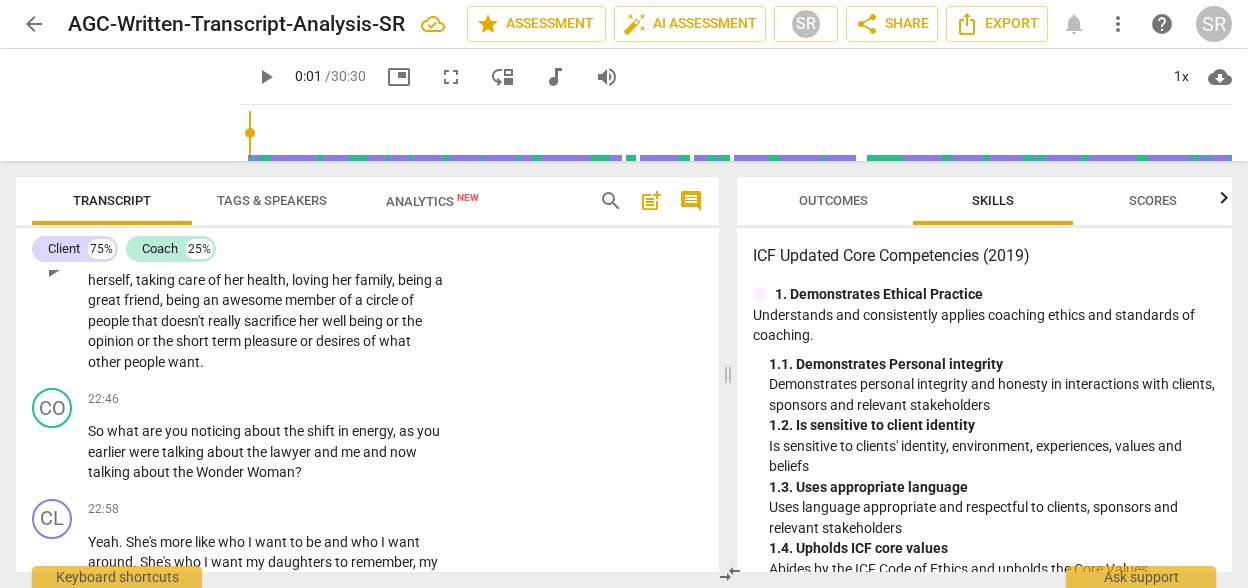 scroll, scrollTop: 7862, scrollLeft: 0, axis: vertical 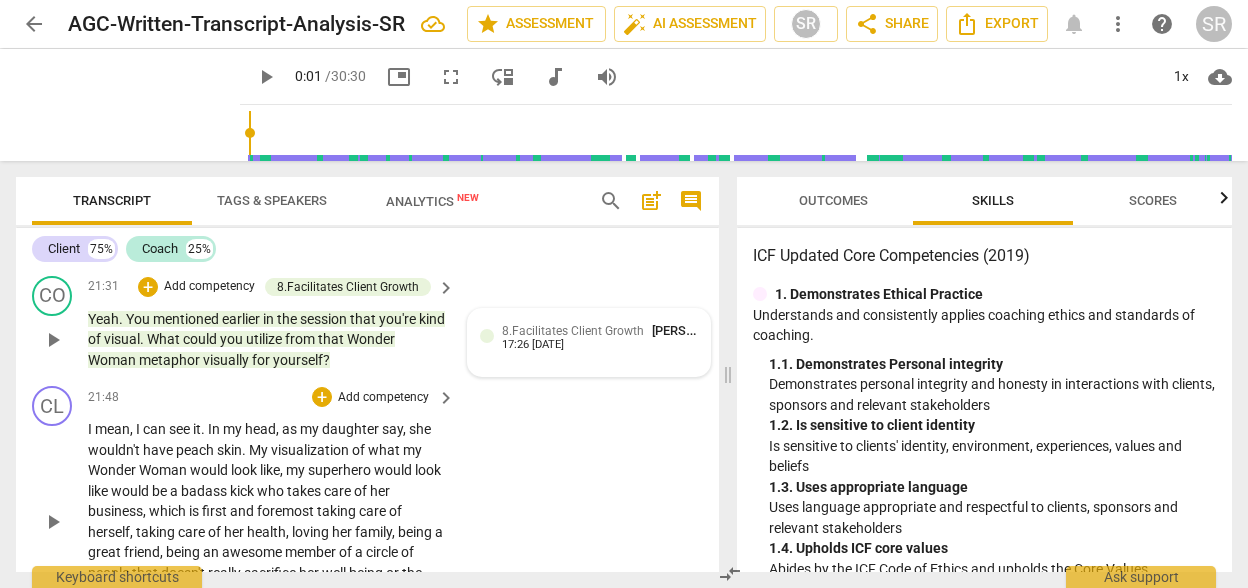 click on "17:26 [DATE]" at bounding box center (533, 345) 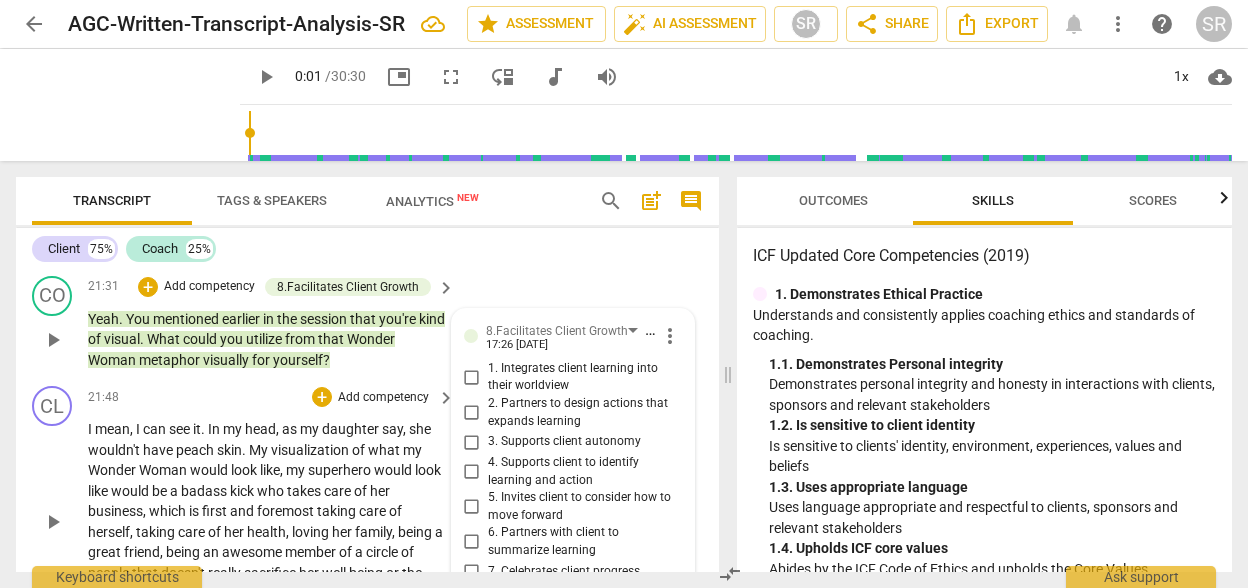 scroll, scrollTop: 8184, scrollLeft: 0, axis: vertical 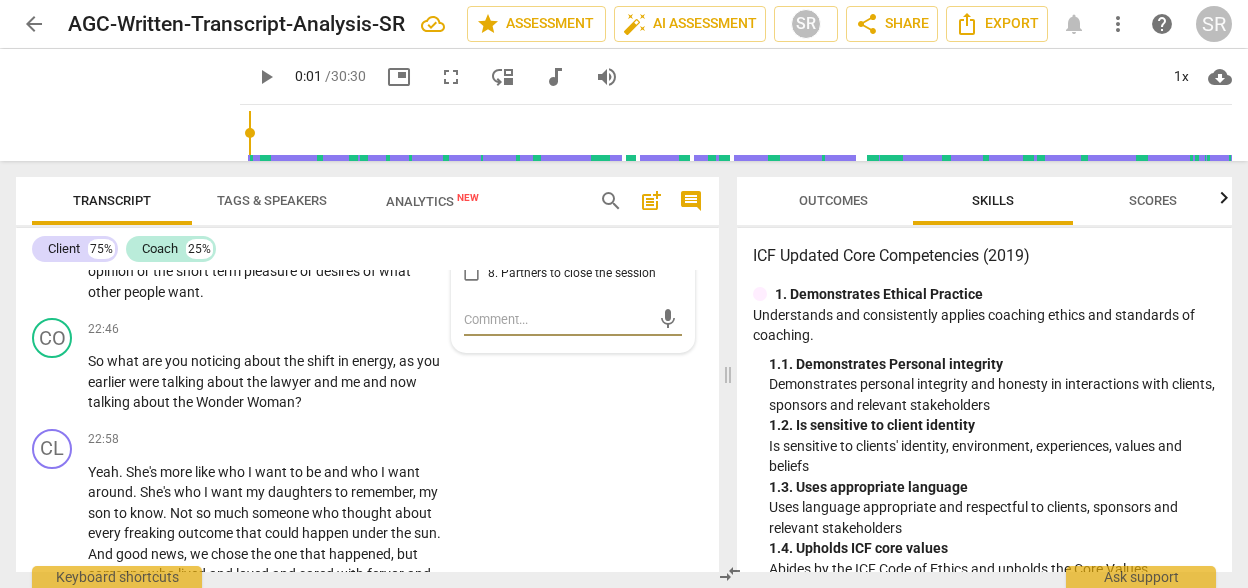 click on "5. Invites client to consider how to move forward" at bounding box center (581, 184) 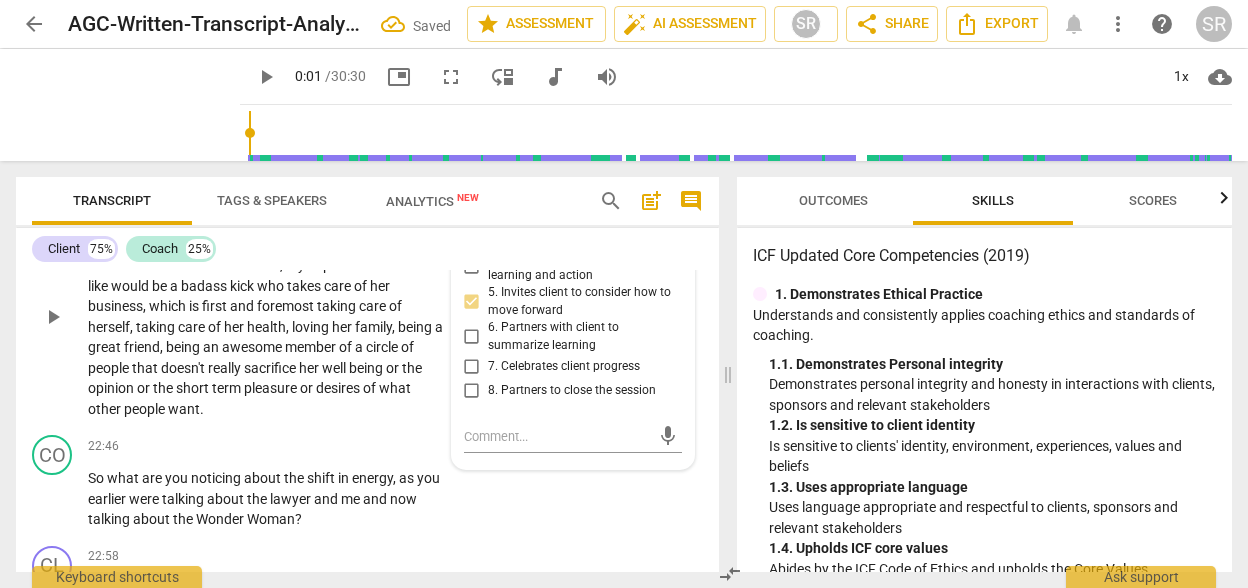 scroll, scrollTop: 8064, scrollLeft: 0, axis: vertical 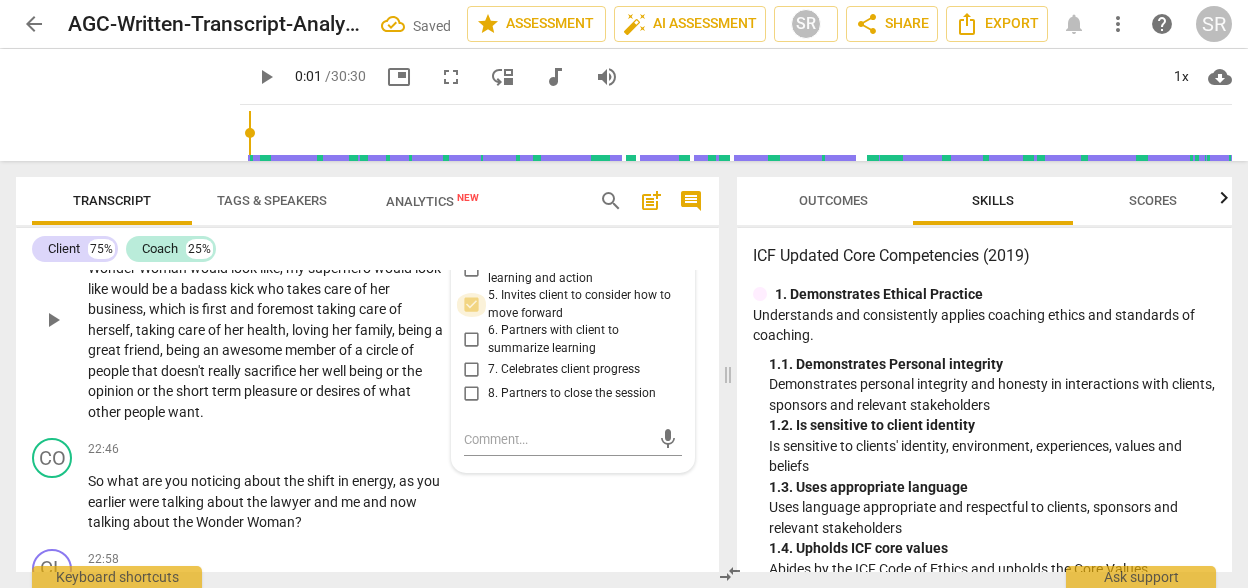 click on "5. Invites client to consider how to move forward" at bounding box center (472, 305) 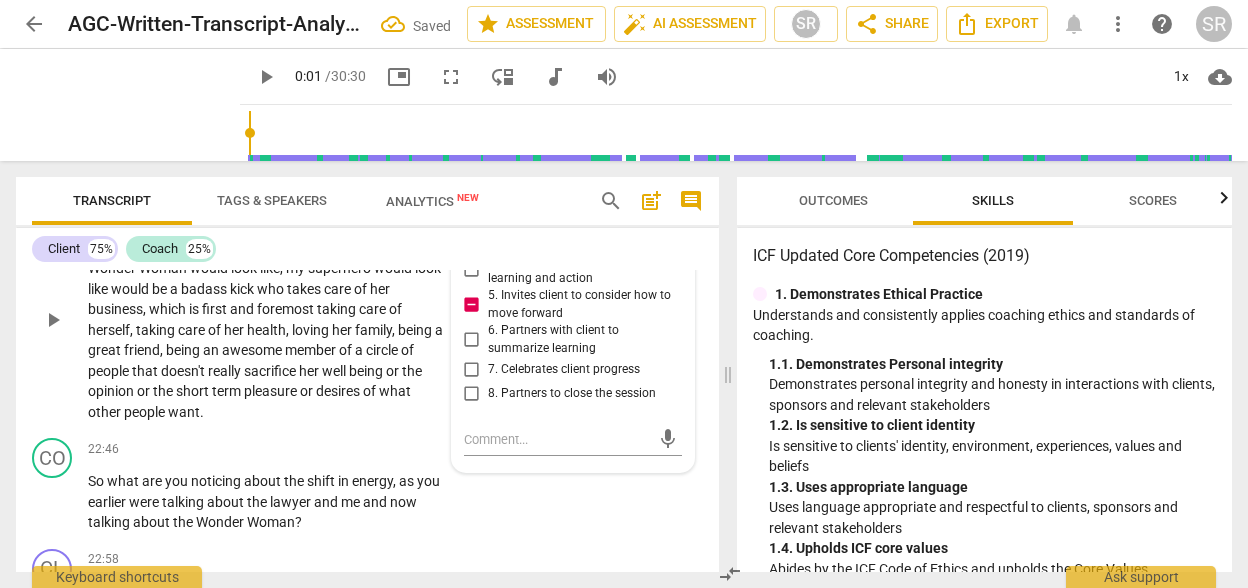 click on "5. Invites client to consider how to move forward" at bounding box center (472, 305) 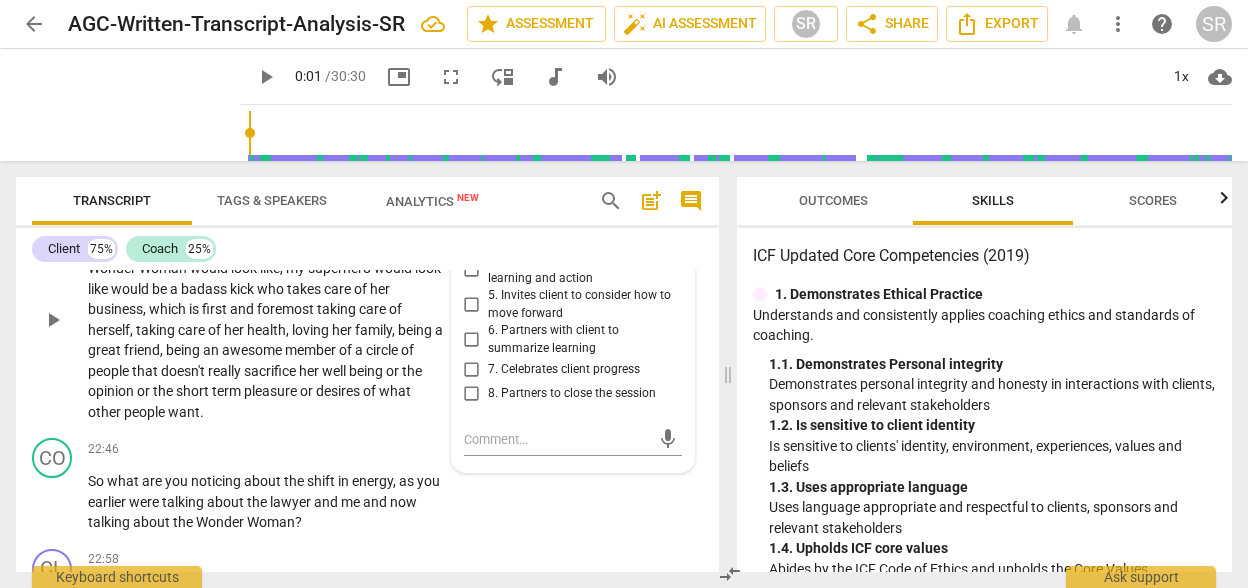 click on "4. Supports client to identify learning and action" at bounding box center [472, 270] 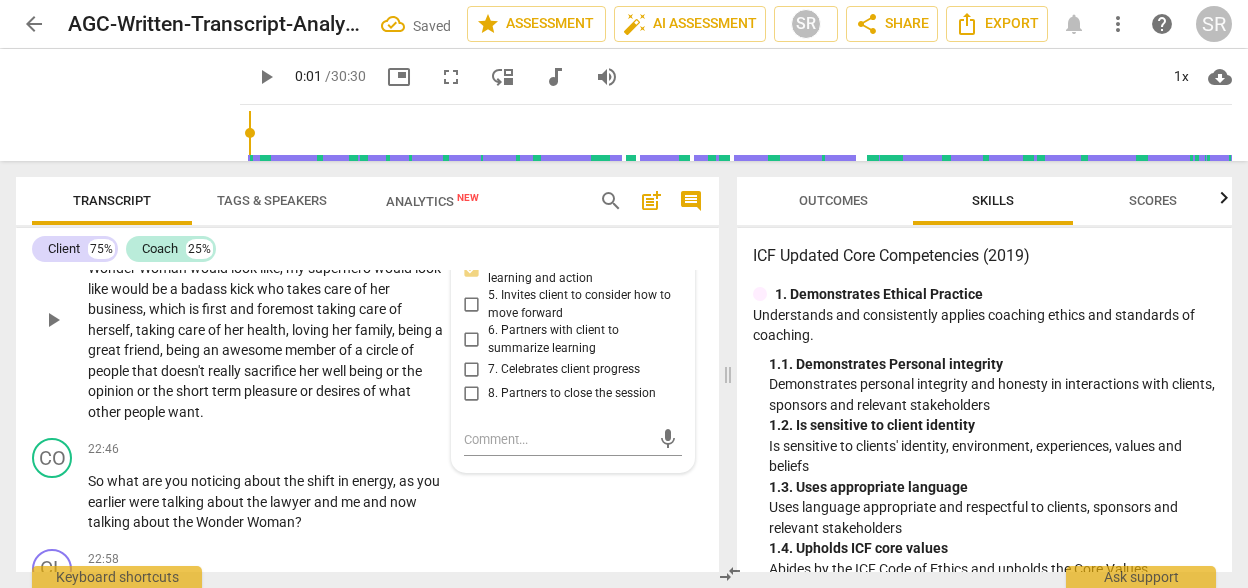 click on "2. Partners to design actions that expands learning" at bounding box center (472, 211) 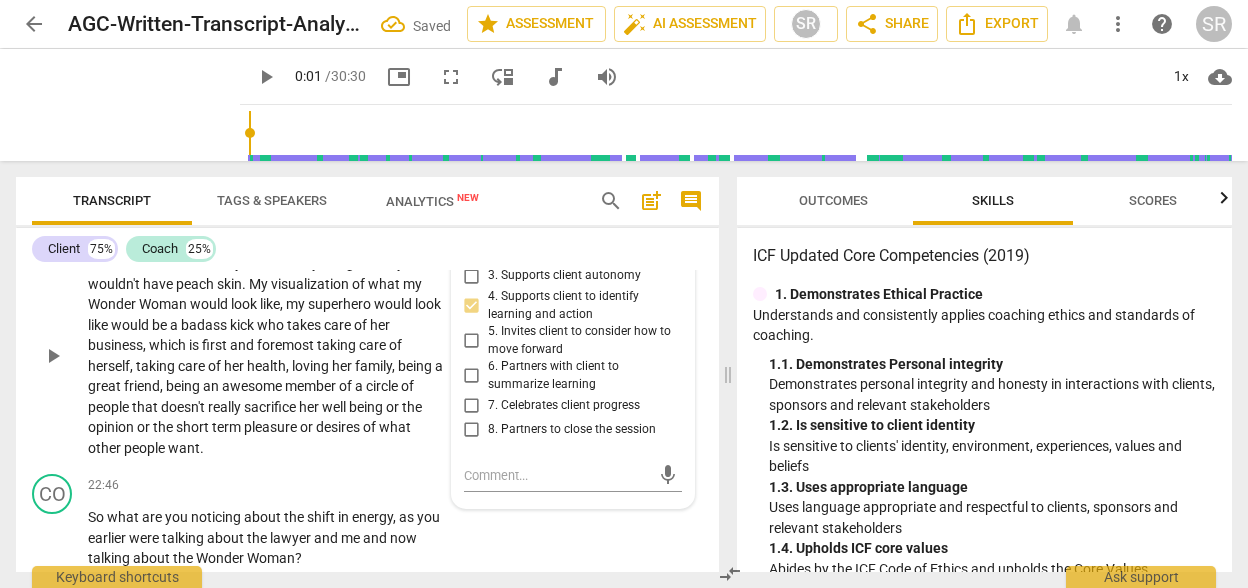 scroll, scrollTop: 8024, scrollLeft: 0, axis: vertical 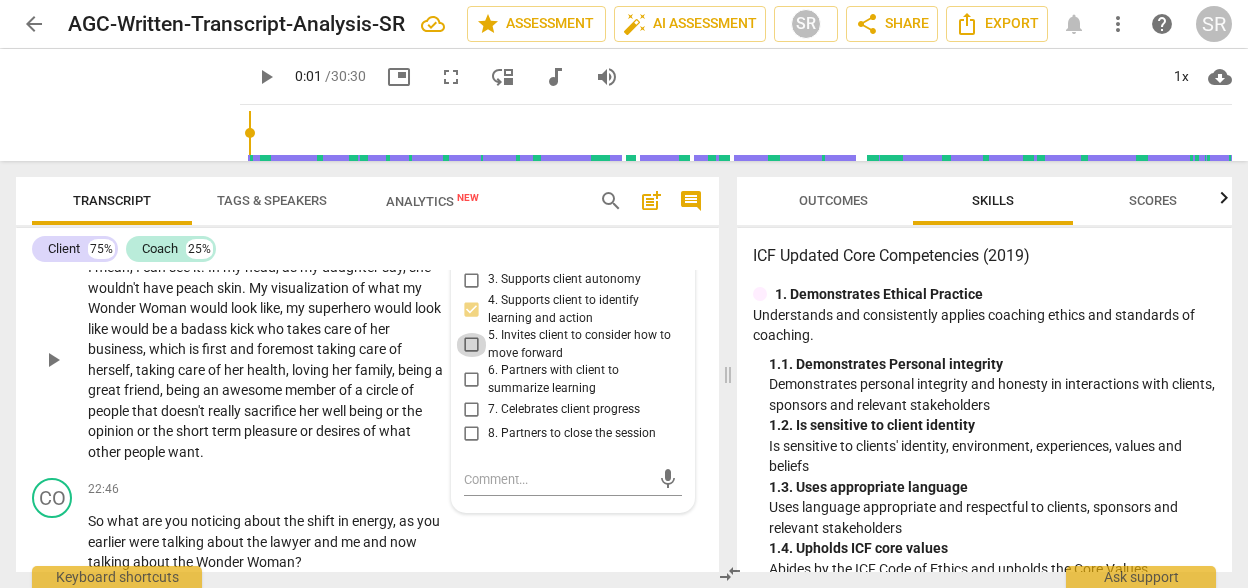 click on "5. Invites client to consider how to move forward" at bounding box center [472, 345] 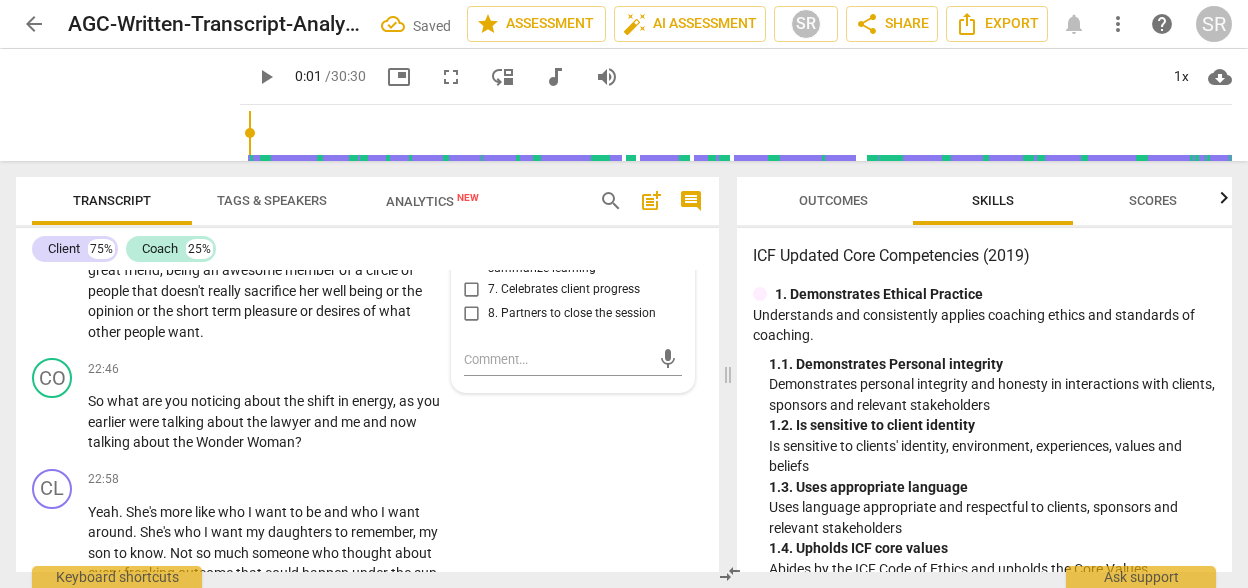 scroll, scrollTop: 8184, scrollLeft: 0, axis: vertical 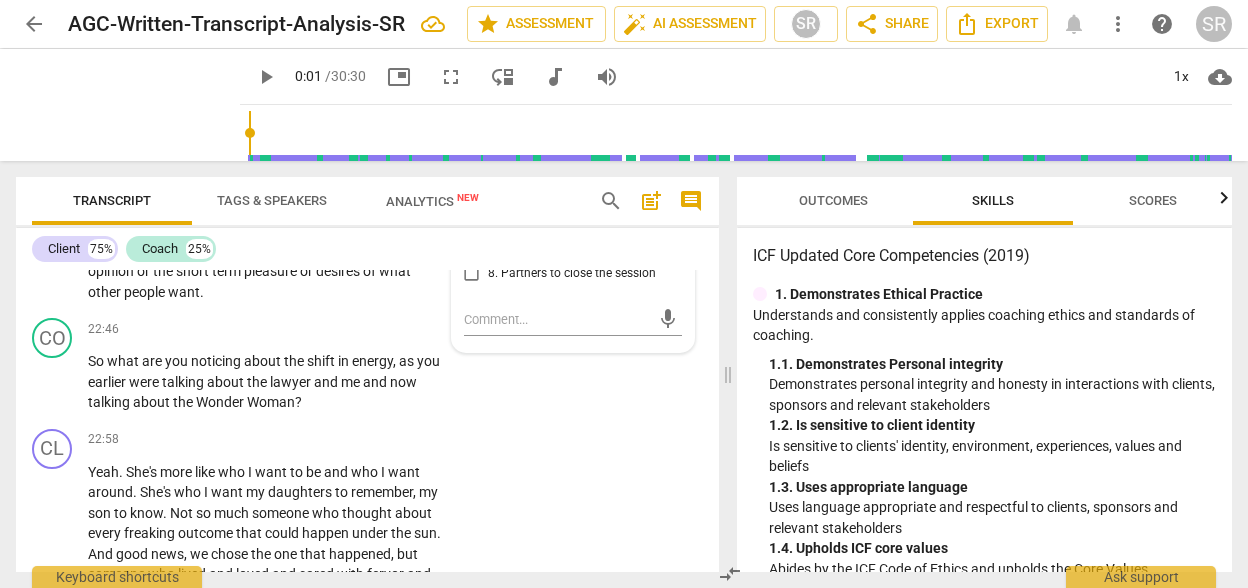 click on "Yeah .   She's   more   like   who   I   want   to   be   and   who   I   want   around .   She's   who   I   want   my   daughters   to   remember ,   my   son   to   know .   Not   so   much   someone   who   thought   about   every   freaking   outcome   that   could   happen   under   the   sun .   And   good   news ,   we   chose   the   one   that   happened ,   but   someone   who   lived   and   loved   and   cared   with   fervor   and   strength   and   passion   and   had   impact   on   others ,   which   is   great ,   but   most   importantly ,   had   impact   on   herself   that   was   organic   to   others ,   didn't   take   as   much   work   or   consideration   of   [the   same? ]   space .   She   just   did   the   right   thing   for   herself .   And   by   way   of   that ,   her   family   and   her   friends ,   and   everyone   else   is   blessed   by   that ." at bounding box center [266, 585] 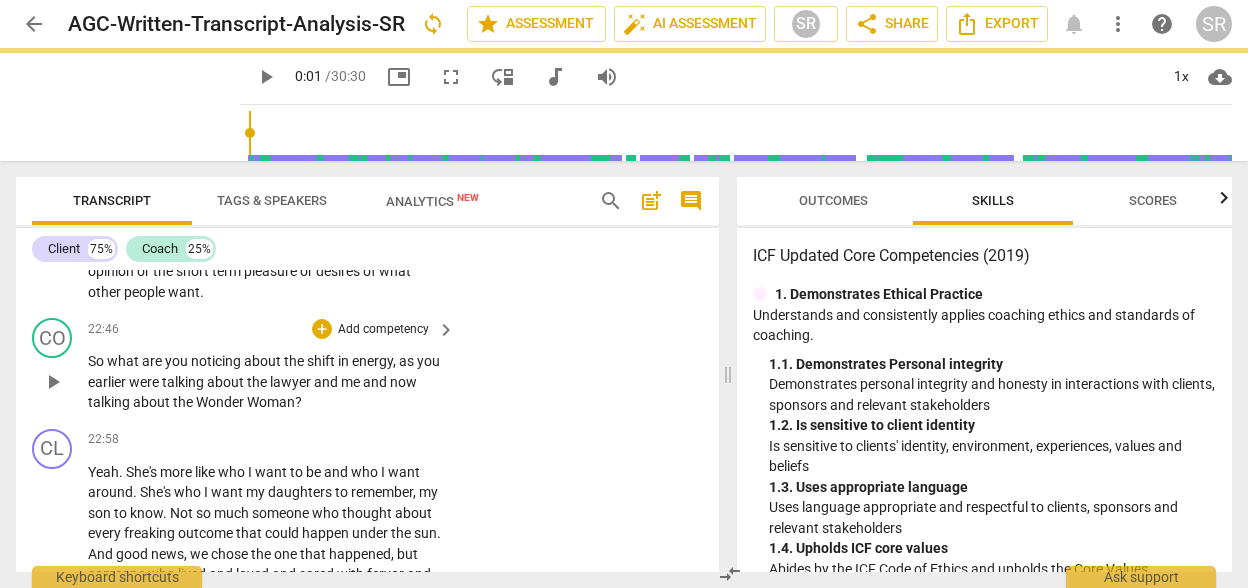click on "talking" at bounding box center [184, 382] 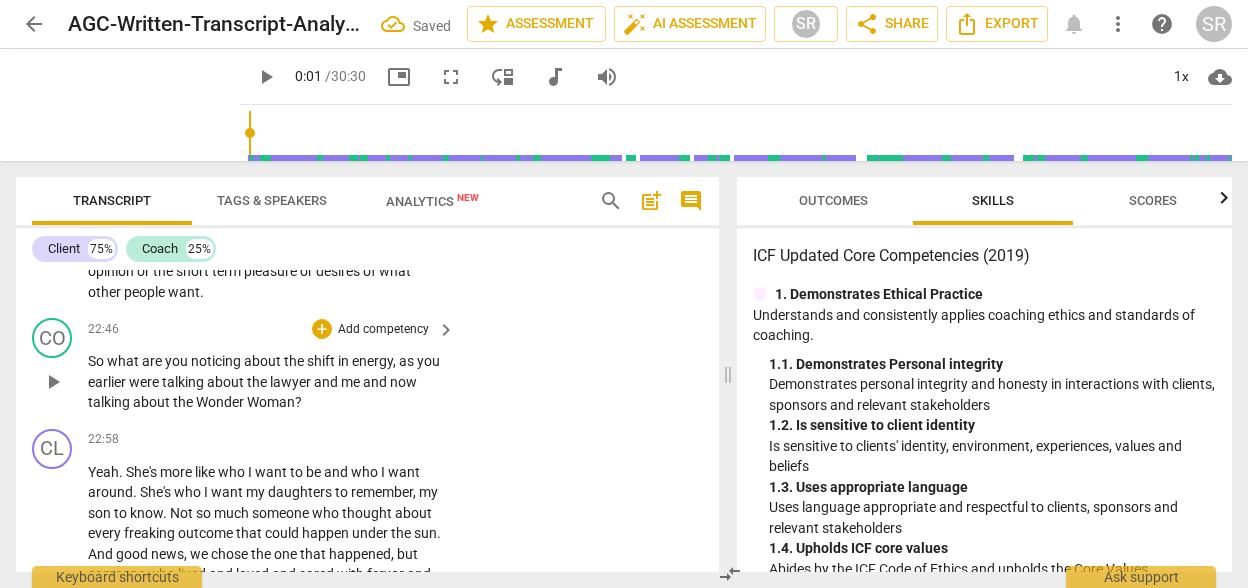 click on "Add competency" at bounding box center (383, 330) 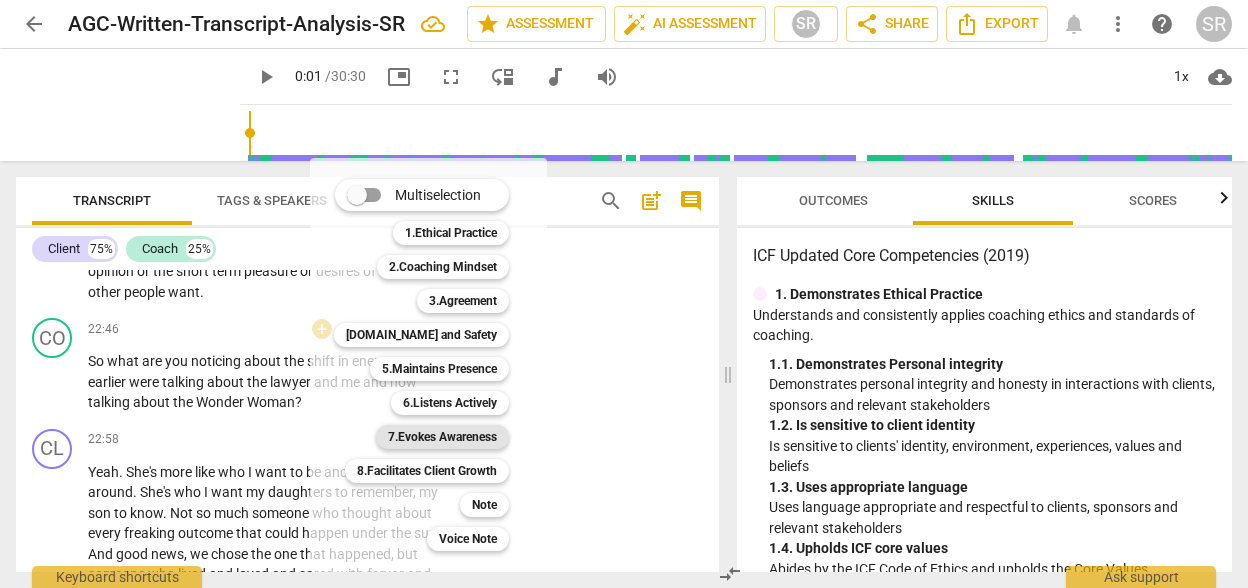 click on "7.Evokes Awareness" at bounding box center [442, 437] 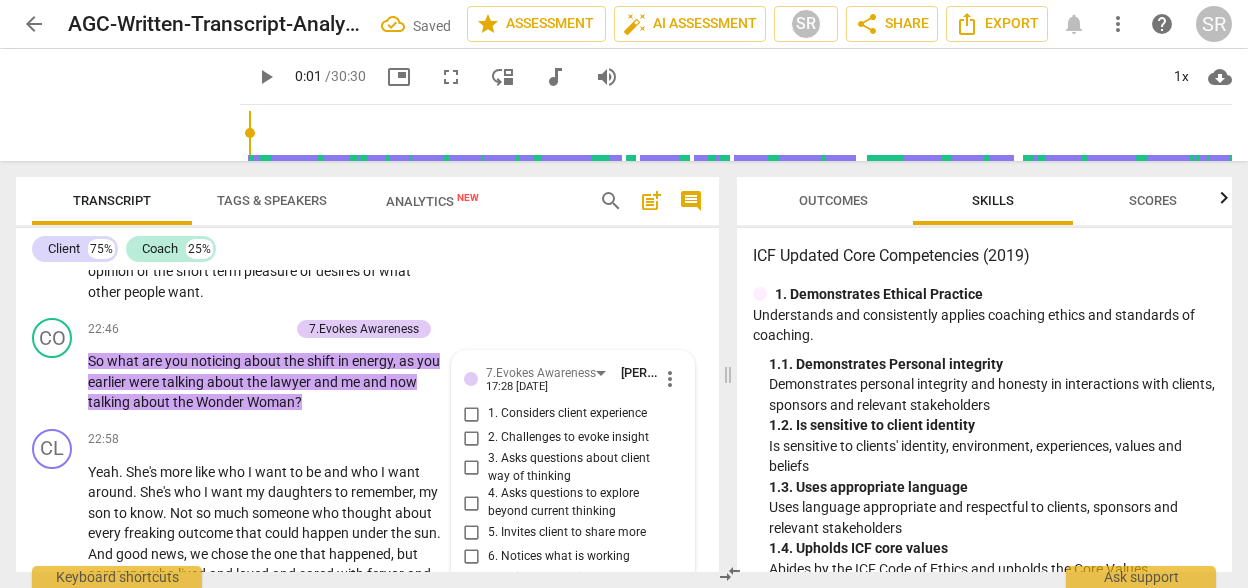 scroll, scrollTop: 8620, scrollLeft: 0, axis: vertical 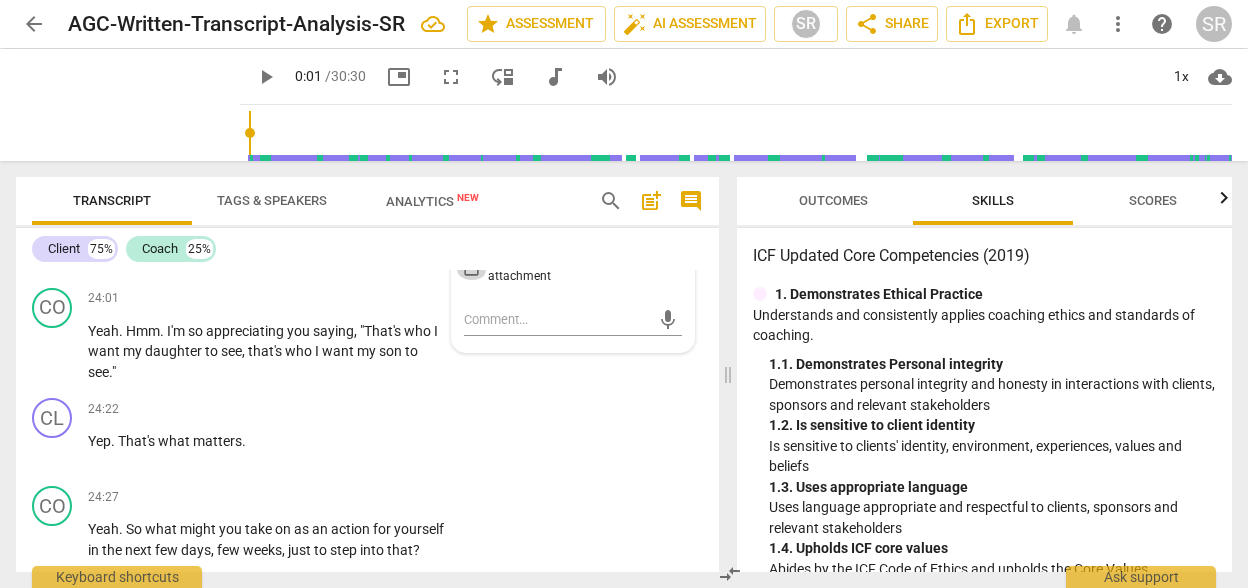 click on "11. Shares observations without attachment" at bounding box center [472, 268] 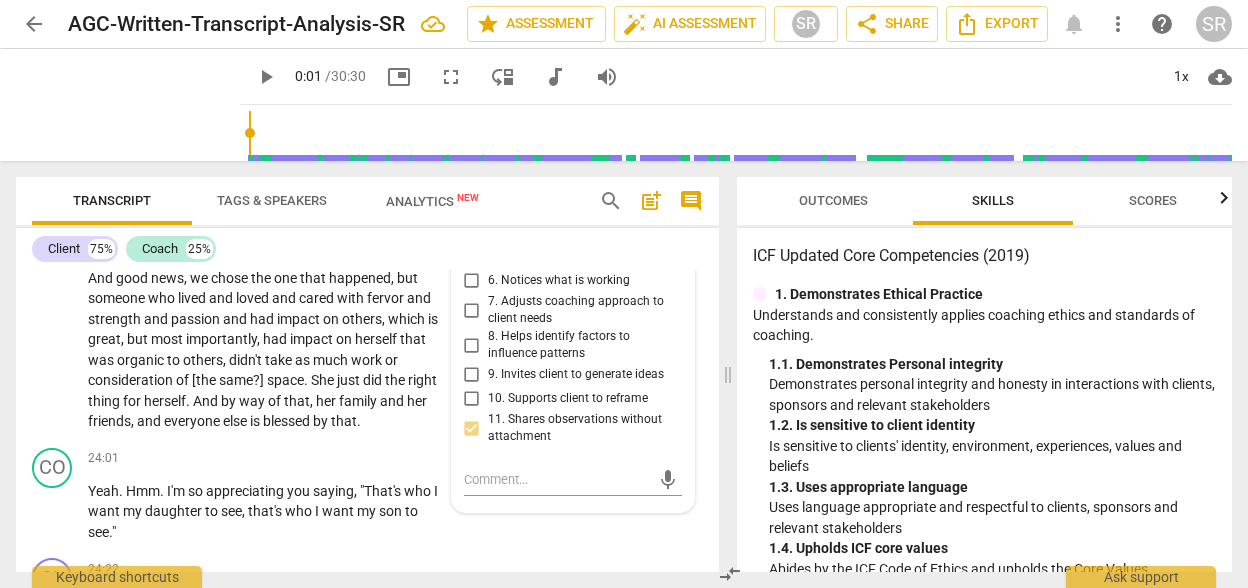 scroll, scrollTop: 8420, scrollLeft: 0, axis: vertical 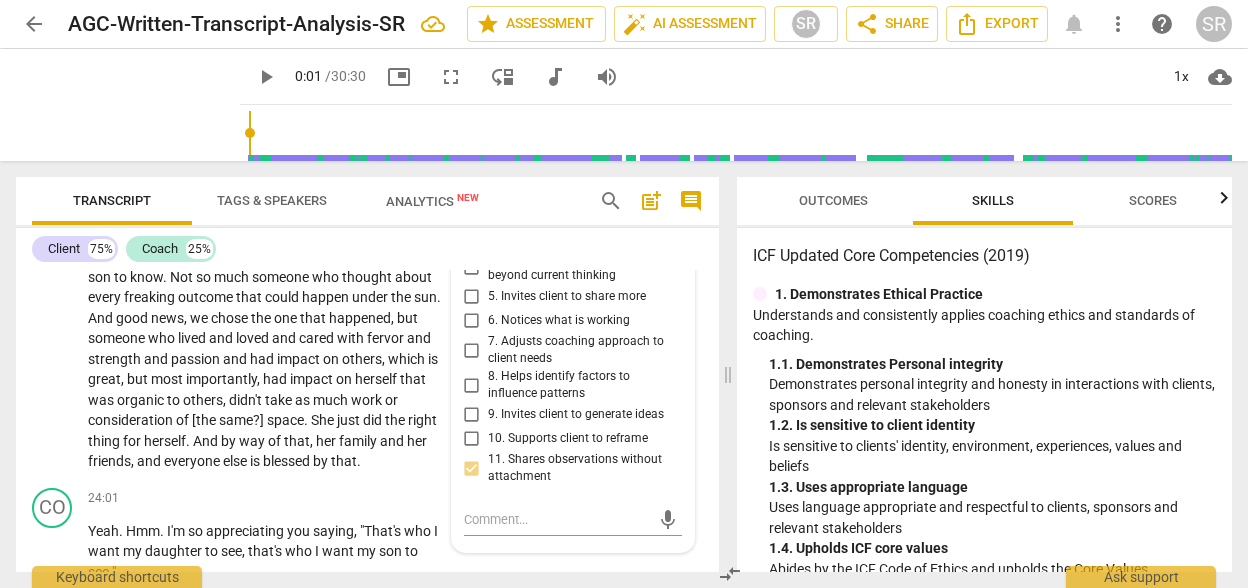 click on "2. Challenges to evoke insight" at bounding box center (472, 202) 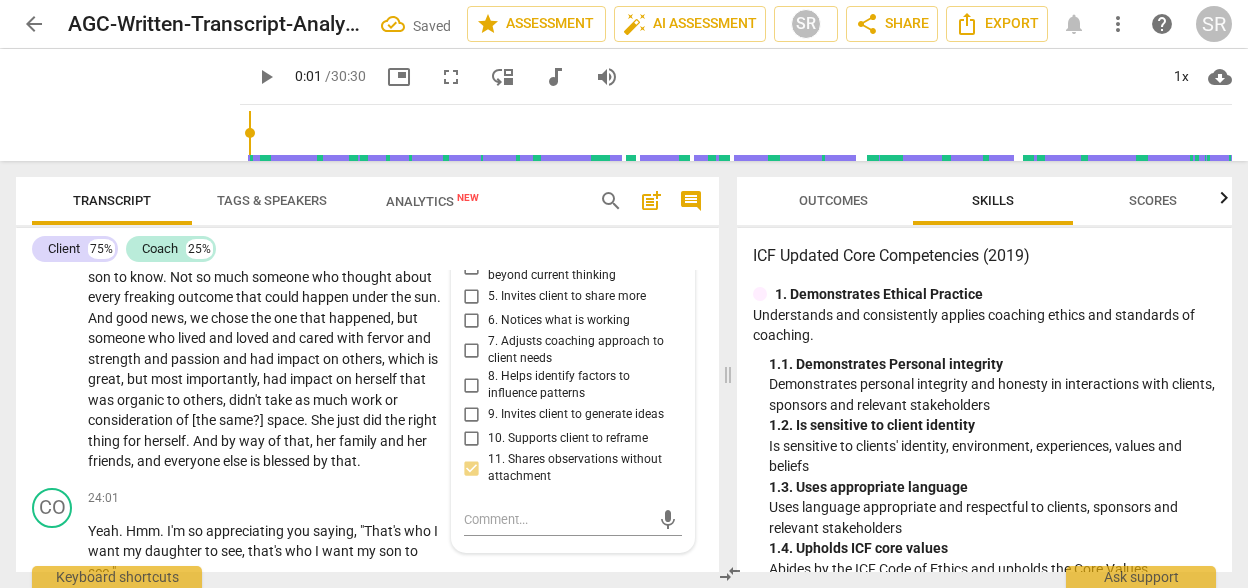 click on "3. Asks questions about client way of thinking" at bounding box center (472, 232) 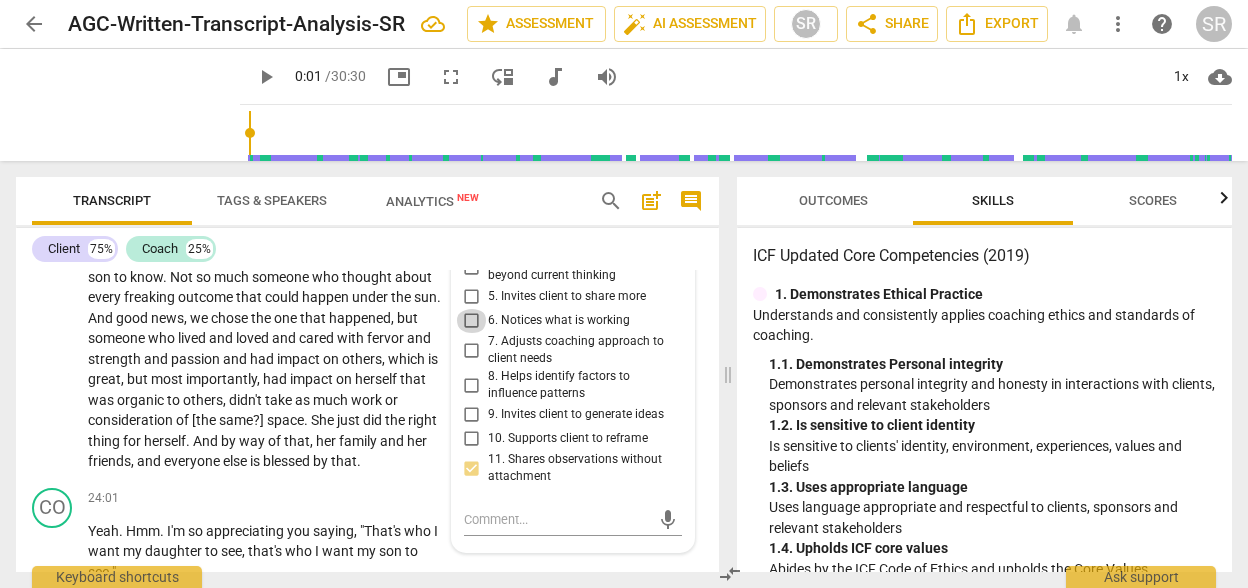 click on "6. Notices what is working" at bounding box center (472, 321) 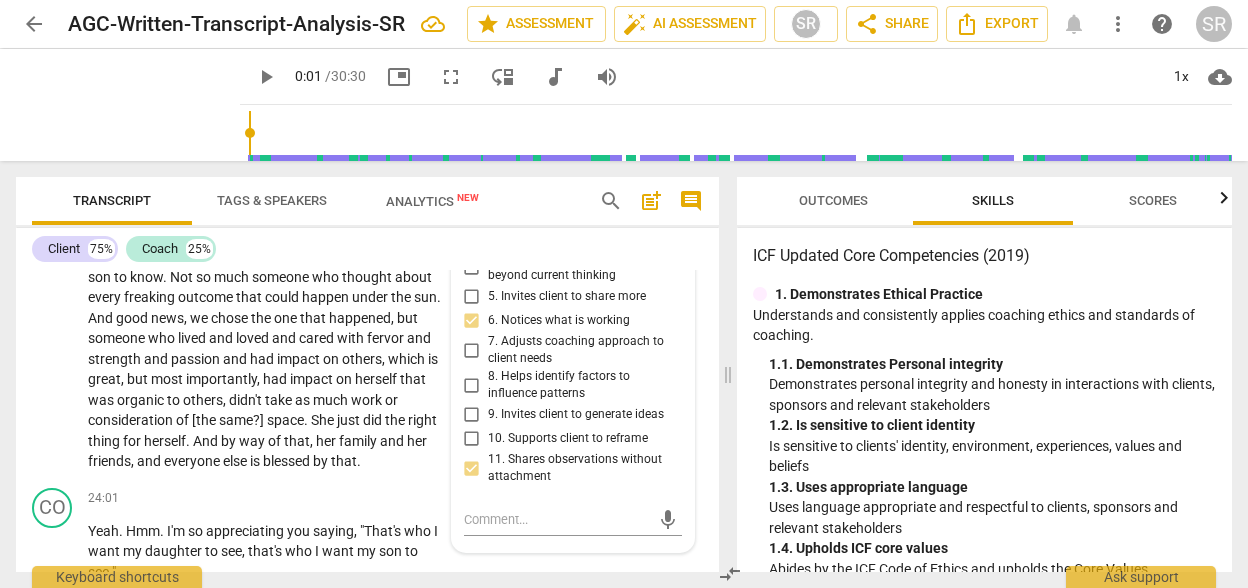 click on "11. Shares observations without attachment" at bounding box center [581, 468] 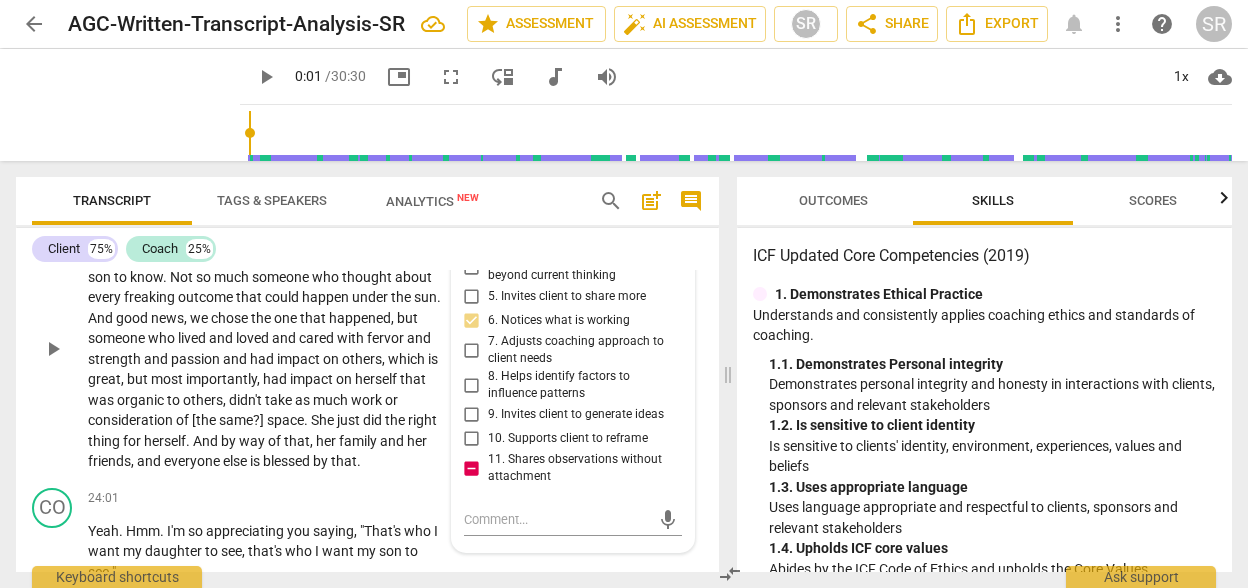 scroll, scrollTop: 8430, scrollLeft: 0, axis: vertical 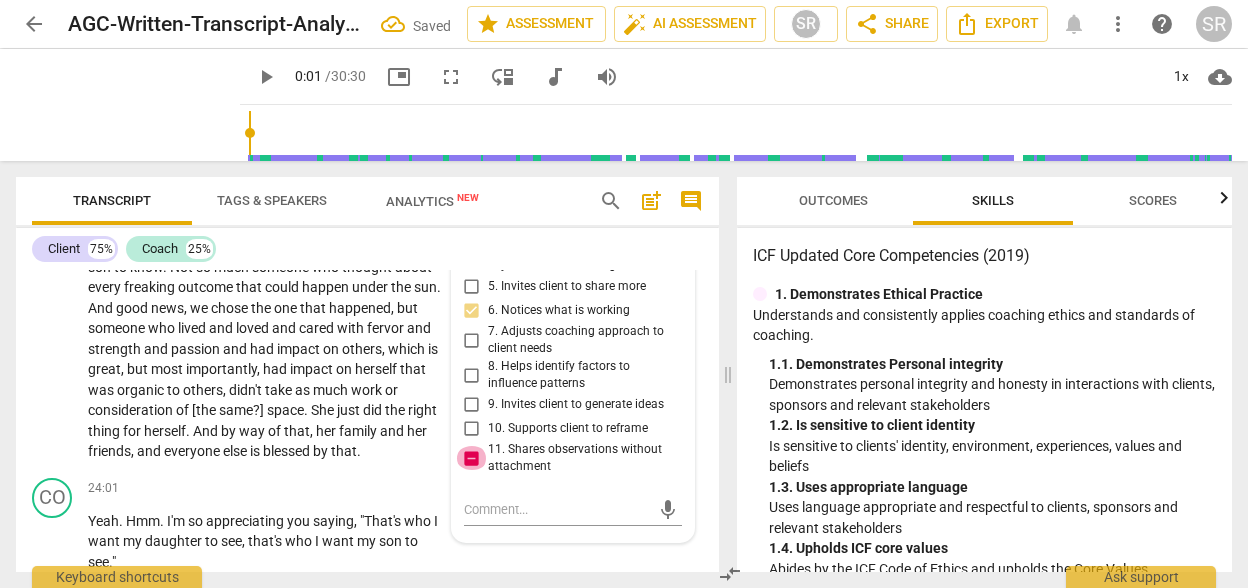 click on "11. Shares observations without attachment" at bounding box center [472, 458] 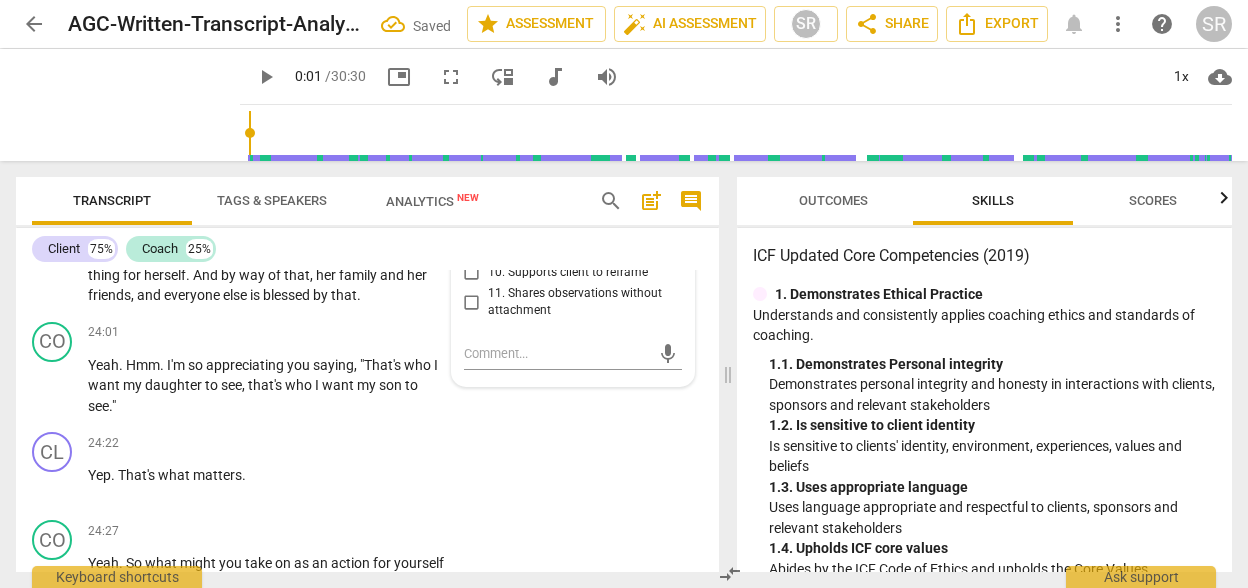 scroll, scrollTop: 8590, scrollLeft: 0, axis: vertical 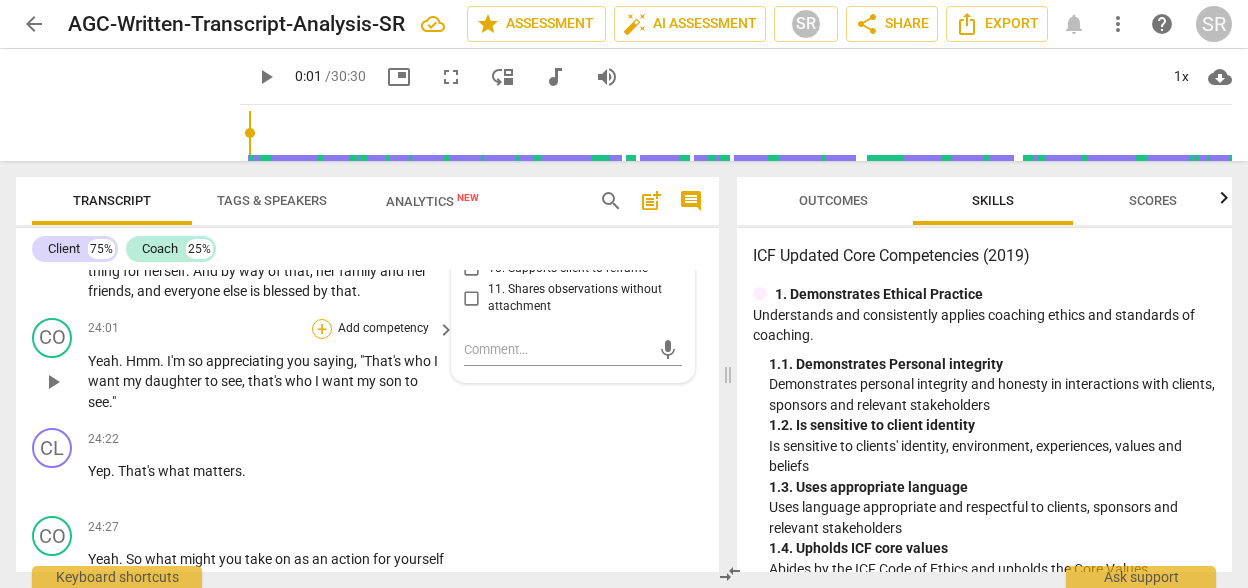 click on "+" at bounding box center (322, 329) 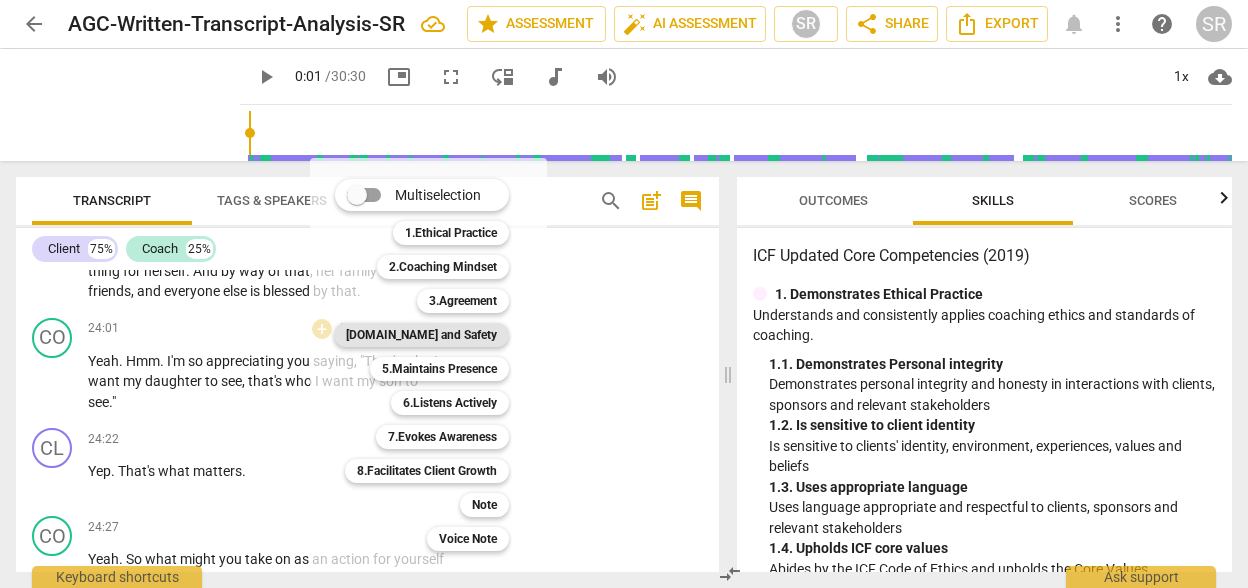 click on "[DOMAIN_NAME] and Safety" at bounding box center (421, 335) 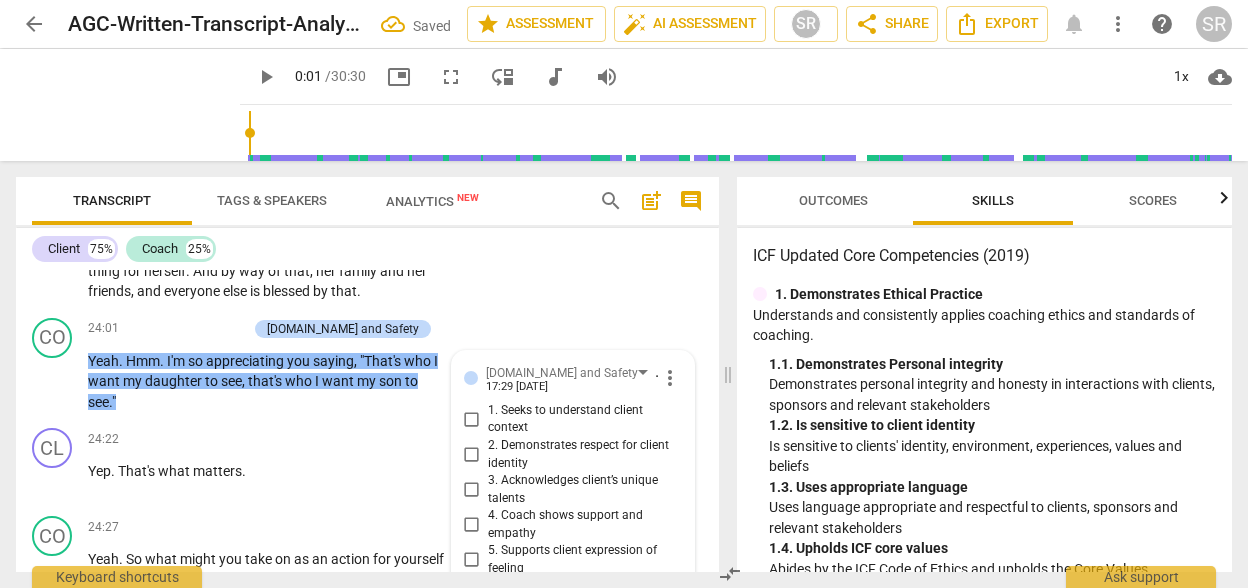 scroll, scrollTop: 8917, scrollLeft: 0, axis: vertical 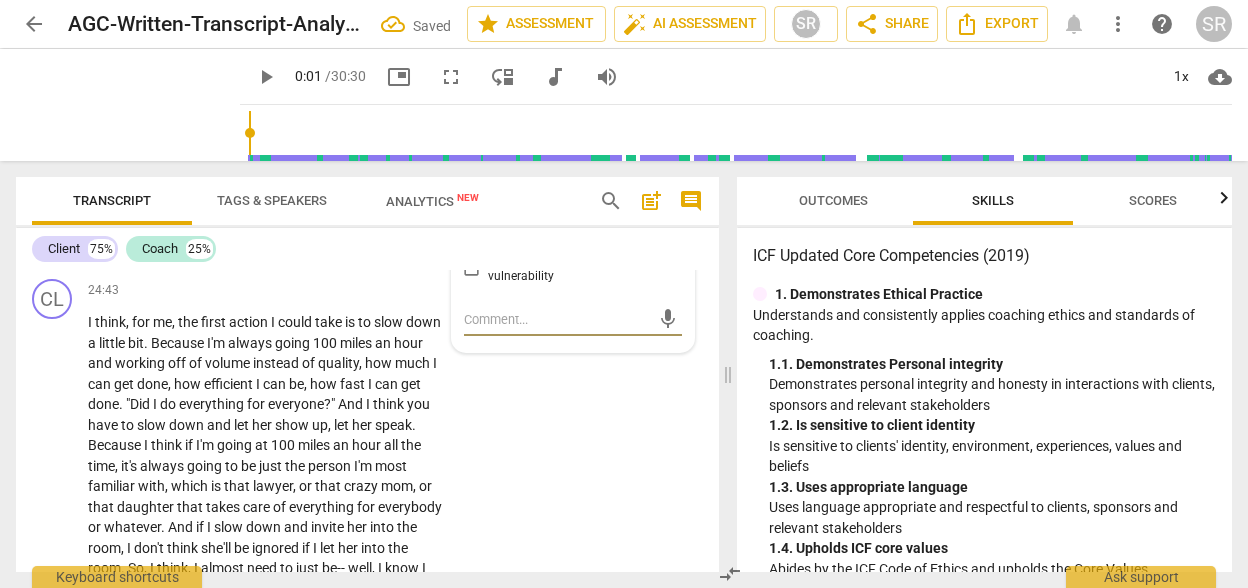 click on "5. Supports client expression of feeling" at bounding box center [472, 233] 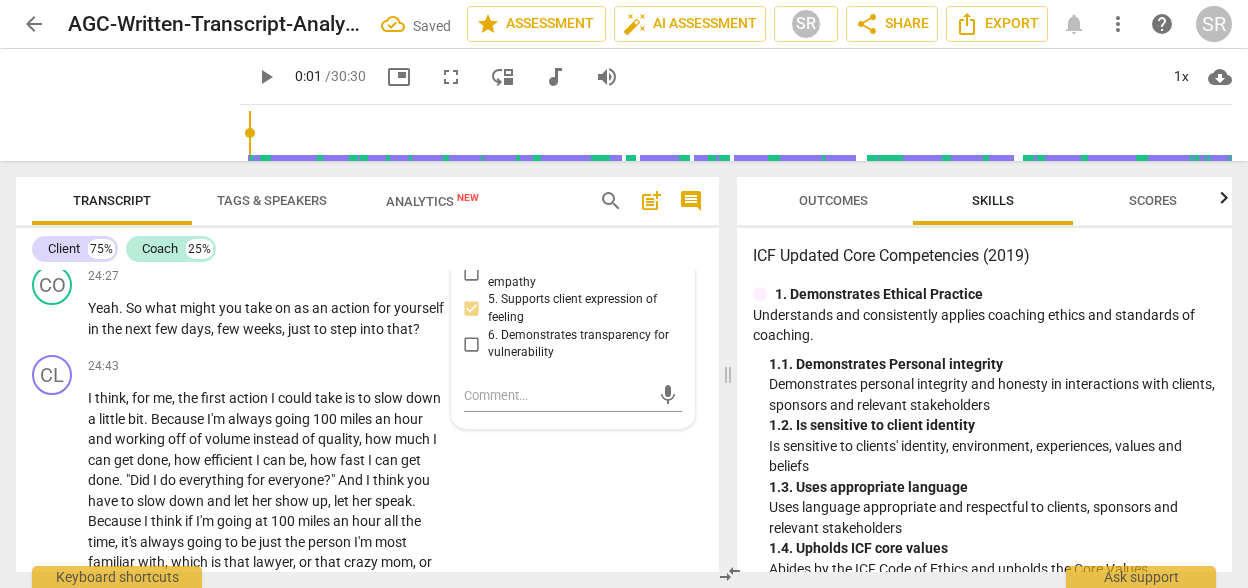 scroll, scrollTop: 8837, scrollLeft: 0, axis: vertical 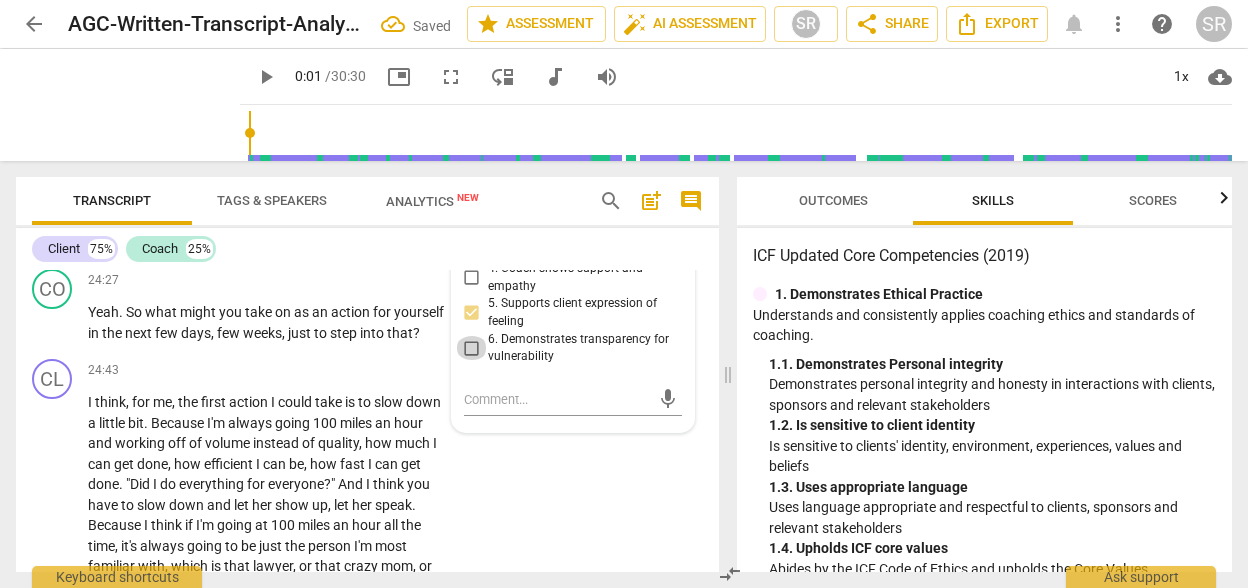 click on "6. Demonstrates transparency for vulnerability" at bounding box center [472, 348] 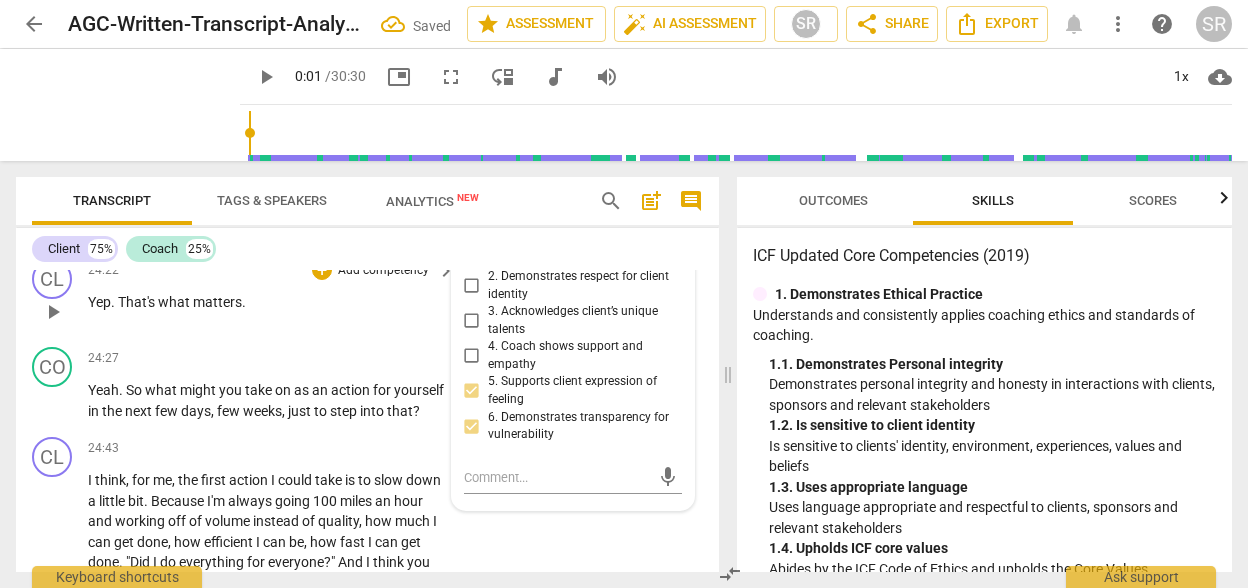 scroll, scrollTop: 8757, scrollLeft: 0, axis: vertical 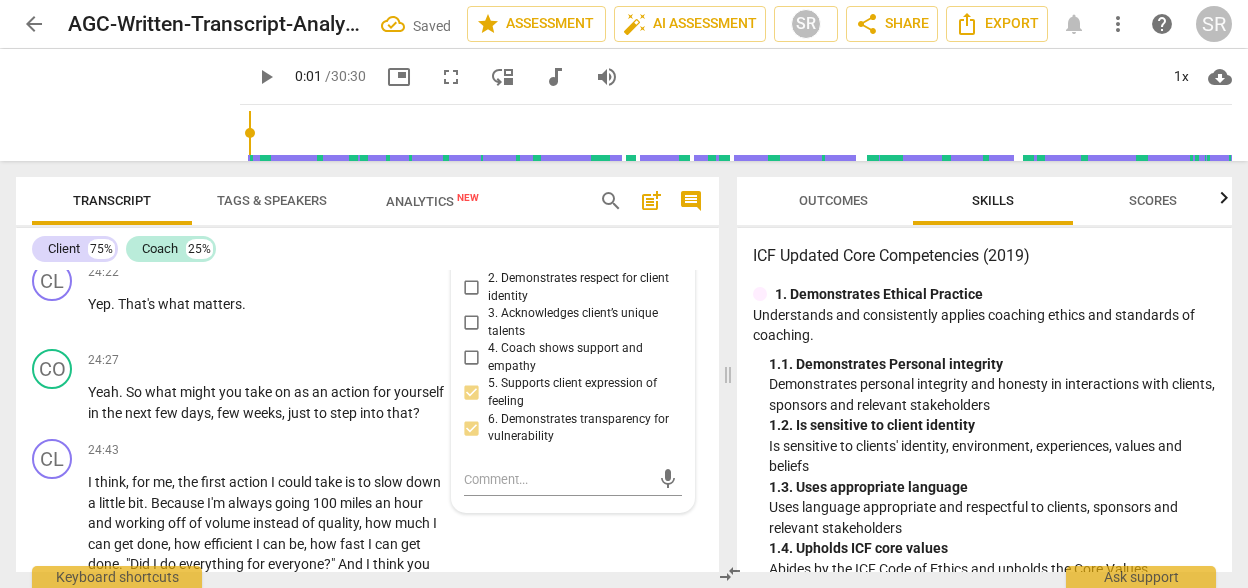 click on "2. Demonstrates respect for client identity" at bounding box center (472, 288) 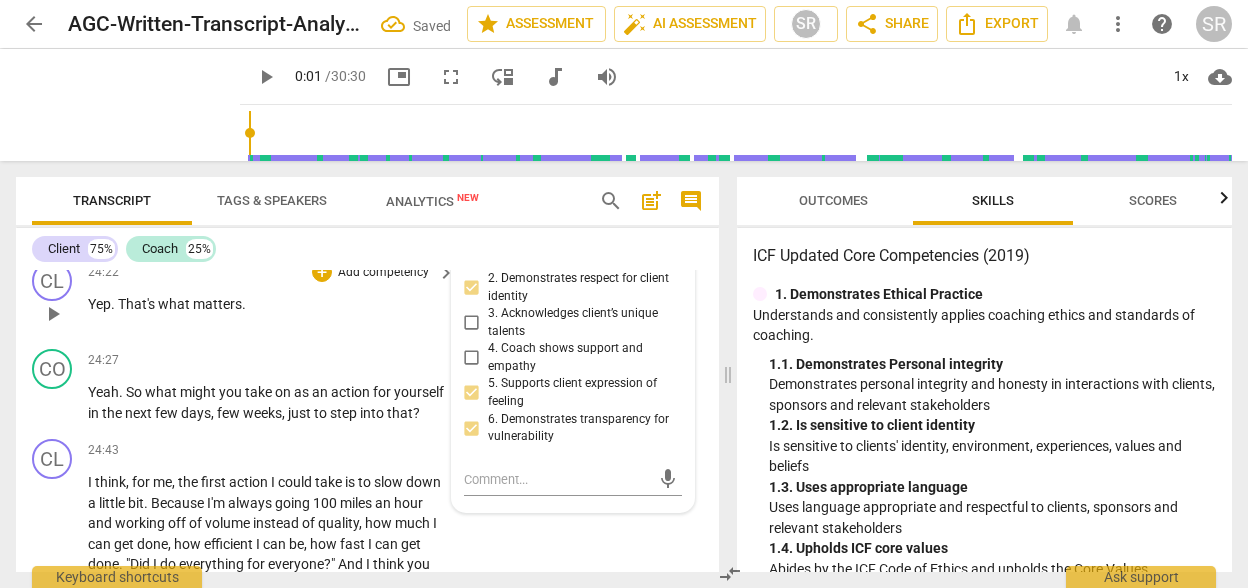 click on "24:22 + Add competency keyboard_arrow_right Yep .   That's   what   matters ." at bounding box center (272, 297) 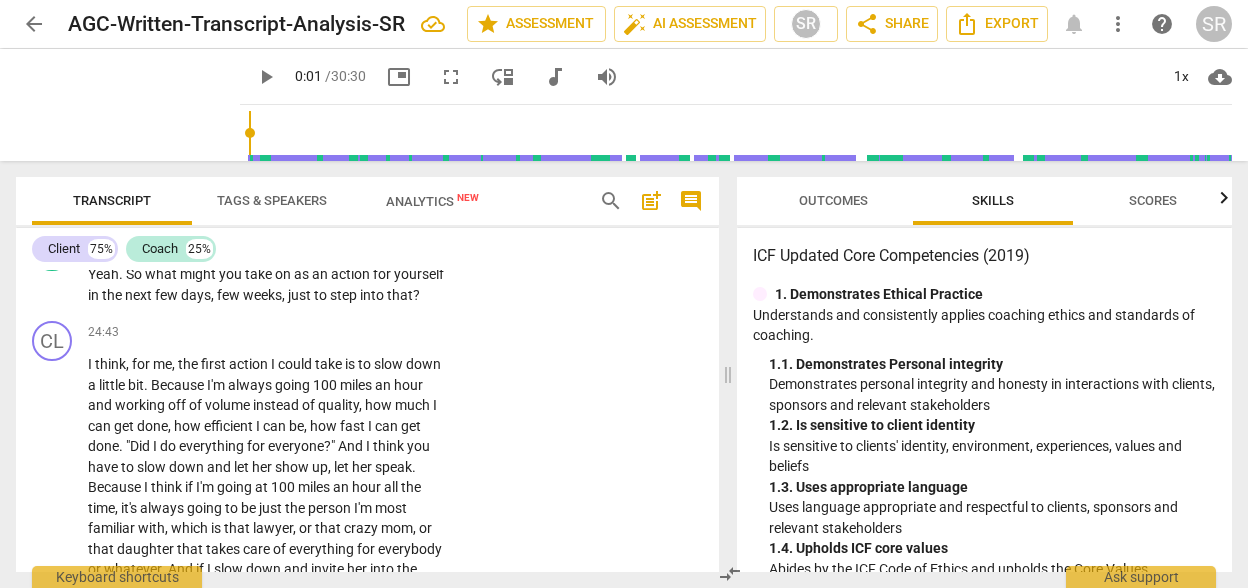 scroll, scrollTop: 8877, scrollLeft: 0, axis: vertical 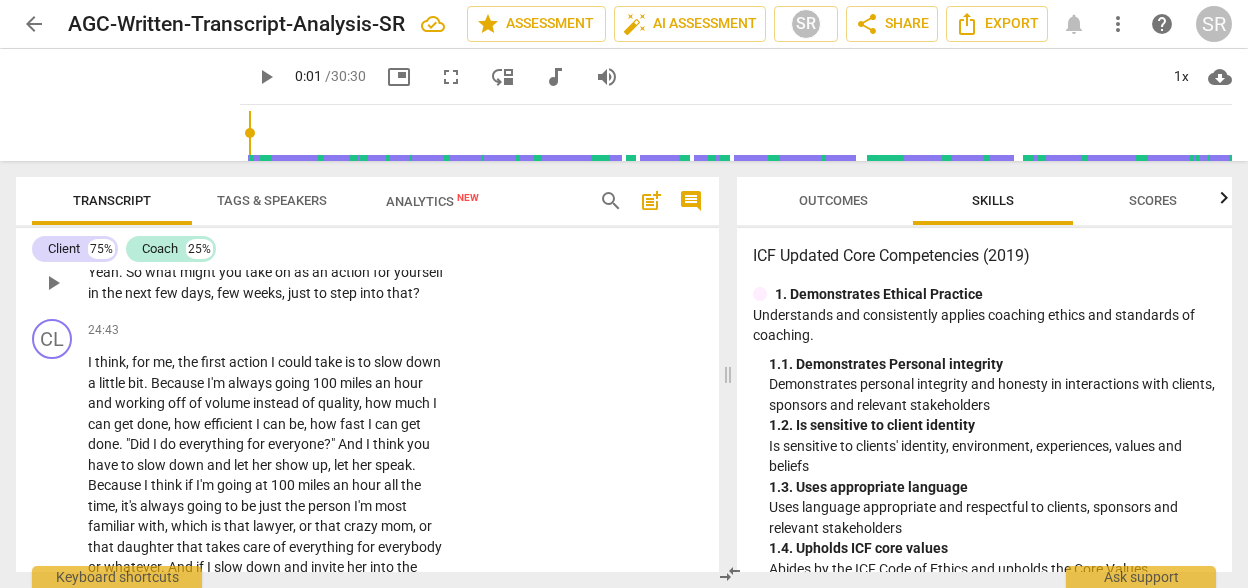 click on "+" at bounding box center [322, 240] 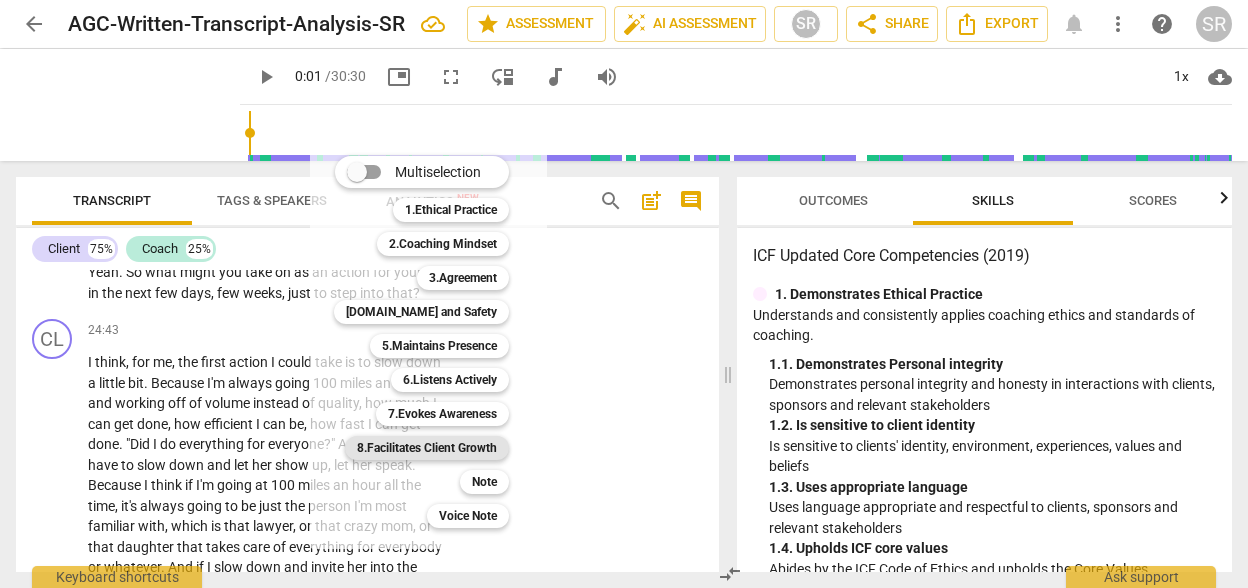 click on "8.Facilitates Client Growth" at bounding box center (427, 448) 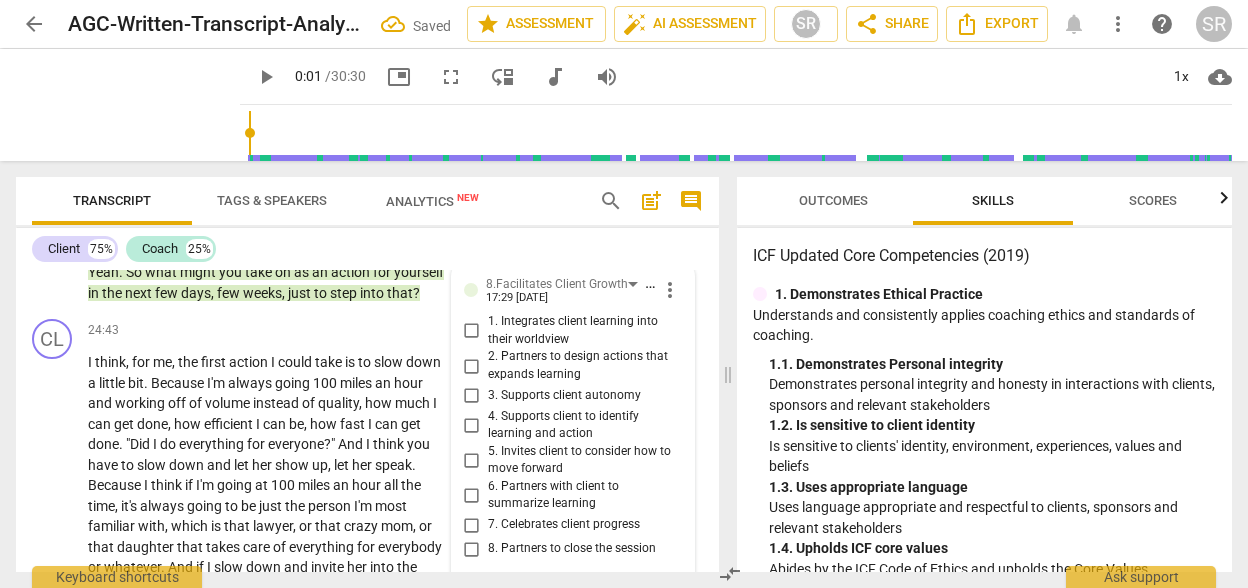 scroll, scrollTop: 9152, scrollLeft: 0, axis: vertical 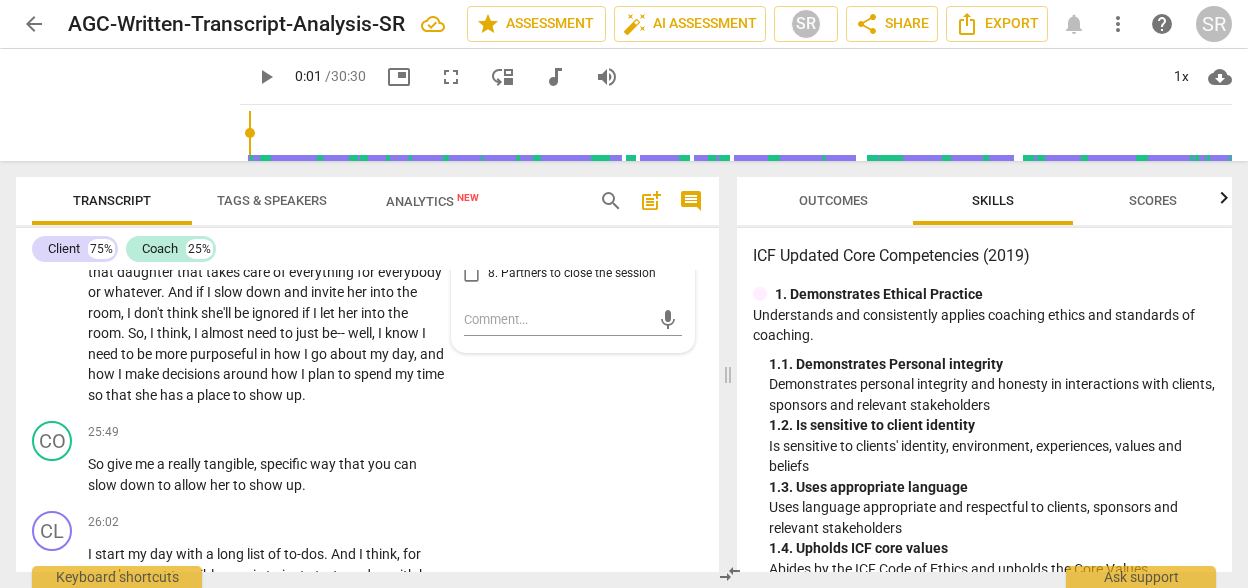 click on "6. Partners with client to summarize learning" at bounding box center [581, 220] 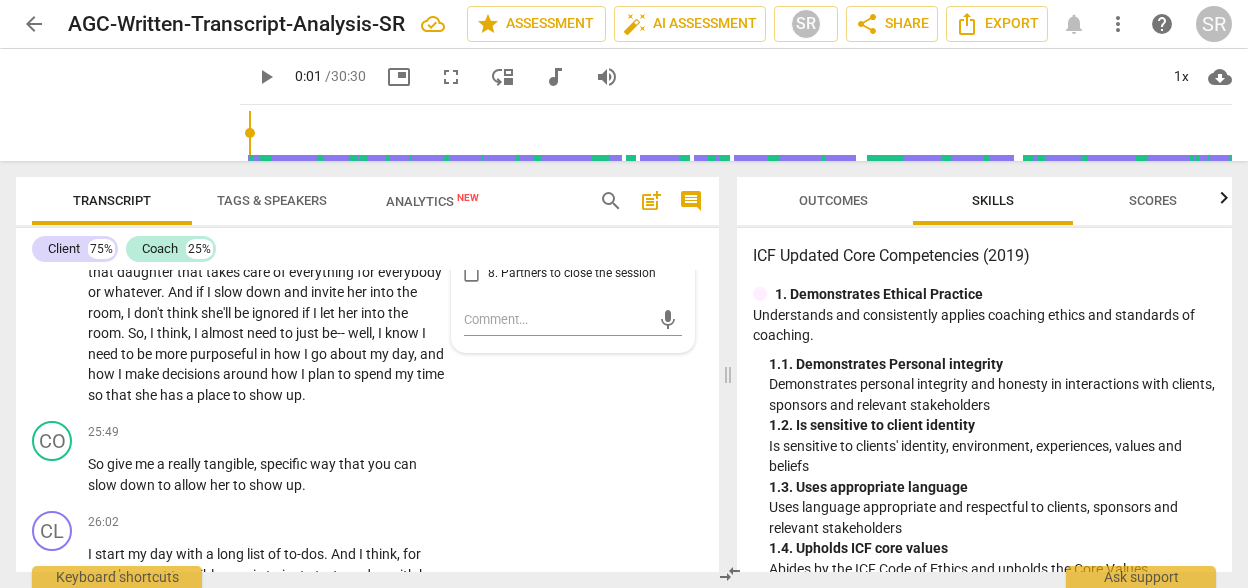 click on "6. Partners with client to summarize learning" at bounding box center (581, 220) 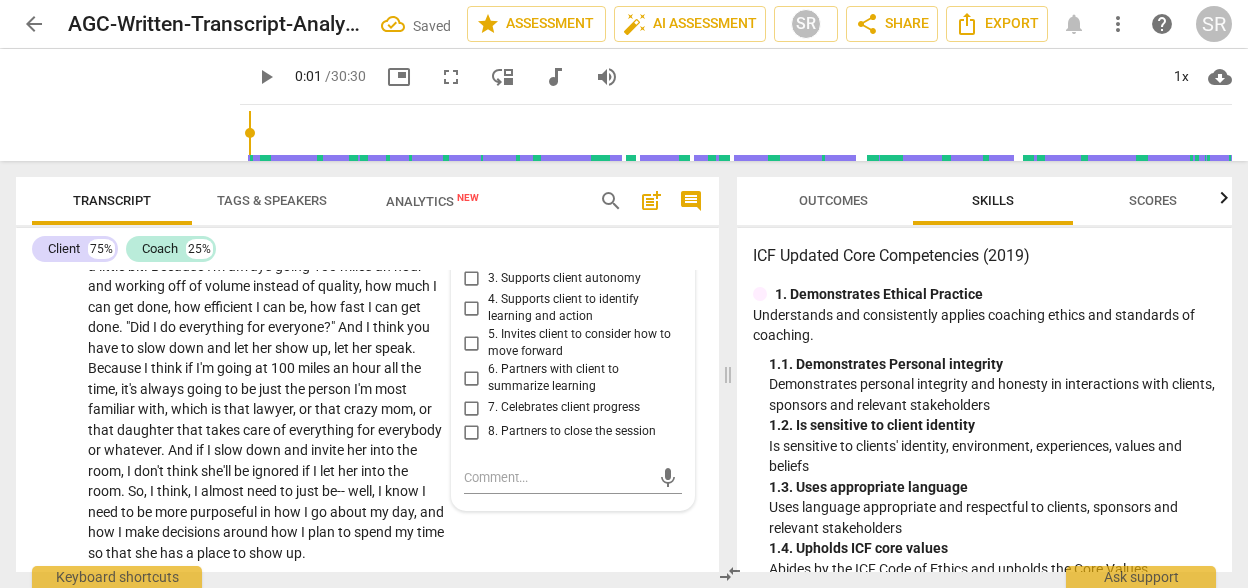scroll, scrollTop: 8992, scrollLeft: 0, axis: vertical 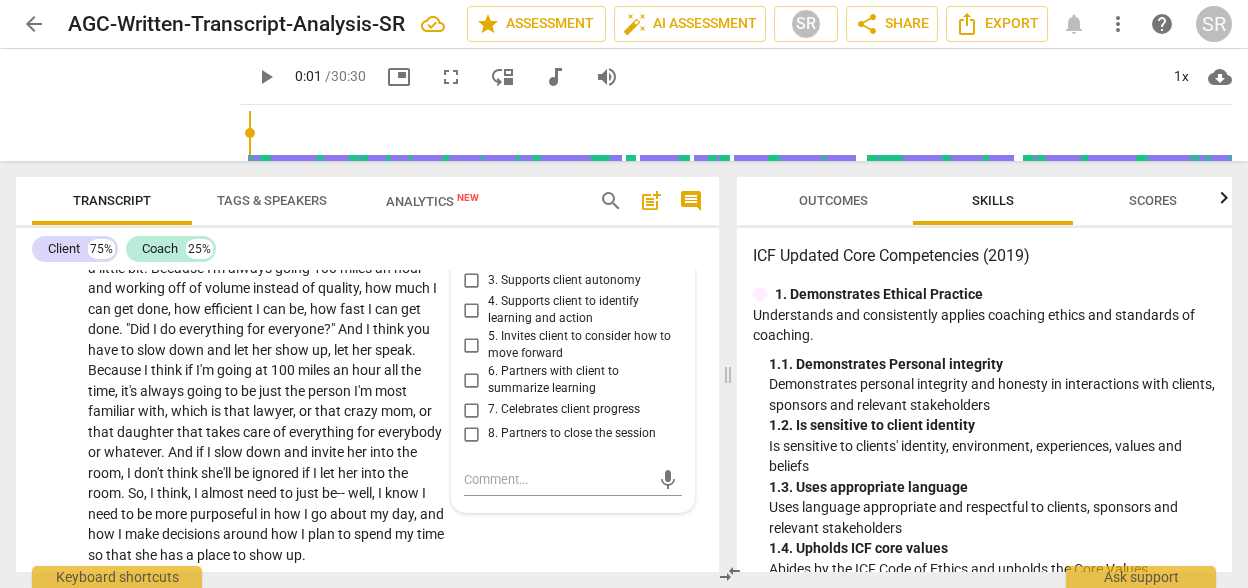 click on "5. Invites client to consider how to move forward" at bounding box center (472, 345) 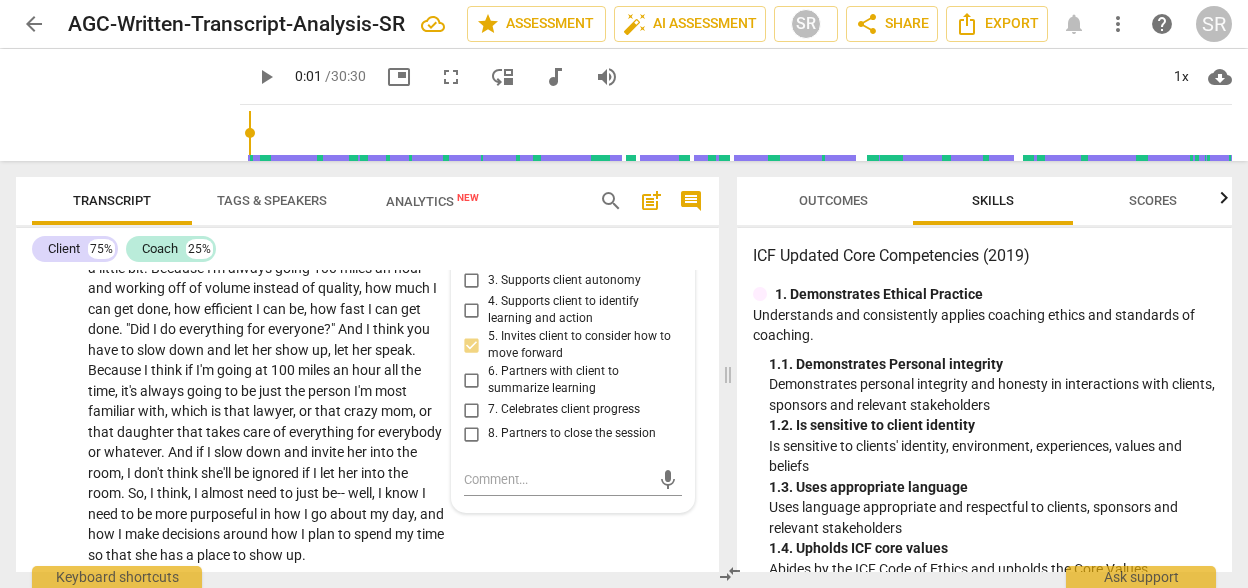 click on "2. Partners to design actions that expands learning" at bounding box center (472, 251) 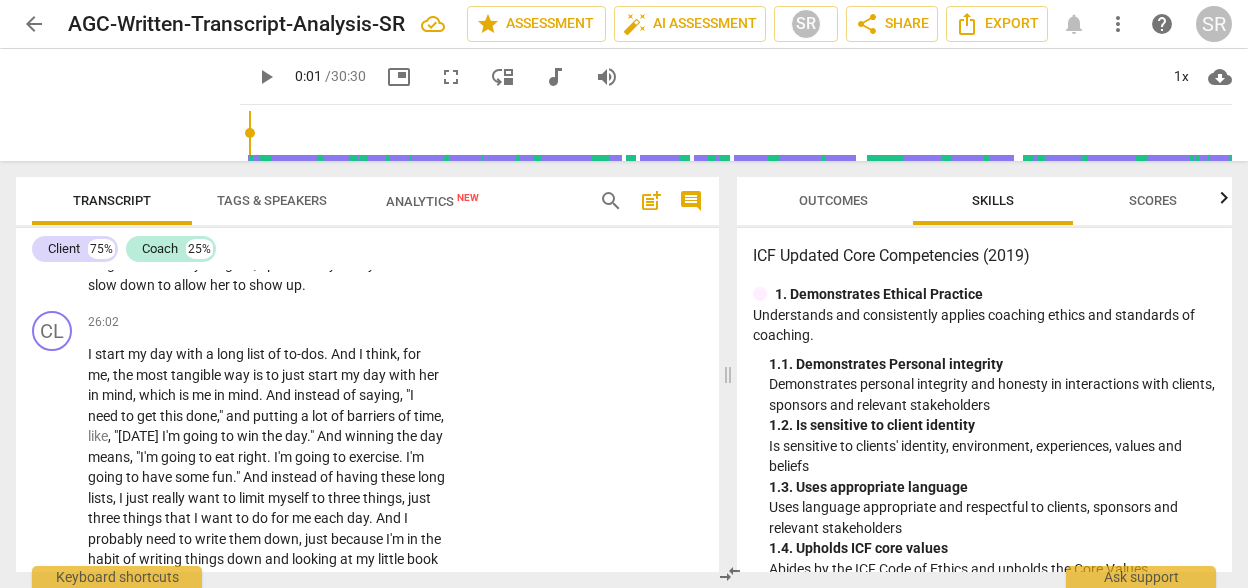 scroll, scrollTop: 9392, scrollLeft: 0, axis: vertical 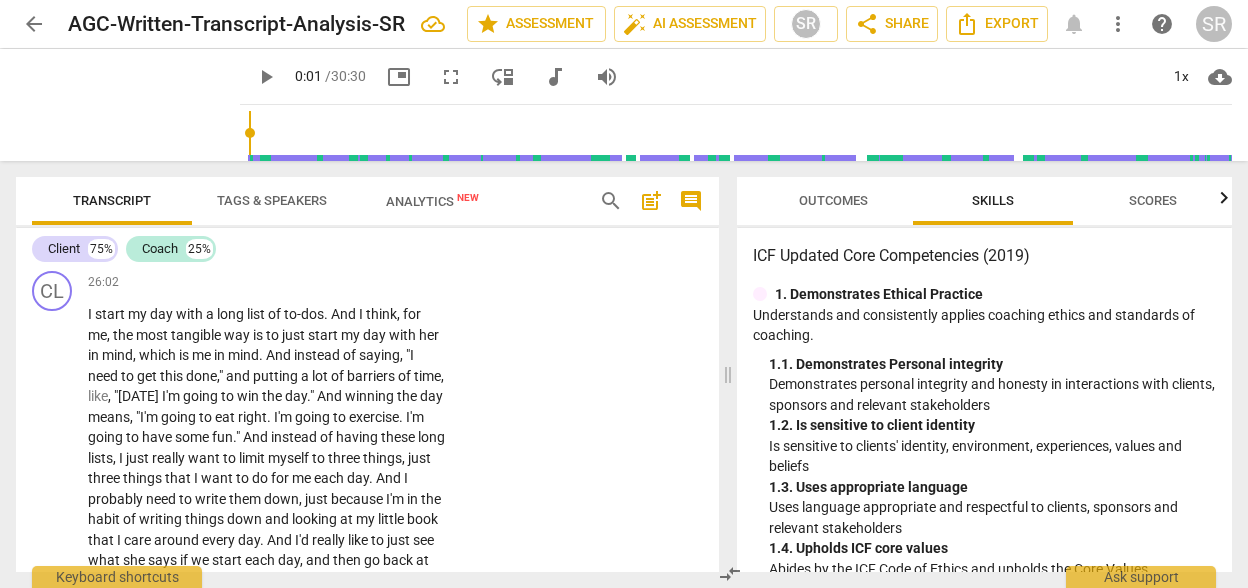 click on "+" at bounding box center [322, 192] 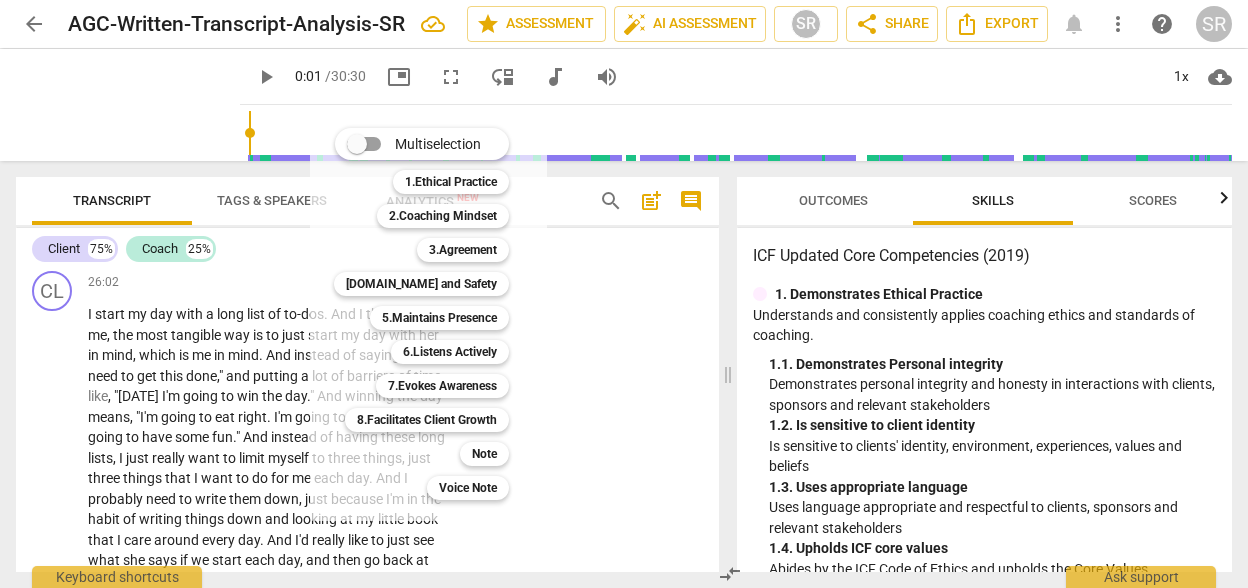 click at bounding box center [624, 294] 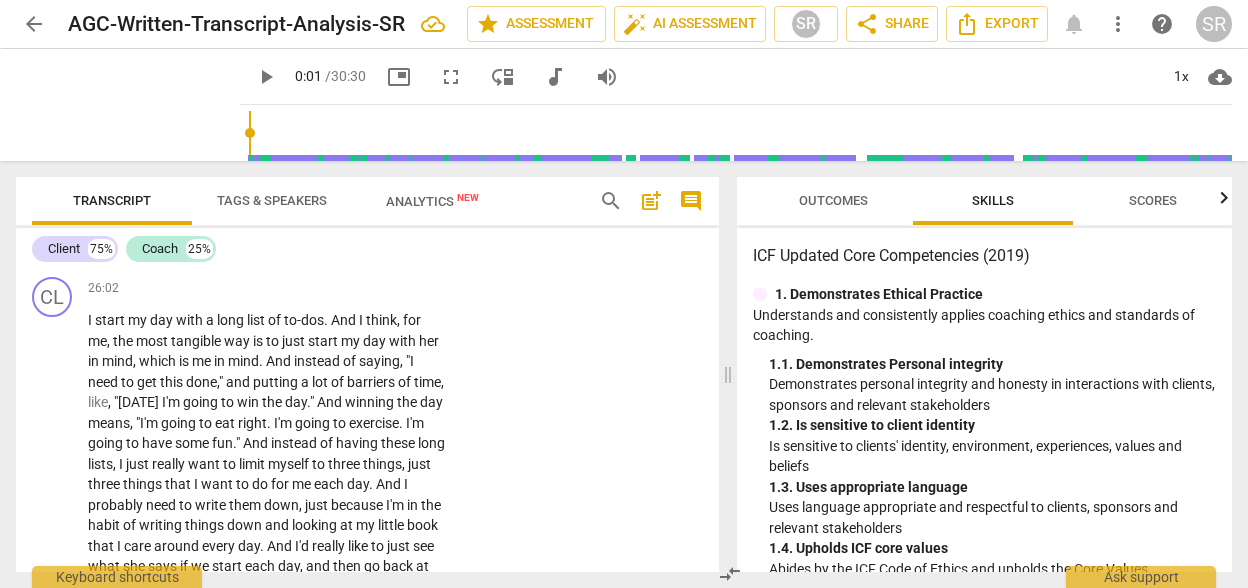 scroll, scrollTop: 9384, scrollLeft: 0, axis: vertical 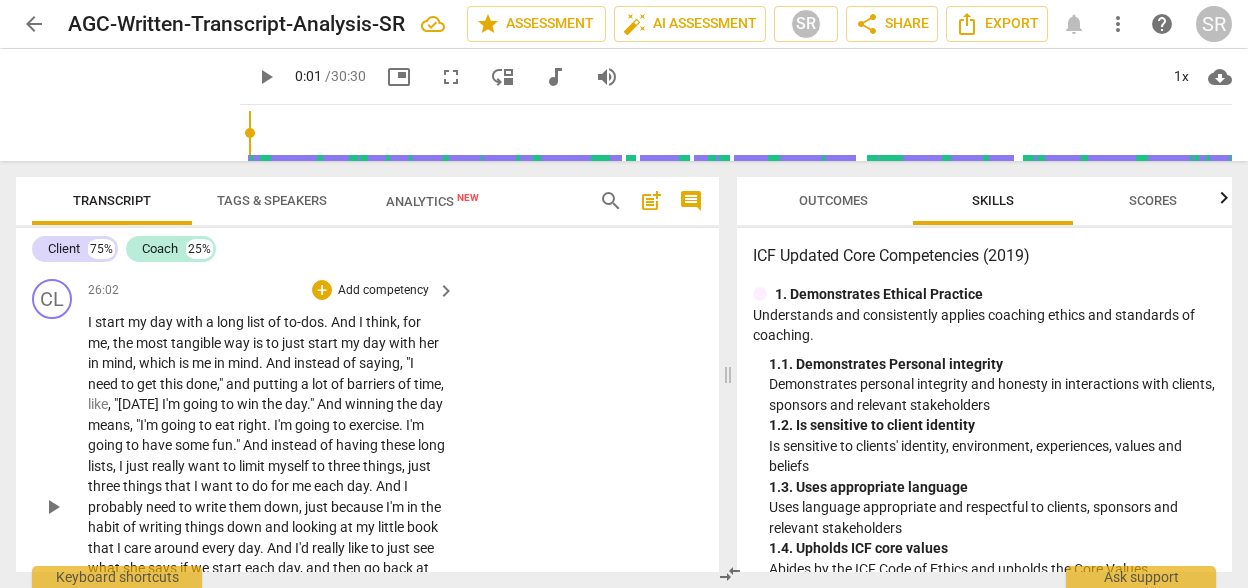 click on "Add competency" at bounding box center [383, 291] 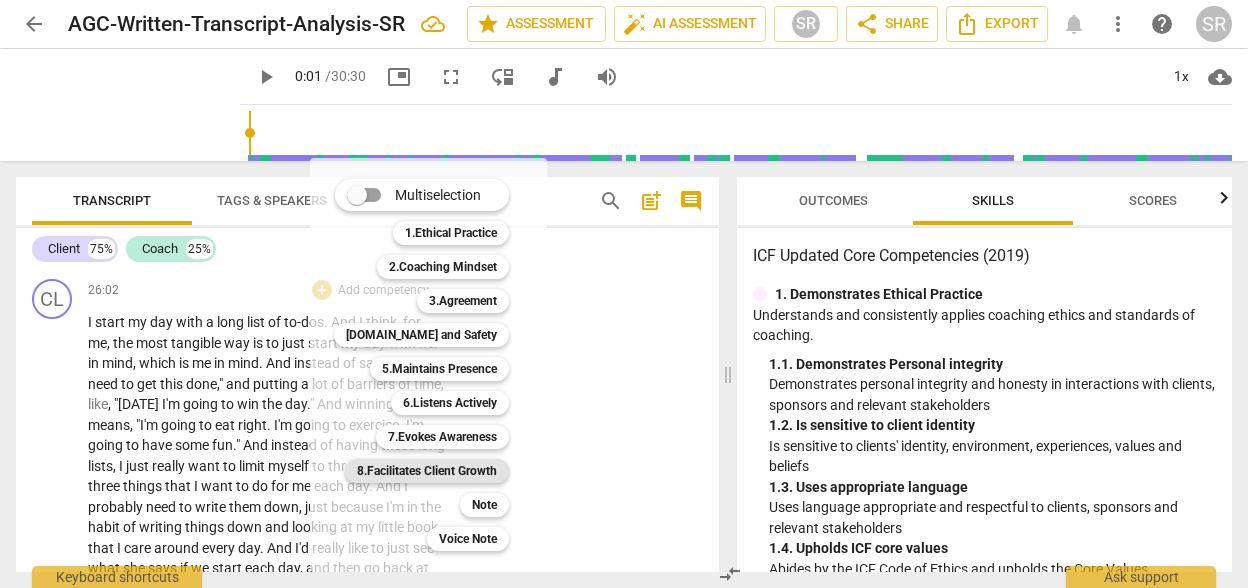 click on "8.Facilitates Client Growth" at bounding box center (427, 471) 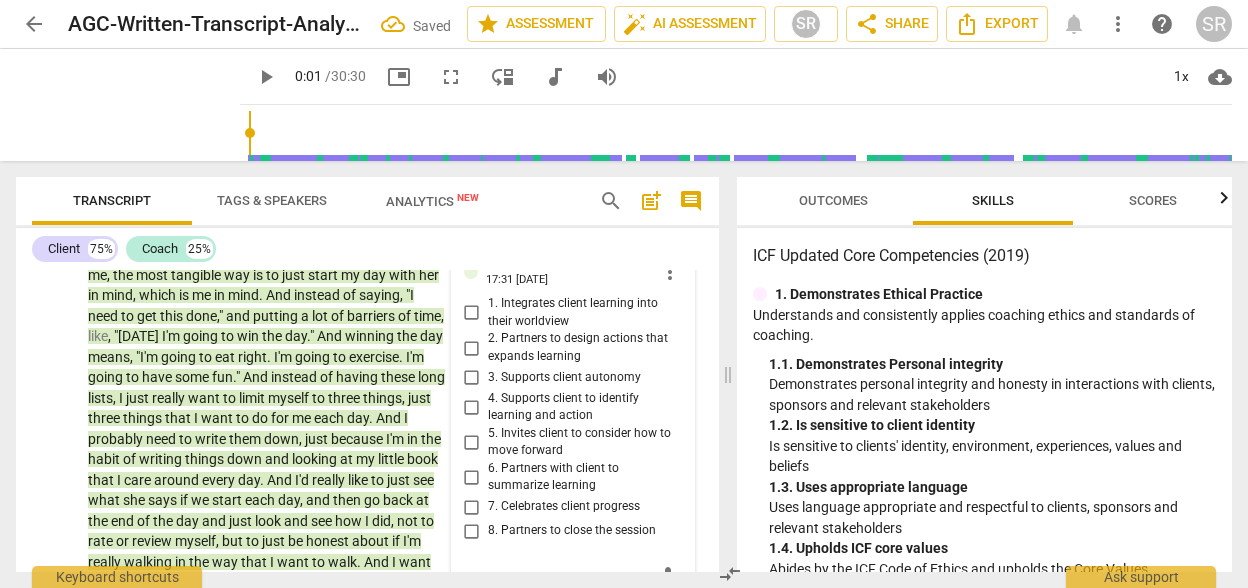 scroll, scrollTop: 9750, scrollLeft: 0, axis: vertical 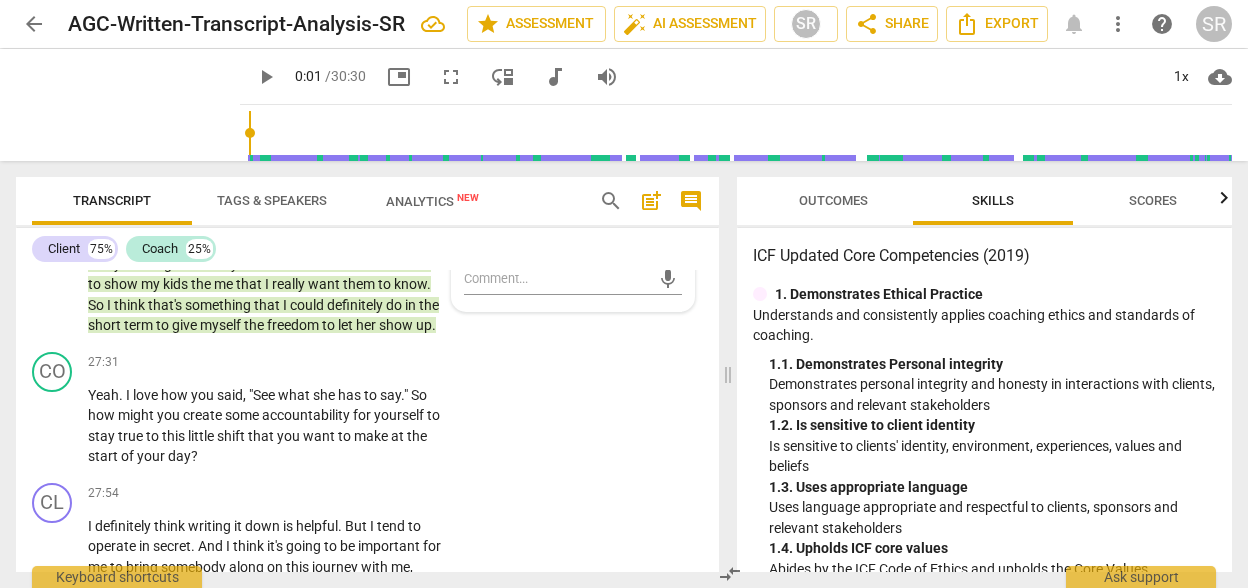 click on "6. Partners with client to summarize learning" at bounding box center [581, 179] 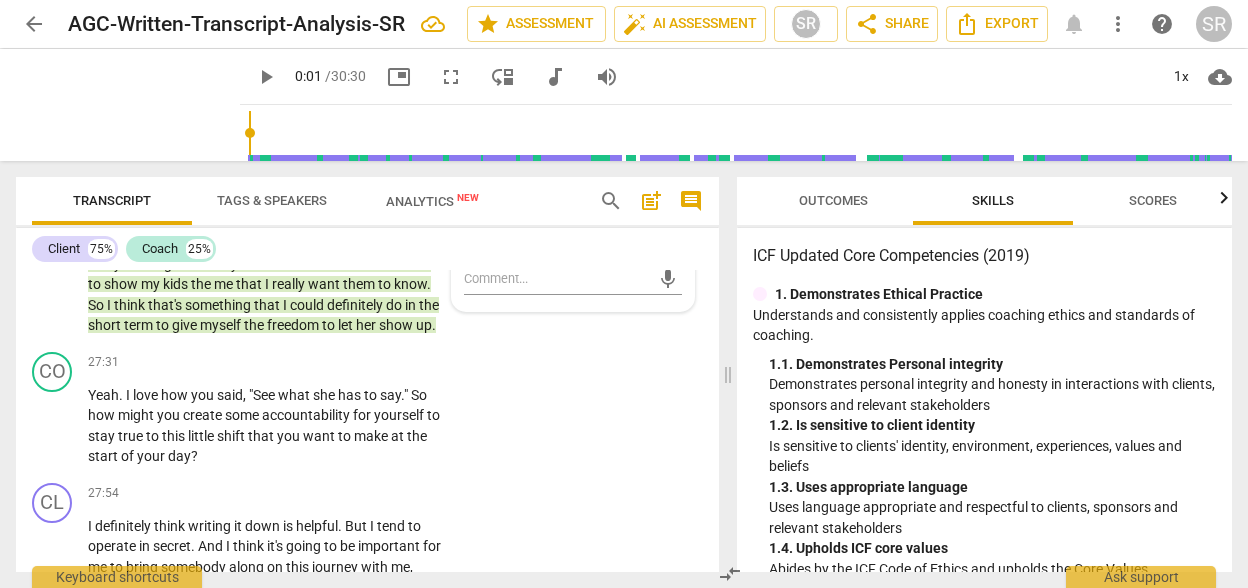 click on "6. Partners with client to summarize learning" at bounding box center (581, 179) 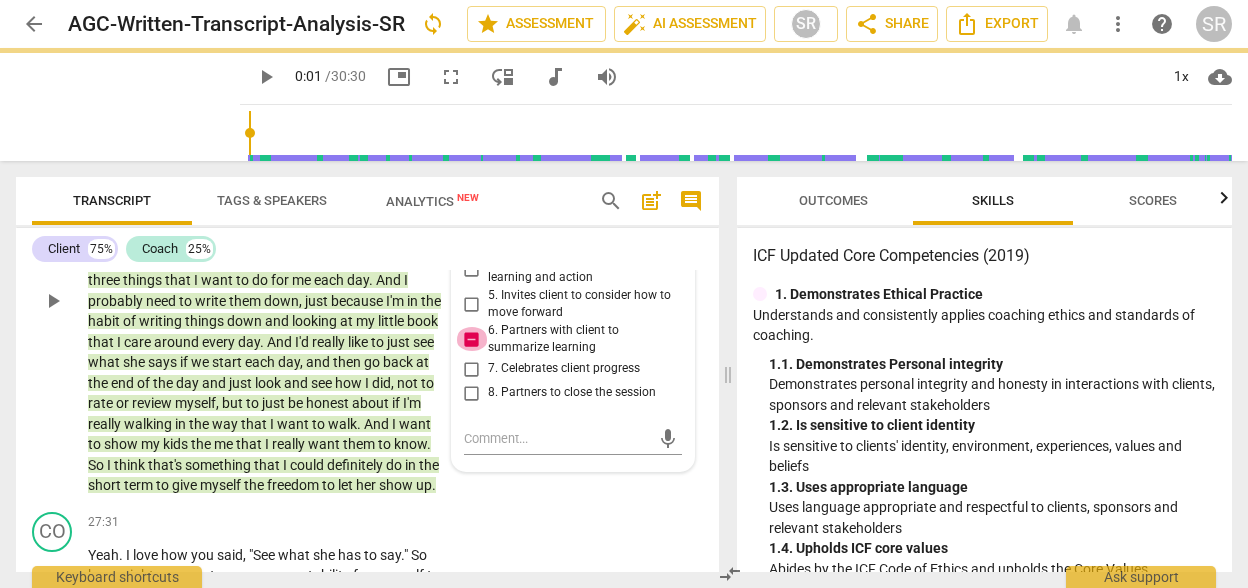 scroll, scrollTop: 9550, scrollLeft: 0, axis: vertical 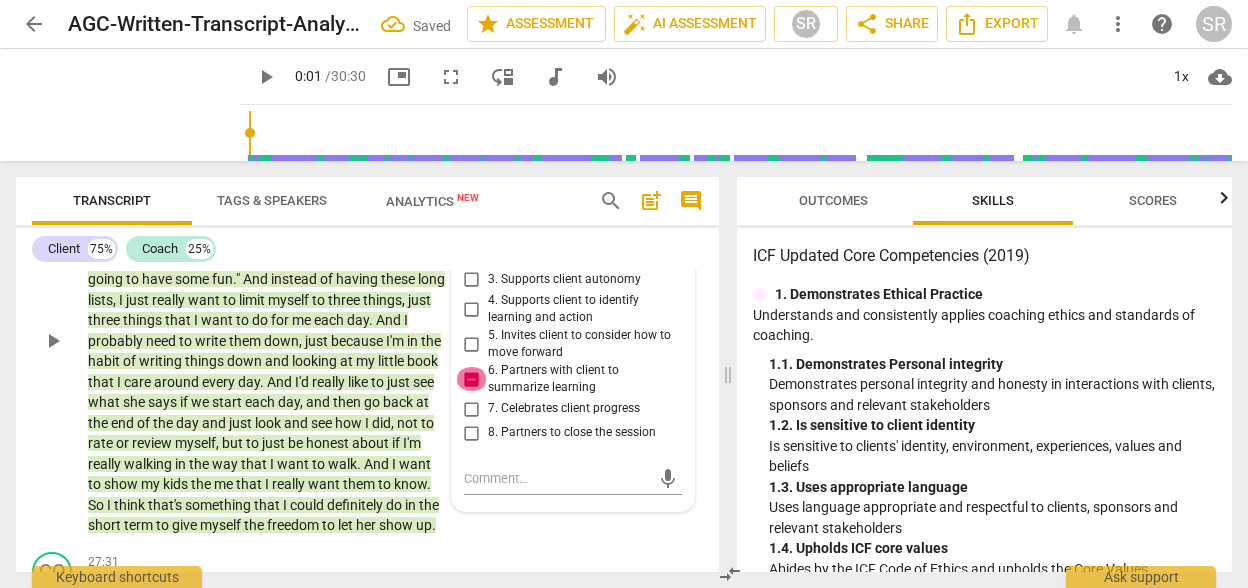 click on "6. Partners with client to summarize learning" at bounding box center (472, 379) 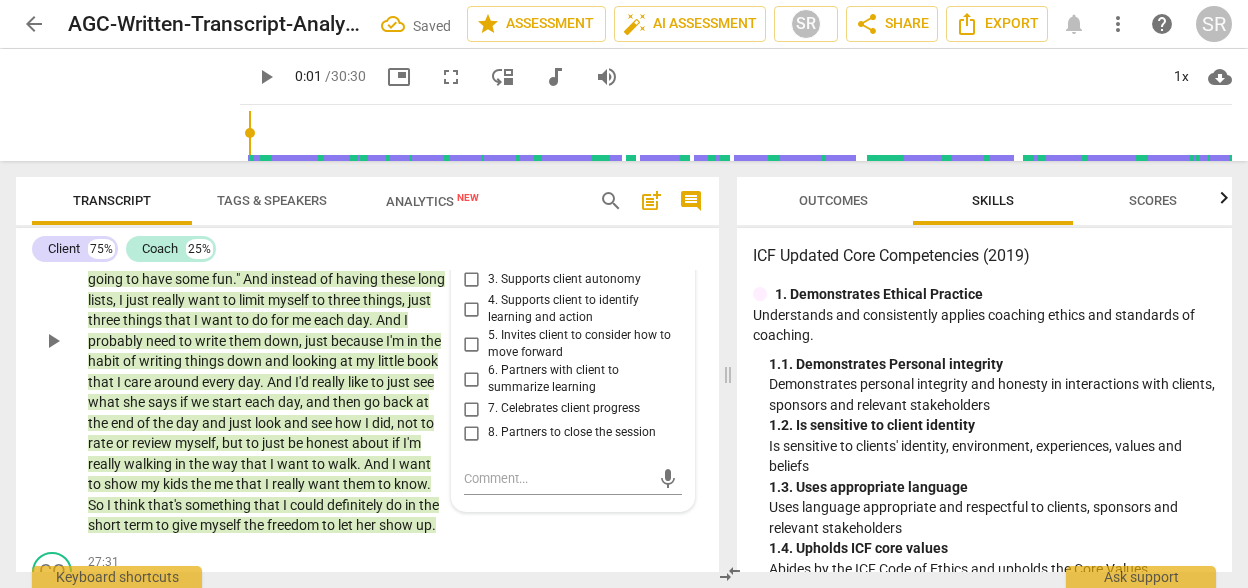 click on "5. Invites client to consider how to move forward" at bounding box center [472, 344] 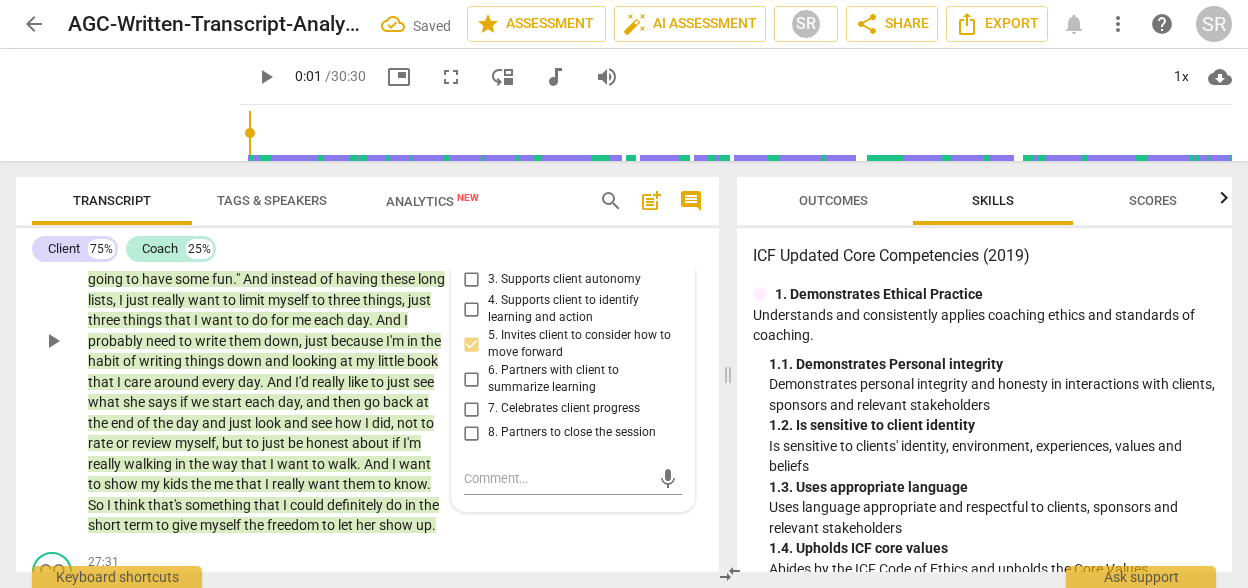click on "4. Supports client to identify learning and action" at bounding box center [472, 309] 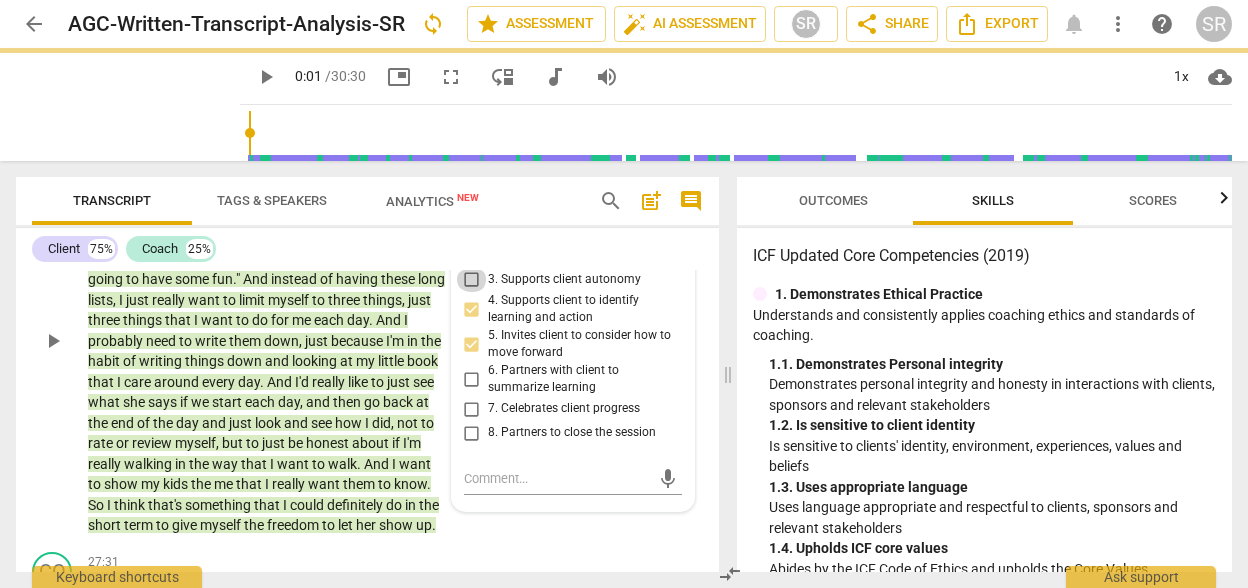 click on "3. Supports client autonomy" at bounding box center [472, 280] 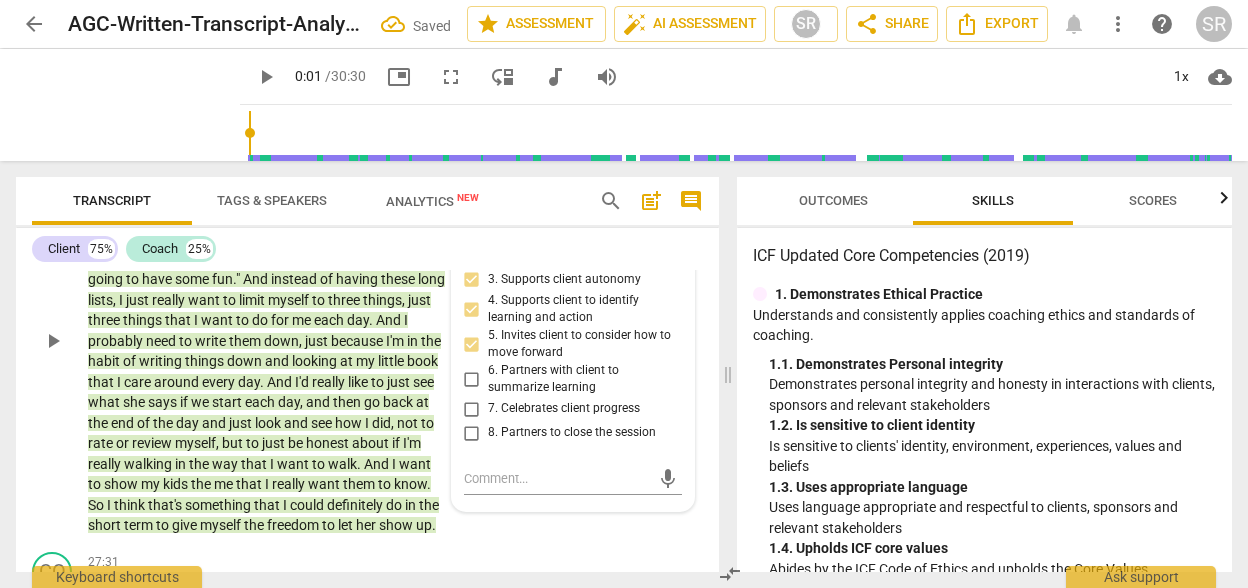 click on "3. Supports client autonomy" at bounding box center [472, 280] 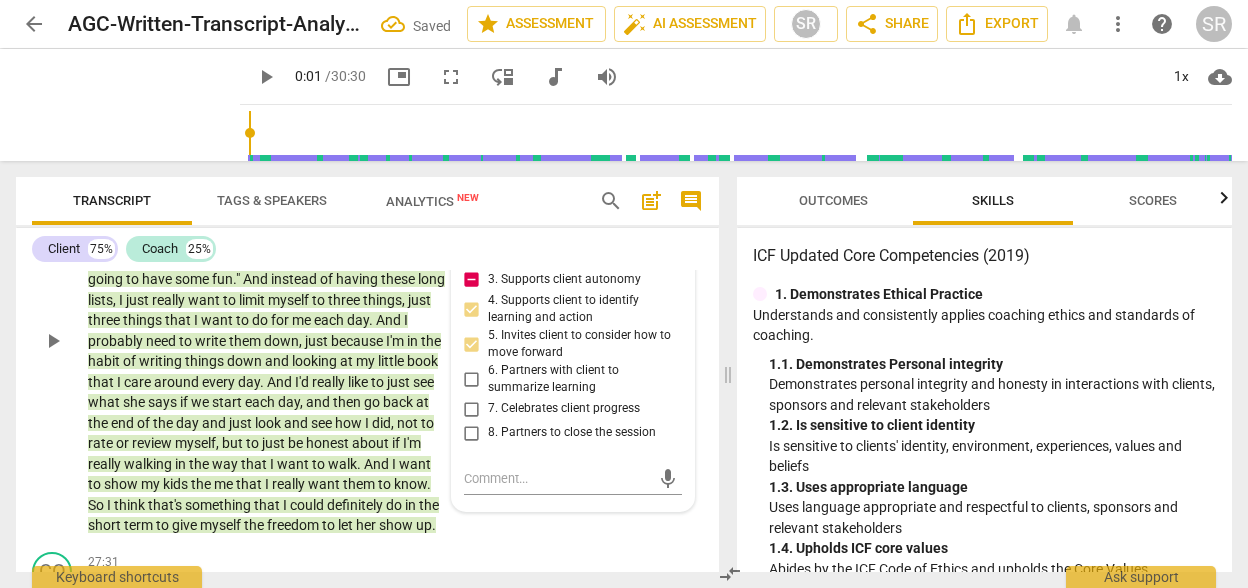 click on "2. Partners to design actions that expands learning" at bounding box center [472, 250] 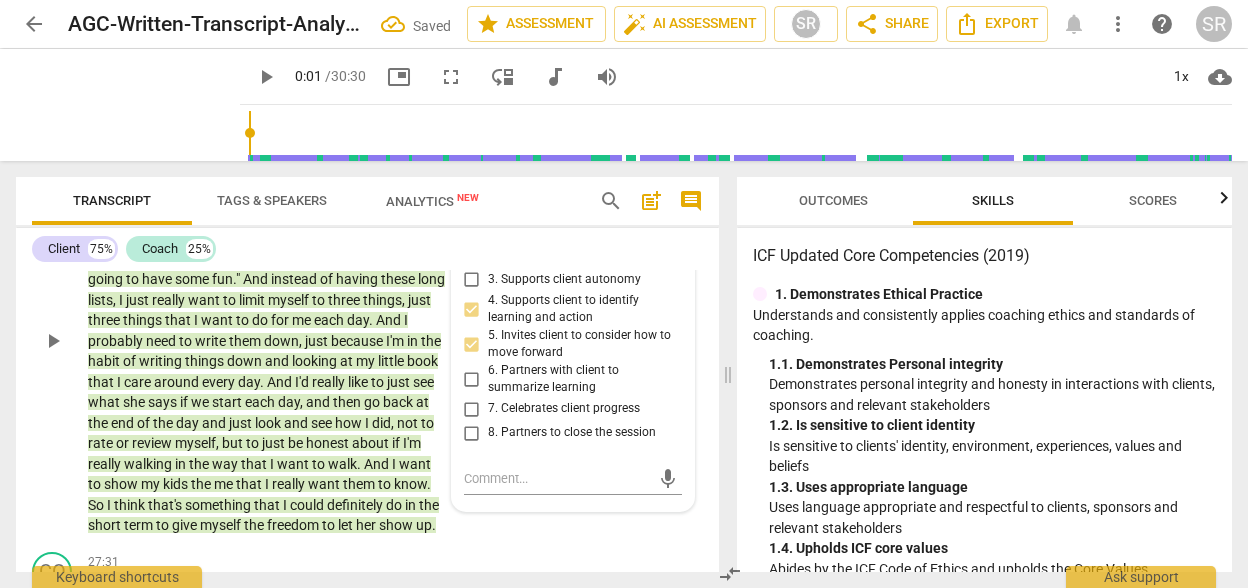 click on "3. Supports client autonomy" at bounding box center (472, 280) 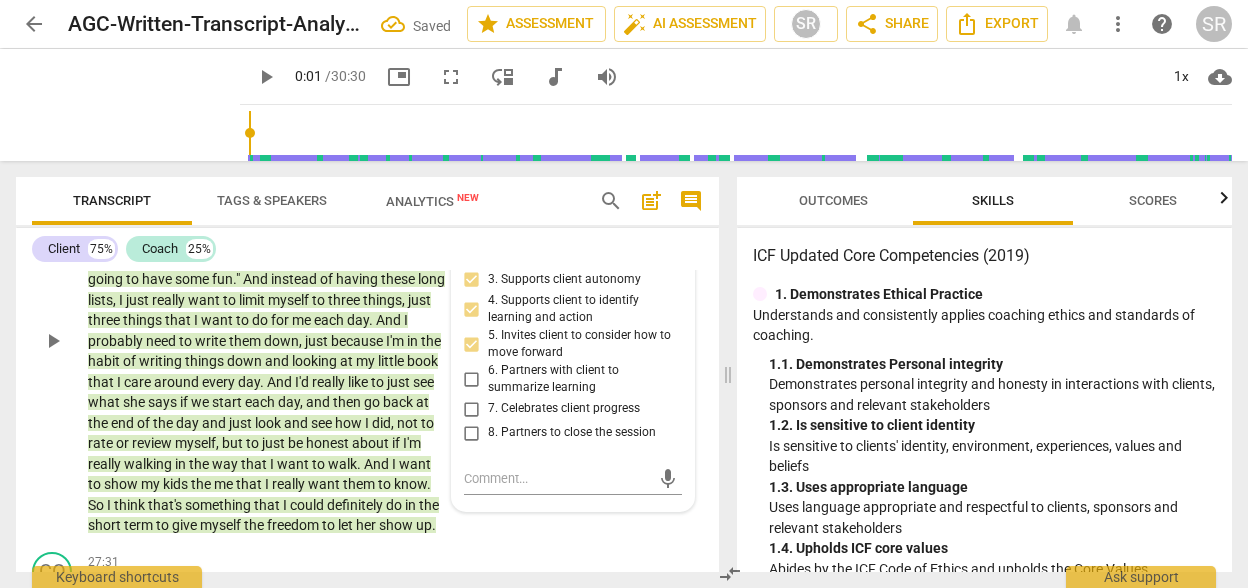 scroll, scrollTop: 9551, scrollLeft: 0, axis: vertical 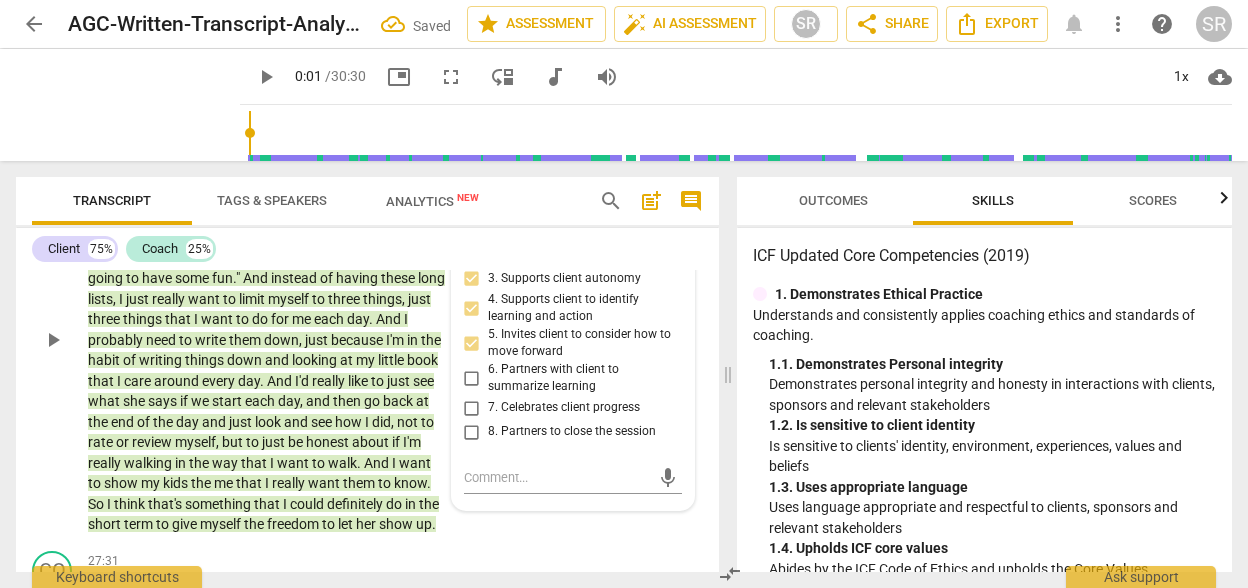 click on "2. Partners to design actions that expands learning" at bounding box center (472, 249) 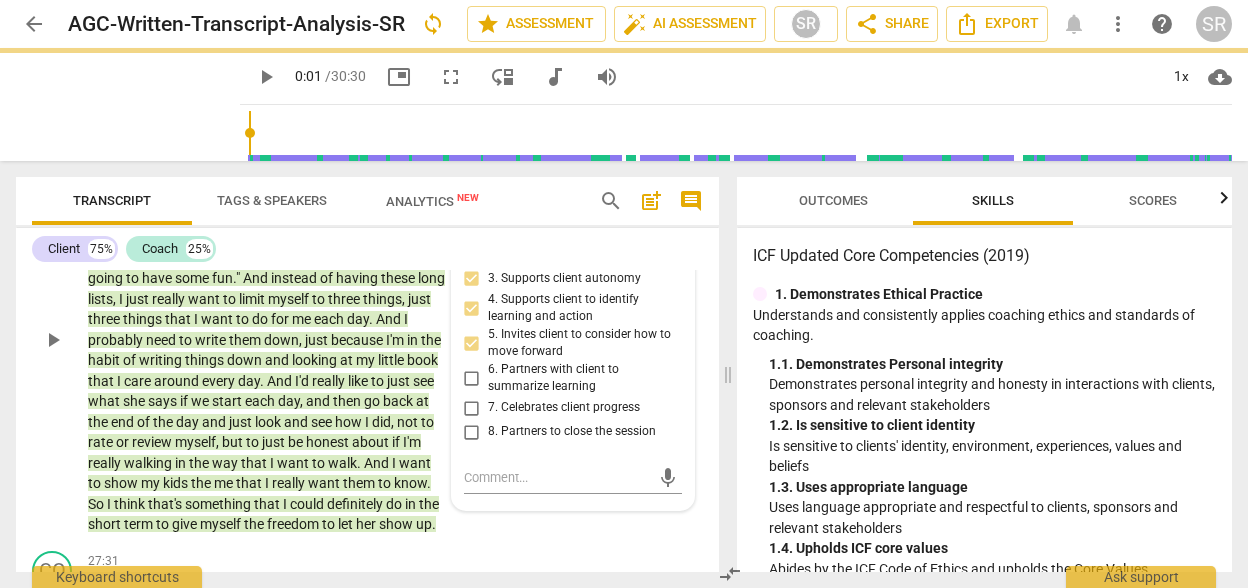 click on "1. Integrates client learning into their worldview" at bounding box center [472, 214] 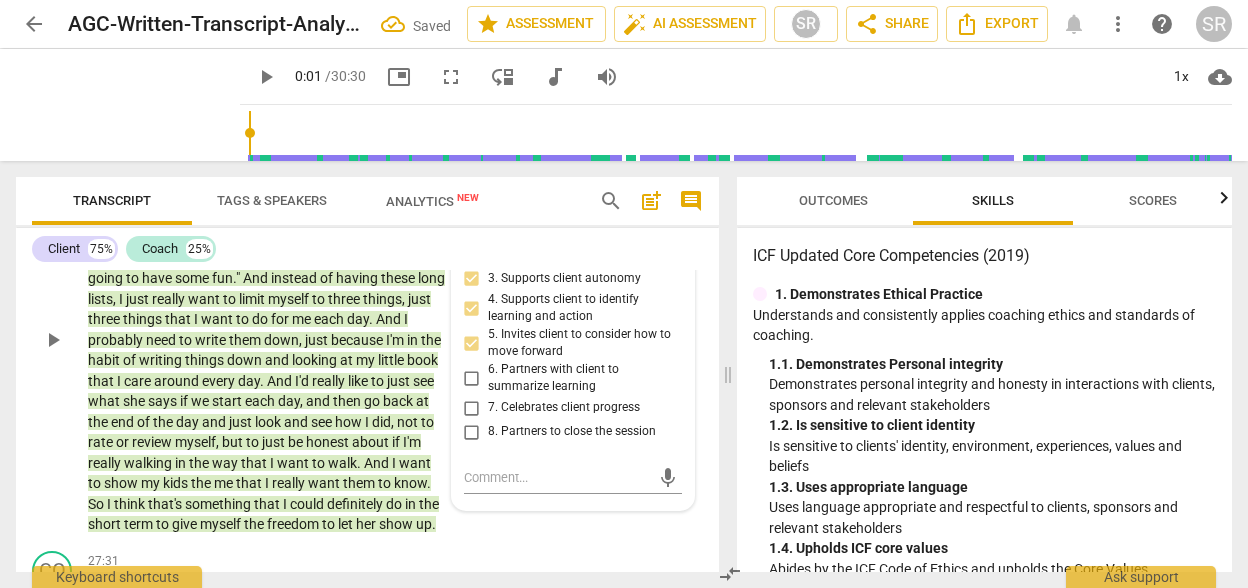 click on "2. Partners to design actions that expands learning" at bounding box center (472, 249) 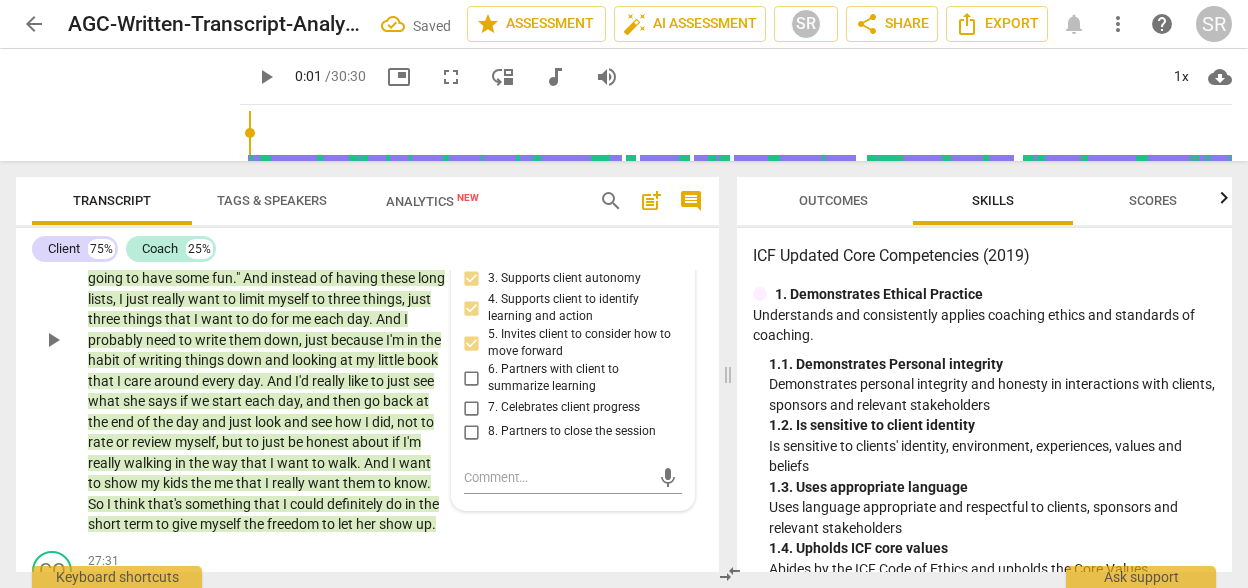 click on "2. Partners to design actions that expands learning" at bounding box center [472, 249] 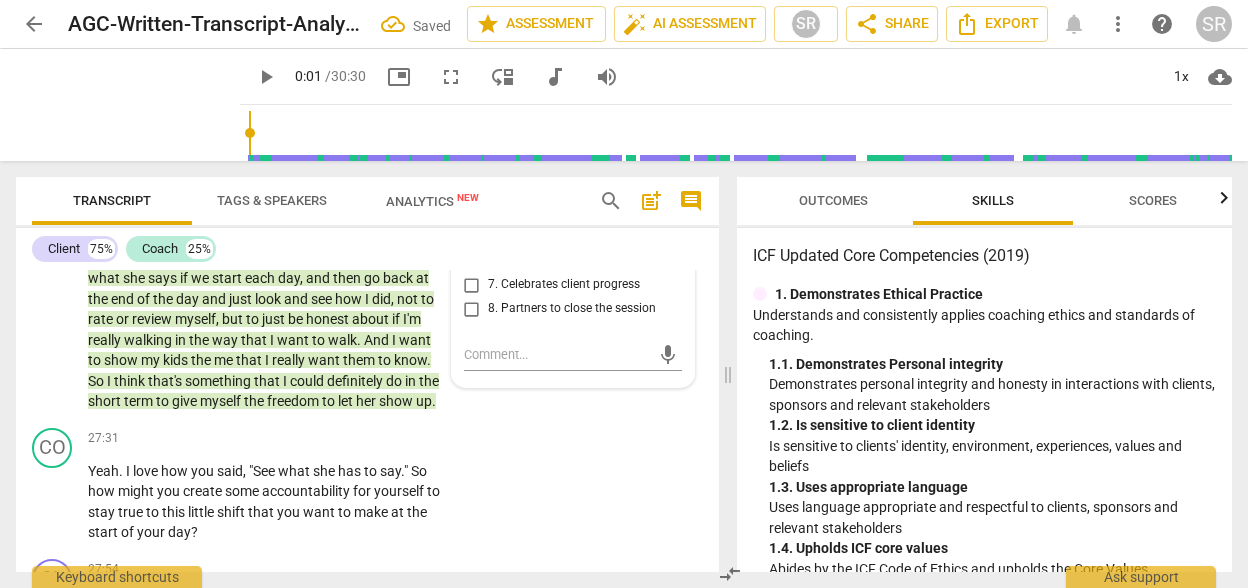 scroll, scrollTop: 9711, scrollLeft: 0, axis: vertical 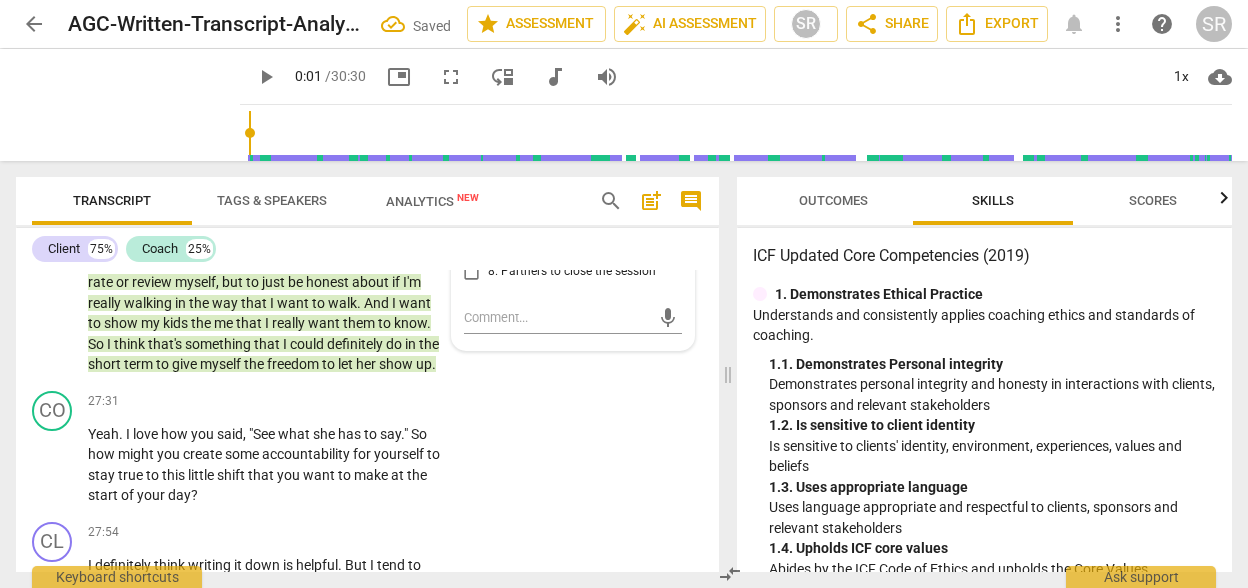 click on "8.Facilitates Client Growth [PERSON_NAME] 17:31 [DATE] more_vert 1. Integrates client learning into their worldview 2. Partners to design actions that expands learning 3. Supports client autonomy 4. Supports client to identify learning and action 5. Invites client to consider how to move forward 6. Partners with client to summarize learning 7. Celebrates client progress 8. Partners to close the session mic" at bounding box center [573, 167] 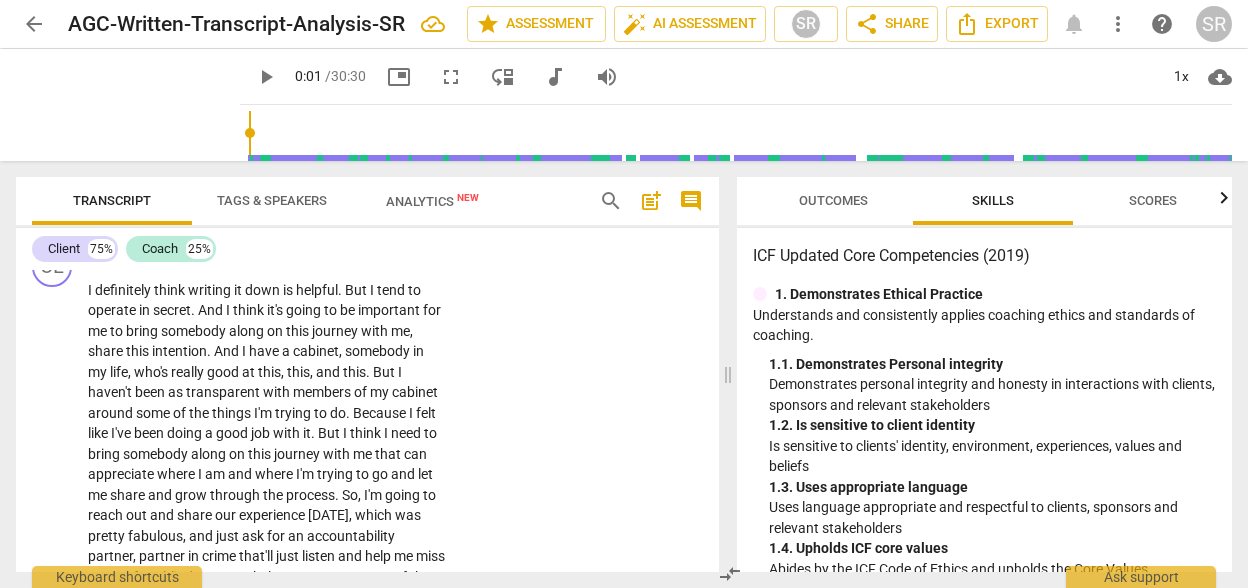 scroll, scrollTop: 9991, scrollLeft: 0, axis: vertical 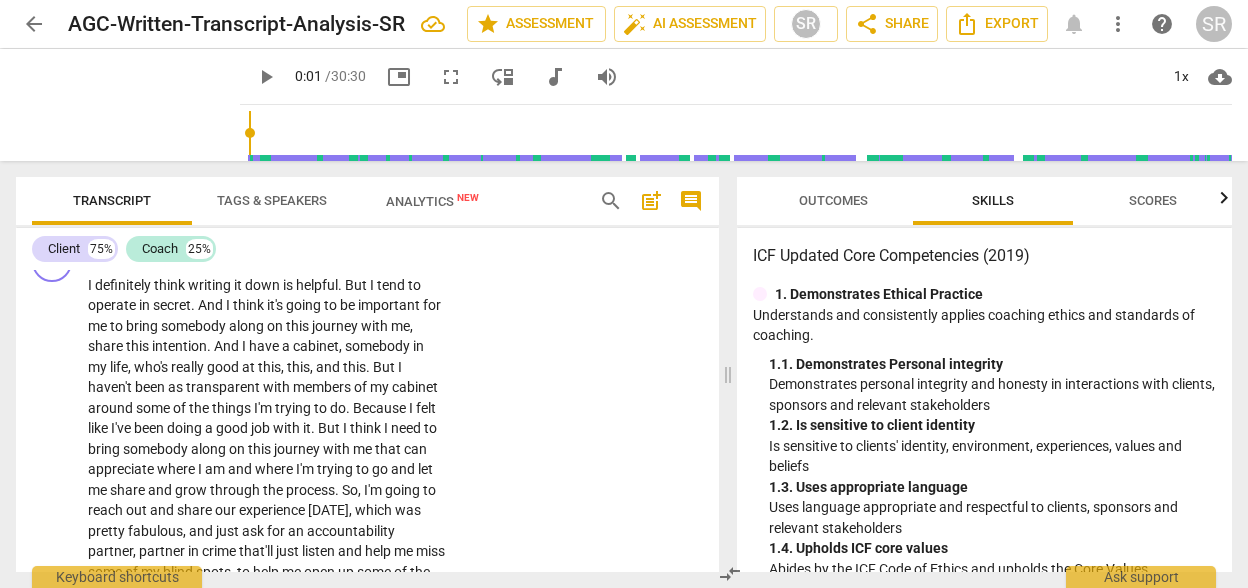 click on "+" at bounding box center (322, 122) 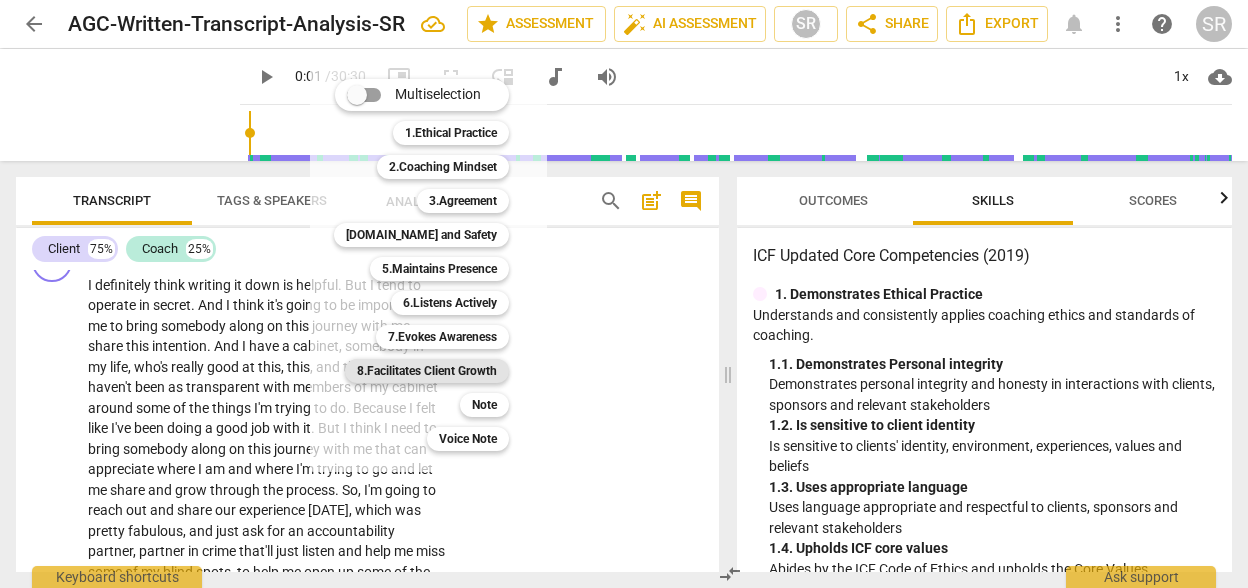 click on "8.Facilitates Client Growth" at bounding box center (427, 371) 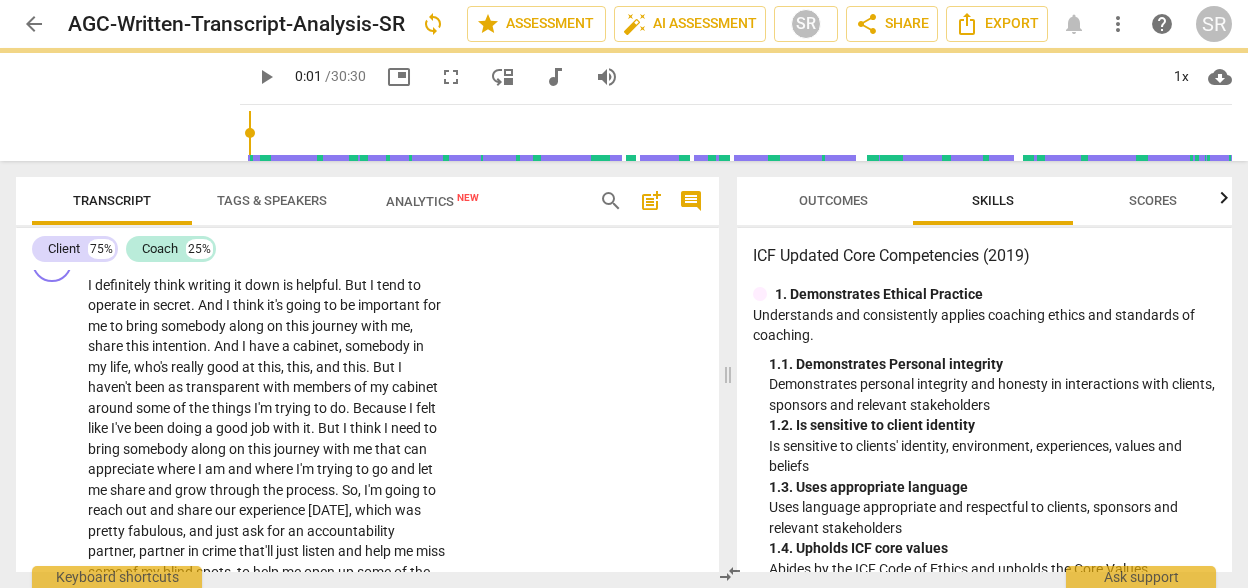 click on "Multiselection m 1.Ethical Practice 1 2.Coaching Mindset 2 3.Agreement 3 [DOMAIN_NAME] and Safety 4 5.Maintains Presence 5 6.Listens Actively 6 7.Evokes Awareness 7 8.Facilitates Client Growth 8 Note 9 Voice Note 0" at bounding box center [405, 264] 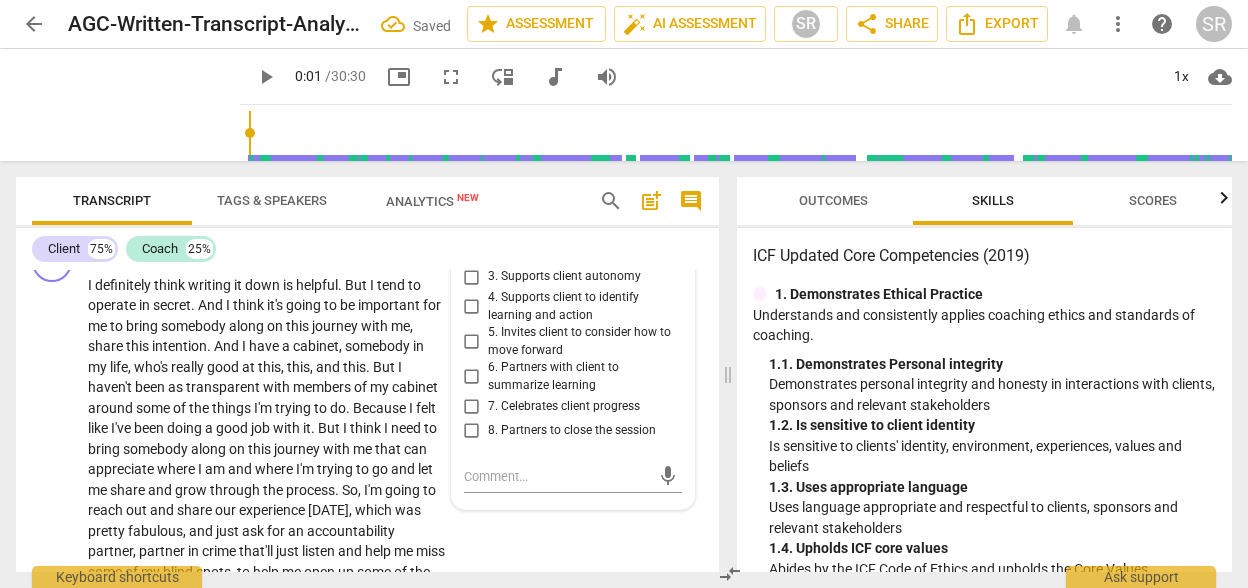 scroll, scrollTop: 10189, scrollLeft: 0, axis: vertical 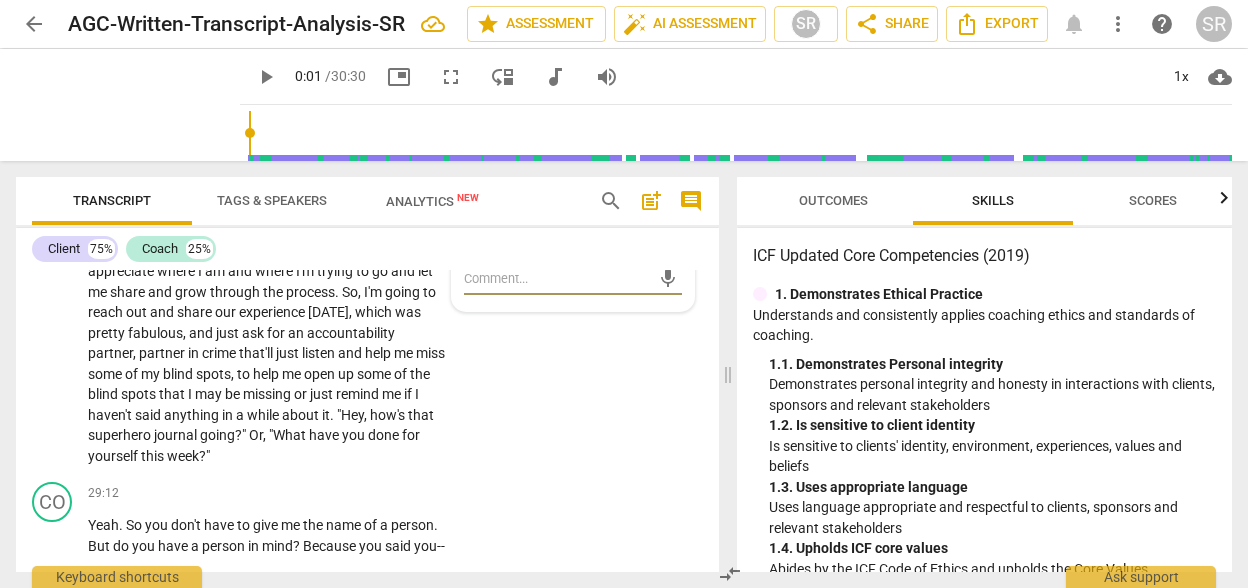 click on "5. Invites client to consider how to move forward" at bounding box center [472, 144] 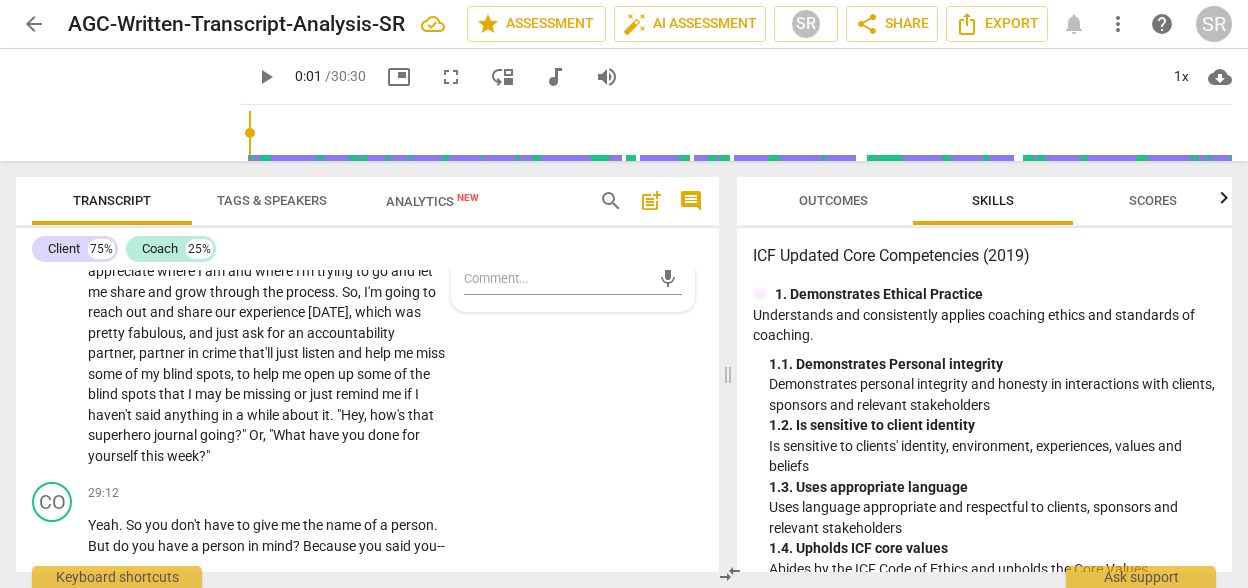 click on "6. Partners with client to summarize learning" at bounding box center [472, 179] 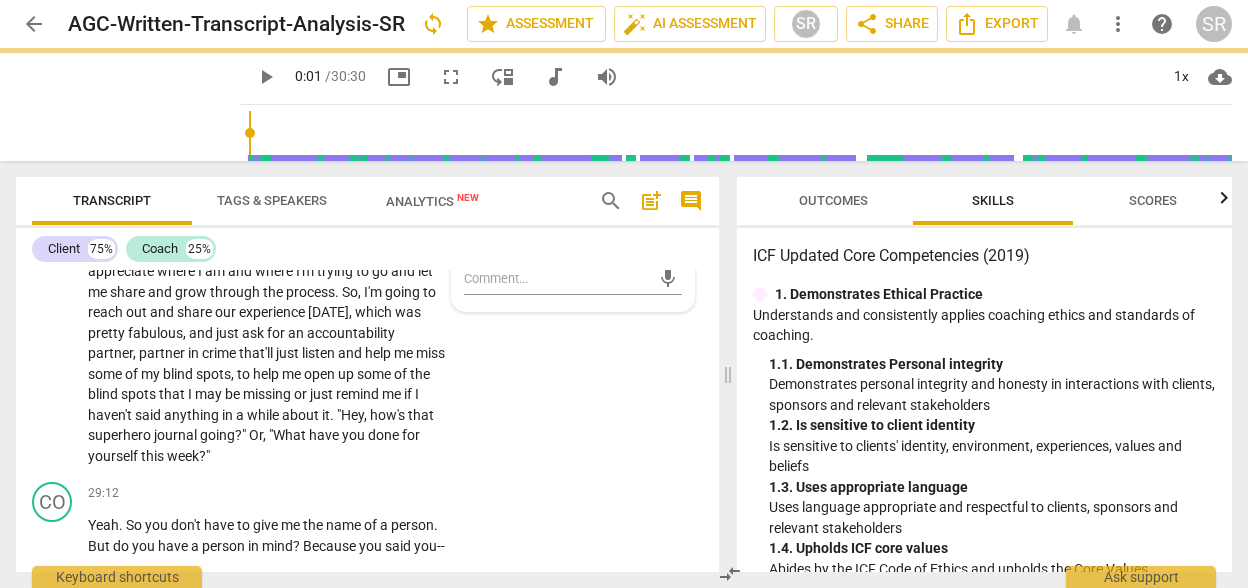 click on "8. Partners to close the session" at bounding box center [472, 233] 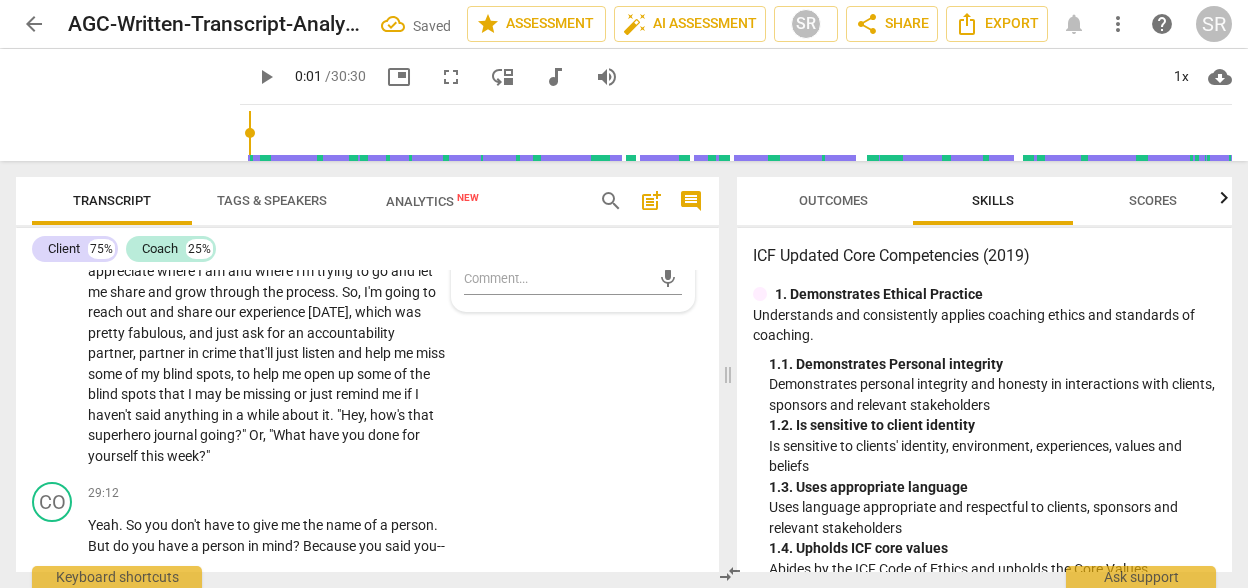 click on "8. Partners to close the session" at bounding box center (472, 233) 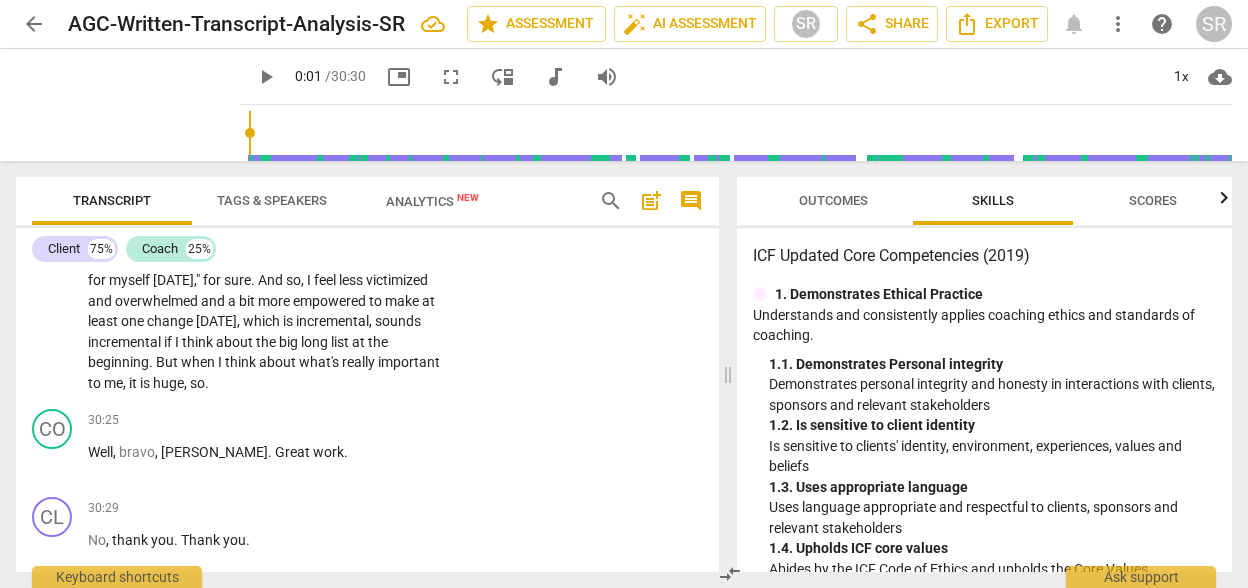 scroll, scrollTop: 11149, scrollLeft: 0, axis: vertical 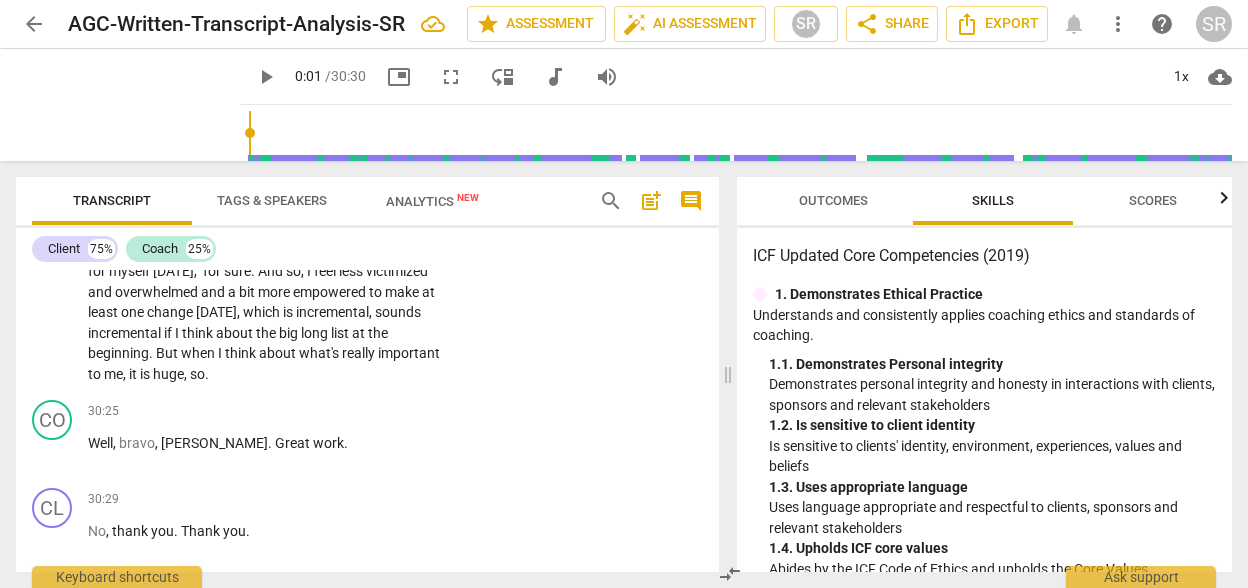 click on "since" at bounding box center (383, 120) 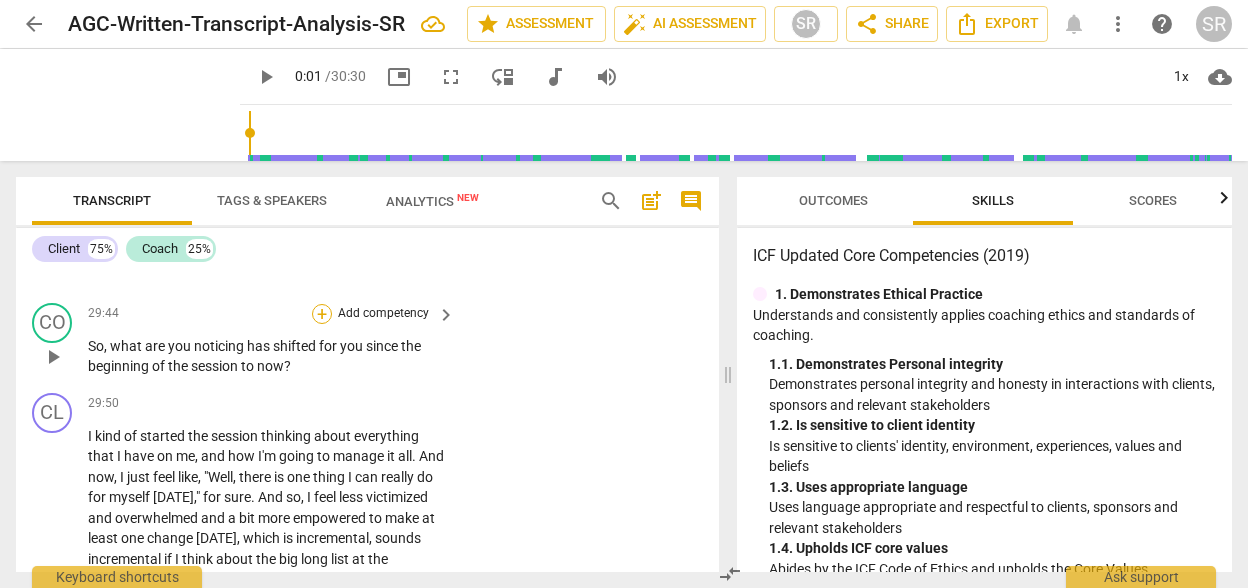 click on "+" at bounding box center (322, 314) 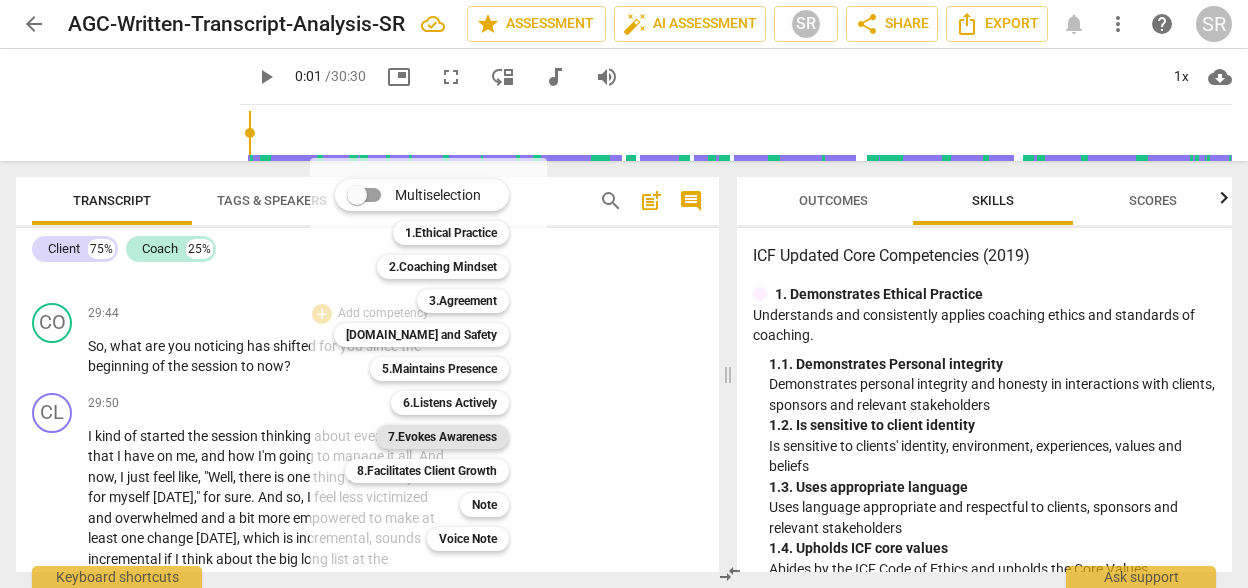 click on "7.Evokes Awareness" at bounding box center (442, 437) 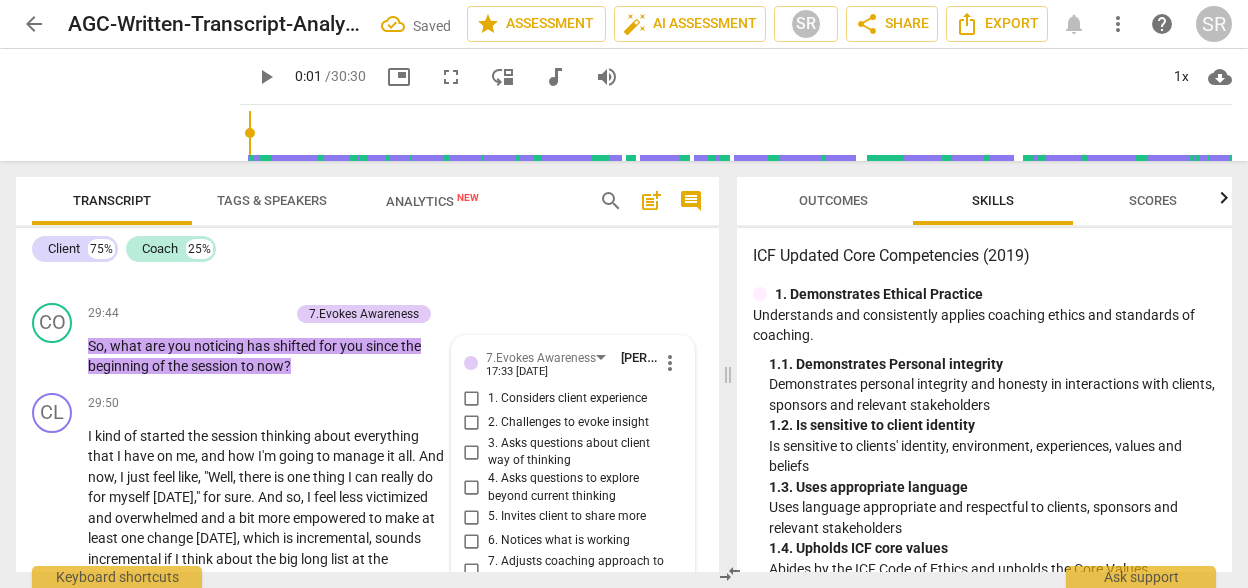 scroll, scrollTop: 11382, scrollLeft: 0, axis: vertical 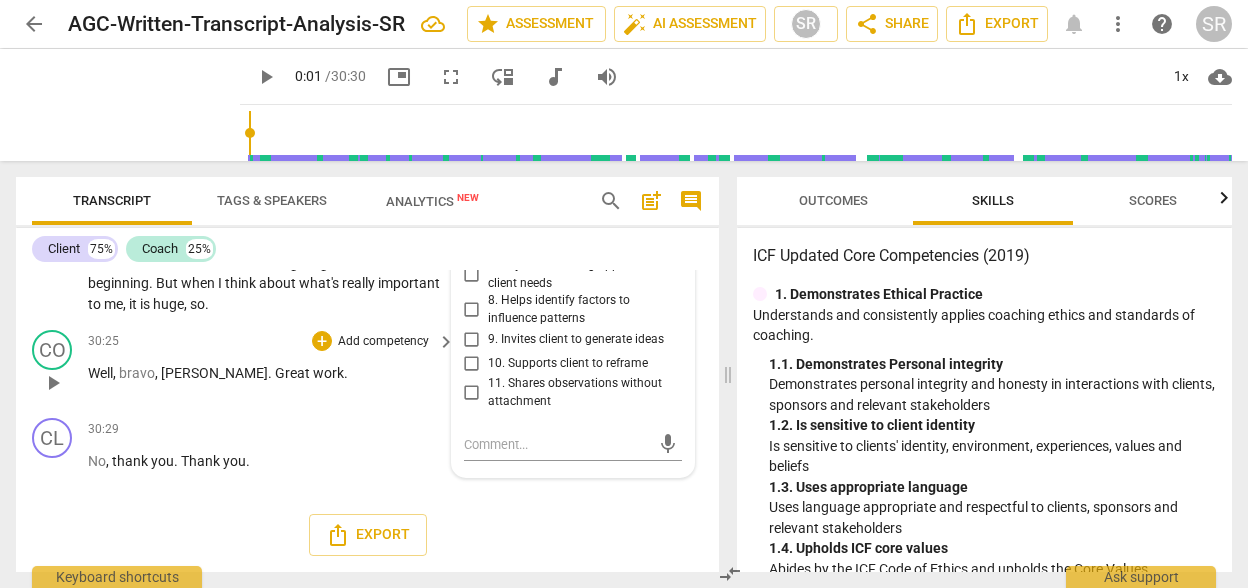 drag, startPoint x: 472, startPoint y: 363, endPoint x: 371, endPoint y: 385, distance: 103.36827 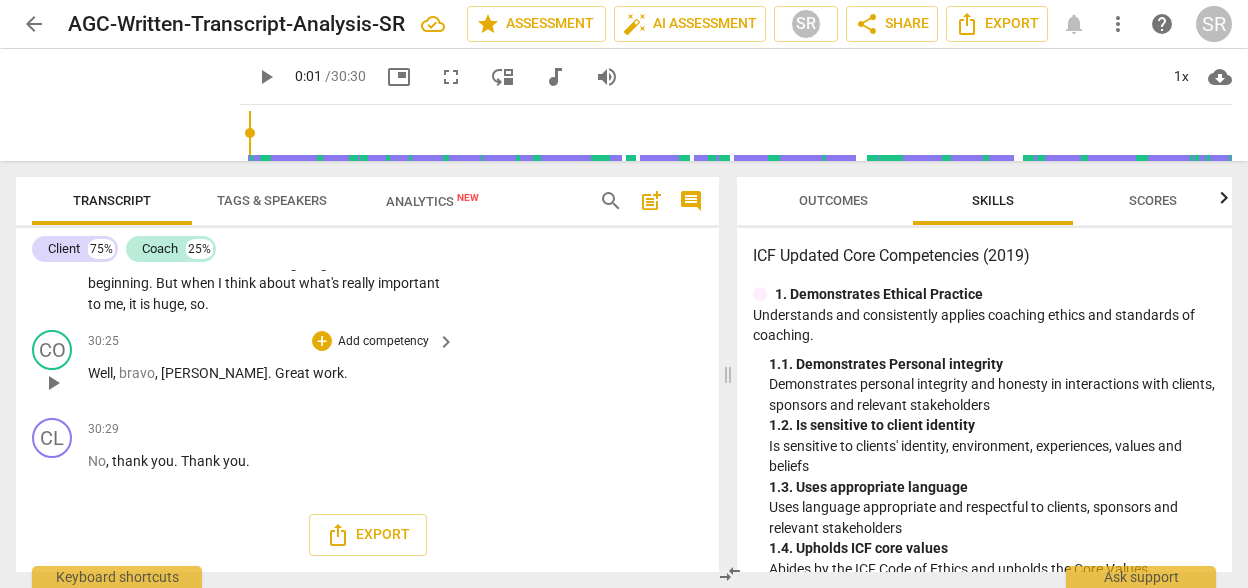 drag, startPoint x: 371, startPoint y: 385, endPoint x: 350, endPoint y: 401, distance: 26.400757 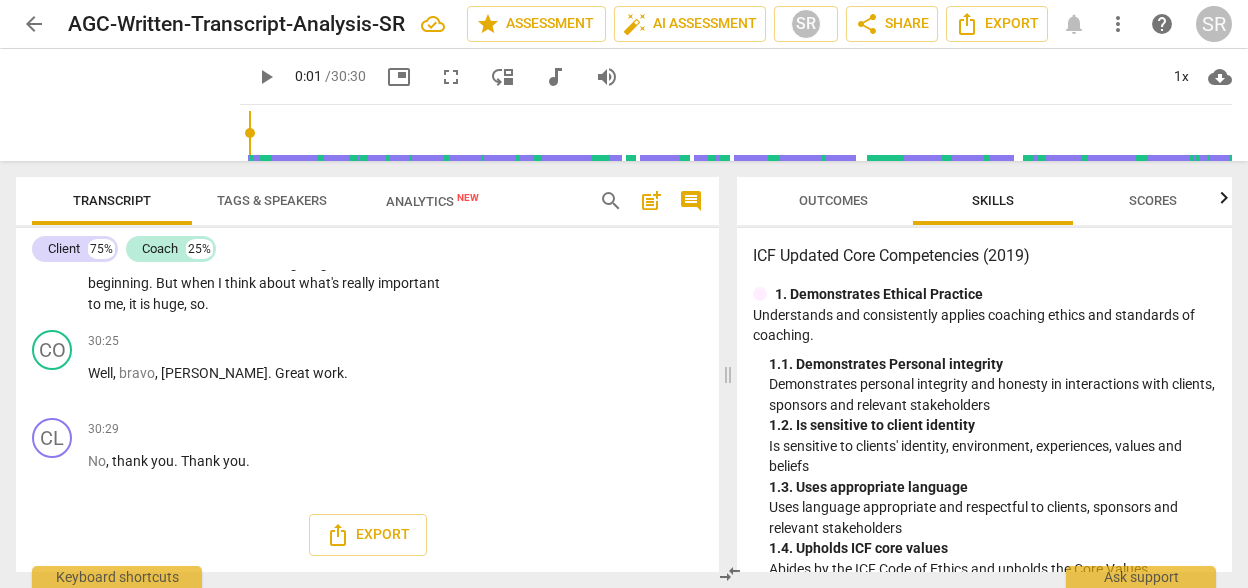 drag, startPoint x: 350, startPoint y: 401, endPoint x: 236, endPoint y: 283, distance: 164.07315 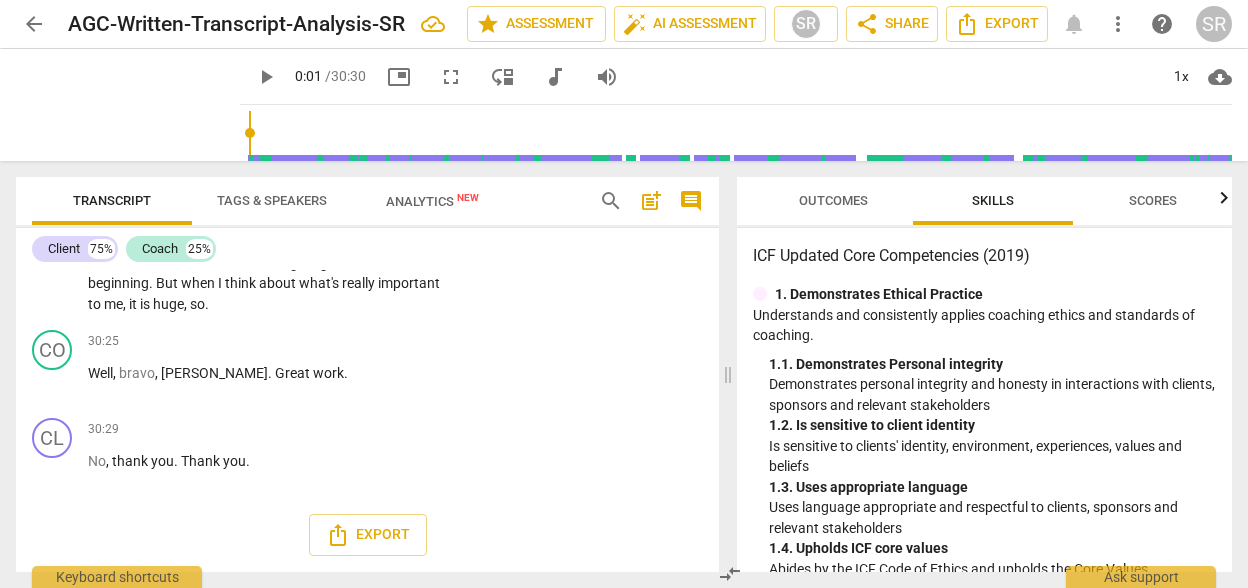 drag, startPoint x: 236, startPoint y: 283, endPoint x: 612, endPoint y: 277, distance: 376.04788 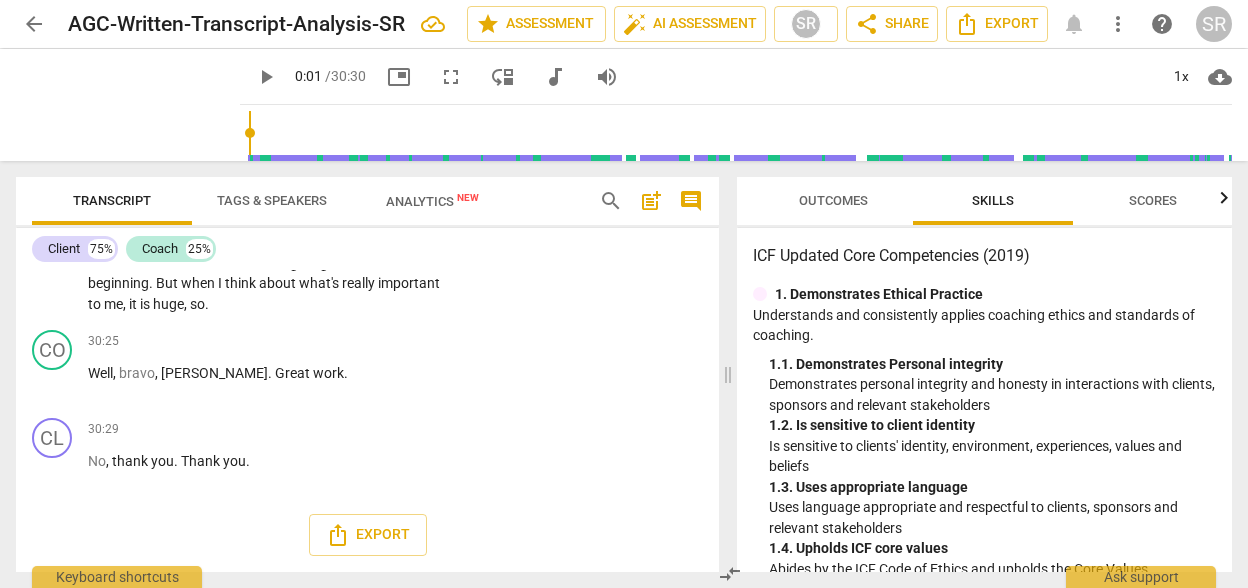 drag, startPoint x: 612, startPoint y: 277, endPoint x: 442, endPoint y: 284, distance: 170.14406 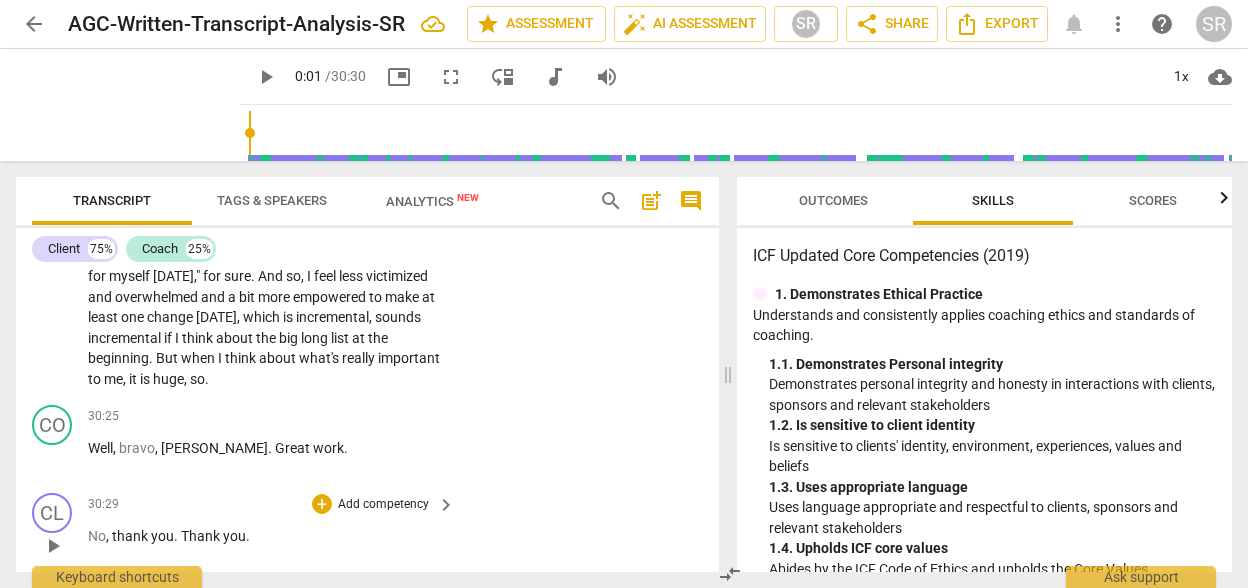 scroll, scrollTop: 11142, scrollLeft: 0, axis: vertical 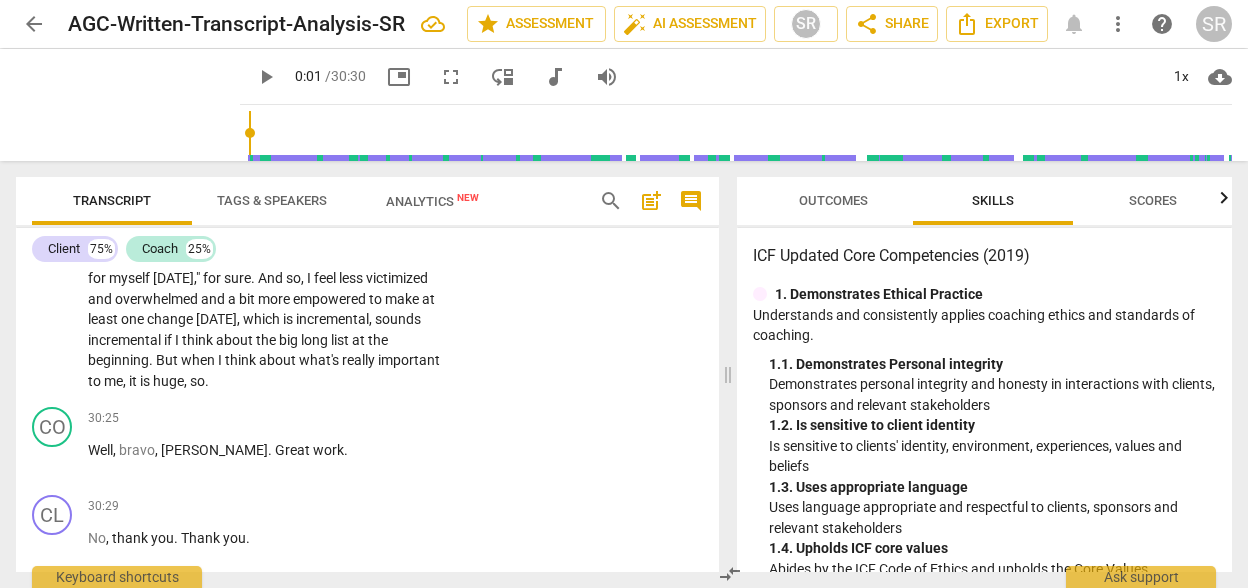 click on "7.Evokes Awareness" at bounding box center [557, 139] 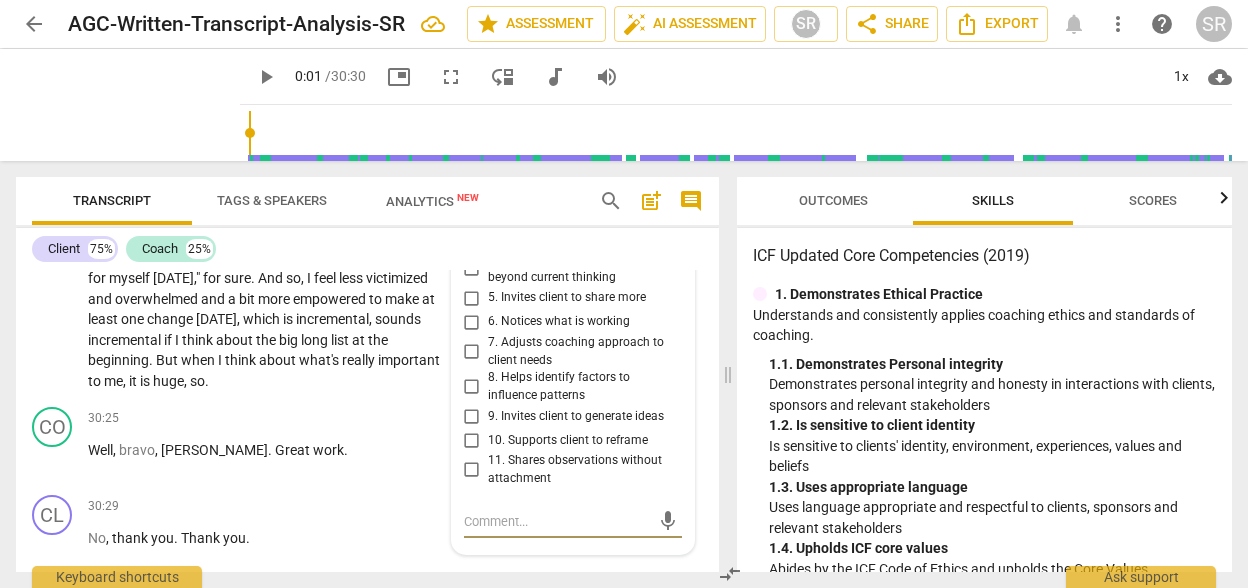 scroll, scrollTop: 11382, scrollLeft: 0, axis: vertical 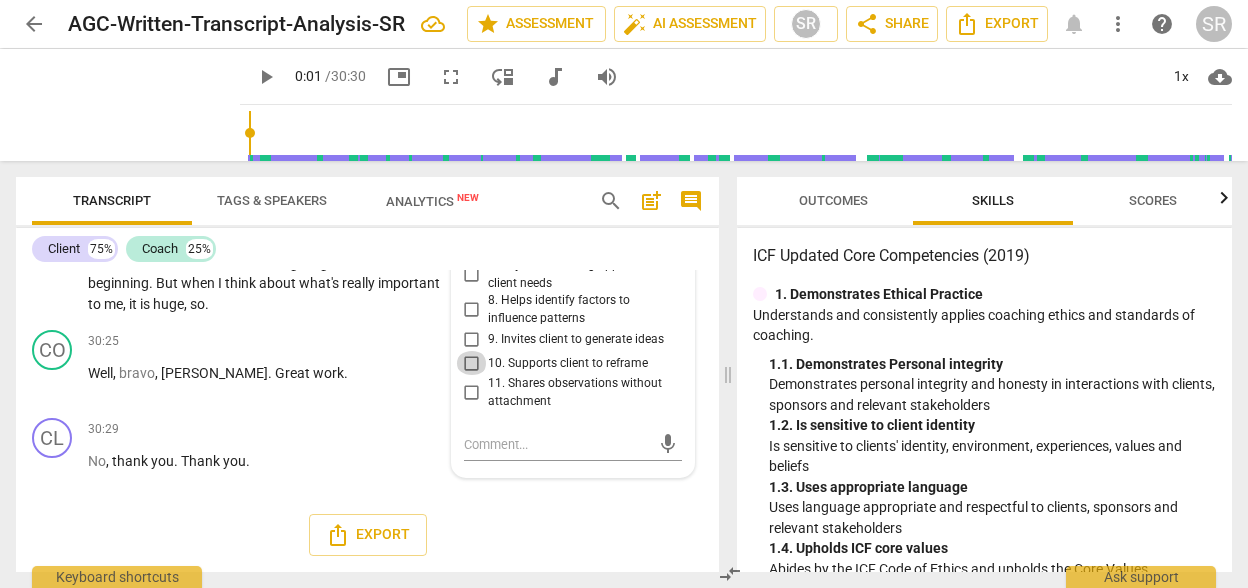 click on "10. Supports client to reframe" at bounding box center (472, 363) 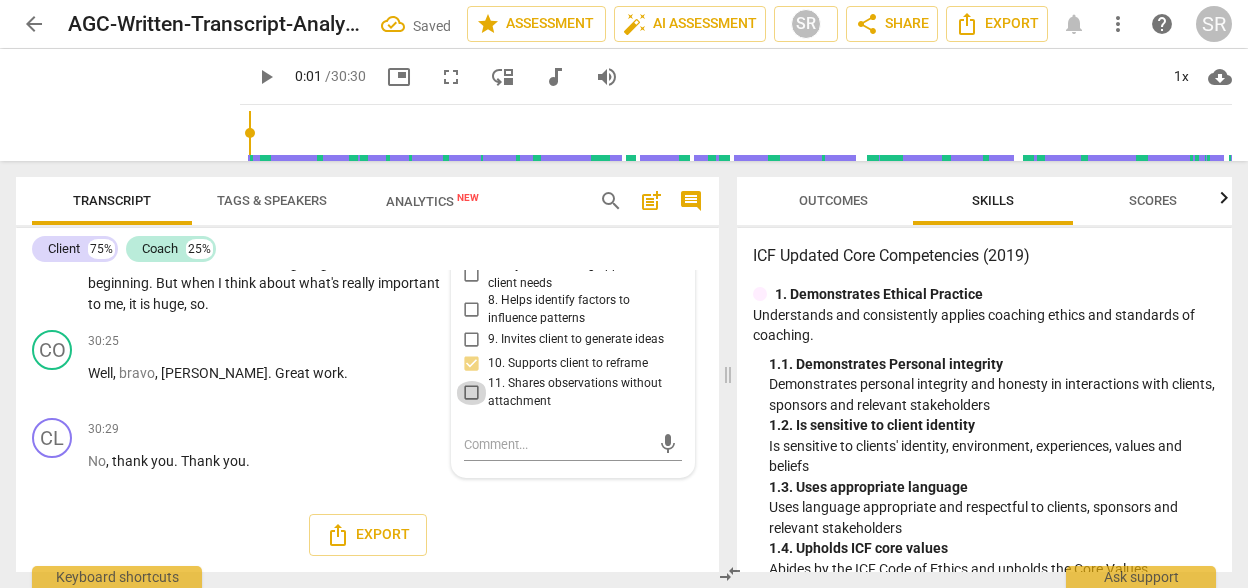 click on "11. Shares observations without attachment" at bounding box center (472, 393) 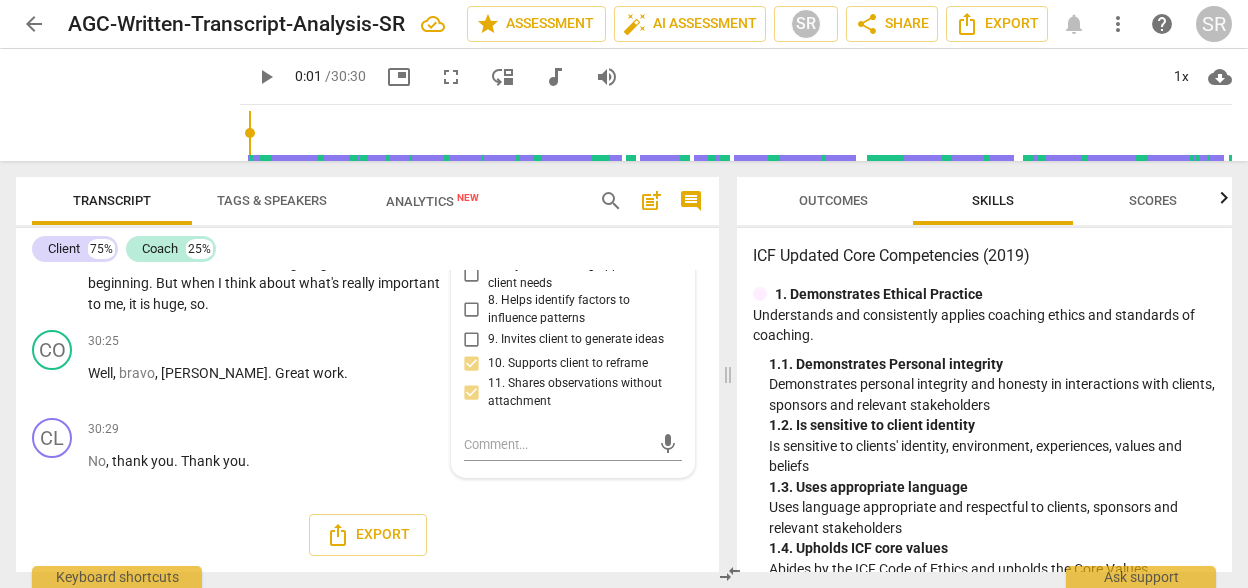 scroll, scrollTop: 11222, scrollLeft: 0, axis: vertical 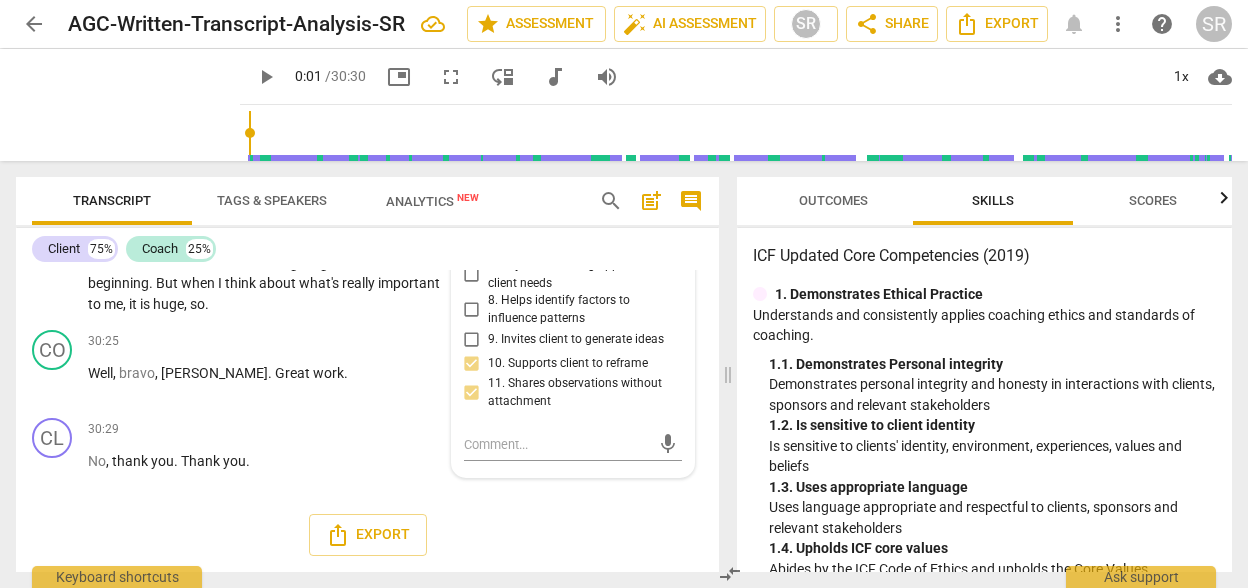 click on "6. Notices what is working" at bounding box center [472, 245] 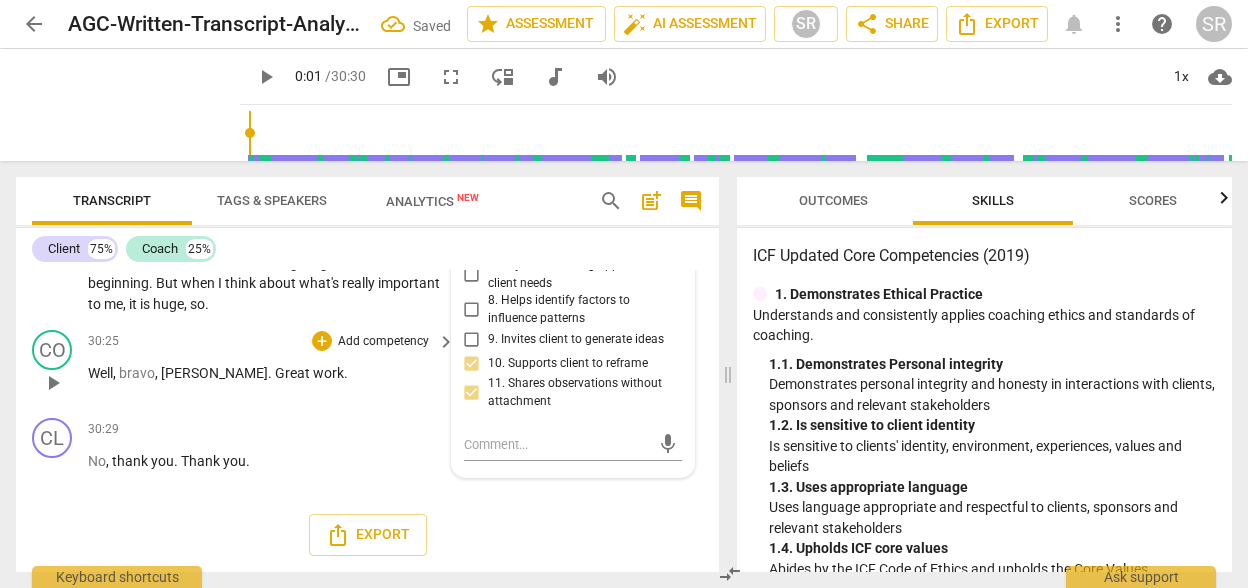 click on "Well ,   [PERSON_NAME] .   Great   work ." at bounding box center [266, 373] 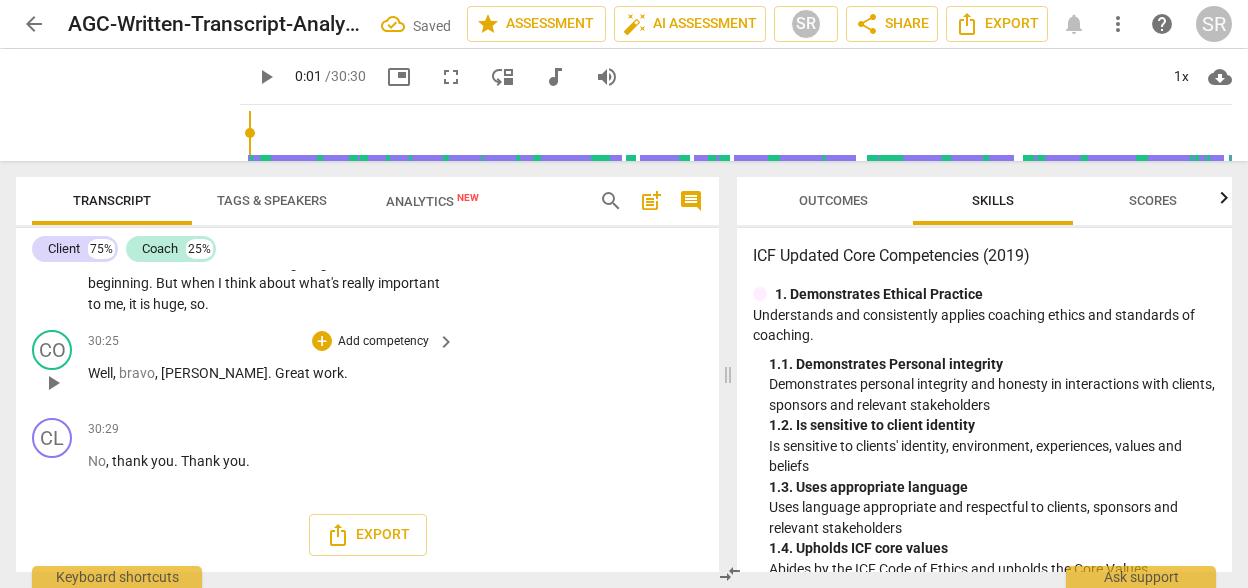 scroll, scrollTop: 11382, scrollLeft: 0, axis: vertical 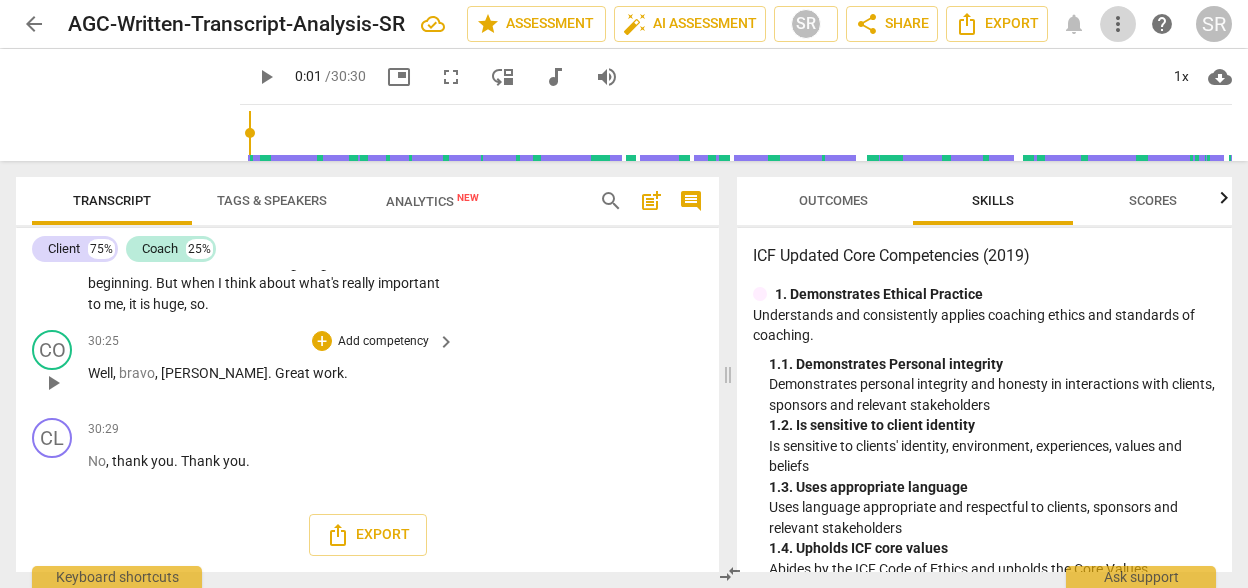 click on "more_vert" at bounding box center [1118, 24] 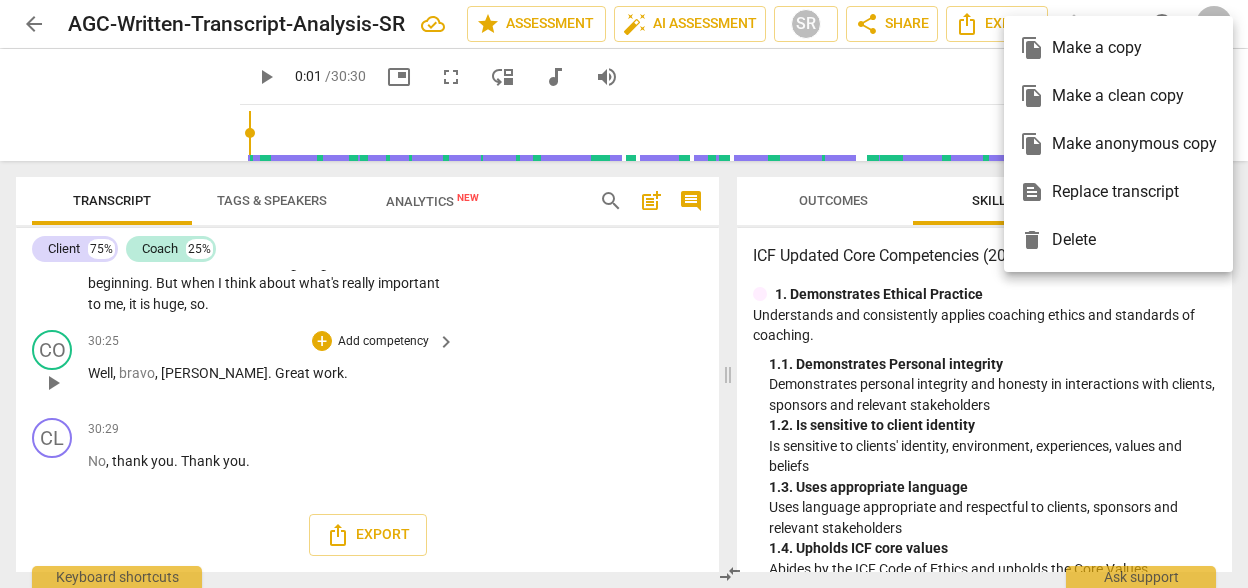 click at bounding box center (624, 294) 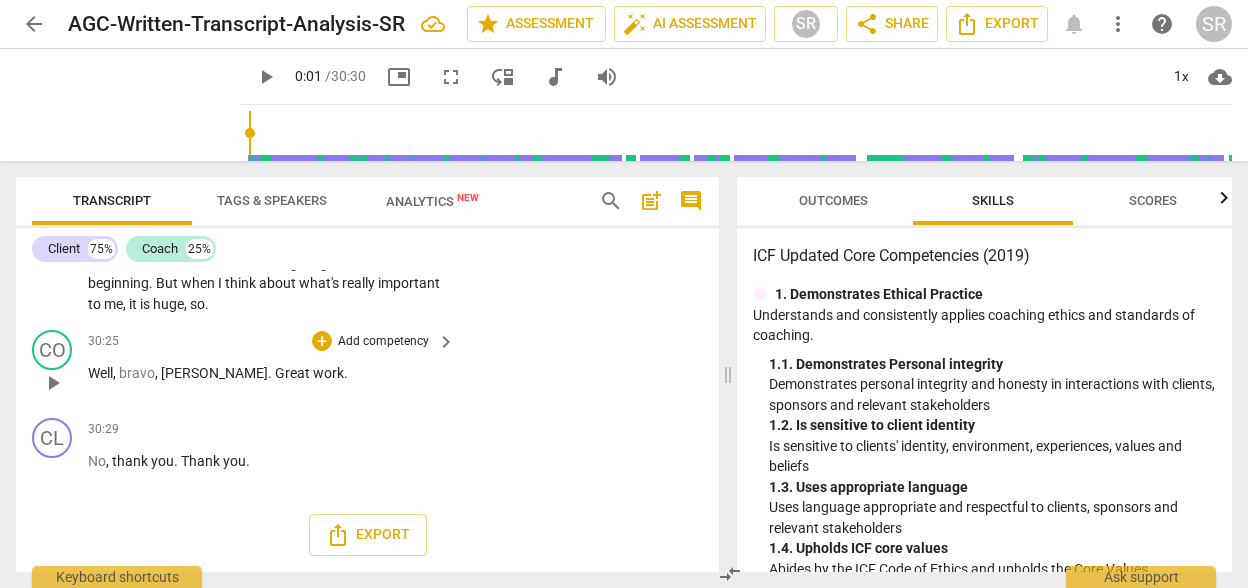 click on "CO play_arrow pause 30:25 + Add competency keyboard_arrow_right Well ,   [PERSON_NAME] .   Great   work ." at bounding box center (367, 366) 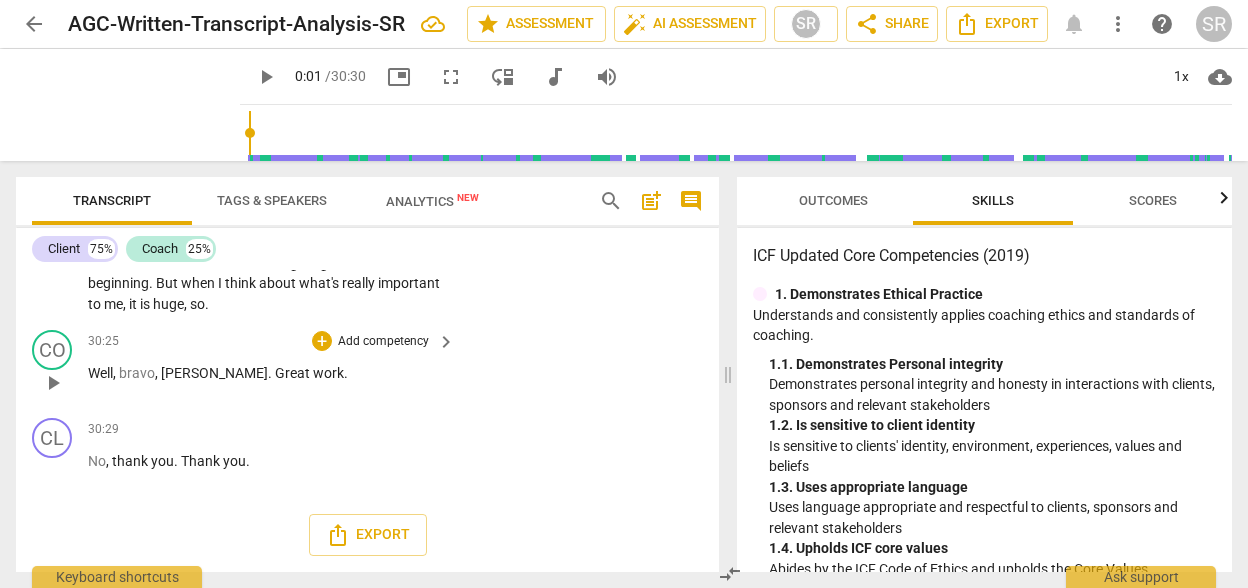 scroll, scrollTop: 11262, scrollLeft: 0, axis: vertical 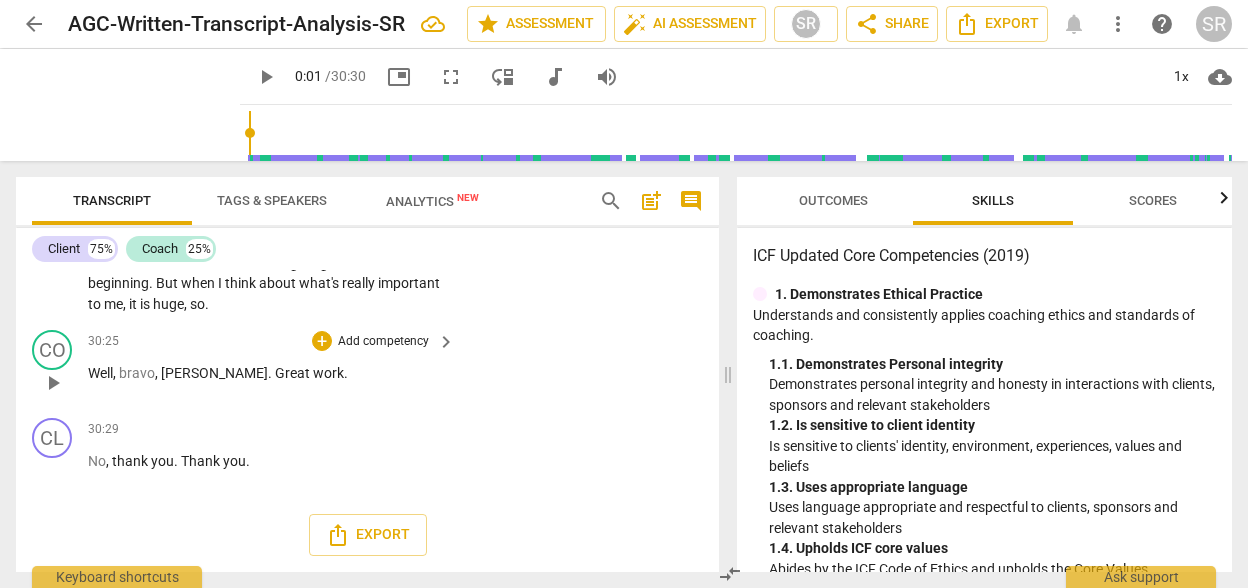 click on "Add competency" at bounding box center [383, 342] 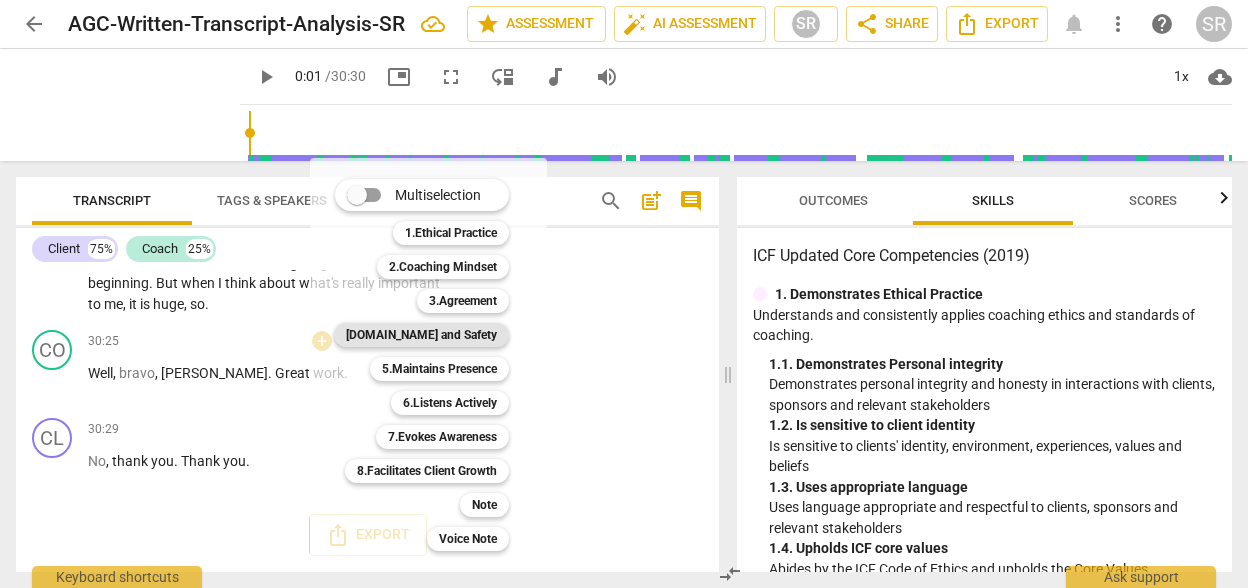 click on "[DOMAIN_NAME] and Safety" at bounding box center (421, 335) 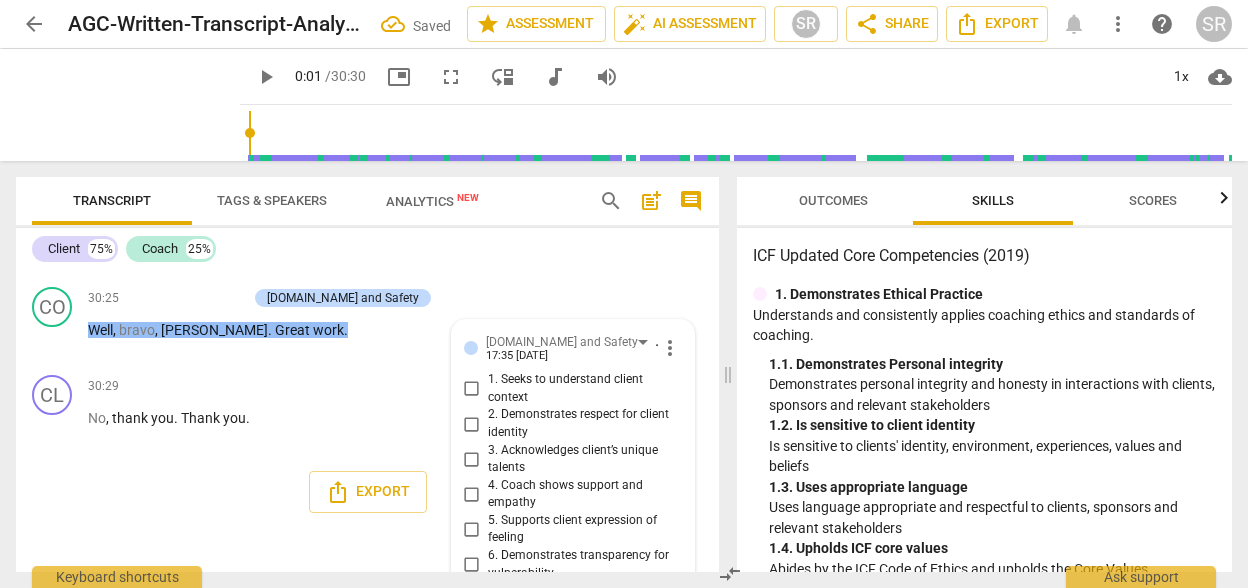 scroll, scrollTop: 11502, scrollLeft: 0, axis: vertical 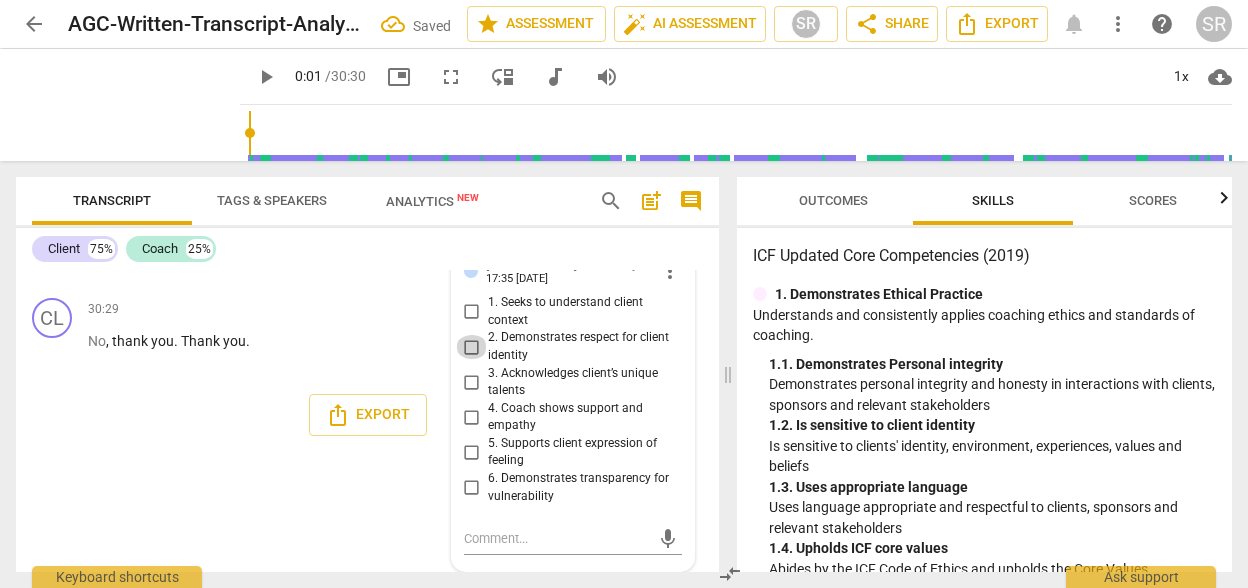 click on "2. Demonstrates respect for client identity" at bounding box center (472, 347) 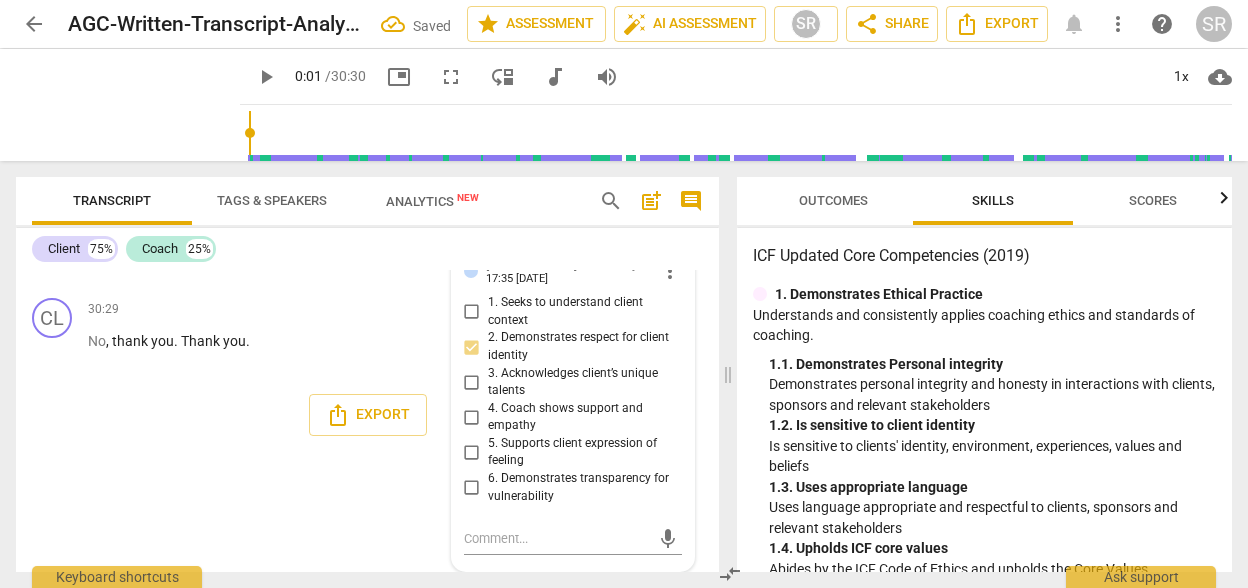 click on "CL play_arrow pause 00:00 + Add competency keyboard_arrow_right Hi ,   [PERSON_NAME] . CO play_arrow pause 00:03 + Add competency keyboard_arrow_right How   are   you   coming   into   this   session   [DATE] ? CL play_arrow pause 00:08 + Add competency keyboard_arrow_right I   have   a   lot   of   stuff   swirling   around   in   my   head ,   but   I   also   have   a   lot   of   things   that   I'm   working   to   manage   and   to   accomplish .   So   feel   like   I   can   get   focused   for   our   discussion   [DATE] . CO play_arrow pause 00:22 + Add competency 2.Coaching Mindset comment 1 keyboard_arrow_right Fabulous .   That's   great   to   hear .   So   you   were   simmering   for   a   little   bit ,   [PERSON_NAME] ,   throughout   the   idea   of   who   might   want   to   be   coached ,   and   what   surfaced   for   you   as   you   were   pondering   as   important   for   a   topic   in   our   session   [DATE] ? 2.Coaching Mindset [PERSON_NAME] 11:44 [DATE] 1. Clients are responsible for choices SR  (" at bounding box center [367, 421] 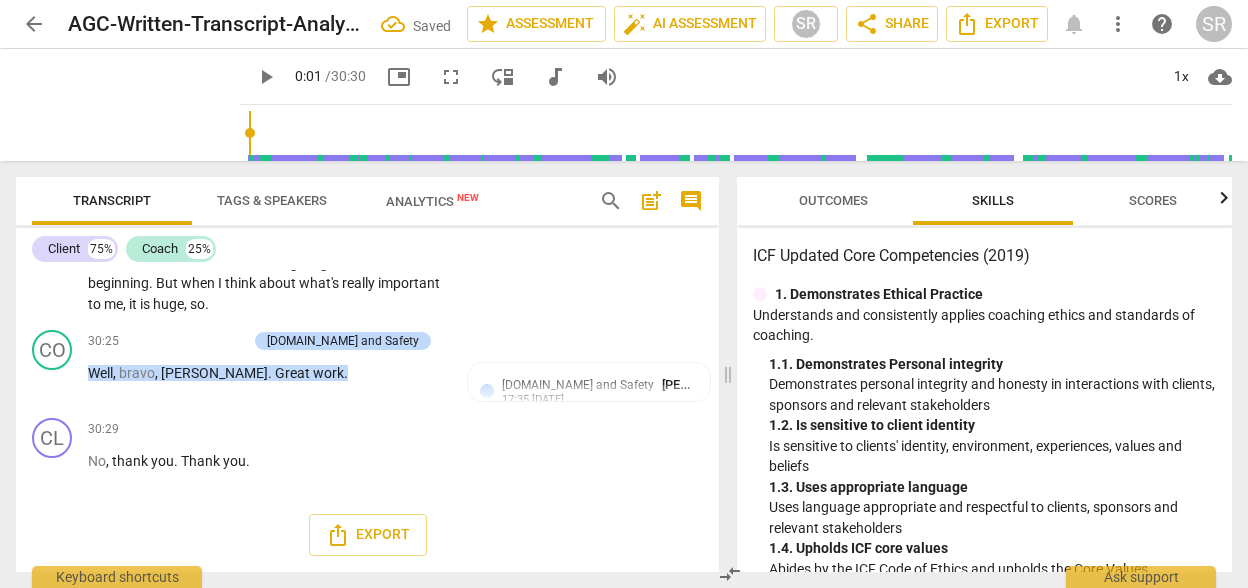 scroll, scrollTop: 11382, scrollLeft: 0, axis: vertical 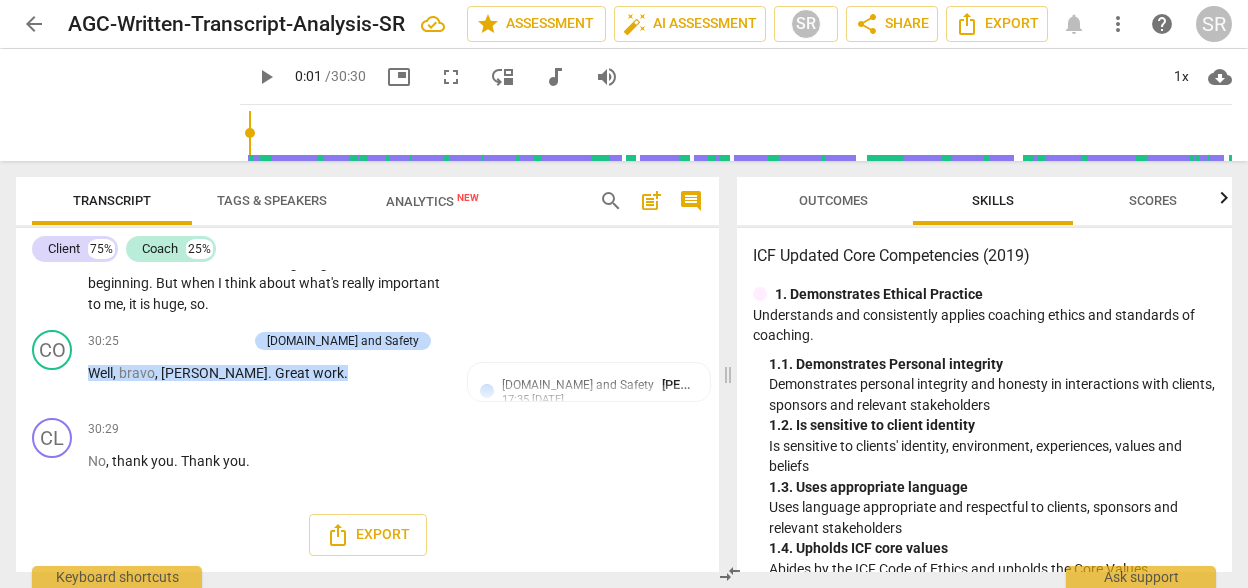 click on "Client 75% Coach 25%" at bounding box center [367, 249] 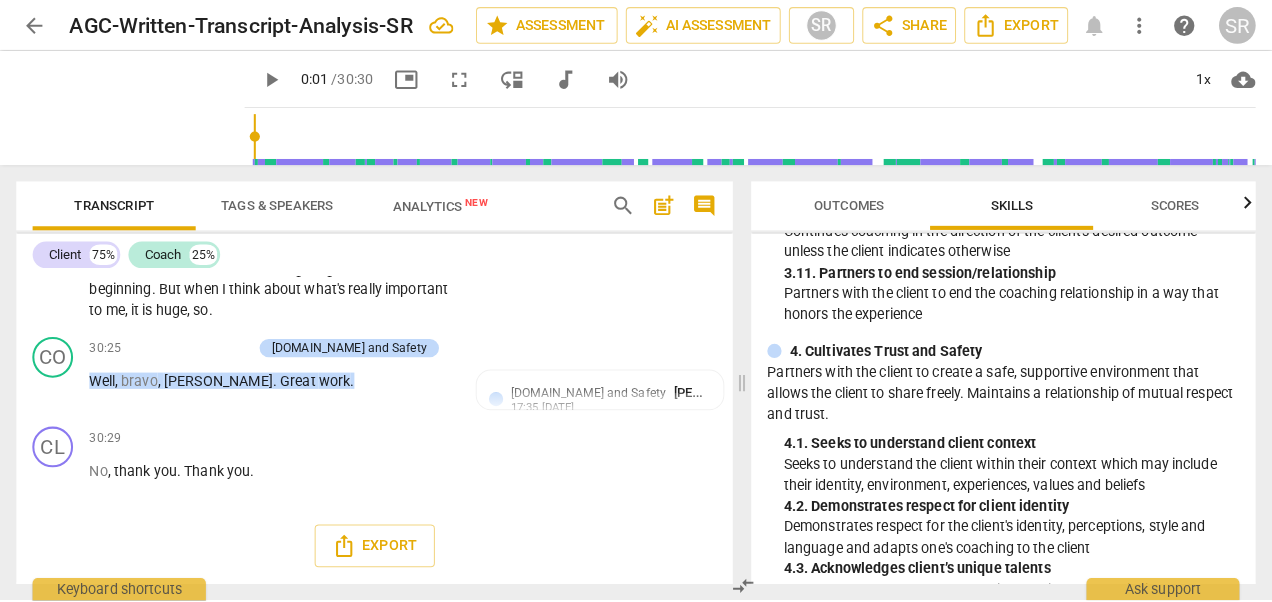scroll, scrollTop: 1713, scrollLeft: 0, axis: vertical 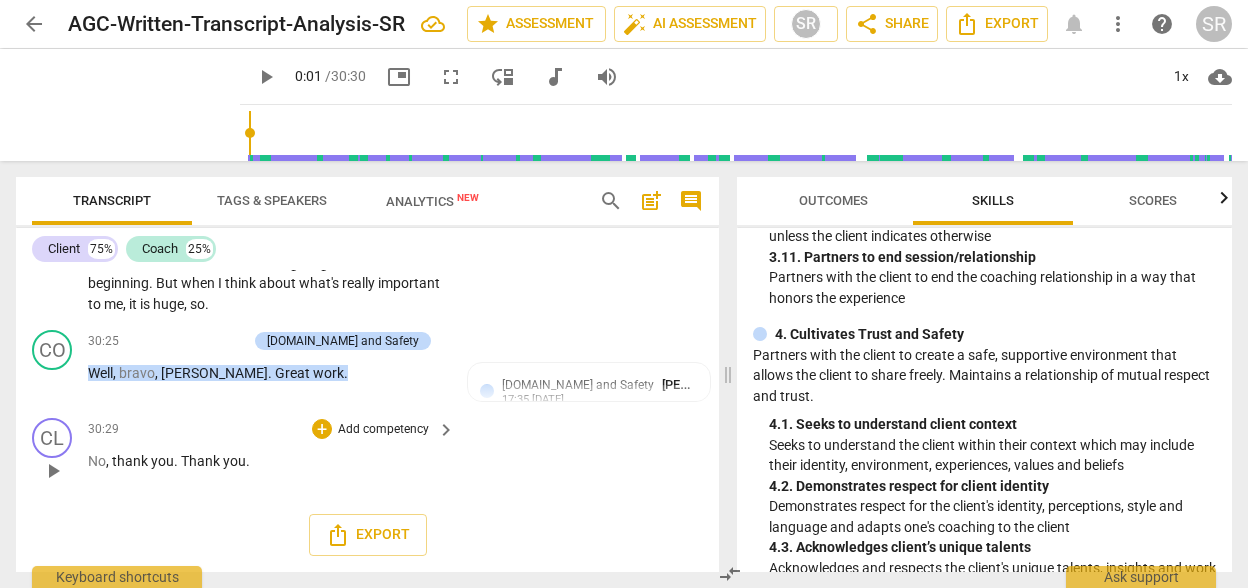 click on "CL play_arrow pause 30:29 + Add competency keyboard_arrow_right No ,   thank   you .   Thank   you ." at bounding box center (367, 454) 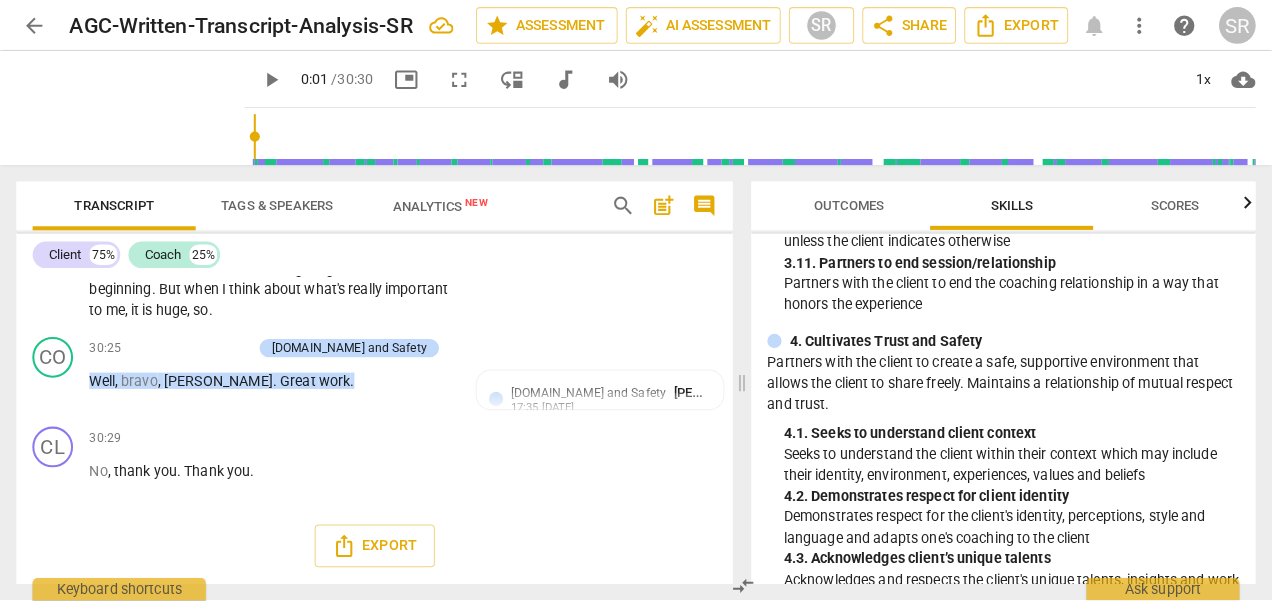 scroll, scrollTop: 11060, scrollLeft: 0, axis: vertical 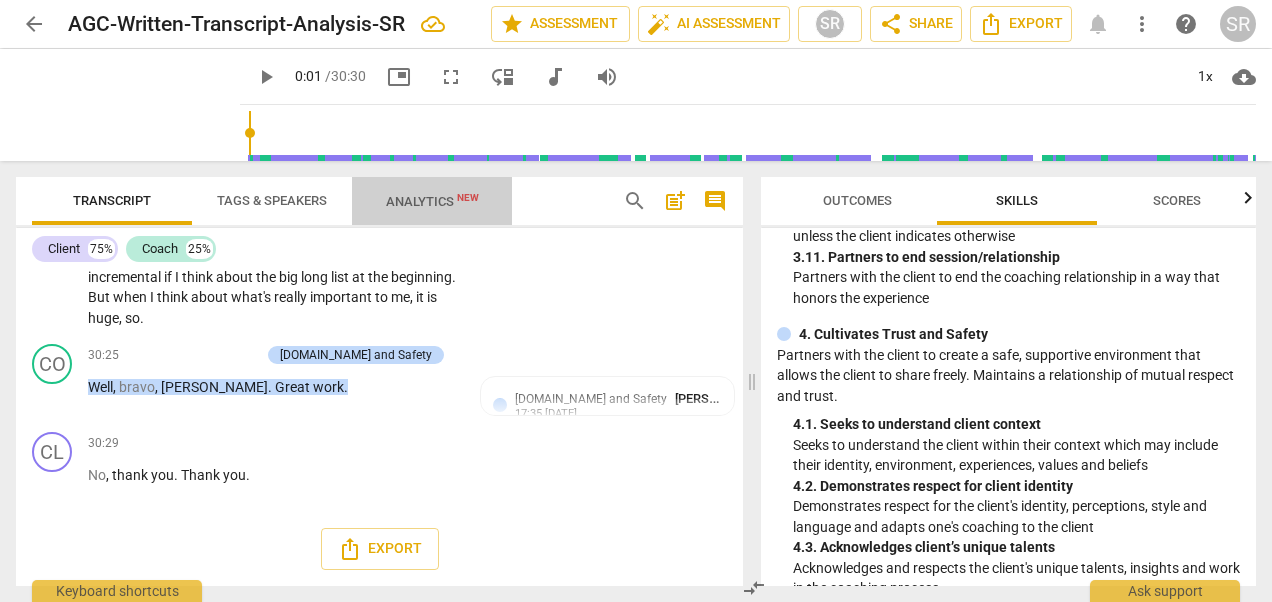 click on "Analytics   New" at bounding box center (432, 201) 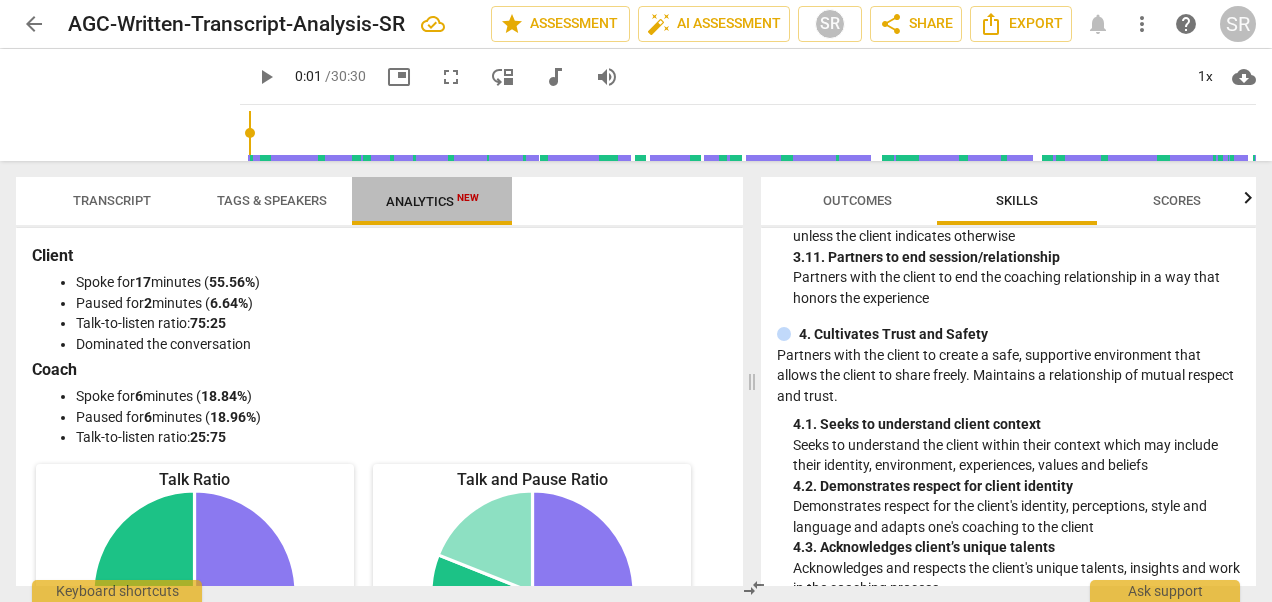 click on "Analytics   New" at bounding box center (432, 201) 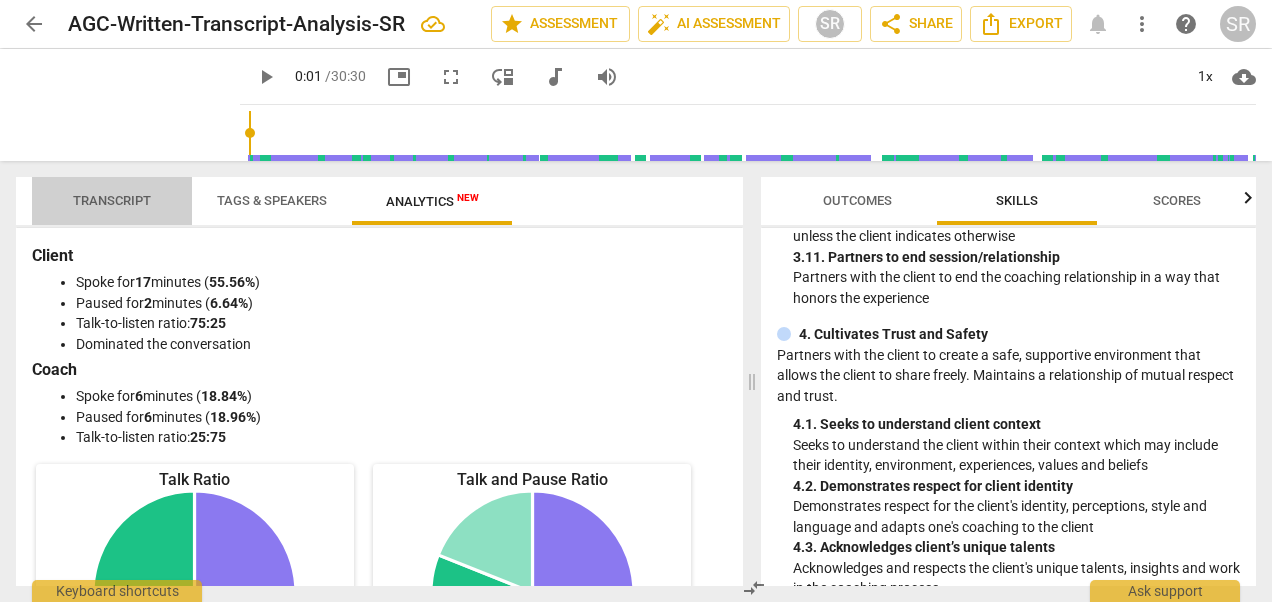 click on "Transcript" at bounding box center [112, 200] 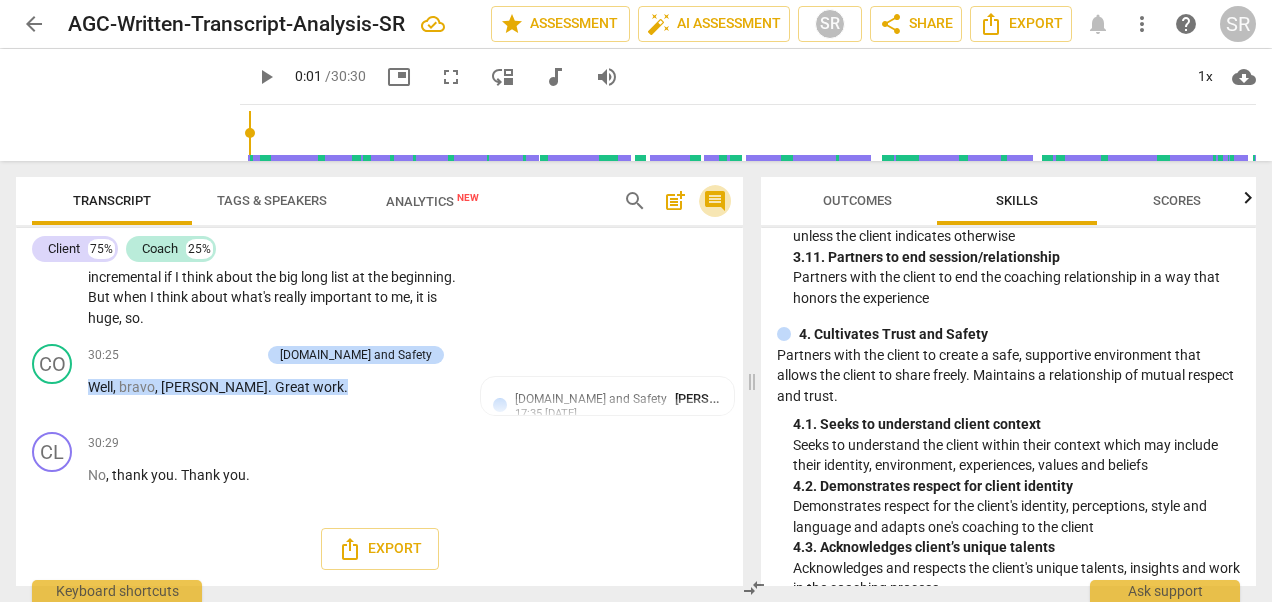 click on "comment" at bounding box center [715, 201] 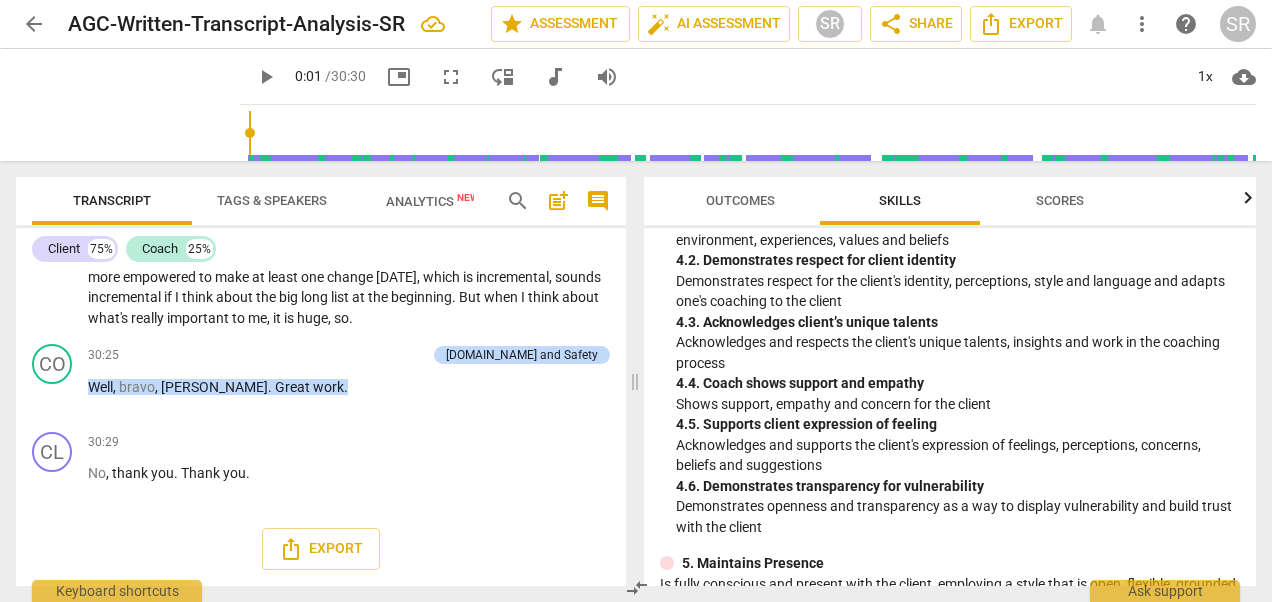 scroll, scrollTop: 8912, scrollLeft: 0, axis: vertical 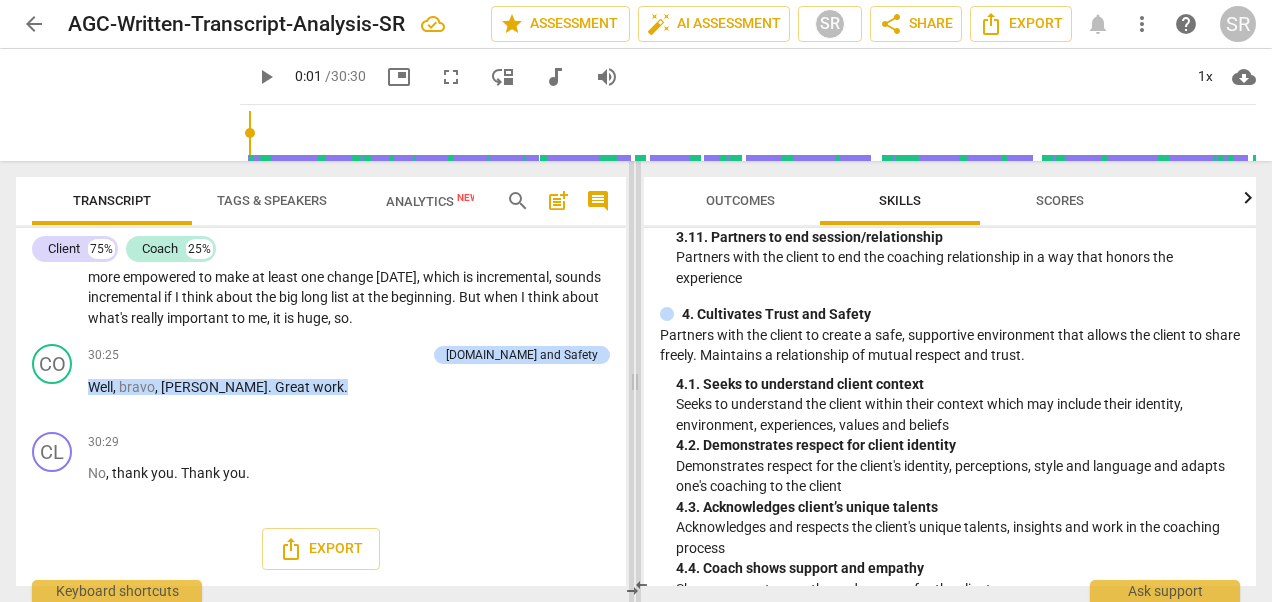 click at bounding box center [635, 381] 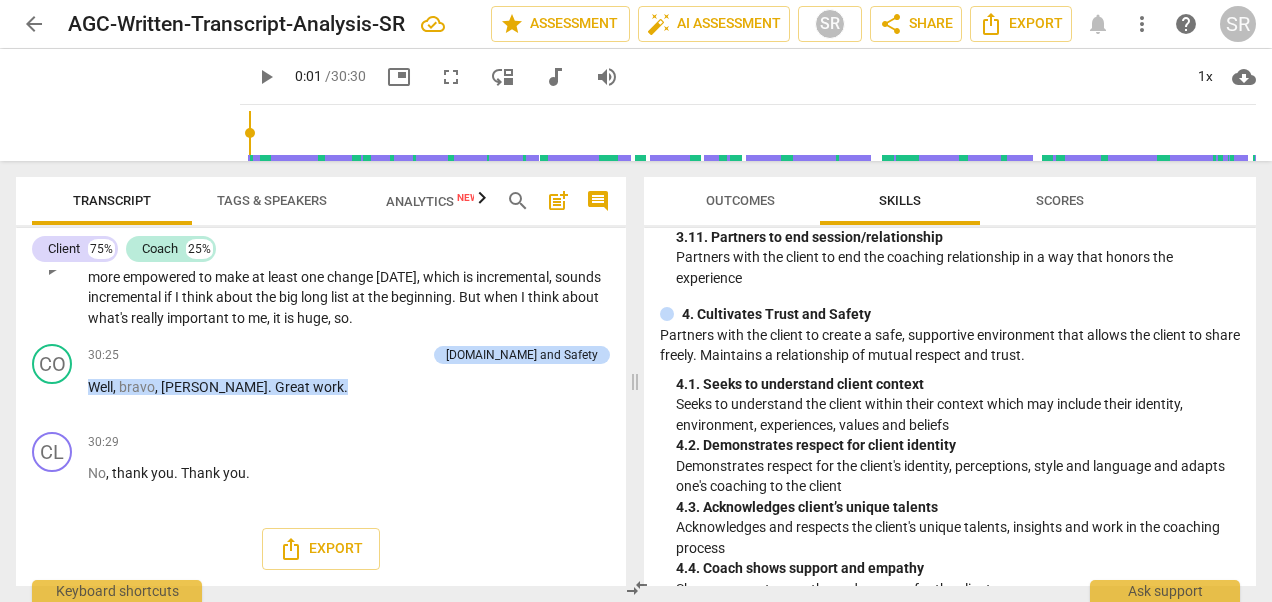 click on "CL play_arrow pause 29:50 + Add competency keyboard_arrow_right I   kind   of   started   the   session   thinking   about   everything   that   I   have   on   me ,   and   how   I'm   going   to   manage   it   all .   And   now ,   I   just   feel   like ,   "Well ,   there   is   one   thing   I   can   really   do   for   myself   [DATE] , "   for   sure .   And   so ,   I   feel   less   victimized   and   overwhelmed   and   a   bit   more   empowered   to   make   at   least   one   change   [DATE] ,   which   is   incremental ,   sounds   incremental   if   I   think   about   the   big   long   list   at   the   beginning .   But   when   I   think   about   what's   really   important   to   me ,   it   is   huge ,   so ." at bounding box center (321, 251) 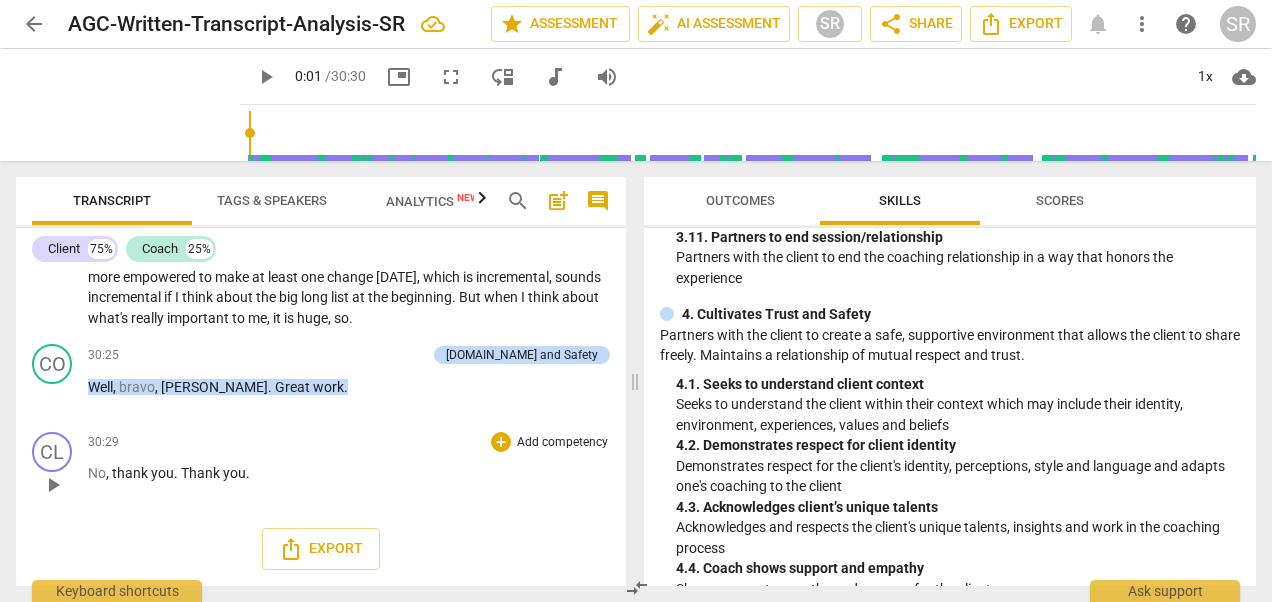 click on "No ,   thank   you .   Thank   you ." at bounding box center [349, 473] 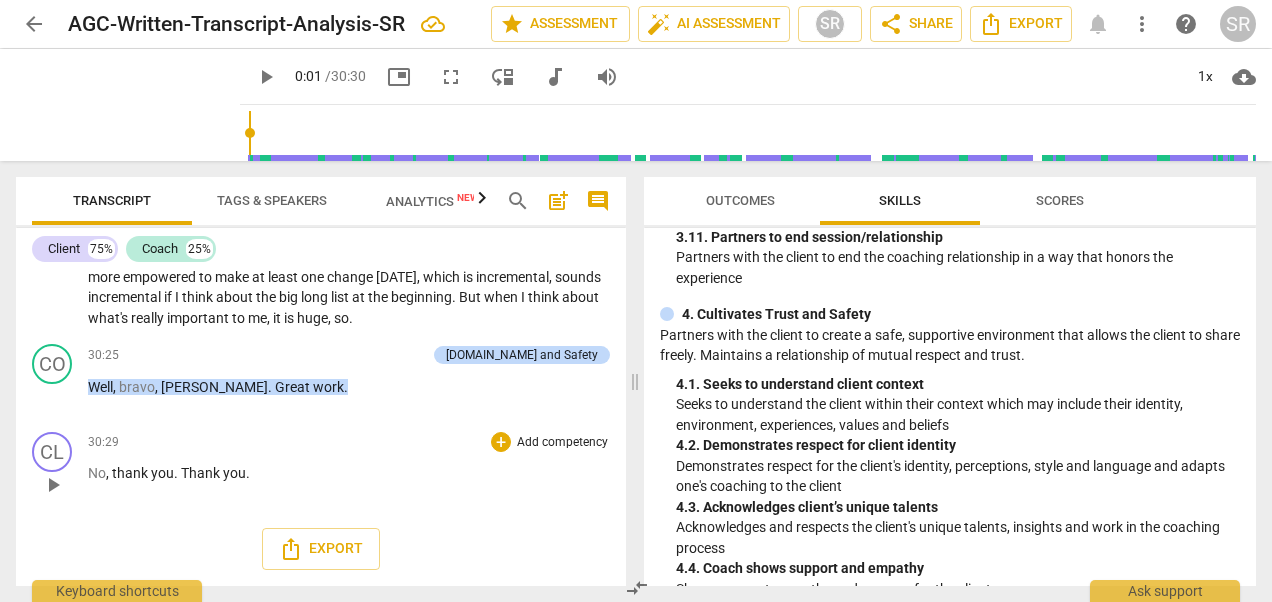 scroll, scrollTop: 8856, scrollLeft: 0, axis: vertical 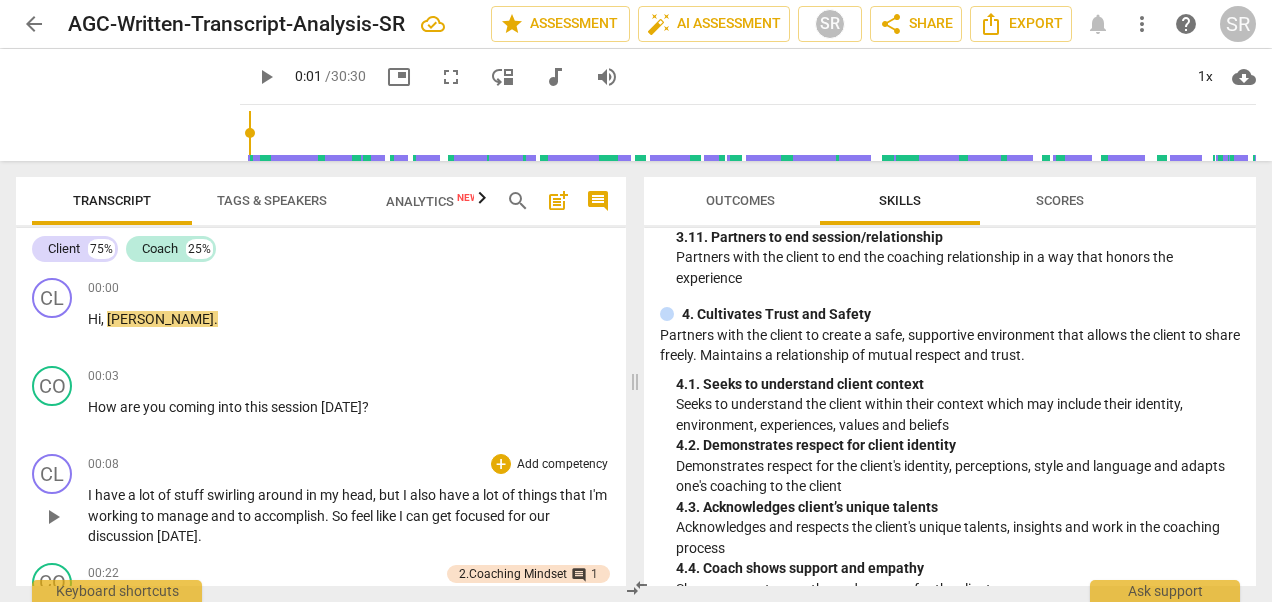 click on "00:08 + Add competency keyboard_arrow_right" at bounding box center (349, 464) 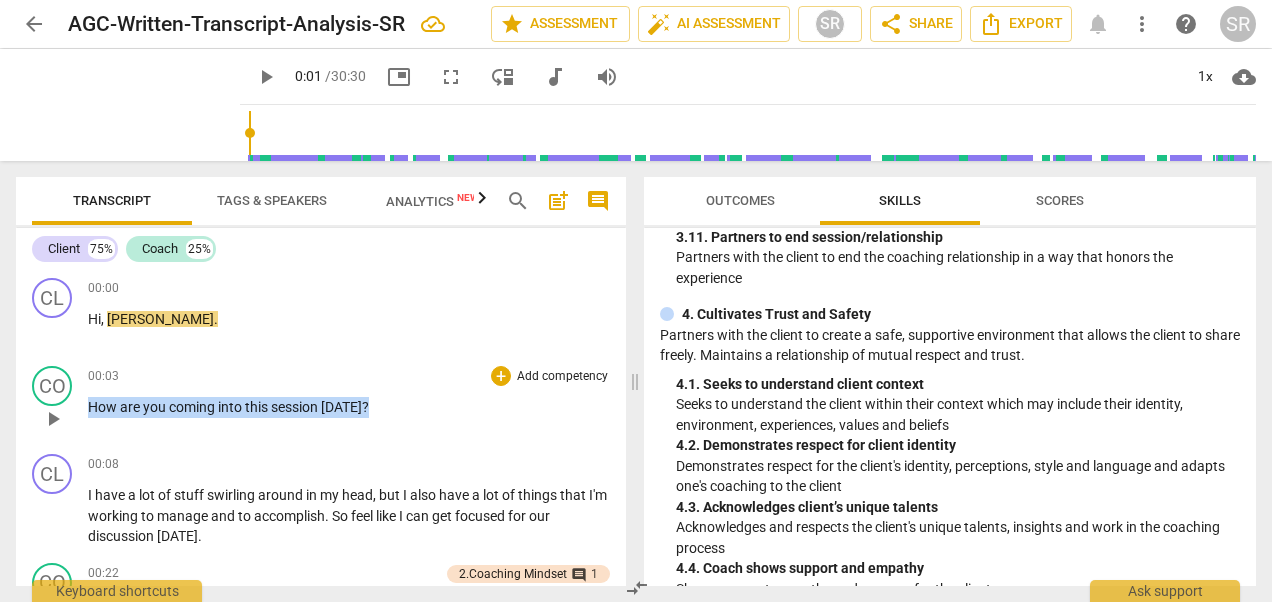 drag, startPoint x: 92, startPoint y: 409, endPoint x: 369, endPoint y: 419, distance: 277.18045 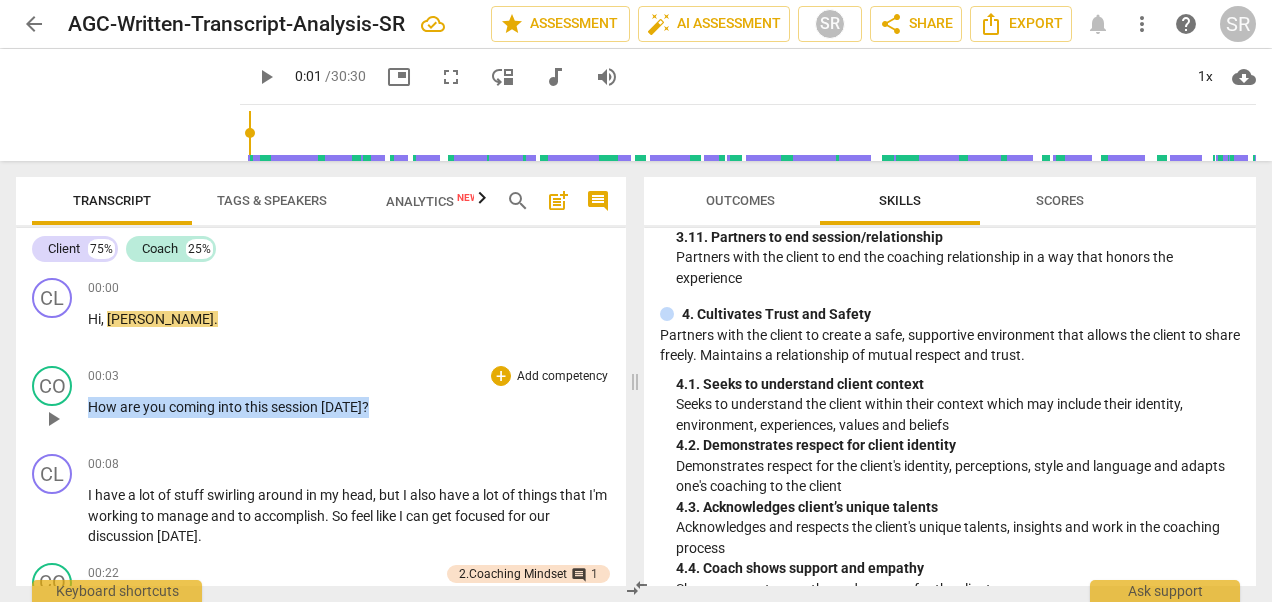 click on "00:03 + Add competency keyboard_arrow_right How   are   you   coming   into   this   session   [DATE] ?" at bounding box center (349, 402) 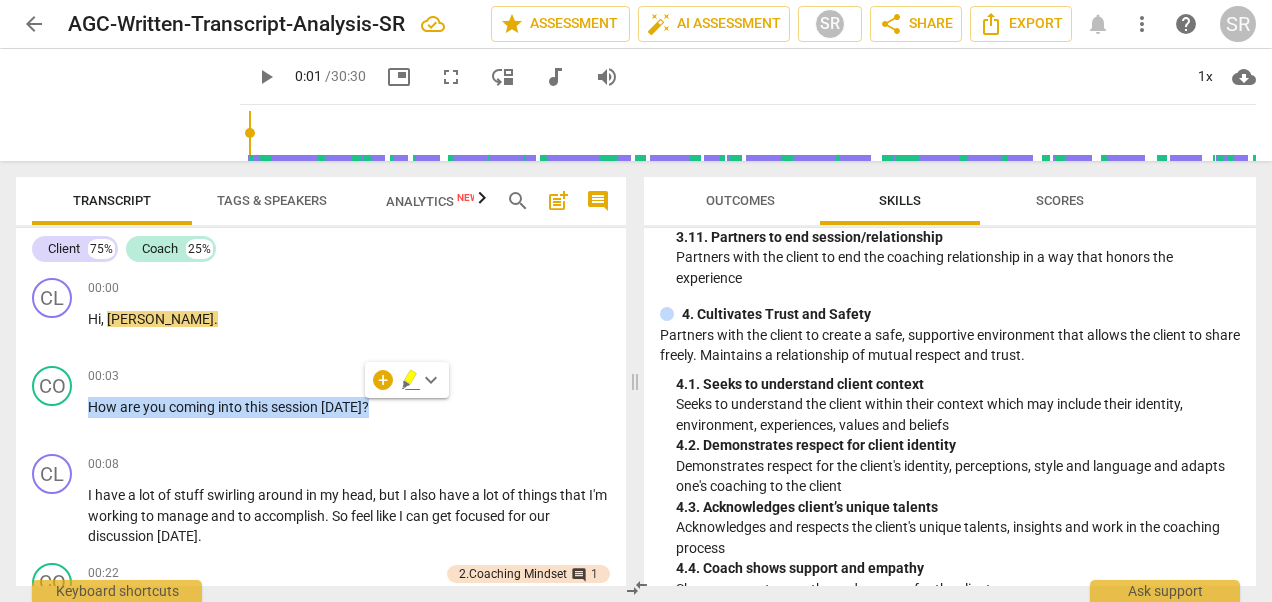 click on "keyboard_arrow_down" at bounding box center (431, 380) 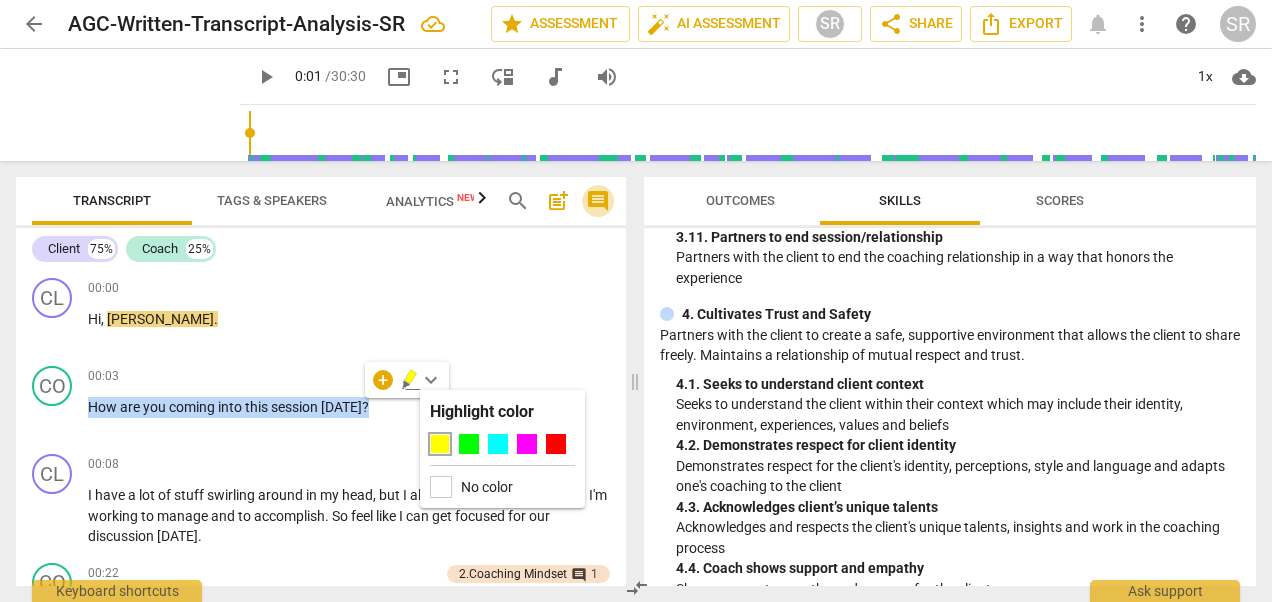 click on "comment" at bounding box center [598, 201] 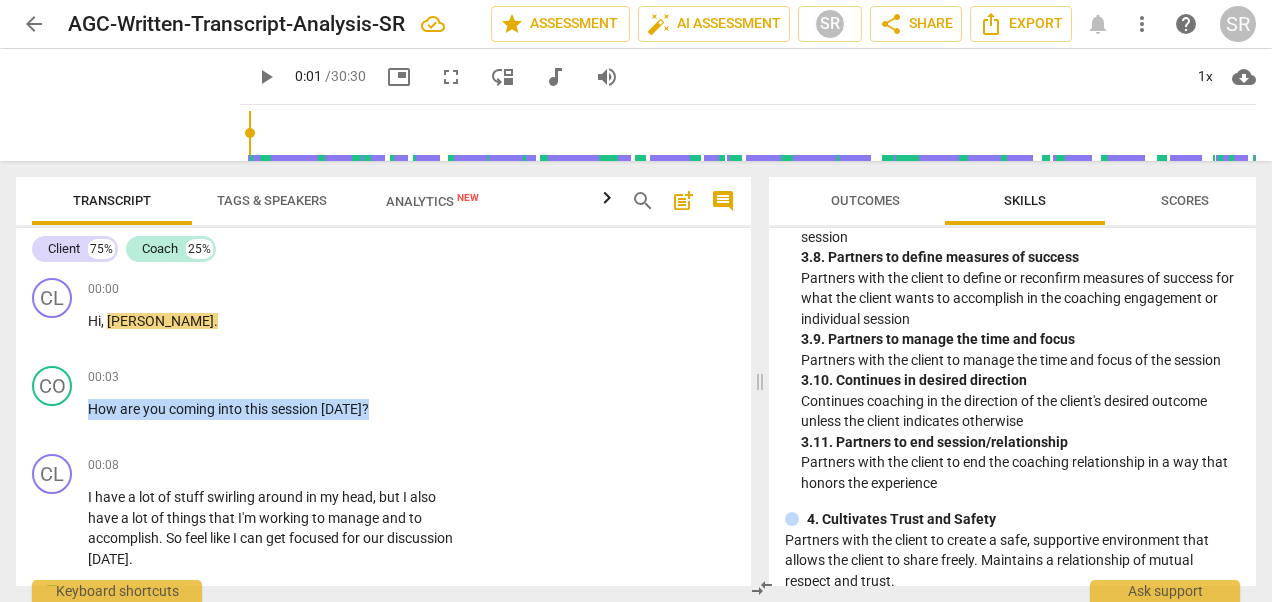 scroll, scrollTop: 1713, scrollLeft: 0, axis: vertical 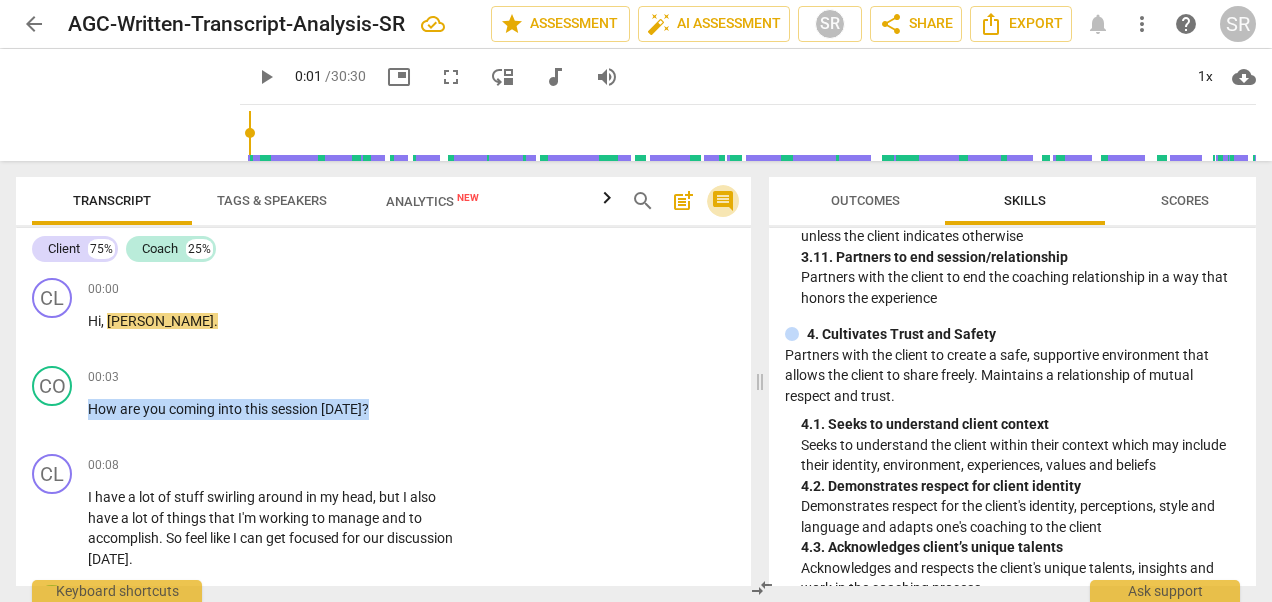 click on "comment" at bounding box center (723, 201) 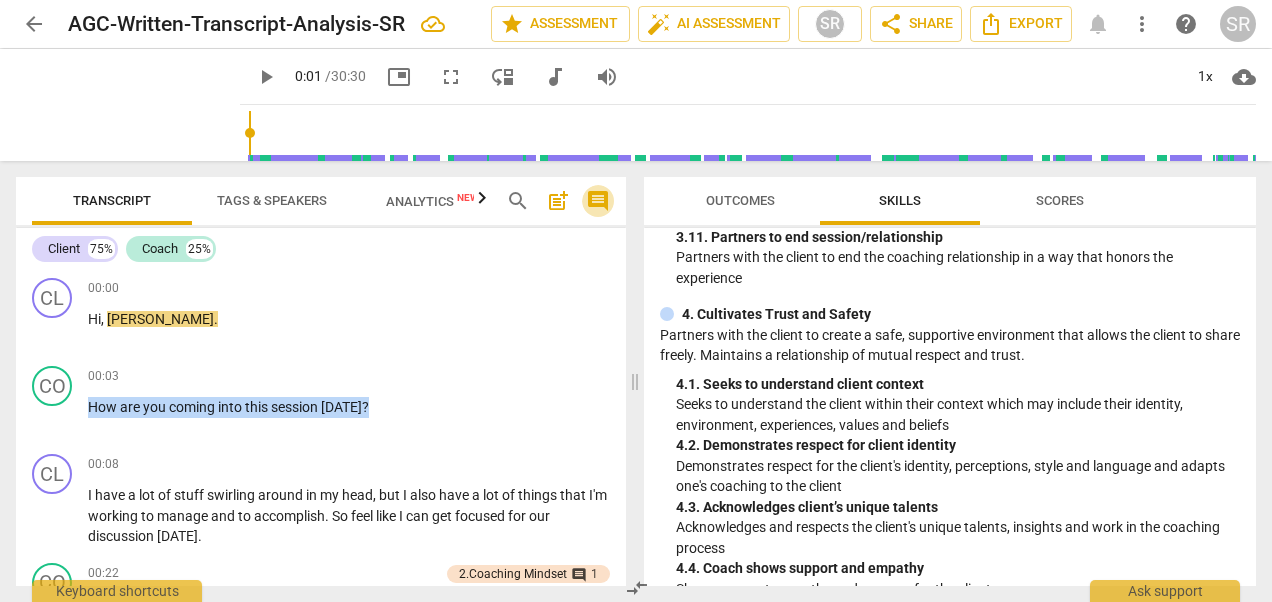 click on "comment" at bounding box center [598, 201] 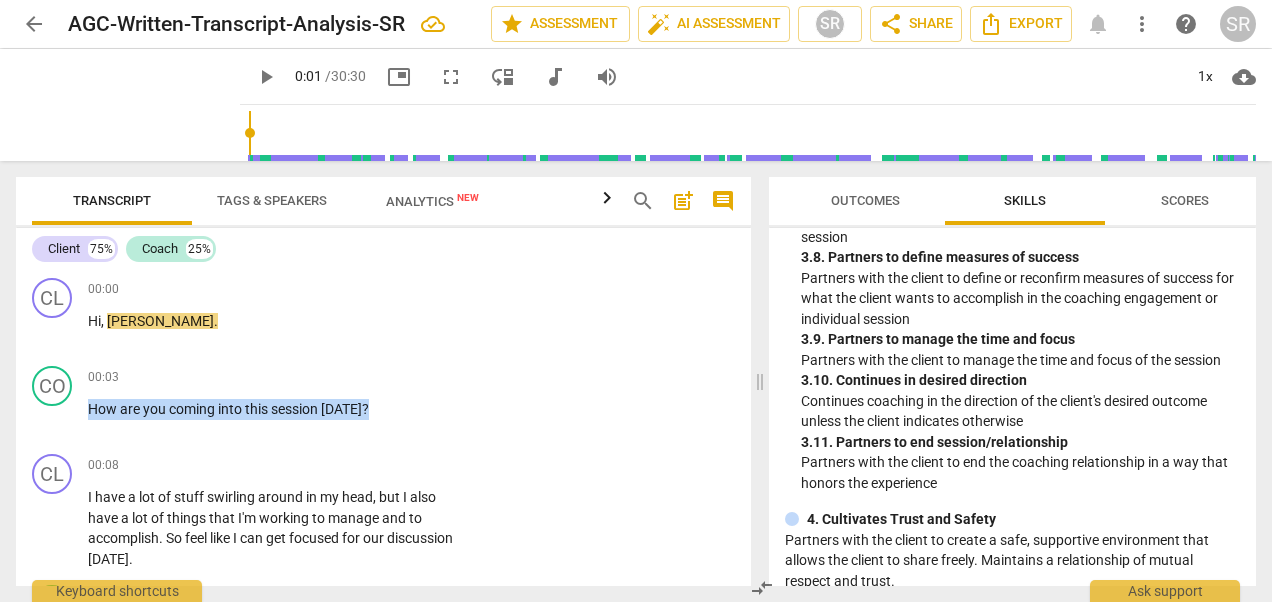 scroll, scrollTop: 1713, scrollLeft: 0, axis: vertical 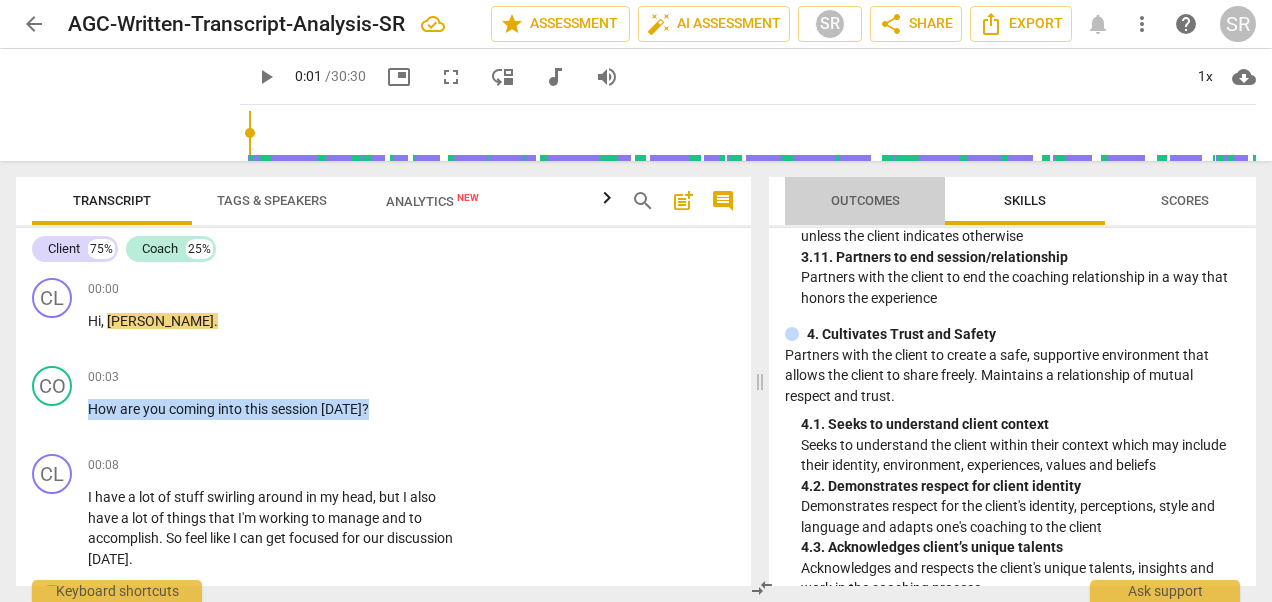 click on "Outcomes" at bounding box center (865, 200) 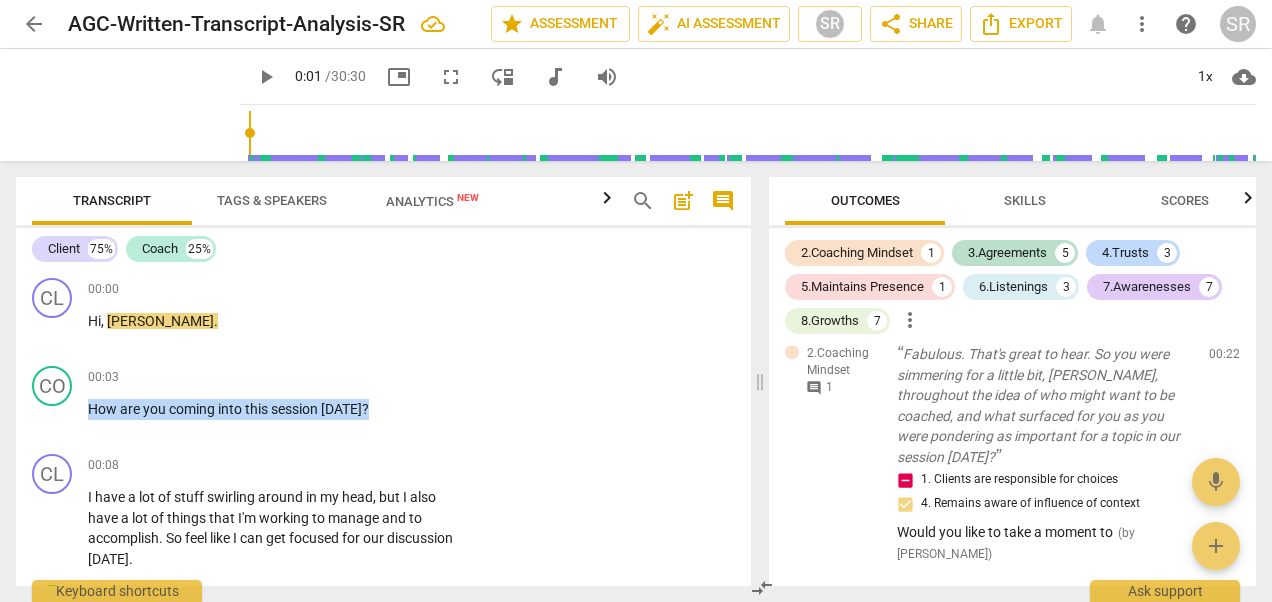 scroll, scrollTop: 0, scrollLeft: 0, axis: both 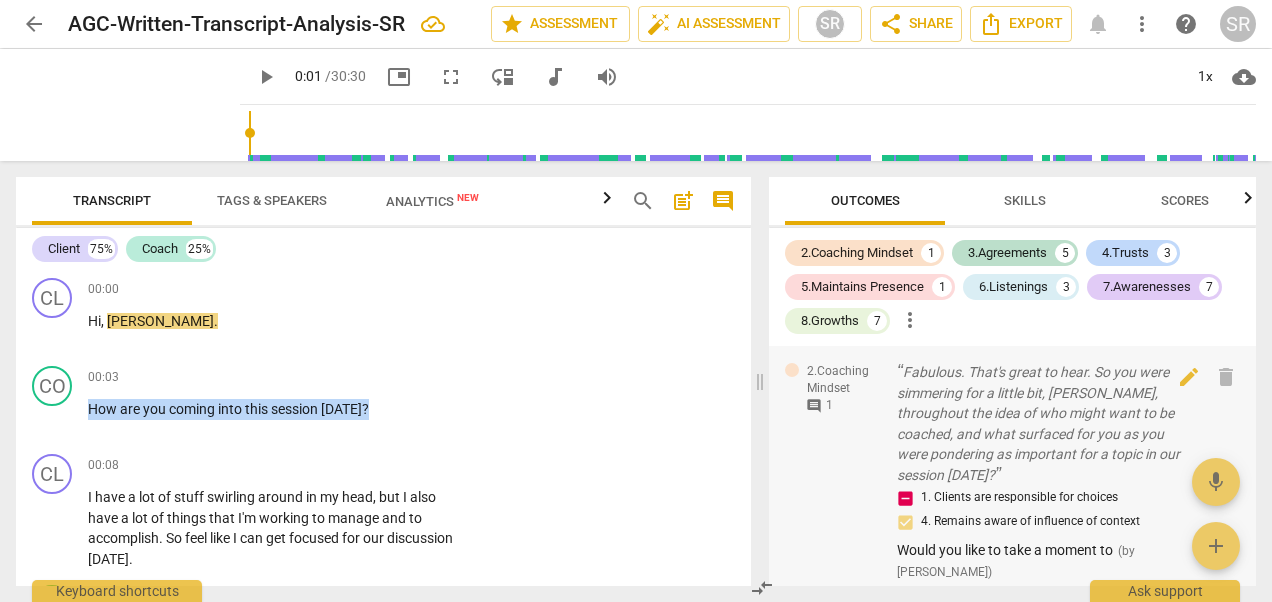 click on "comment" at bounding box center (814, 406) 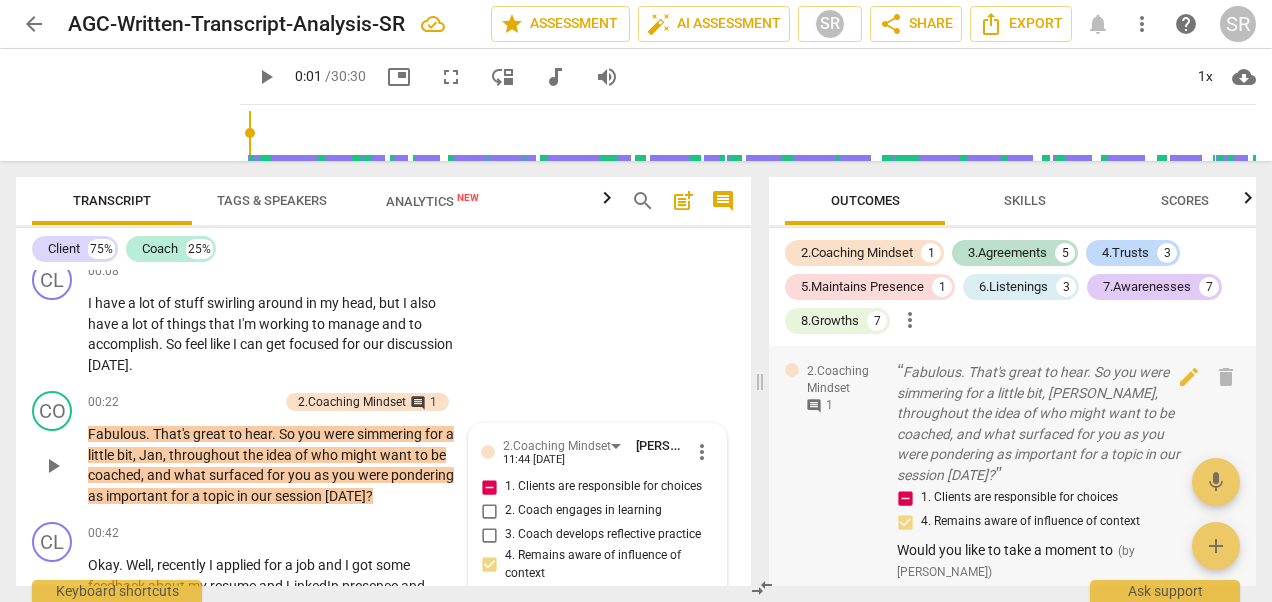 scroll, scrollTop: 214, scrollLeft: 0, axis: vertical 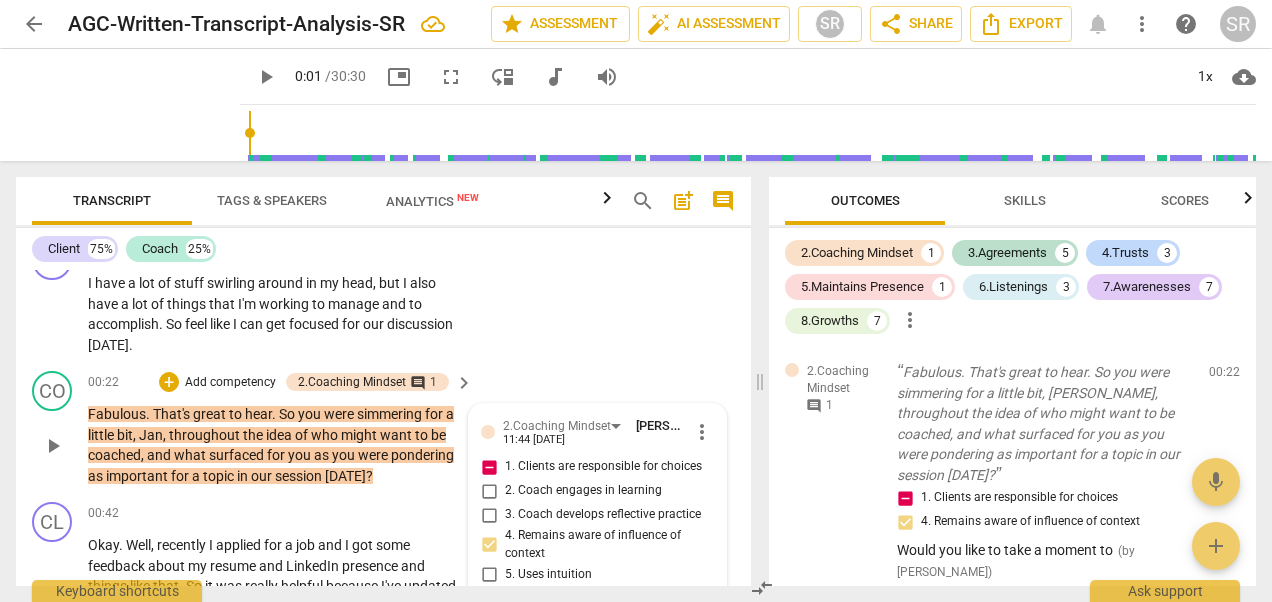 click on "1. Clients are responsible for choices" at bounding box center (489, 467) 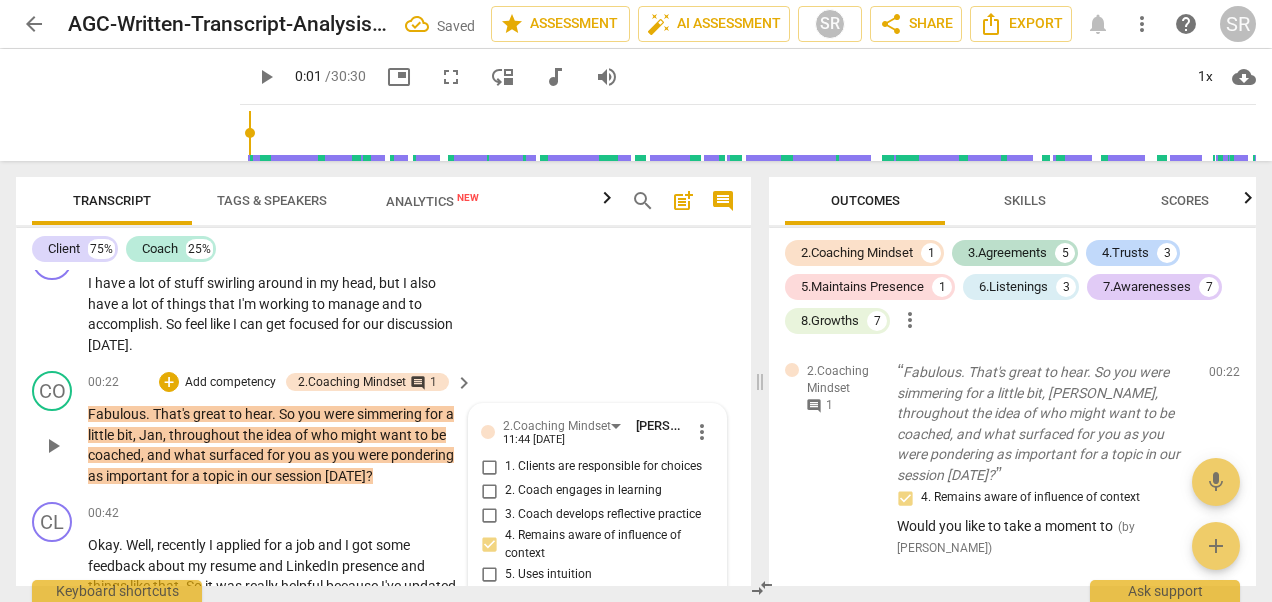 click on "2. Coach engages in learning" at bounding box center (589, 491) 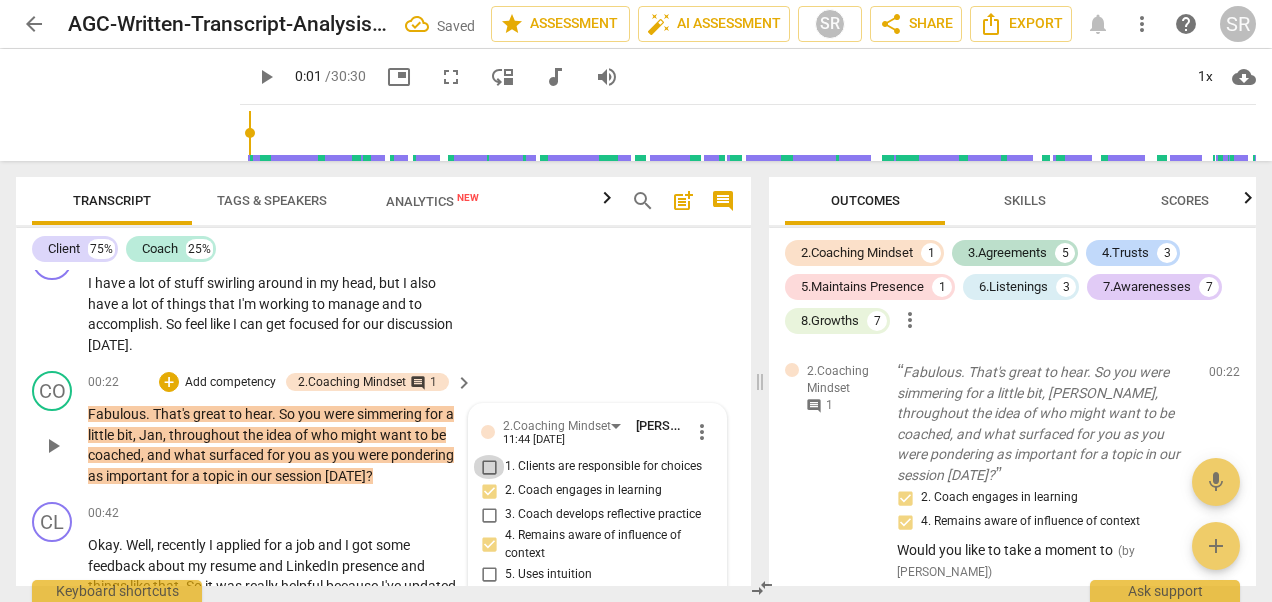 click on "1. Clients are responsible for choices" at bounding box center [489, 467] 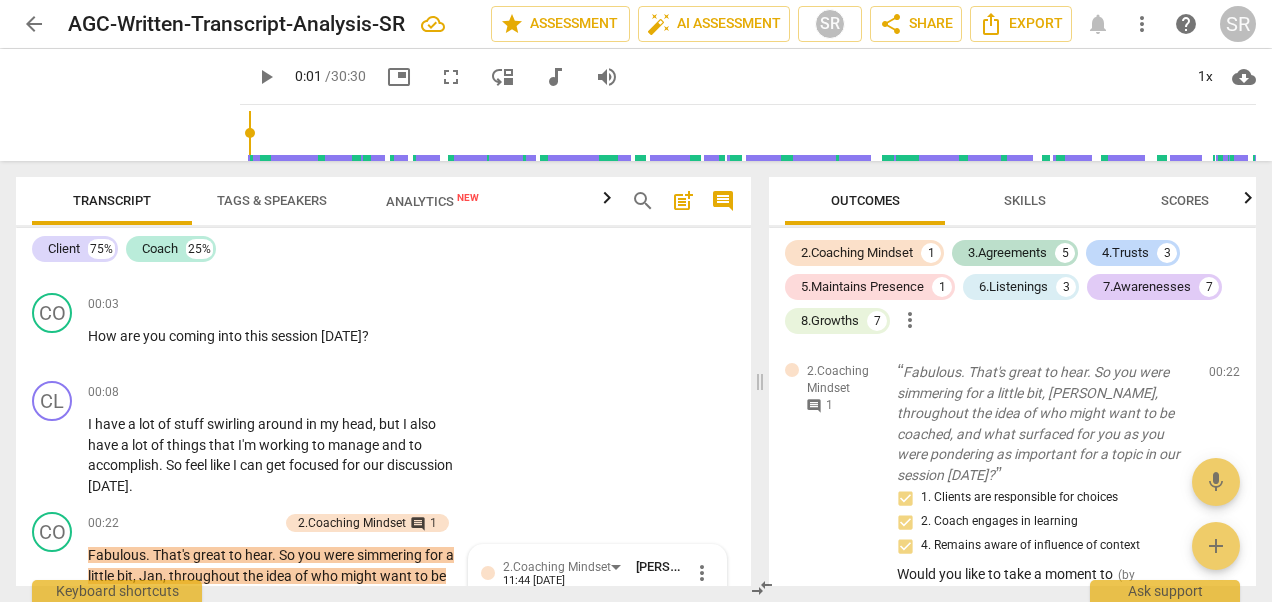 scroll, scrollTop: 0, scrollLeft: 0, axis: both 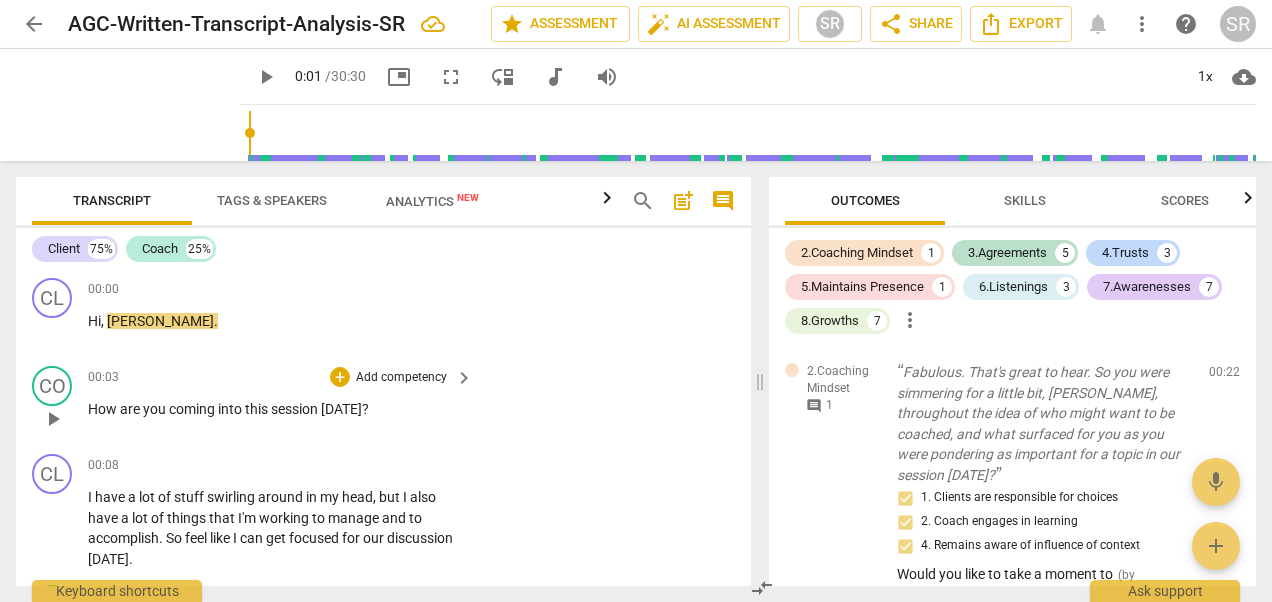 click on "Add competency" at bounding box center (401, 378) 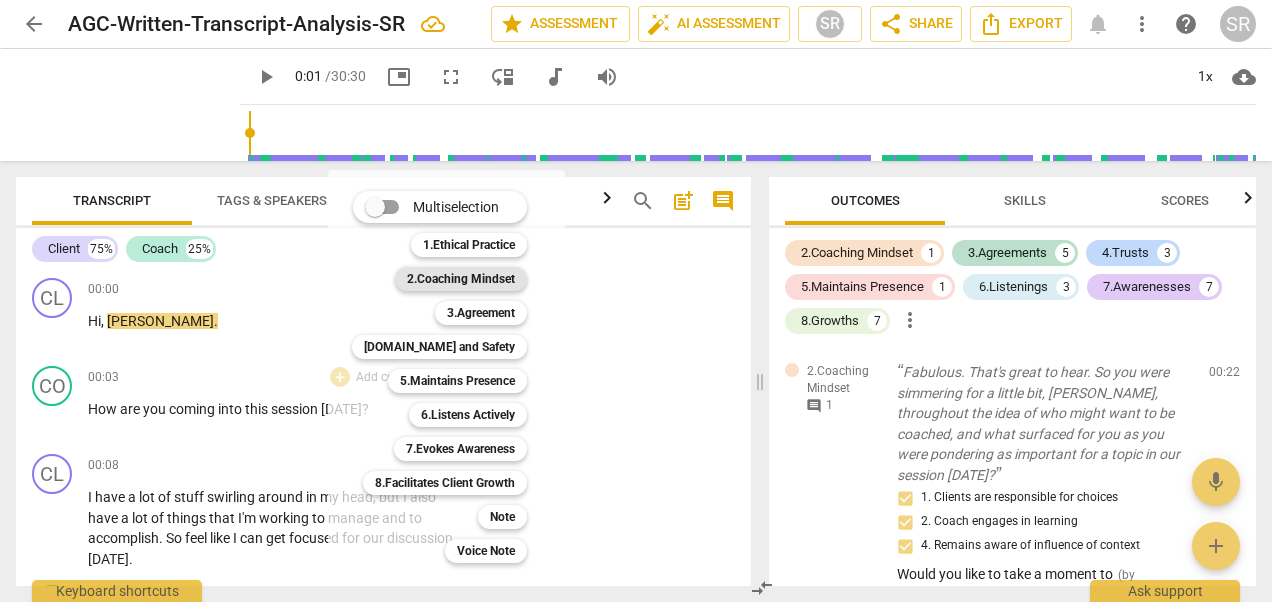 click on "2.Coaching Mindset" at bounding box center (461, 279) 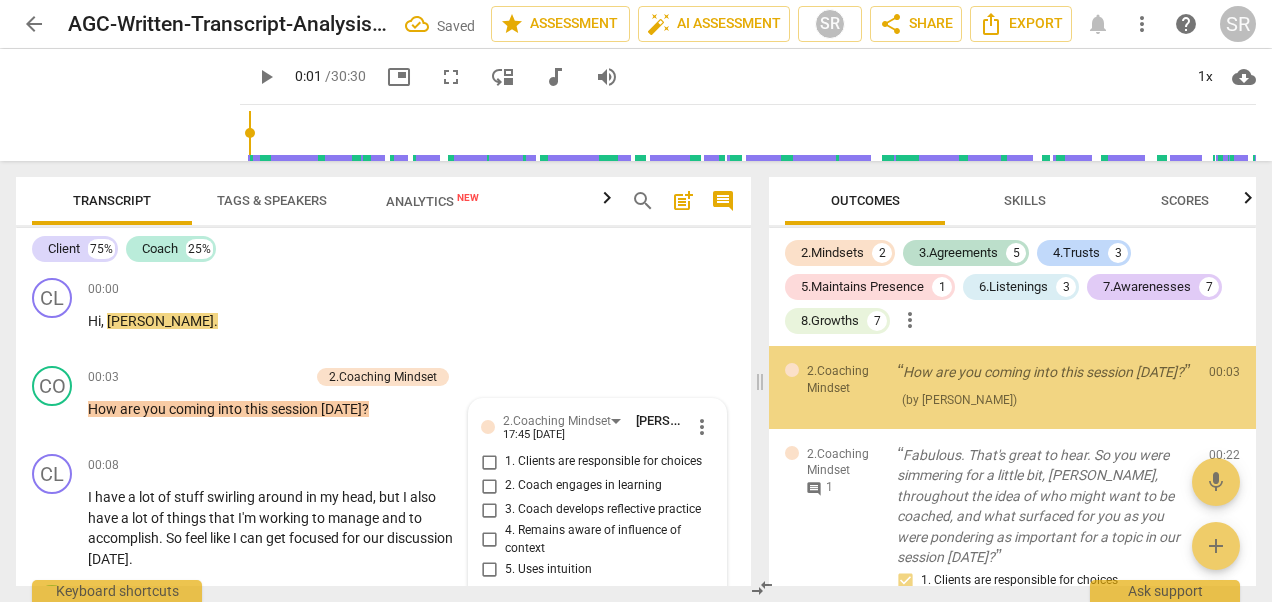 scroll, scrollTop: 258, scrollLeft: 0, axis: vertical 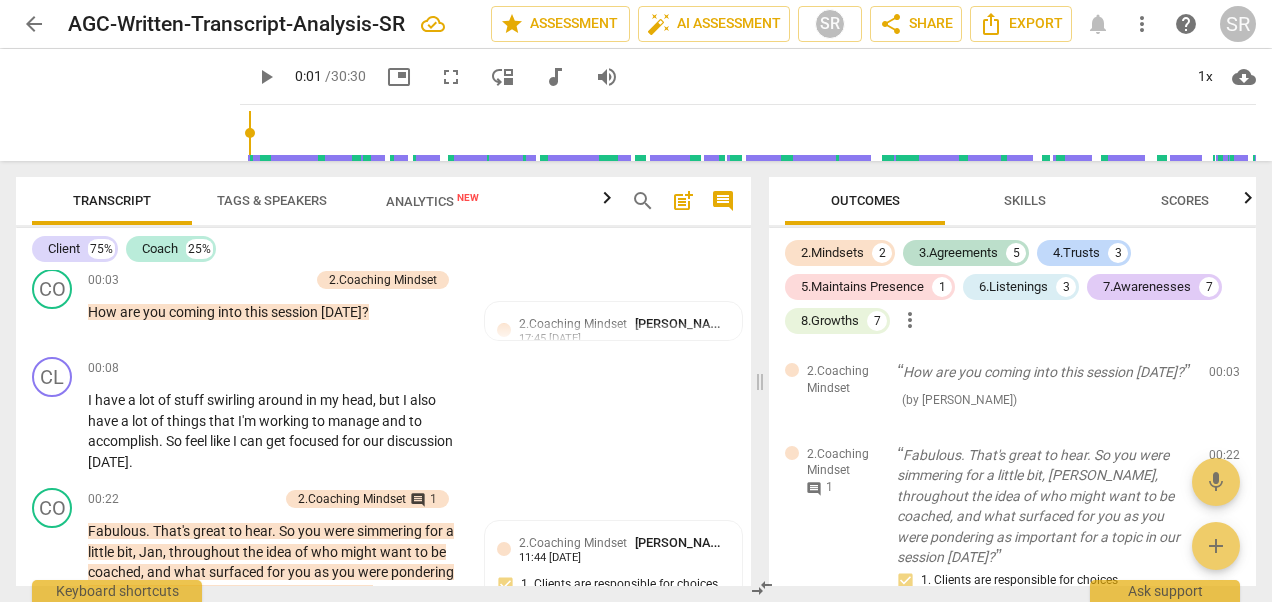 click on "Transcript Tags & Speakers Analytics   New search post_add comment Client 75% Coach 25% CL play_arrow pause 00:00 + Add competency keyboard_arrow_right Hi ,   [PERSON_NAME] . CO play_arrow pause 00:03 + Add competency 2.Coaching Mindset keyboard_arrow_right How   are   you   coming   into   this   session   [DATE] ? 2.Coaching Mindset [PERSON_NAME] 17:45 [DATE] CL play_arrow pause 00:08 + Add competency keyboard_arrow_right I   have   a   lot   of   stuff   swirling   around   in   my   head ,   but   I   also   have   a   lot   of   things   that   I'm   working   to   manage   and   to   accomplish .   So   feel   like   I   can   get   focused   for   our   discussion   [DATE] . CO play_arrow pause 00:22 + Add competency 2.Coaching Mindset comment 1 keyboard_arrow_right Fabulous .   That's   great   to   hear .   So   you   were   simmering   for   a   little   bit ,   [PERSON_NAME] ,   throughout   the   idea   of   who   might   want   to   be   coached ,   and   what   surfaced   for   you   as   you   were   pondering" at bounding box center (379, 381) 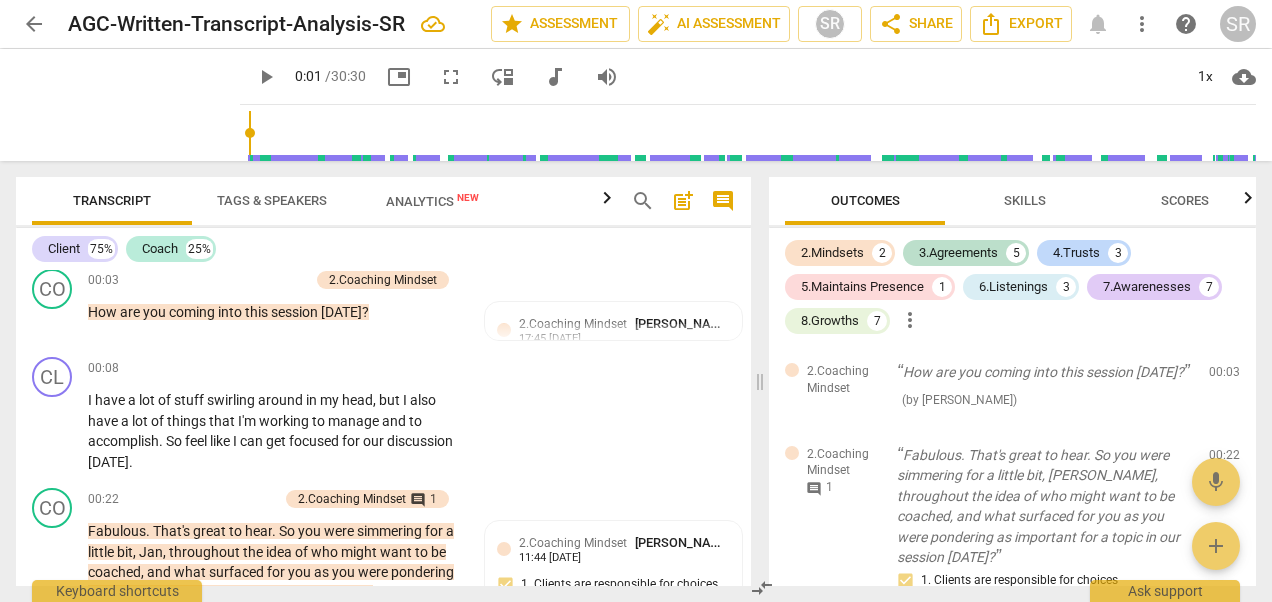 click on "Transcript Tags & Speakers Analytics   New search post_add comment Client 75% Coach 25% CL play_arrow pause 00:00 + Add competency keyboard_arrow_right Hi ,   [PERSON_NAME] . CO play_arrow pause 00:03 + Add competency 2.Coaching Mindset keyboard_arrow_right How   are   you   coming   into   this   session   [DATE] ? 2.Coaching Mindset [PERSON_NAME] 17:45 [DATE] CL play_arrow pause 00:08 + Add competency keyboard_arrow_right I   have   a   lot   of   stuff   swirling   around   in   my   head ,   but   I   also   have   a   lot   of   things   that   I'm   working   to   manage   and   to   accomplish .   So   feel   like   I   can   get   focused   for   our   discussion   [DATE] . CO play_arrow pause 00:22 + Add competency 2.Coaching Mindset comment 1 keyboard_arrow_right Fabulous .   That's   great   to   hear .   So   you   were   simmering   for   a   little   bit ,   [PERSON_NAME] ,   throughout   the   idea   of   who   might   want   to   be   coached ,   and   what   surfaced   for   you   as   you   were   pondering" at bounding box center (379, 381) 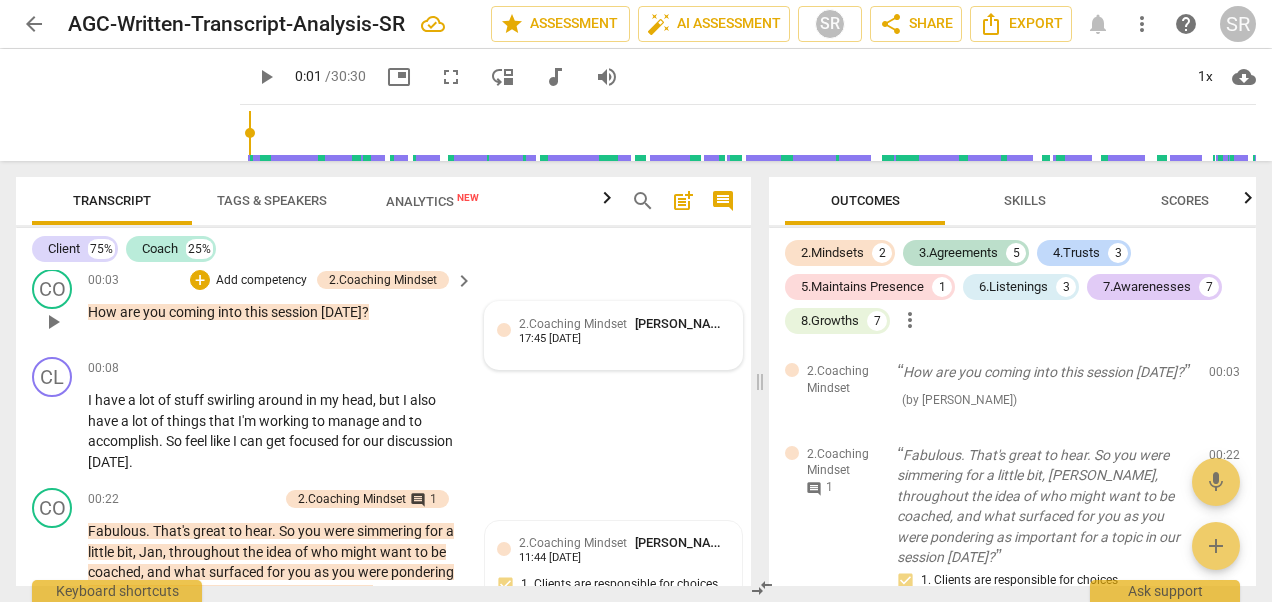 click on "2.Coaching Mindset" at bounding box center [573, 324] 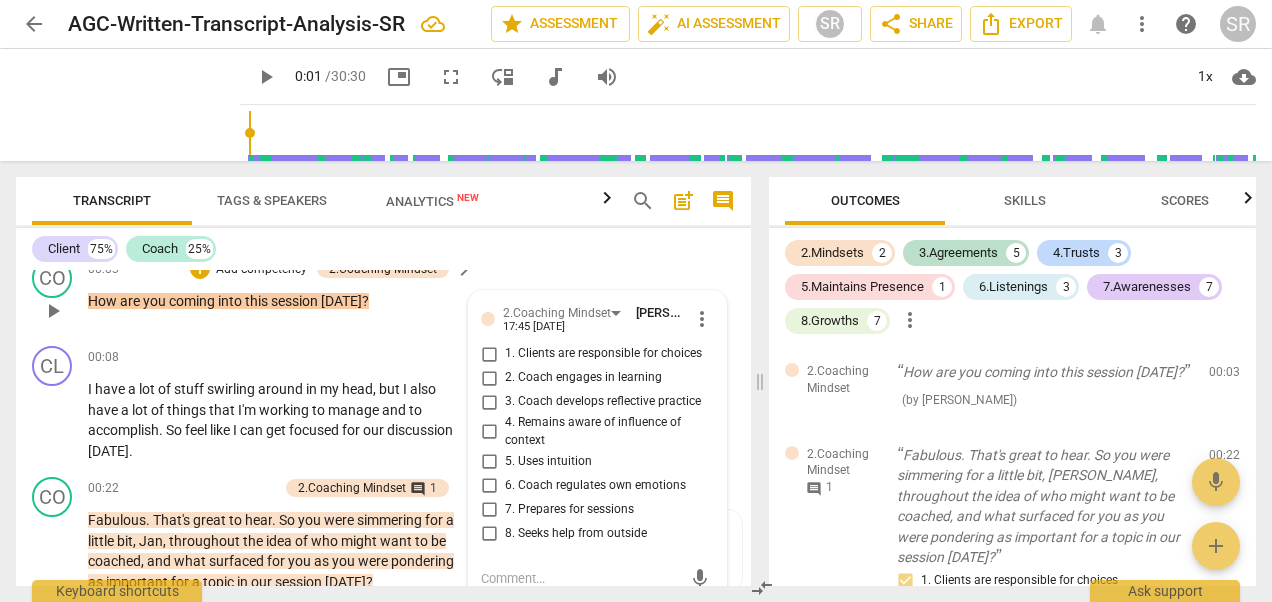 click on "more_vert" at bounding box center (702, 319) 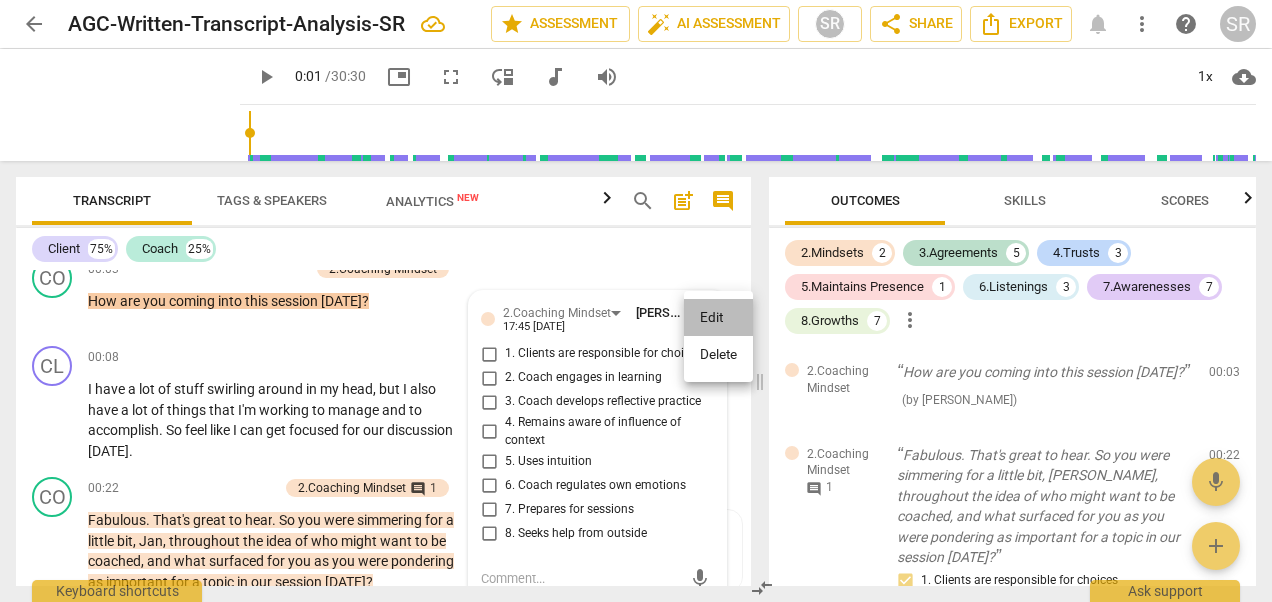 click on "Edit" at bounding box center (718, 318) 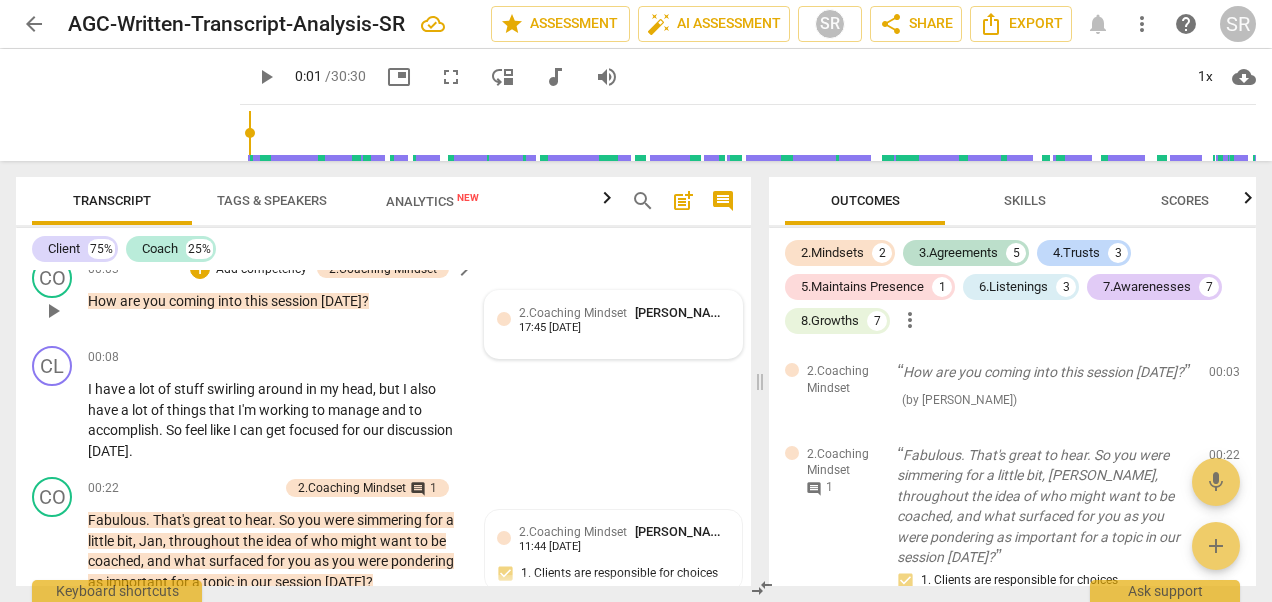 click on "2.Coaching Mindset [PERSON_NAME] 17:45 [DATE]" at bounding box center (624, 318) 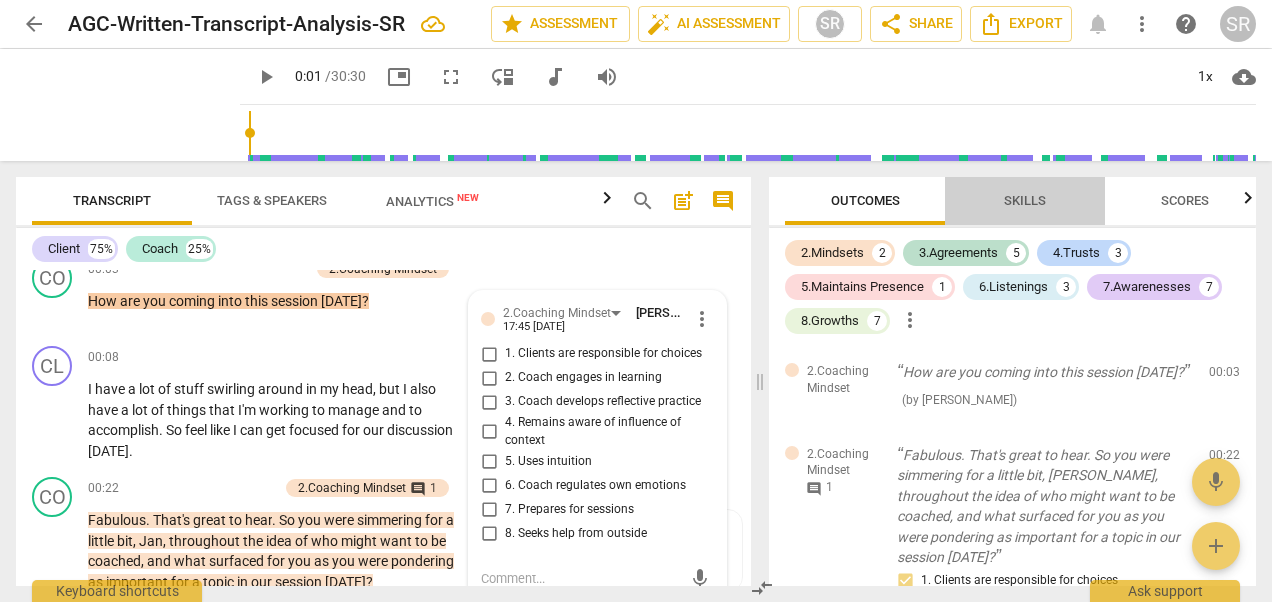 click on "Skills" at bounding box center [1025, 200] 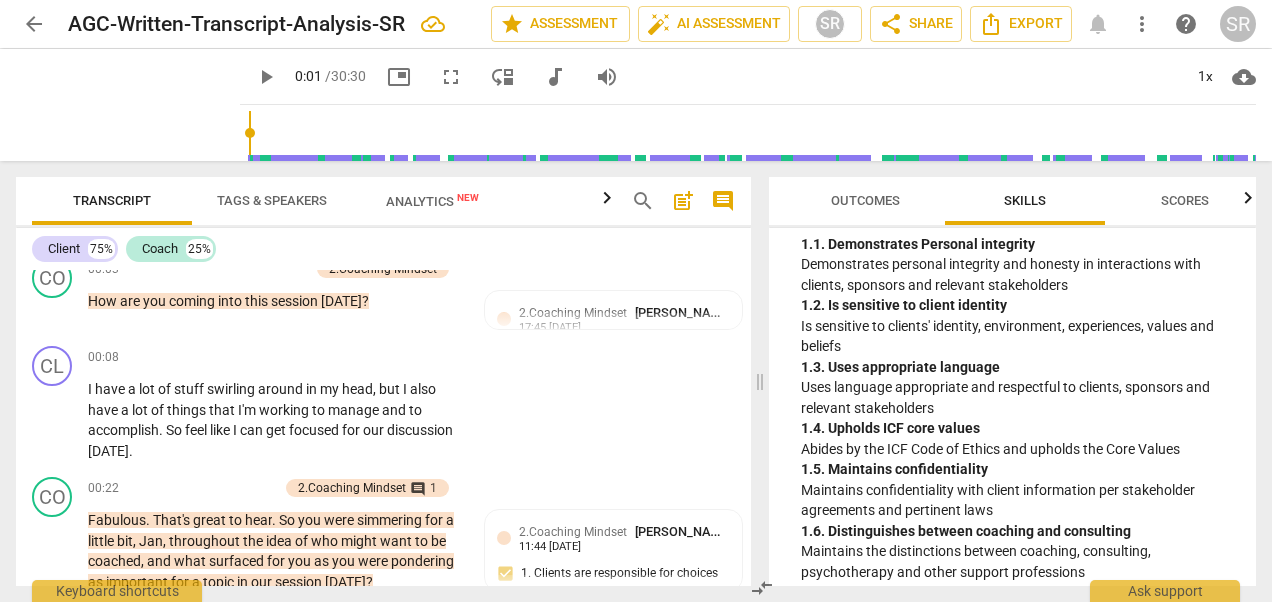 scroll, scrollTop: 127, scrollLeft: 0, axis: vertical 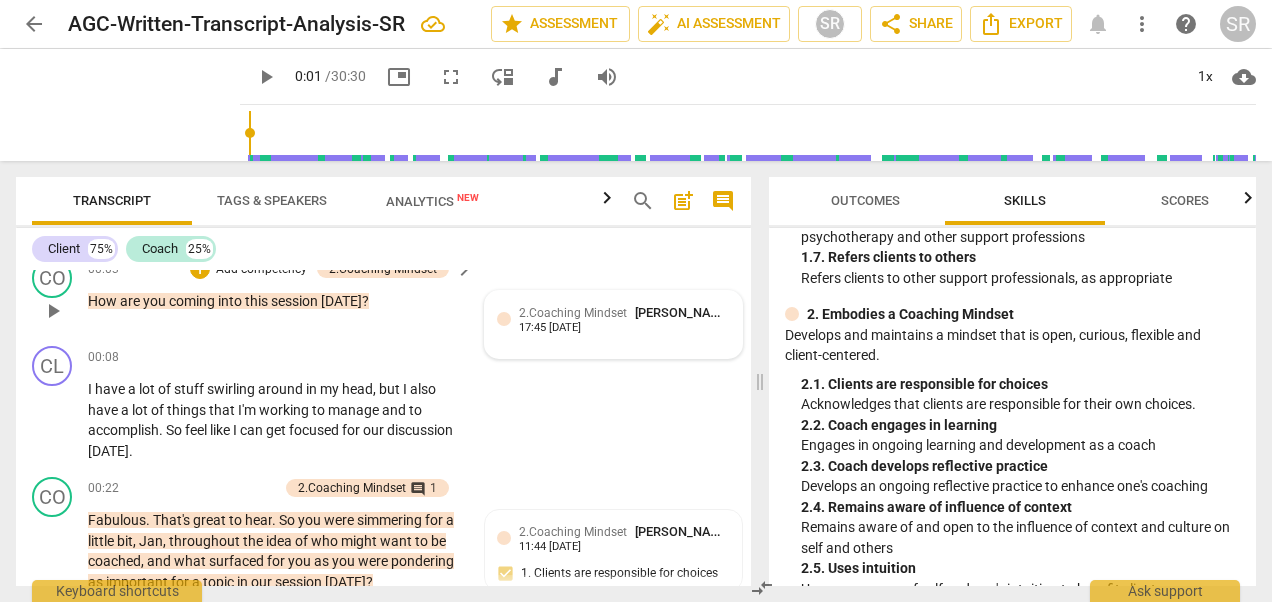 click on "[PERSON_NAME]" at bounding box center (683, 312) 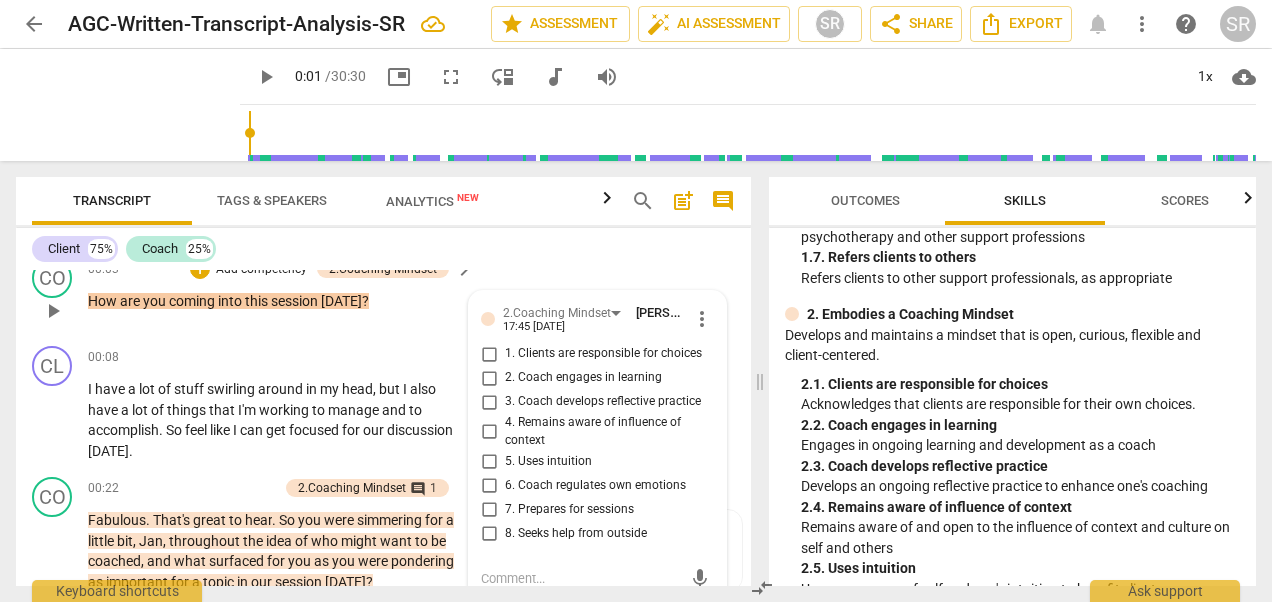 click on "1. Clients are responsible for choices" at bounding box center (489, 354) 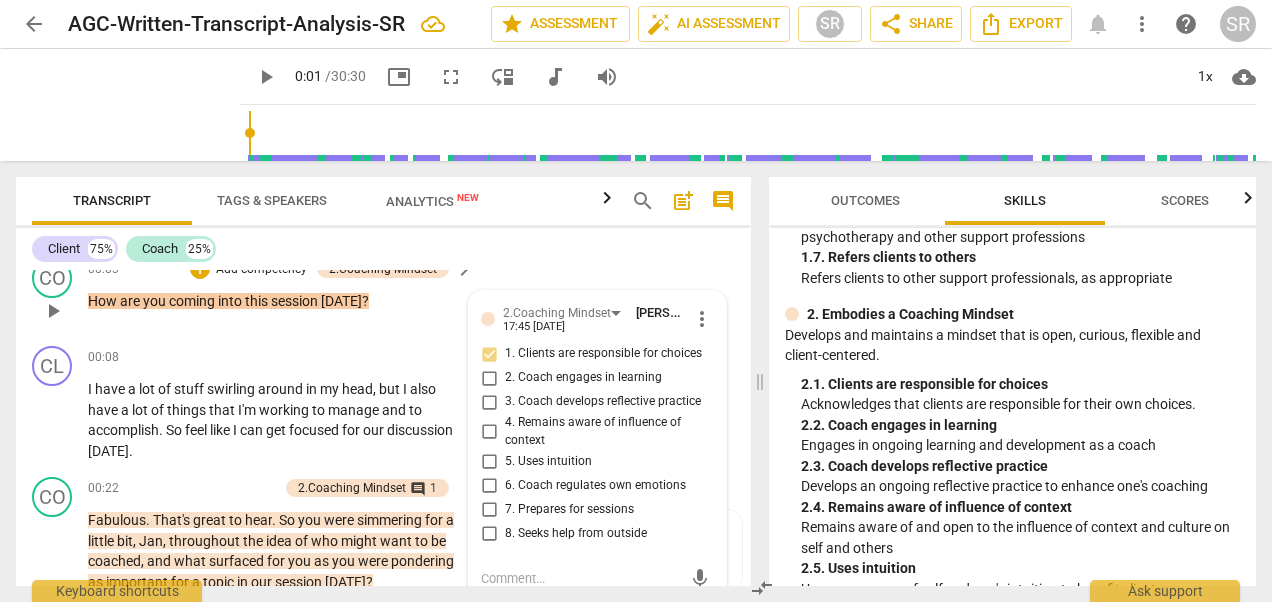 click on "How   are   you   coming   into   this   session   [DATE] ?" at bounding box center [275, 301] 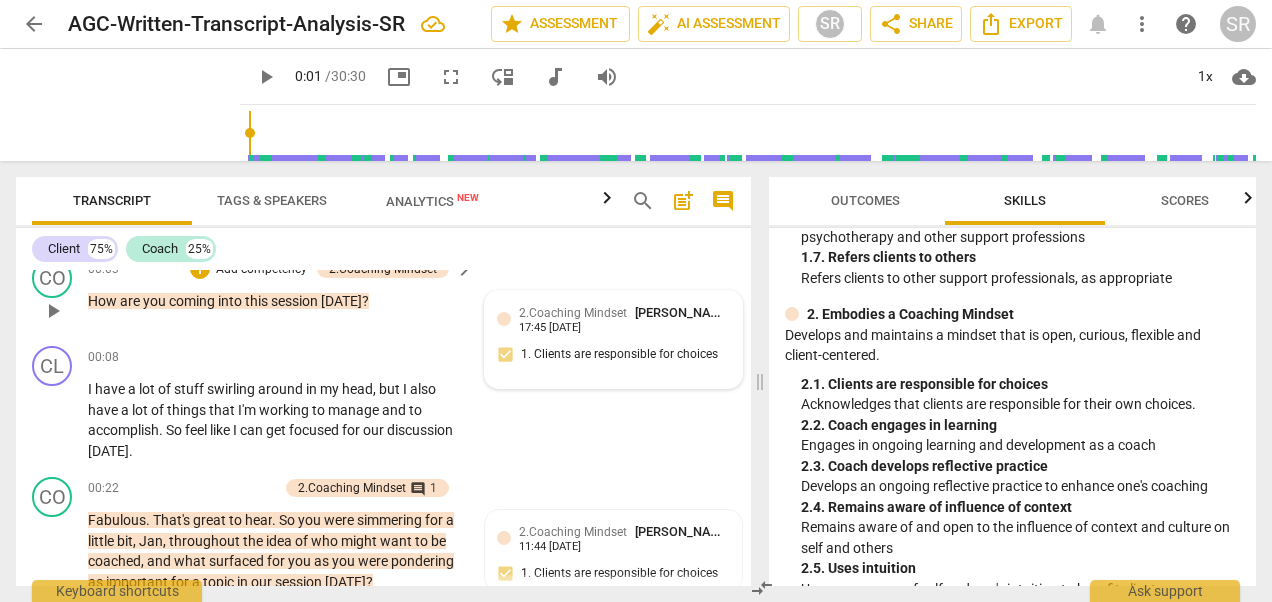 click on "2.Coaching Mindset" at bounding box center (573, 313) 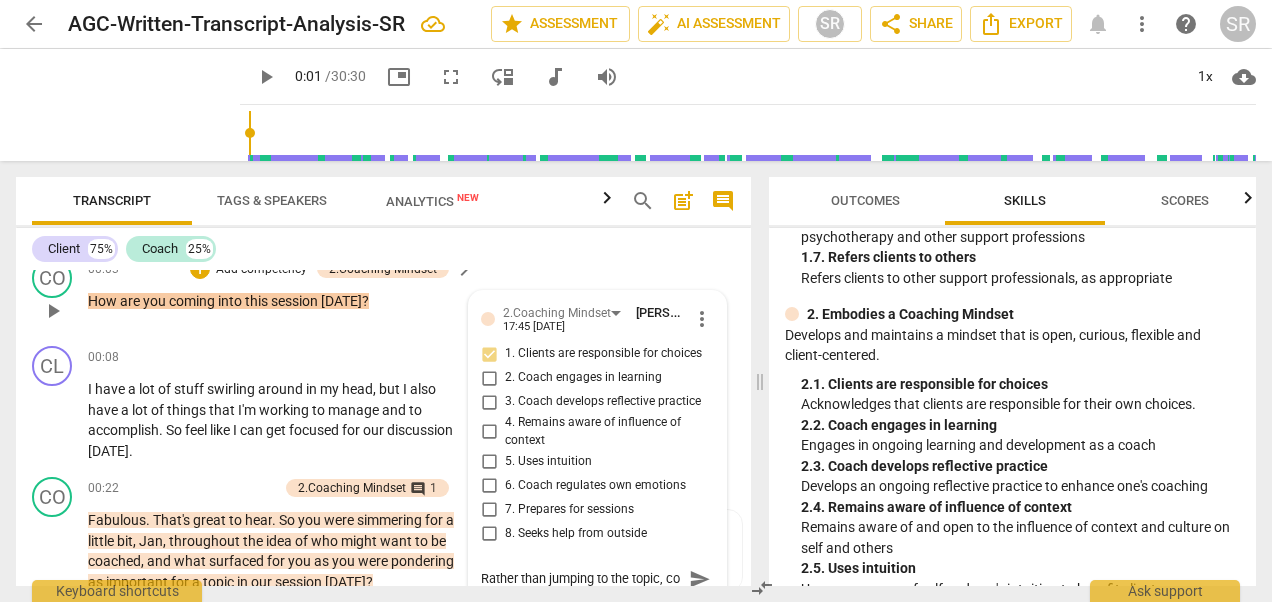 scroll, scrollTop: 17, scrollLeft: 0, axis: vertical 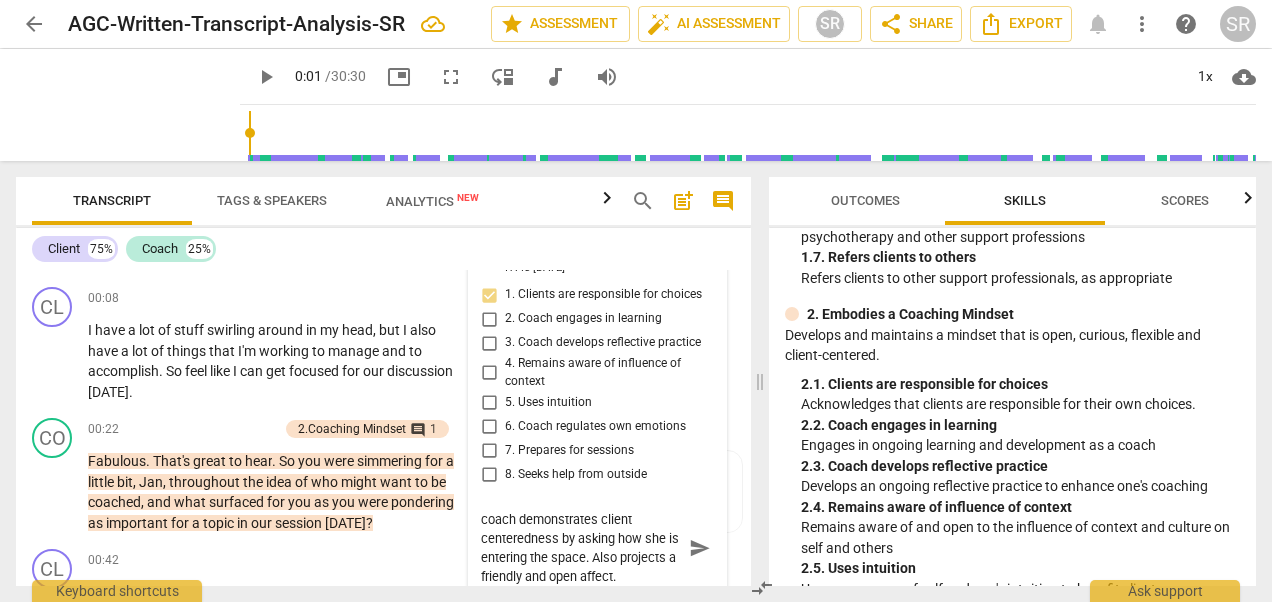 drag, startPoint x: 604, startPoint y: 558, endPoint x: 636, endPoint y: 556, distance: 32.06244 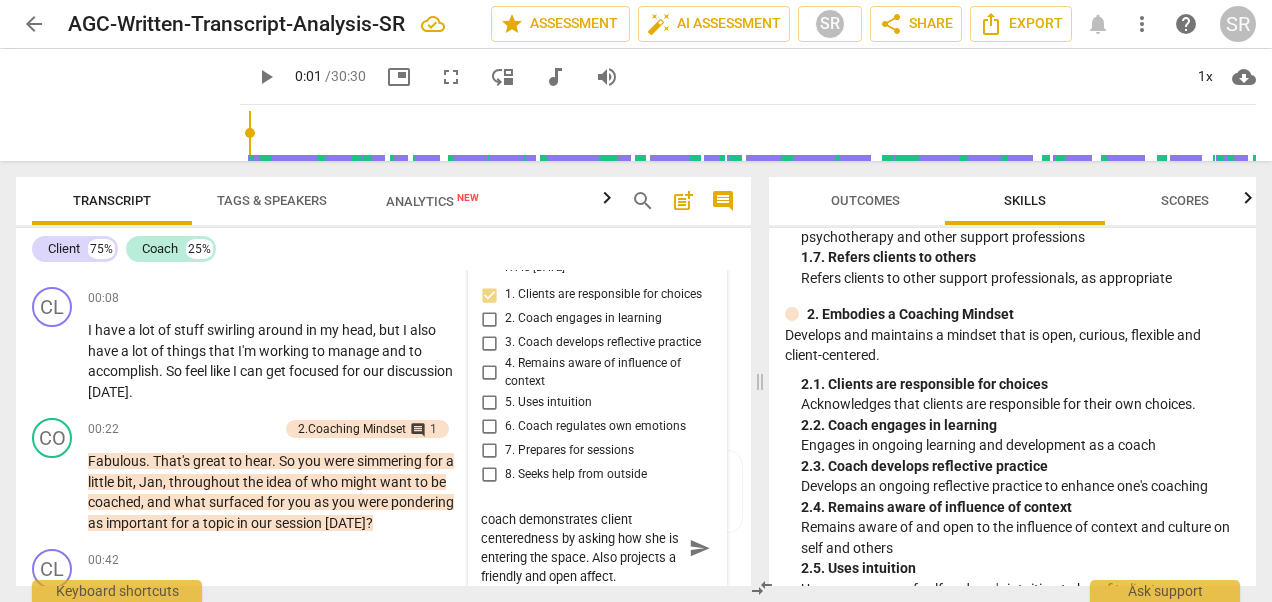 click on "Rather than jumping to the topic, coach demonstrates client centeredness by asking how she is entering the space. Also projects a friendly and open affect." at bounding box center (581, 548) 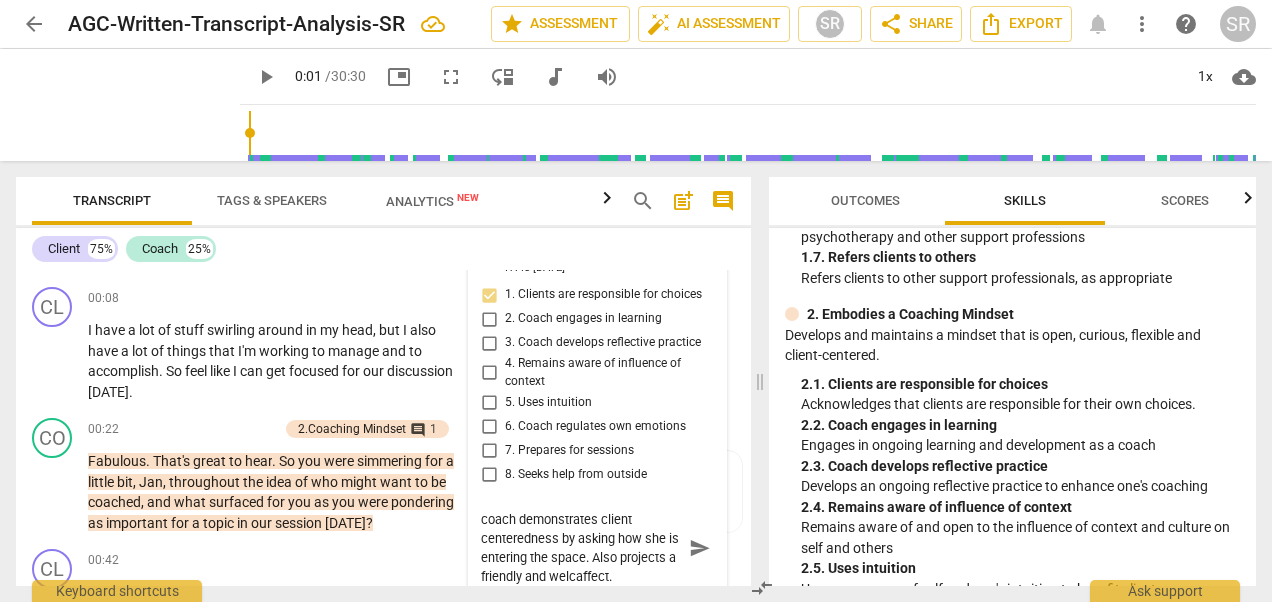 scroll, scrollTop: 36, scrollLeft: 0, axis: vertical 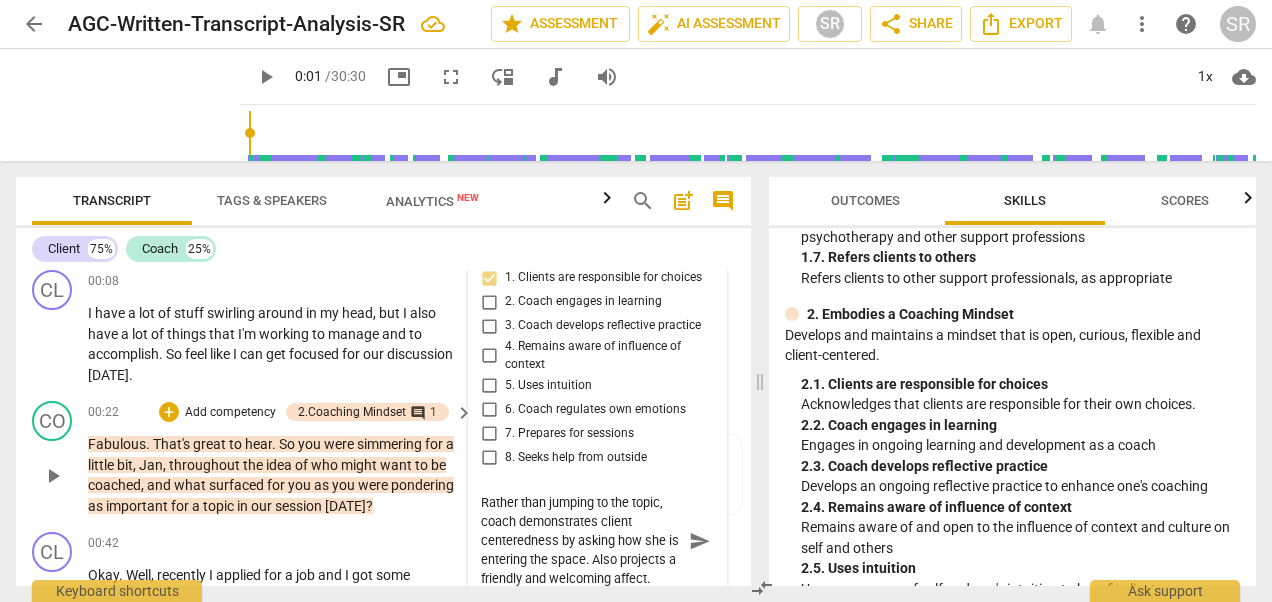 click on "Fabulous .   That's   great   to   hear .   So   you   were   simmering   for   a   little   bit ,   [PERSON_NAME] ,   throughout   the   idea   of   who   might   want   to   be   coached ,   and   what   surfaced   for   you   as   you   were   pondering   as   important   for   a   topic   in   our   session   [DATE] ?" at bounding box center [275, 475] 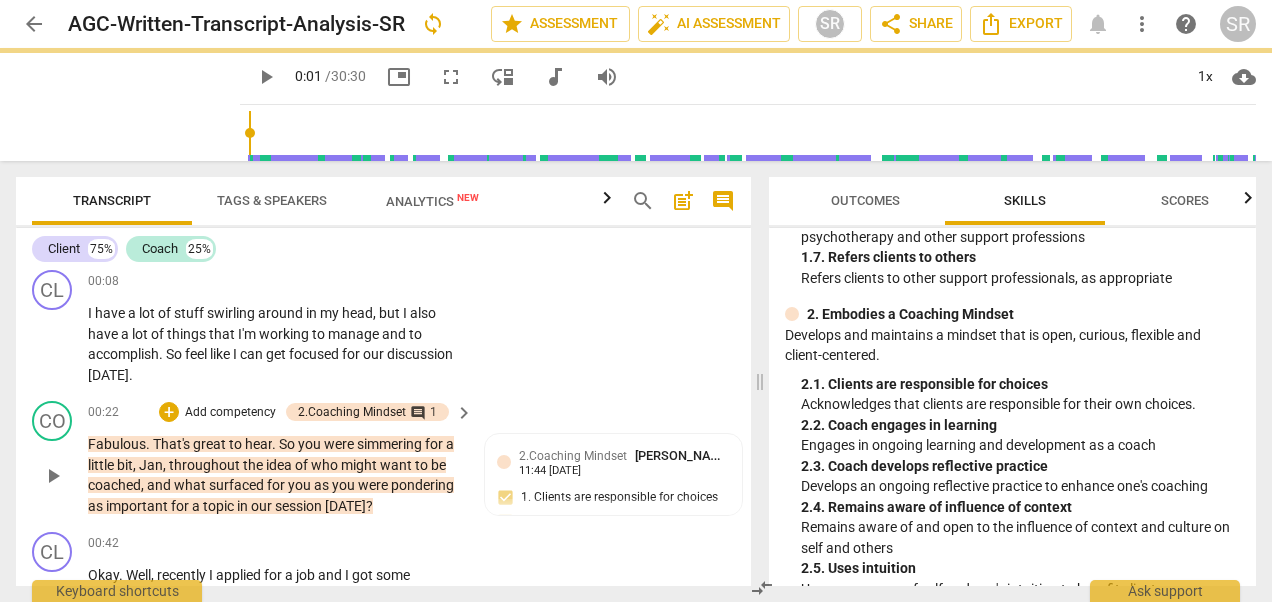click on "Fabulous .   That's   great   to   hear .   So   you   were   simmering   for   a   little   bit ,   [PERSON_NAME] ,   throughout   the   idea   of   who   might   want   to   be   coached ,   and   what   surfaced   for   you   as   you   were   pondering   as   important   for   a   topic   in   our   session   [DATE] ?" at bounding box center (275, 475) 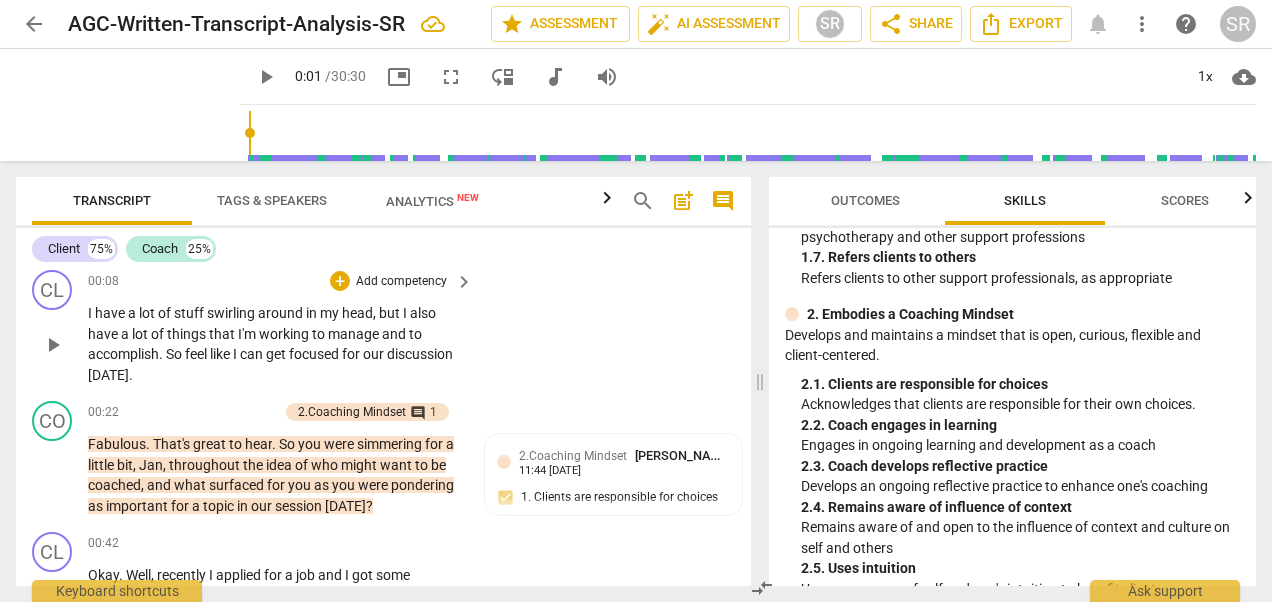 click on "CL play_arrow pause 00:08 + Add competency keyboard_arrow_right I   have   a   lot   of   stuff   swirling   around   in   my   head ,   but   I   also   have   a   lot   of   things   that   I'm   working   to   manage   and   to   accomplish .   So   feel   like   I   can   get   focused   for   our   discussion   [DATE] ." at bounding box center (383, 327) 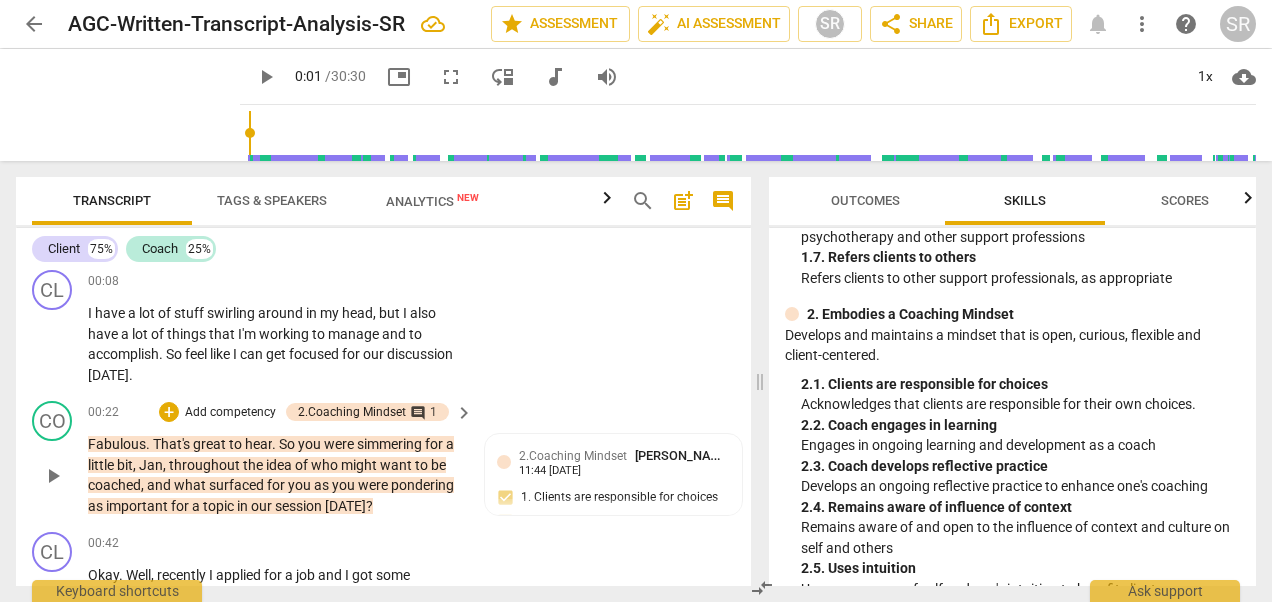 click on "want" at bounding box center (397, 465) 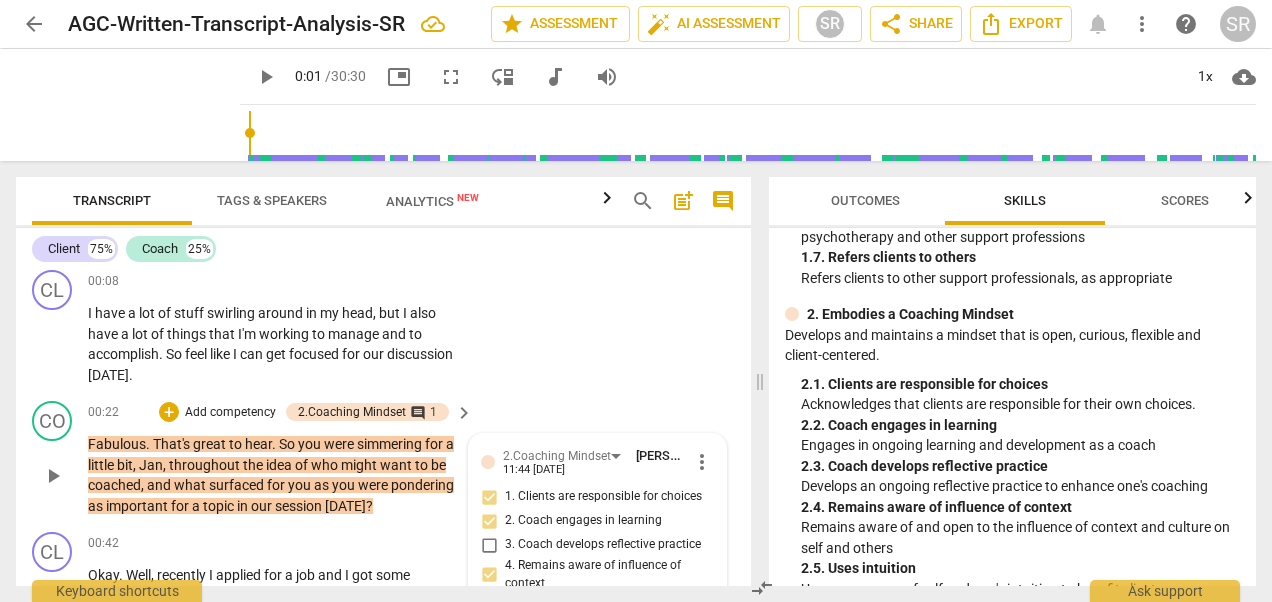 click on "want" at bounding box center [397, 465] 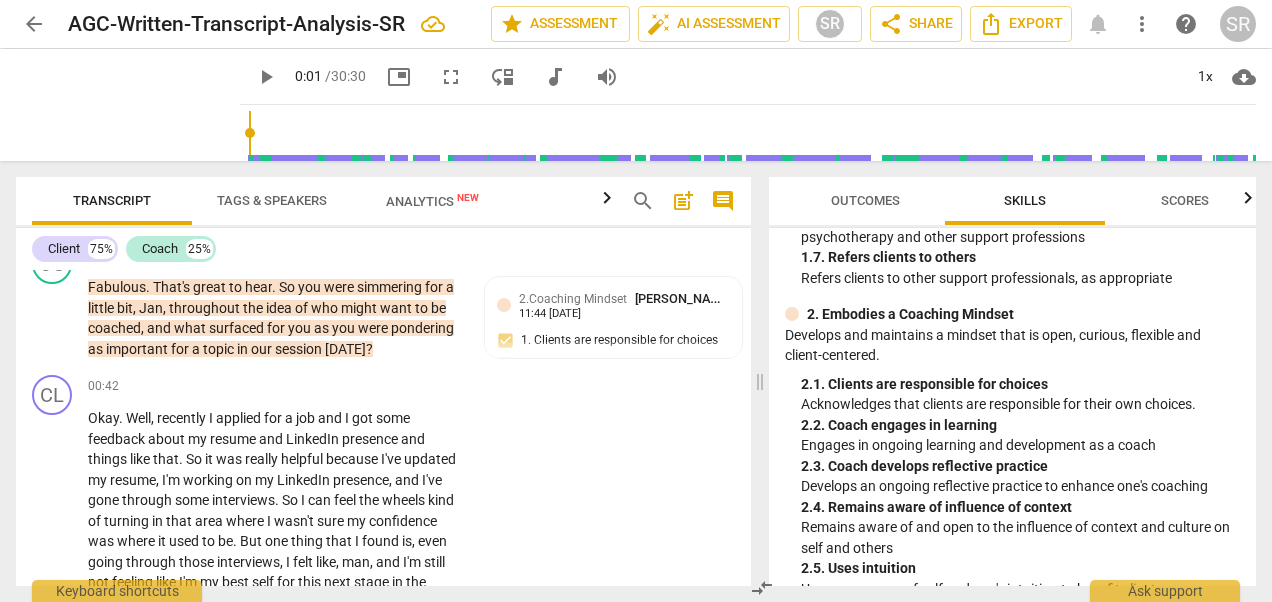scroll, scrollTop: 268, scrollLeft: 0, axis: vertical 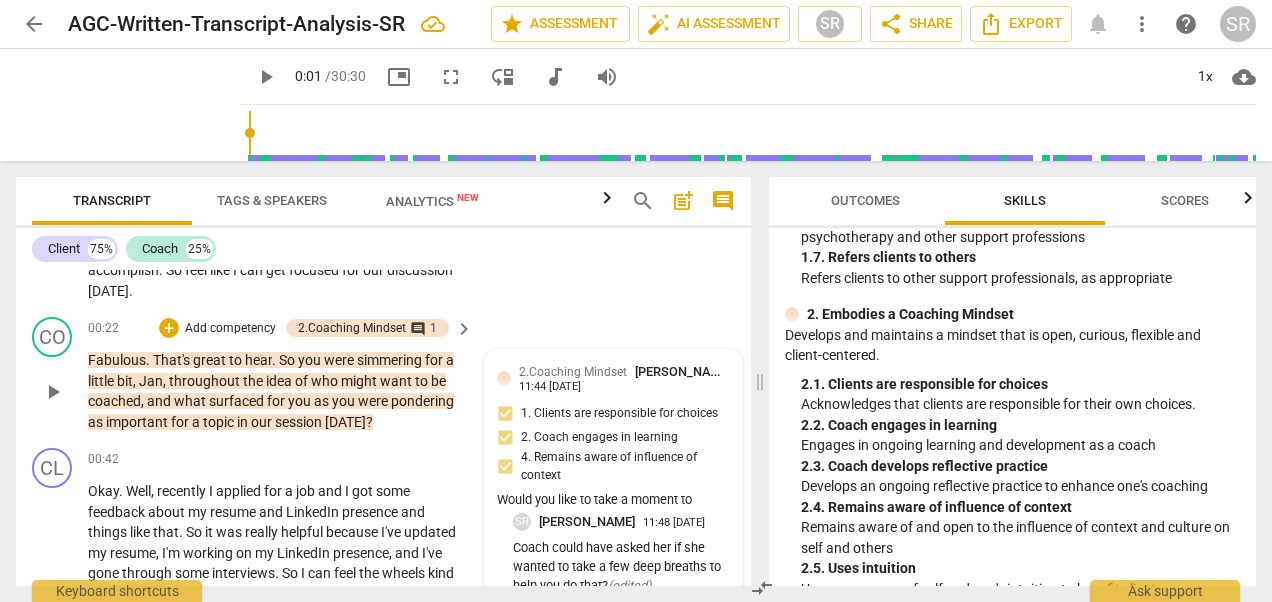 click on "11:44 [DATE]" at bounding box center (550, 387) 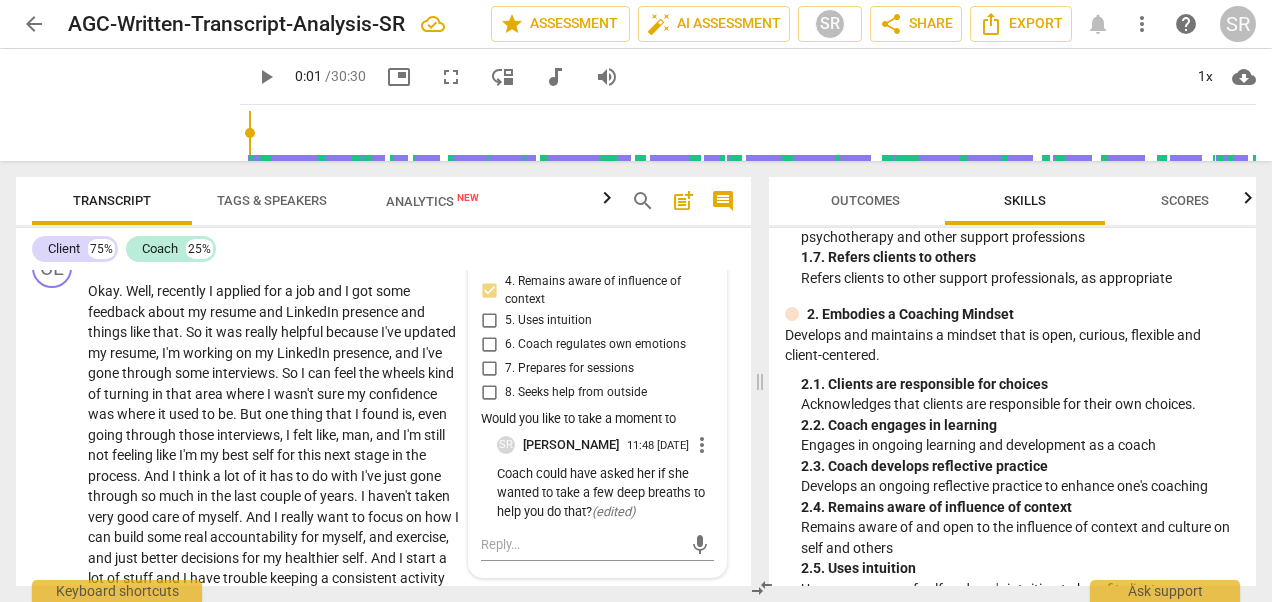scroll, scrollTop: 508, scrollLeft: 0, axis: vertical 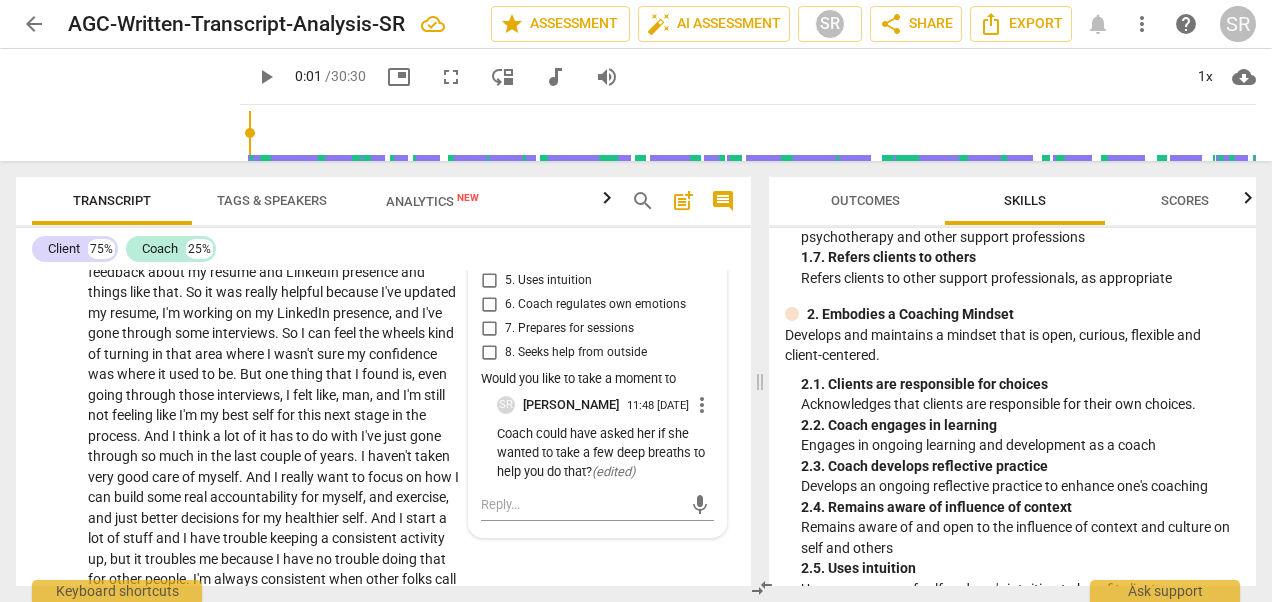 click on "Coach could have asked her if she wanted to take a few deep breaths to help you do that?  ( edited )" at bounding box center (605, 453) 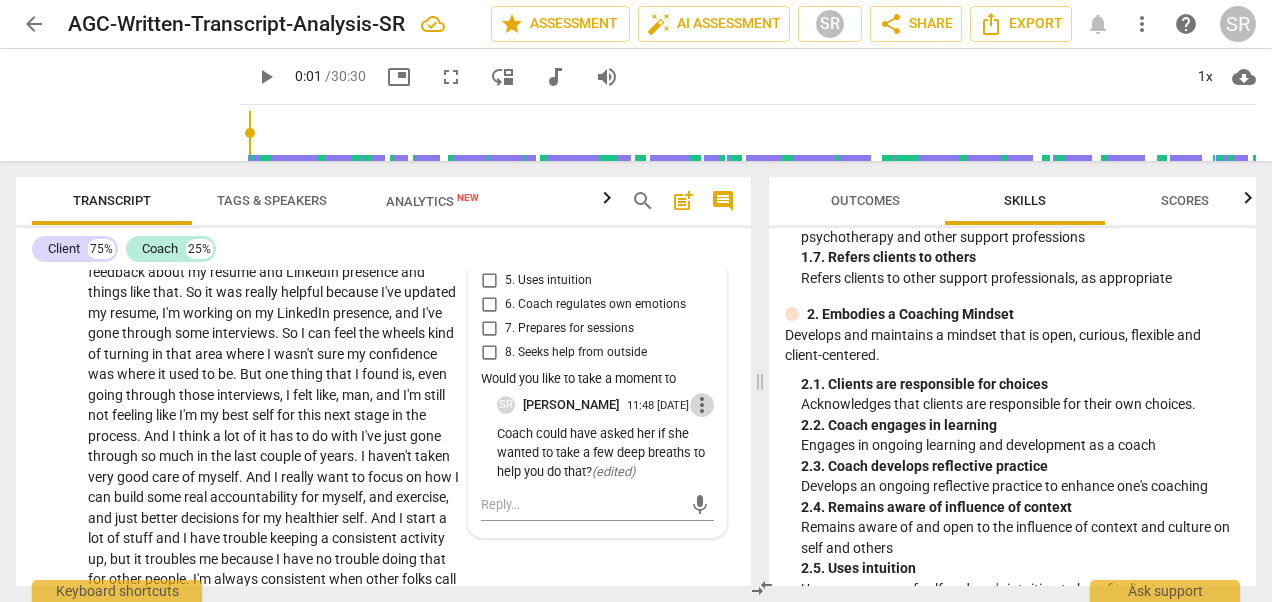 click on "more_vert" at bounding box center (702, 405) 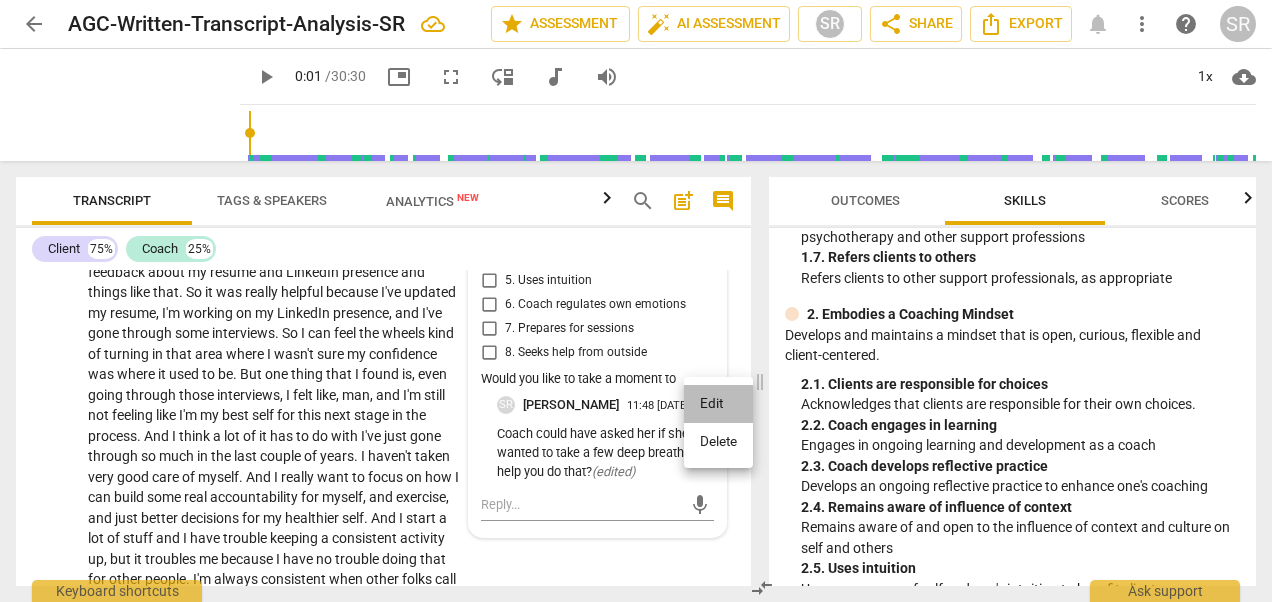 click on "Edit" at bounding box center (718, 404) 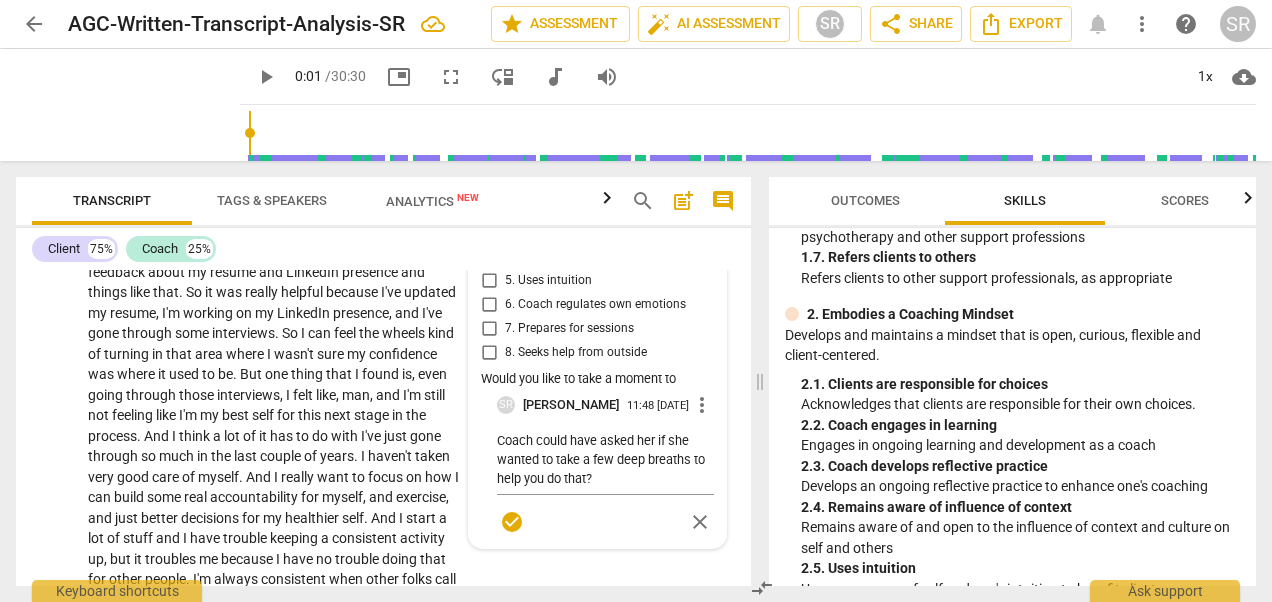 click on "Would you like to take a moment to" at bounding box center (597, 379) 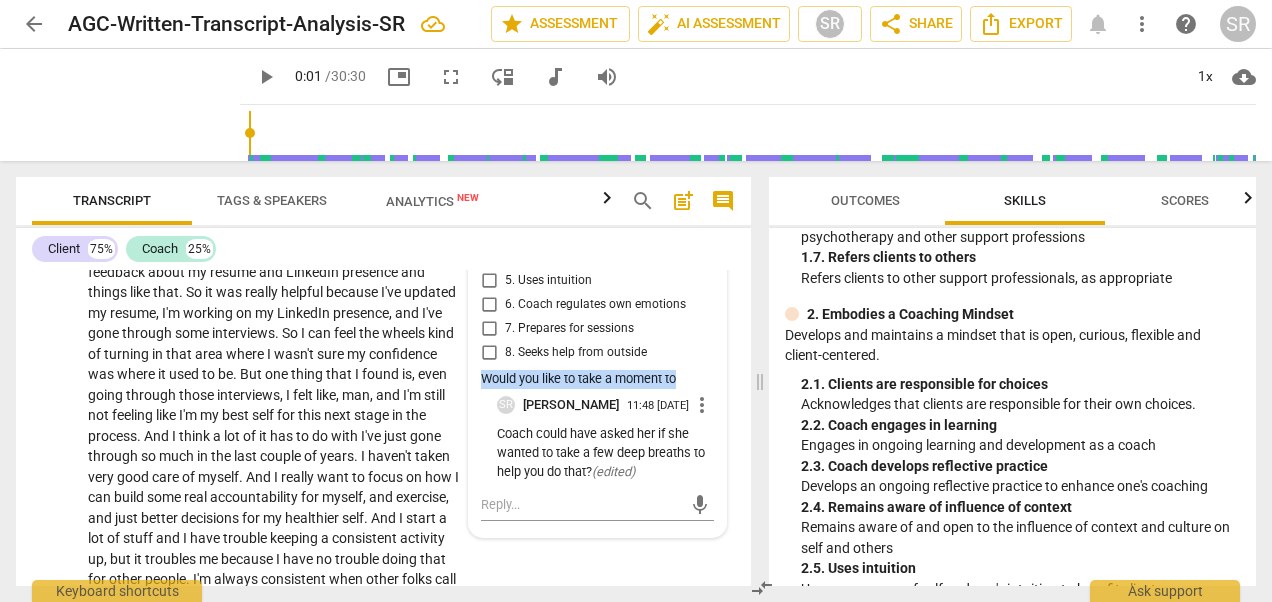 drag, startPoint x: 480, startPoint y: 376, endPoint x: 680, endPoint y: 380, distance: 200.04 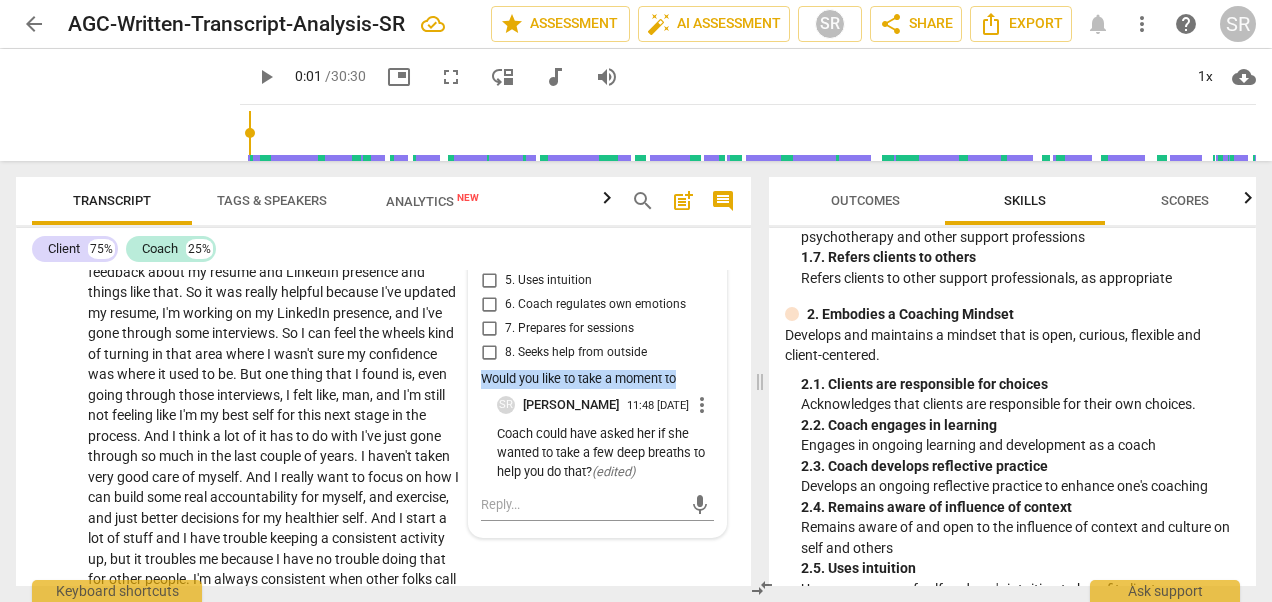click on "Would you like to take a moment to" at bounding box center [597, 379] 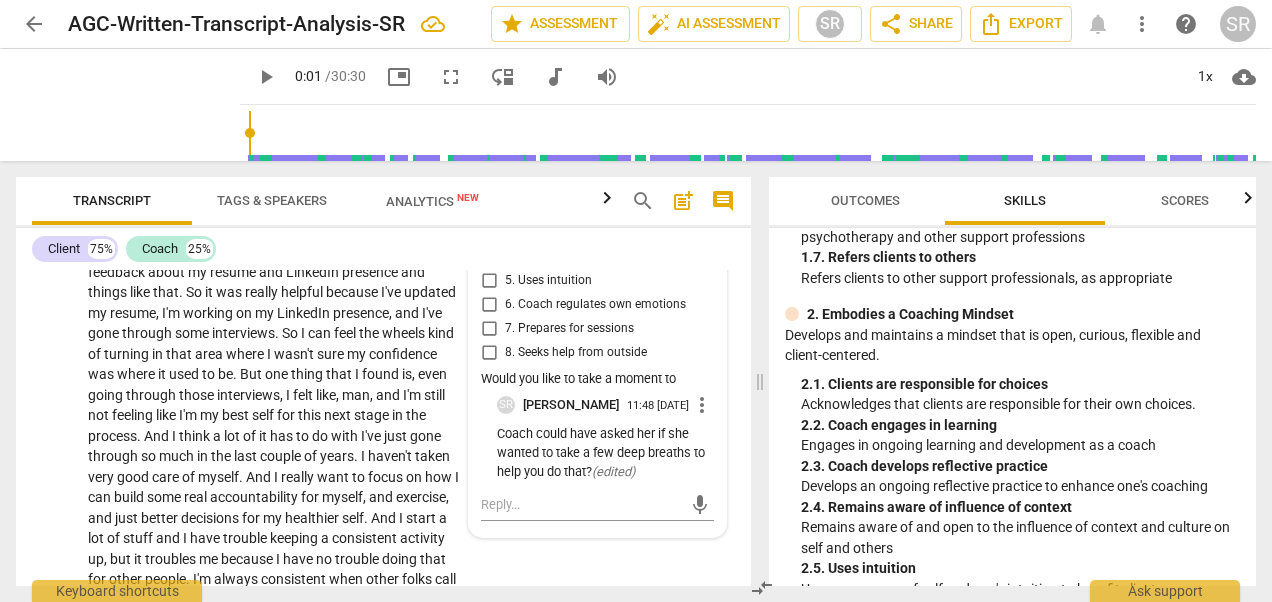 drag, startPoint x: 680, startPoint y: 380, endPoint x: 659, endPoint y: 304, distance: 78.84795 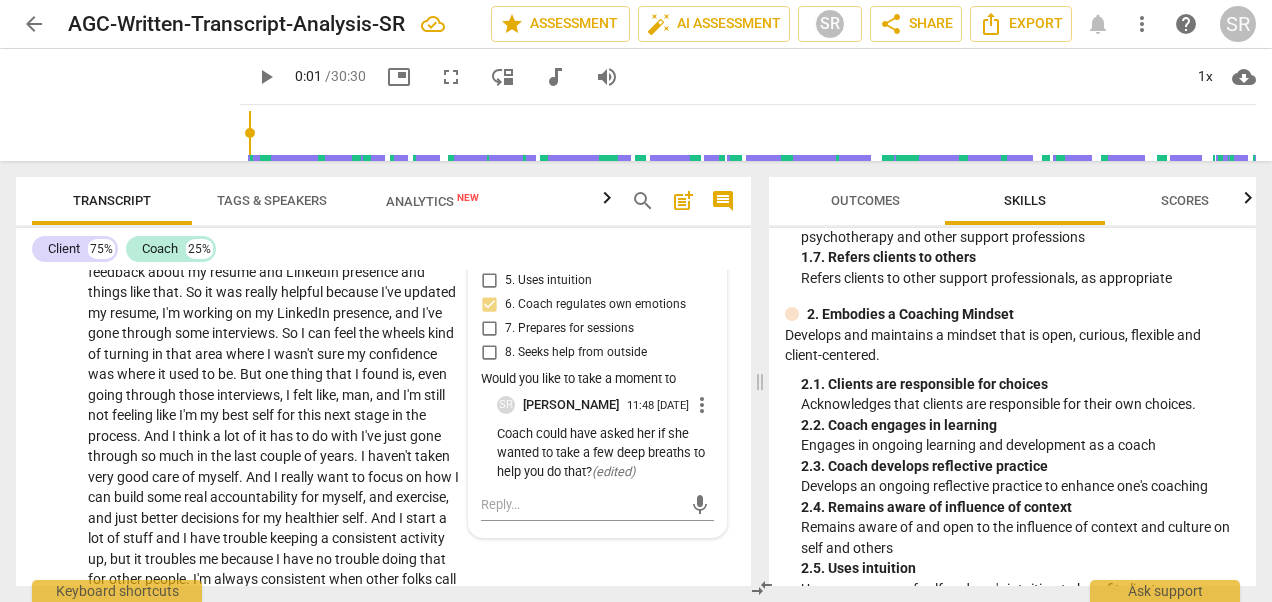 click on "6. Coach regulates own emotions" at bounding box center (595, 305) 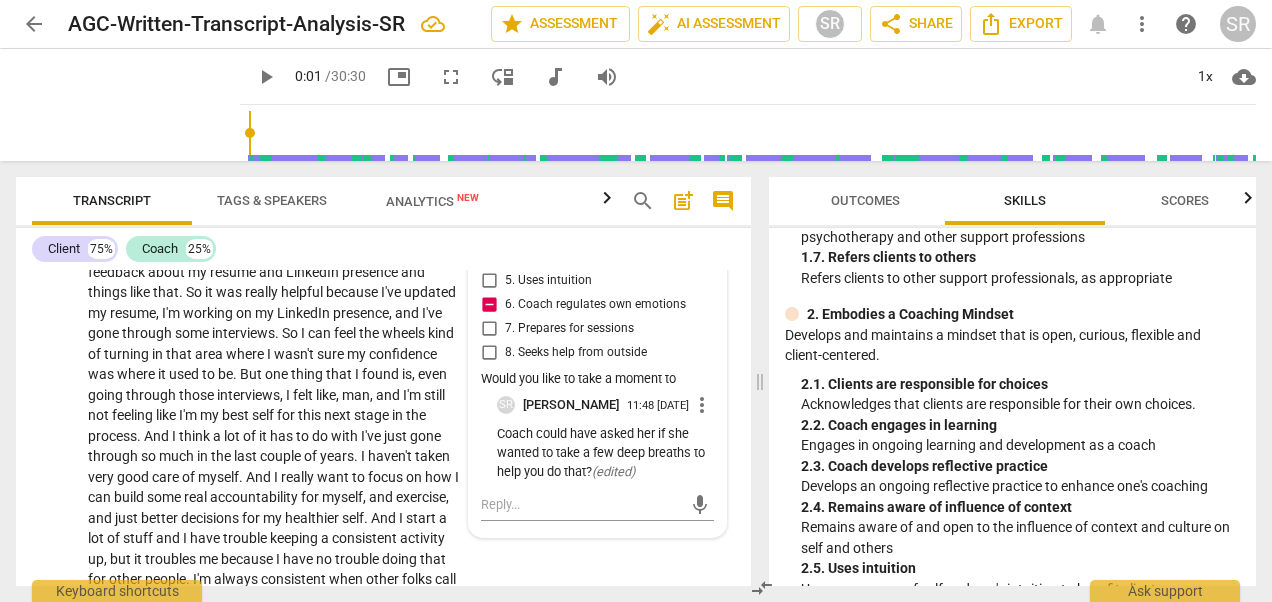 click on "6. Coach regulates own emotions" at bounding box center [595, 305] 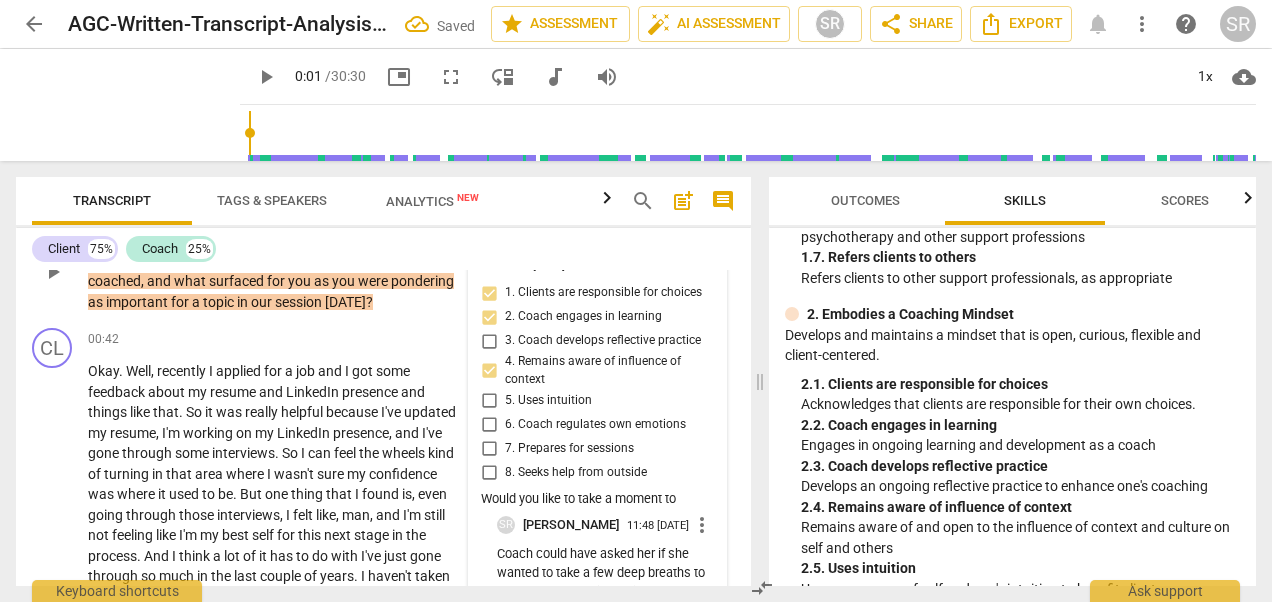 scroll, scrollTop: 348, scrollLeft: 0, axis: vertical 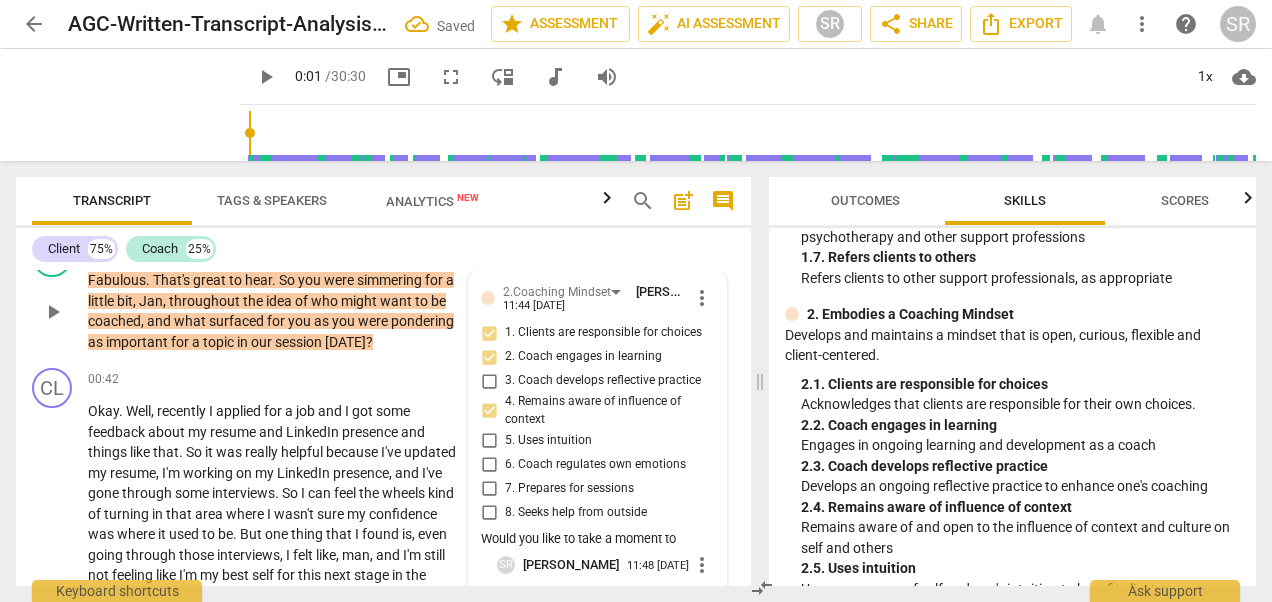 click on "more_vert" at bounding box center [702, 298] 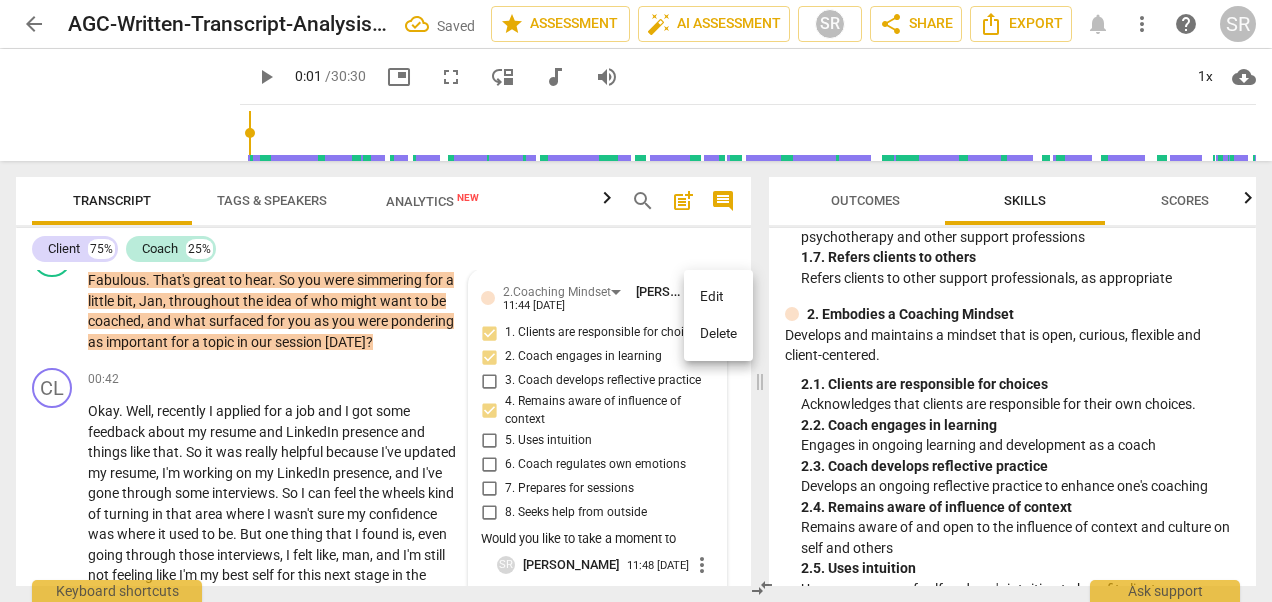 click on "Edit" at bounding box center (718, 297) 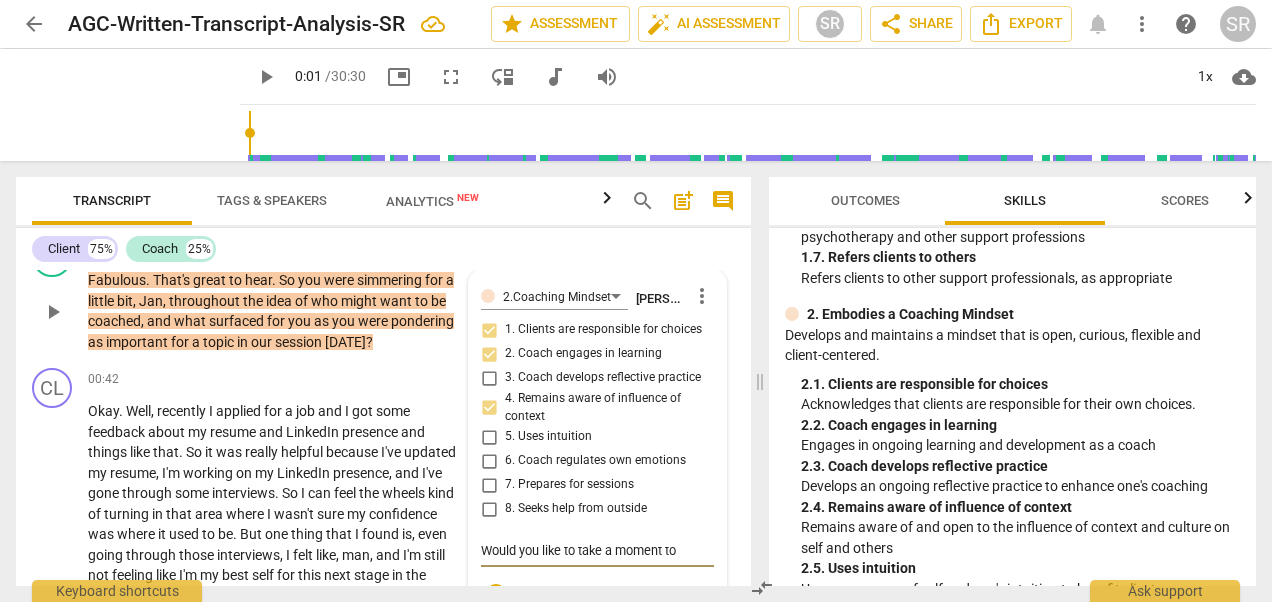 drag, startPoint x: 692, startPoint y: 550, endPoint x: 472, endPoint y: 523, distance: 221.65062 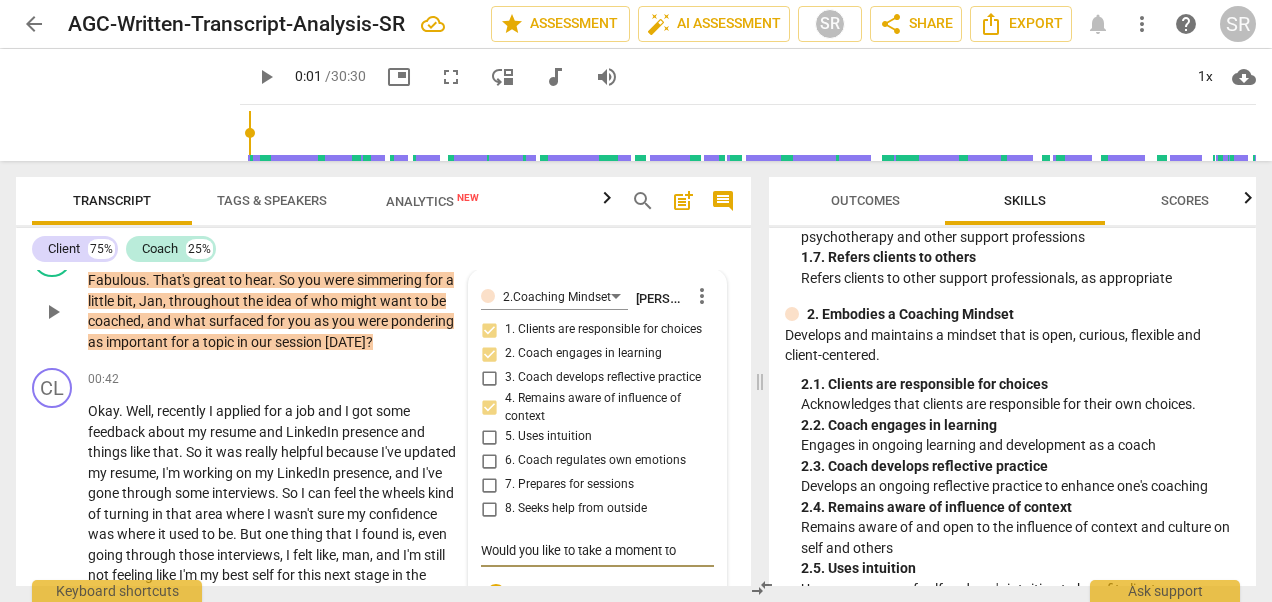 click on "2.Coaching Mindset [PERSON_NAME] more_vert 1. Clients are responsible for choices 2. Coach engages in learning 3. Coach develops reflective practice 4. Remains aware of influence of context 5. Uses intuition 6. Coach regulates own emotions 7. Prepares for sessions 8. Seeks help from outside Would you like to take a moment to  Would you like to take a moment to  check_circle close SR [PERSON_NAME] 11:48 [DATE] more_vert Coach could have asked her if she wanted to take a few deep breaths to help you do that?  ( edited )" at bounding box center (597, 491) 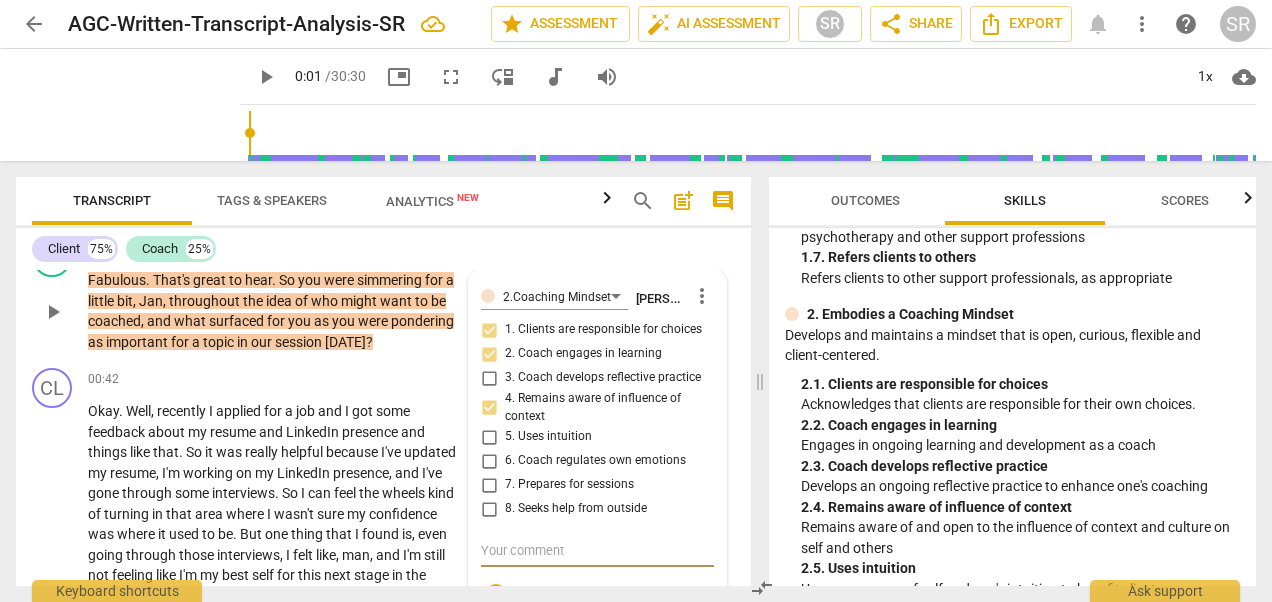 click on "2.Coaching Mindset [PERSON_NAME] more_vert 1. Clients are responsible for choices 2. Coach engages in learning 3. Coach develops reflective practice 4. Remains aware of influence of context 5. Uses intuition 6. Coach regulates own emotions 7. Prepares for sessions 8. Seeks help from outside check_circle close" at bounding box center (597, 447) 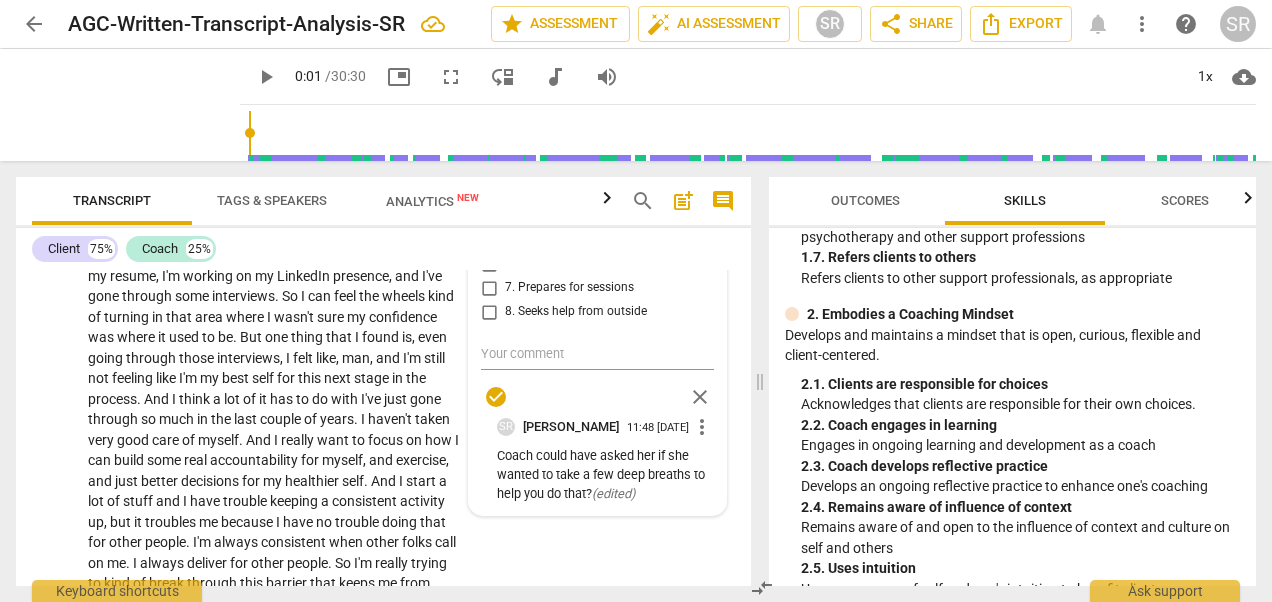 scroll, scrollTop: 548, scrollLeft: 0, axis: vertical 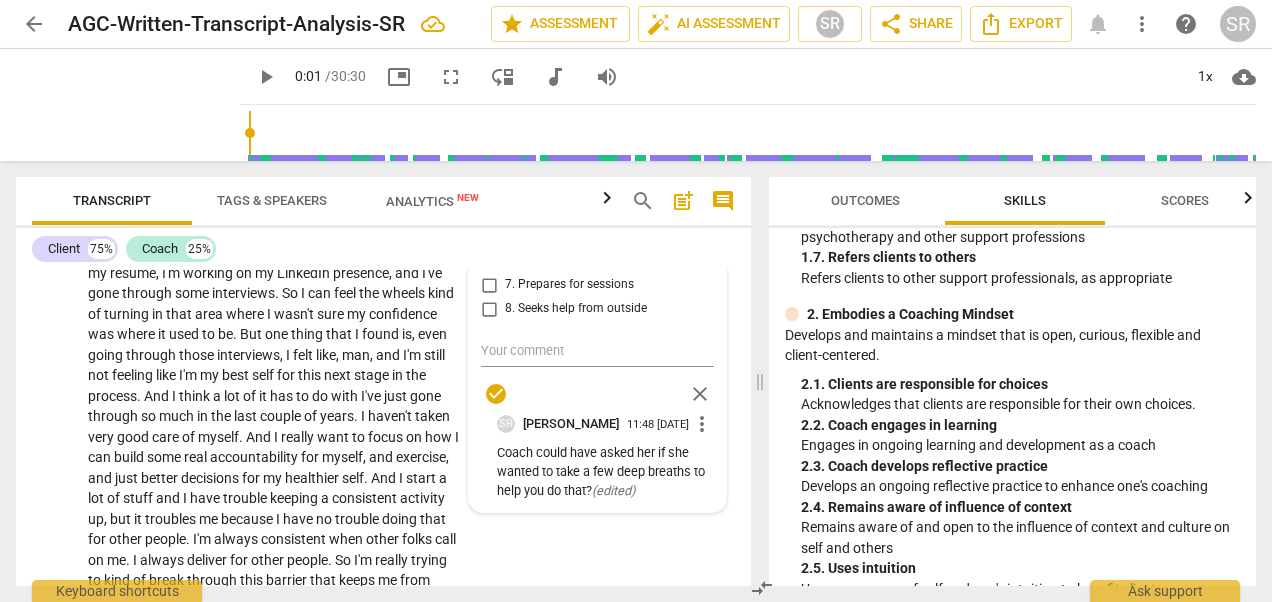 click on "Coach could have asked her if she wanted to take a few deep breaths to help you do that?  ( edited )" at bounding box center (605, 472) 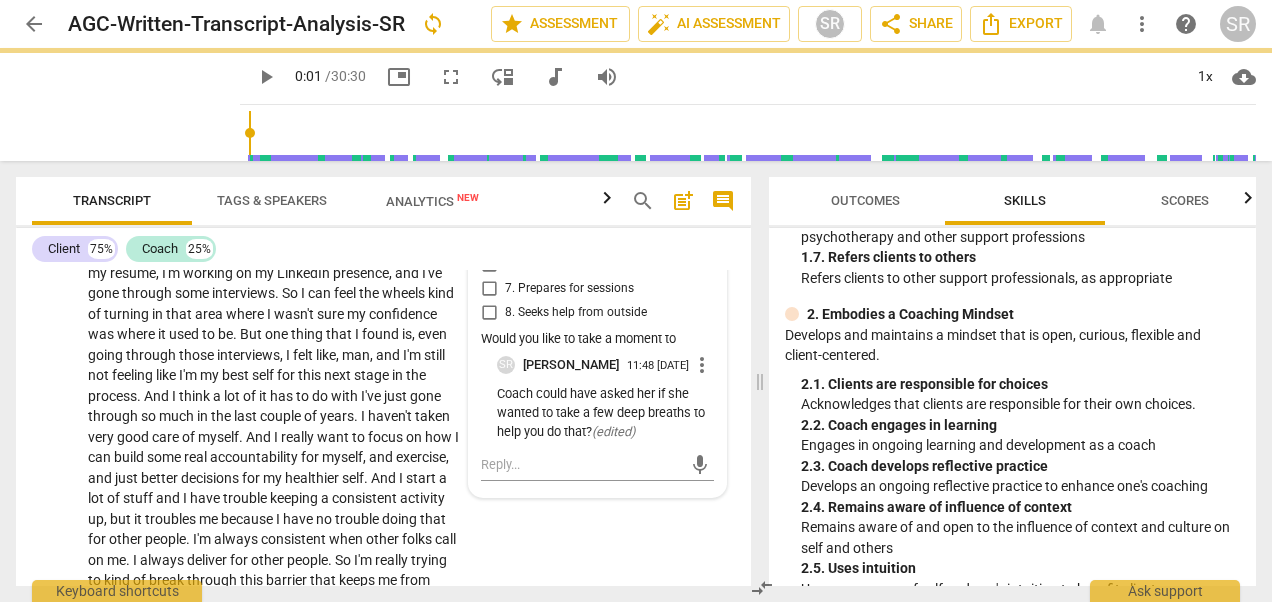scroll, scrollTop: 489, scrollLeft: 0, axis: vertical 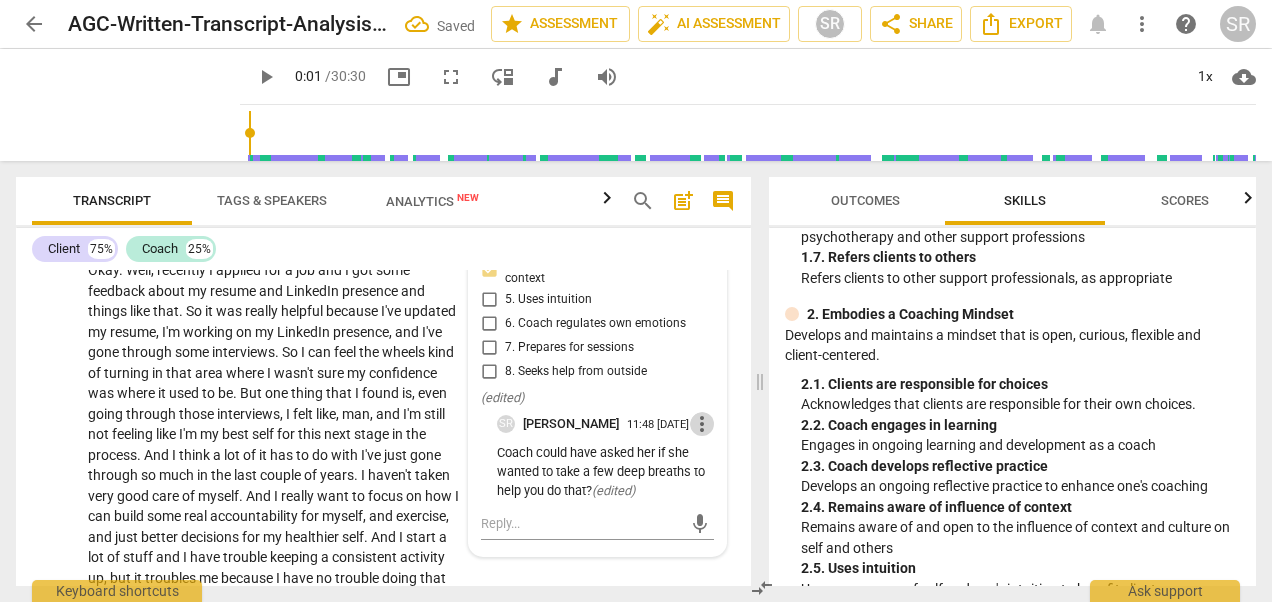 click on "more_vert" at bounding box center [702, 424] 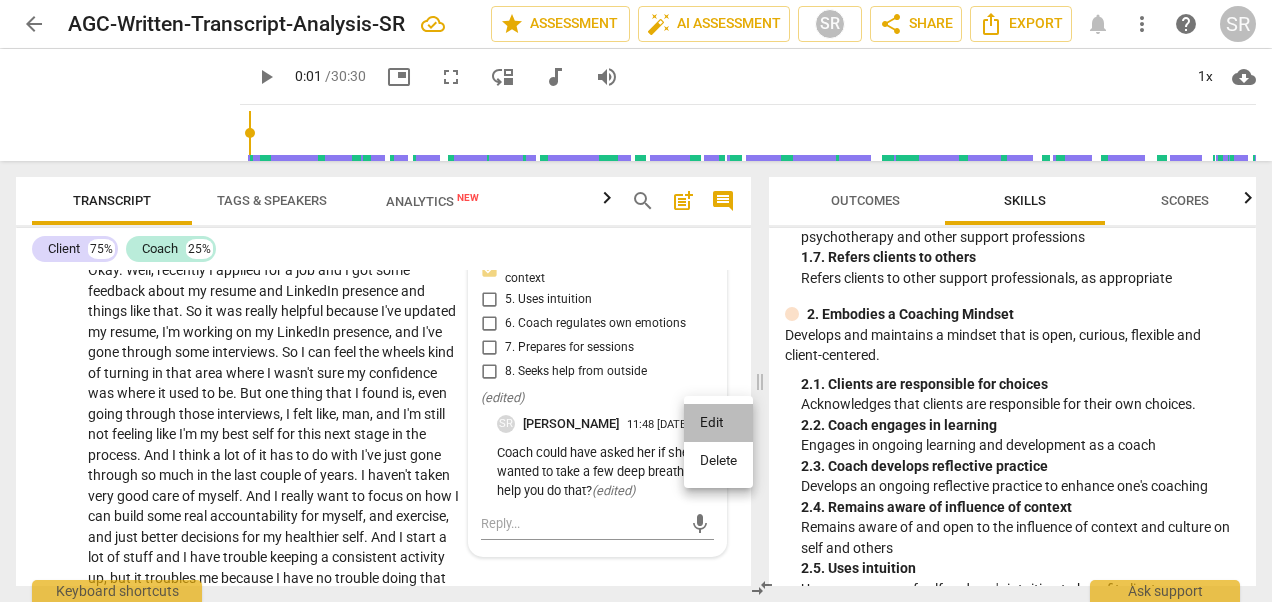 click on "Edit" at bounding box center (718, 423) 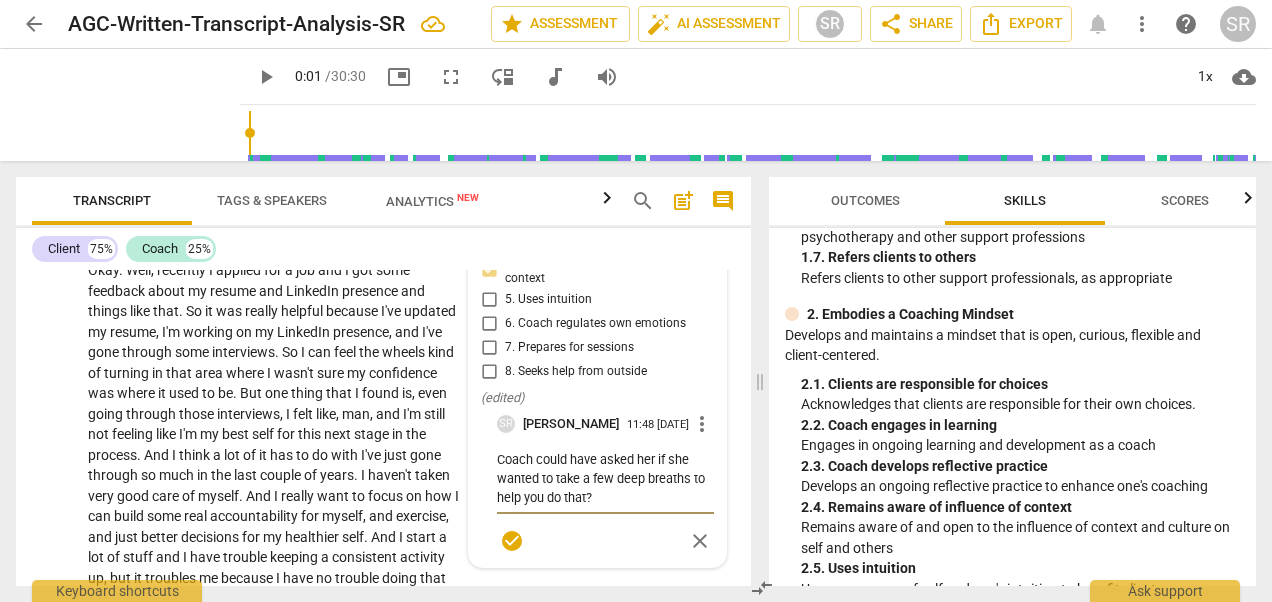 click on "Coach could have asked her if she wanted to take a few deep breaths to help you do that?" at bounding box center [605, 478] 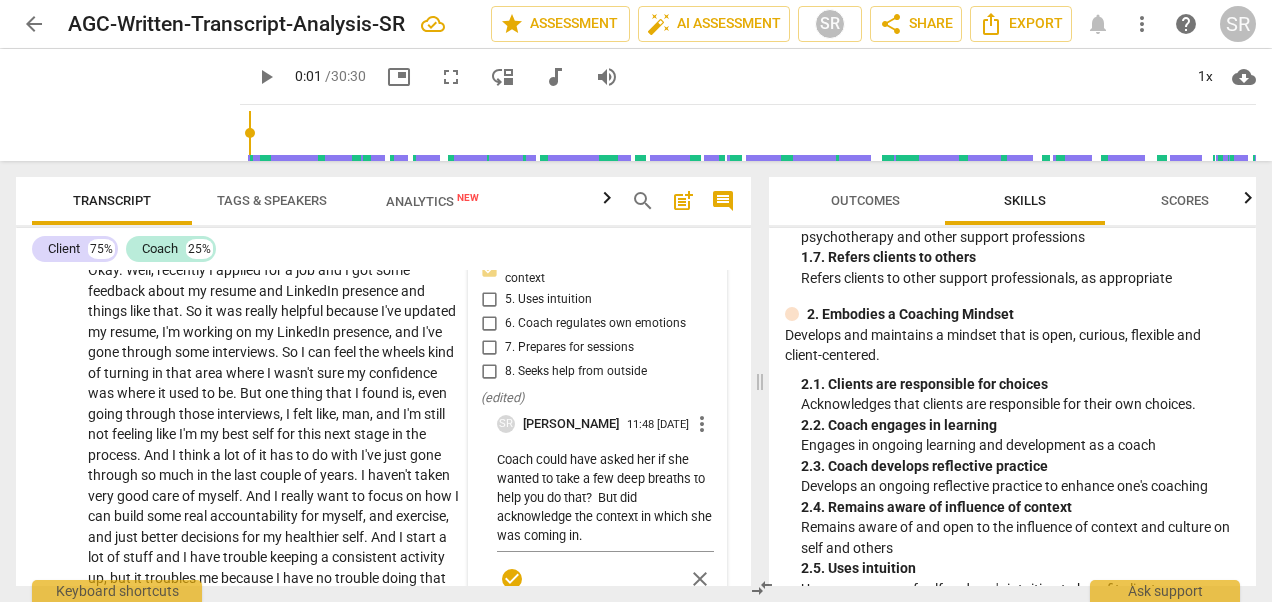 click on "( edited )" at bounding box center [597, 398] 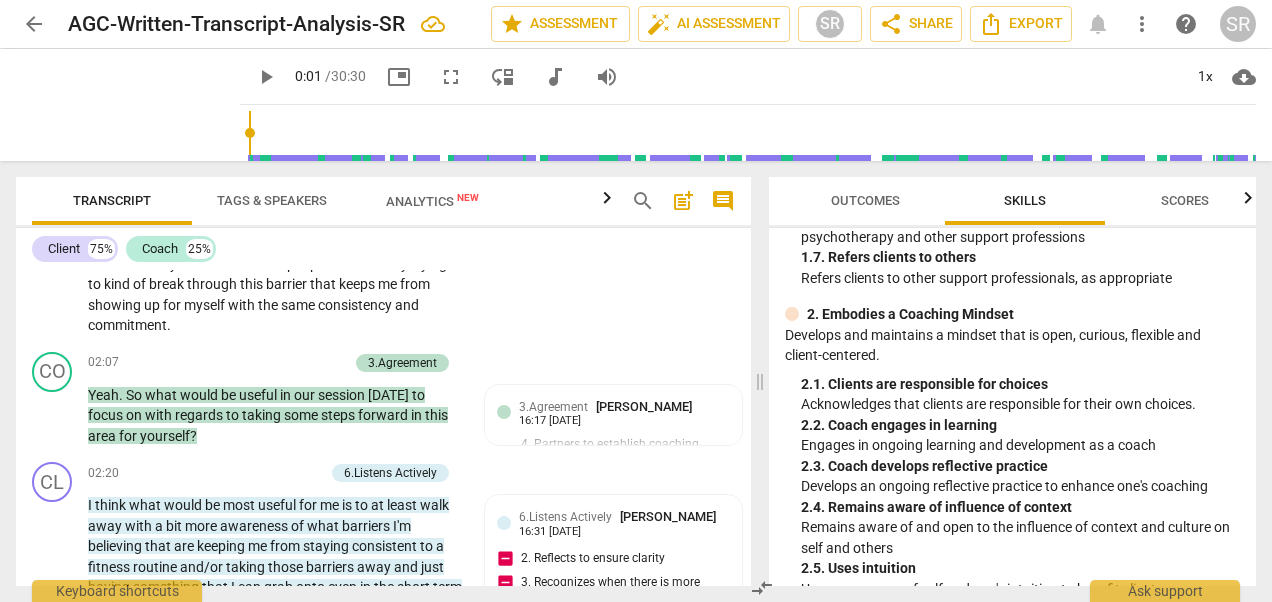 scroll, scrollTop: 849, scrollLeft: 0, axis: vertical 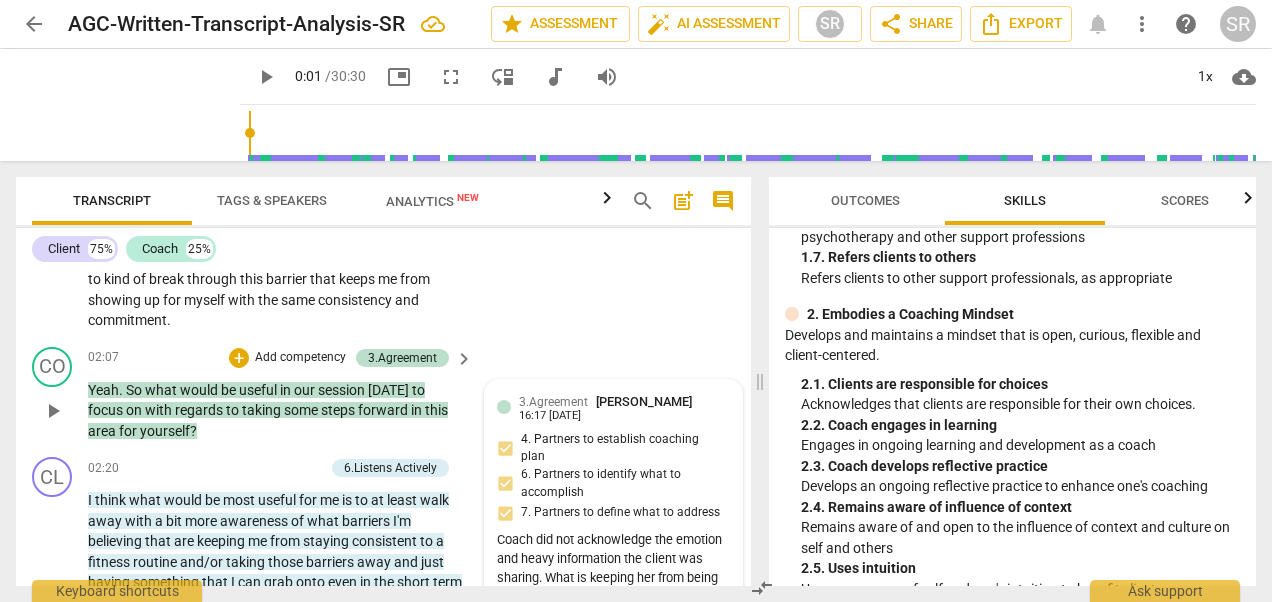 click on "3.Agreement [PERSON_NAME] 16:17 [DATE]" at bounding box center [624, 407] 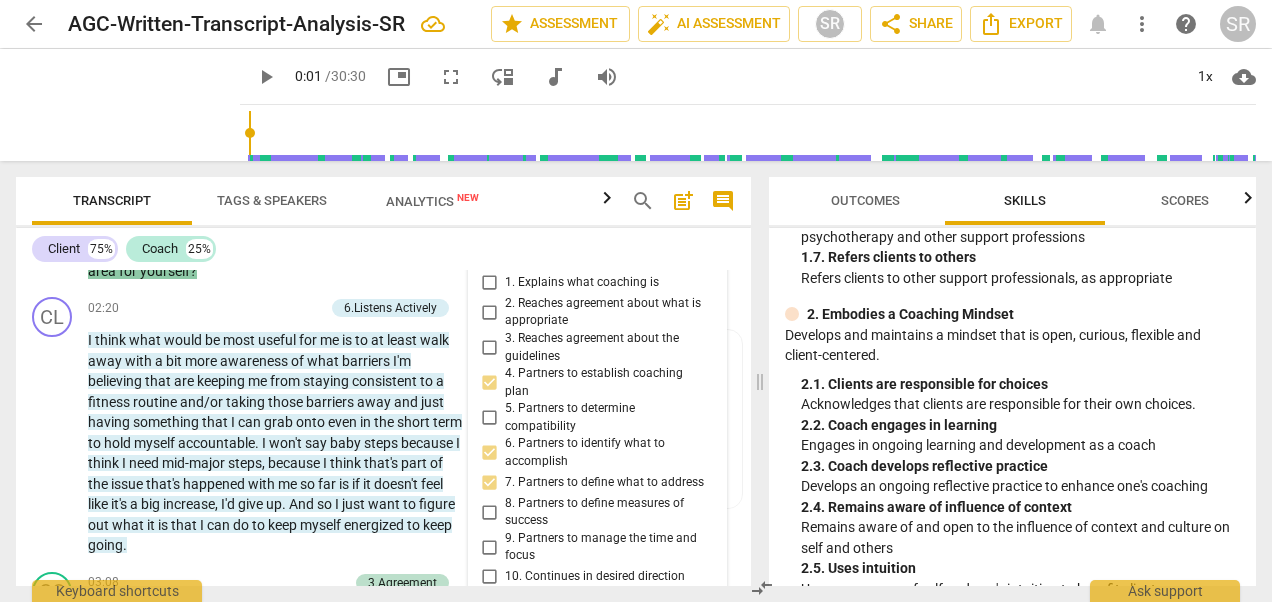 scroll, scrollTop: 1049, scrollLeft: 0, axis: vertical 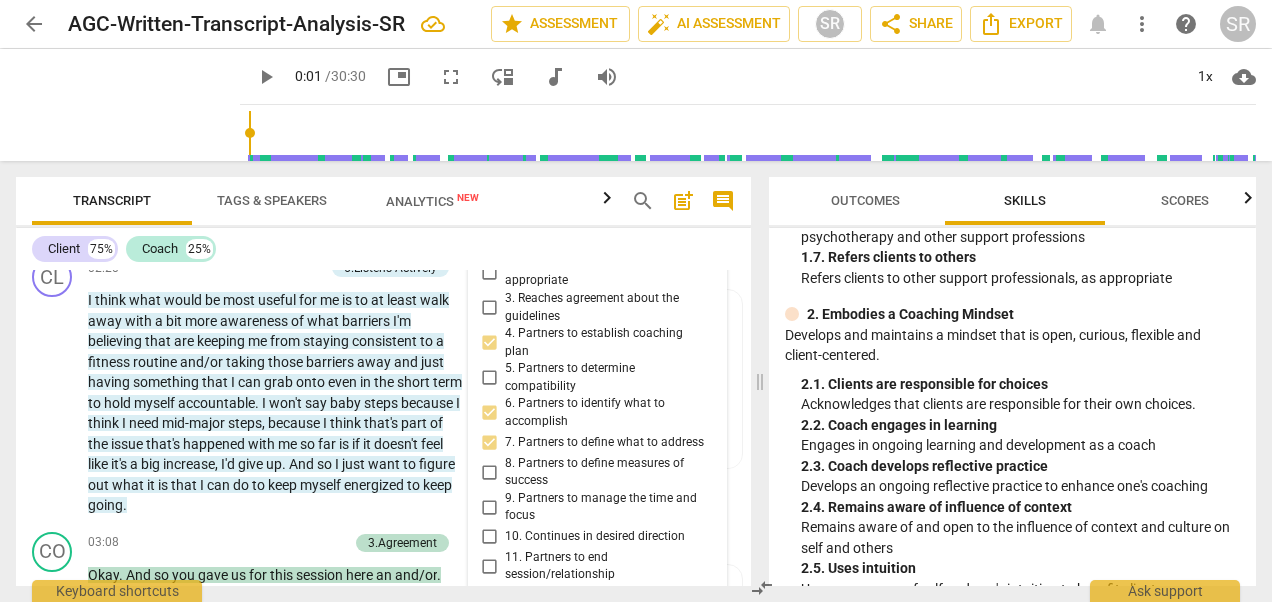 click on "5. Partners to determine compatibility" at bounding box center [605, 377] 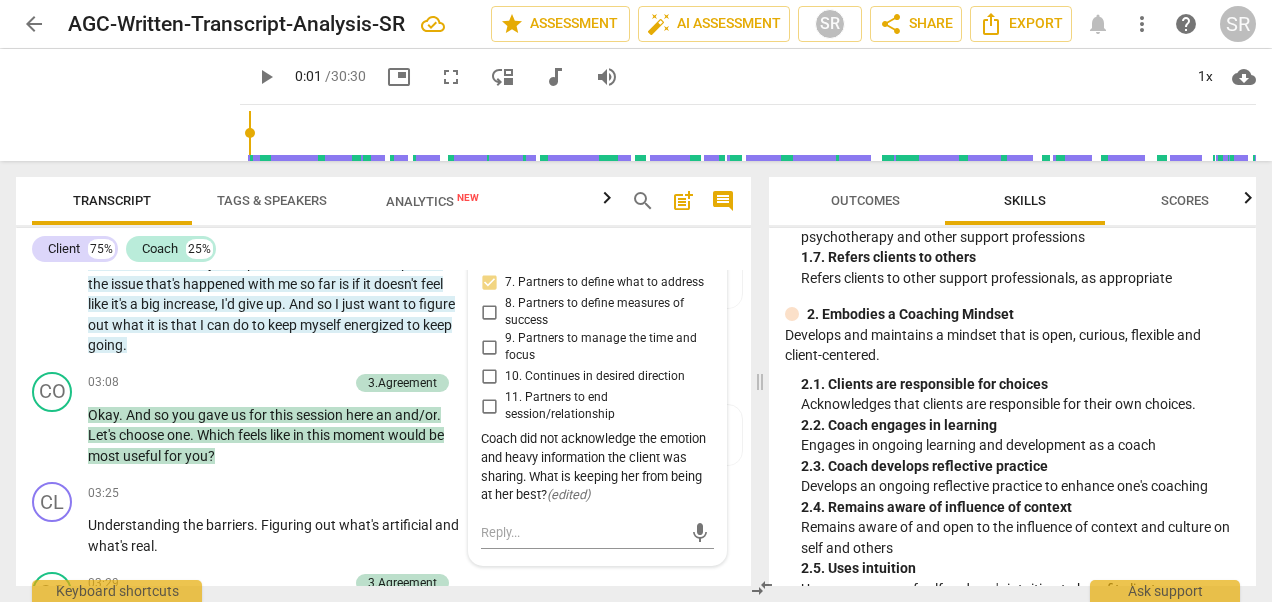 scroll, scrollTop: 1249, scrollLeft: 0, axis: vertical 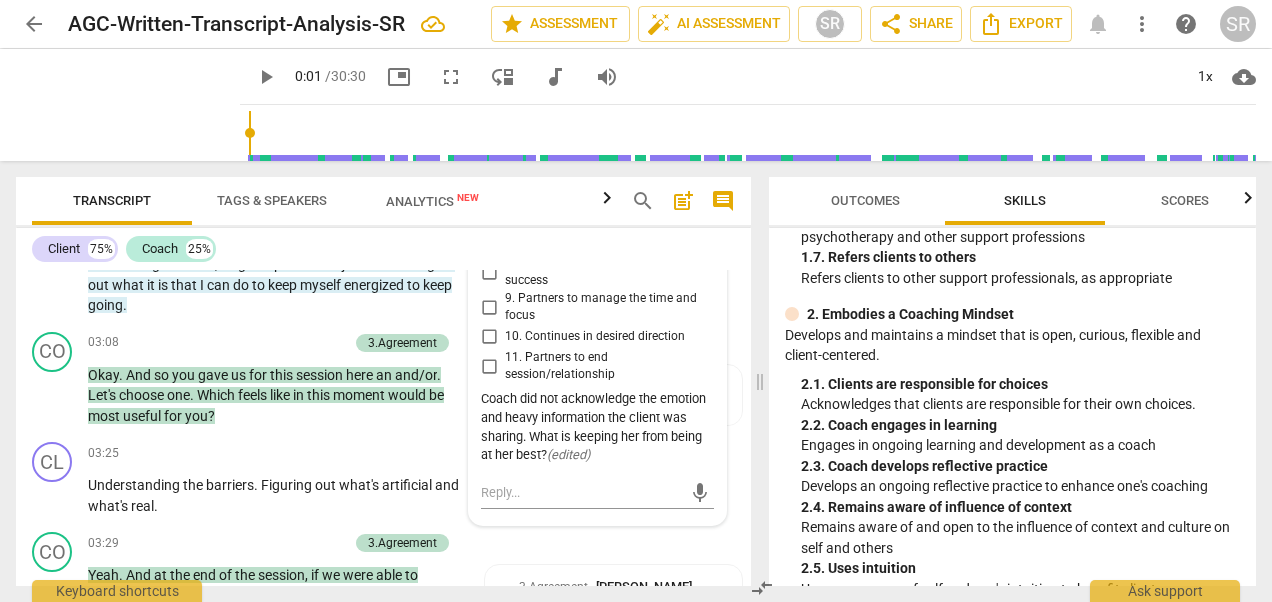 click on "11. Partners to end session/relationship" at bounding box center [605, 366] 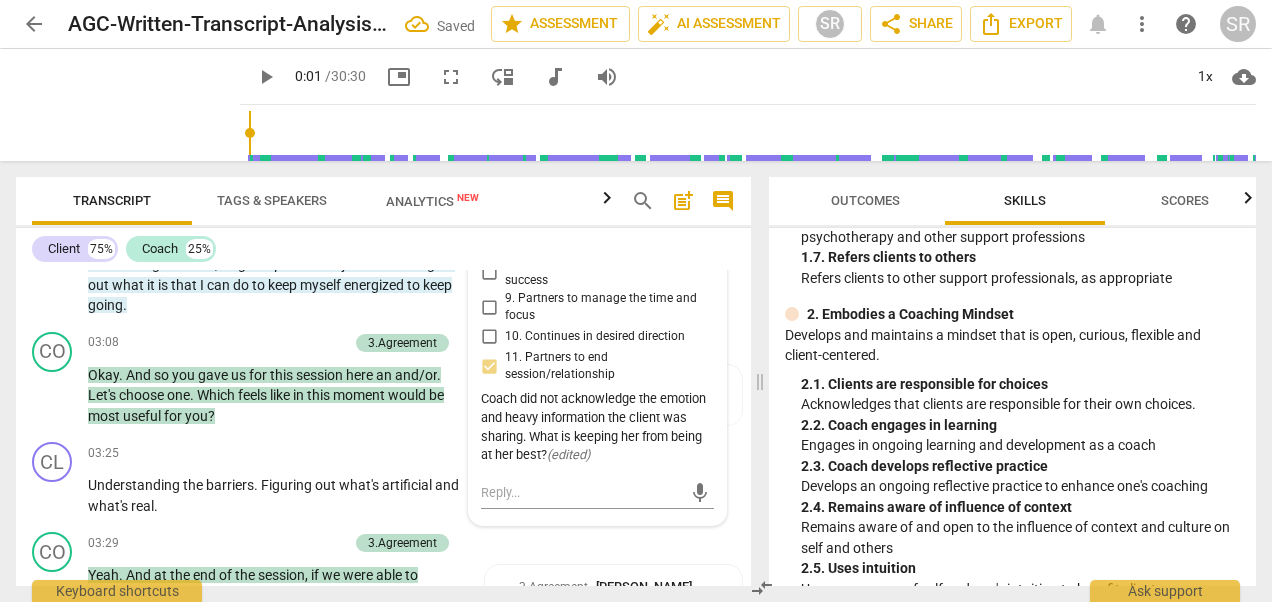 click on "Coach did not acknowledge the emotion and heavy information the client was sharing.  What is keeping her from being at her best?  ( edited )" at bounding box center (597, 427) 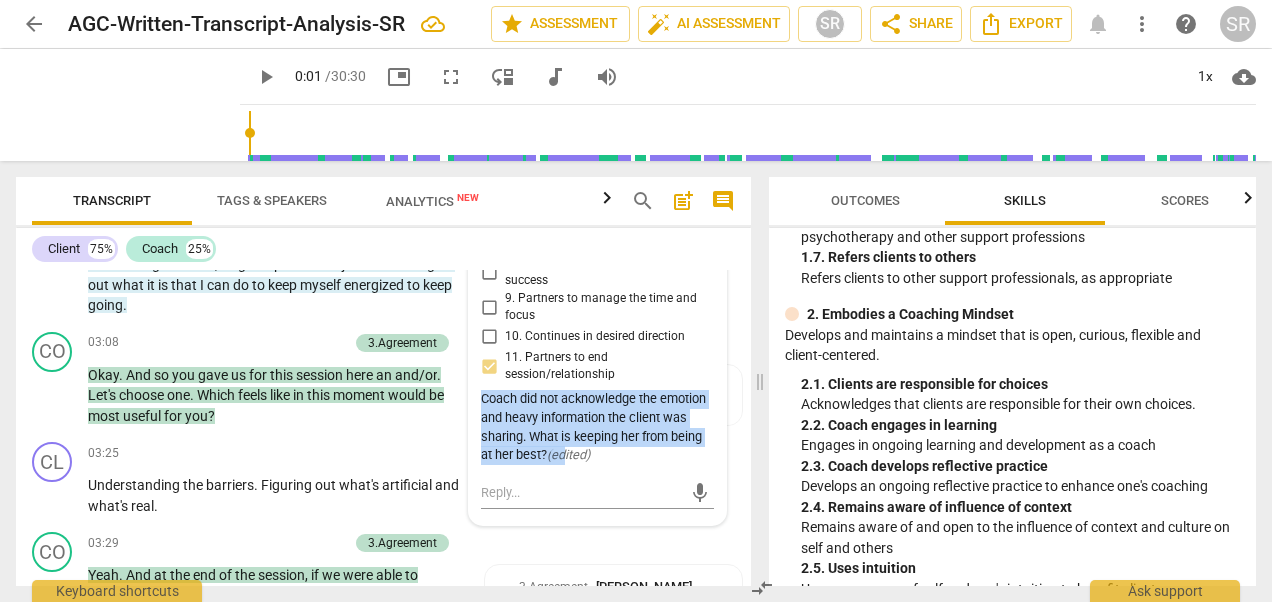drag, startPoint x: 480, startPoint y: 396, endPoint x: 562, endPoint y: 455, distance: 101.0198 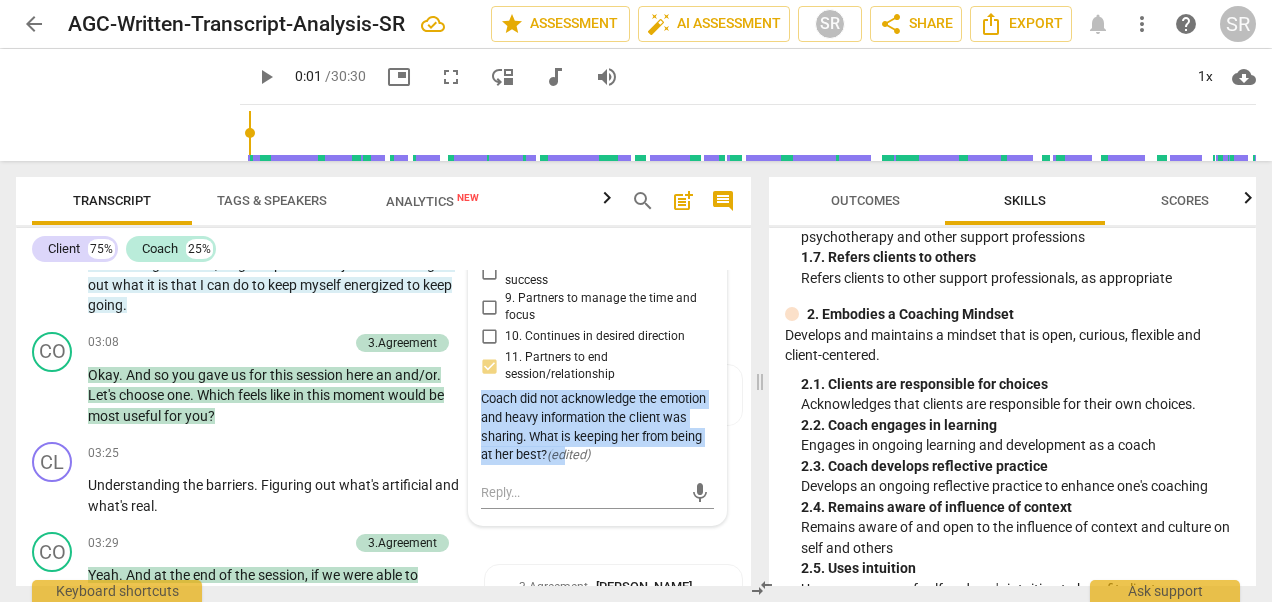 click on "Coach did not acknowledge the emotion and heavy information the client was sharing.  What is keeping her from being at her best?  ( edited )" at bounding box center [597, 427] 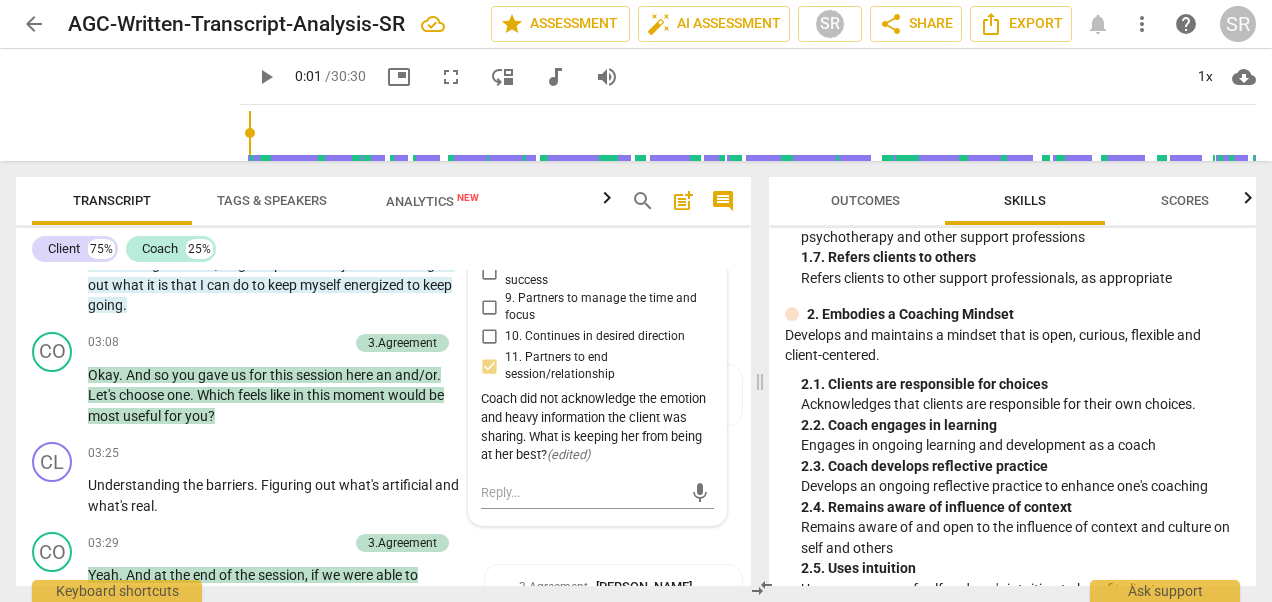 drag, startPoint x: 562, startPoint y: 455, endPoint x: 611, endPoint y: 448, distance: 49.497475 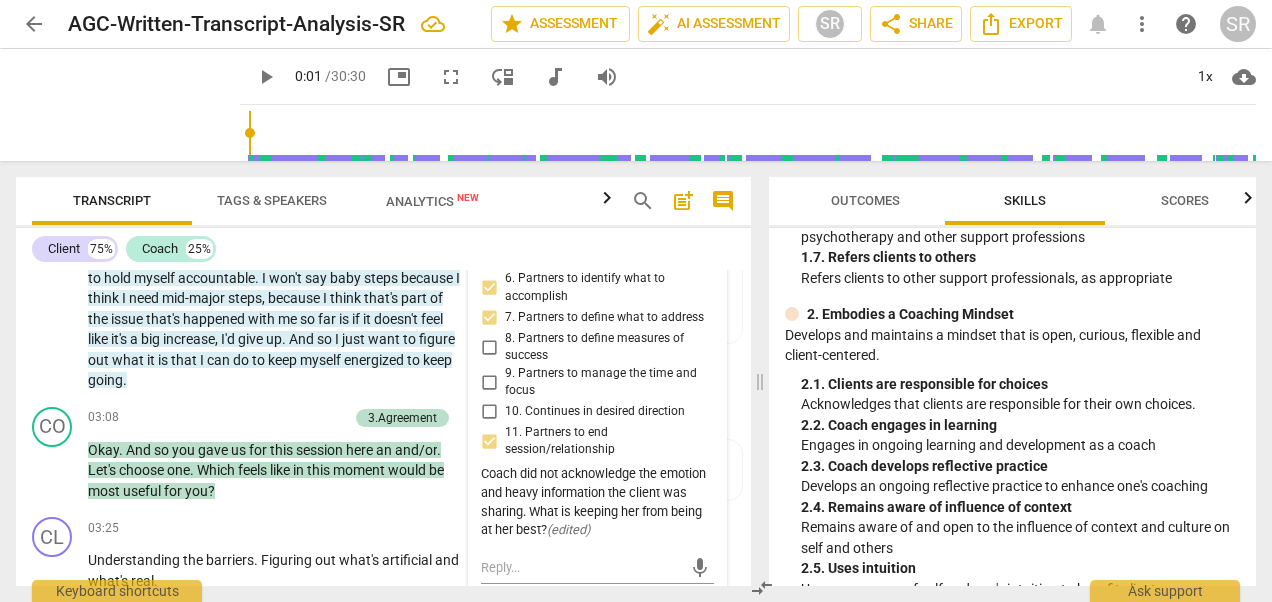 click on "1. Explains what coaching is 2. Reaches agreement about what is appropriate 3. Reaches agreement about the guidelines 4. Partners to establish coaching plan 5. Partners to determine compatibility 6. Partners to identify what to accomplish 7. Partners to define what to address 8. Partners to define measures of success 9. Partners to manage the time and focus 10. Continues in desired direction 11. Partners to end session/relationship" at bounding box center [597, 282] 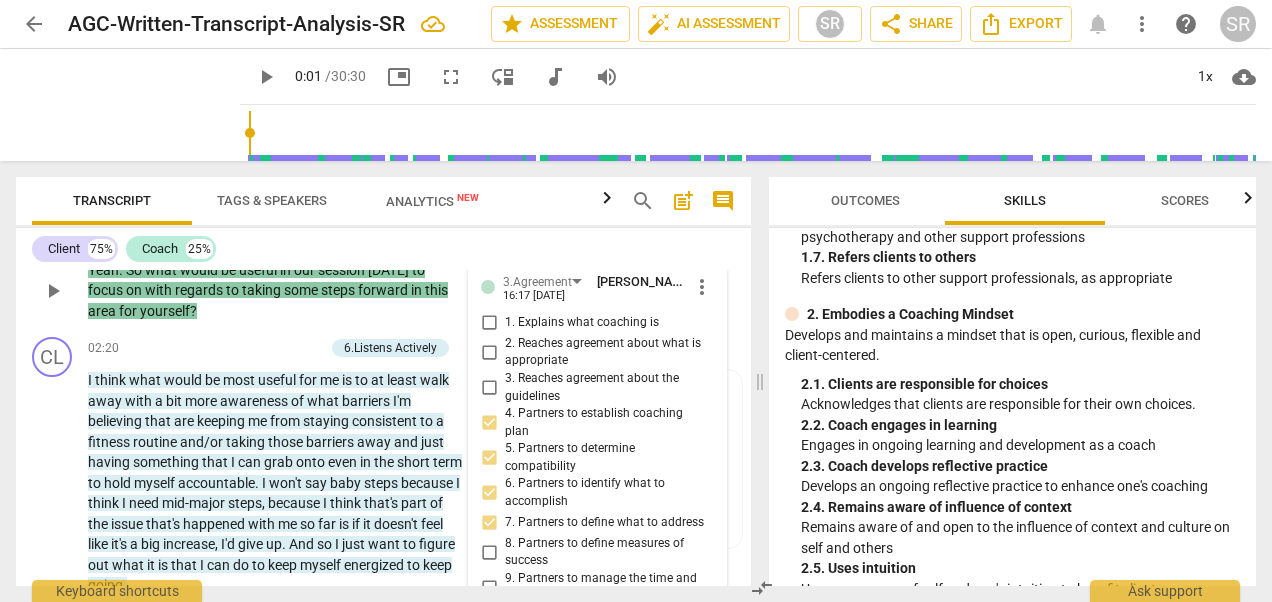 scroll, scrollTop: 929, scrollLeft: 0, axis: vertical 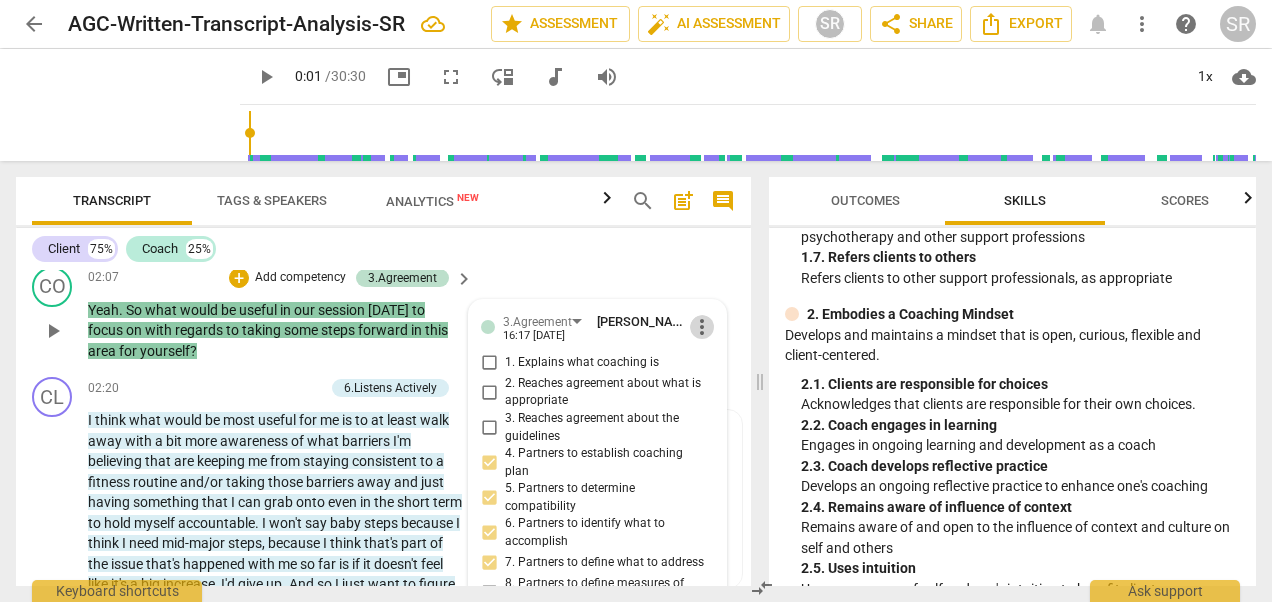 click on "more_vert" at bounding box center (702, 327) 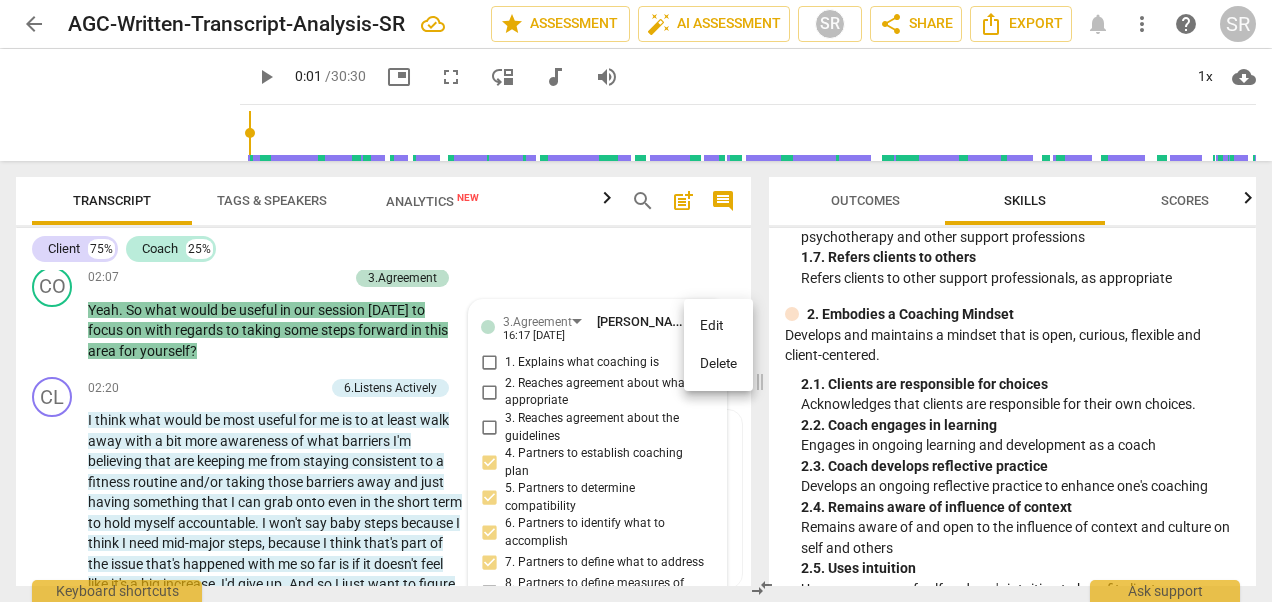 click on "Edit" at bounding box center [718, 326] 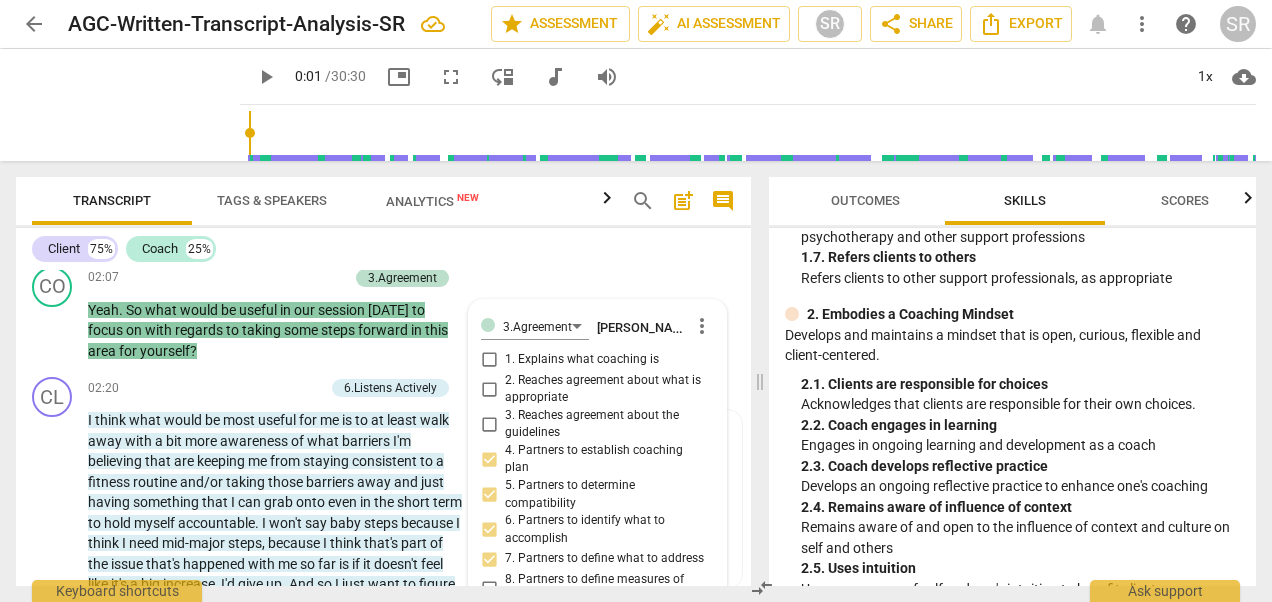 scroll, scrollTop: 1230, scrollLeft: 0, axis: vertical 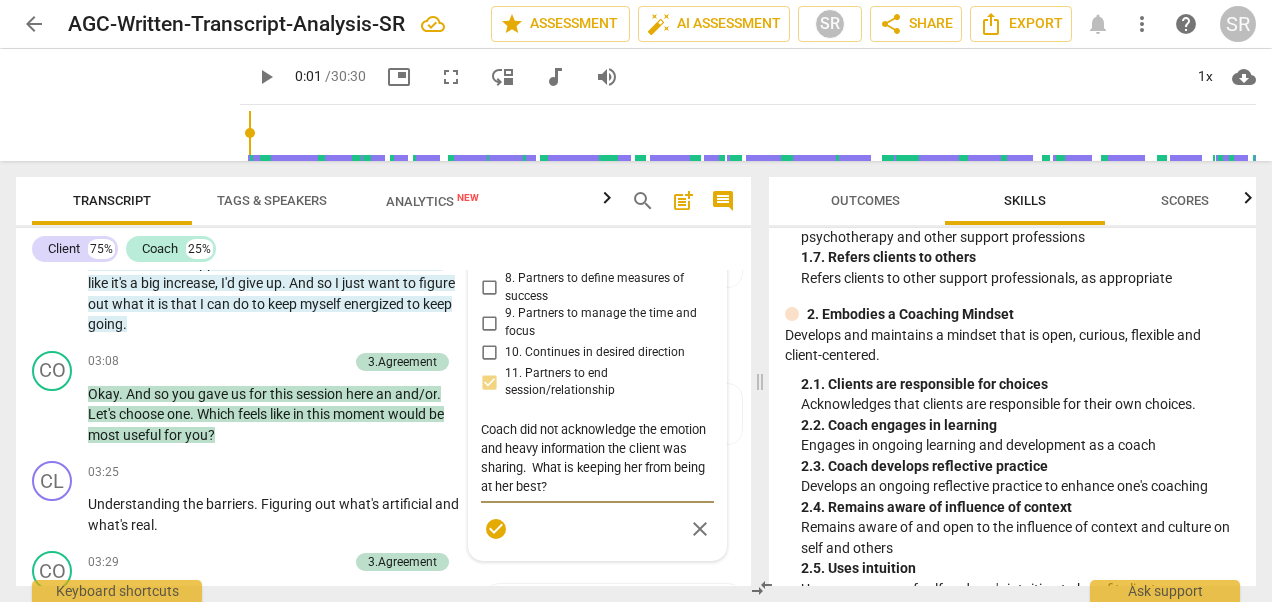 click on "Coach did not acknowledge the emotion and heavy information the client was sharing.  What is keeping her from being at her best?" at bounding box center (597, 458) 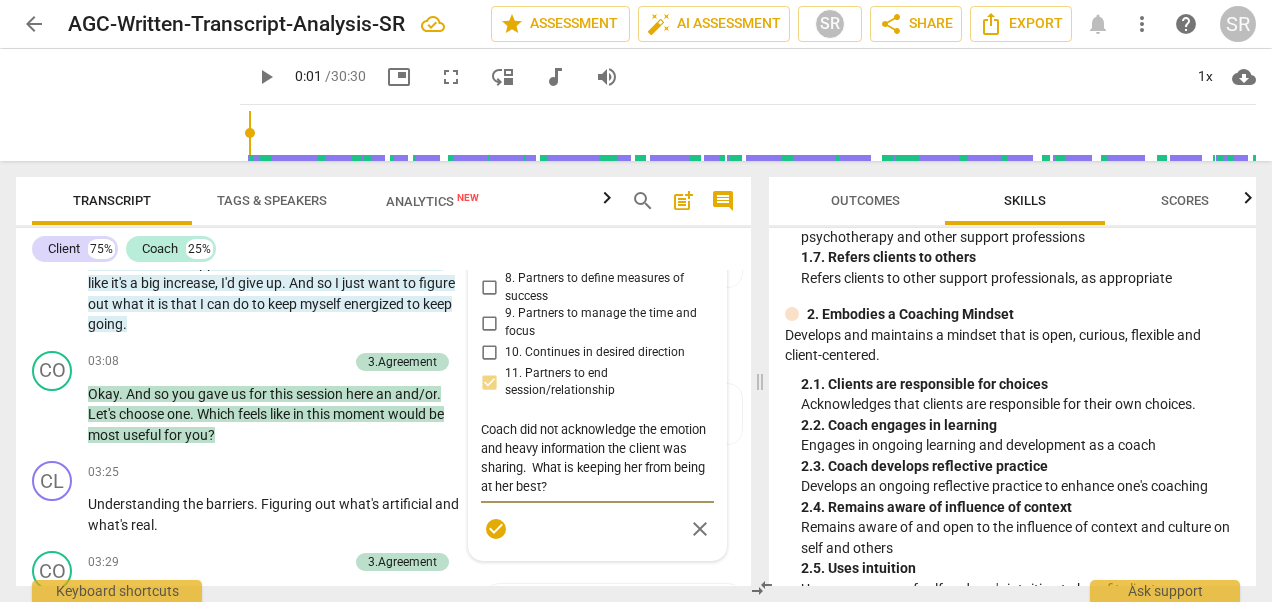 click on "3.Agreement [PERSON_NAME] more_vert 1. Explains what coaching is 2. Reaches agreement about what is appropriate 3. Reaches agreement about the guidelines 4. Partners to establish coaching plan 5. Partners to determine compatibility 6. Partners to identify what to accomplish 7. Partners to define what to address 8. Partners to define measures of success 9. Partners to manage the time and focus 10. Continues in desired direction 11. Partners to end session/relationship Coach did not acknowledge the emotion and heavy information the client was sharing.  What is keeping her from being at her best? Coach did not acknowledge the emotion and heavy information the client was sharing.  What is keeping her from being at her best? check_circle close" at bounding box center (597, 279) 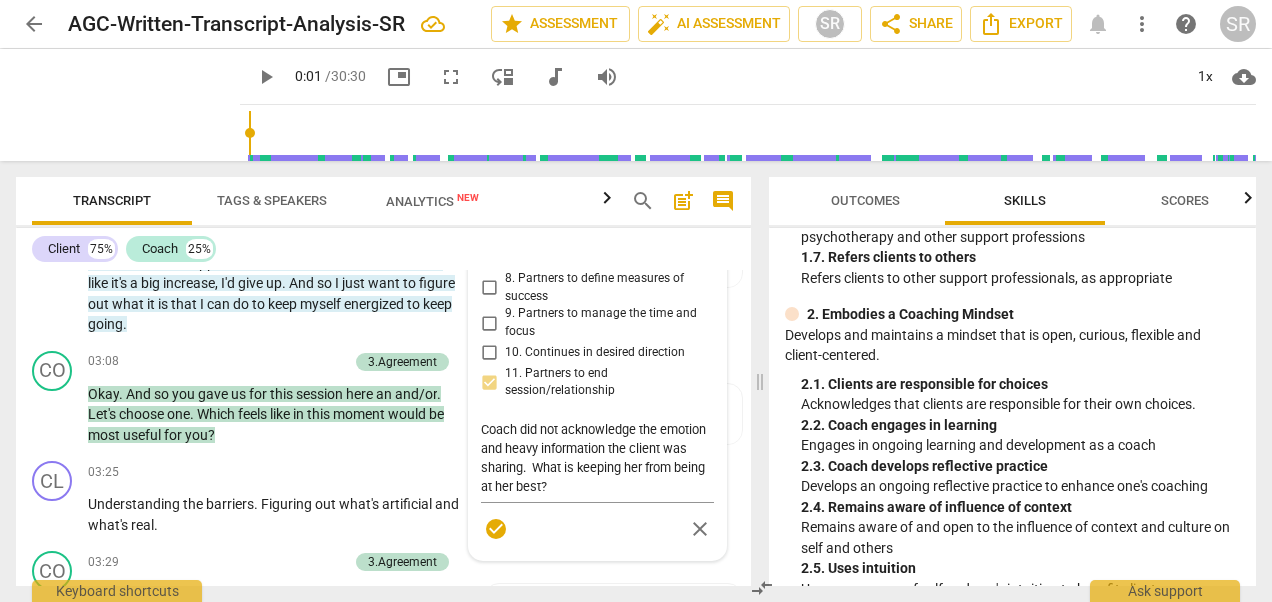click on "3.Agreement [PERSON_NAME] more_vert 1. Explains what coaching is 2. Reaches agreement about what is appropriate 3. Reaches agreement about the guidelines 4. Partners to establish coaching plan 5. Partners to determine compatibility 6. Partners to identify what to accomplish 7. Partners to define what to address 8. Partners to define measures of success 9. Partners to manage the time and focus 10. Continues in desired direction 11. Partners to end session/relationship Coach did not acknowledge the emotion and heavy information the client was sharing.  What is keeping her from being at her best? Coach did not acknowledge the emotion and heavy information the client was sharing.  What is keeping her from being at her best? check_circle close" at bounding box center [597, 279] 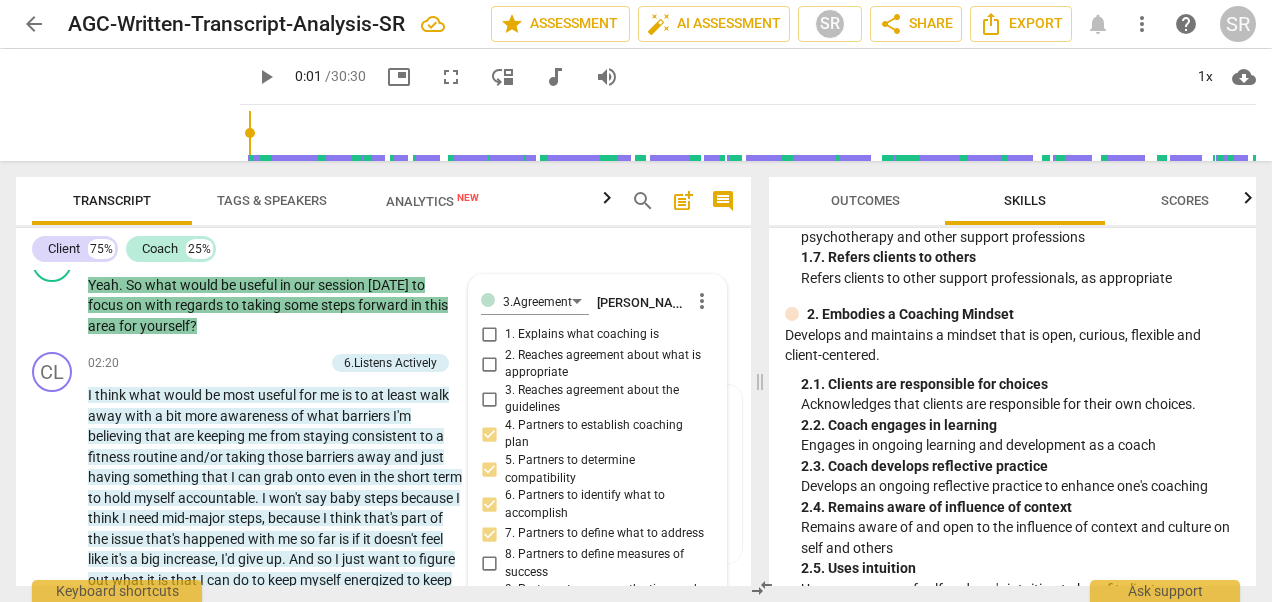 scroll, scrollTop: 950, scrollLeft: 0, axis: vertical 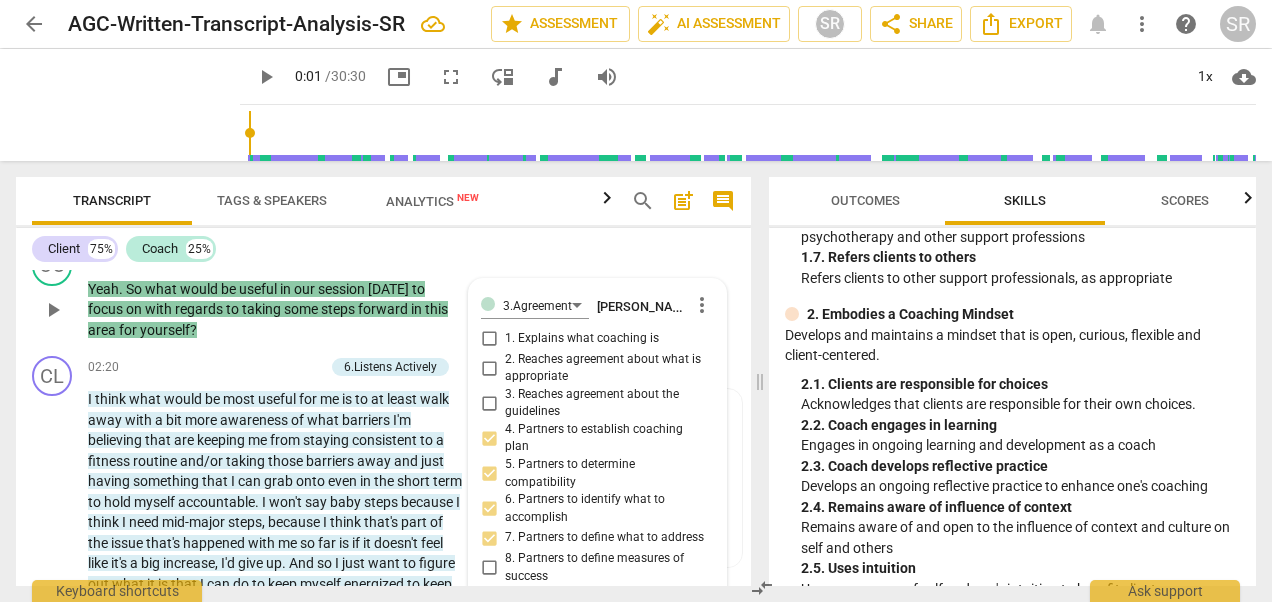 click on "more_vert" at bounding box center [702, 305] 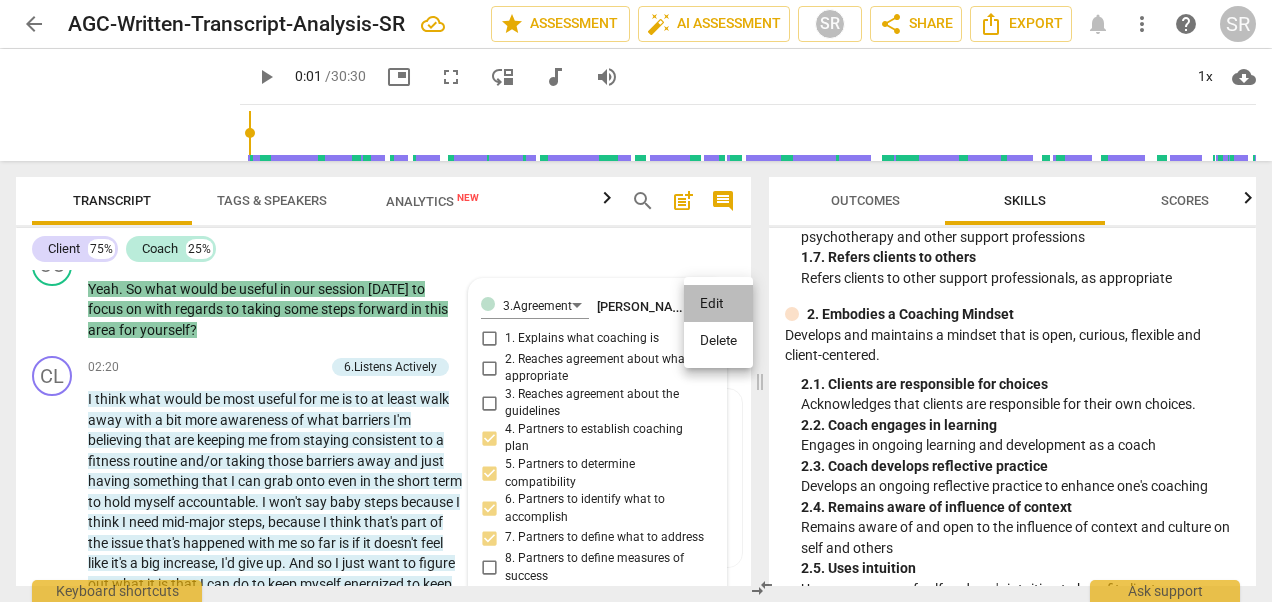 click on "Edit" at bounding box center [718, 304] 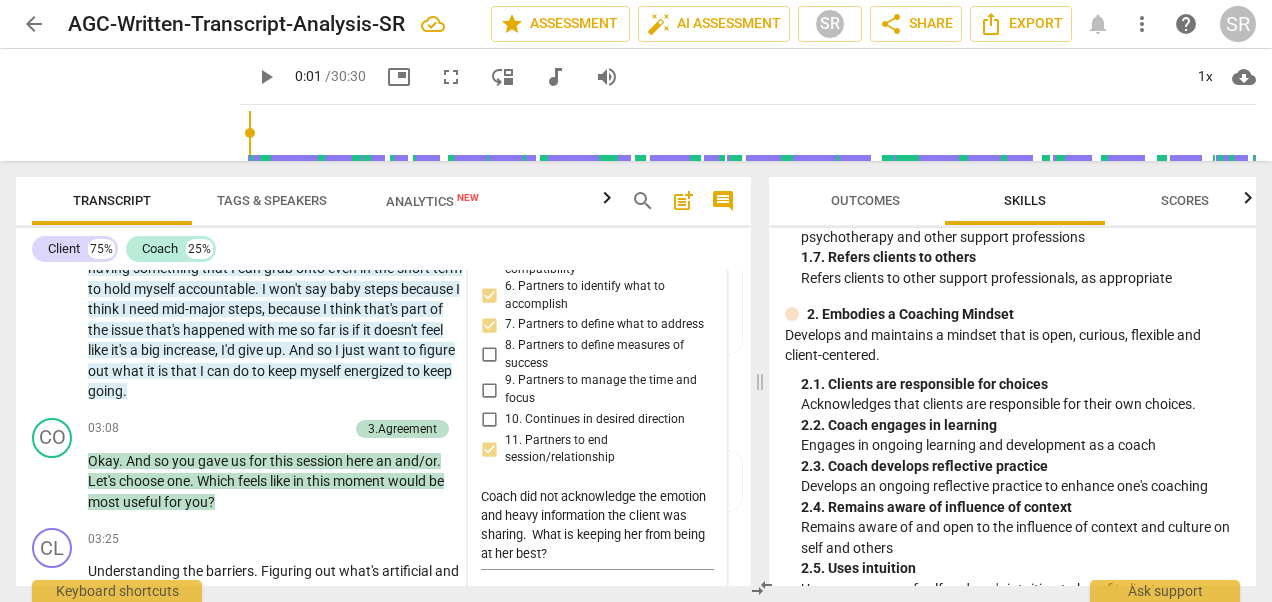 scroll, scrollTop: 1190, scrollLeft: 0, axis: vertical 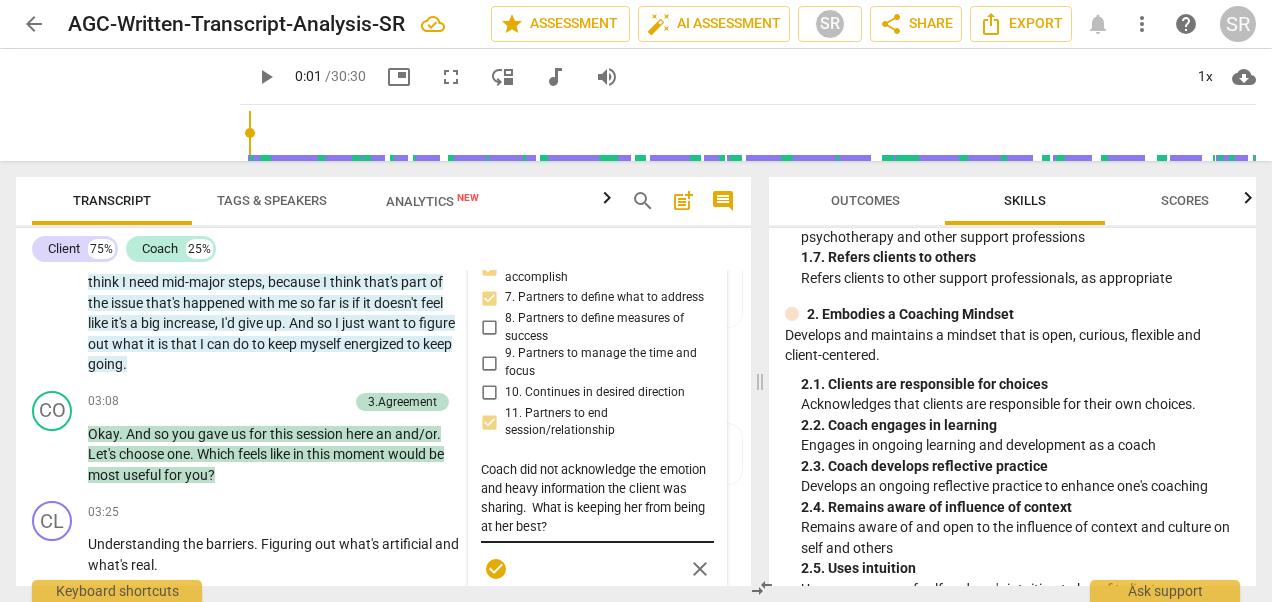 click on "Coach did not acknowledge the emotion and heavy information the client was sharing.  What is keeping her from being at her best?" at bounding box center [597, 498] 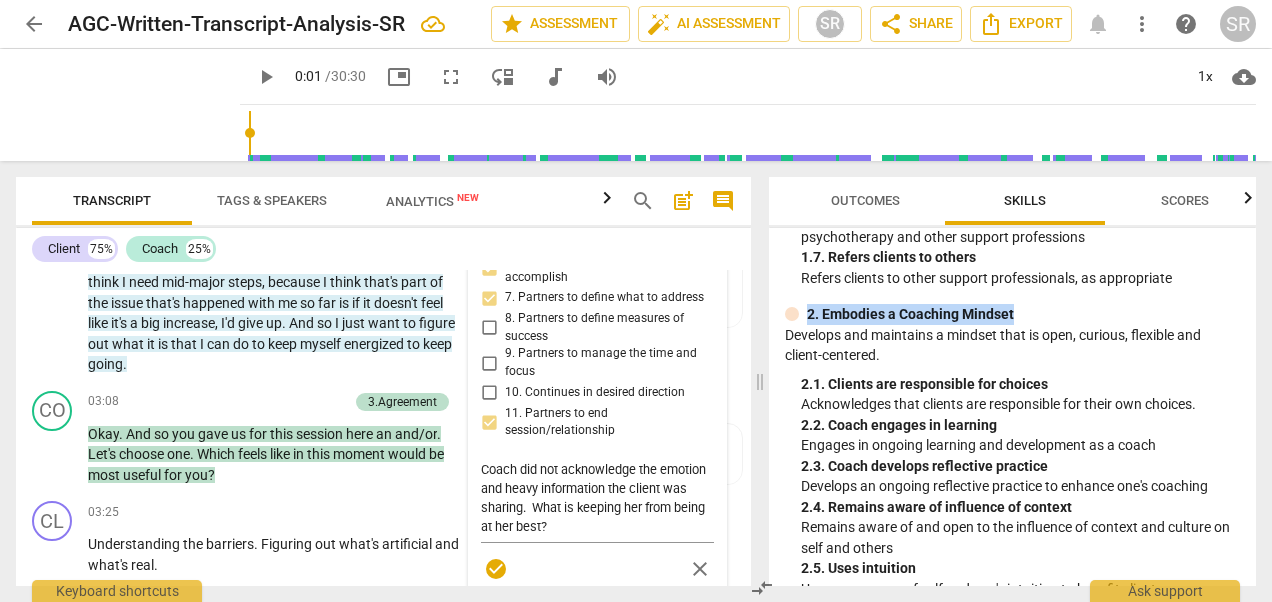 drag, startPoint x: 1256, startPoint y: 277, endPoint x: 1256, endPoint y: 294, distance: 17 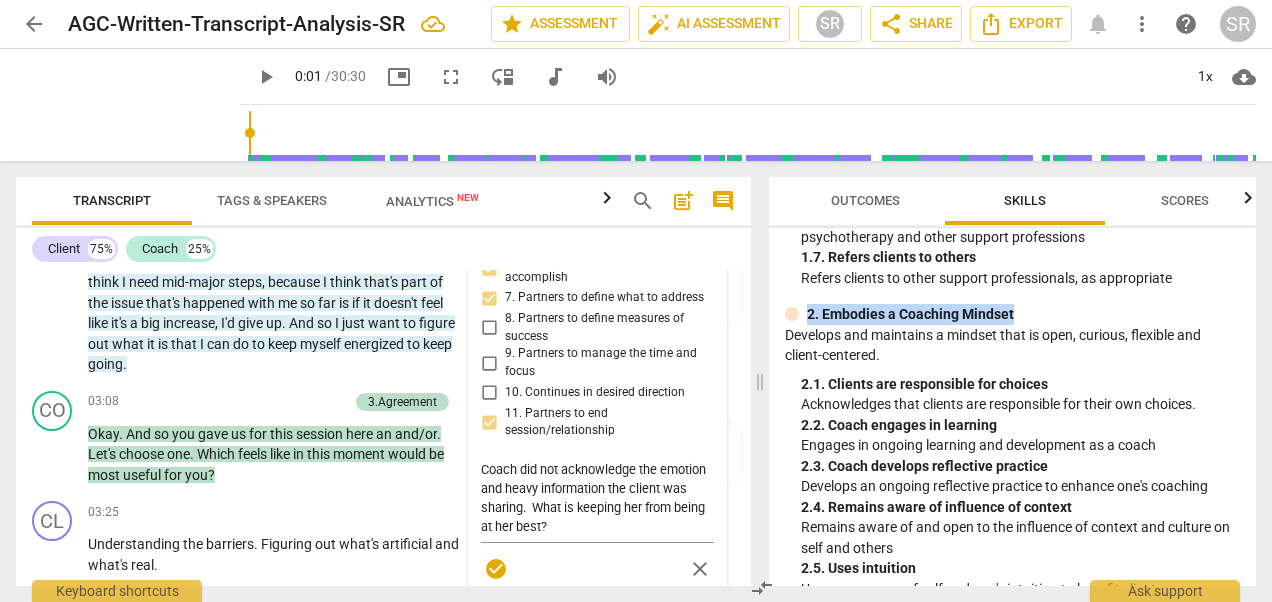 click on "Outcomes Skills Scores ICF Updated Core Competencies (2019) 1. Demonstrates Ethical Practice Understands and consistently applies coaching ethics and standards of coaching. 1. 1. Demonstrates Personal integrity Demonstrates personal integrity and honesty in interactions with clients, sponsors and relevant stakeholders 1. 2. Is sensitive to client identity Is sensitive to clients' identity, environment, experiences, values and beliefs 1. 3. Uses appropriate language Uses language appropriate and respectful to clients, sponsors and relevant stakeholders 1. 4. Upholds ICF core values Abides by the ICF Code of Ethics and upholds the Core Values 1. 5. Maintains confidentiality Maintains confidentiality with client information per stakeholder agreements and pertinent laws 1. 6. Distinguishes between coaching and consulting Maintains the distinctions between coaching, consulting, psychotherapy and other support professions 1. 7. Refers clients to others Refers clients to other support professionals, as appropriate" at bounding box center (1016, 381) 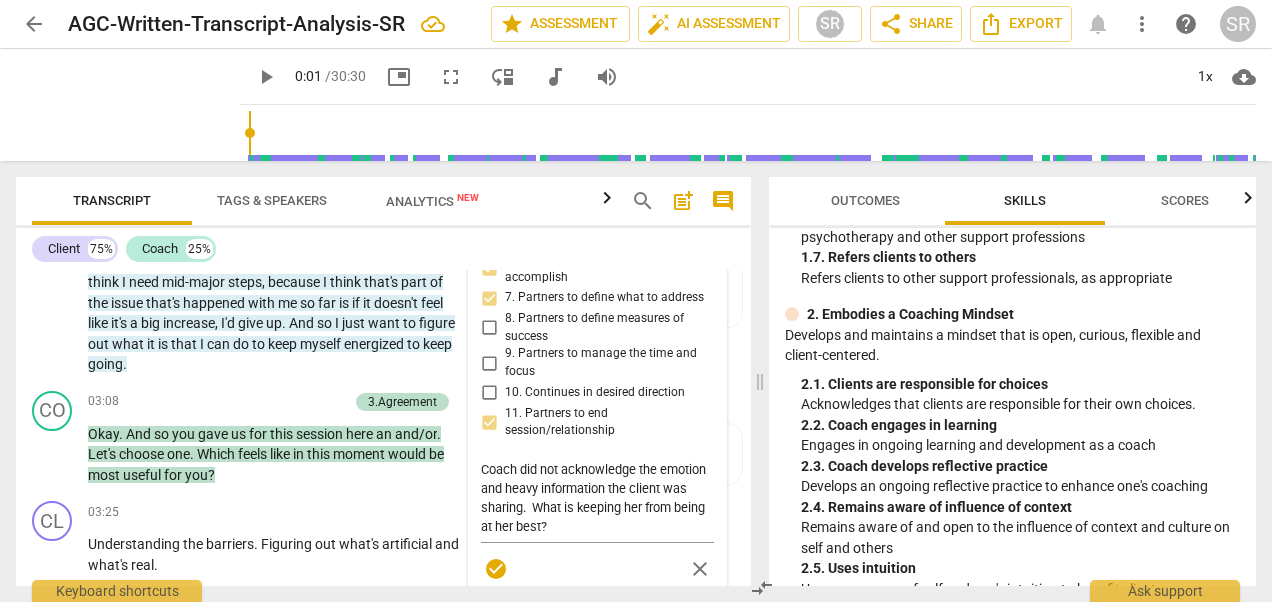 click on "Remains aware of and open to the influence of context and culture on self and others" at bounding box center [1020, 537] 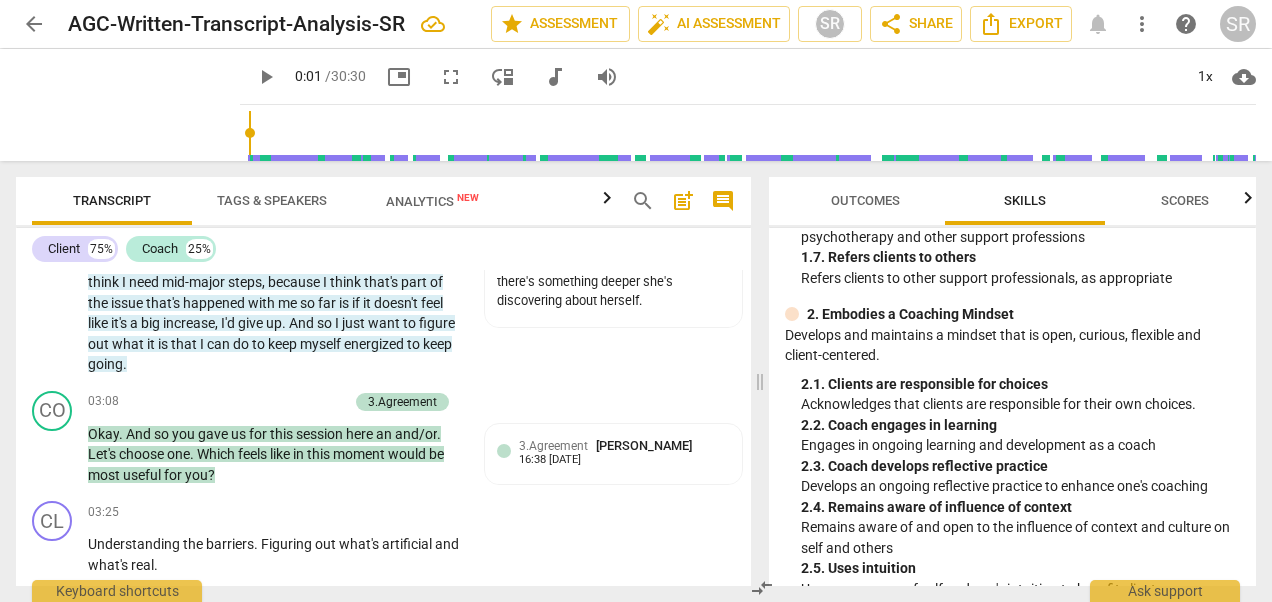 click on "Engages in ongoing learning and development as a coach" at bounding box center (1020, 445) 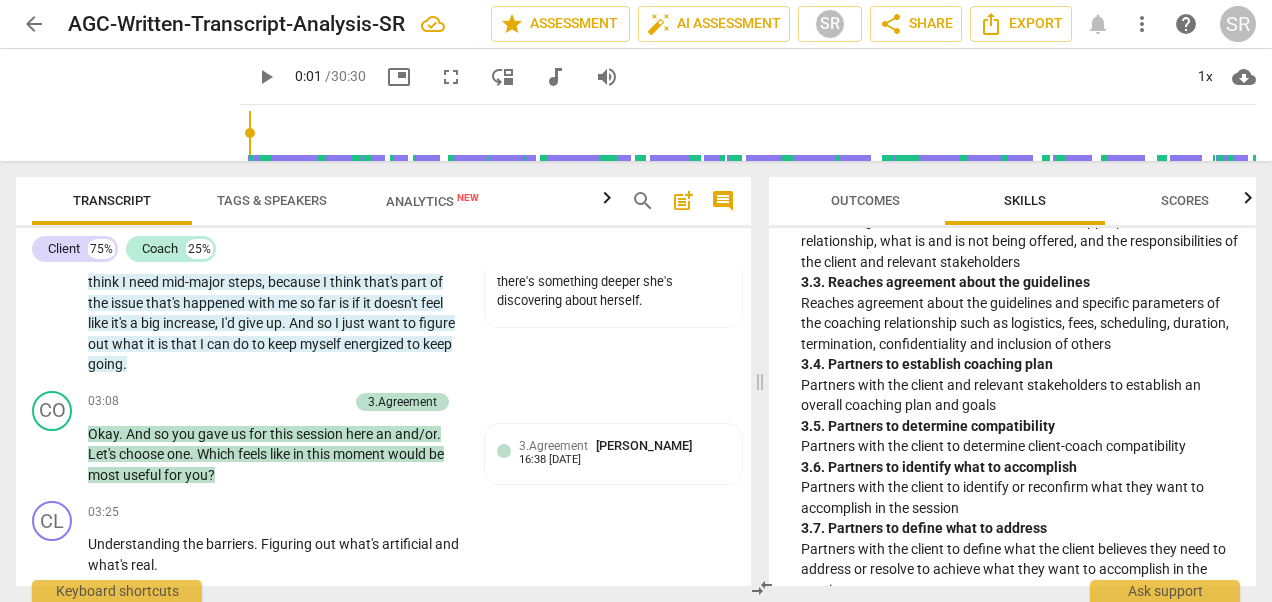 scroll, scrollTop: 1215, scrollLeft: 0, axis: vertical 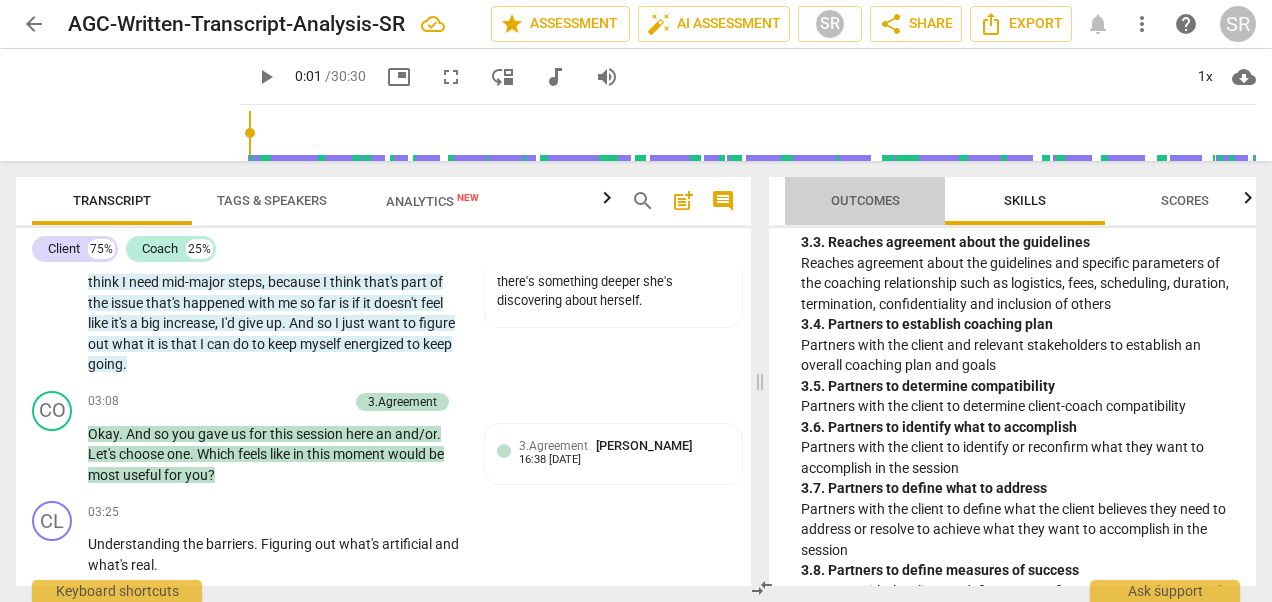 click on "Outcomes" at bounding box center (865, 200) 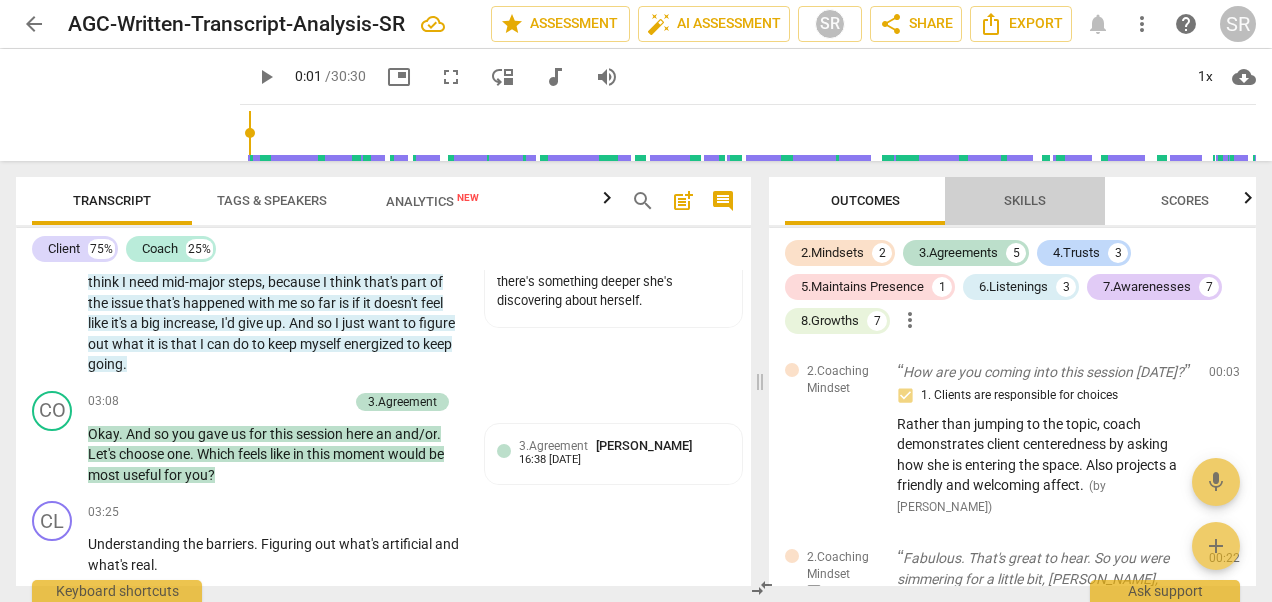click on "Skills" at bounding box center (1025, 200) 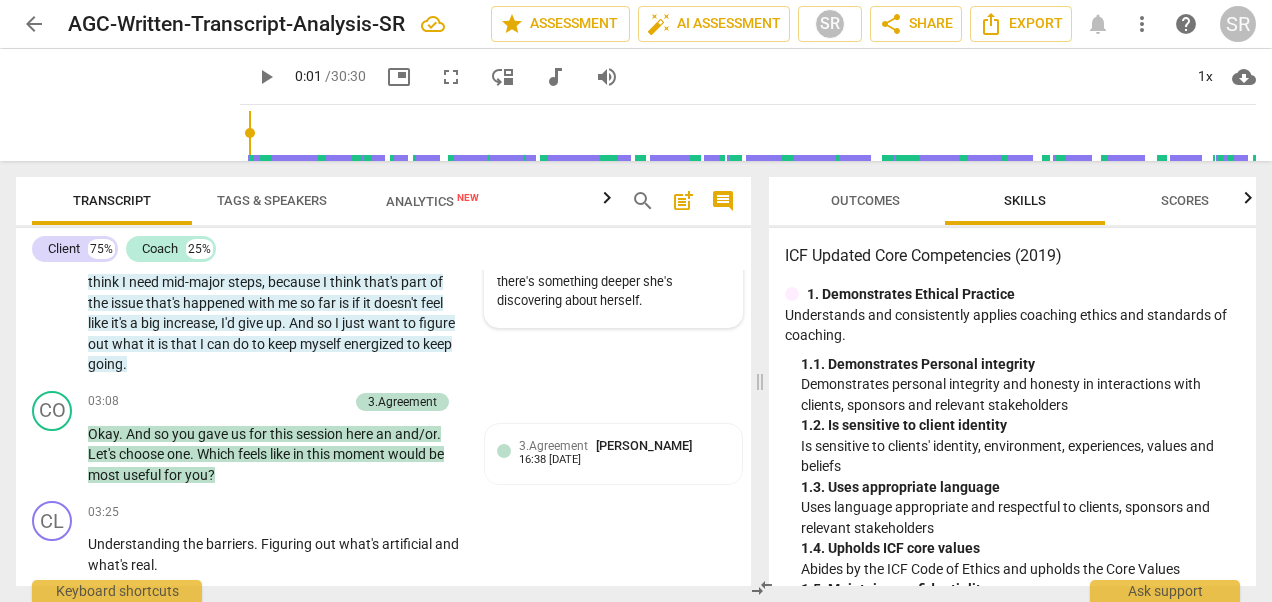 click on "Coach could have called out that maybe there's something deeper she's discovering about herself." at bounding box center [613, 282] 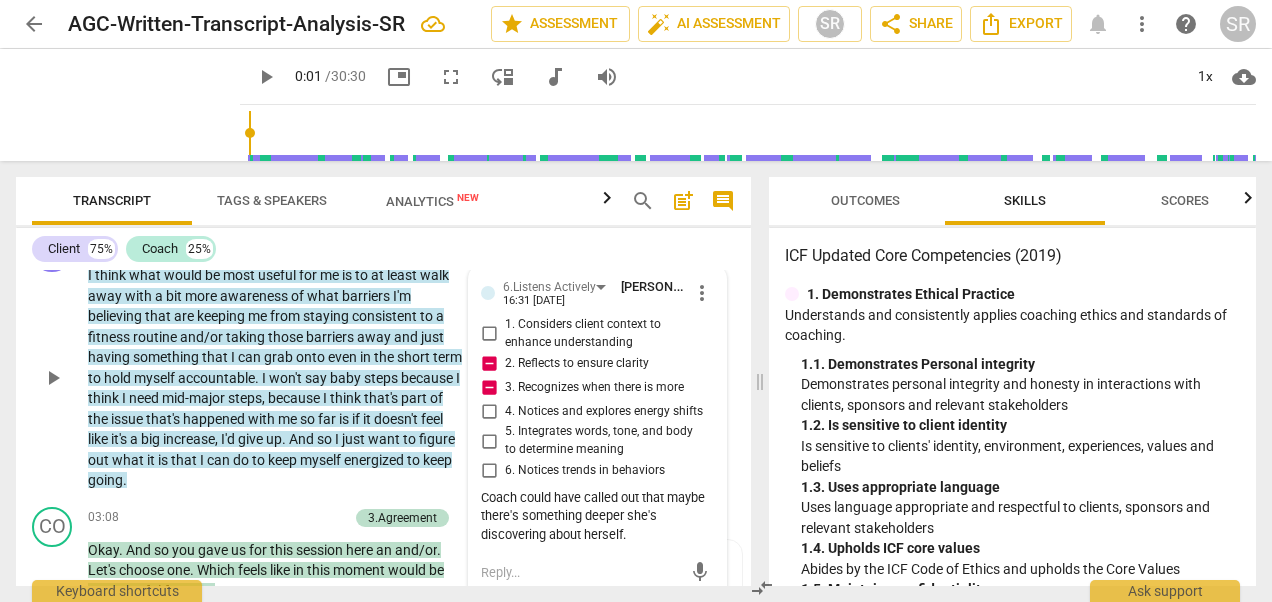 scroll, scrollTop: 1070, scrollLeft: 0, axis: vertical 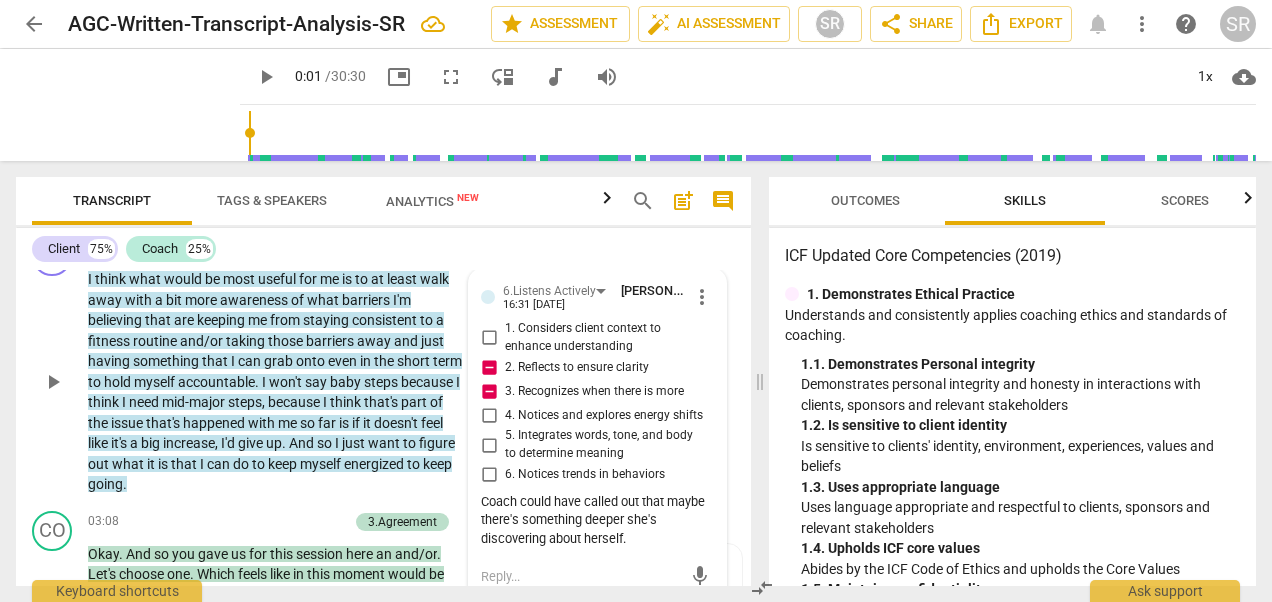 click on "4. Notices and explores energy shifts" at bounding box center (589, 415) 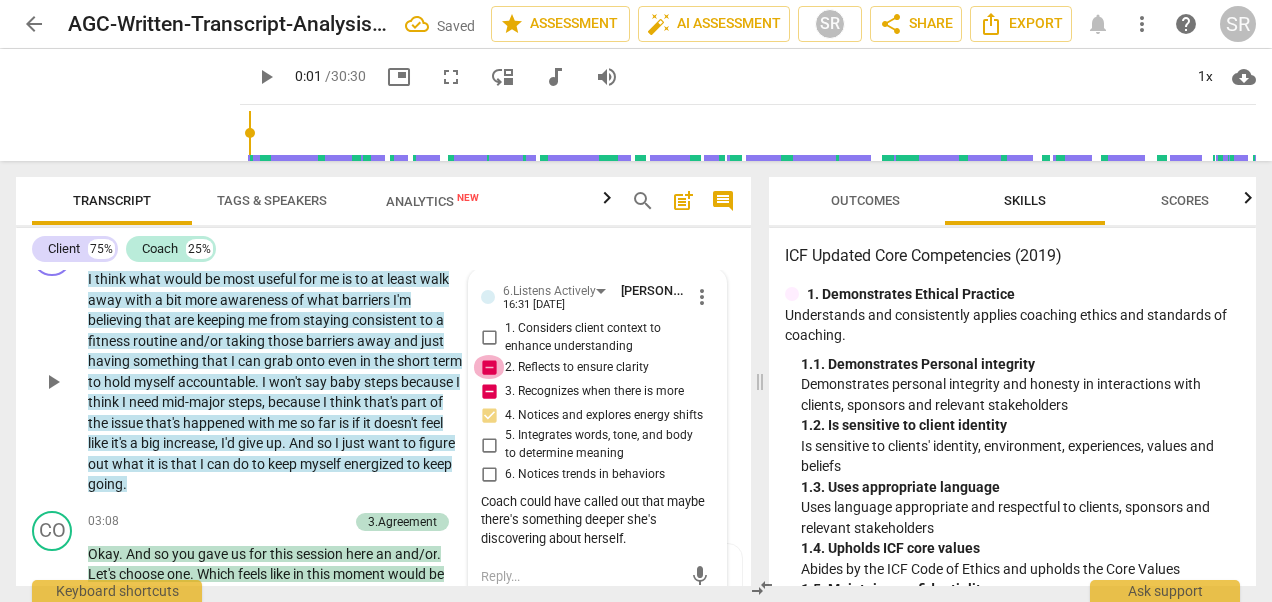 click on "2. Reflects to ensure clarity" at bounding box center [489, 367] 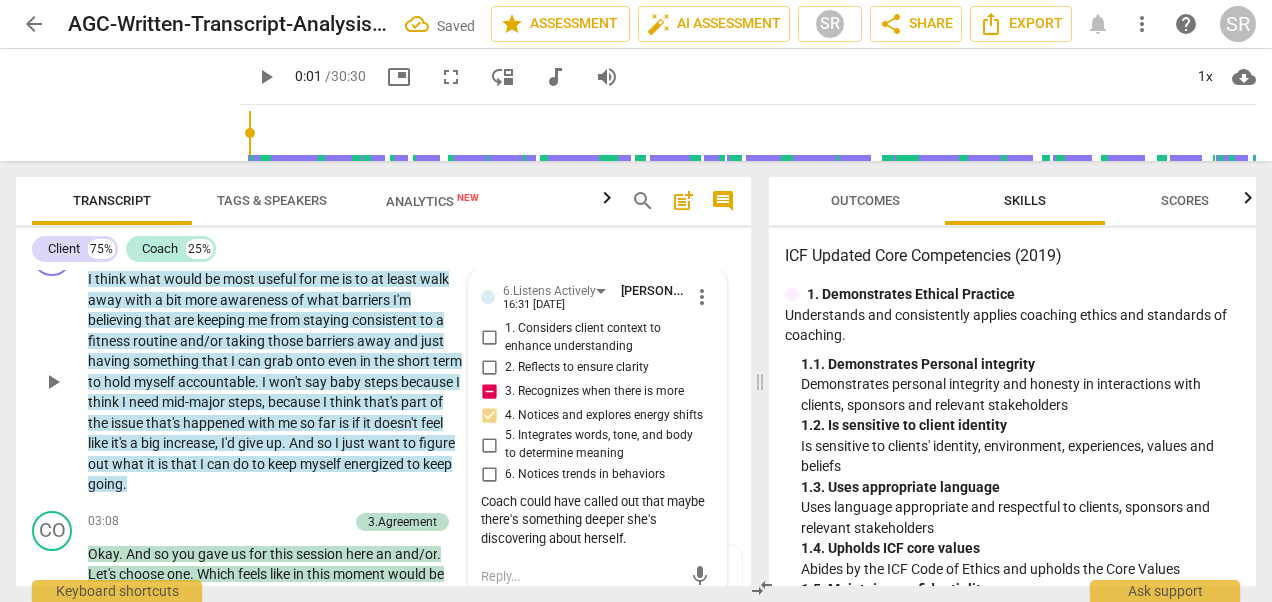 click on "3. Recognizes when there is more" at bounding box center (489, 391) 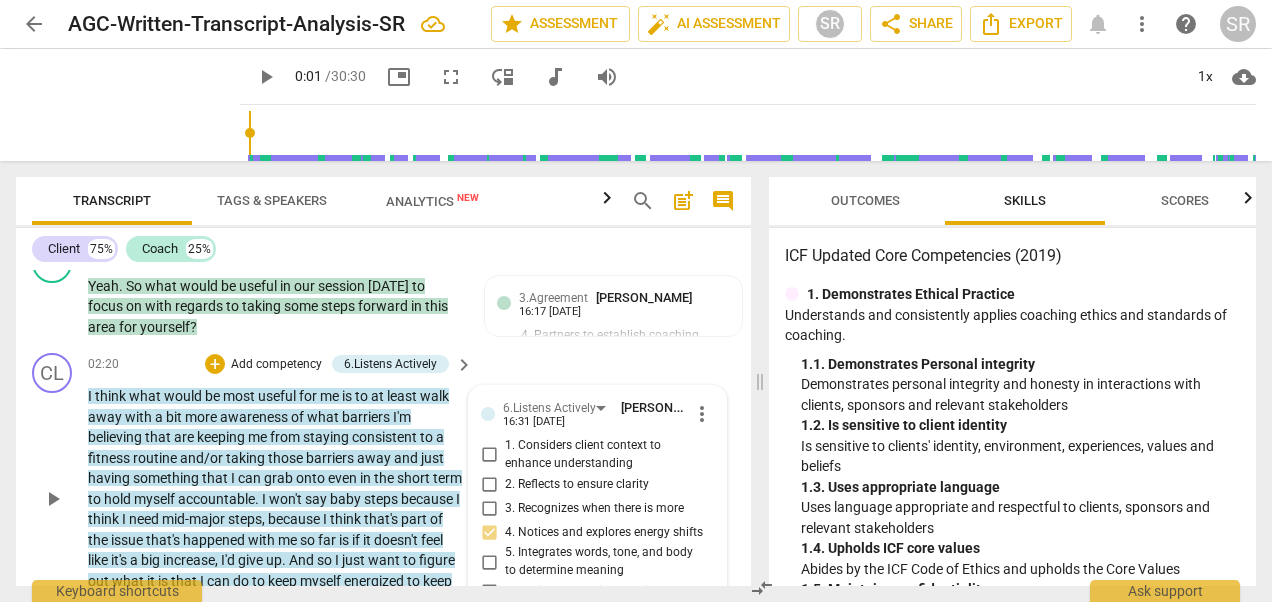 scroll, scrollTop: 950, scrollLeft: 0, axis: vertical 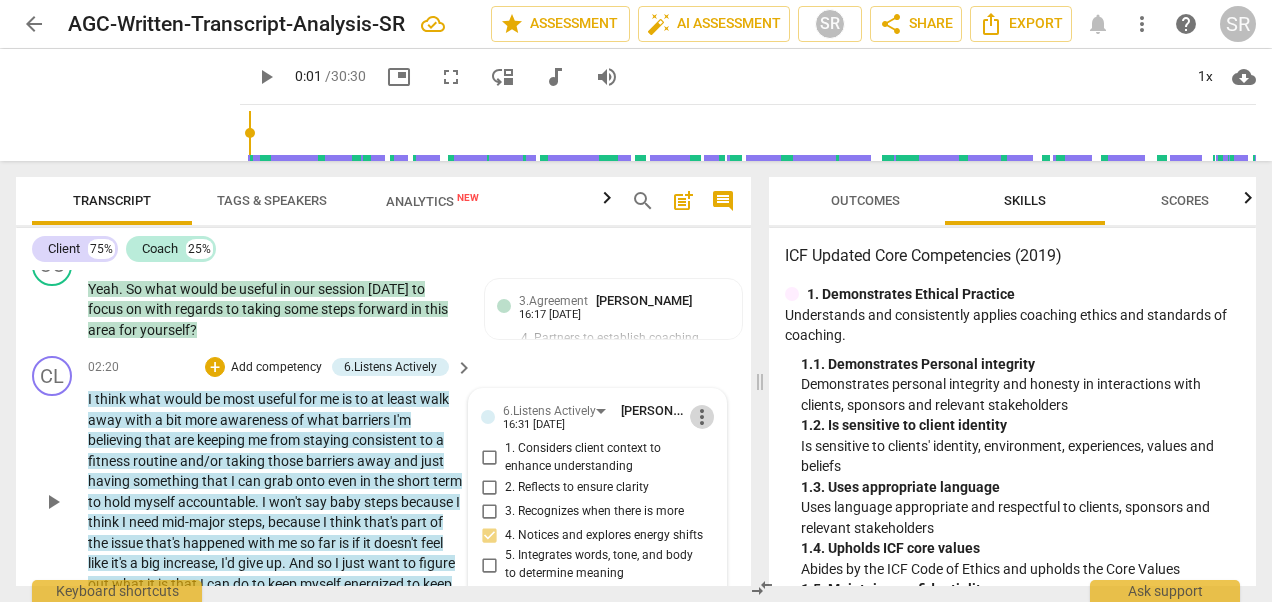 click on "more_vert" at bounding box center [702, 417] 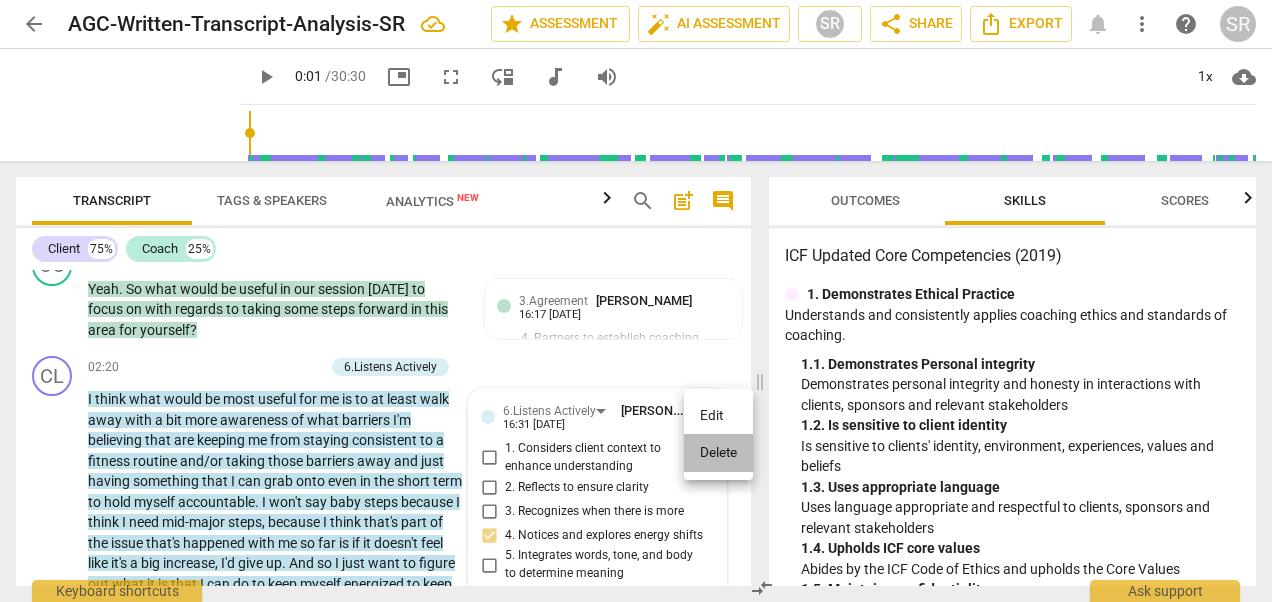 click on "Delete" at bounding box center (718, 453) 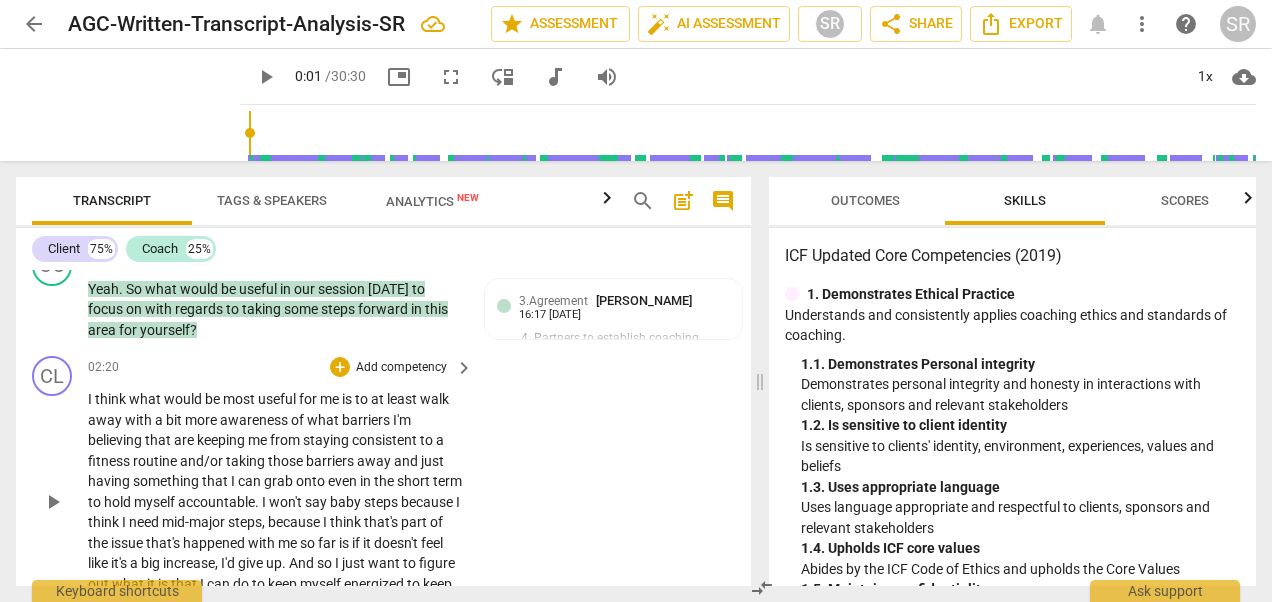 click on "CL play_arrow pause 02:20 + Add competency keyboard_arrow_right I   think   what   would   be   most   useful   for   me   is   to   at   least   walk   away   with   a   bit   more   awareness   of   what   barriers   I'm   believing   that   are   keeping   me   from   staying   consistent   to   a   fitness   routine   and/or   taking   those   barriers   away   and   just   having   something   that   I   can   grab   onto   even   in   the   short   term   to   hold   myself   accountable .   I   won't   say   baby   steps   because   I   think   I   need   mid-major   steps ,   because   I   think   that's   part   of   the   issue   that's   happened   with   me   so   far   is   if   it   doesn't   feel   like   it's   a   big   increase ,   I'd   give   up .   And   so   I   just   want   to   figure   out   what   it   is   that   I   can   do   to   keep   myself   energized   to   keep   going ." at bounding box center [383, 485] 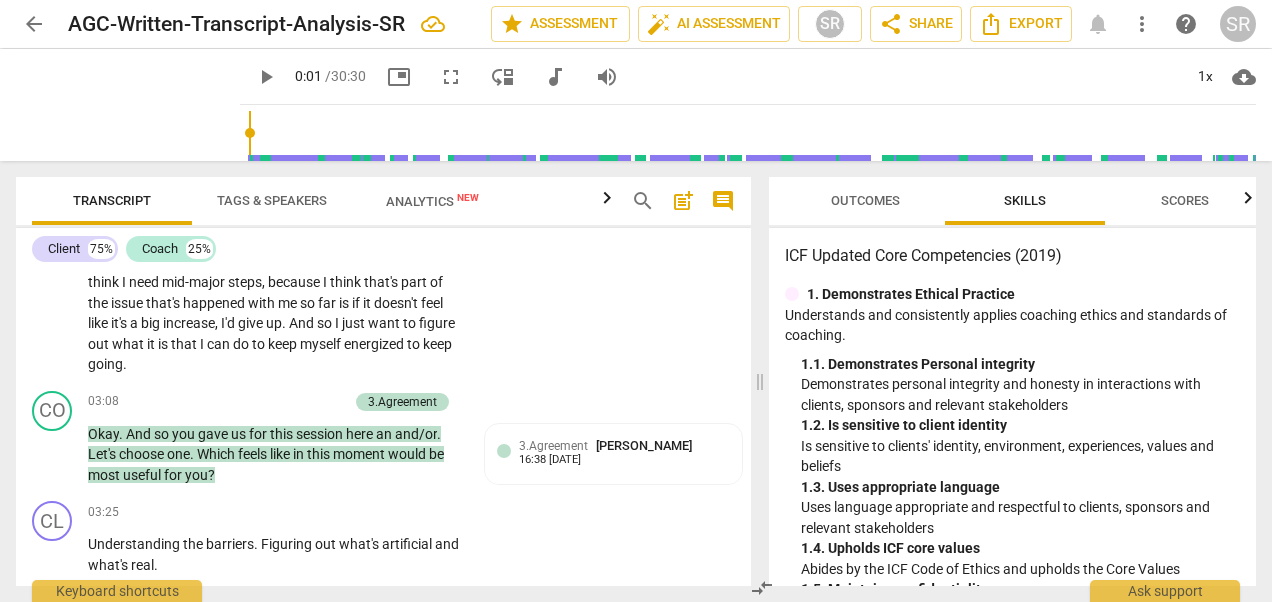 scroll, scrollTop: 1230, scrollLeft: 0, axis: vertical 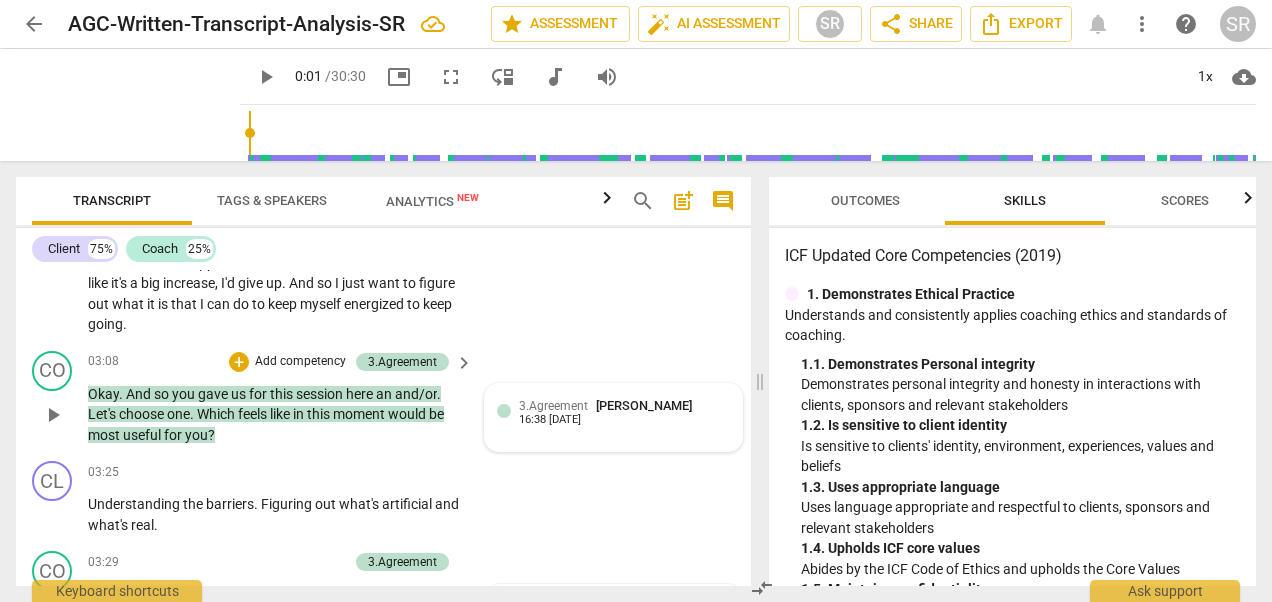 click on "3.Agreement" at bounding box center [553, 406] 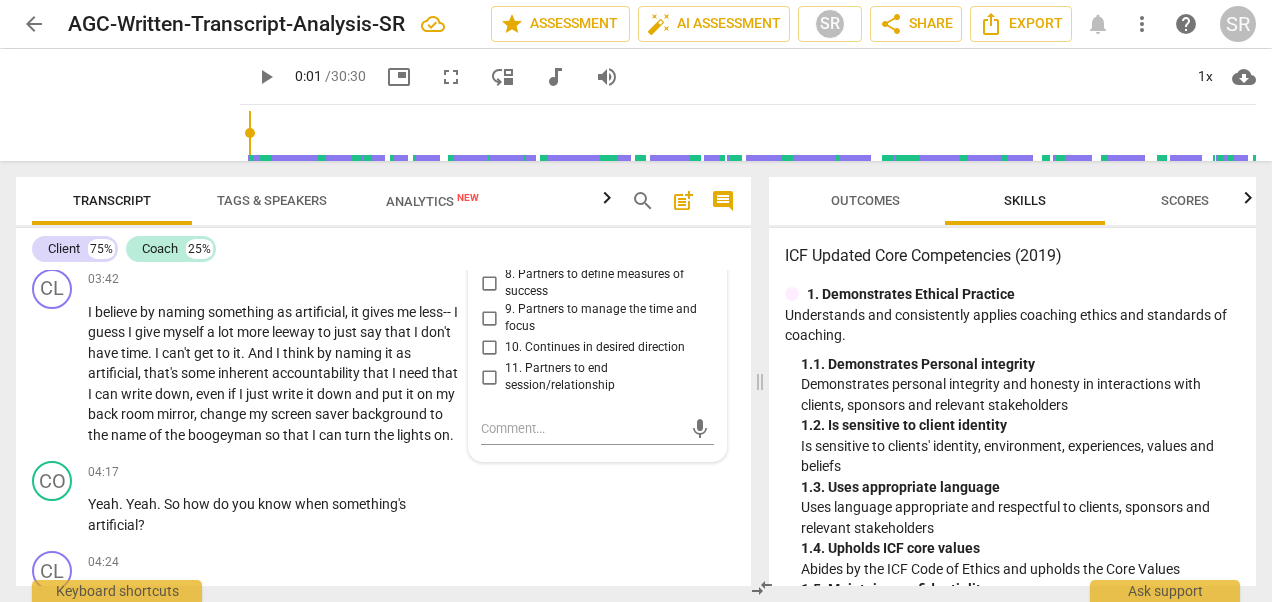 click on "8. Partners to define measures of success" at bounding box center (597, 283) 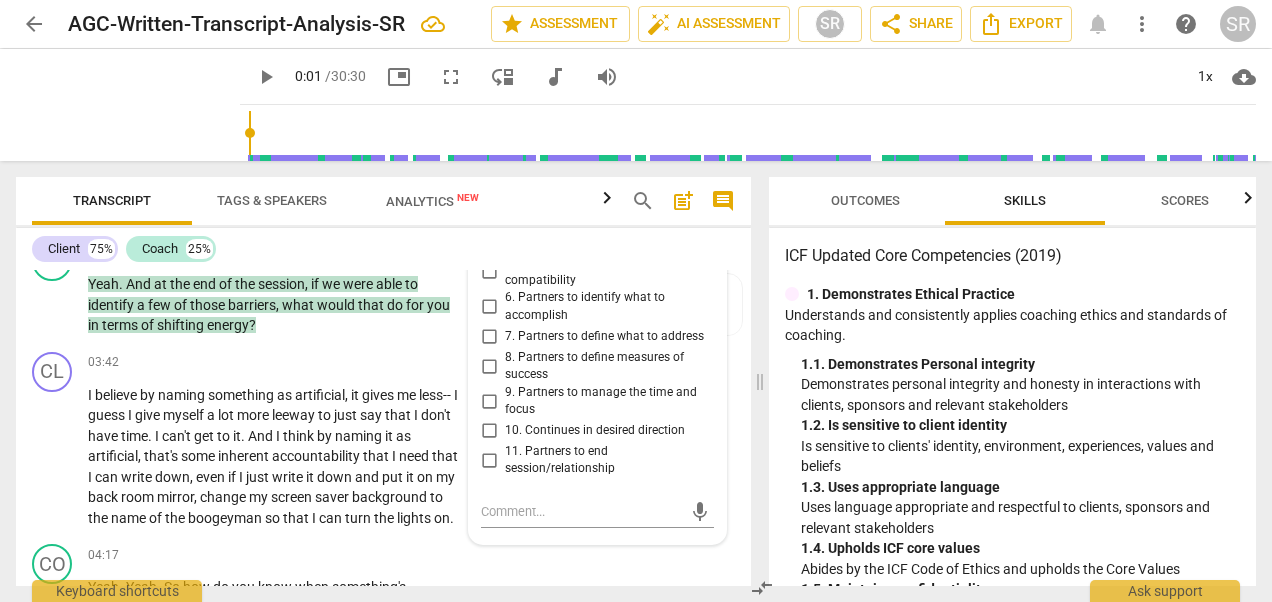 scroll, scrollTop: 1543, scrollLeft: 0, axis: vertical 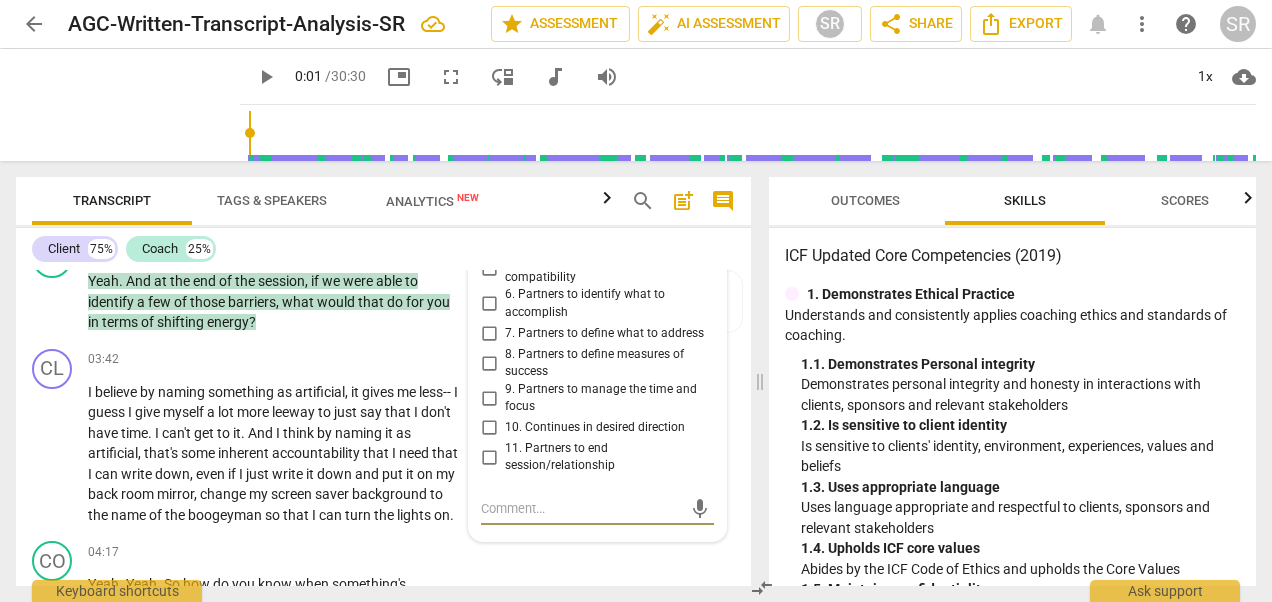 click at bounding box center [581, 508] 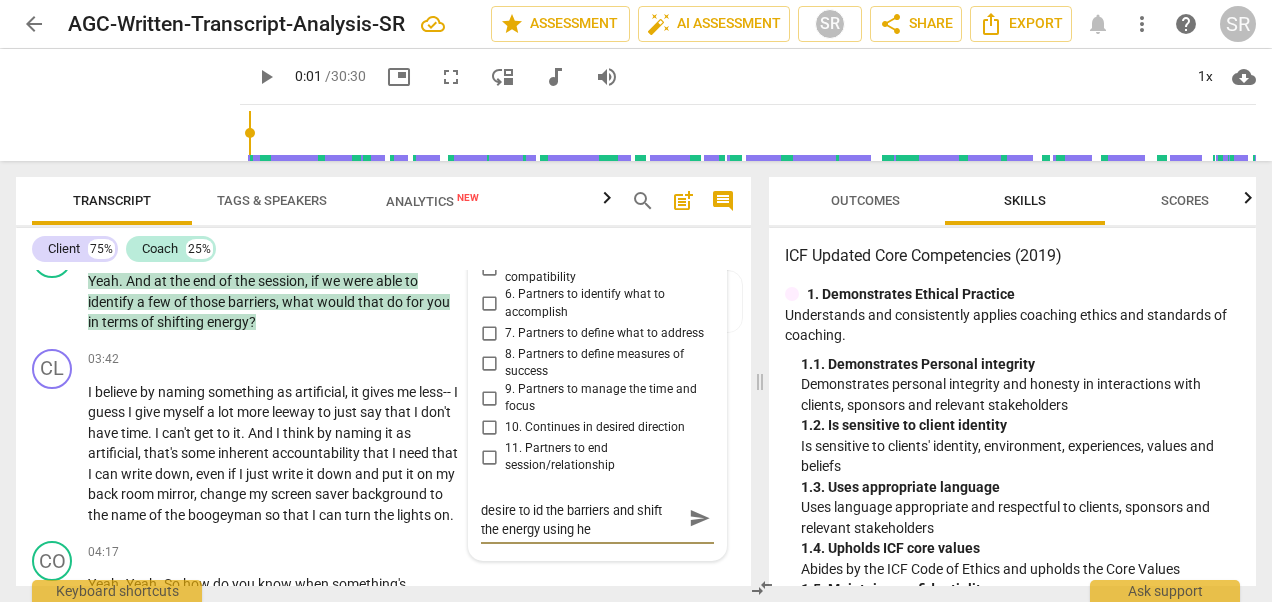 scroll, scrollTop: 0, scrollLeft: 0, axis: both 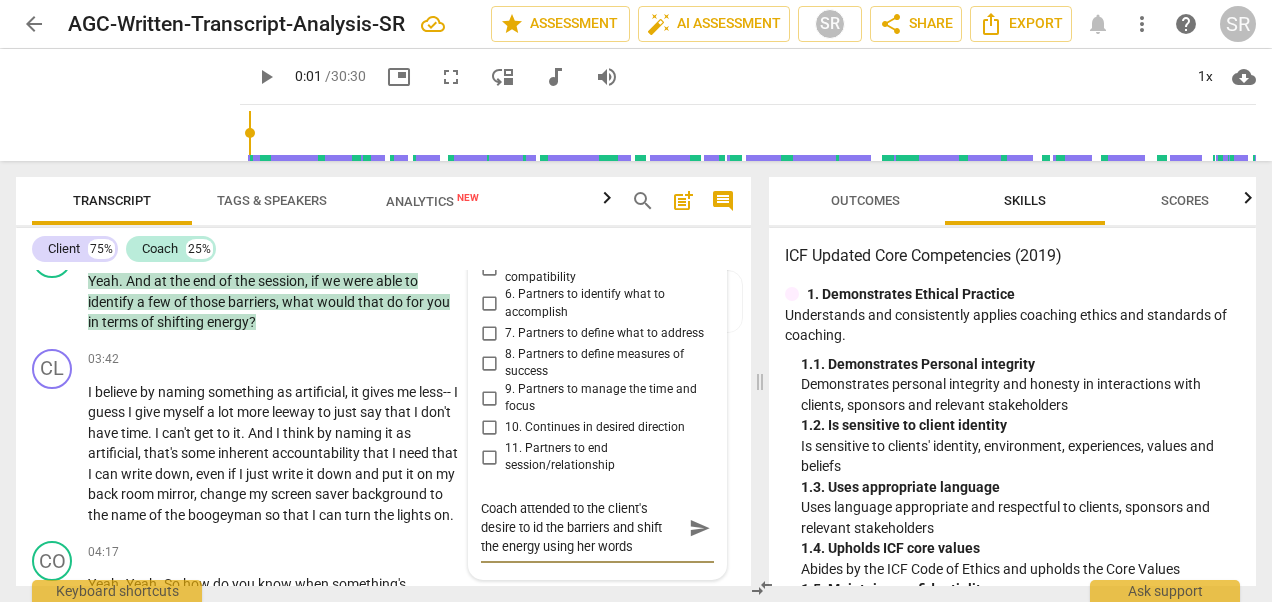 click on "8. Partners to define measures of success" at bounding box center (489, 363) 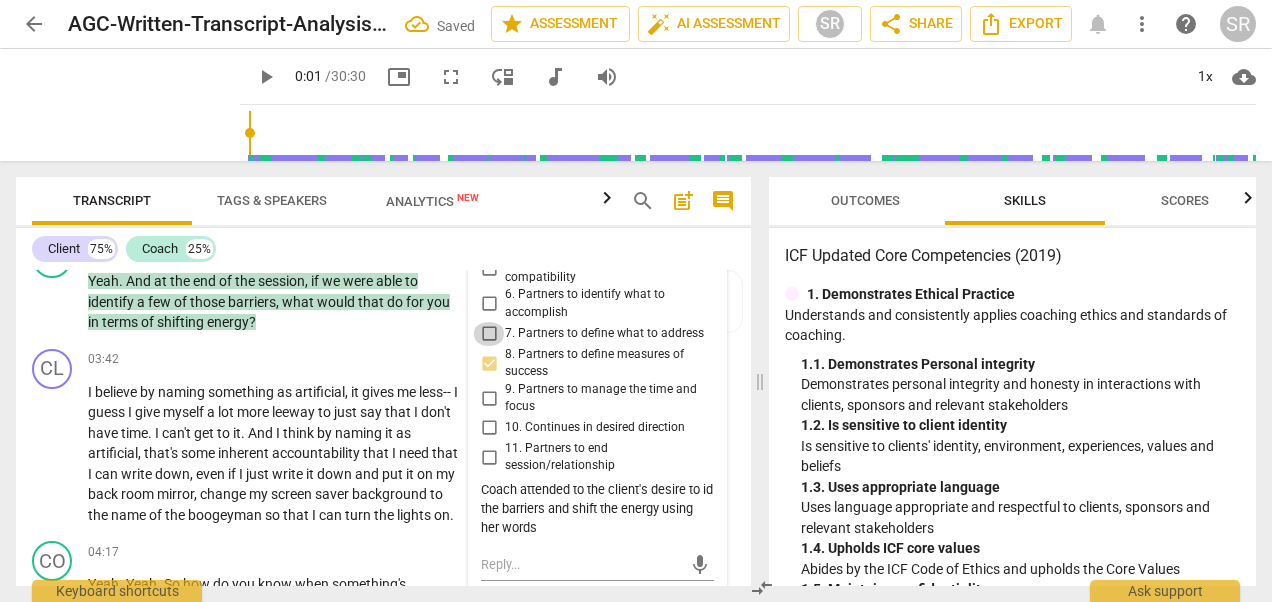 click on "7. Partners to define what to address" at bounding box center (489, 334) 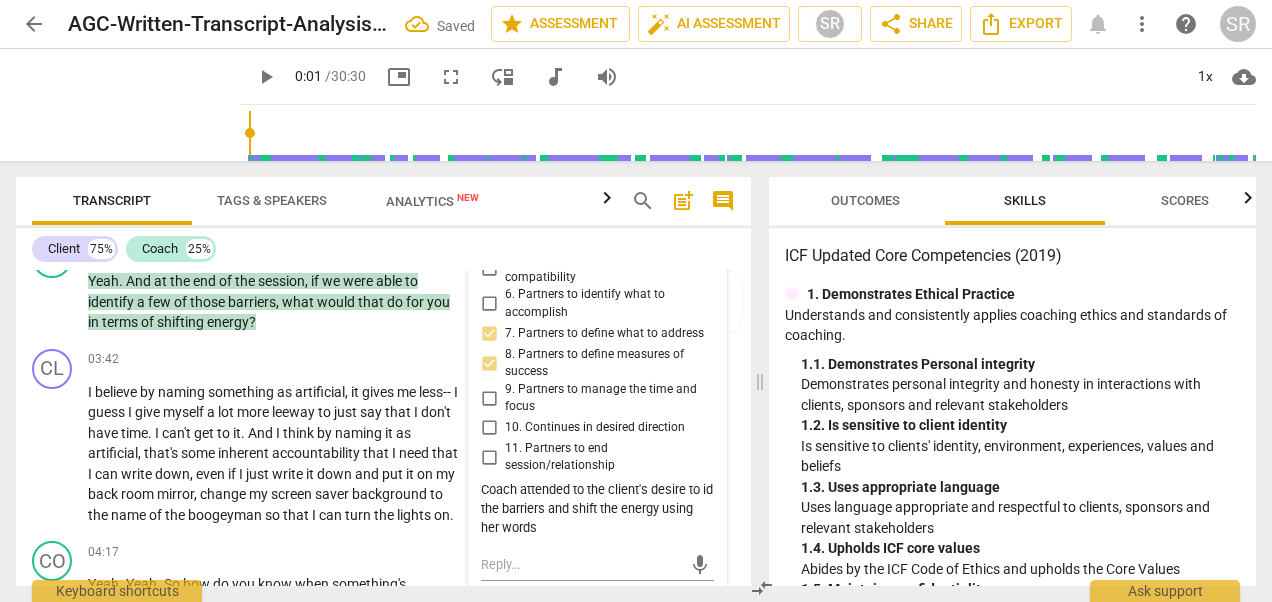click on "6. Partners to identify what to accomplish" at bounding box center (489, 304) 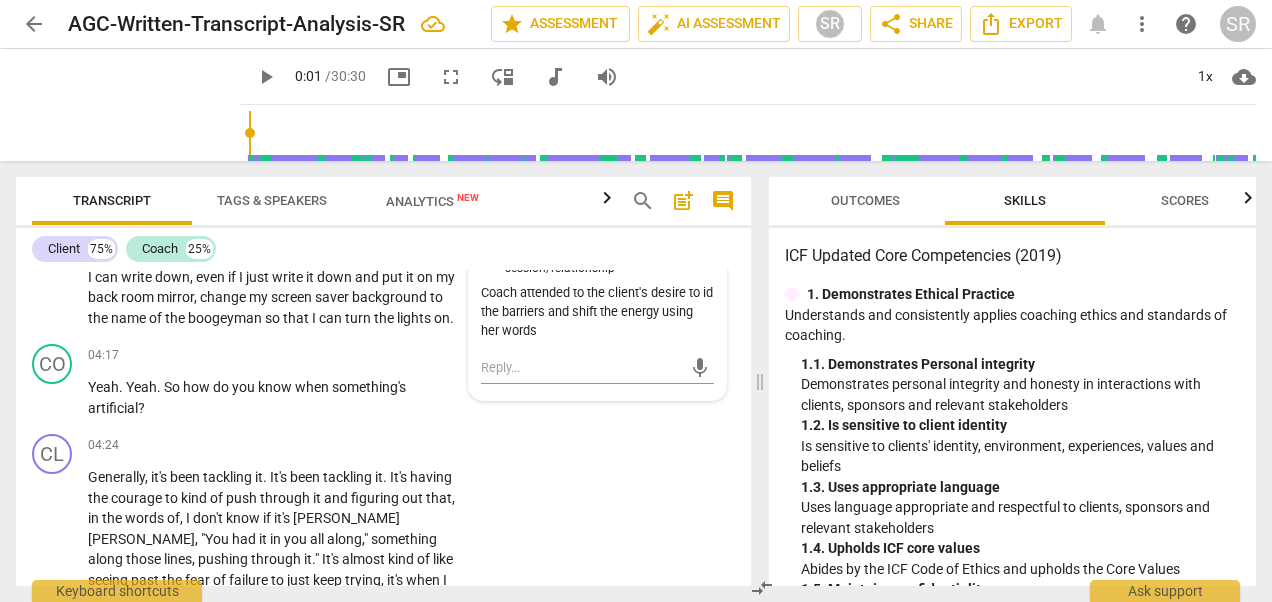 scroll, scrollTop: 1743, scrollLeft: 0, axis: vertical 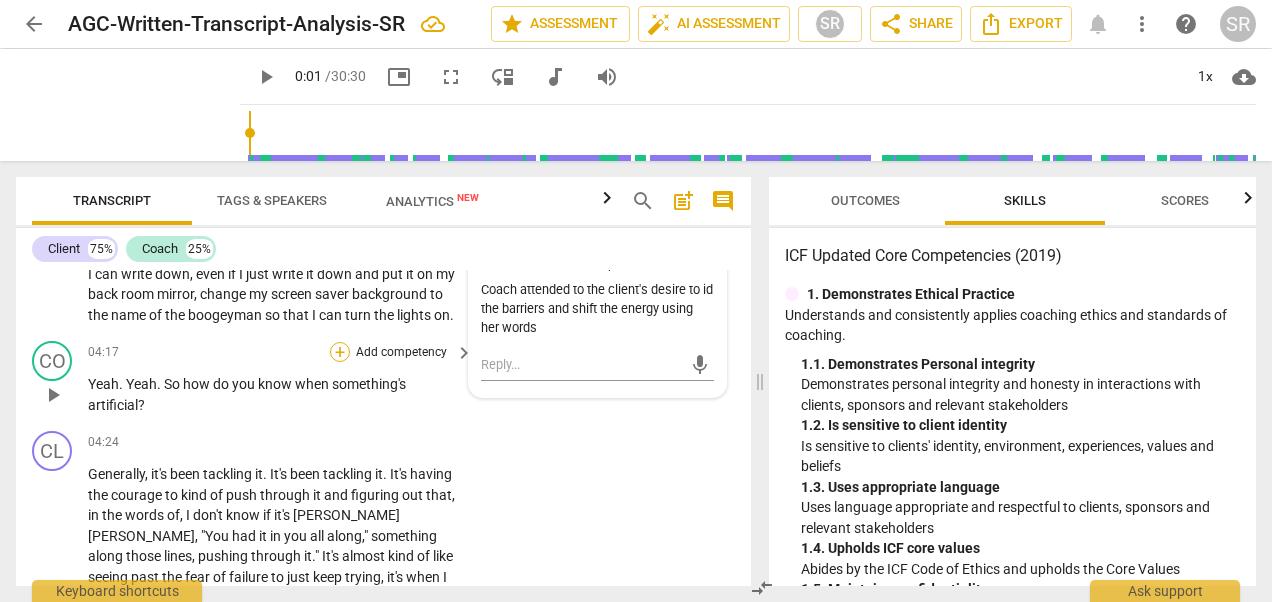 click on "+" at bounding box center [340, 352] 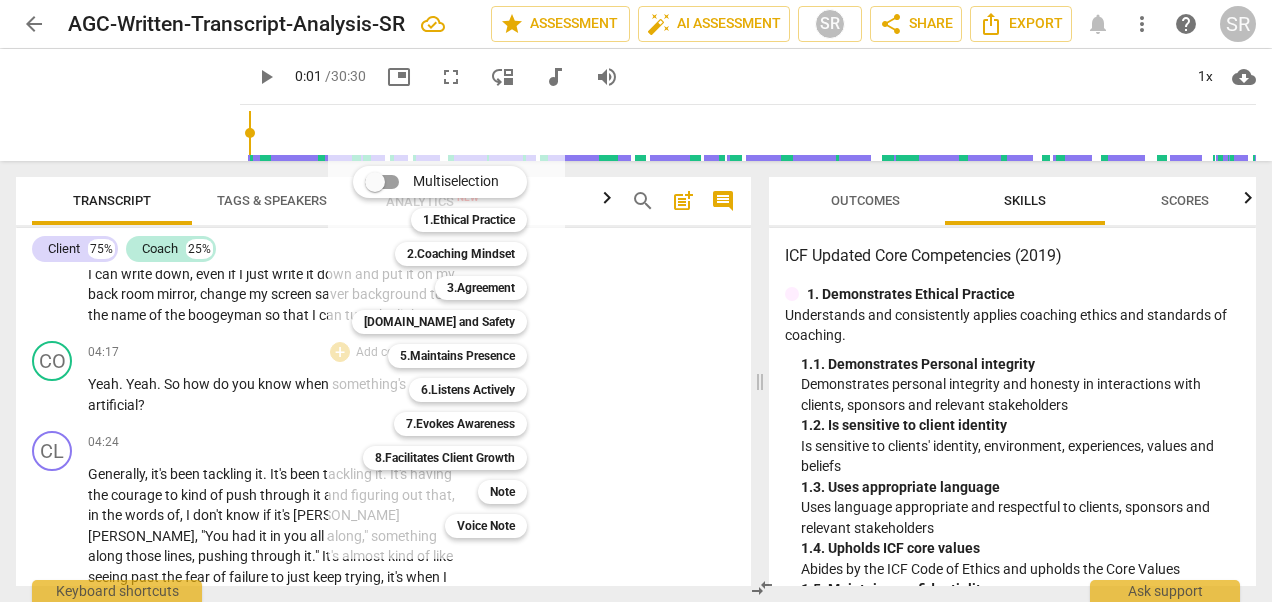 drag, startPoint x: 580, startPoint y: 305, endPoint x: 588, endPoint y: 333, distance: 29.12044 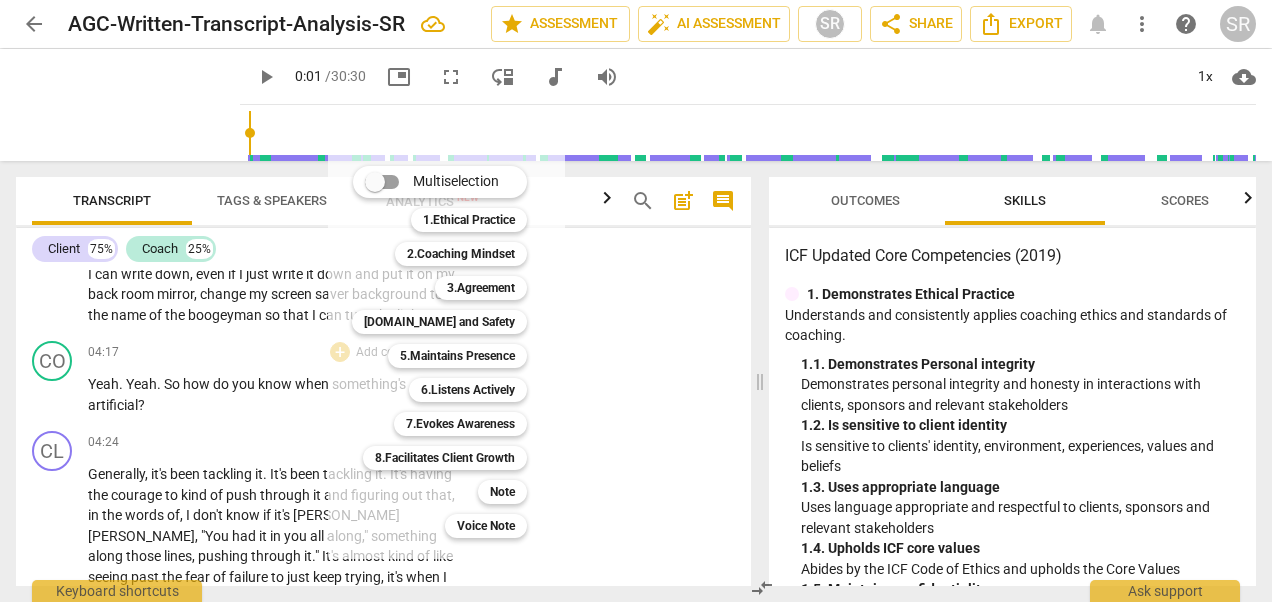 click at bounding box center [636, 301] 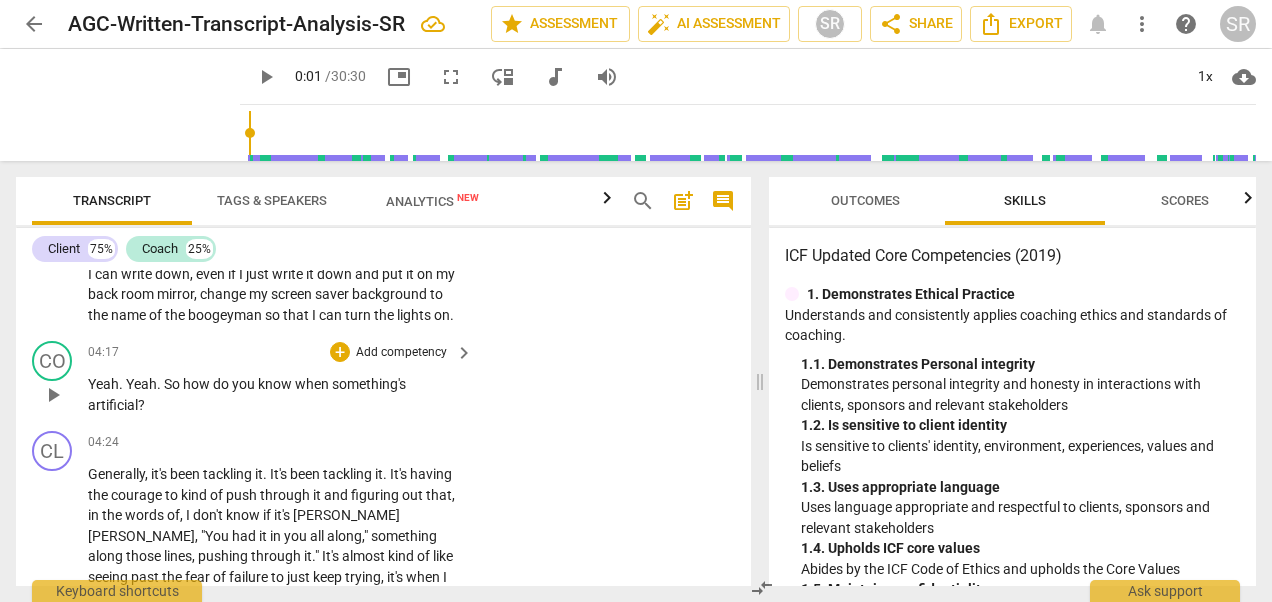 click on "+ Add competency" at bounding box center (389, 352) 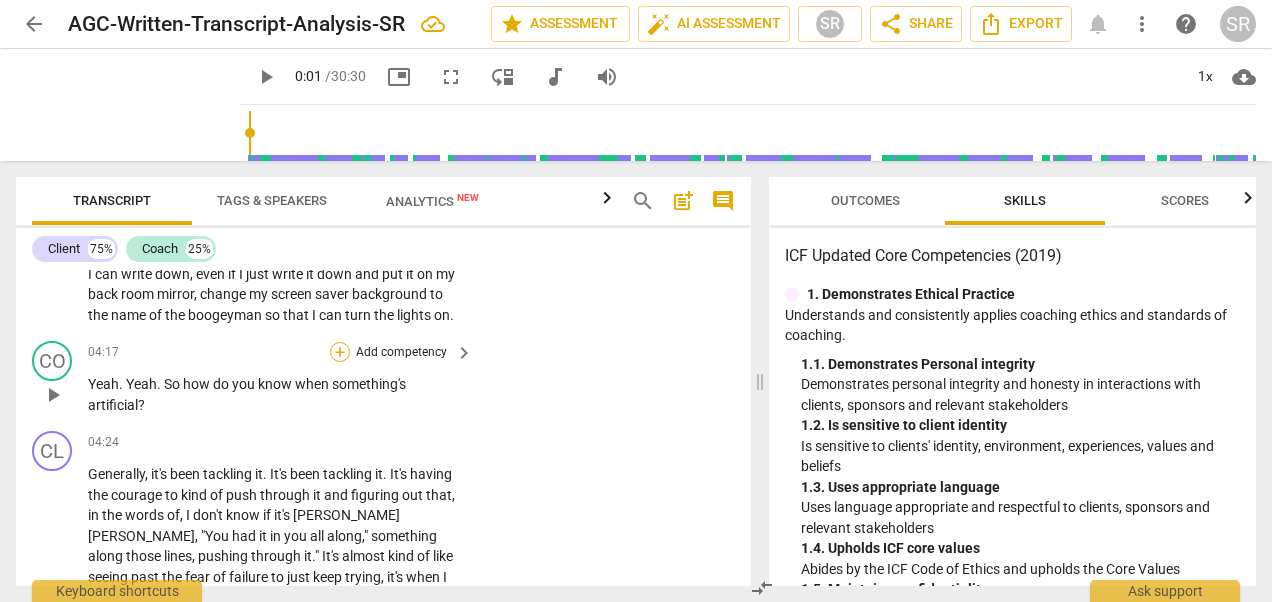 click on "+" at bounding box center [340, 352] 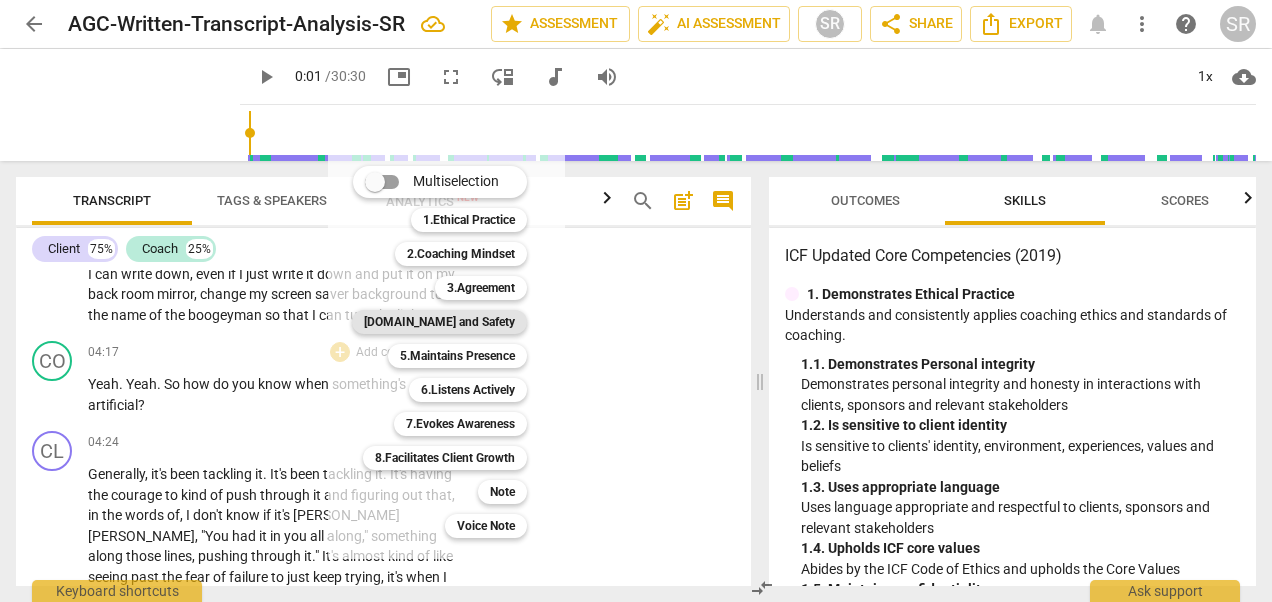 click on "[DOMAIN_NAME] and Safety" at bounding box center (439, 322) 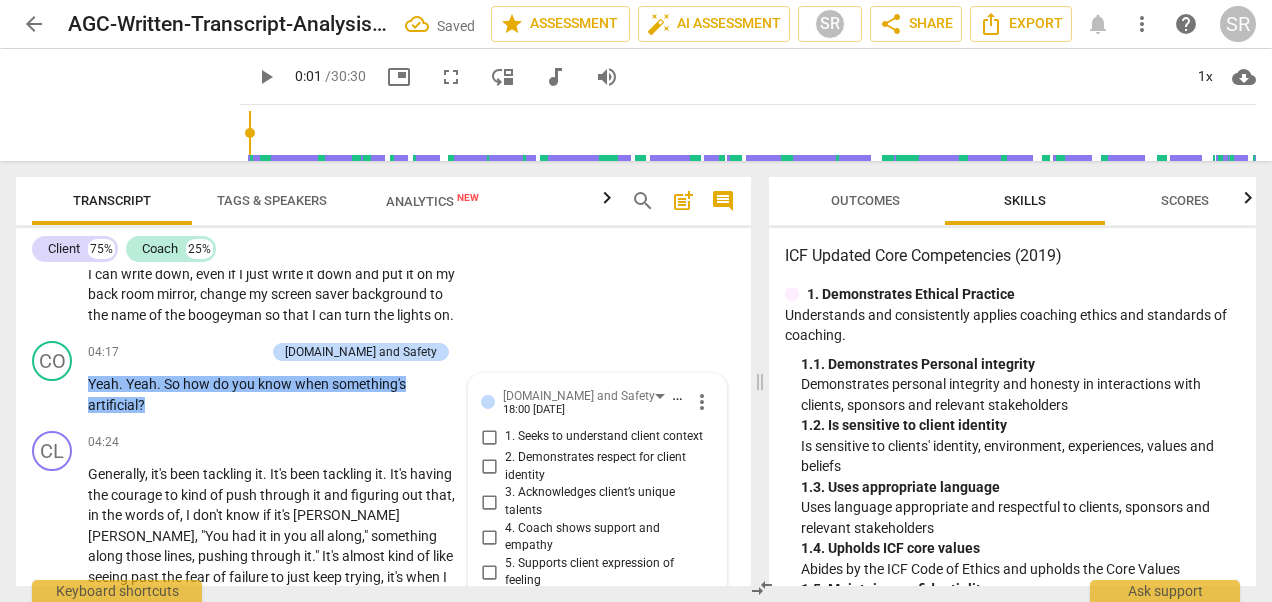 scroll, scrollTop: 1973, scrollLeft: 0, axis: vertical 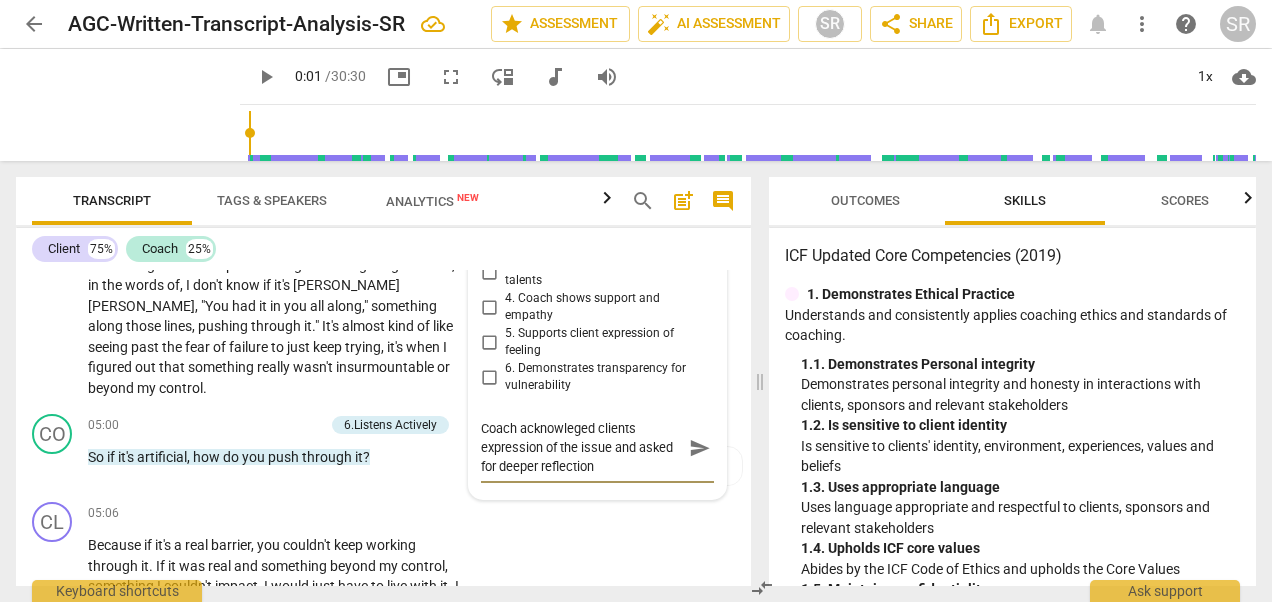 click on "Coach acknowleged clients expression of the issue and asked for deeper reflection" at bounding box center [581, 447] 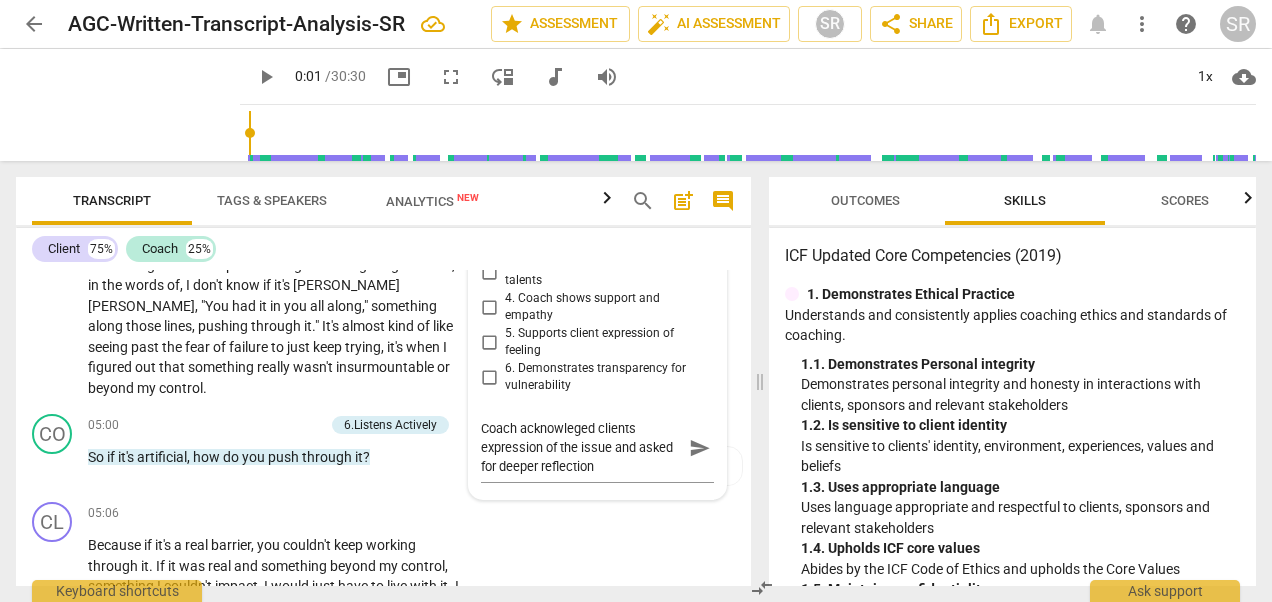 click on "Coach acknowleged clients expression of the issue and asked for deeper reflection Coach acknowleged clients expression of the issue and asked for deeper reflection send" at bounding box center [597, 446] 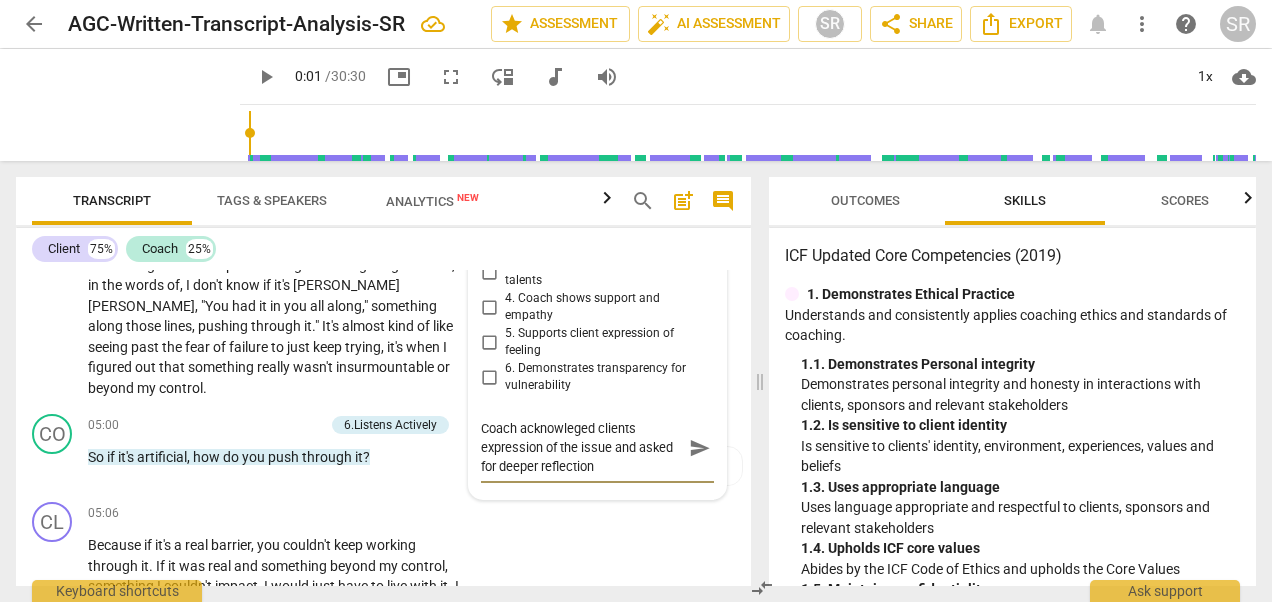 click on "Coach acknowleged clients expression of the issue and asked for deeper reflection" at bounding box center (581, 447) 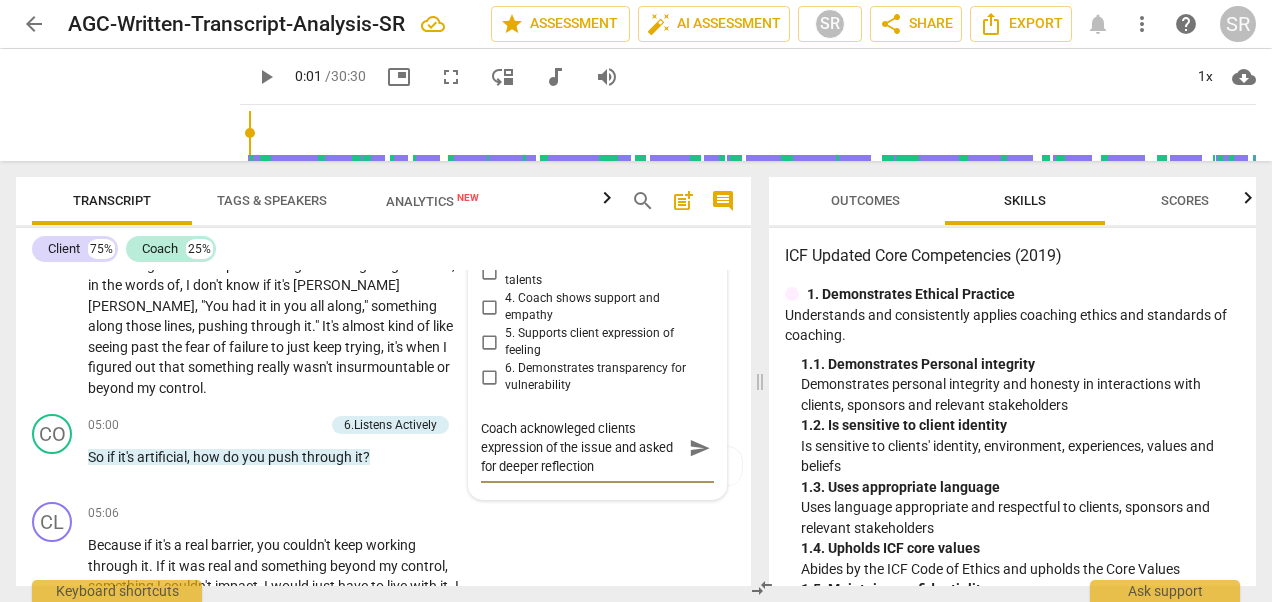 click on "Coach acknowleged clients expression of the issue and asked for deeper reflection" at bounding box center (581, 447) 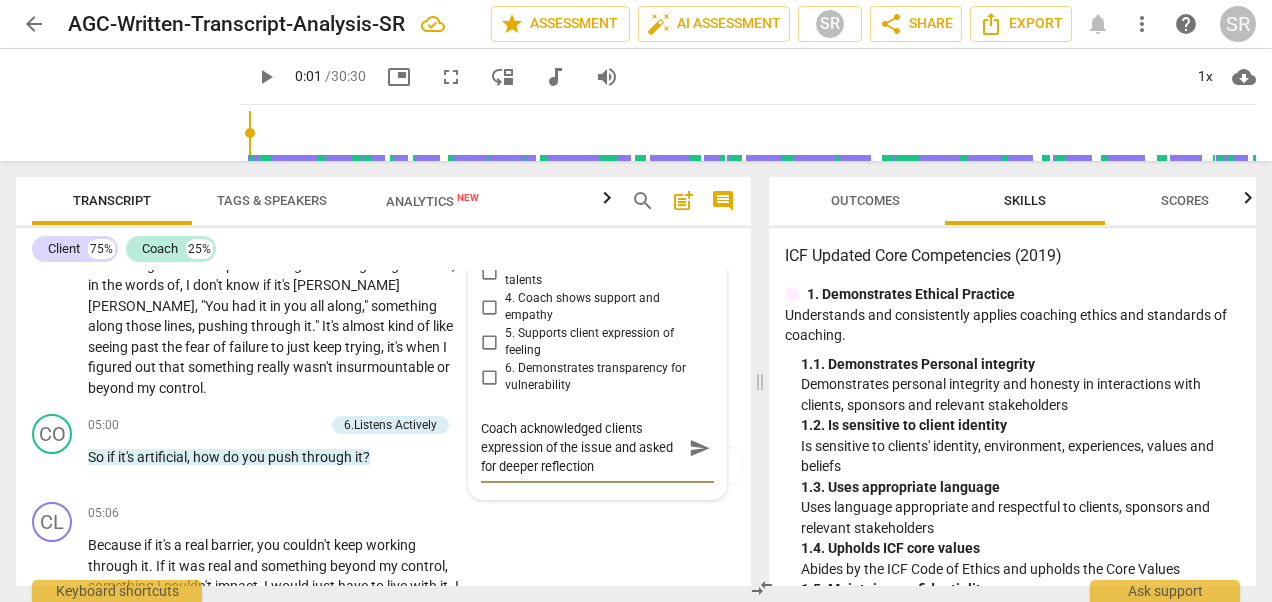click on "Coach acknowledged clients expression of the issue and asked for deeper reflection" at bounding box center [581, 447] 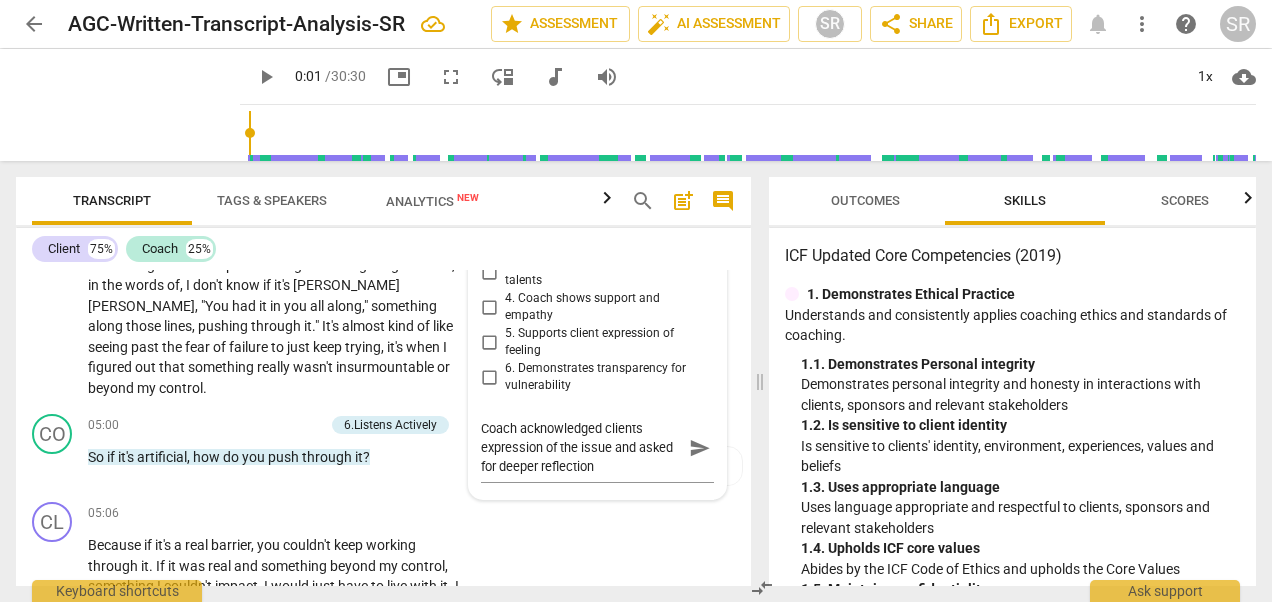 click on "[DOMAIN_NAME] and Safety [PERSON_NAME] 18:00 [DATE] more_vert 1. Seeks to understand client context 2. Demonstrates respect for client identity 3. Acknowledges client’s unique talents 4. Coach shows support and empathy 5. Supports client expression of feeling 6. Demonstrates transparency for vulnerability" at bounding box center [597, 280] 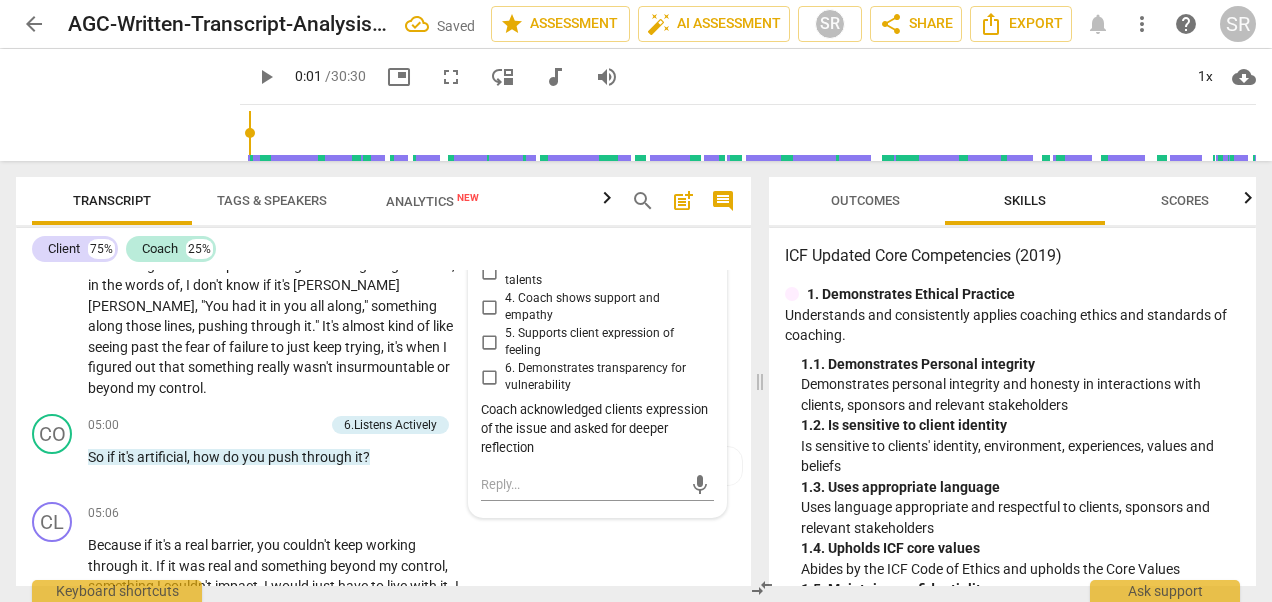 click on "6. Demonstrates transparency for vulnerability" at bounding box center (605, 377) 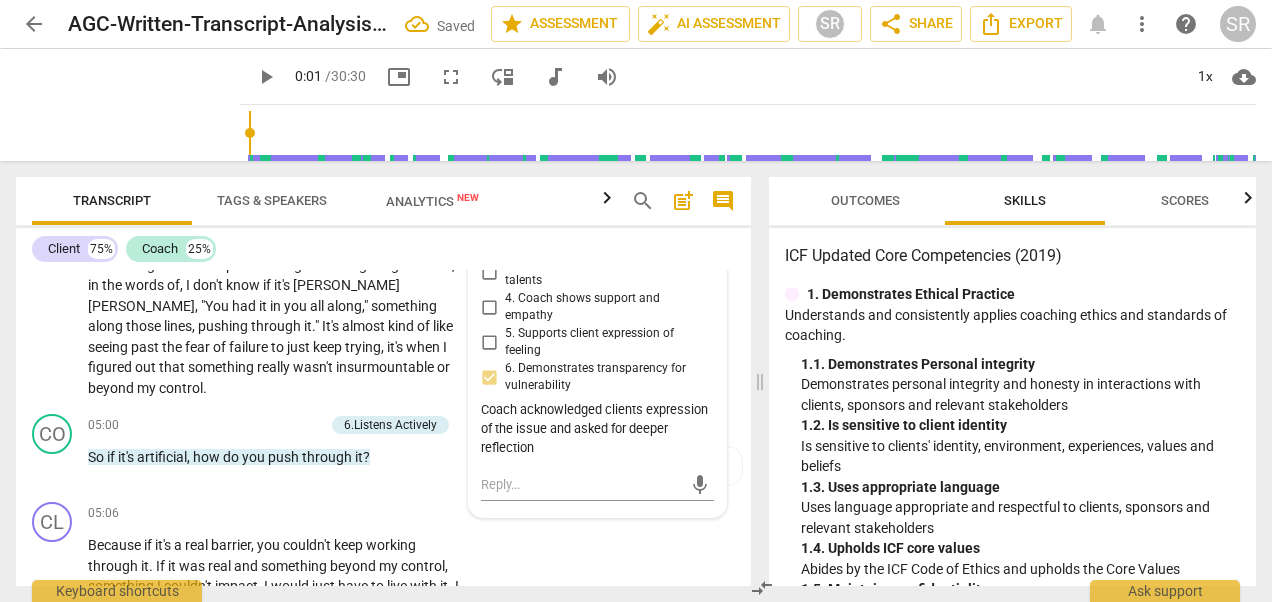 click on "5. Supports client expression of feeling" at bounding box center (605, 342) 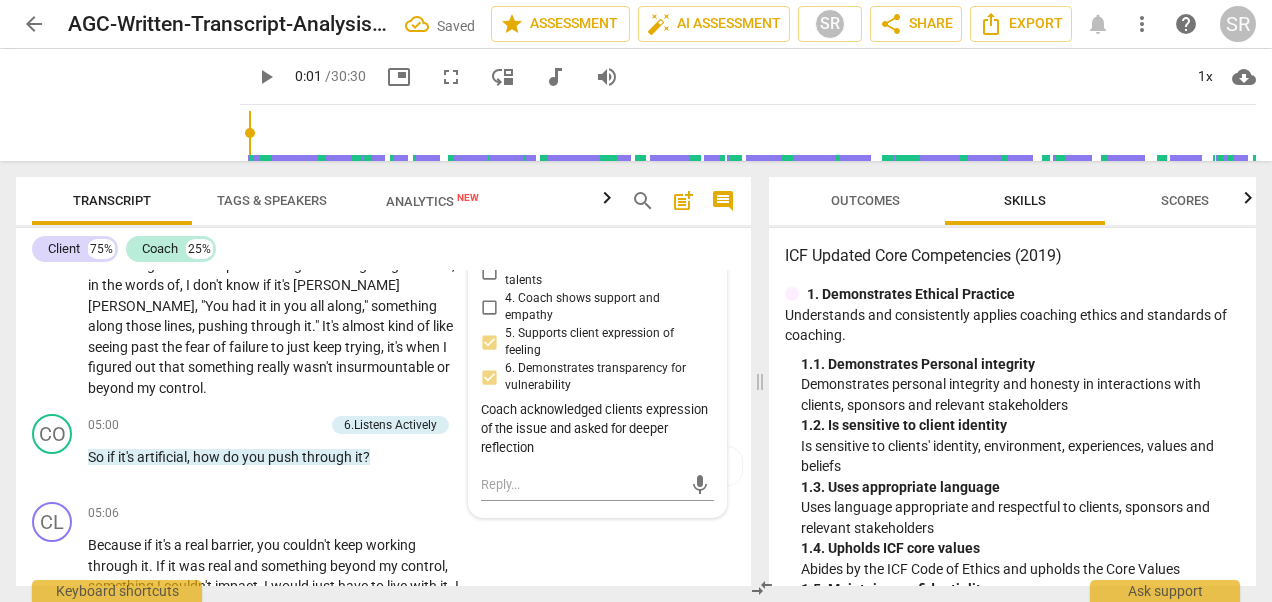 click on "5. Supports client expression of feeling" at bounding box center (489, 342) 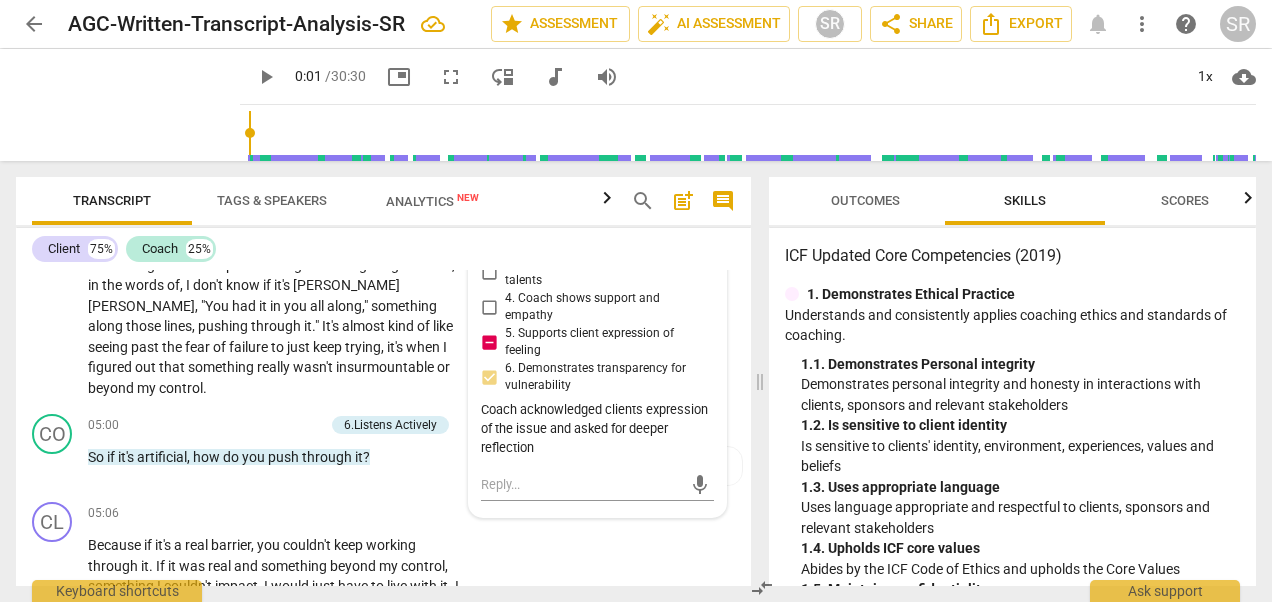 click on "5. Supports client expression of feeling" at bounding box center [489, 342] 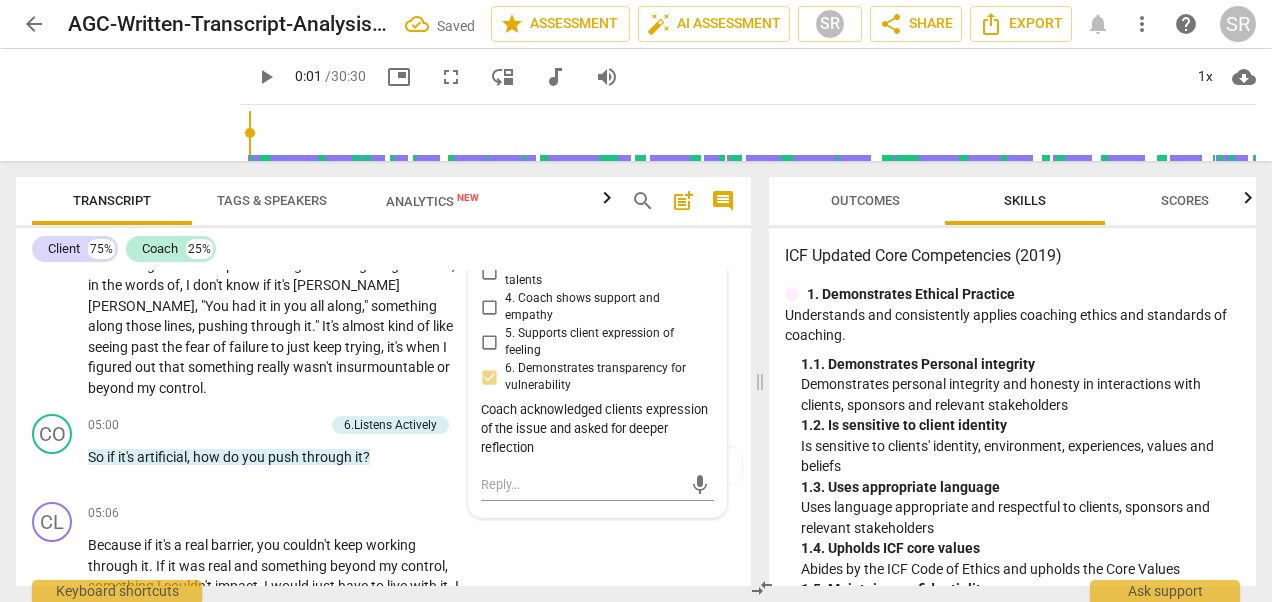 click on "6. Demonstrates transparency for vulnerability" at bounding box center [489, 377] 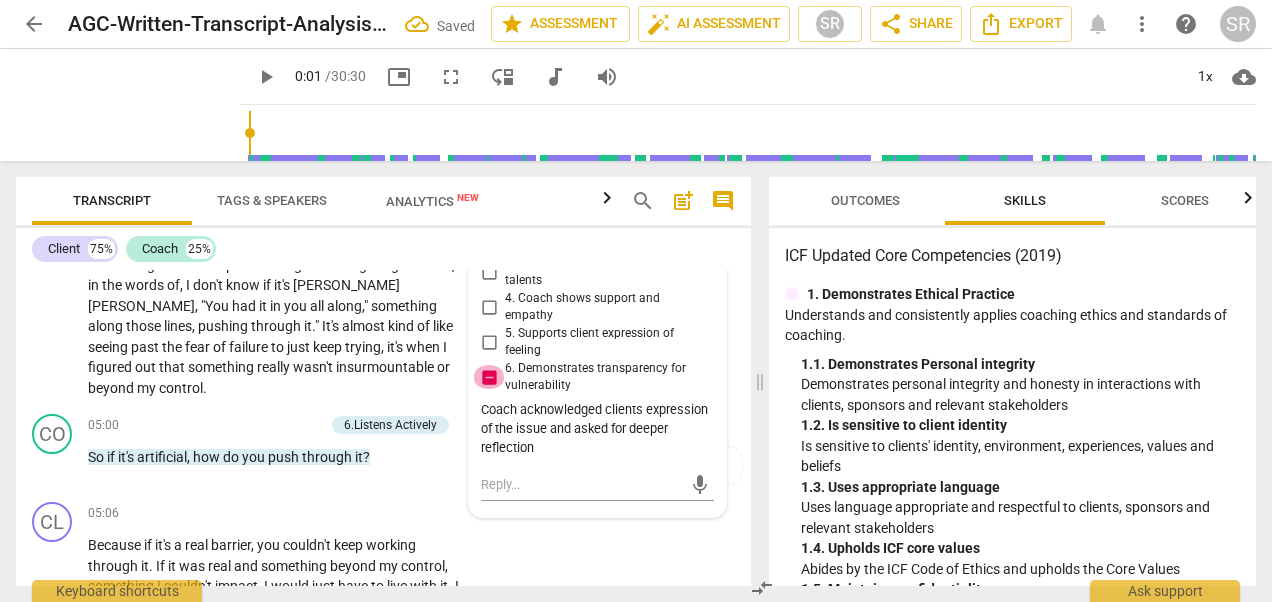 click on "6. Demonstrates transparency for vulnerability" at bounding box center [489, 377] 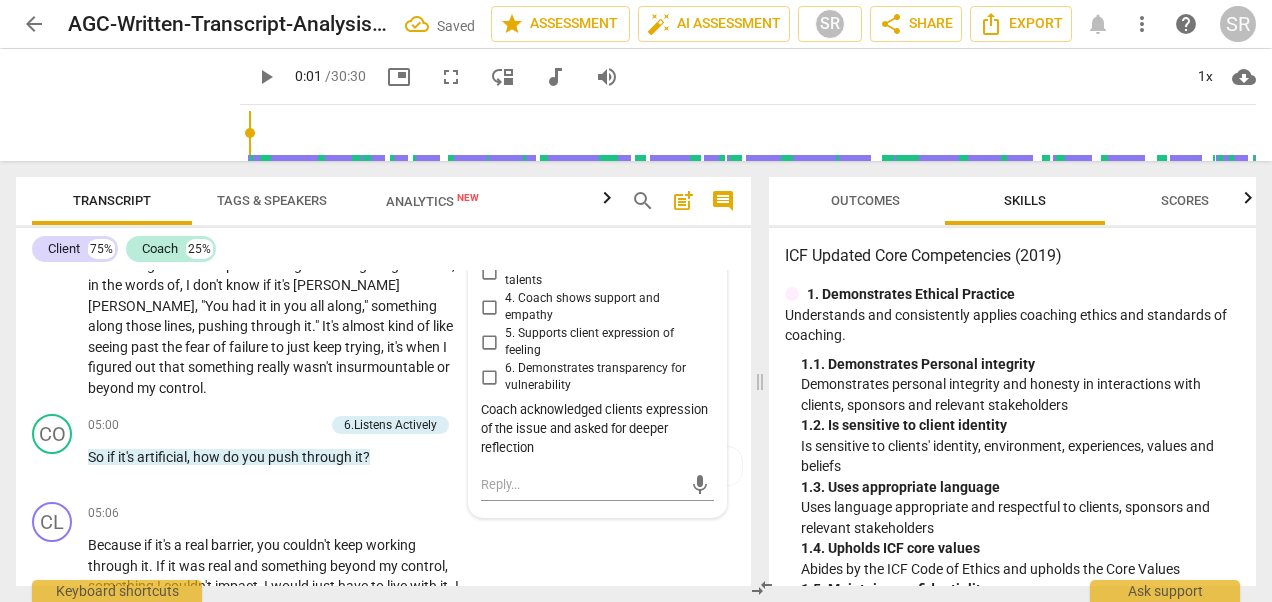 scroll, scrollTop: 1933, scrollLeft: 0, axis: vertical 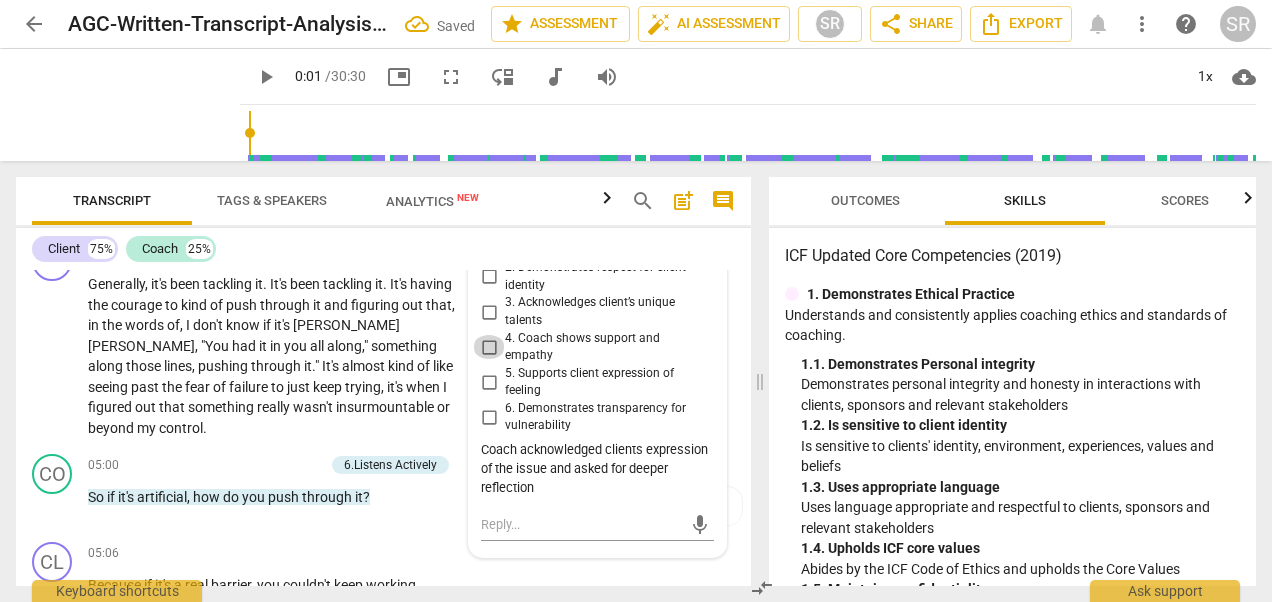 click on "4. Coach shows support and empathy" at bounding box center [489, 347] 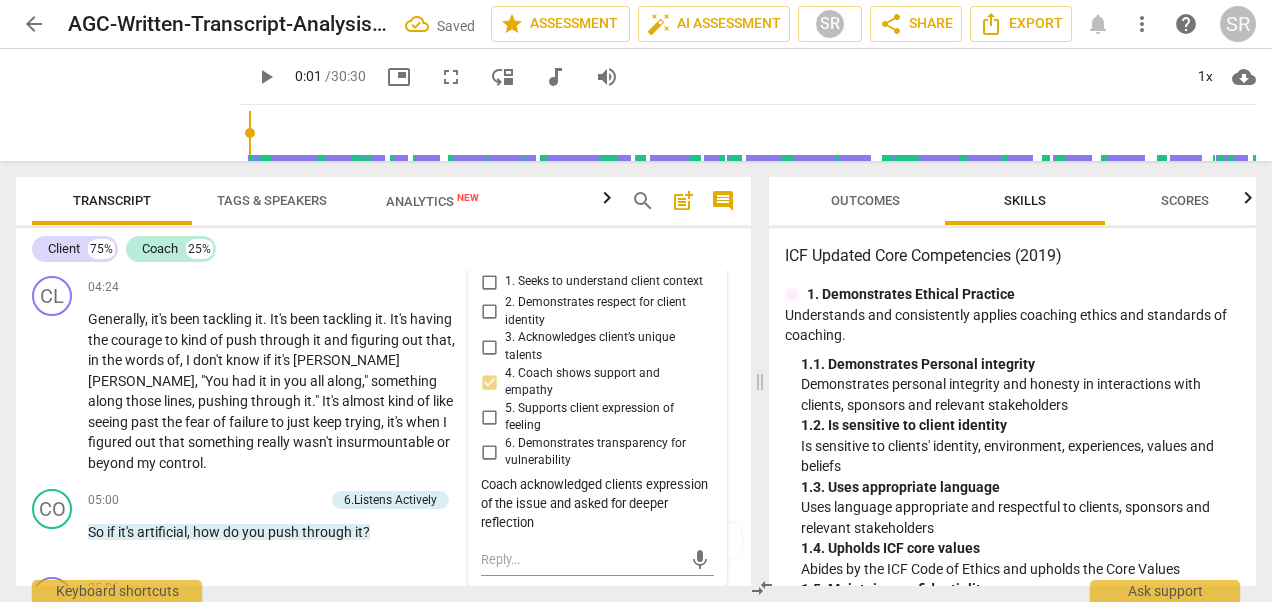 scroll, scrollTop: 1893, scrollLeft: 0, axis: vertical 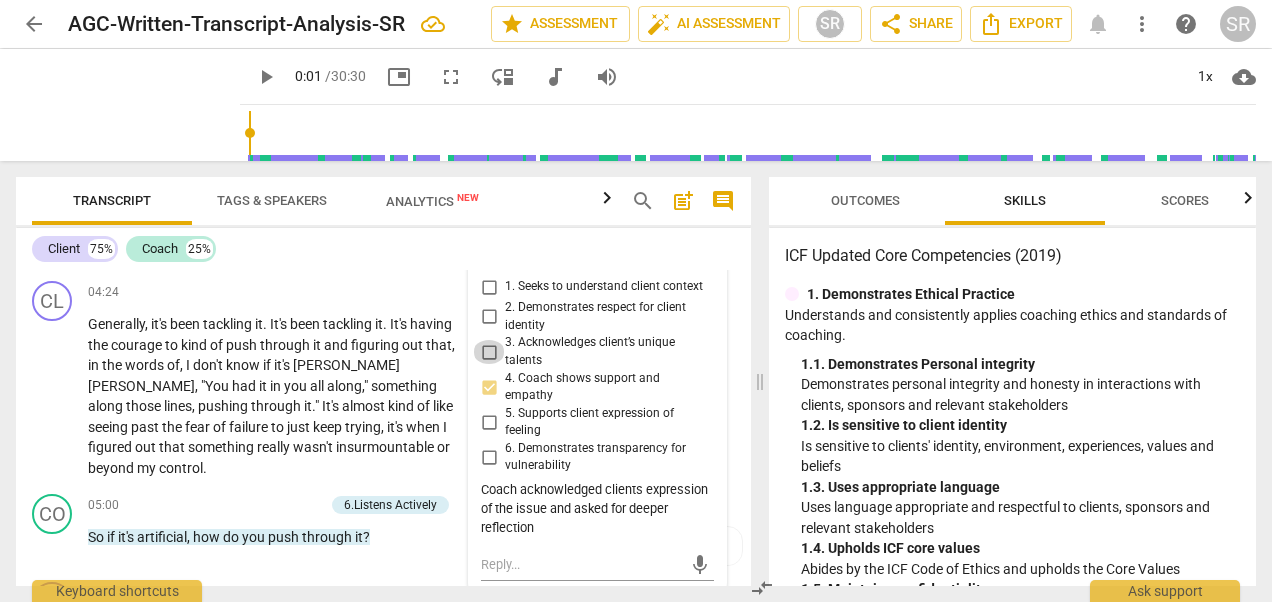 click on "3. Acknowledges client’s unique talents" at bounding box center [489, 352] 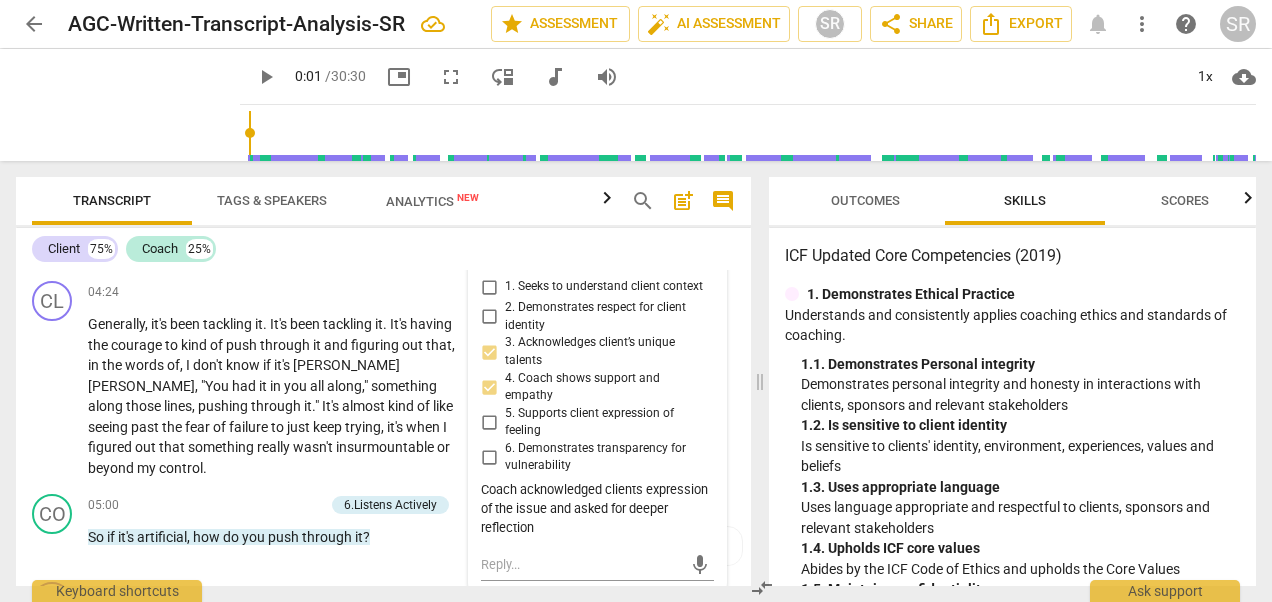 click on "2. Demonstrates respect for client identity" at bounding box center [489, 317] 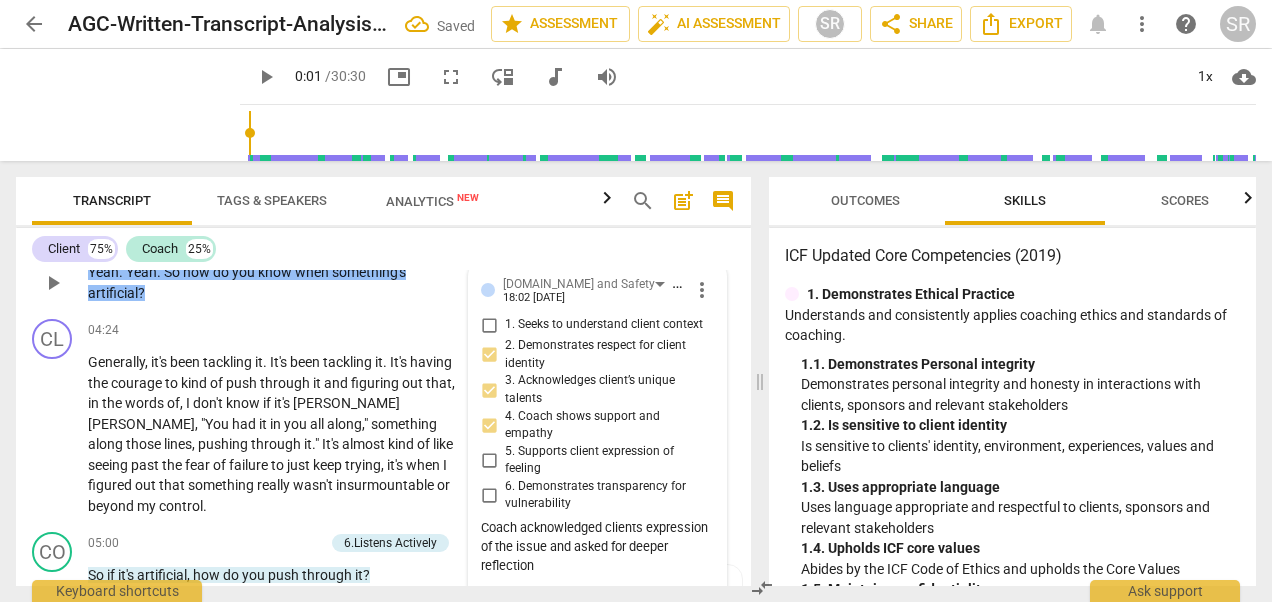 scroll, scrollTop: 1853, scrollLeft: 0, axis: vertical 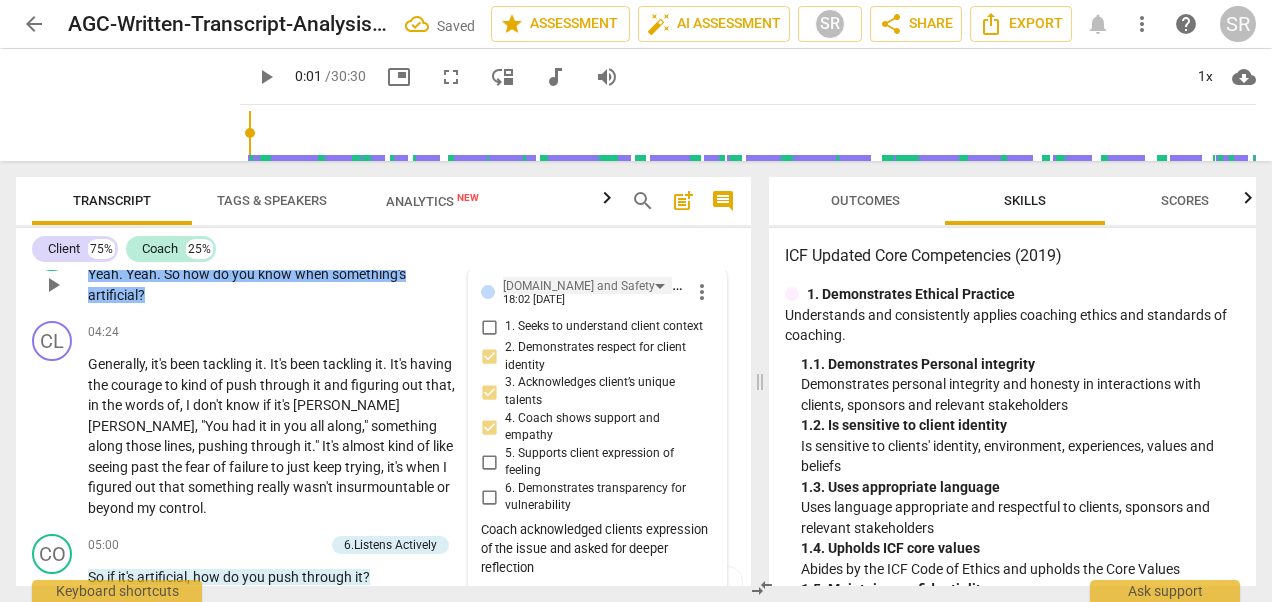 click on "[DOMAIN_NAME] and Safety" at bounding box center [579, 286] 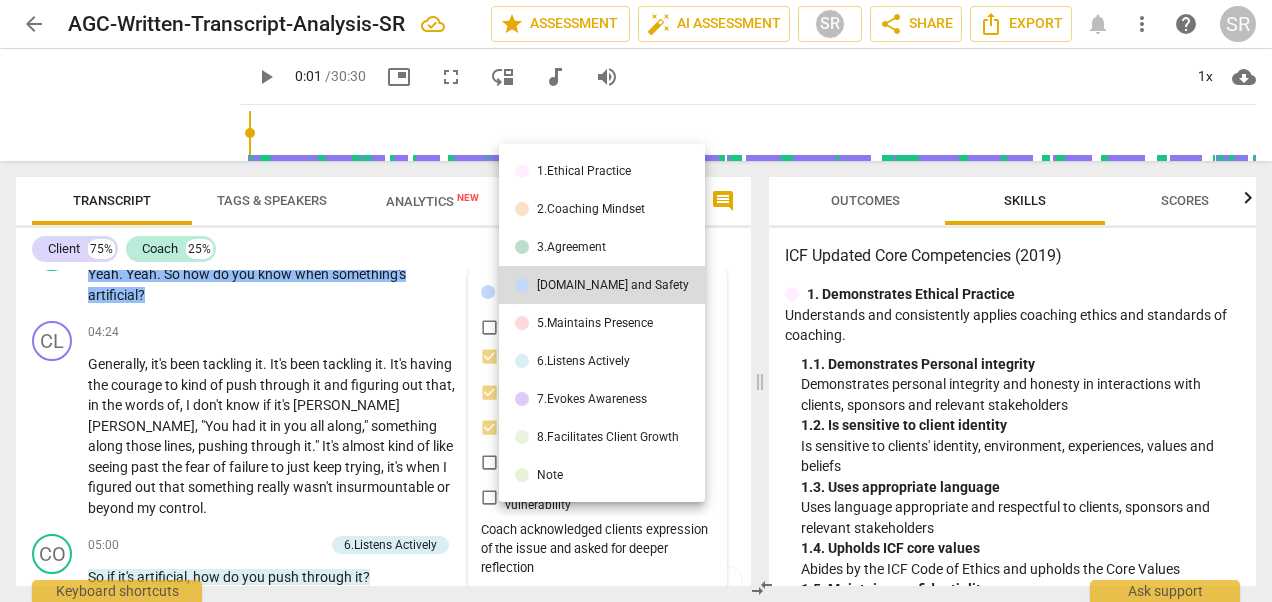 click at bounding box center (636, 301) 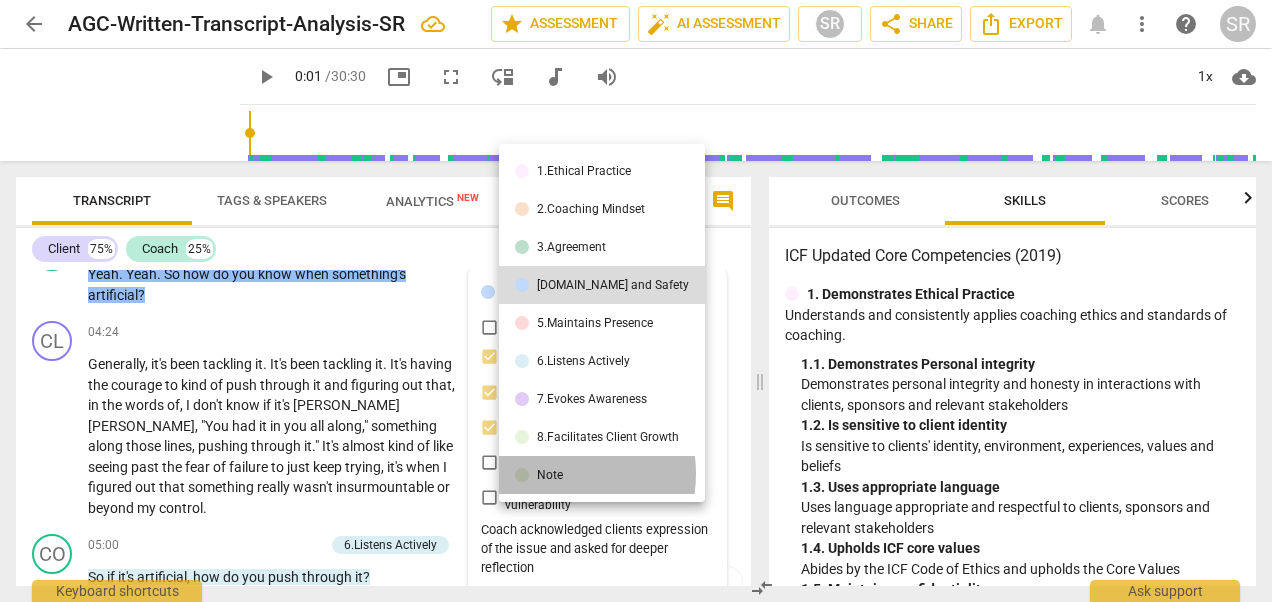 click on "Note" at bounding box center (550, 475) 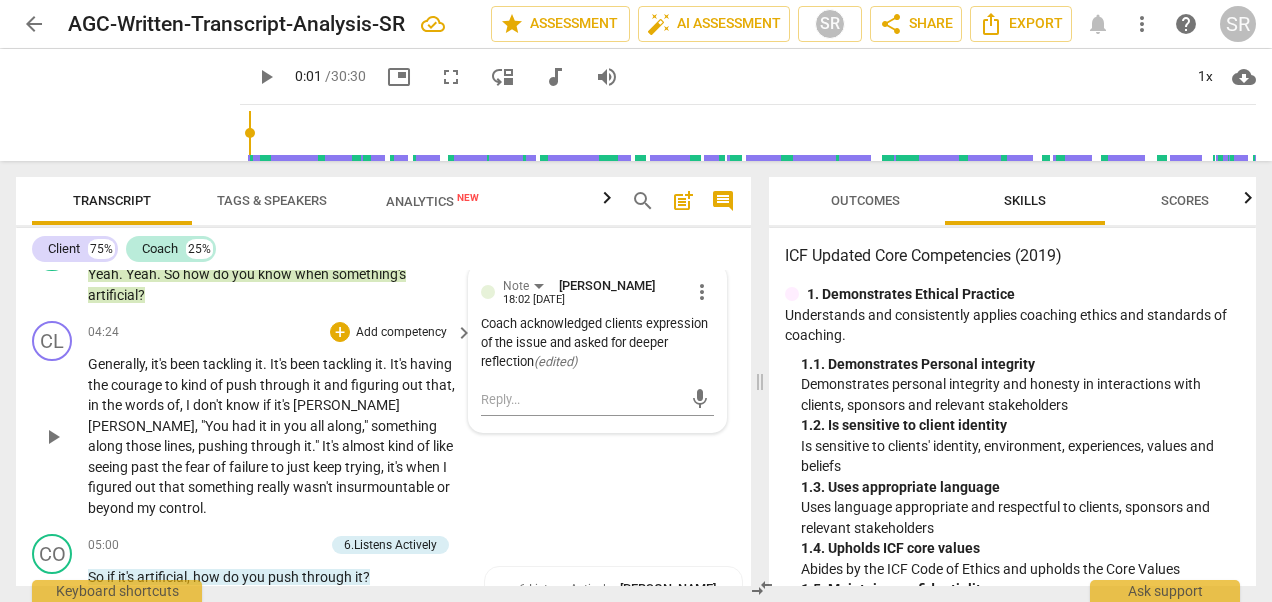 click on "CL play_arrow pause 04:24 + Add competency keyboard_arrow_right Generally ,   it's   been   tackling   it .   It's   been   tackling   it .   It's   having   the   courage   to   kind   of   push   through   it   and   figuring   out   that ,   in   the   words   of ,   I   don't   know   if   it's   [PERSON_NAME] ,   "You   had   it   in   you   all   along , "   something   along   those   lines ,   pushing   through   it . "   It's   almost   kind   of   like   seeing   past   the   fear   of   failure   to   just   keep   trying ,   it's   when   I   figured   out   that   something   really   wasn't   insurmountable   or   beyond   my   control ." at bounding box center [383, 419] 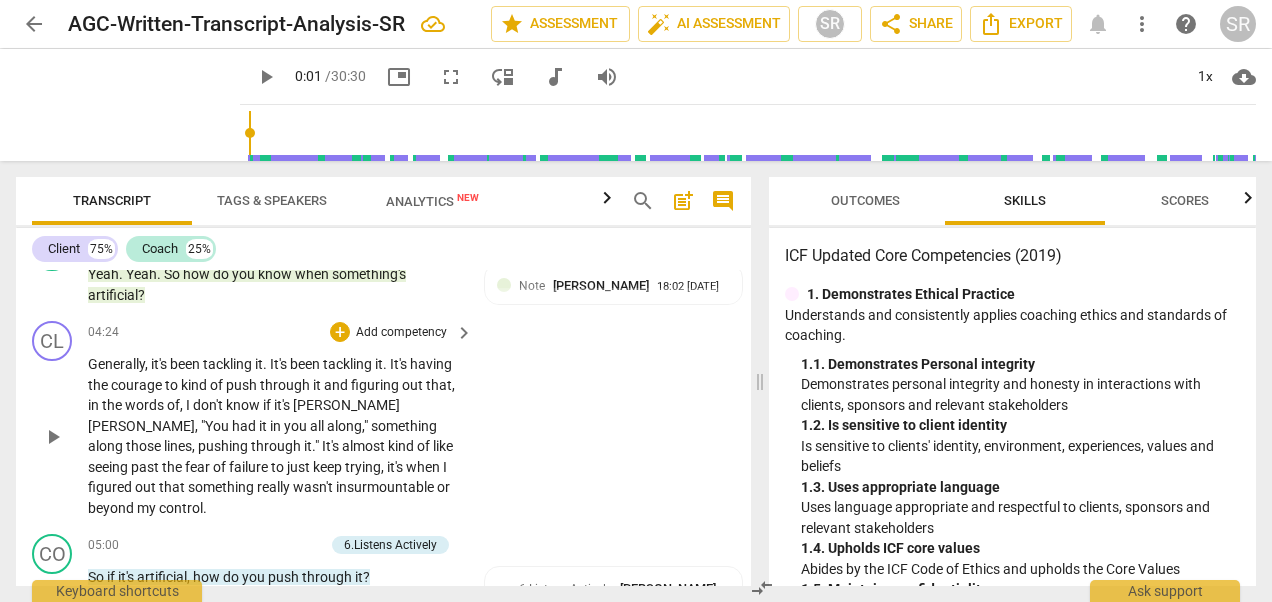 click on "CL play_arrow pause 04:24 + Add competency keyboard_arrow_right Generally ,   it's   been   tackling   it .   It's   been   tackling   it .   It's   having   the   courage   to   kind   of   push   through   it   and   figuring   out   that ,   in   the   words   of ,   I   don't   know   if   it's   [PERSON_NAME] ,   "You   had   it   in   you   all   along , "   something   along   those   lines ,   pushing   through   it . "   It's   almost   kind   of   like   seeing   past   the   fear   of   failure   to   just   keep   trying ,   it's   when   I   figured   out   that   something   really   wasn't   insurmountable   or   beyond   my   control ." at bounding box center (383, 419) 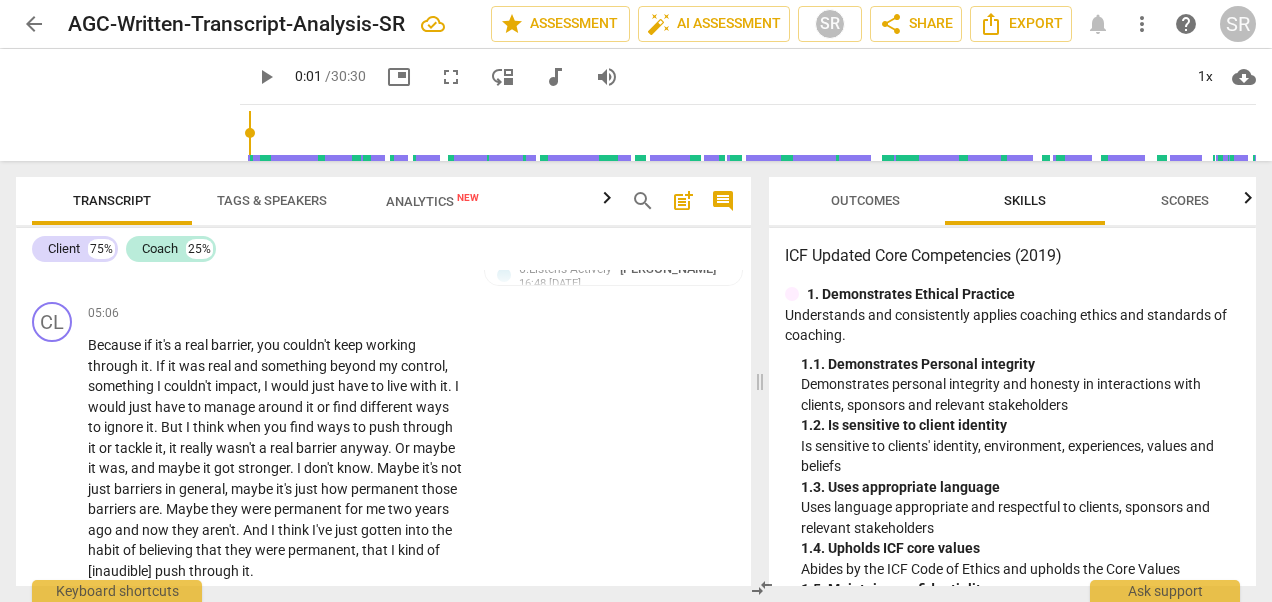 scroll, scrollTop: 2213, scrollLeft: 0, axis: vertical 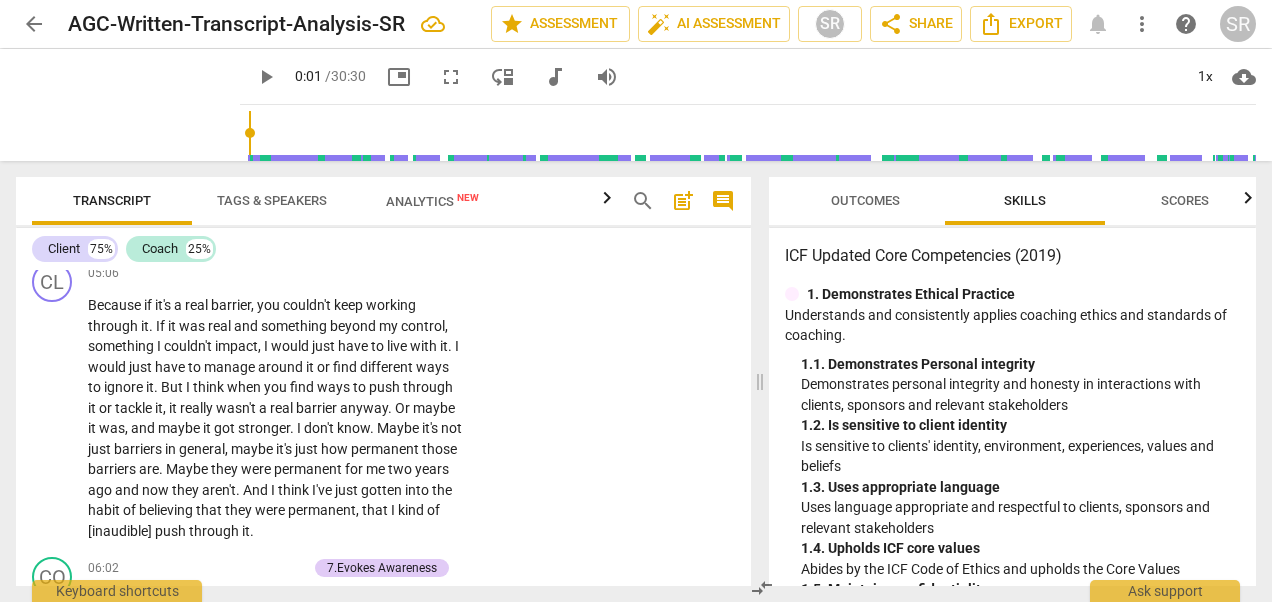 click on "Because   if   it's   a   real   barrier ,   you   couldn't   keep   working   through   it .   If   it   was   real   and   something   beyond   my   control ,   something   I   couldn't   impact ,   I   would   just   have   to   live   with   it .   I   would   just   have   to   manage   around   it   or   find   different   ways   to   ignore   it .   But   I   think   when   you   find   ways   to   push   through   it   or   tackle   it ,   it   really   wasn't   a   real   barrier   anyway .   Or   maybe   it   was ,   and   maybe   it   got   stronger .   I   don't   know .   Maybe   it's   not   just   barriers   in   general ,   maybe   it's   just   how   permanent   those   barriers   are .   Maybe   they   were   permanent   for   me   [DATE]   and   now   they   aren't .   And   I   think   I've   just   gotten   into   the   habit   of   believing   that   they   were   permanent ,   that   I   kind   of   [inaudible]   push   through   it ." at bounding box center [275, 418] 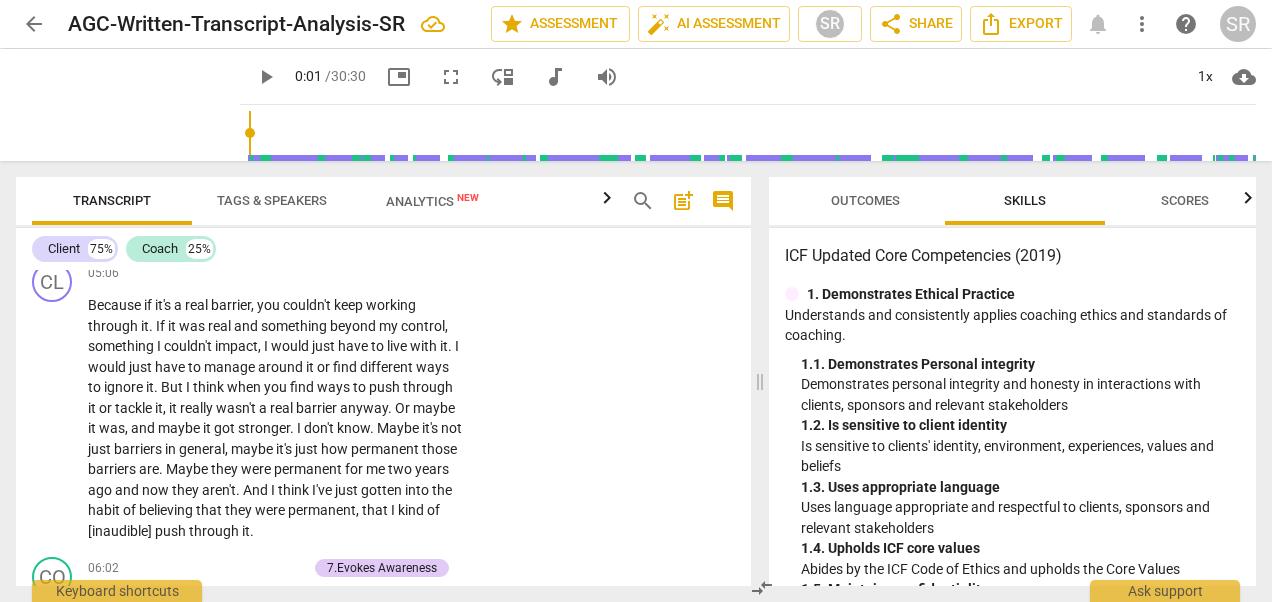 scroll, scrollTop: 2384, scrollLeft: 0, axis: vertical 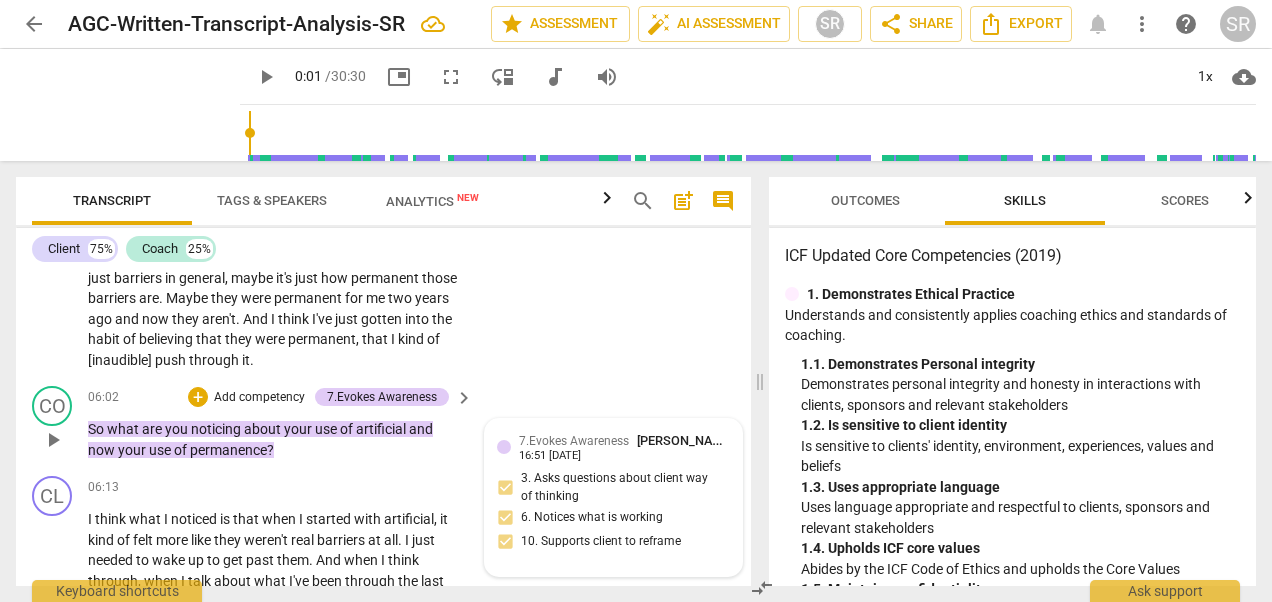 click on "7.Evokes Awareness" at bounding box center [574, 441] 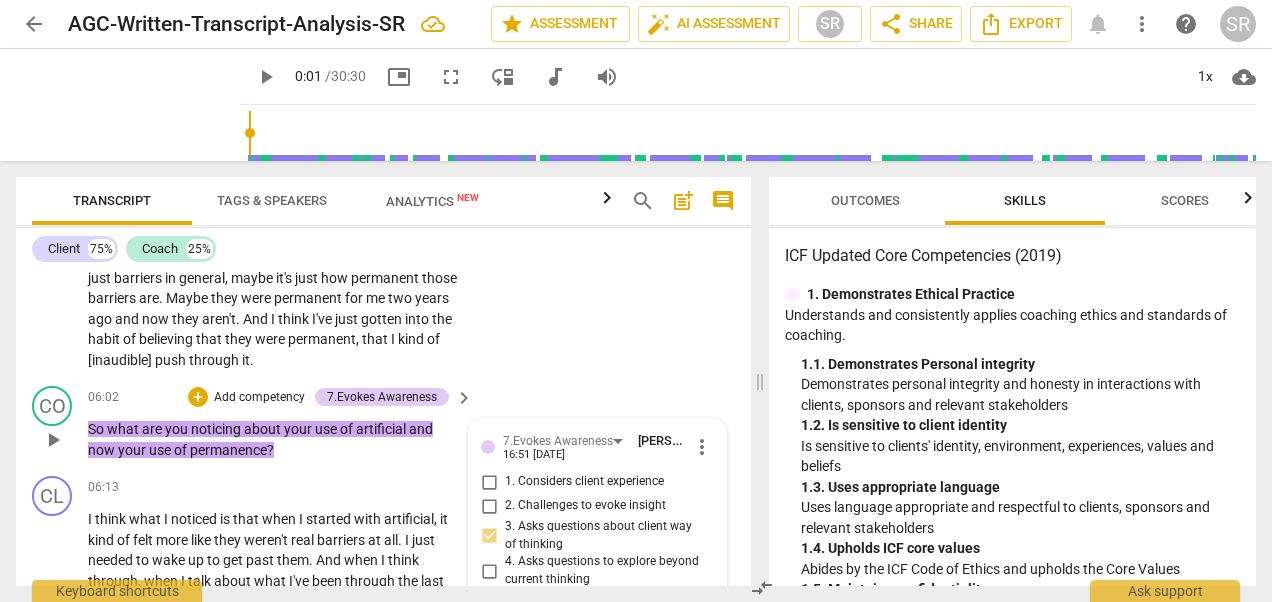 scroll, scrollTop: 2779, scrollLeft: 0, axis: vertical 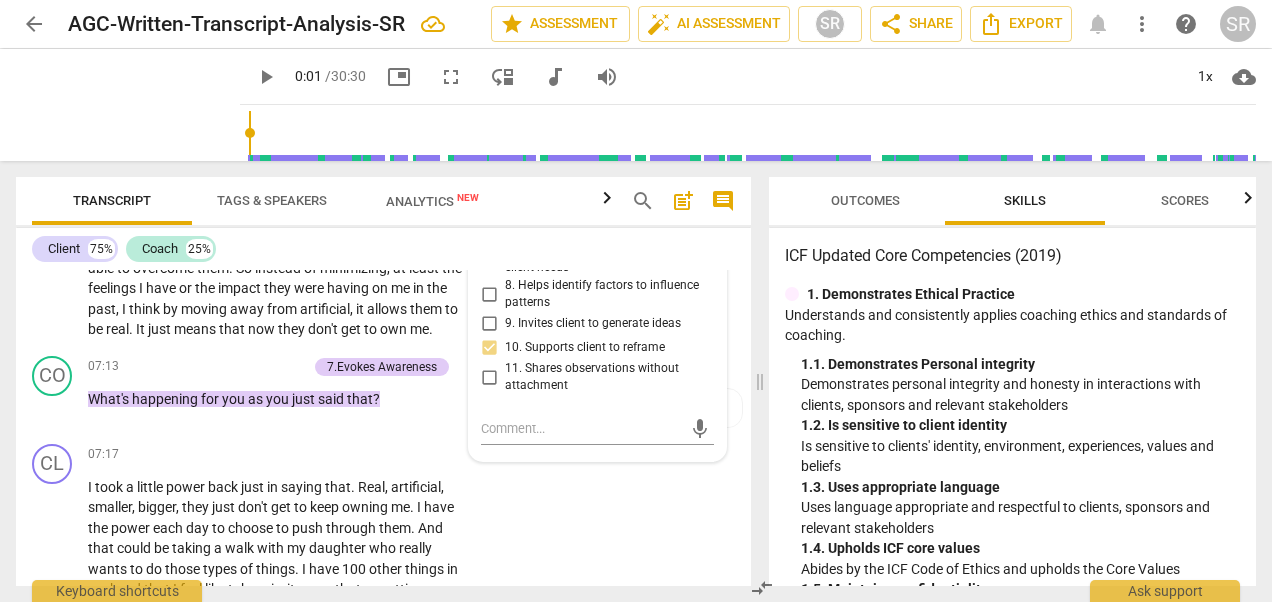 click on "11. Shares observations without attachment" at bounding box center (605, 377) 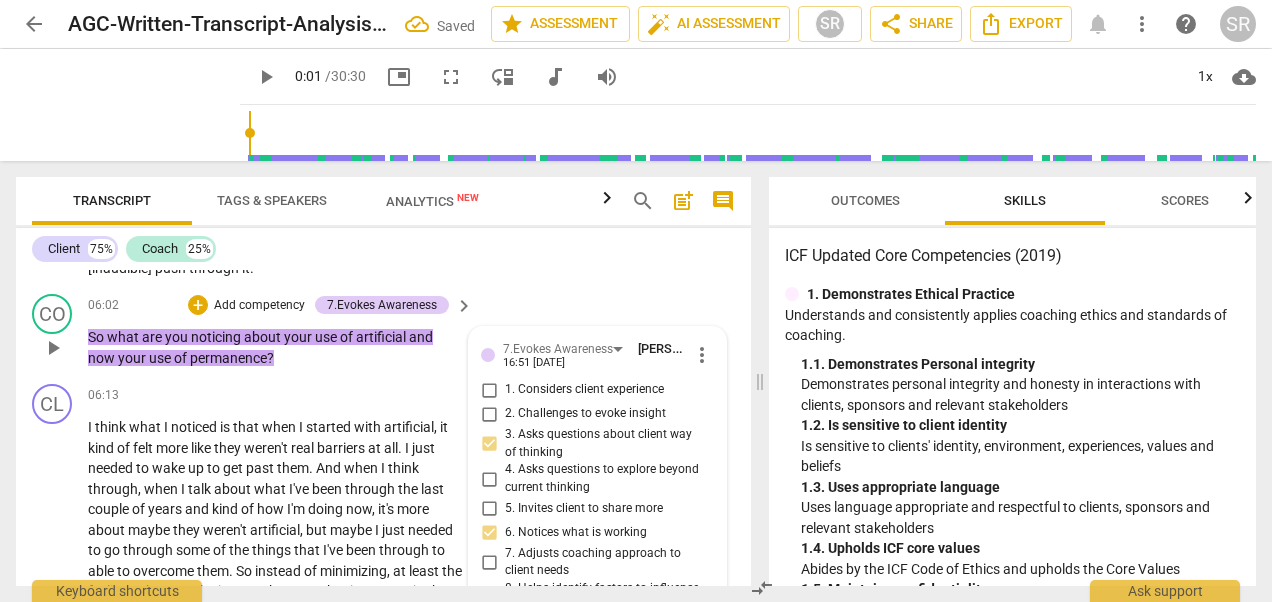 scroll, scrollTop: 2459, scrollLeft: 0, axis: vertical 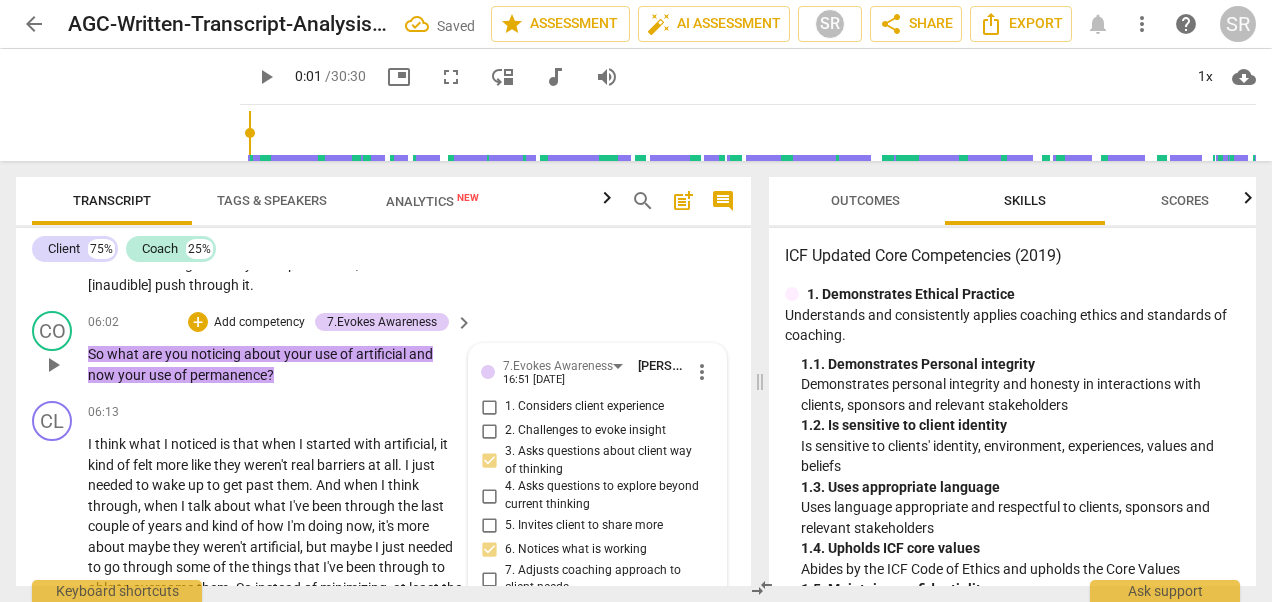 click on "[PERSON_NAME]" at bounding box center (686, 365) 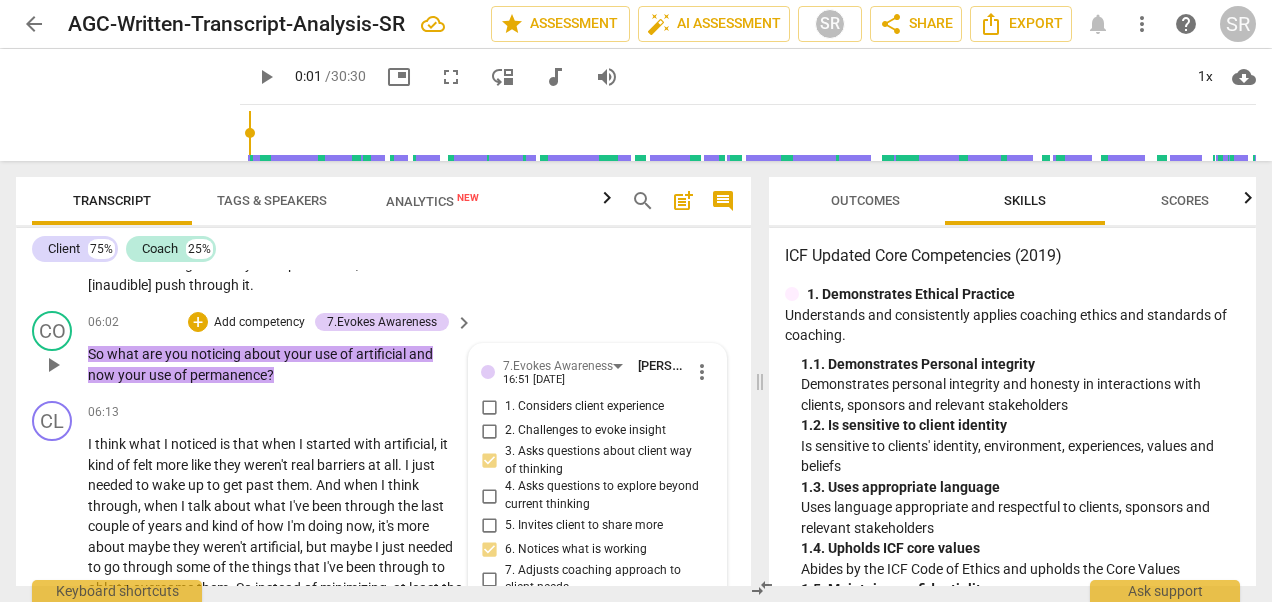click on "1. Considers client experience" at bounding box center (489, 407) 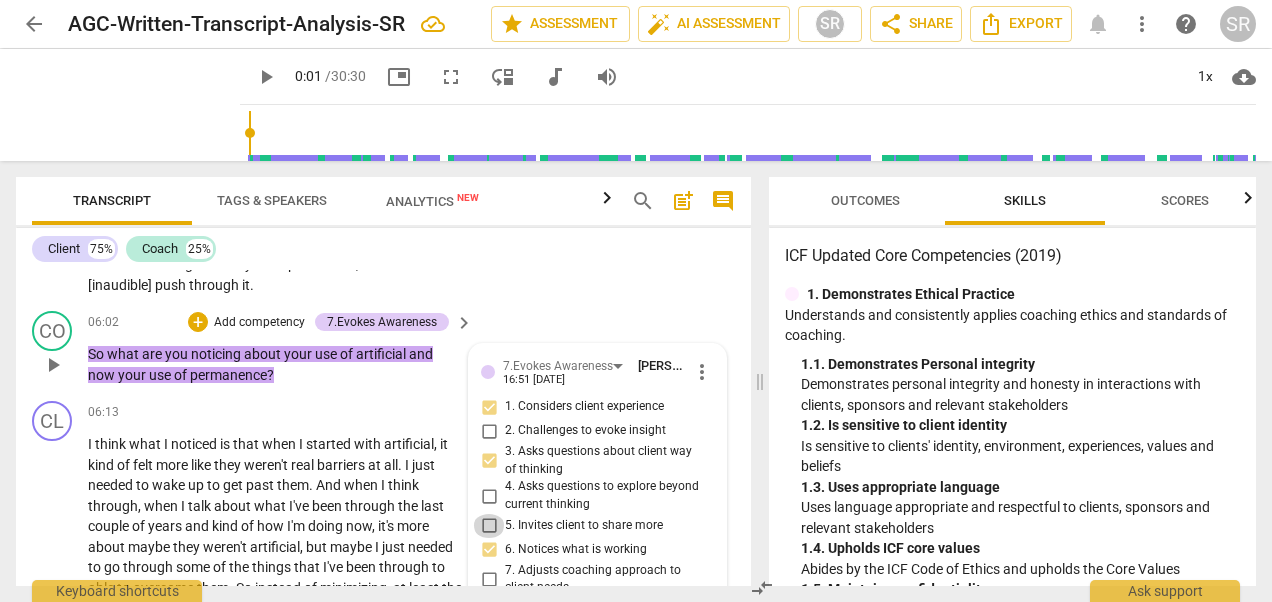 click on "5. Invites client to share more" at bounding box center [489, 526] 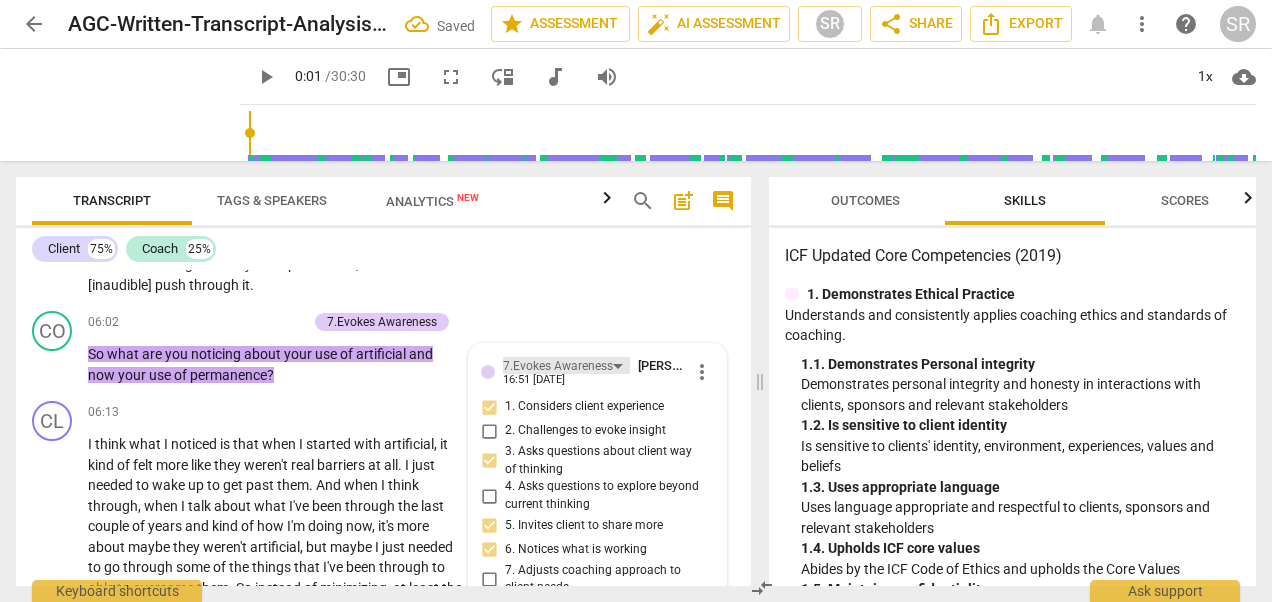 click on "7.Evokes Awareness" at bounding box center [566, 365] 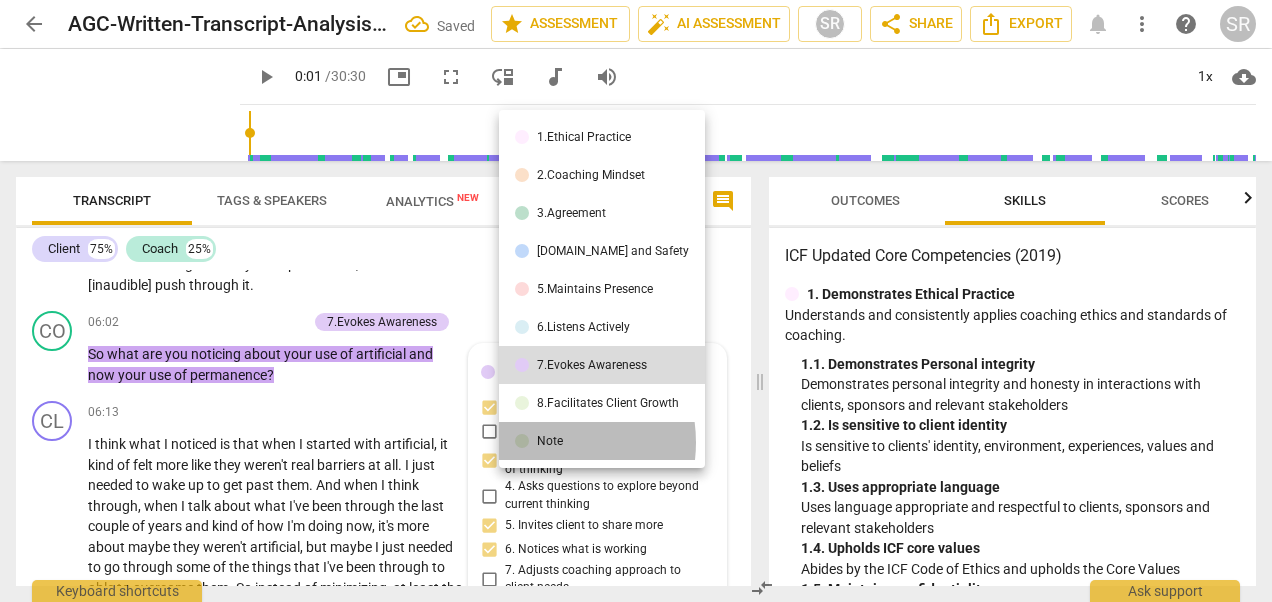 click on "Note" at bounding box center (550, 441) 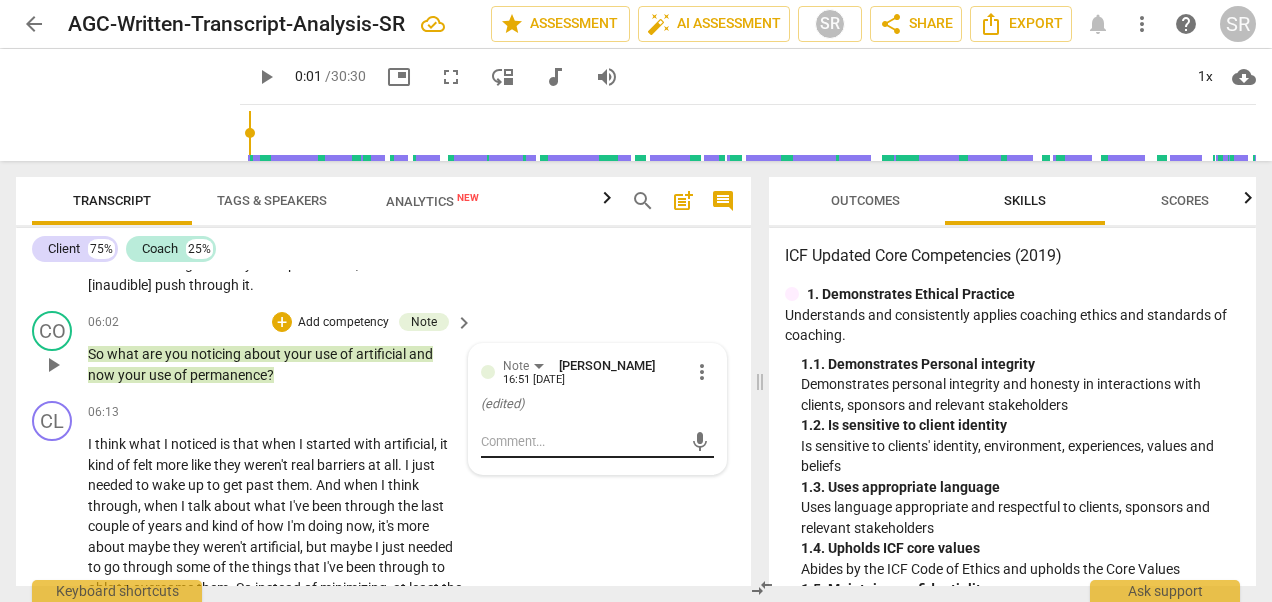 click at bounding box center [581, 441] 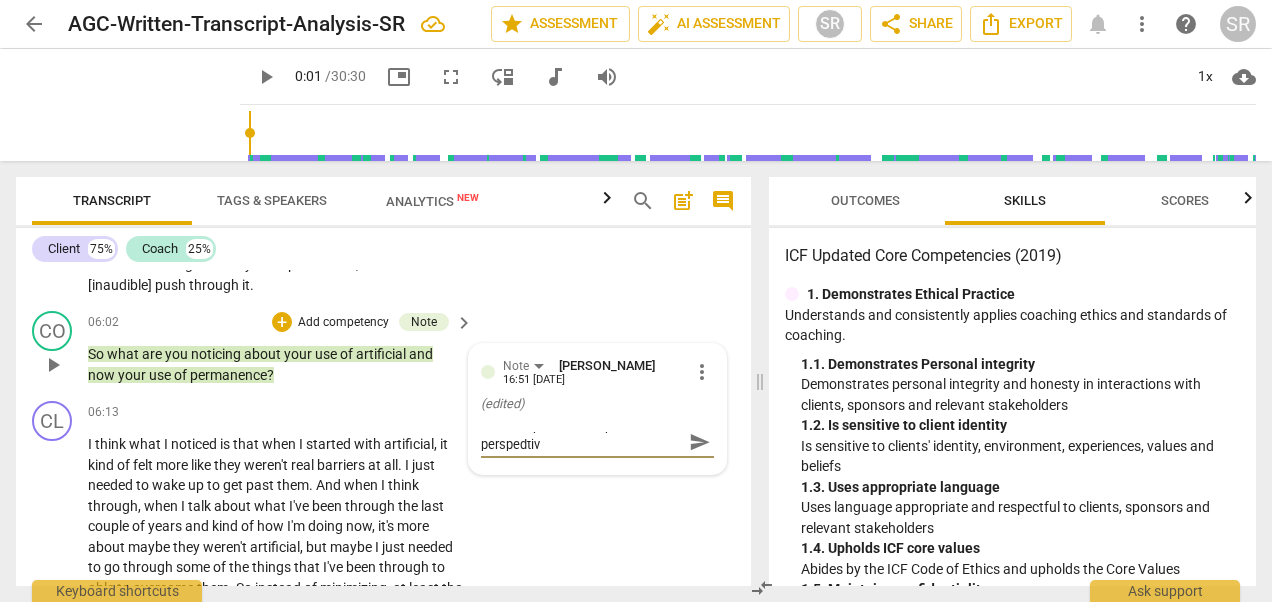 scroll, scrollTop: 0, scrollLeft: 0, axis: both 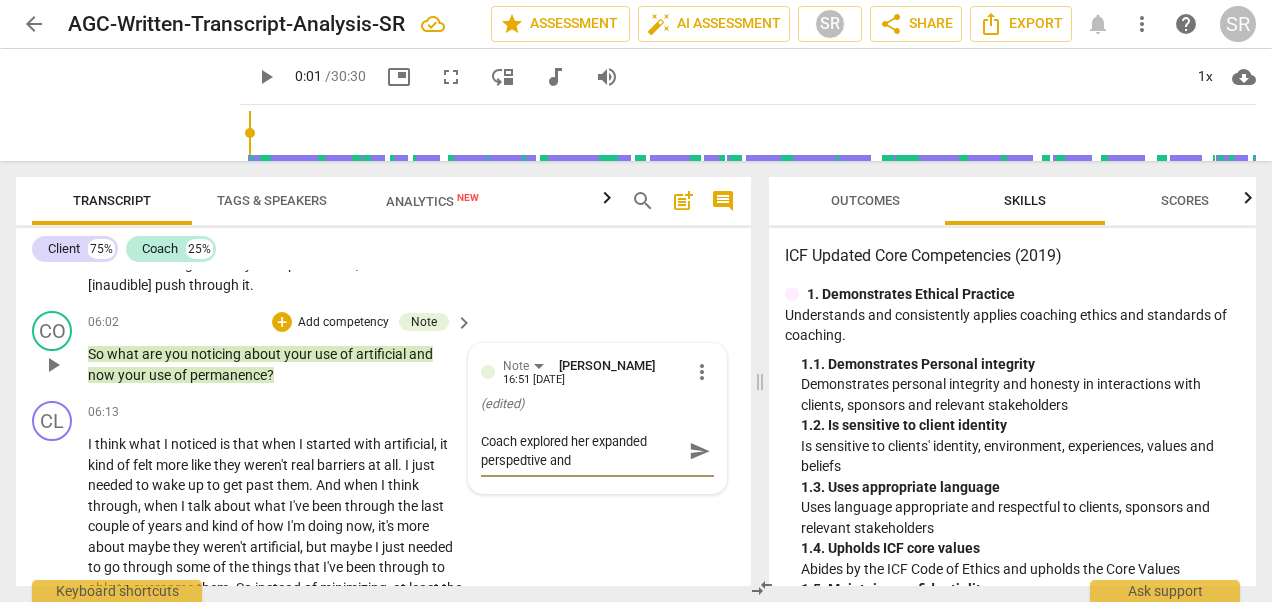 click on "Coach explored her expanded perspedtive and" at bounding box center (581, 451) 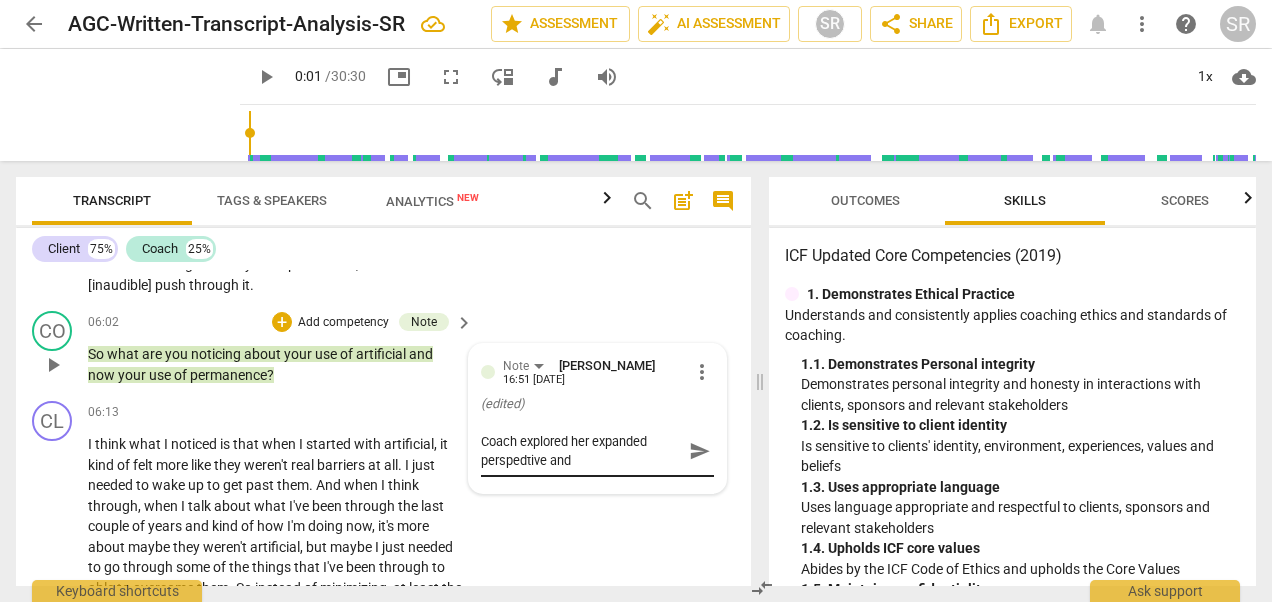 click on "Coach explored her expanded perspedtive and  Coach explored her expanded perspedtive and  send" at bounding box center [597, 451] 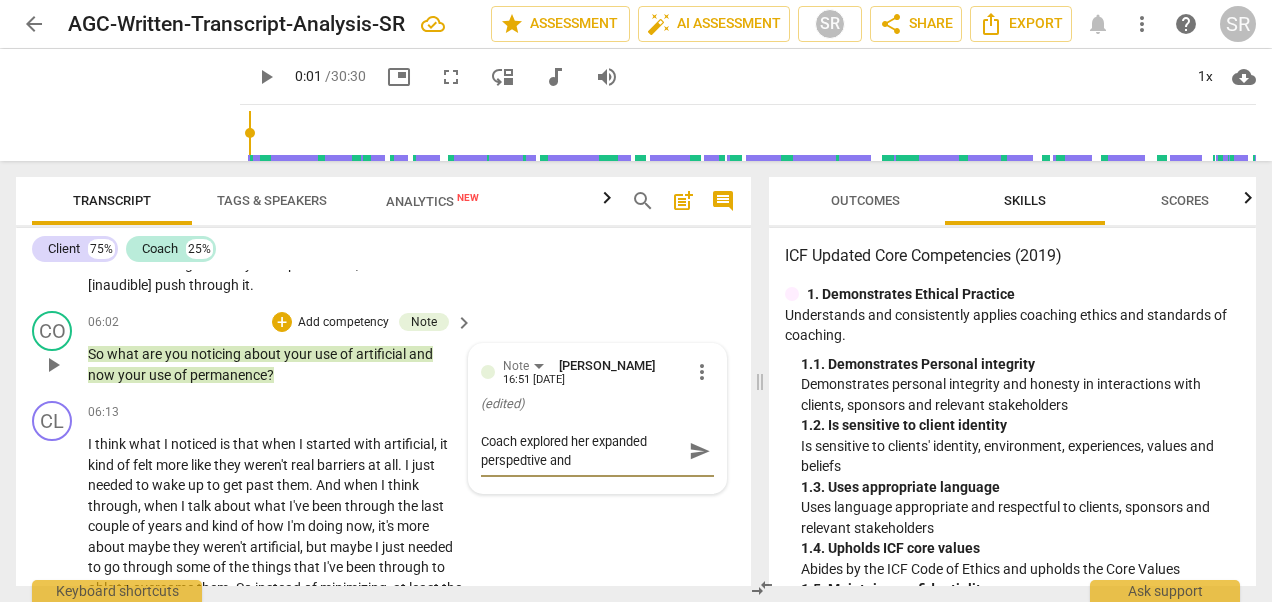 click on "Coach explored her expanded perspedtive and" at bounding box center (581, 451) 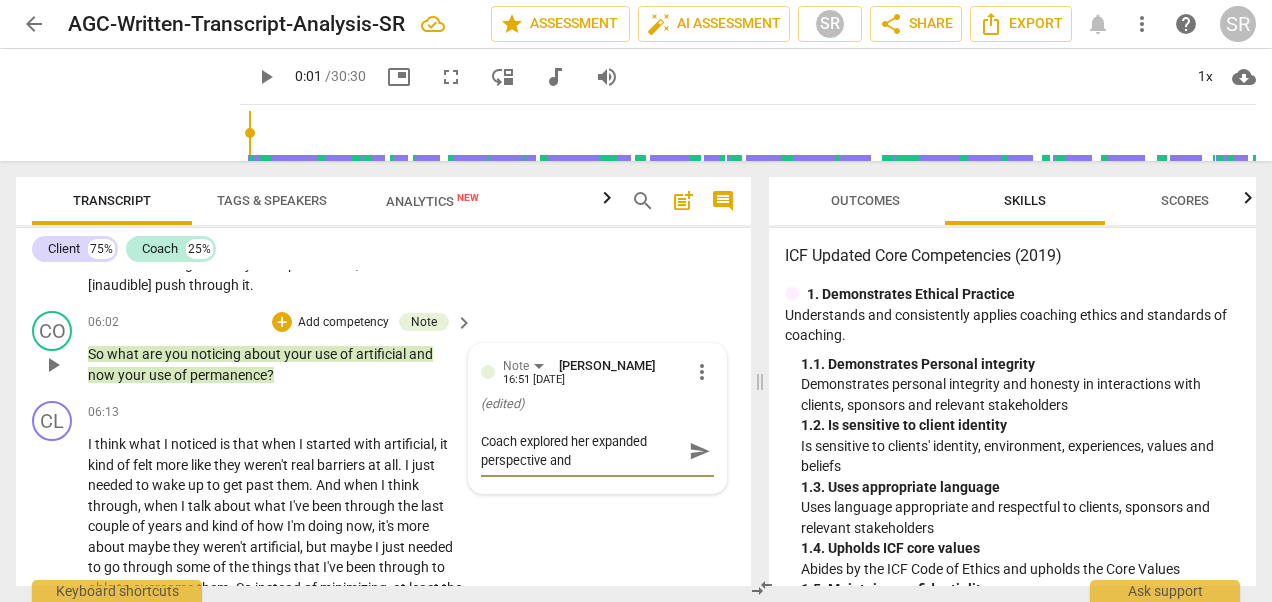 click on "Coach explored her expanded perspective and" at bounding box center (581, 451) 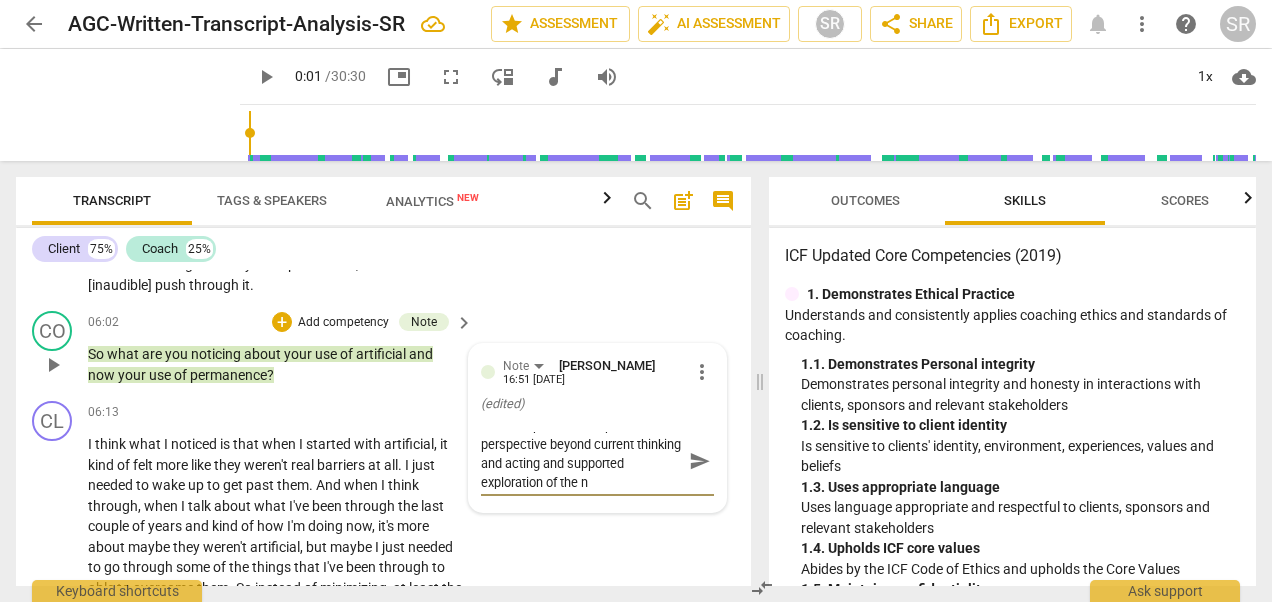 scroll, scrollTop: 0, scrollLeft: 0, axis: both 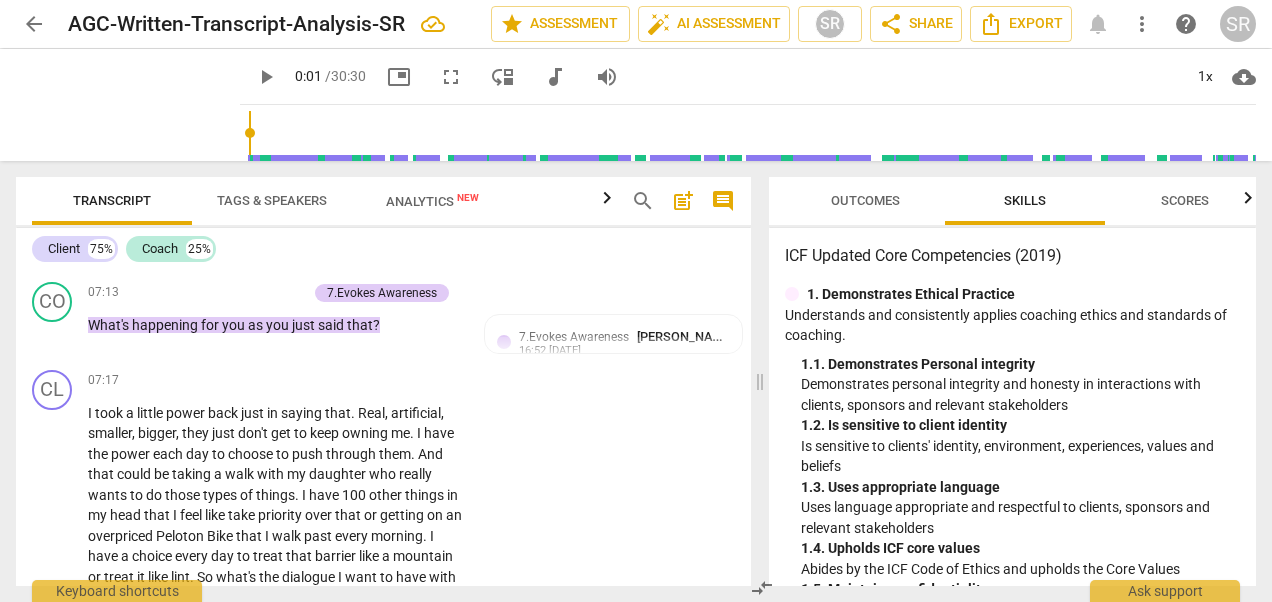 click on "7.Evokes Awareness" at bounding box center [574, 337] 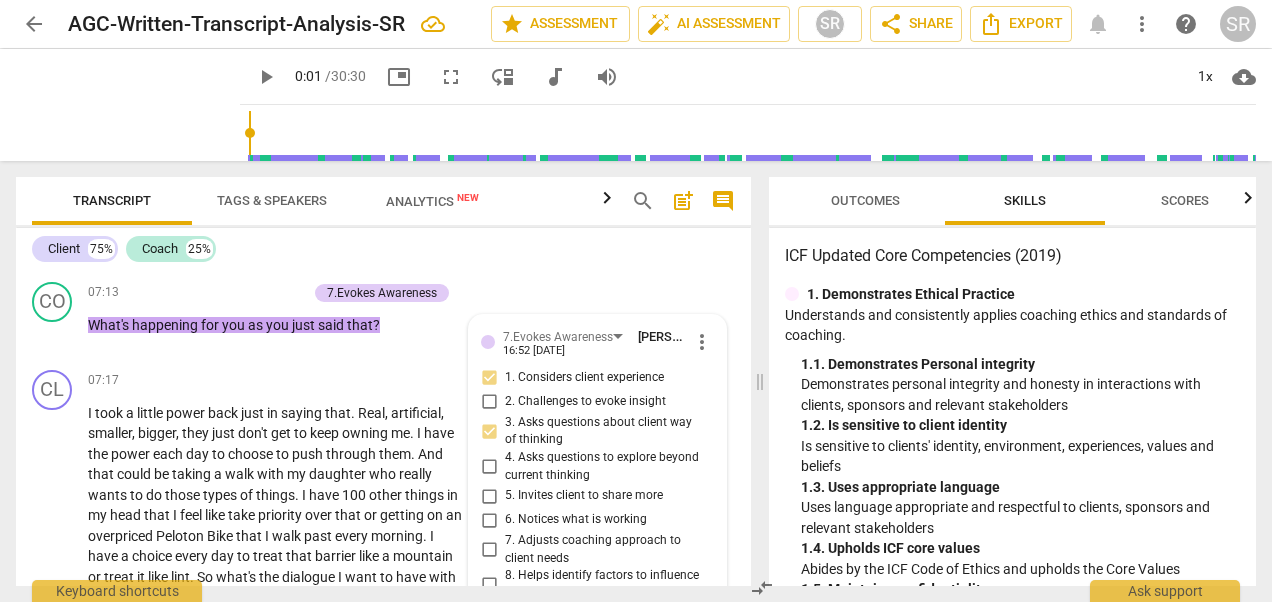 scroll, scrollTop: 3164, scrollLeft: 0, axis: vertical 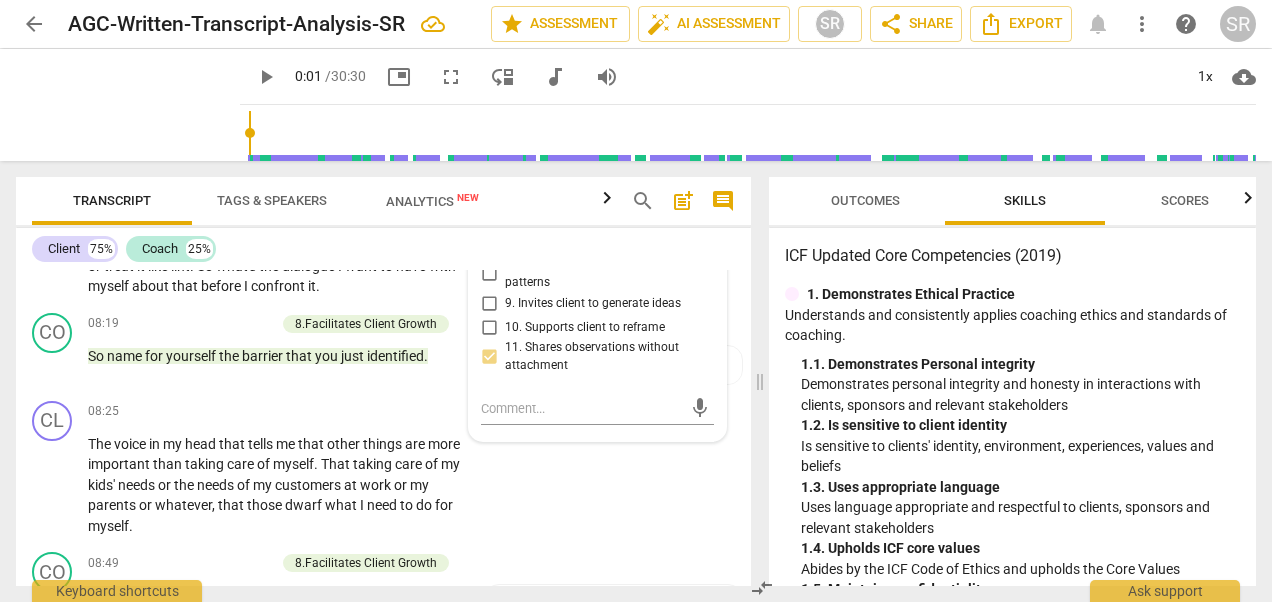 click on "10. Supports client to reframe" at bounding box center [589, 327] 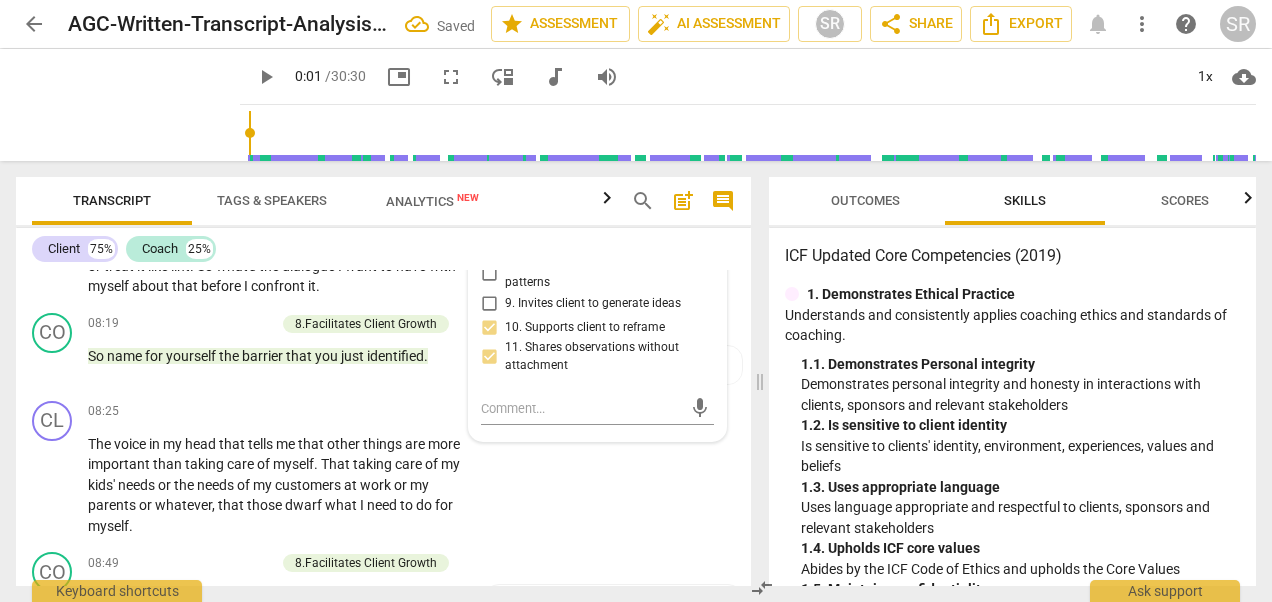click on "10. Supports client to reframe" at bounding box center (489, 327) 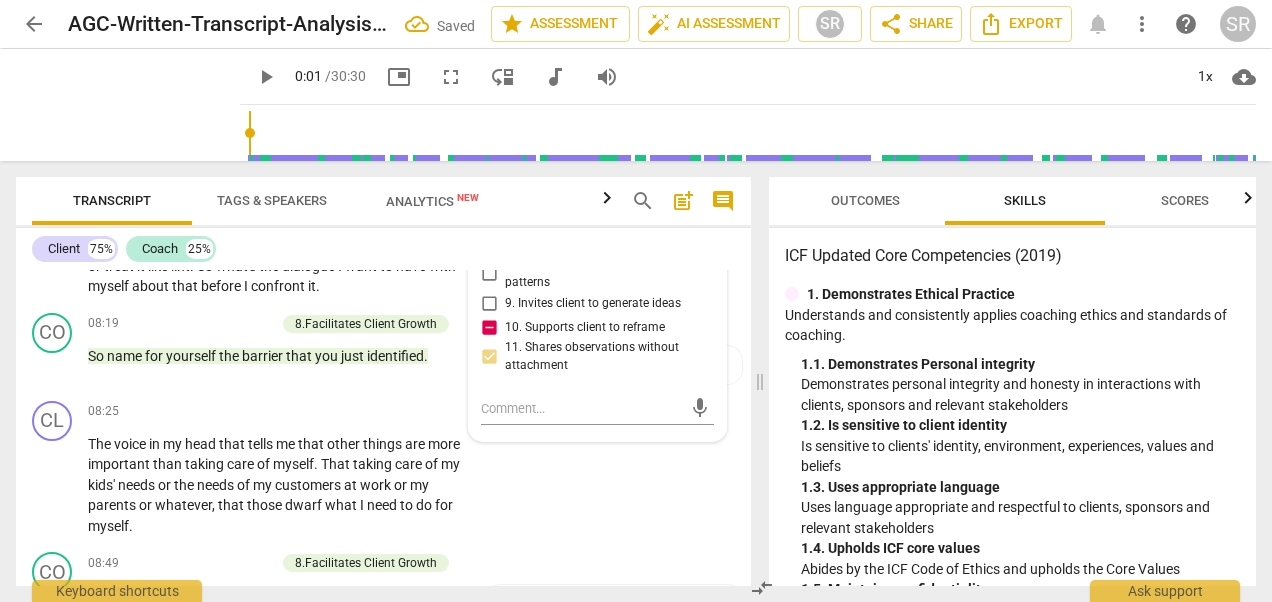 click on "10. Supports client to reframe" at bounding box center (489, 327) 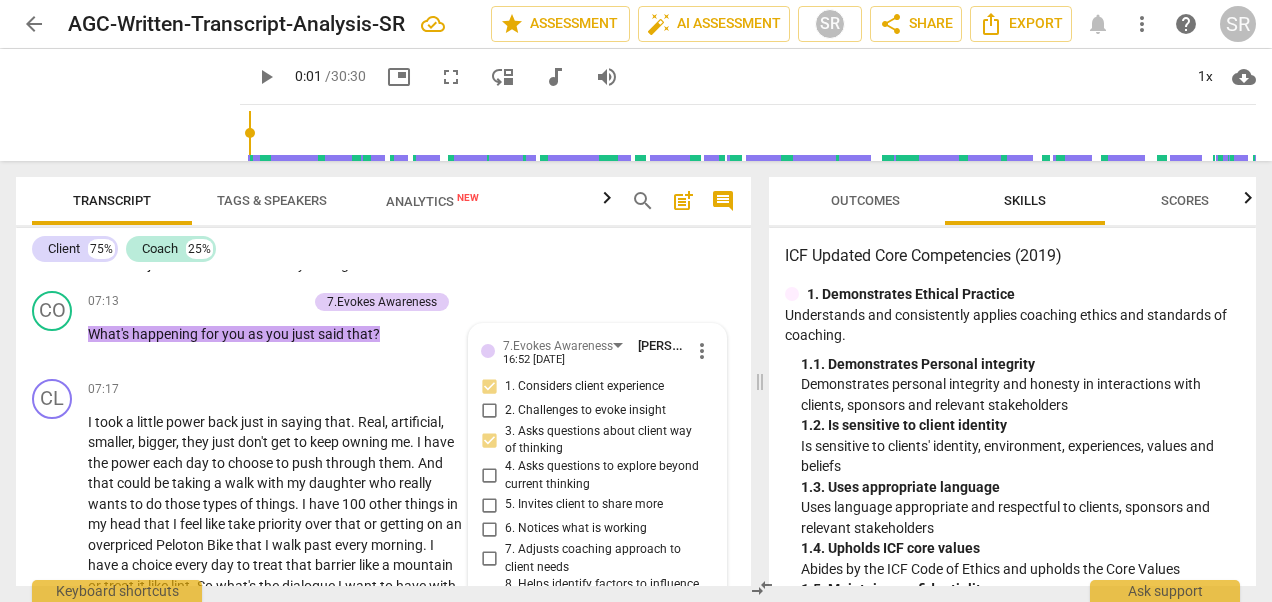 scroll, scrollTop: 2804, scrollLeft: 0, axis: vertical 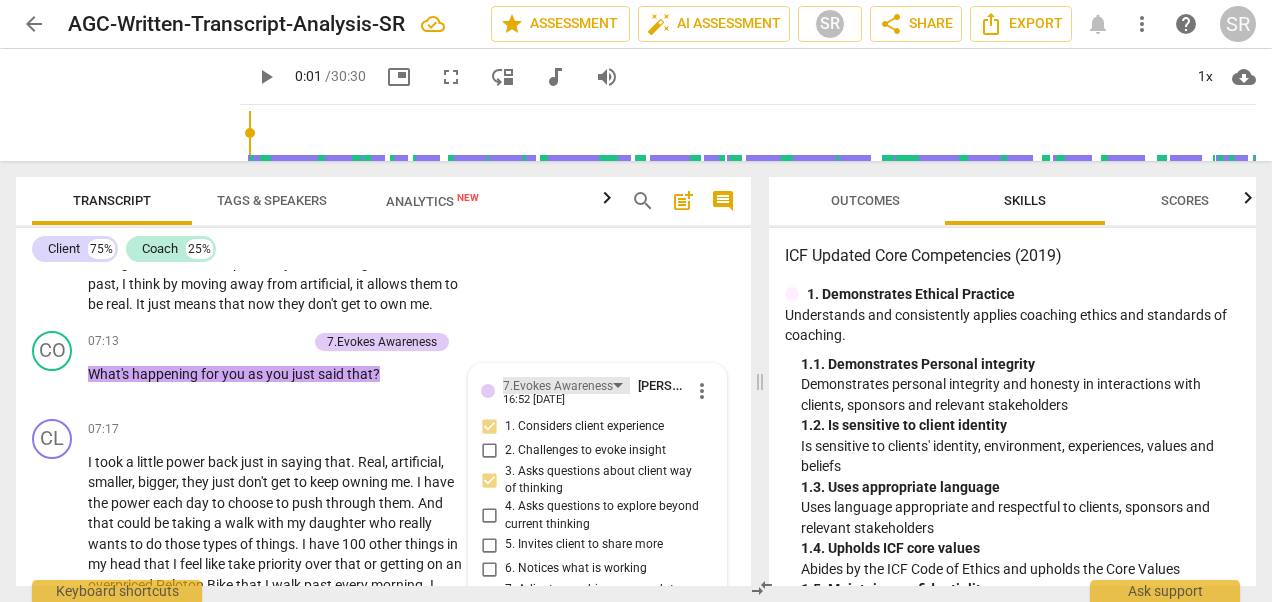 click on "7.Evokes Awareness" at bounding box center (566, 385) 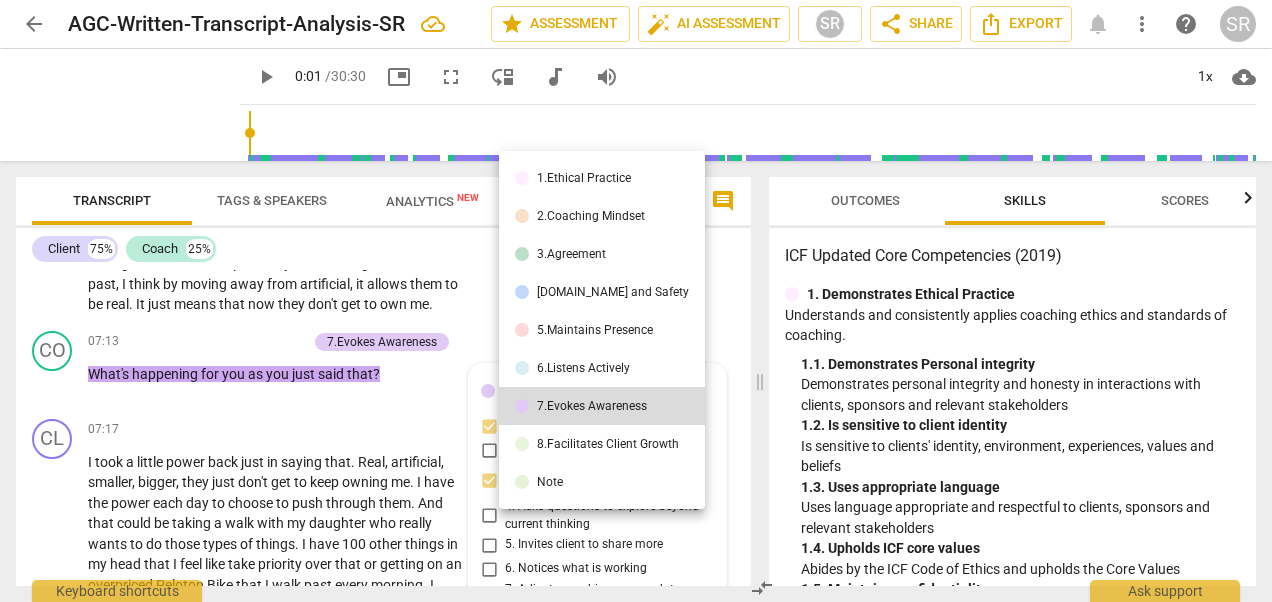 click on "Note" at bounding box center [550, 482] 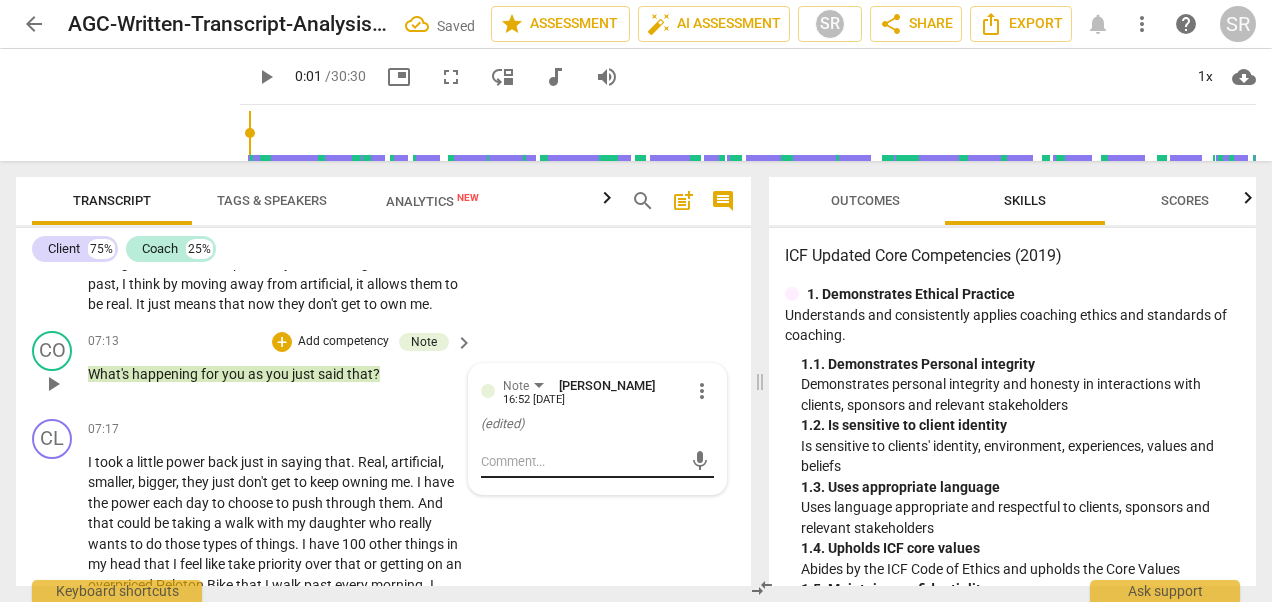 click at bounding box center [581, 461] 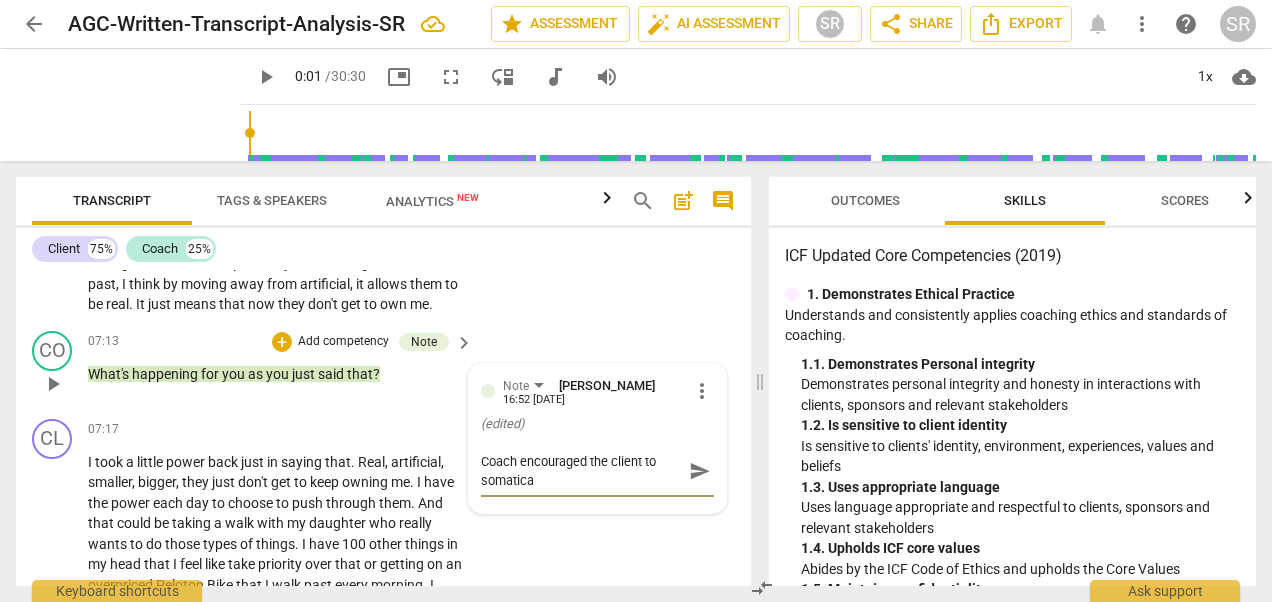 scroll, scrollTop: 0, scrollLeft: 0, axis: both 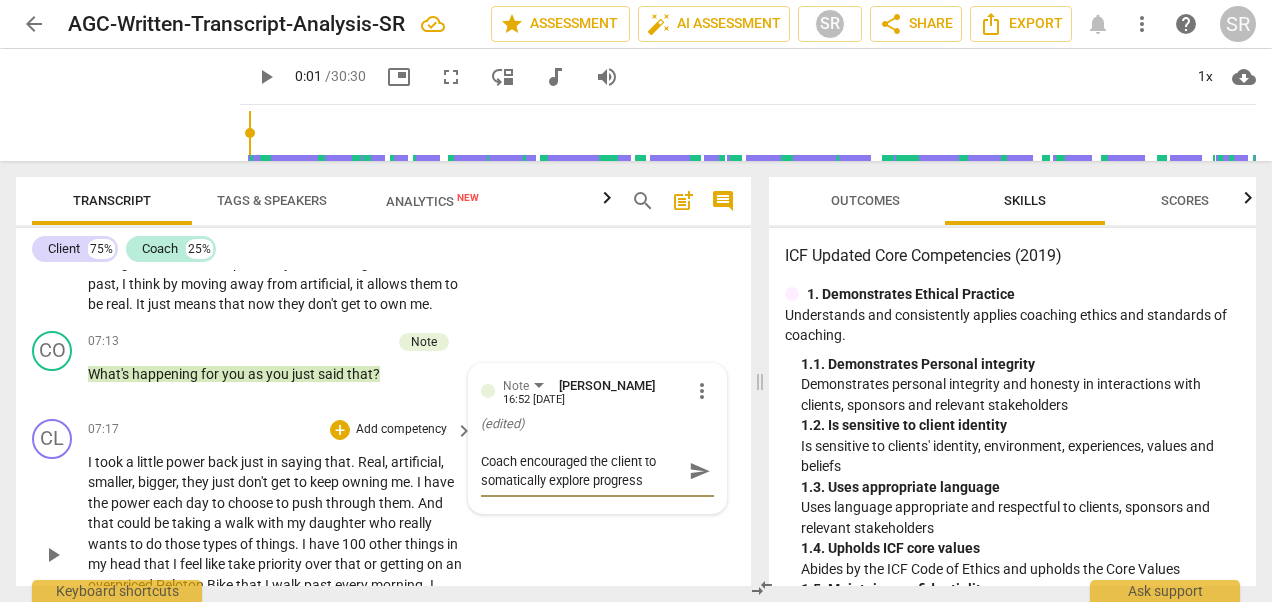 click on "CL play_arrow pause 07:17 + Add competency keyboard_arrow_right I   took   a   little   power   back   just   in   saying   that .   Real ,   artificial ,   smaller ,   bigger ,   they   just   don't   get   to   keep   owning   me .   I   have   the   power   each   day   to   choose   to   push   through   them .   And   that   could   be   taking   a   walk   with   my   daughter   who   really   wants   to   do   those   types   of   things .   I   have   100   other   things   in   my   head   that   I   feel   like   take   priority   over   that   or   getting   on   an   overpriced   Peloton   Bike   that   I   walk   past   every   morning .   I   have   a   choice   every   day   to   treat   that   barrier   like   a   mountain   or   treat   it   like   lint .   So   what's   the   dialogue   I   want   to   have   with   myself   about   that   before   I   confront   it ." at bounding box center [383, 538] 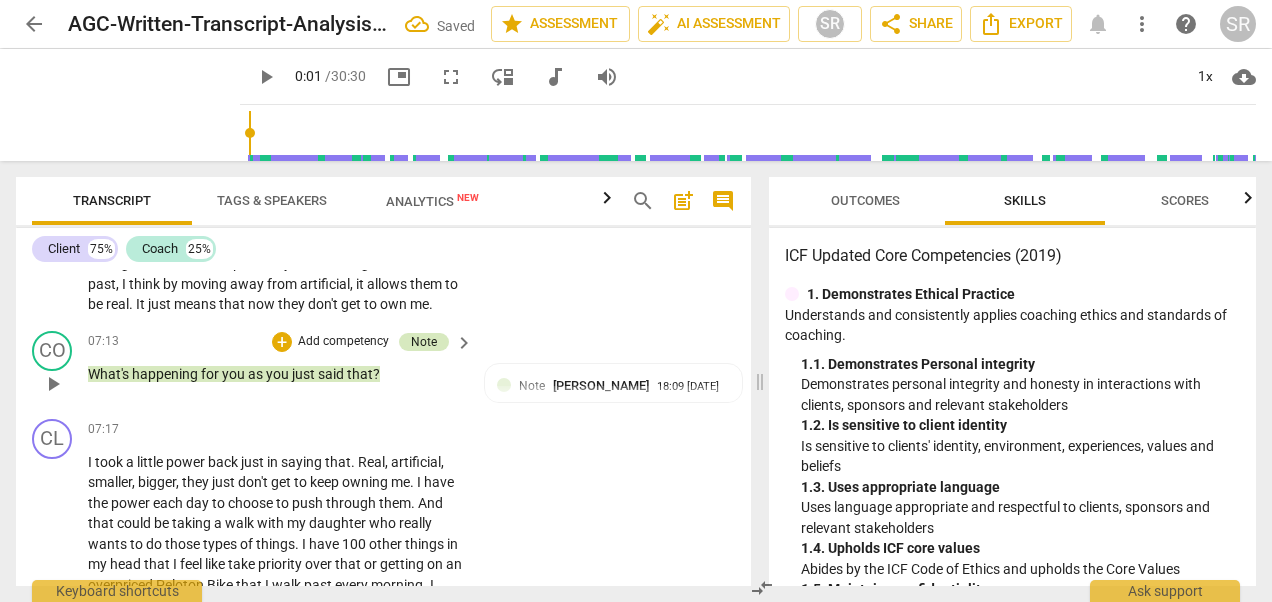 click on "Note" at bounding box center [424, 342] 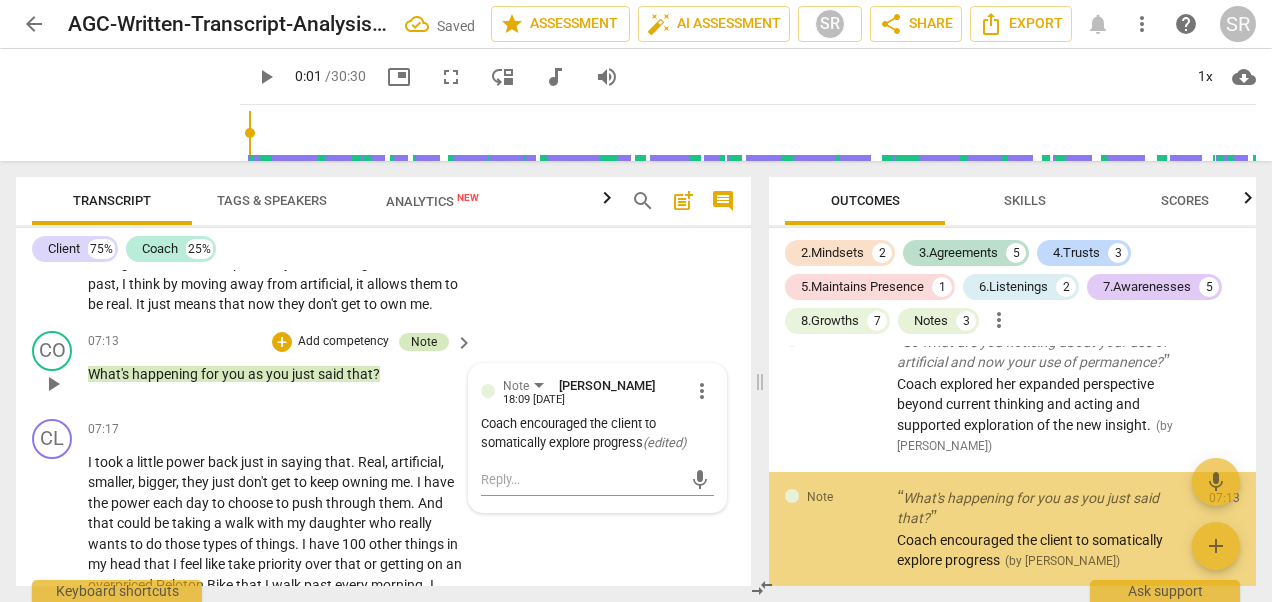 scroll, scrollTop: 1531, scrollLeft: 0, axis: vertical 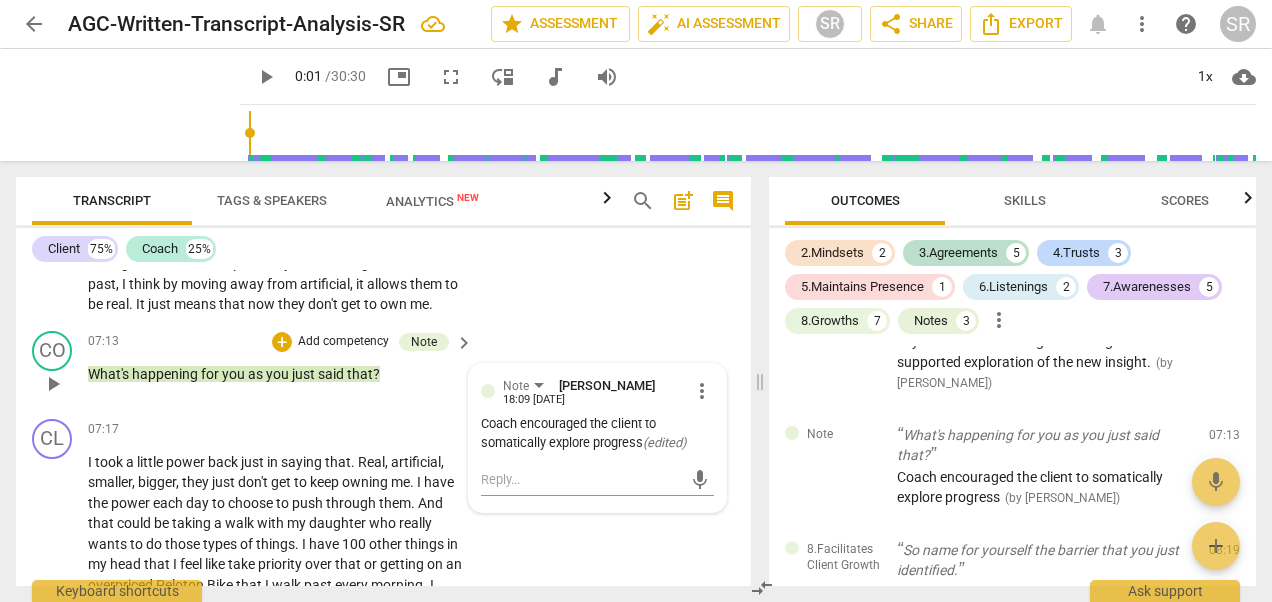 click on "07:13 + Add competency Note keyboard_arrow_right What's   happening   for   you   as   you   just   said   that ?" at bounding box center [281, 367] 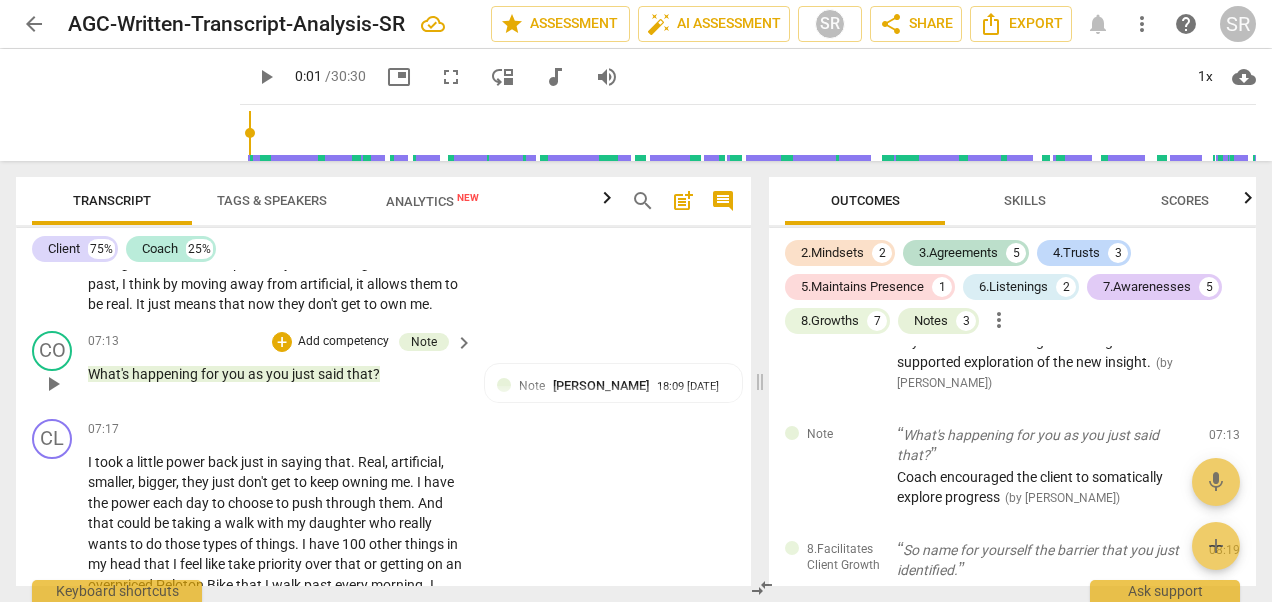 click on "Add competency" at bounding box center (343, 342) 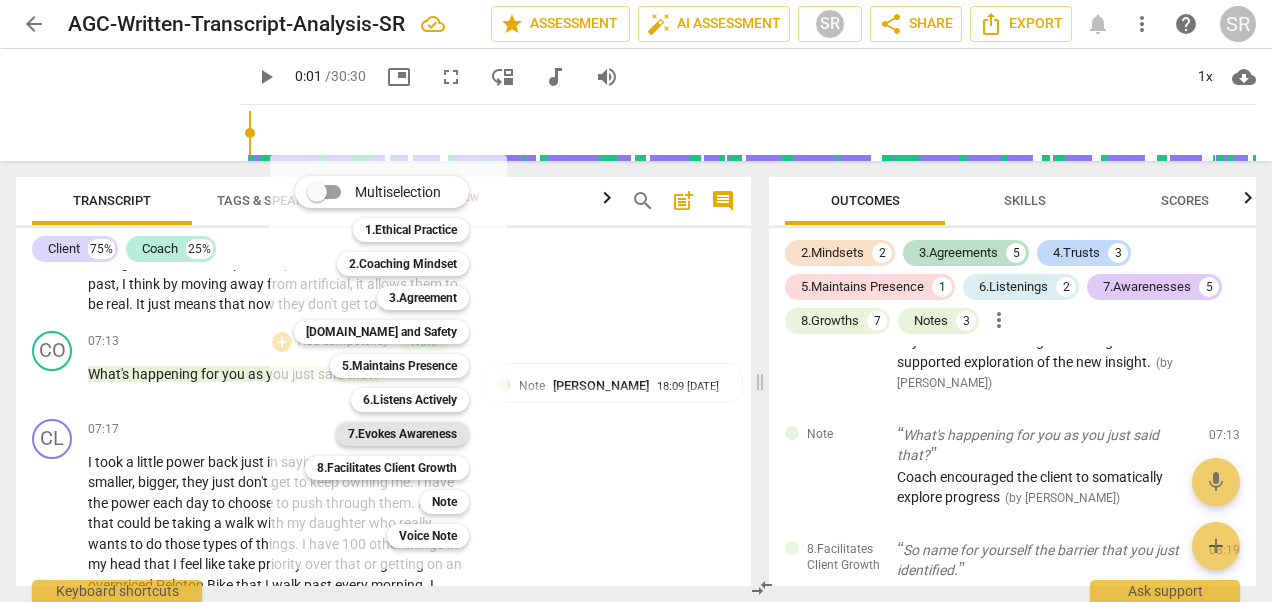 click on "7.Evokes Awareness" at bounding box center (402, 434) 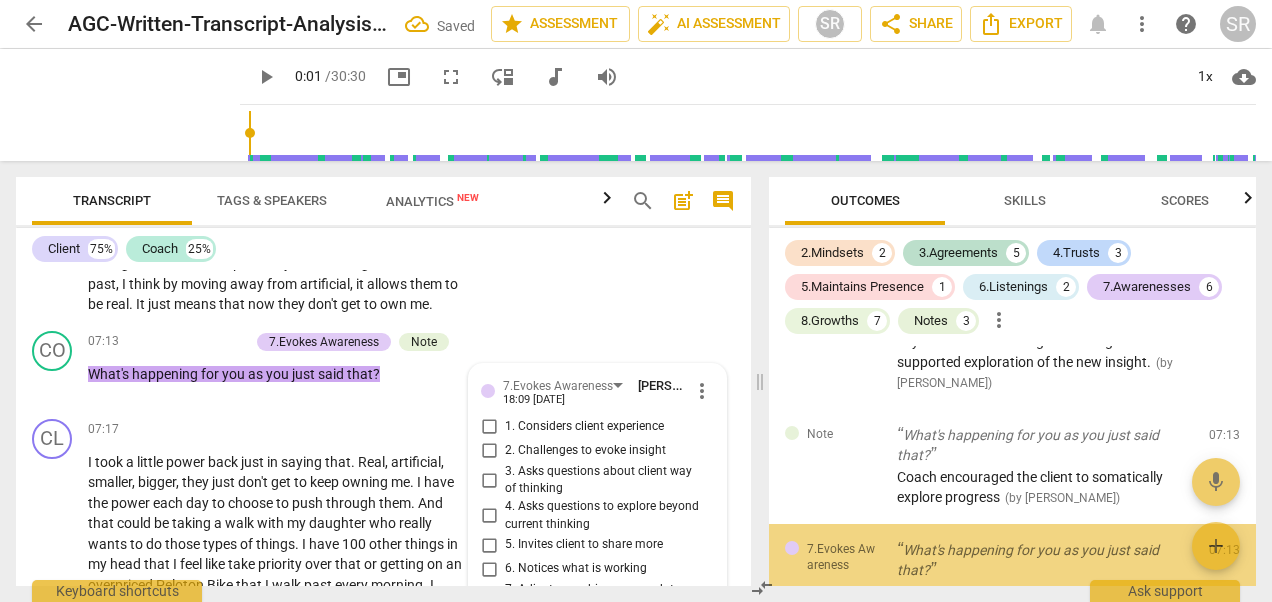 scroll, scrollTop: 3164, scrollLeft: 0, axis: vertical 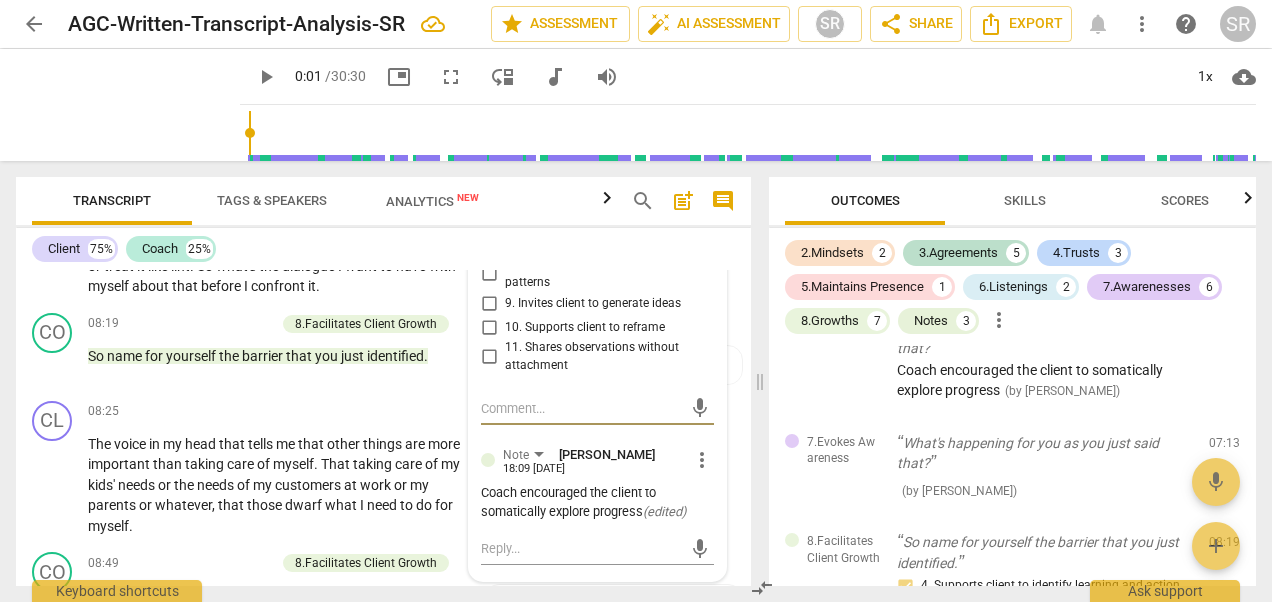 click on "11. Shares observations without attachment" at bounding box center (605, 356) 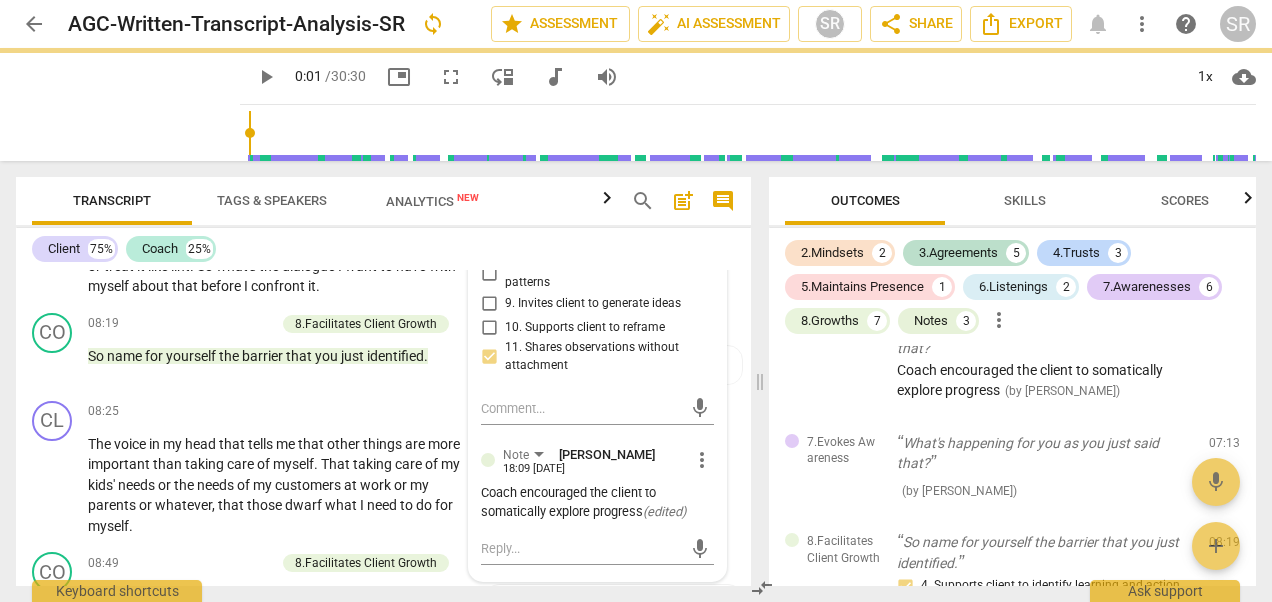 click on "8. Helps identify factors to influence patterns" at bounding box center [605, 273] 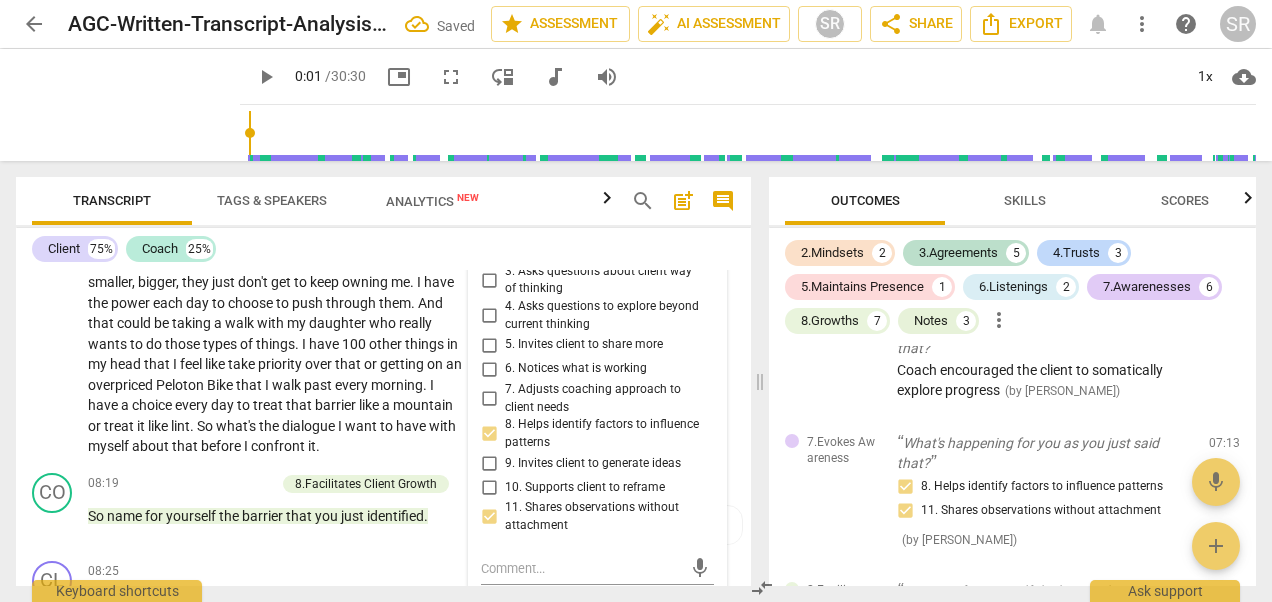 scroll, scrollTop: 2964, scrollLeft: 0, axis: vertical 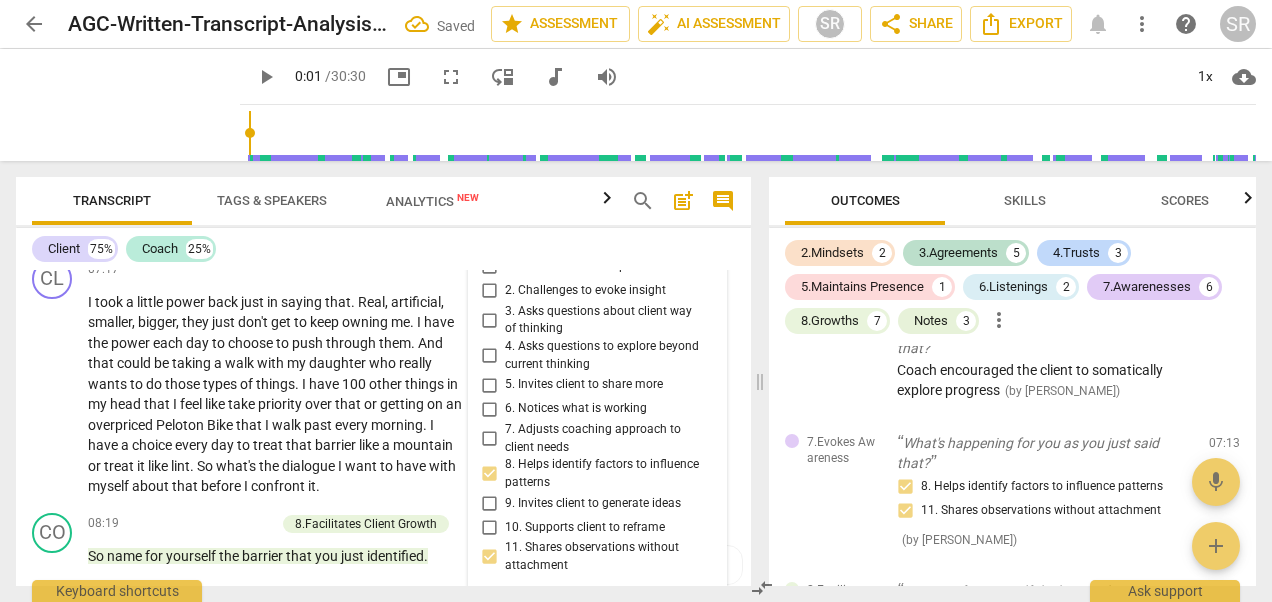click on "4. Asks questions to explore beyond current thinking" at bounding box center (489, 356) 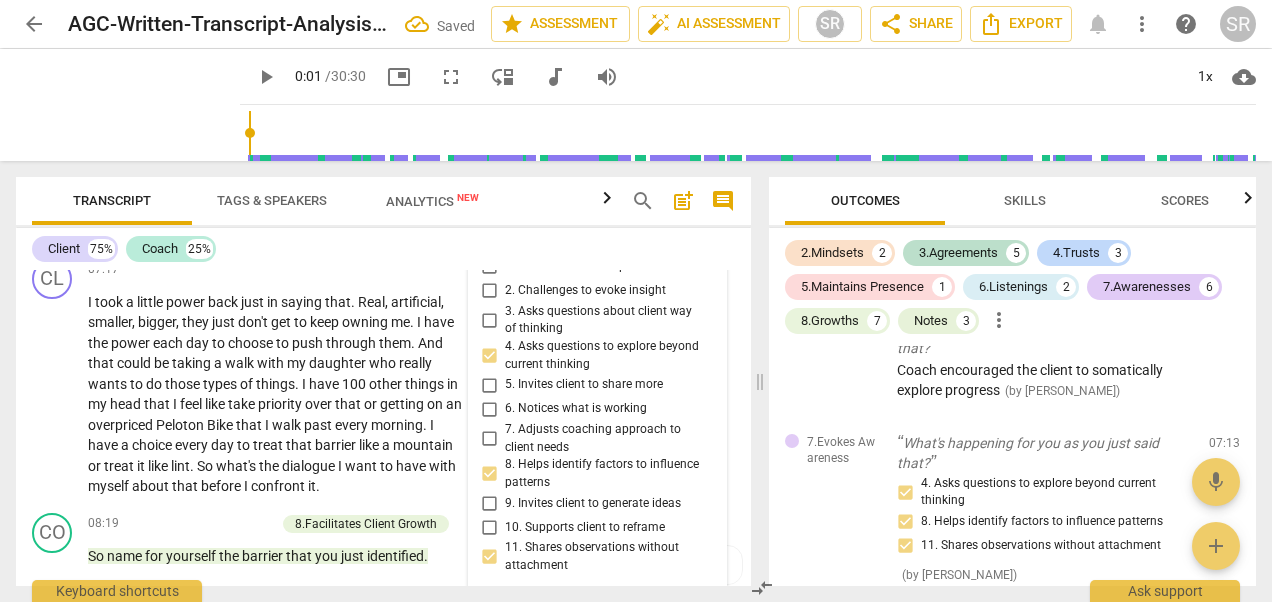 click on "1. Considers client experience" at bounding box center (489, 267) 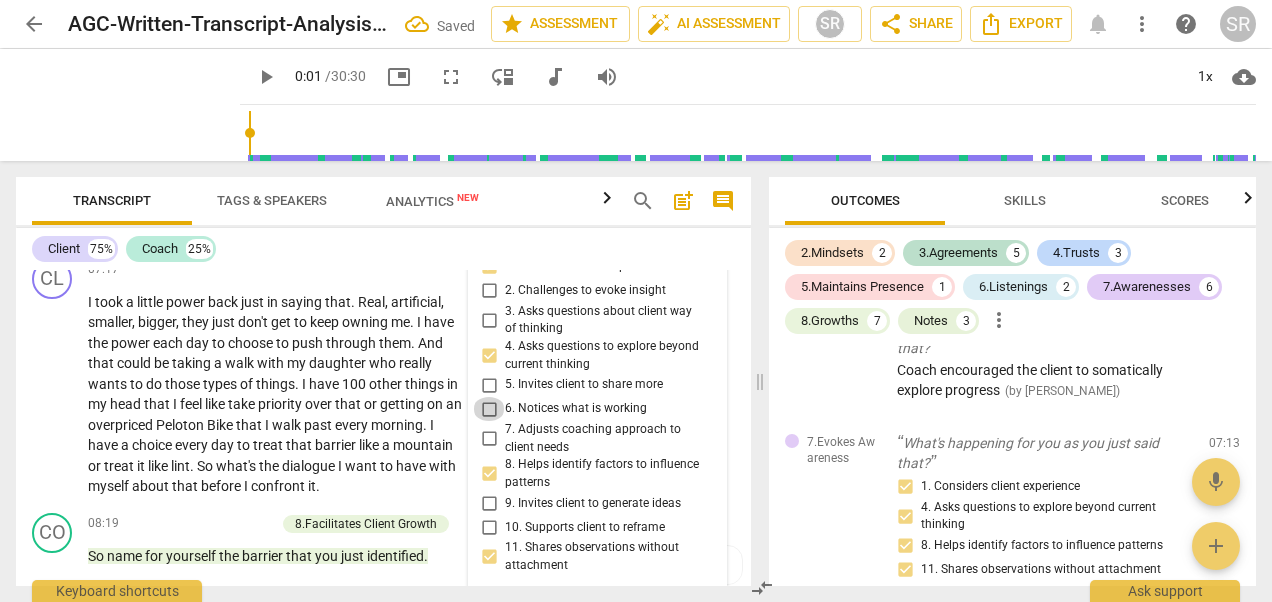 click on "6. Notices what is working" at bounding box center (489, 409) 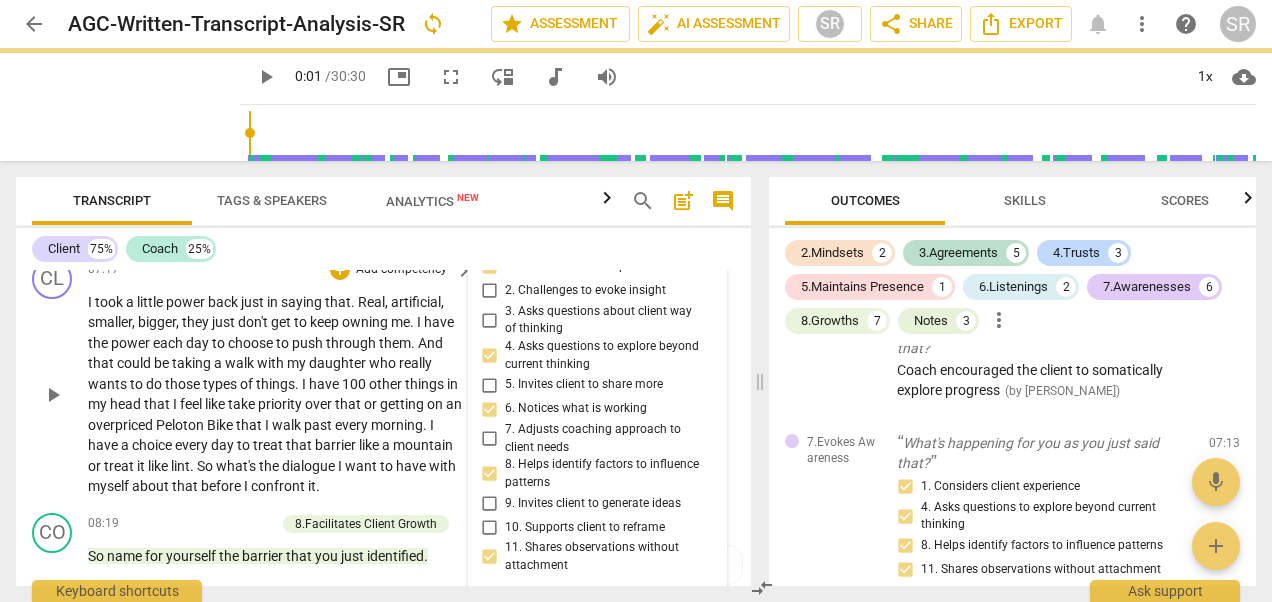 click on "CL play_arrow pause 07:17 + Add competency keyboard_arrow_right I   took   a   little   power   back   just   in   saying   that .   Real ,   artificial ,   smaller ,   bigger ,   they   just   don't   get   to   keep   owning   me .   I   have   the   power   each   day   to   choose   to   push   through   them .   And   that   could   be   taking   a   walk   with   my   daughter   who   really   wants   to   do   those   types   of   things .   I   have   100   other   things   in   my   head   that   I   feel   like   take   priority   over   that   or   getting   on   an   overpriced   Peloton   Bike   that   I   walk   past   every   morning .   I   have   a   choice   every   day   to   treat   that   barrier   like   a   mountain   or   treat   it   like   lint .   So   what's   the   dialogue   I   want   to   have   with   myself   about   that   before   I   confront   it ." at bounding box center [383, 378] 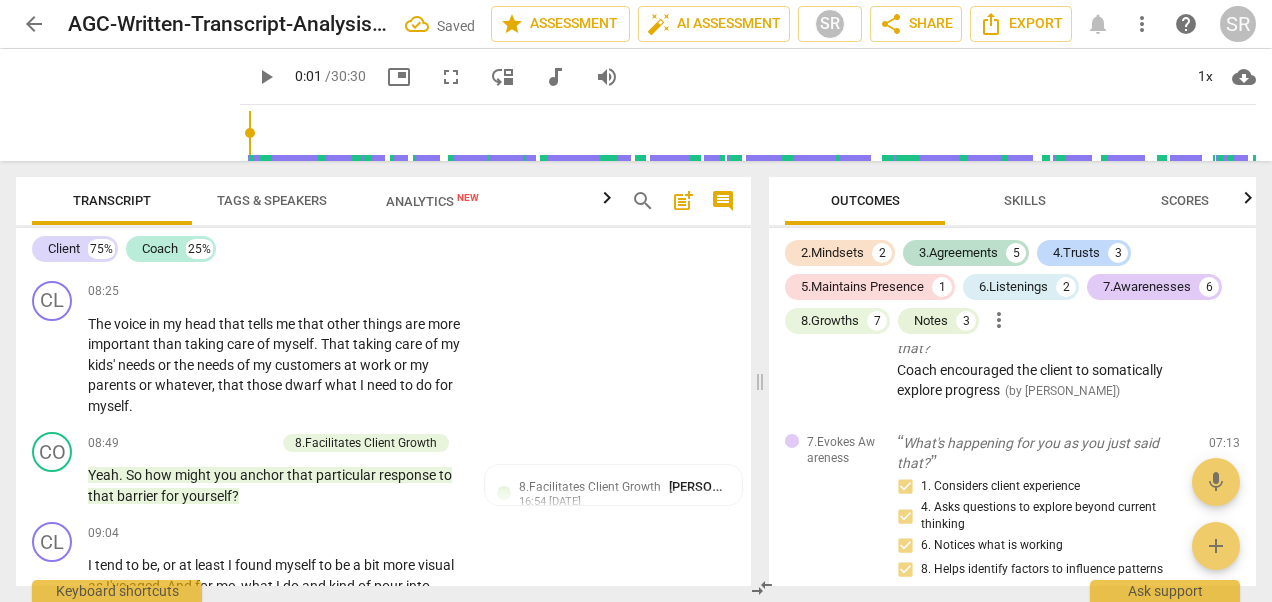 scroll, scrollTop: 3324, scrollLeft: 0, axis: vertical 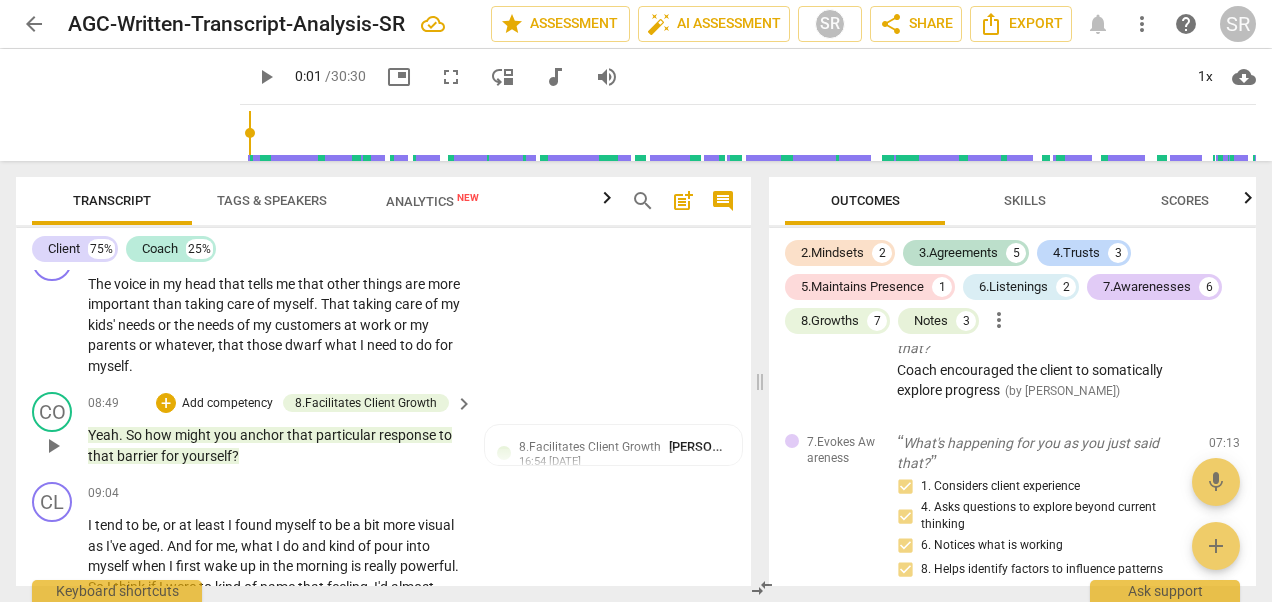 click on "CO play_arrow pause 08:49 + Add competency 8.Facilitates Client Growth keyboard_arrow_right Yeah .   So   how   might   you   anchor   that   particular   response   to   that   barrier   for   yourself ? 8.Facilitates Client Growth [PERSON_NAME] 16:54 [DATE] 3. Supports client autonomy 4. Supports client to identify learning and action 5. Invites client to consider how to move forward" at bounding box center (383, 429) 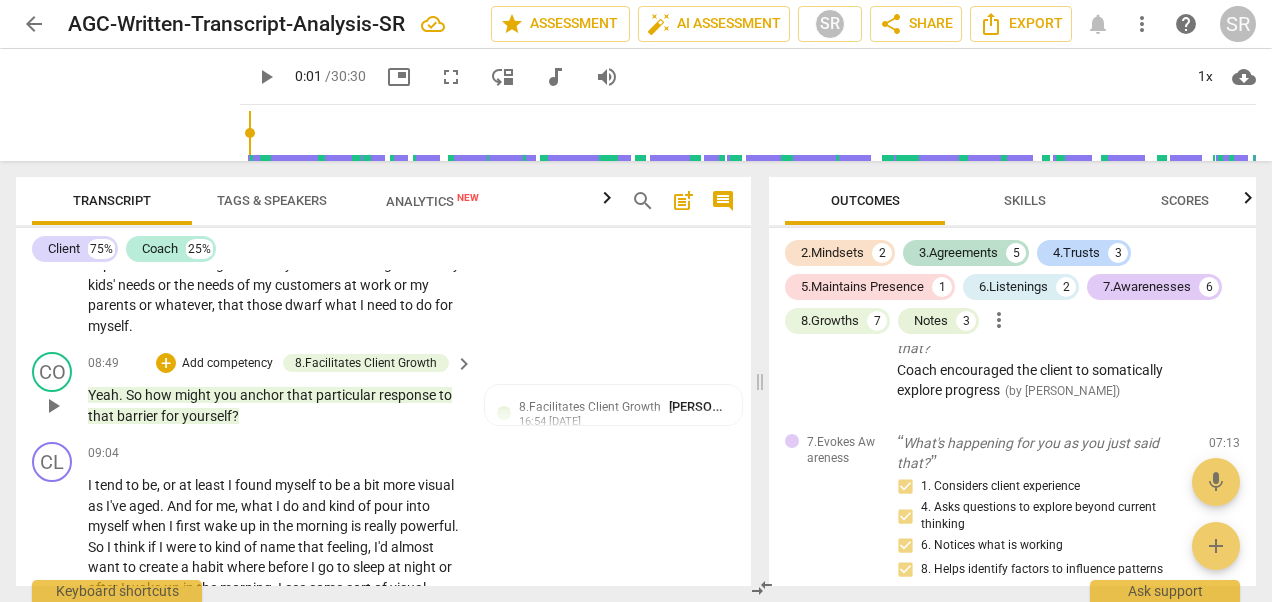 click on "09:04 + Add competency keyboard_arrow_right I   tend   to   be ,   or   at   least   I   found   myself   to   be   a   bit   more   visual   as   I've   aged .   And   for   me ,   what   I   do   and   kind   of   pour   into   myself   when   I   first   wake   up   in   the   morning   is   really   powerful .   So   I   think   if   I   were   to   kind   of   name   that   feeling ,   I'd   almost   want   to   create   a   habit   where   before   I   go   to   sleep   at   night   or   after   I   wake   up   in   the   morning ,   I   see   some   sort   of   visual   representation   of   what   I'm   going   to   do   for   myself   that   day .   That   really   helps   me .   I   know   on   days   when   I've   prayed   or   I've   just   meditated   about   just   peace ,   I   have   a   way   different   day   than   when   I   get   up   and   look   at   how   many   emails   I've   gotten   from   [GEOGRAPHIC_DATA]   or   how   many   things   I   need   to   do   in   a   short   period   of   ." at bounding box center [281, 674] 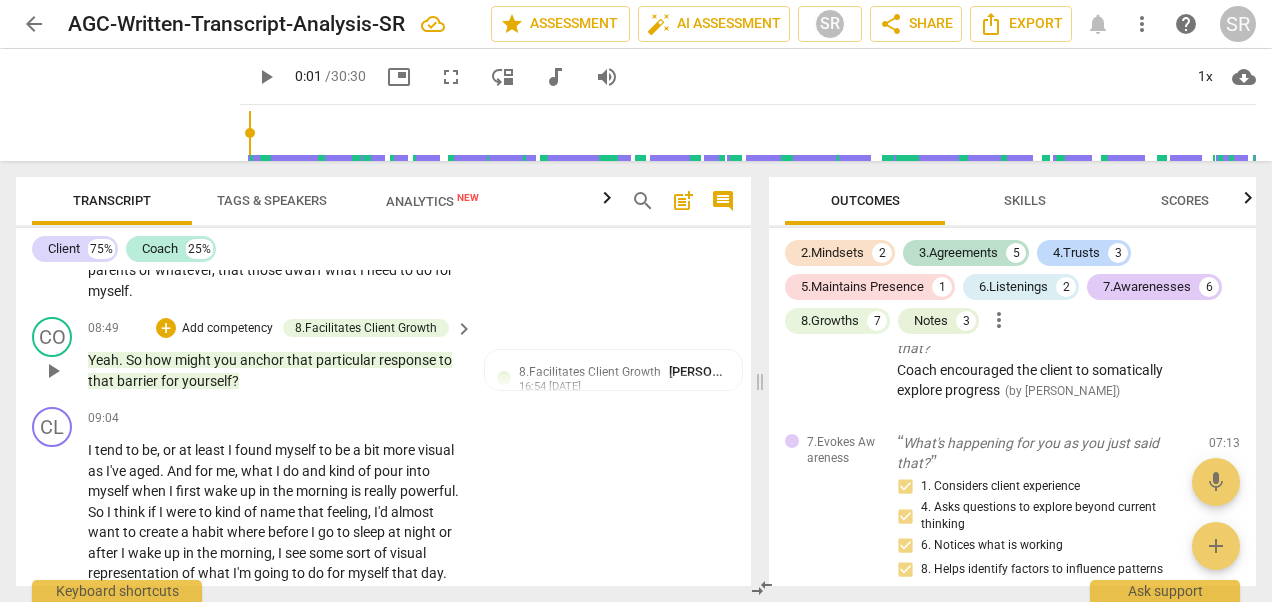 scroll, scrollTop: 3404, scrollLeft: 0, axis: vertical 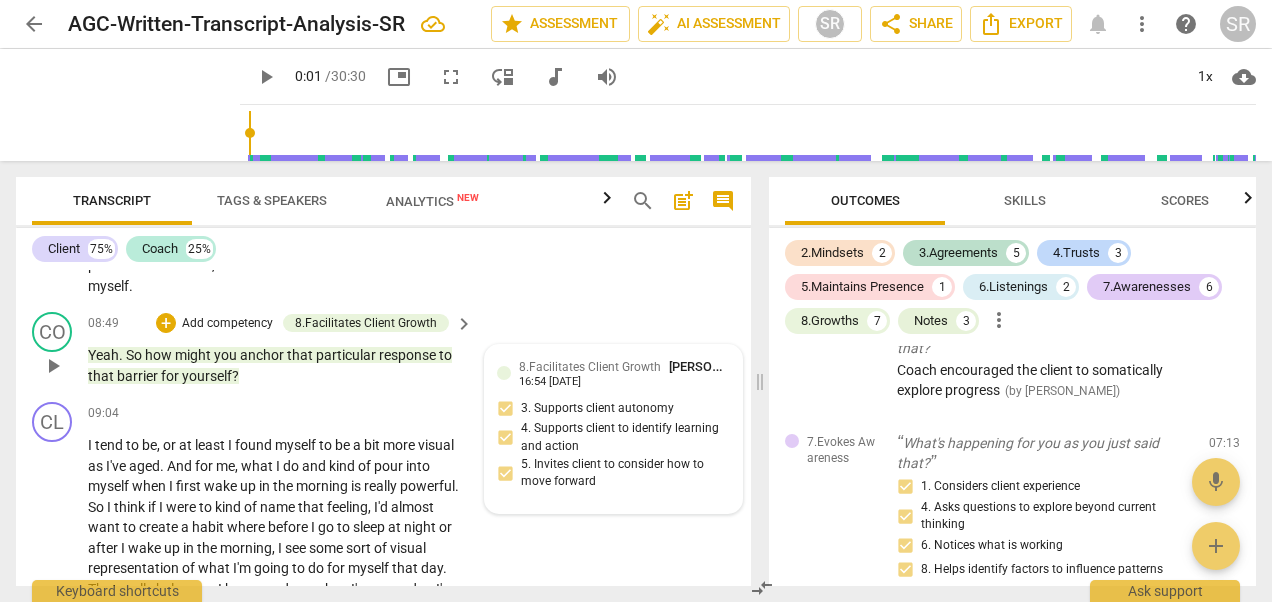 click on "8.Facilitates Client Growth" at bounding box center (590, 367) 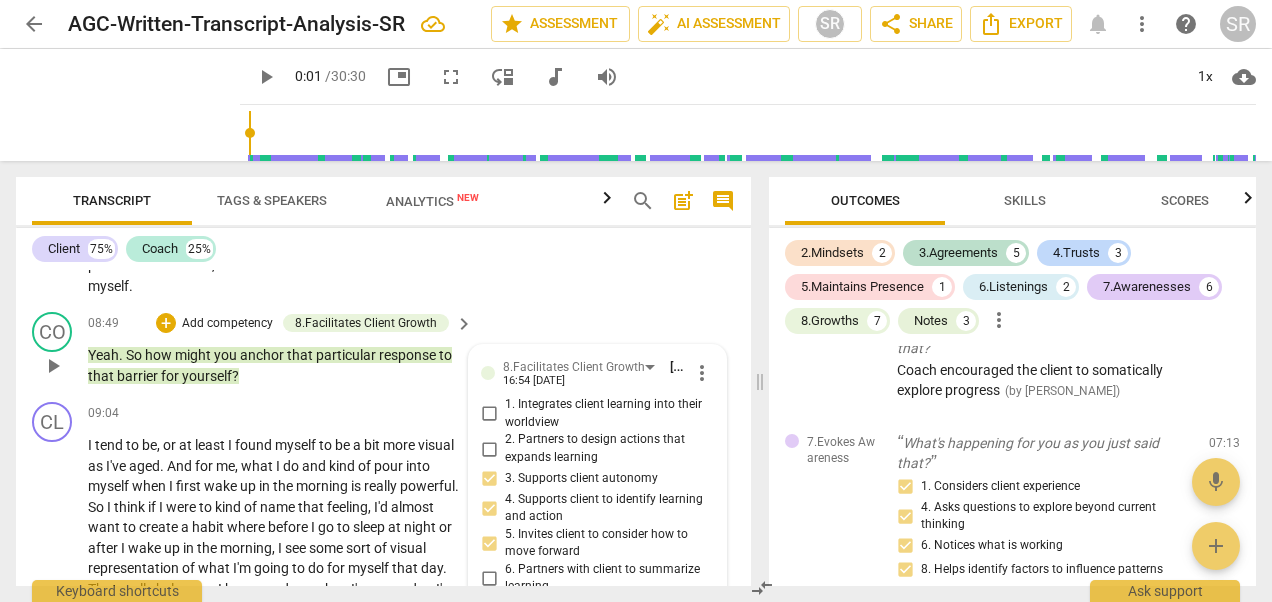 scroll, scrollTop: 3674, scrollLeft: 0, axis: vertical 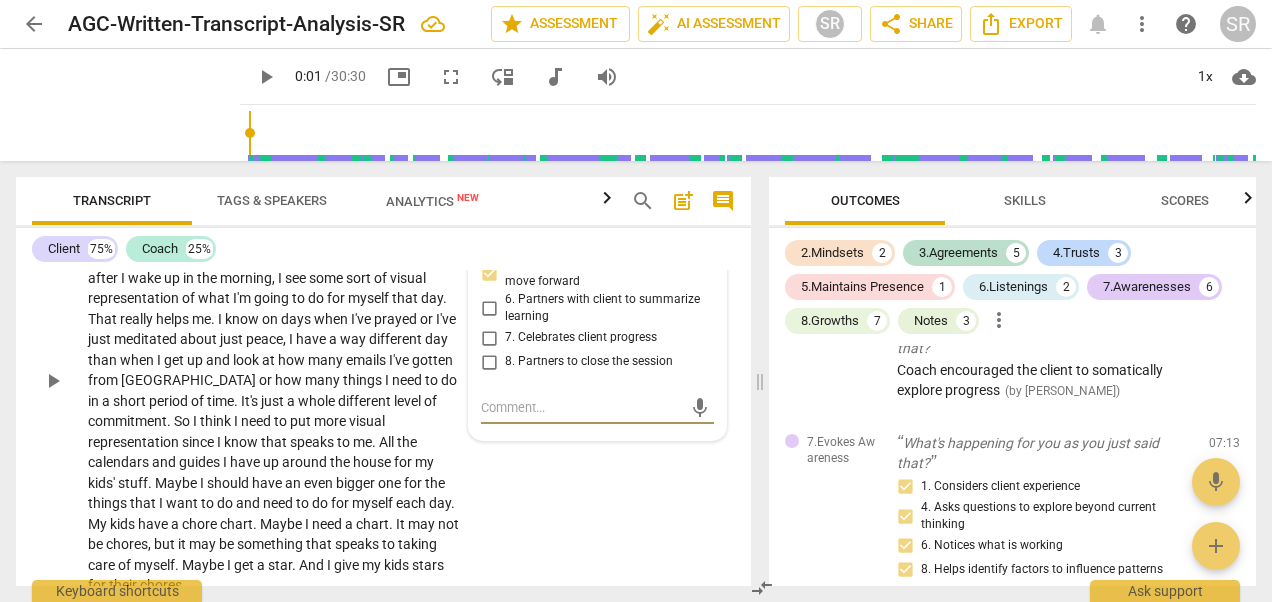 click on "CL play_arrow pause 09:04 + Add competency keyboard_arrow_right I   tend   to   be ,   or   at   least   I   found   myself   to   be   a   bit   more   visual   as   I've   aged .   And   for   me ,   what   I   do   and   kind   of   pour   into   myself   when   I   first   wake   up   in   the   morning   is   really   powerful .   So   I   think   if   I   were   to   kind   of   name   that   feeling ,   I'd   almost   want   to   create   a   habit   where   before   I   go   to   sleep   at   night   or   after   I   wake   up   in   the   morning ,   I   see   some   sort   of   visual   representation   of   what   I'm   going   to   do   for   myself   that   day .   That   really   helps   me .   I   know   on   days   when   I've   prayed   or   I've   just   meditated   about   just   peace ,   I   have   a   way   different   day   than   when   I   get   up   and   look   at   how   many   emails   I've   gotten   from   [GEOGRAPHIC_DATA]   or   how   many   things   I   need   to   do   in   a   short" at bounding box center (383, 364) 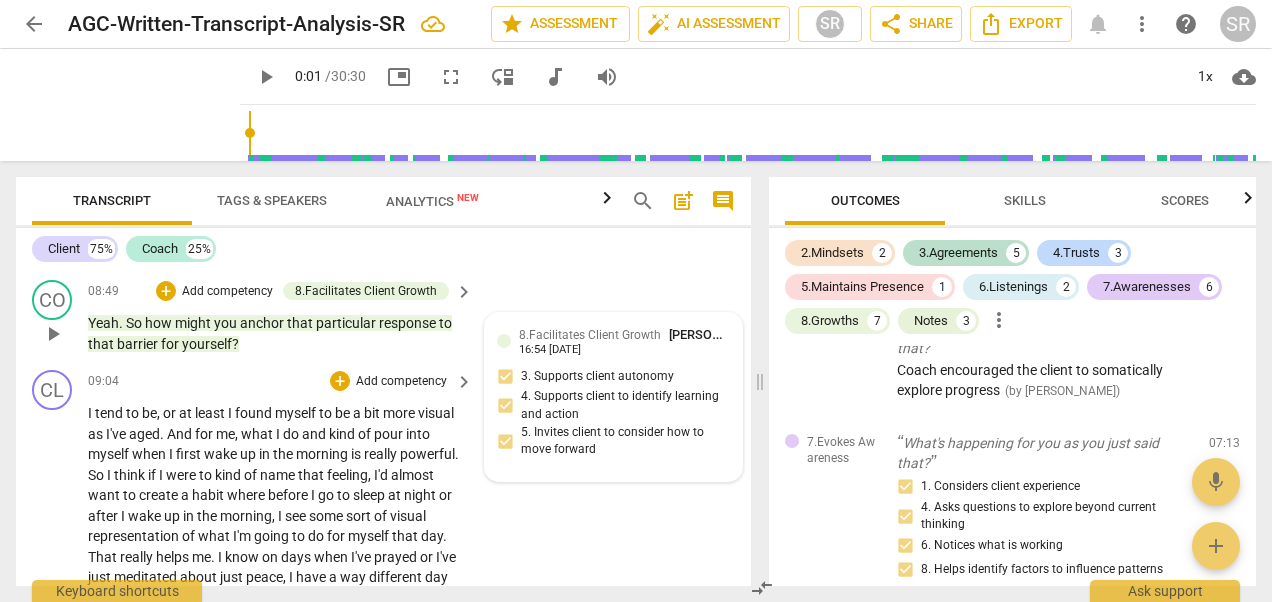 scroll, scrollTop: 3434, scrollLeft: 0, axis: vertical 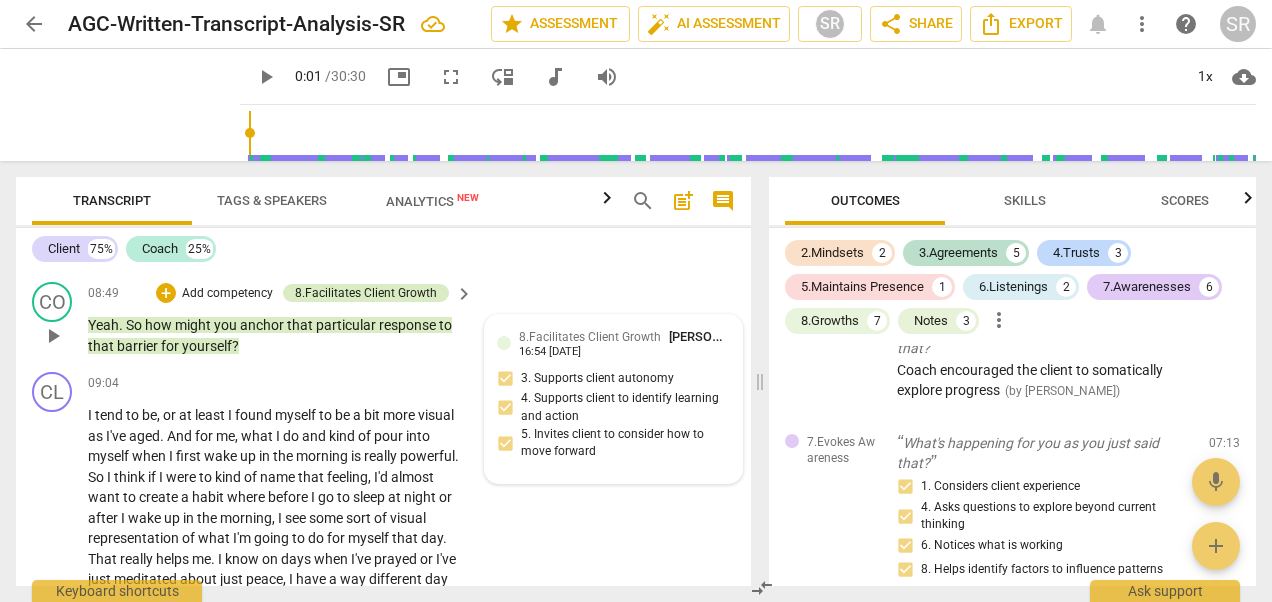 click on "8.Facilitates Client Growth" at bounding box center [366, 293] 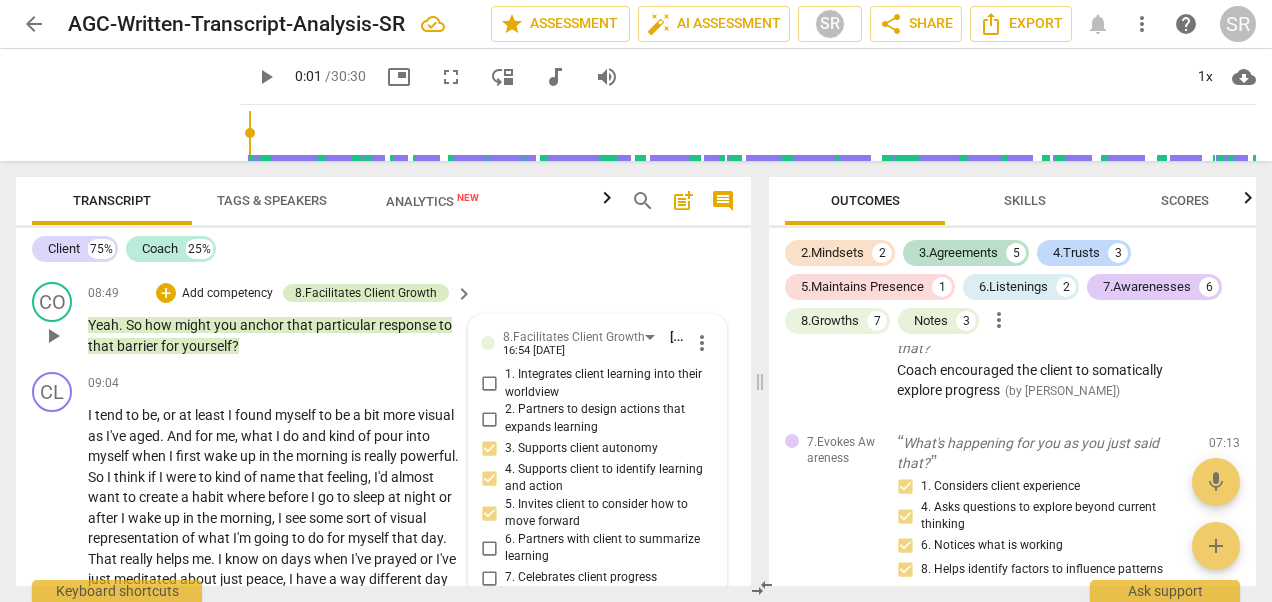 scroll, scrollTop: 3674, scrollLeft: 0, axis: vertical 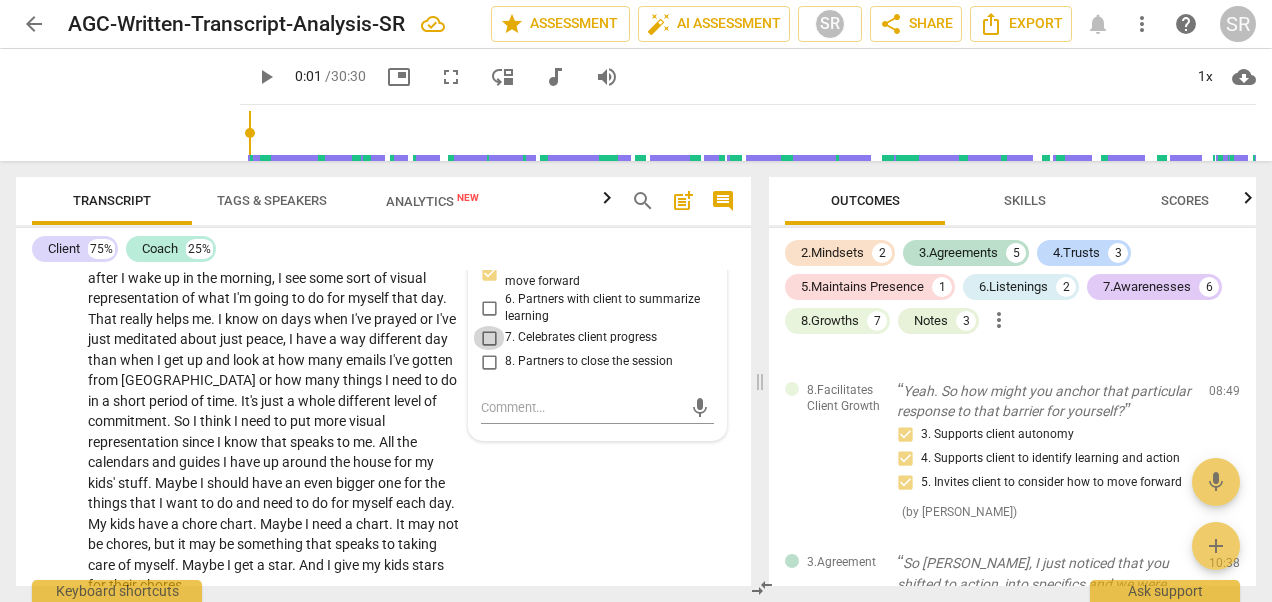 click on "7. Celebrates client progress" at bounding box center [489, 338] 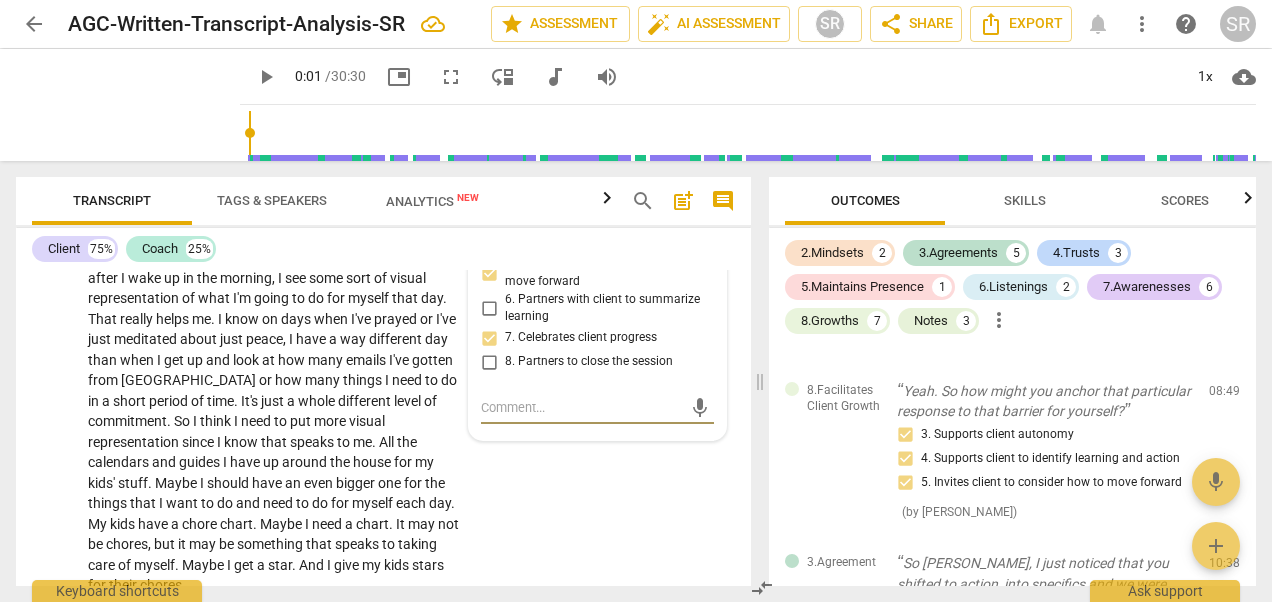 click at bounding box center (581, 407) 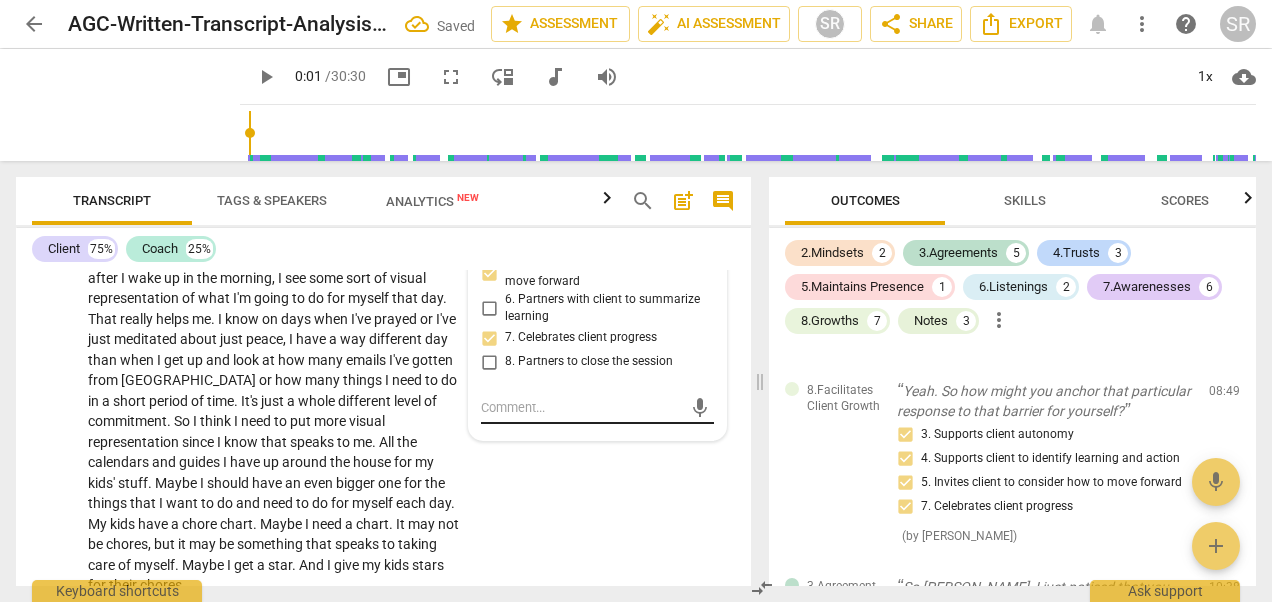 click on "mic" at bounding box center (597, 408) 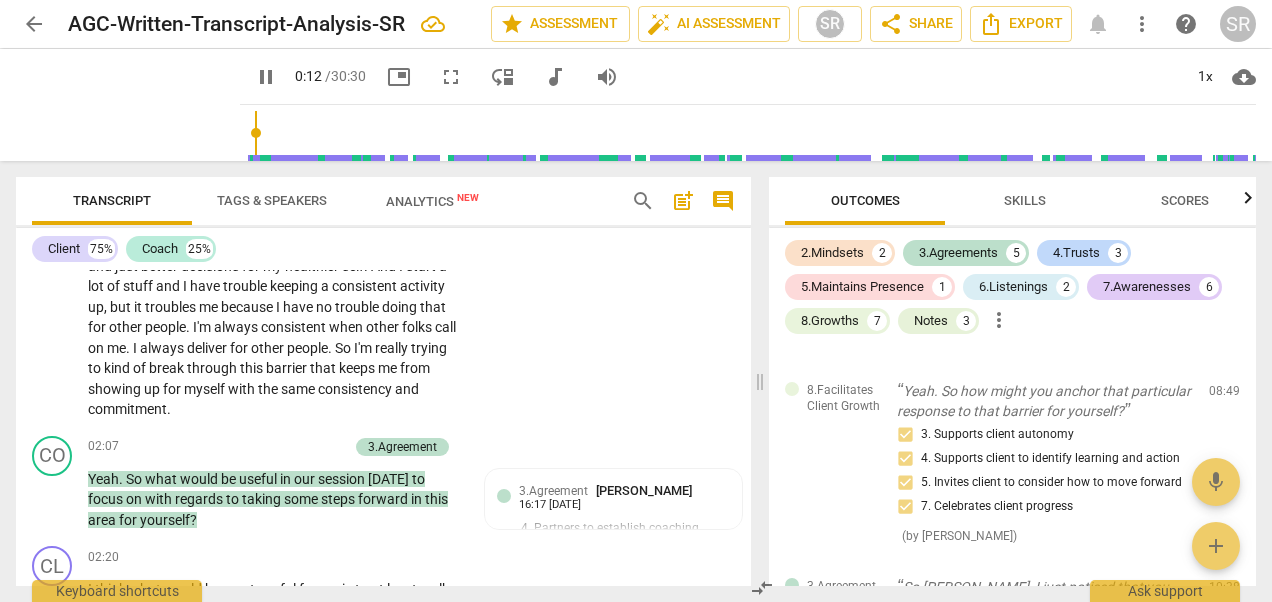 scroll, scrollTop: 922, scrollLeft: 0, axis: vertical 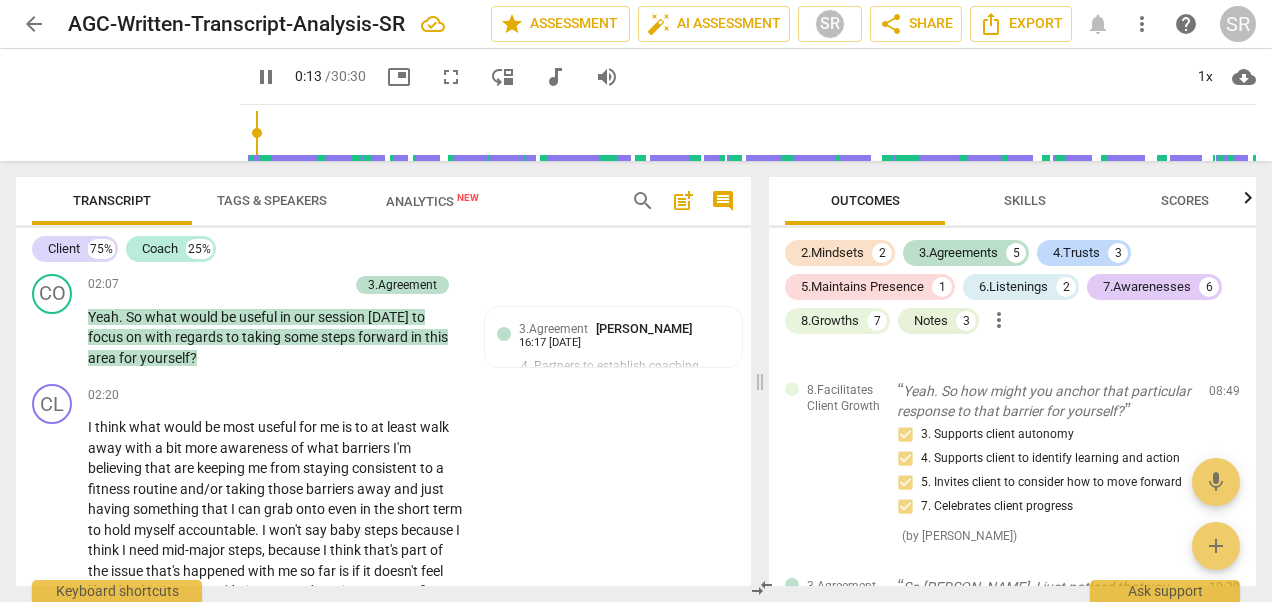 click on "Client 75% Coach 25%" at bounding box center [383, 249] 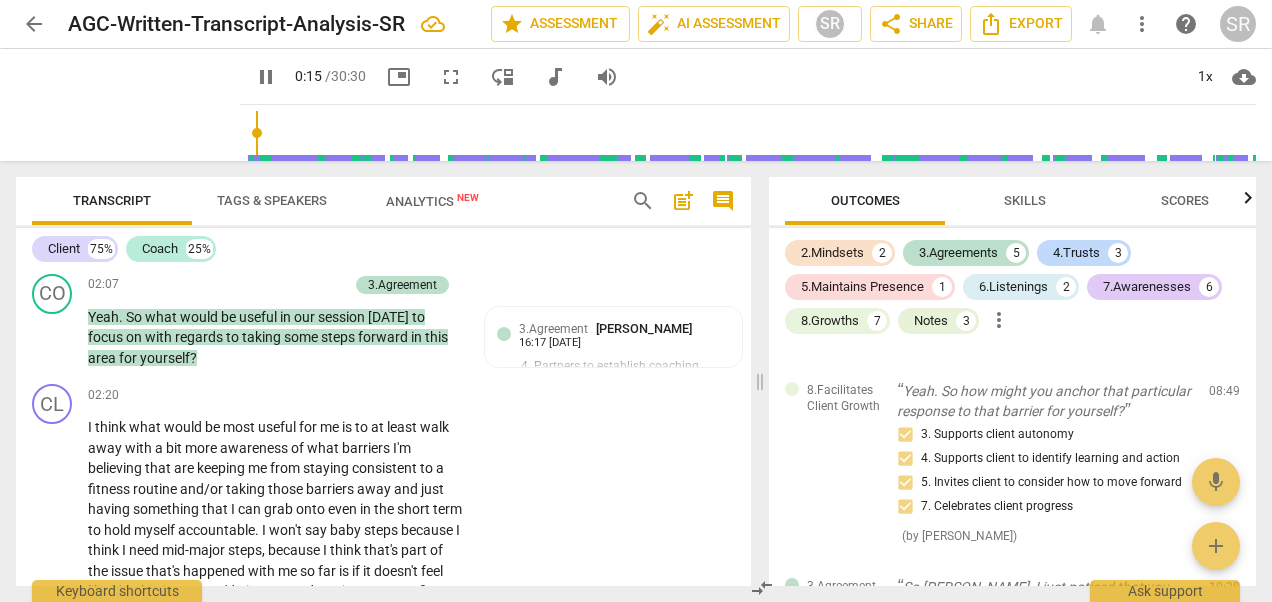 click on "Transcript" at bounding box center (112, 200) 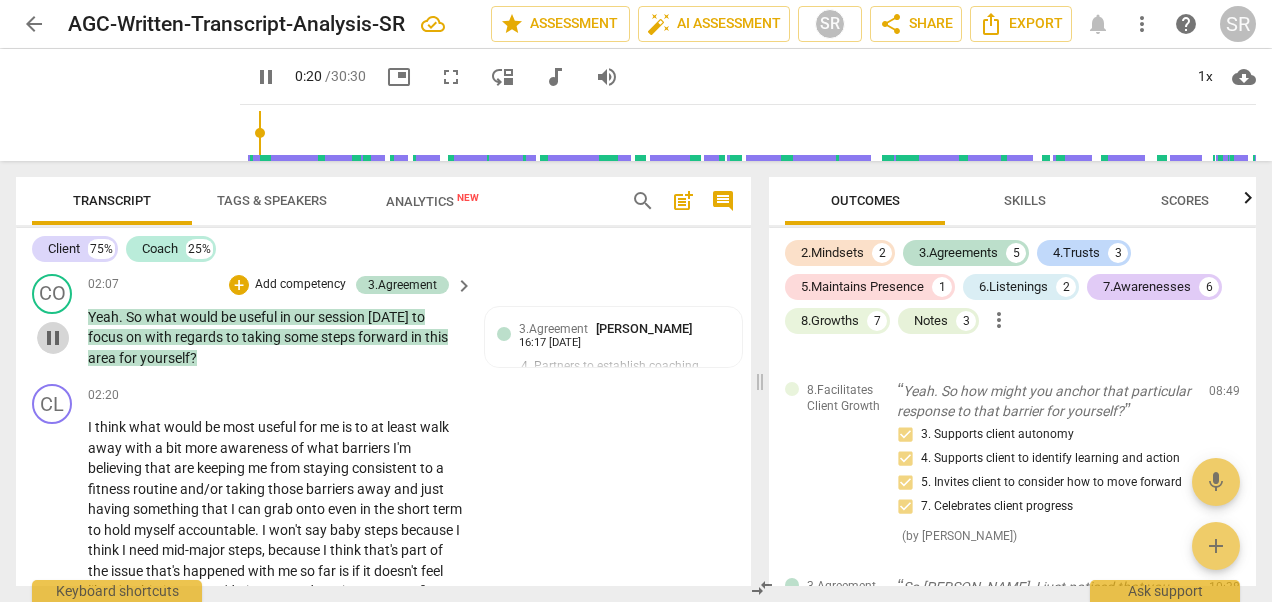 click on "pause" at bounding box center [53, 338] 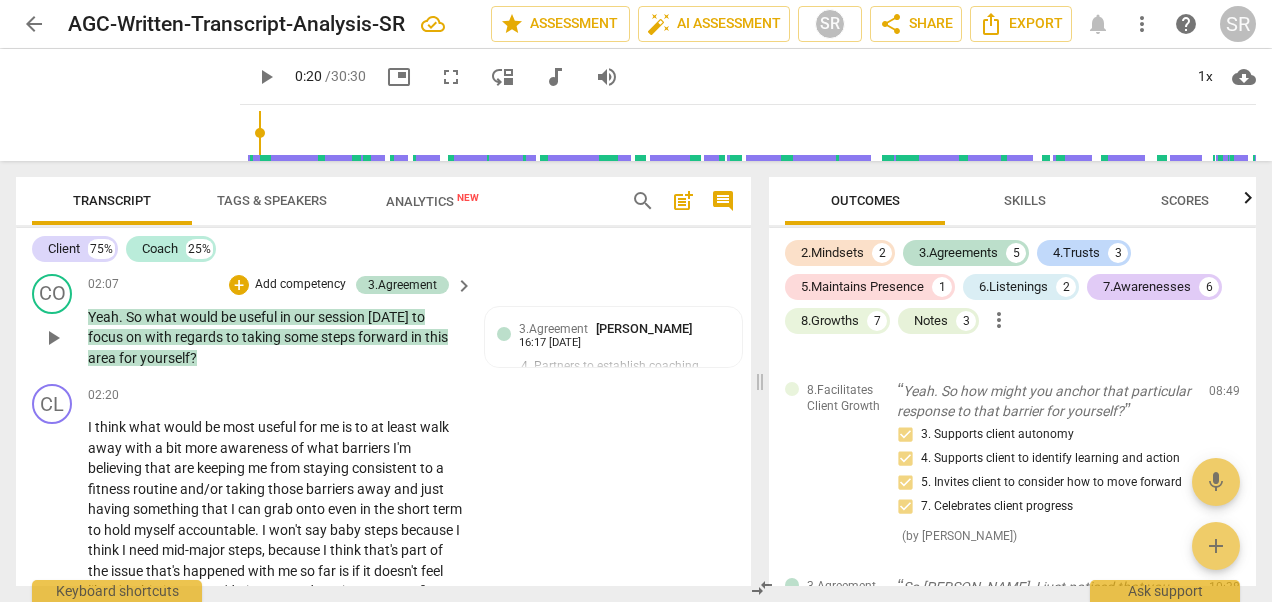 click on "Yeah .   So   what   would   be   useful   in   our   session   [DATE]   to   focus   on   with   regards   to   taking   some   steps   forward   in   this   area   for   yourself ?" at bounding box center (275, 338) 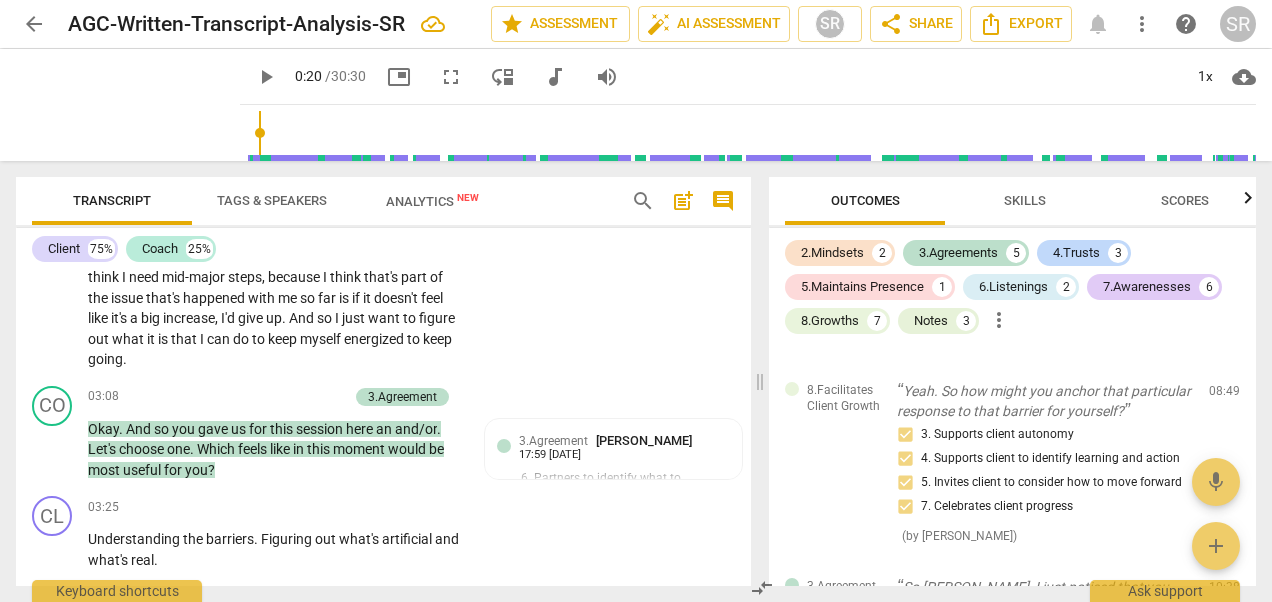 scroll, scrollTop: 1396, scrollLeft: 0, axis: vertical 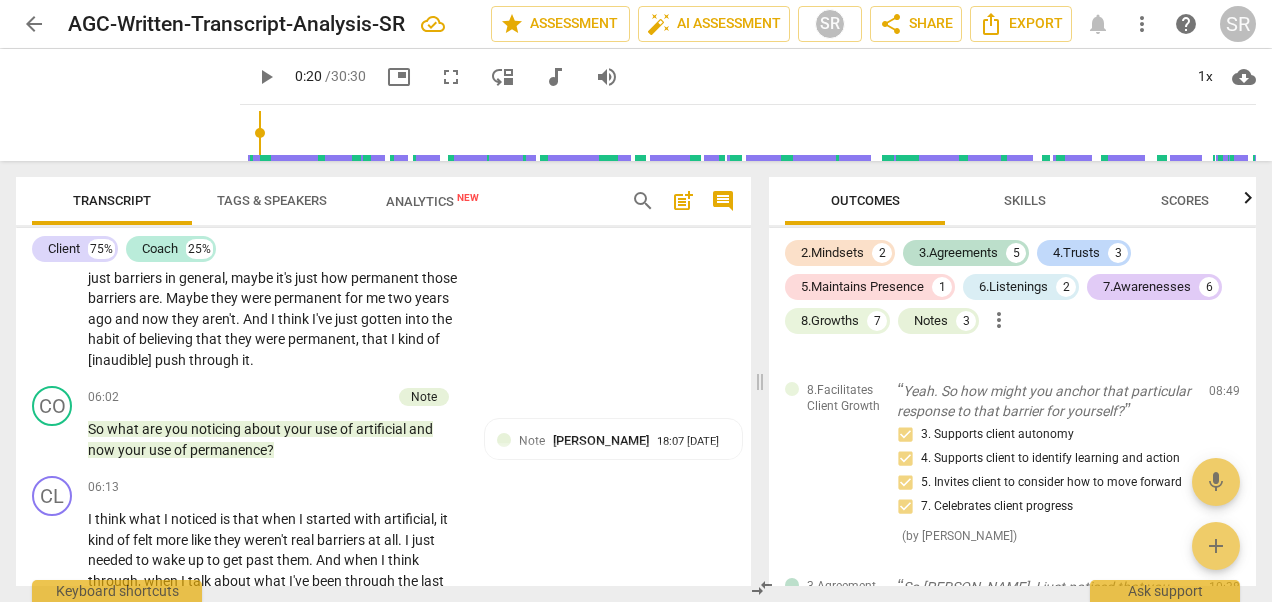 click on "through" at bounding box center [215, 360] 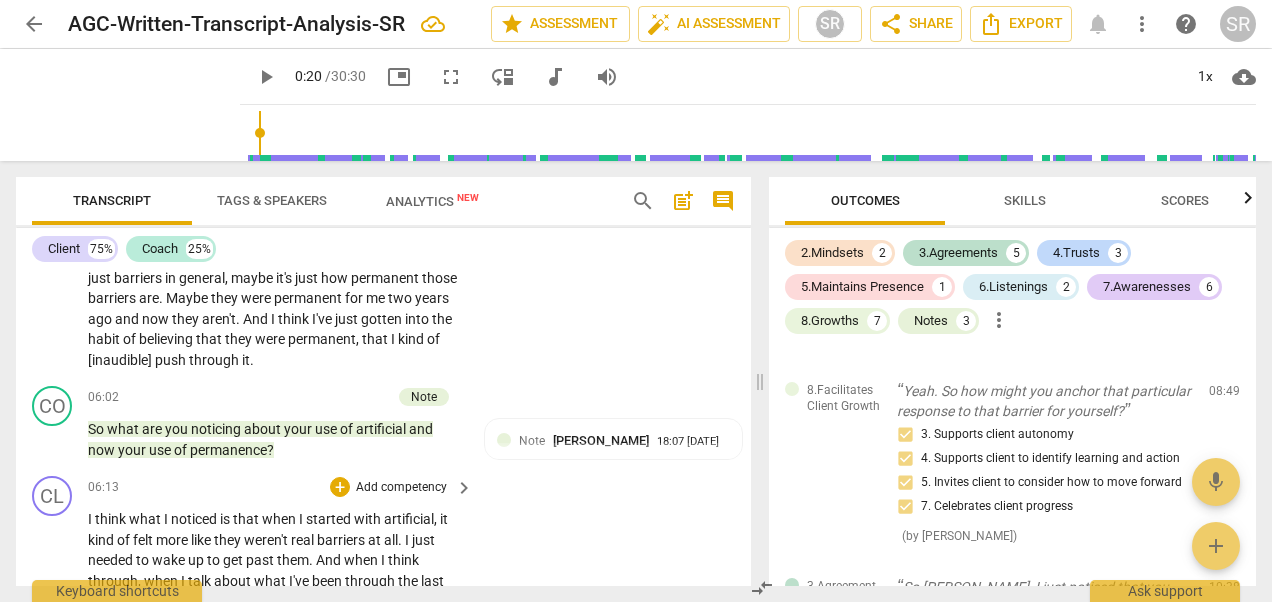 click on "06:13 + Add competency keyboard_arrow_right" at bounding box center [281, 487] 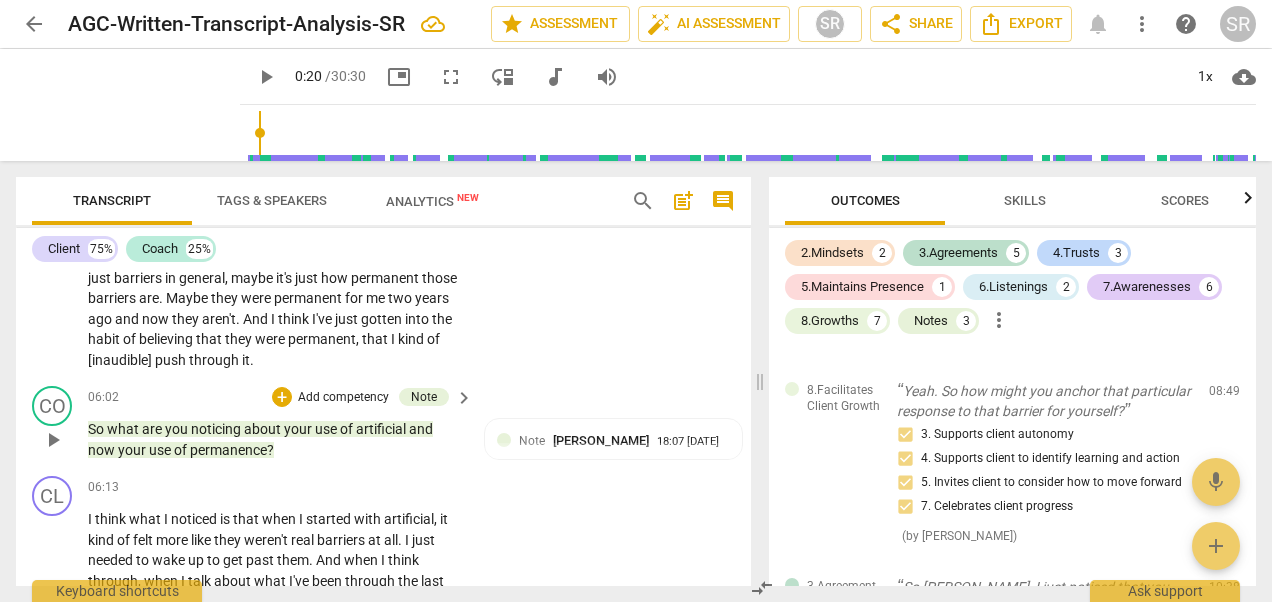 click on "Add competency" at bounding box center [343, 398] 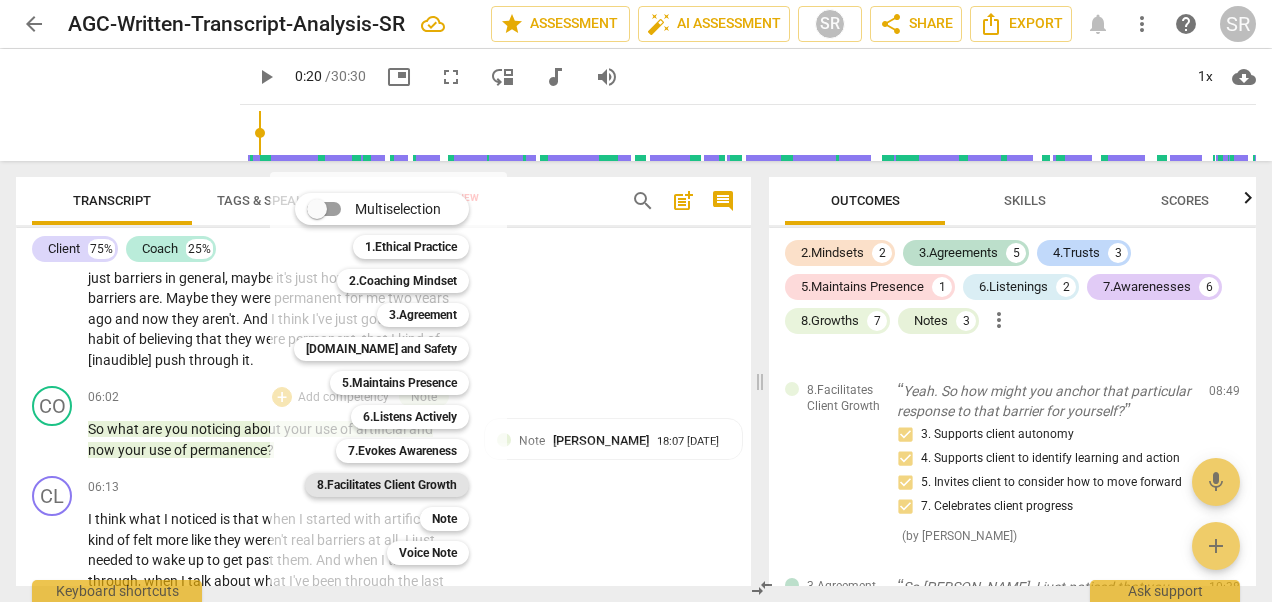 click on "8.Facilitates Client Growth" at bounding box center (387, 485) 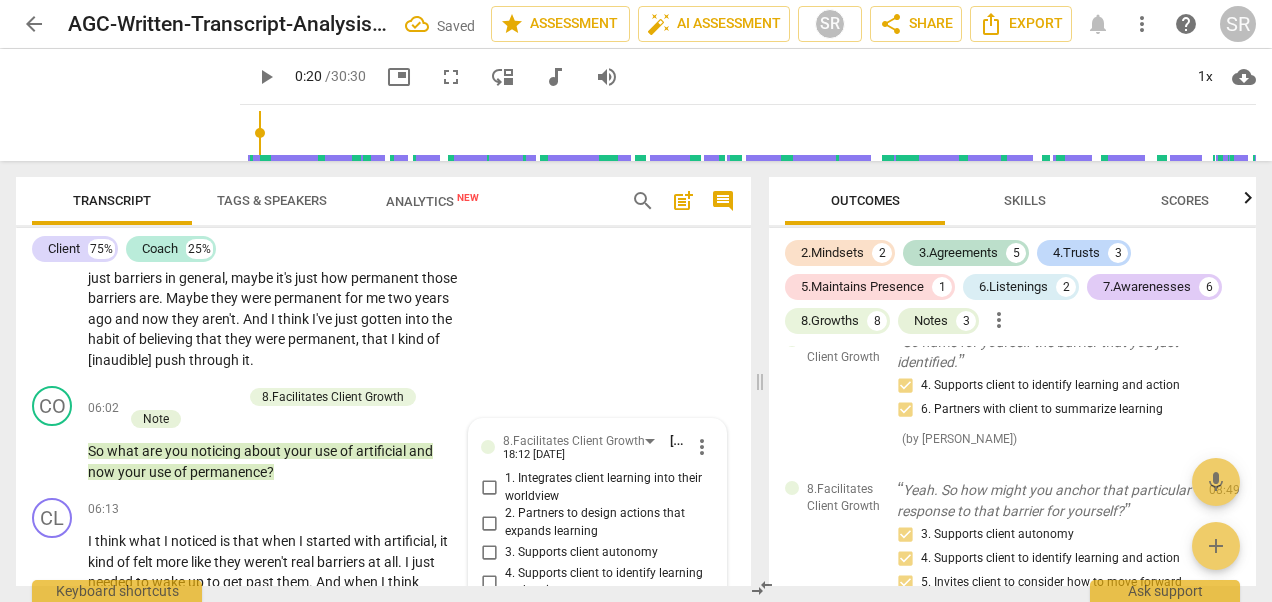 scroll, scrollTop: 2707, scrollLeft: 0, axis: vertical 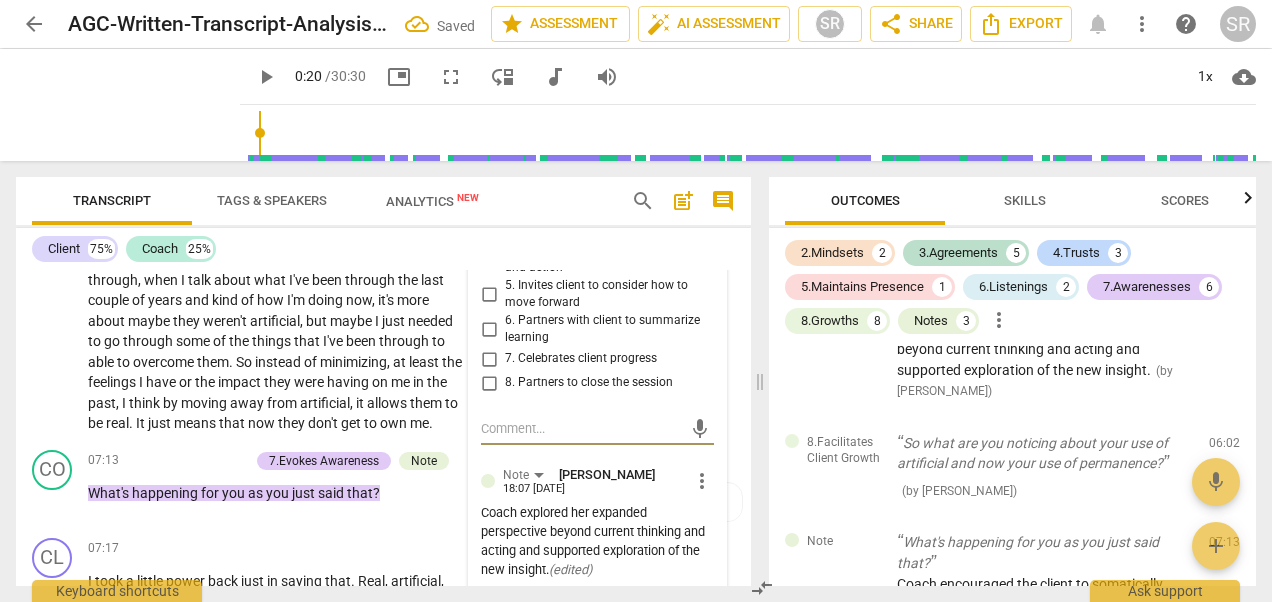click on "8. Partners to close the session" at bounding box center (589, 383) 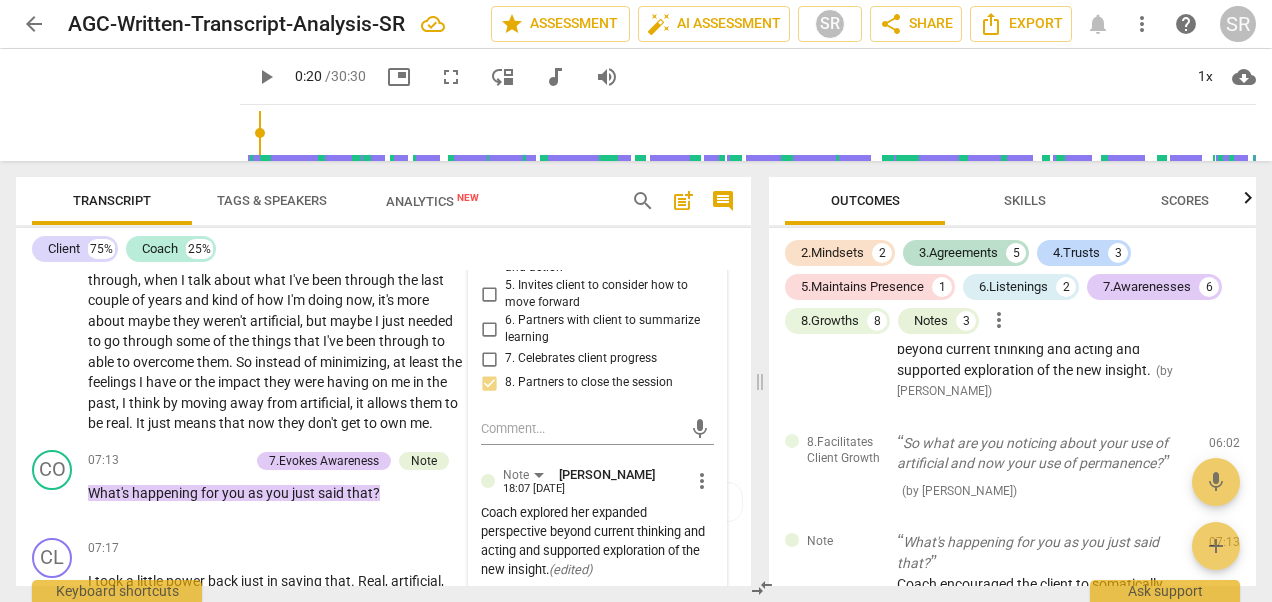 click on "8. Partners to close the session" at bounding box center [489, 383] 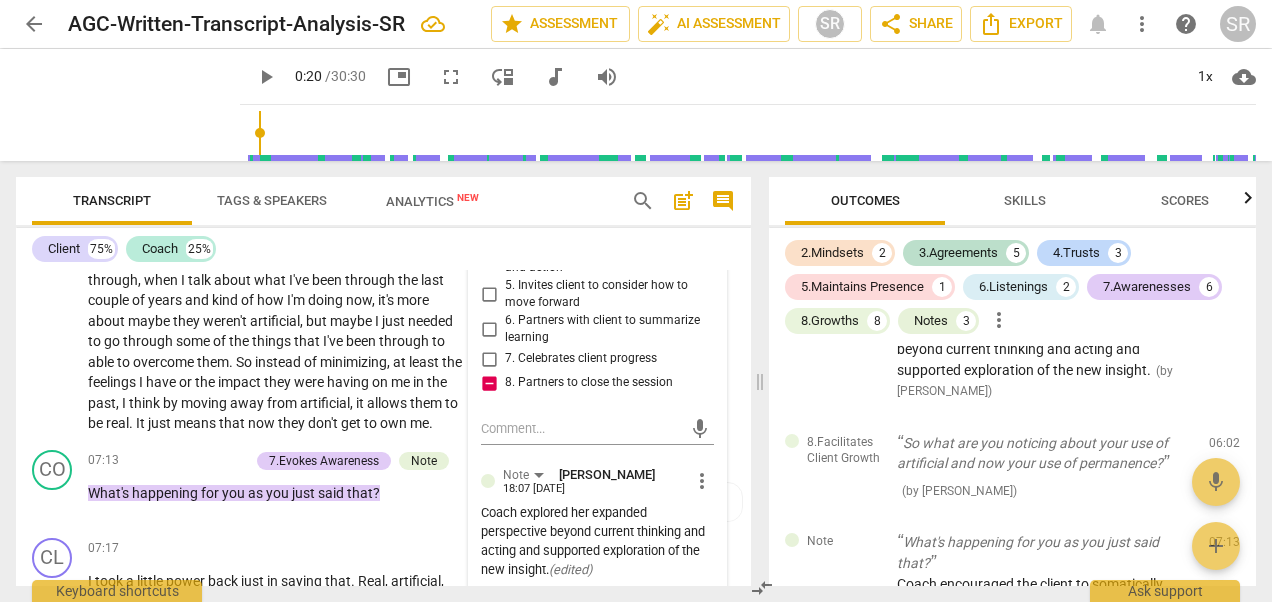 click on "8. Partners to close the session" at bounding box center [489, 383] 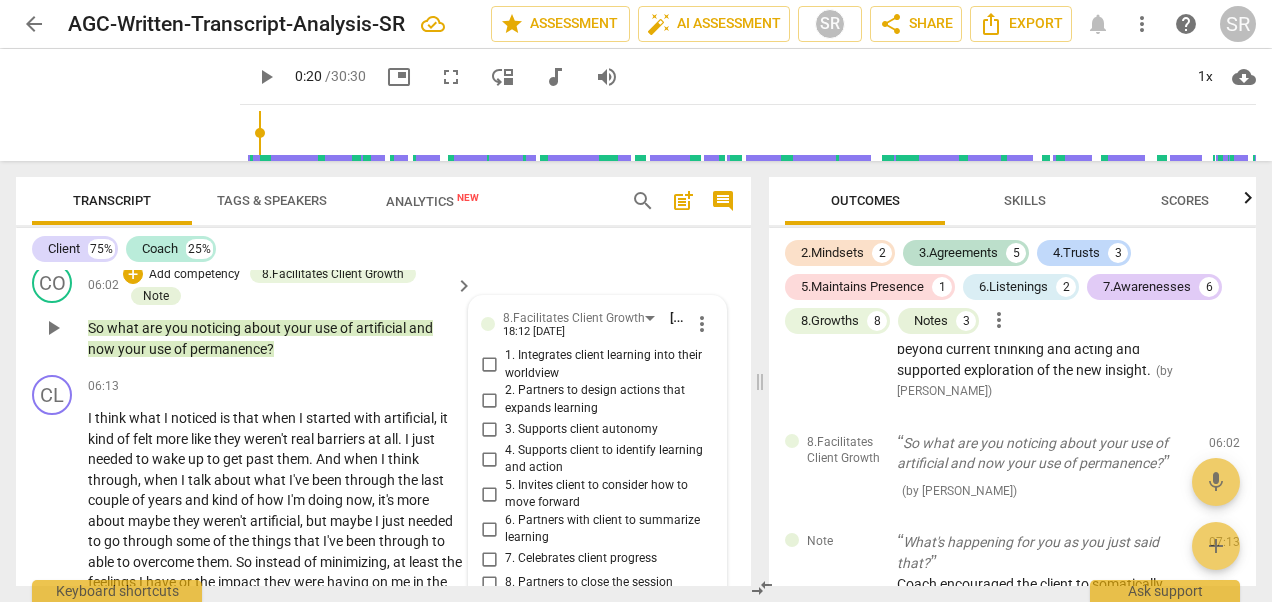 scroll, scrollTop: 2467, scrollLeft: 0, axis: vertical 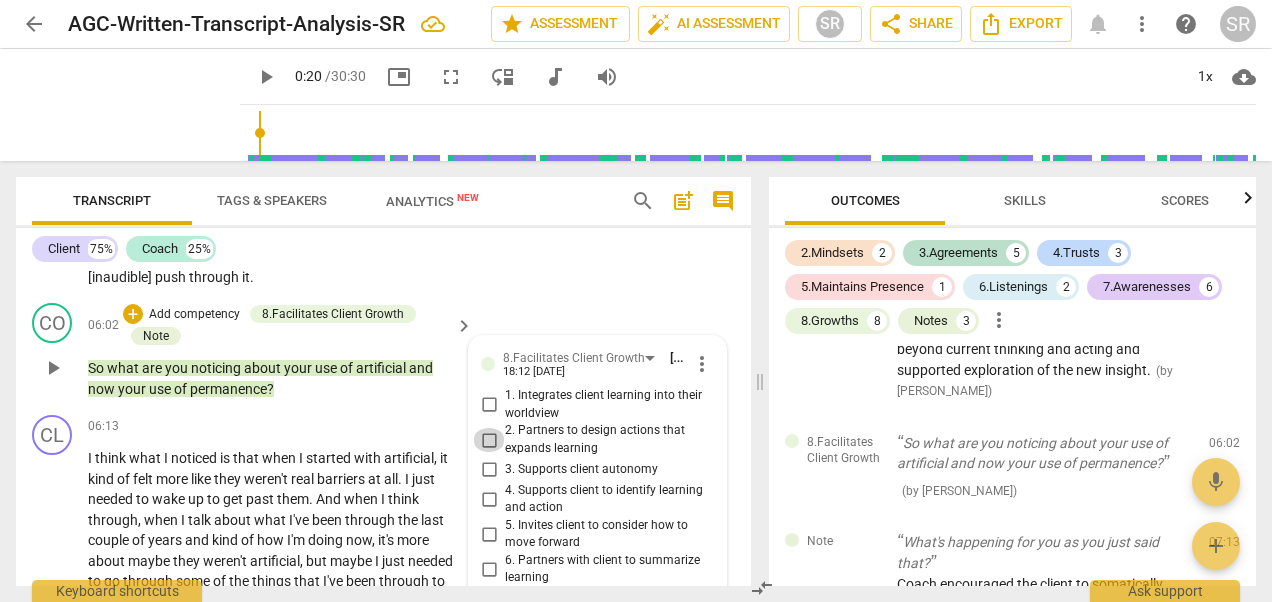 click on "2. Partners to design actions that expands learning" at bounding box center [489, 440] 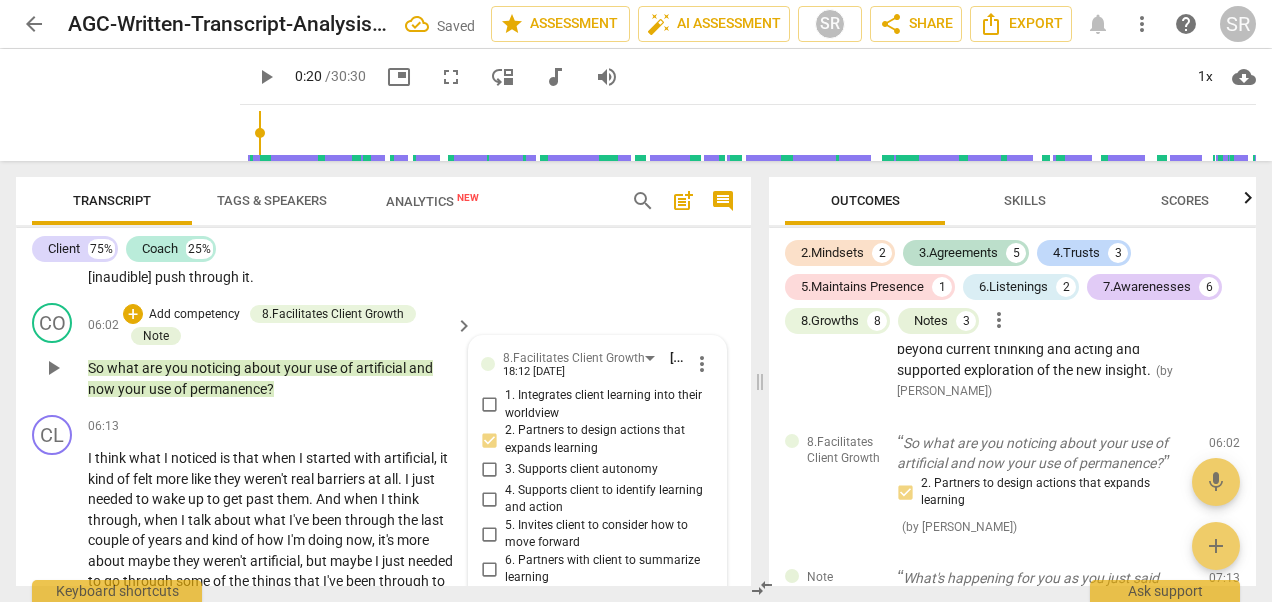 click on "4. Supports client to identify learning and action" at bounding box center [489, 499] 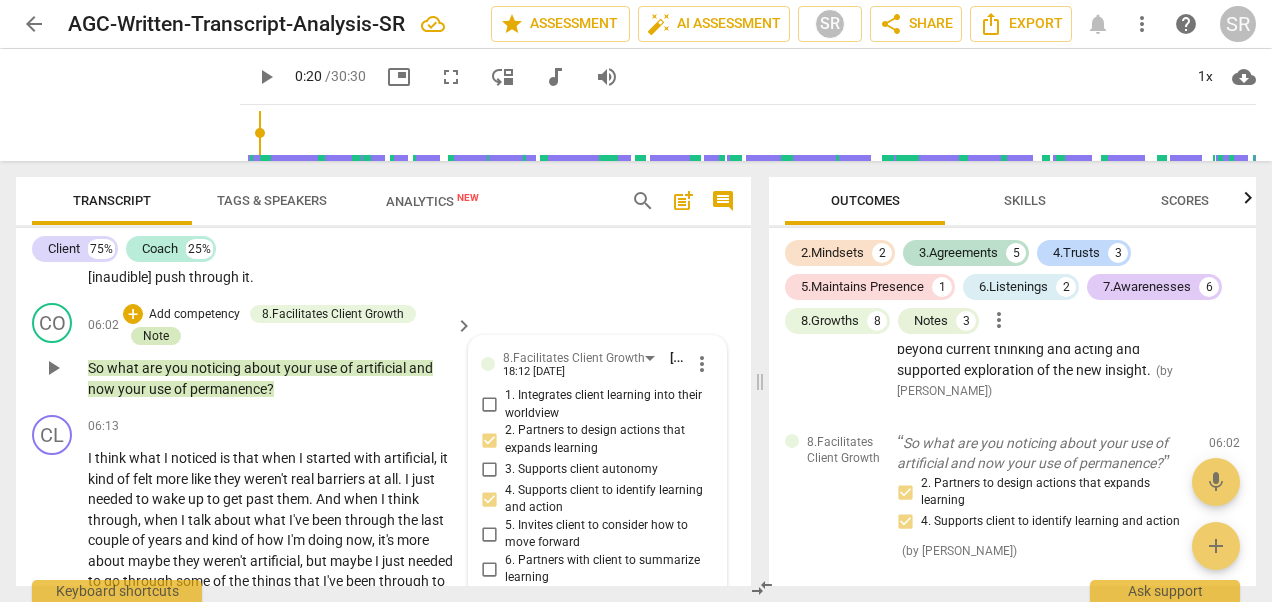 click on "Note" at bounding box center [156, 336] 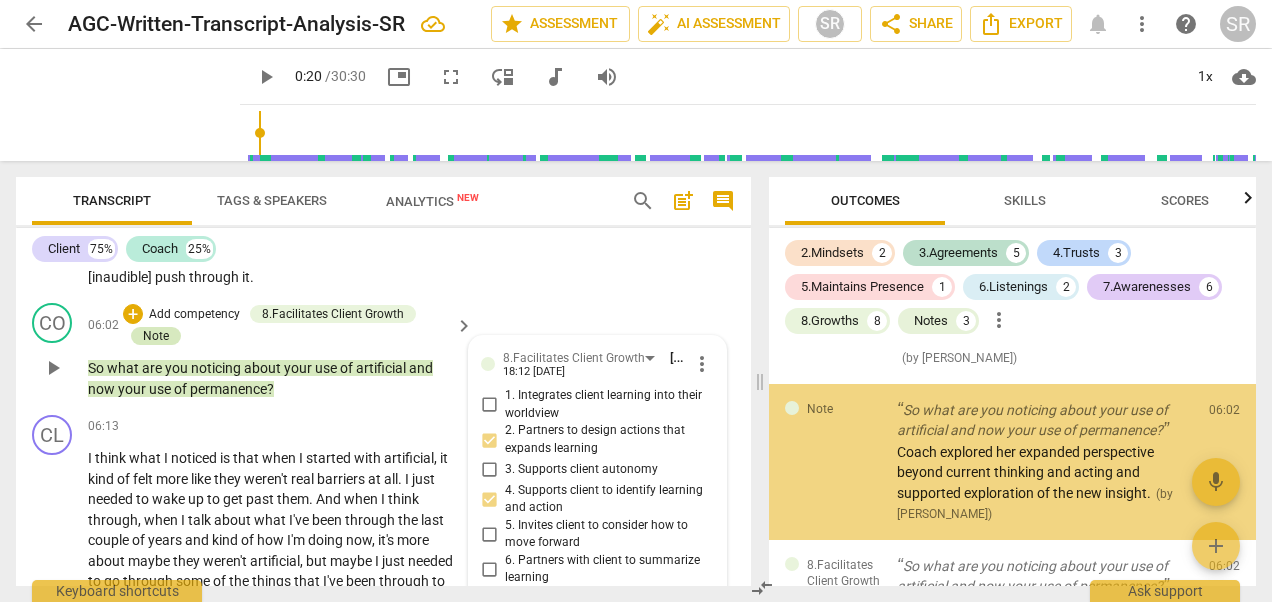 scroll, scrollTop: 1395, scrollLeft: 0, axis: vertical 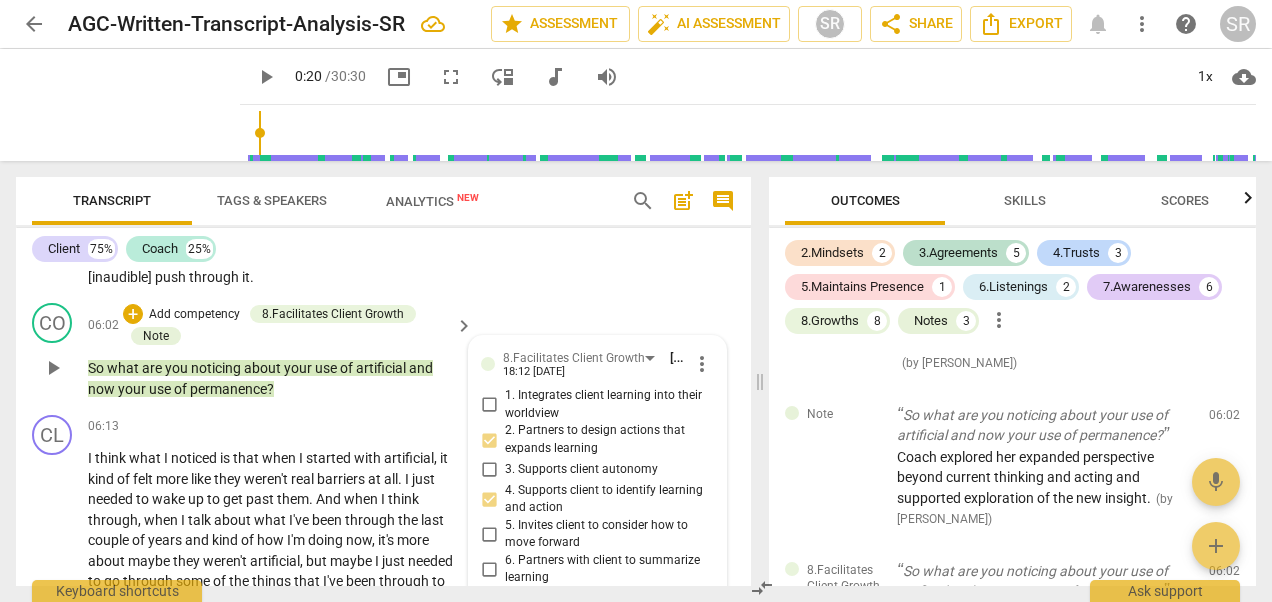 click on "6. Partners with client to summarize learning" at bounding box center (489, 569) 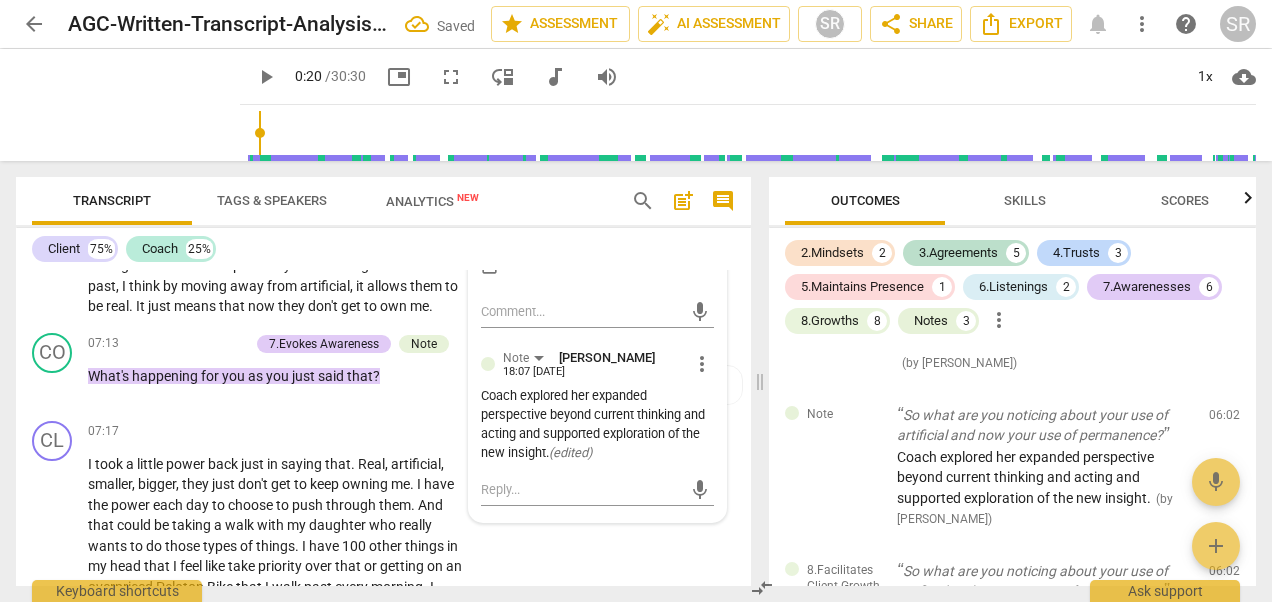 scroll, scrollTop: 2827, scrollLeft: 0, axis: vertical 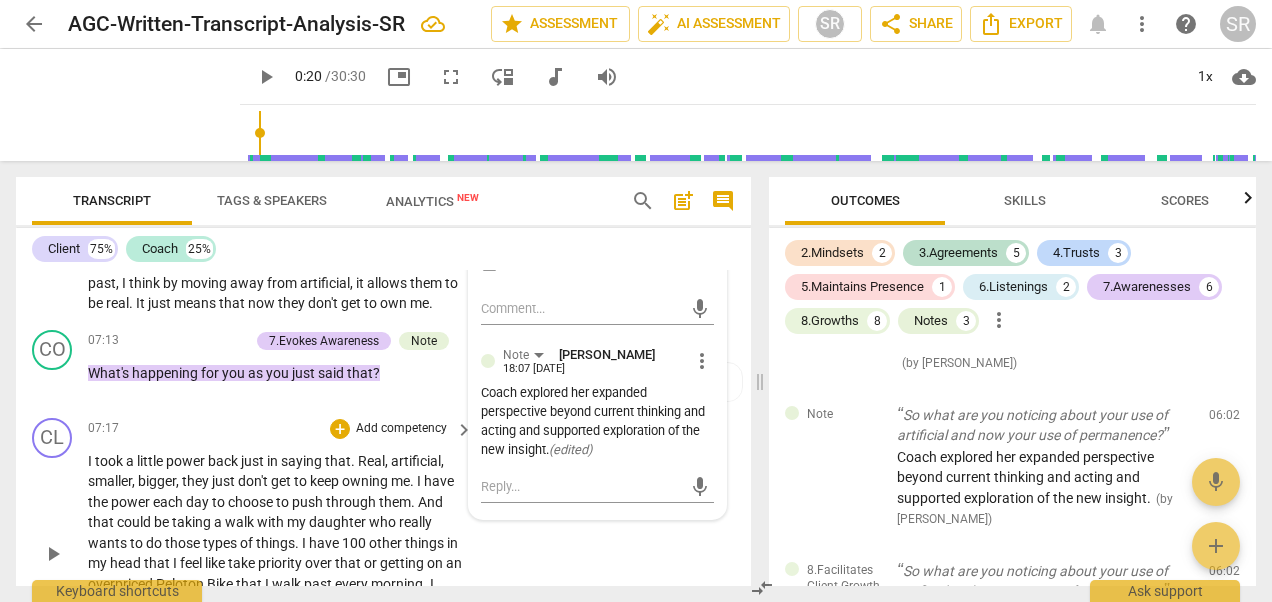 click on "CL play_arrow pause 07:17 + Add competency keyboard_arrow_right I   took   a   little   power   back   just   in   saying   that .   Real ,   artificial ,   smaller ,   bigger ,   they   just   don't   get   to   keep   owning   me .   I   have   the   power   each   day   to   choose   to   push   through   them .   And   that   could   be   taking   a   walk   with   my   daughter   who   really   wants   to   do   those   types   of   things .   I   have   100   other   things   in   my   head   that   I   feel   like   take   priority   over   that   or   getting   on   an   overpriced   Peloton   Bike   that   I   walk   past   every   morning .   I   have   a   choice   every   day   to   treat   that   barrier   like   a   mountain   or   treat   it   like   lint .   So   what's   the   dialogue   I   want   to   have   with   myself   about   that   before   I   confront   it ." at bounding box center (383, 537) 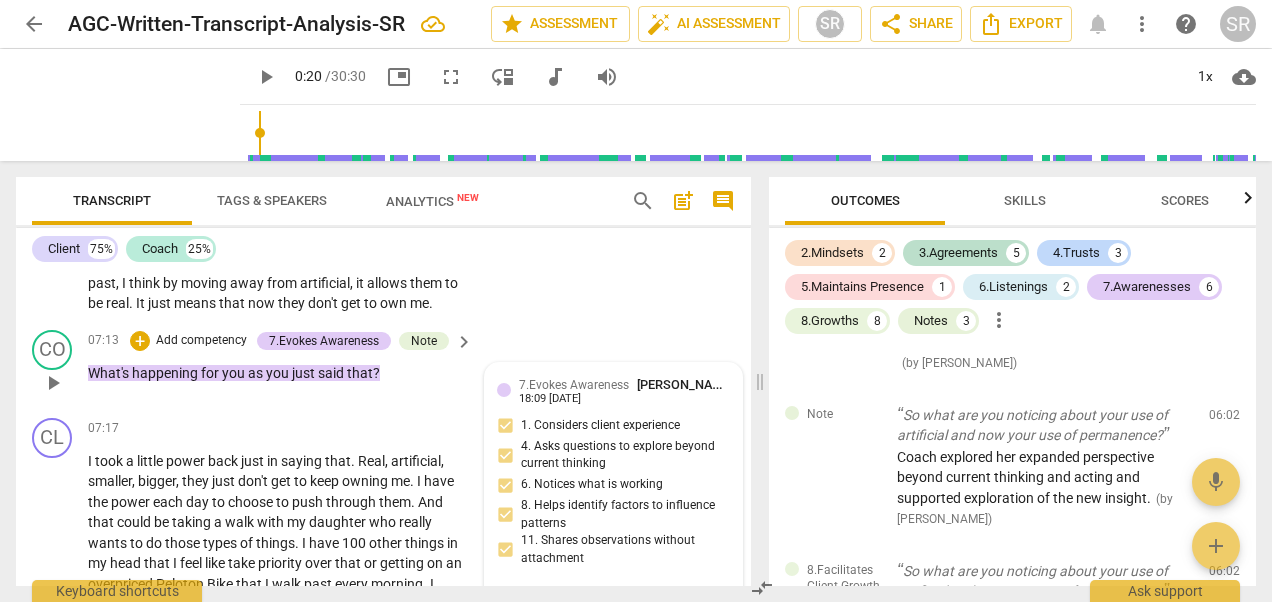 click on "7.Evokes Awareness" at bounding box center [574, 385] 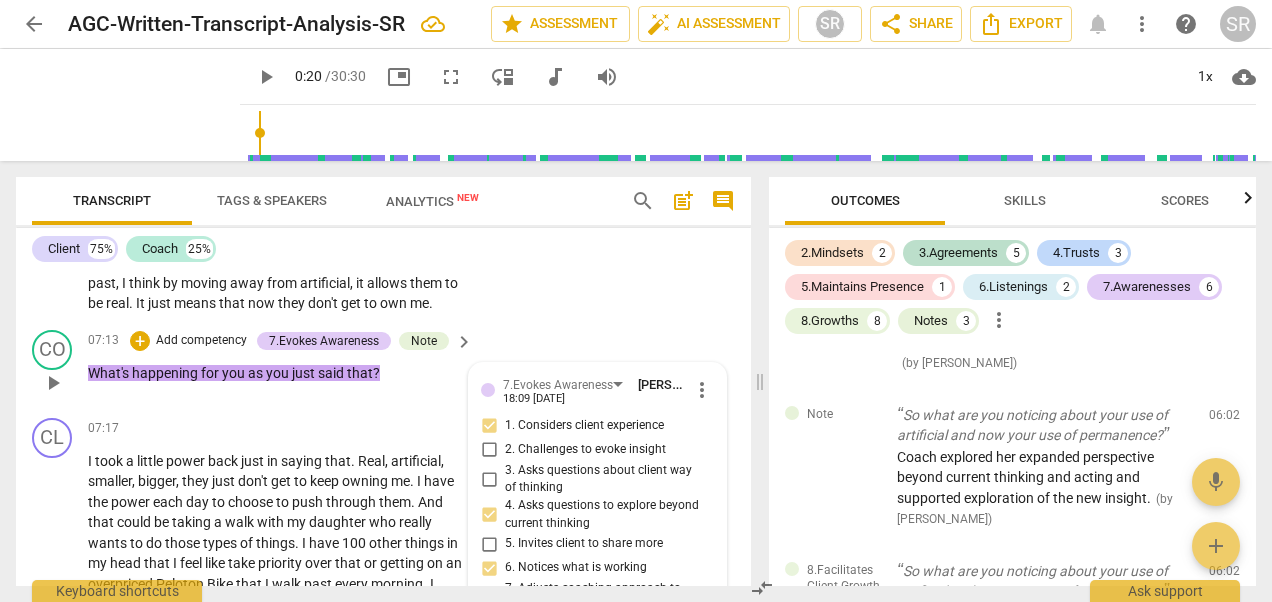 scroll, scrollTop: 3186, scrollLeft: 0, axis: vertical 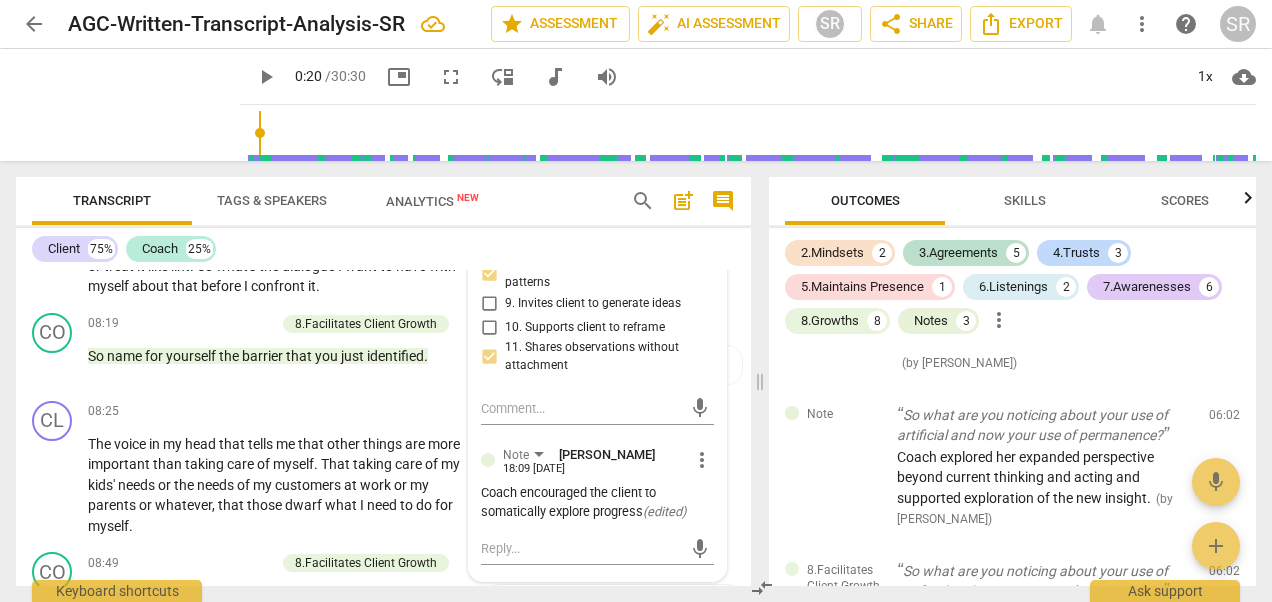 click on "11. Shares observations without attachment" at bounding box center (605, 356) 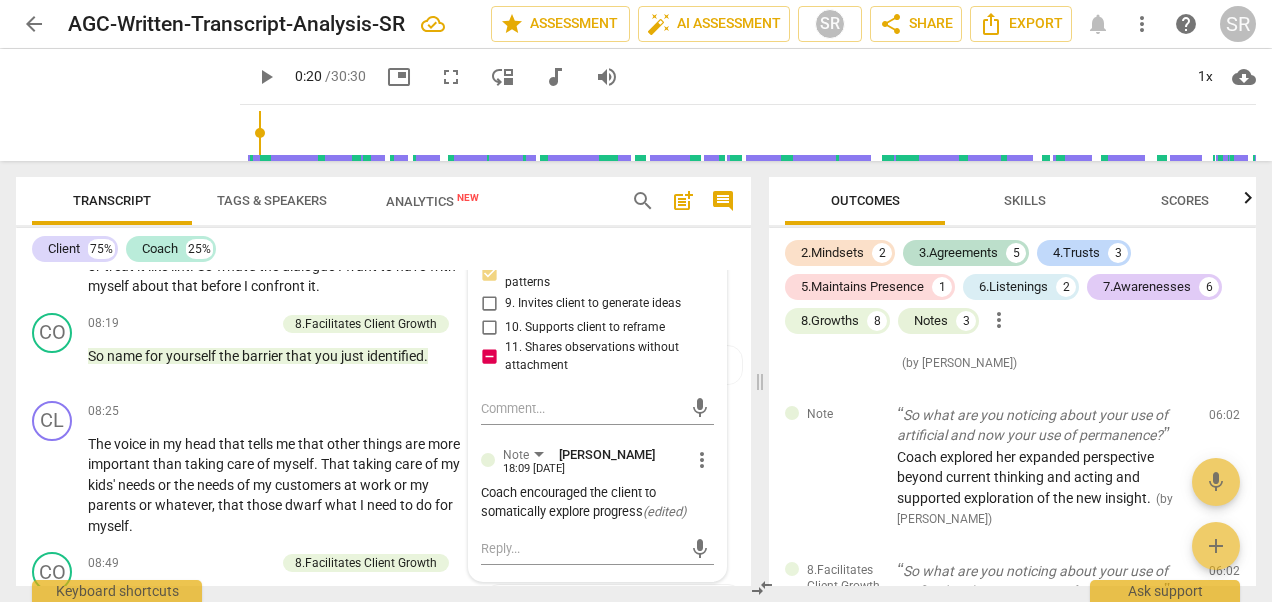 click on "11. Shares observations without attachment" at bounding box center [605, 356] 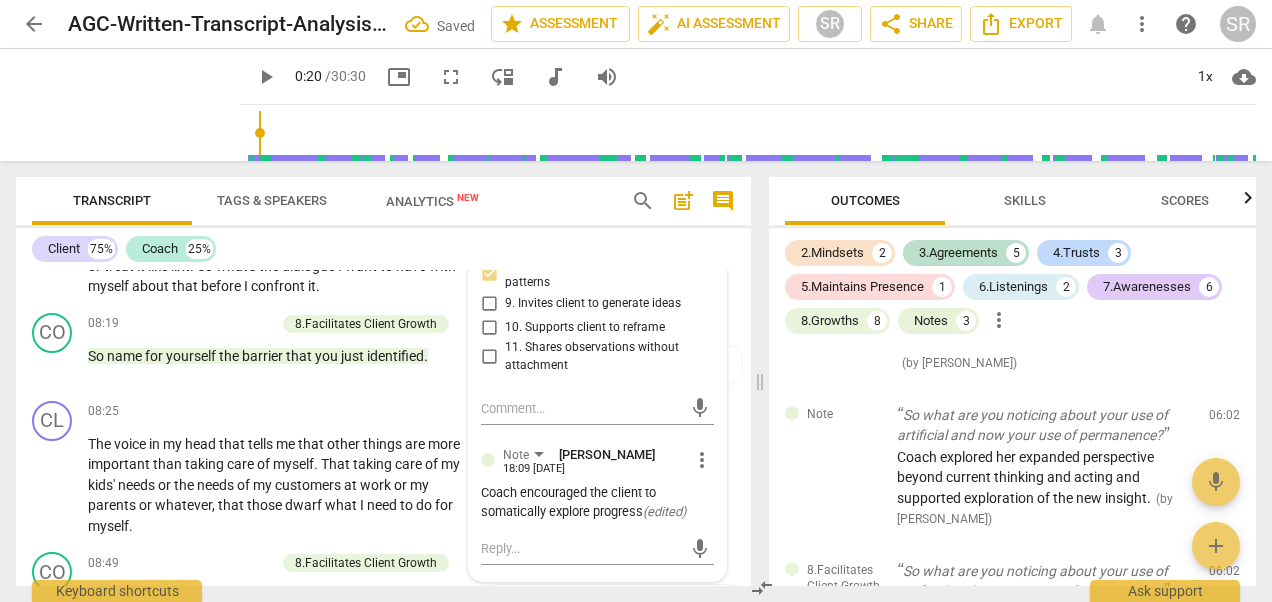 click on "11. Shares observations without attachment" at bounding box center [489, 357] 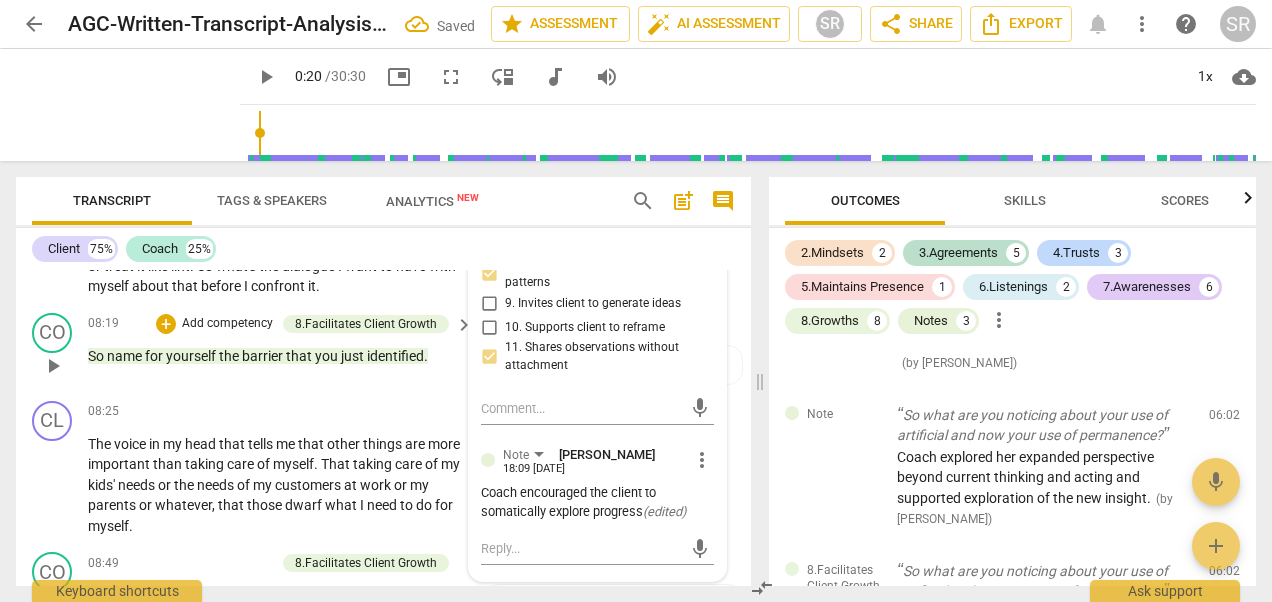 click on "CO play_arrow pause 08:19 + Add competency 8.Facilitates Client Growth keyboard_arrow_right So   name   for   yourself   the   barrier   that   you   just   identified . 8.Facilitates Client Growth [PERSON_NAME] 16:53 [DATE] 4. Supports client to identify learning and action 6. Partners with client to summarize learning" at bounding box center (383, 349) 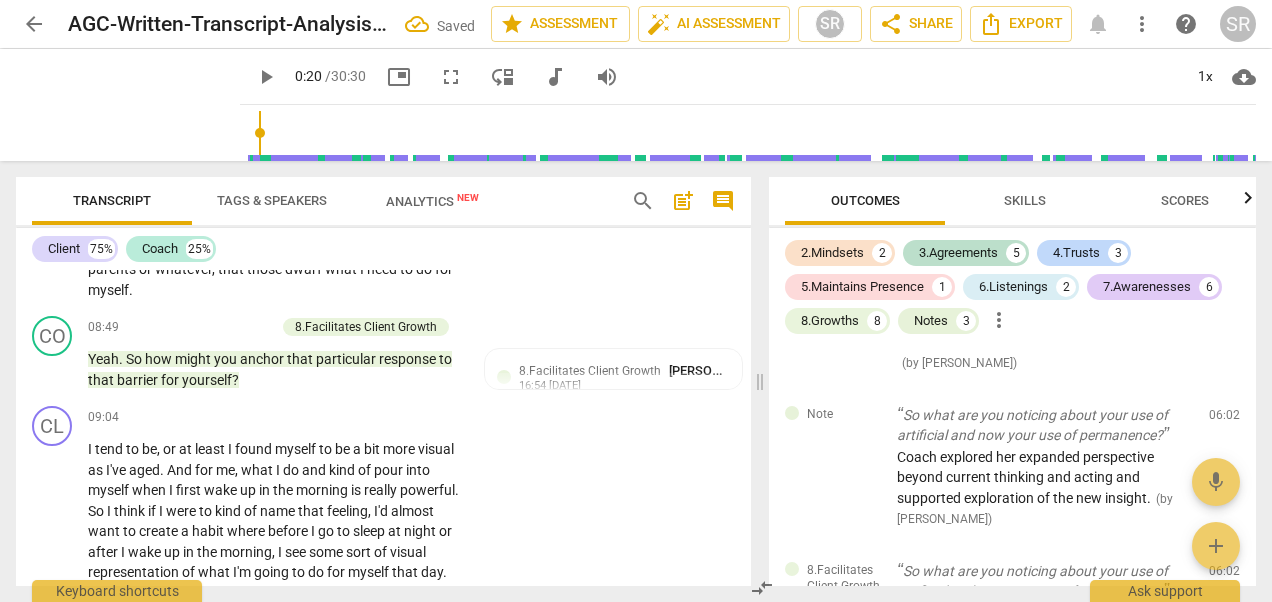 scroll, scrollTop: 3426, scrollLeft: 0, axis: vertical 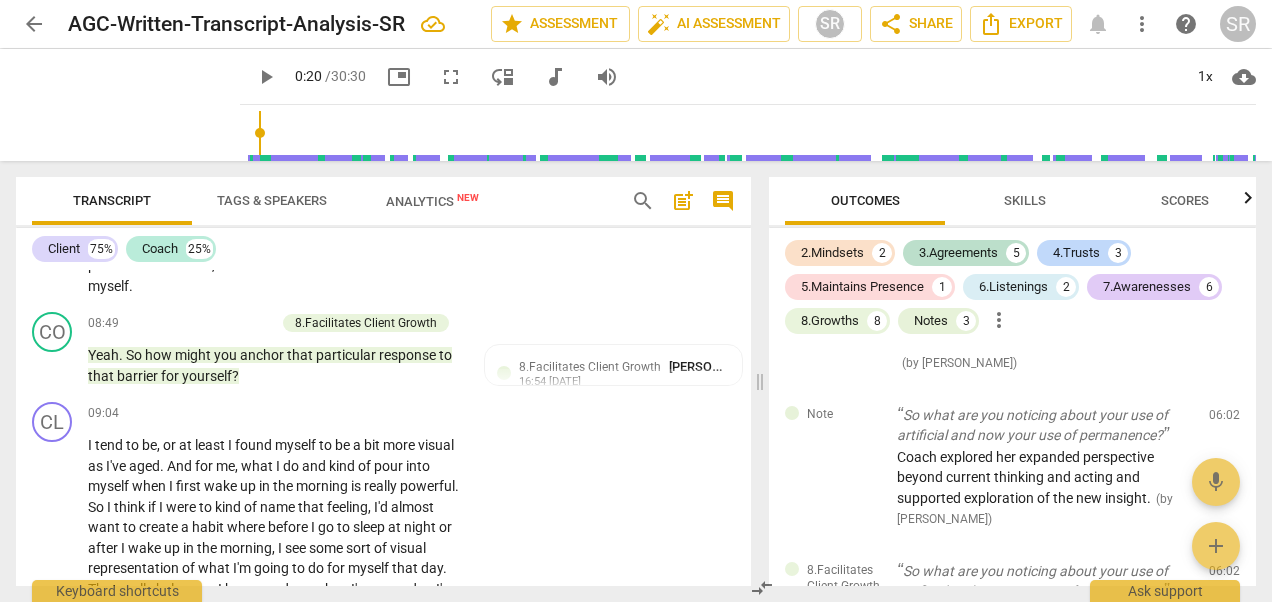 click on "16:54 [DATE]" at bounding box center [550, 382] 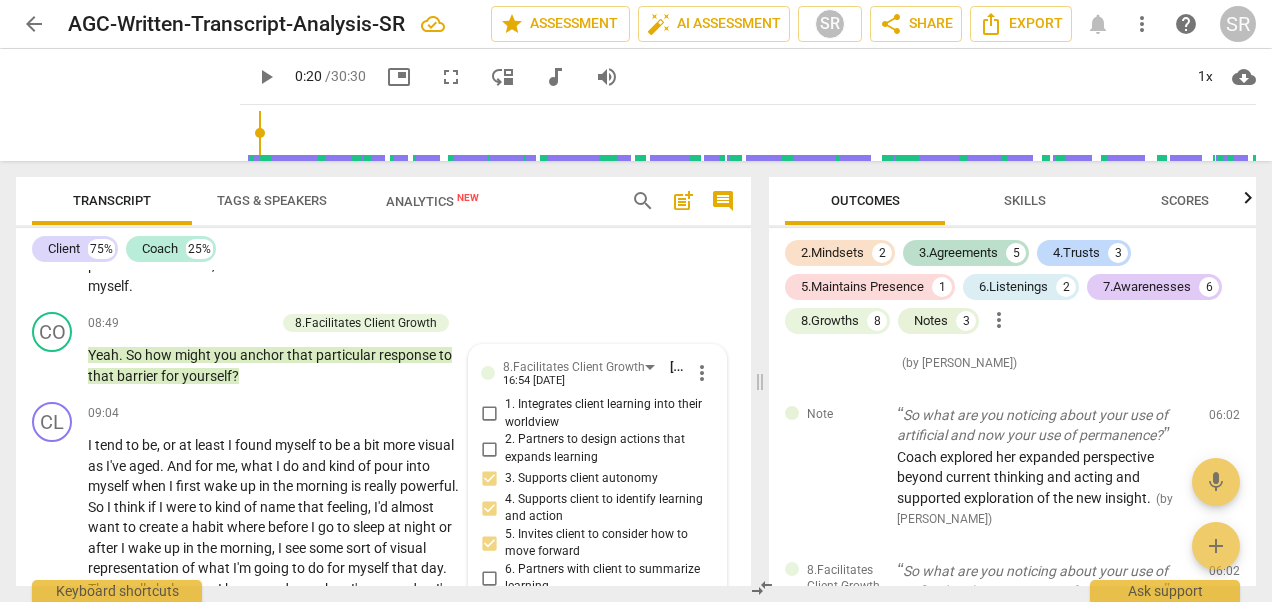 scroll, scrollTop: 3696, scrollLeft: 0, axis: vertical 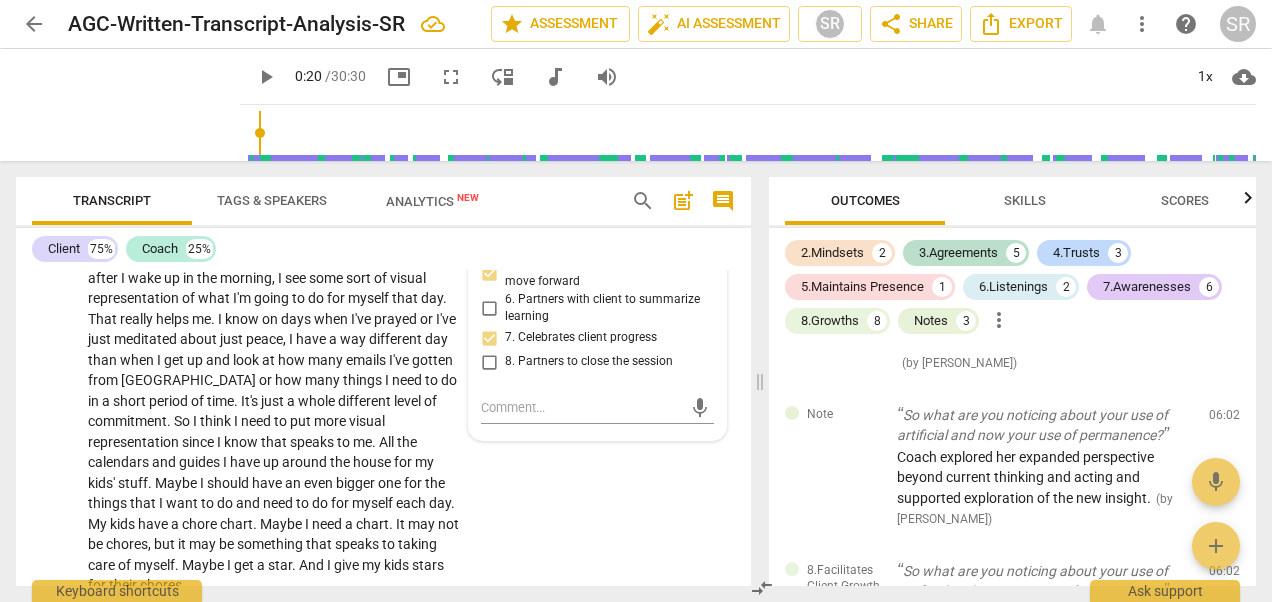 click on "6. Partners with client to summarize learning" at bounding box center (605, 308) 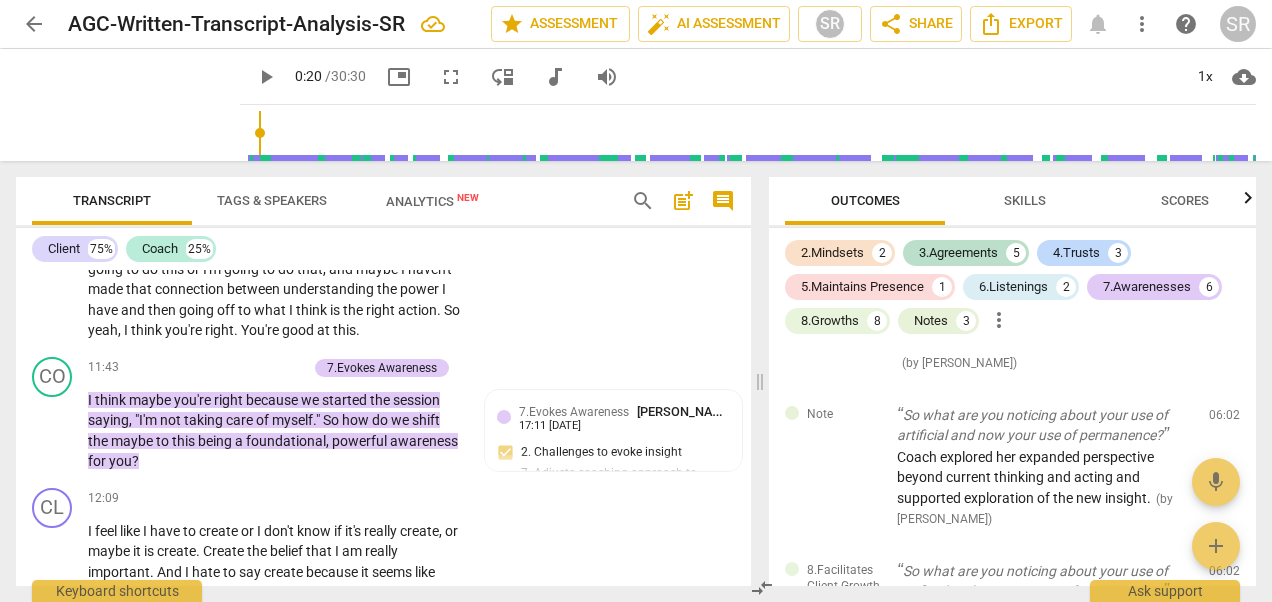 scroll, scrollTop: 4376, scrollLeft: 0, axis: vertical 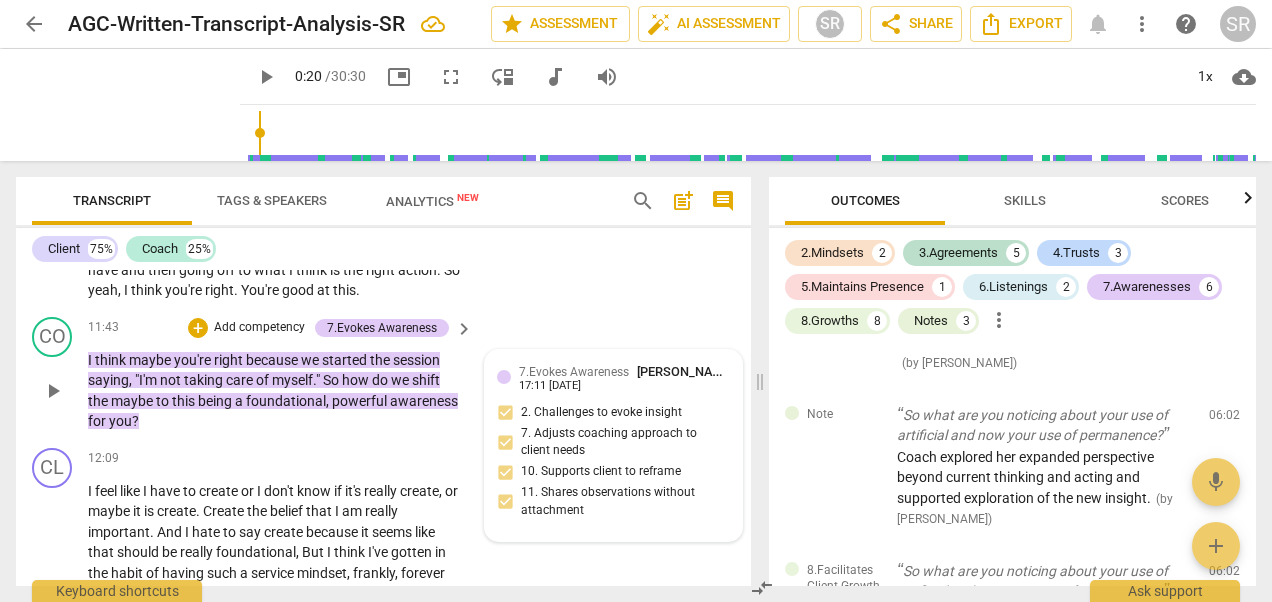 click on "7.Evokes Awareness" at bounding box center [574, 372] 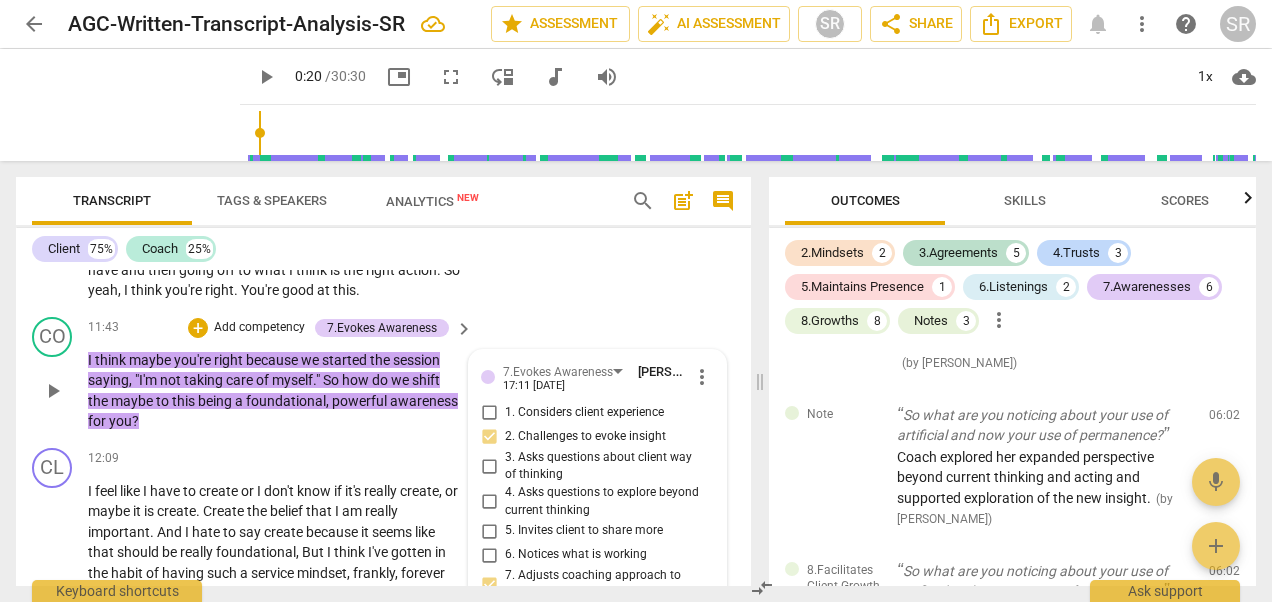 scroll, scrollTop: 4722, scrollLeft: 0, axis: vertical 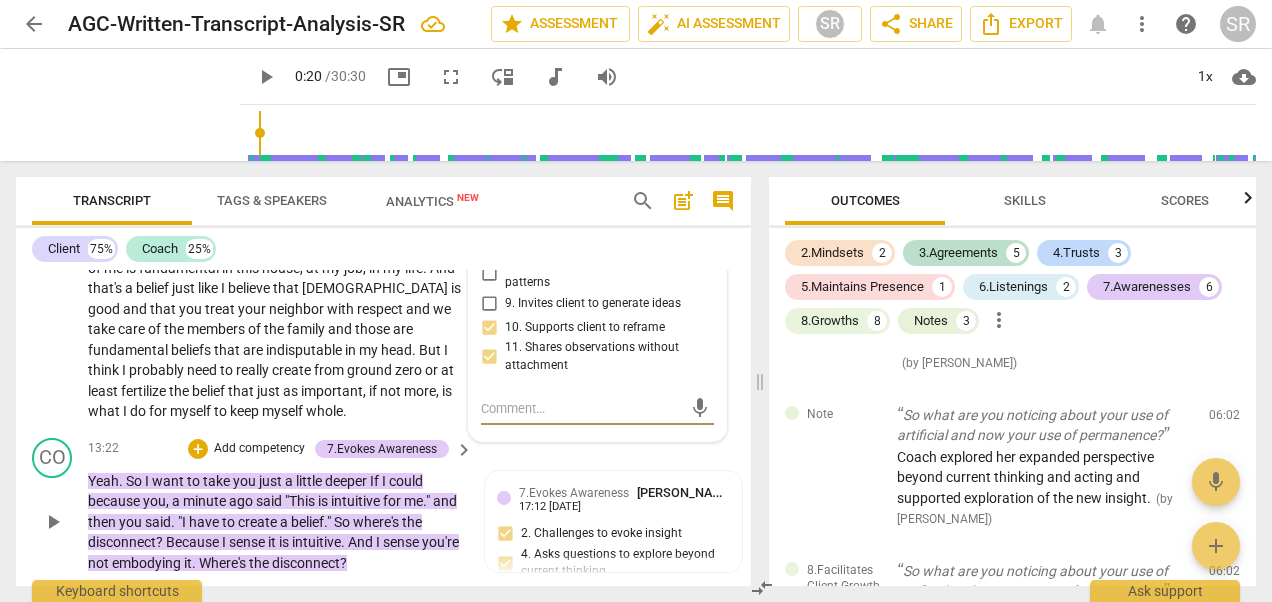 click on "13:22 + Add competency 7.Evokes Awareness keyboard_arrow_right Yeah .   So   I   want   to   take   you   just   a   little   deeper   If   I   could   because   you ,   a   minute   ago   said   "This   is   intuitive   for   me . "   and   then   you   said .   "I   have   to   create   a   belief . "   So   where's   the   disconnect ?   Because   I   sense   it   is   intuitive .   And   I   sense   you're   not   embodying   it .   Where's   the   disconnect ?" at bounding box center [281, 506] 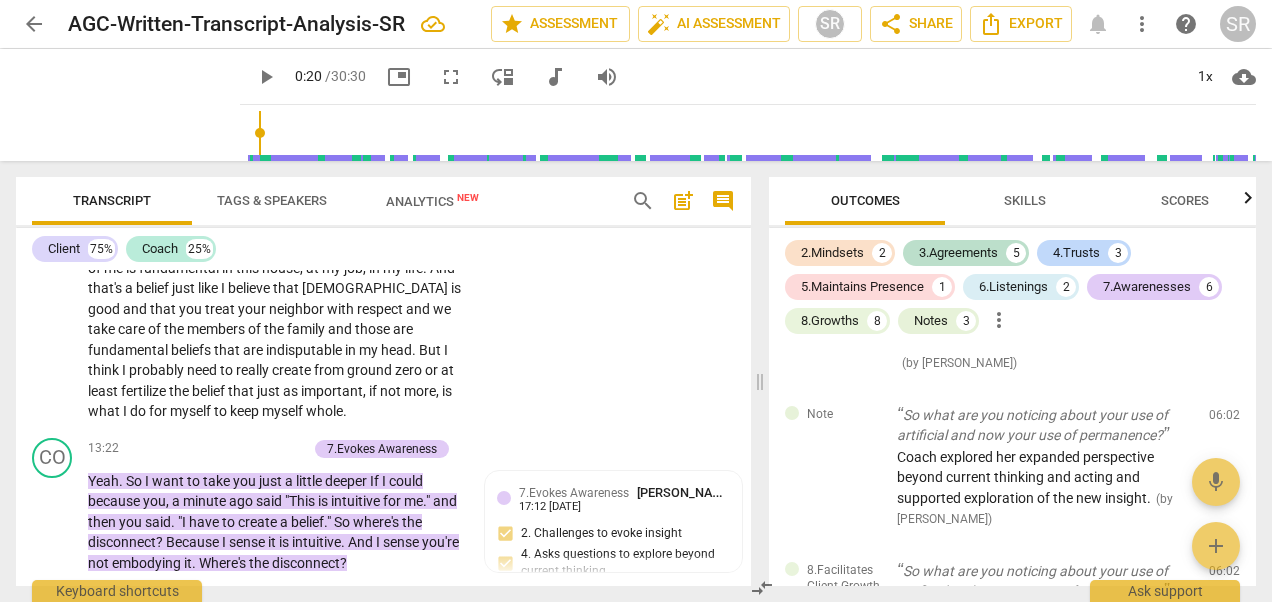 drag, startPoint x: 744, startPoint y: 405, endPoint x: 744, endPoint y: 422, distance: 17 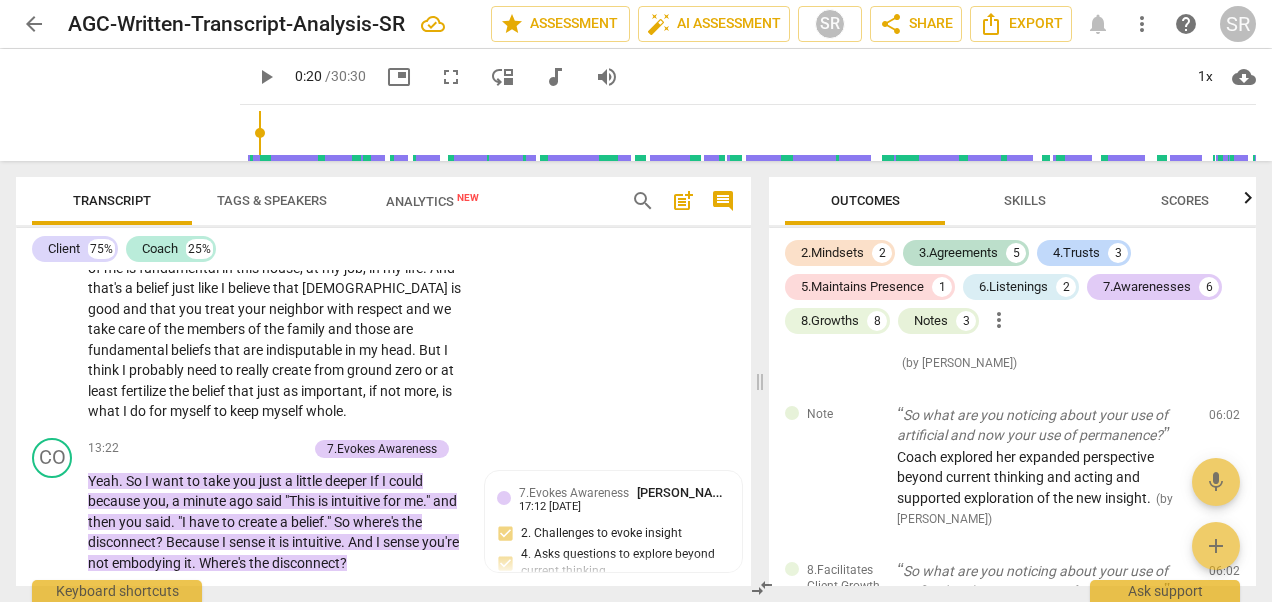 click on "CL play_arrow pause 00:00 + Add competency keyboard_arrow_right Hi ,   [PERSON_NAME] . CO play_arrow pause 00:03 + Add competency 2.Coaching Mindset keyboard_arrow_right How   are   you   coming   into   this   session   [DATE] ? 2.Coaching Mindset [PERSON_NAME] 17:49 [DATE] 1. Clients are responsible for choices Rather than jumping to the topic, coach demonstrates client centeredness by asking how she is entering the space. Also projects a friendly and welcoming affect. CL play_arrow pause 00:08 + Add competency keyboard_arrow_right I   have   a   lot   of   stuff   swirling   around   in   my   head ,   but   I   also   have   a   lot   of   things   that   I'm   working   to   manage   and   to   accomplish .   So   feel   like   I   can   get   focused   for   our   discussion   [DATE] . CO play_arrow pause 00:22 + Add competency 2.Coaching Mindset comment 1 keyboard_arrow_right Fabulous .   That's   great   to   hear .   So   you   were   simmering   for   a   little   bit ,   [PERSON_NAME] ,   throughout   the   idea   of" at bounding box center (383, 428) 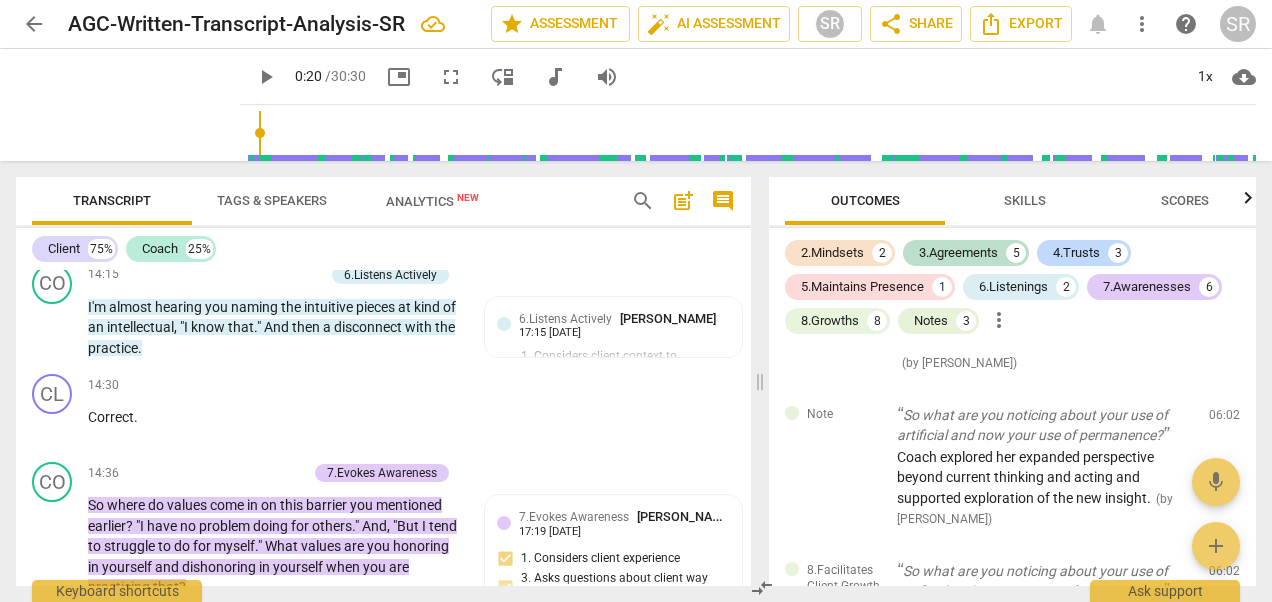 scroll, scrollTop: 5242, scrollLeft: 0, axis: vertical 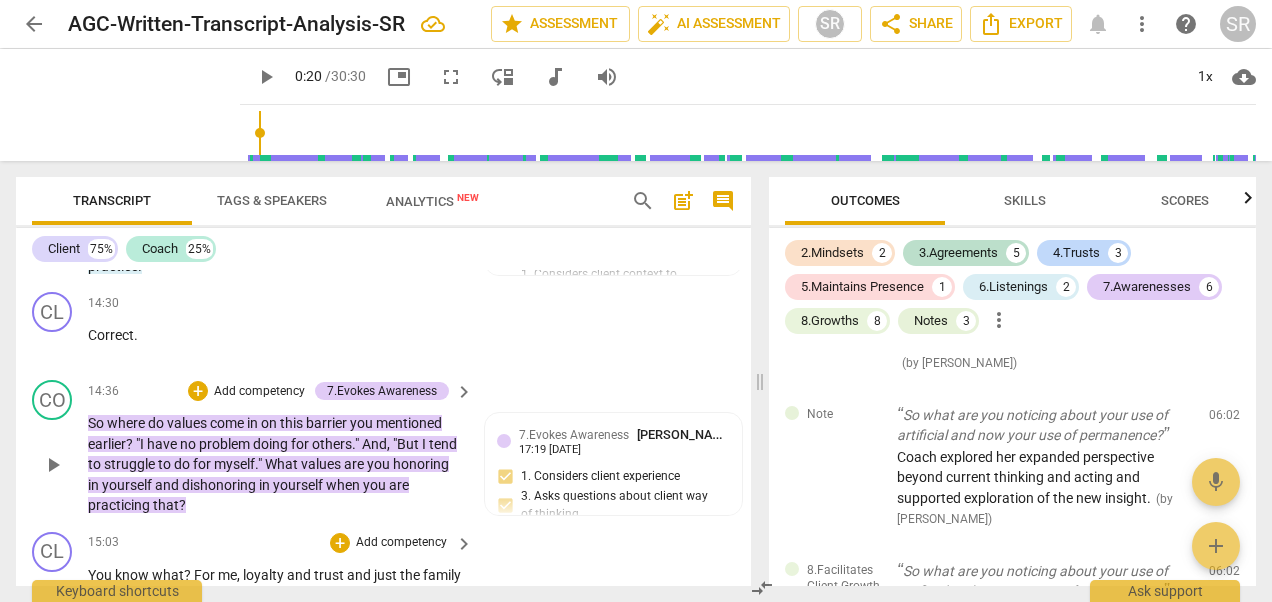 click on "CO play_arrow pause 14:36 + Add competency 7.Evokes Awareness keyboard_arrow_right So   where   do   values   come   in   on   this   barrier   you   mentioned   earlier ?   "I   have   no   problem   doing   for   others . "   And ,   "But   I   tend   to   struggle   to   do   for   myself . "   What   values   are   you   honoring   in   yourself   and   dishonoring   in   yourself   when   you   are   practicing   that ? 7.Evokes Awareness [PERSON_NAME] 17:19 [DATE] 1. Considers client experience 3. Asks questions about client way of thinking 8. Helps identify factors to influence patterns" at bounding box center [383, 448] 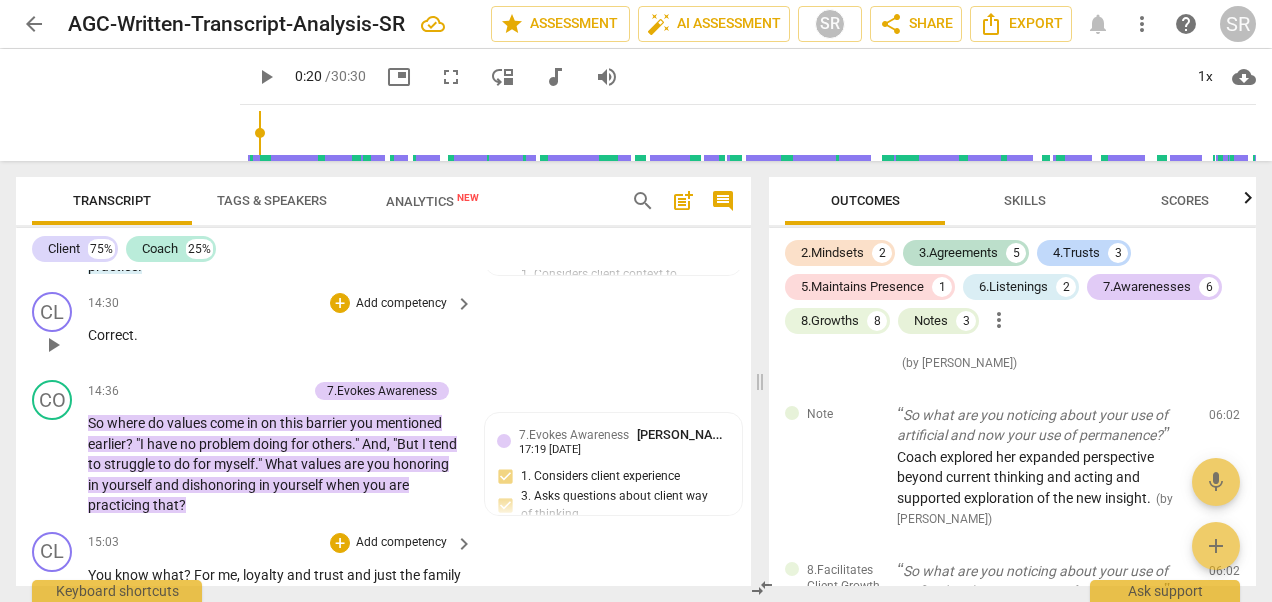 click on "CL play_arrow pause 14:30 + Add competency keyboard_arrow_right Correct ." at bounding box center [383, 328] 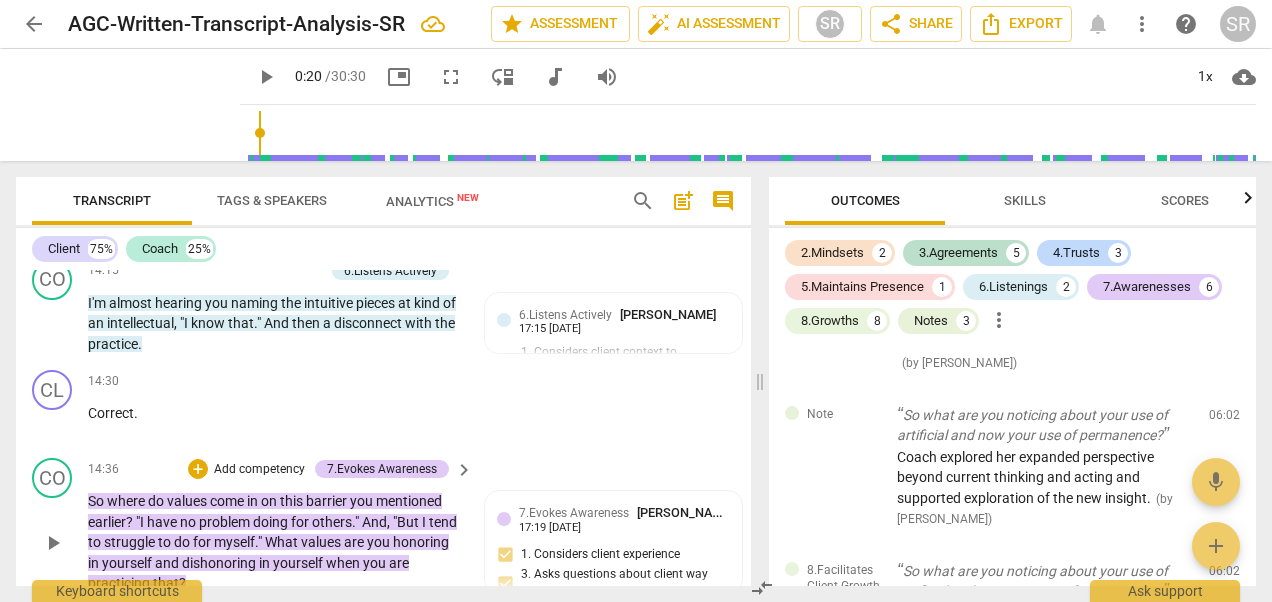 scroll, scrollTop: 5242, scrollLeft: 0, axis: vertical 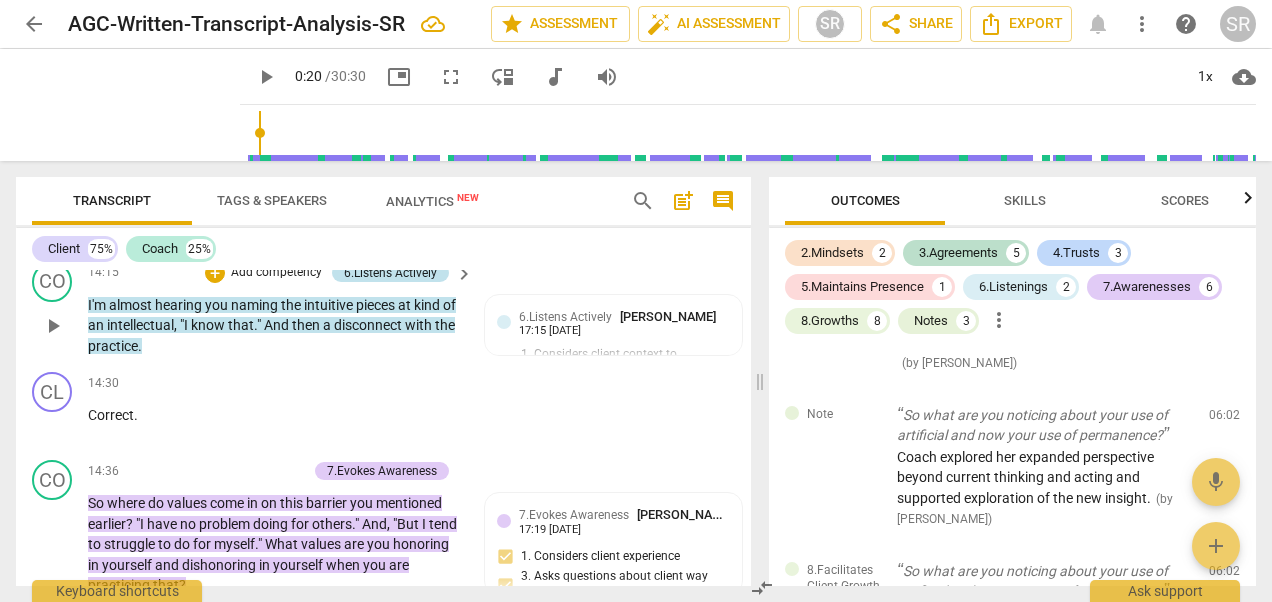 click on "6.Listens Actively" at bounding box center [390, 273] 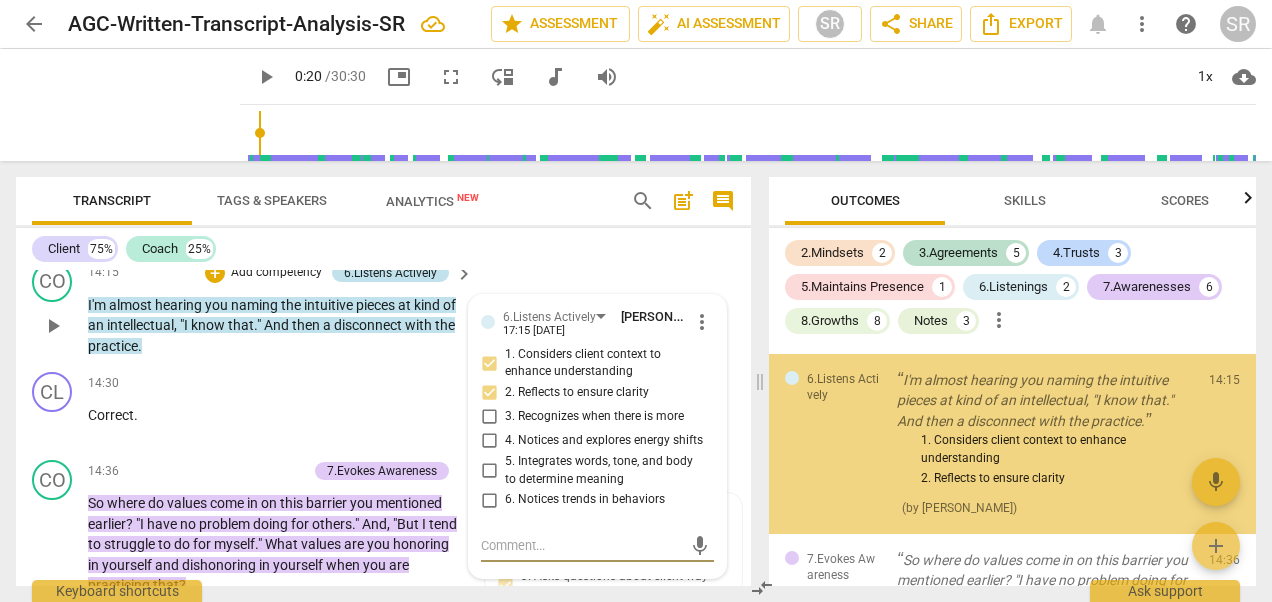 scroll, scrollTop: 3334, scrollLeft: 0, axis: vertical 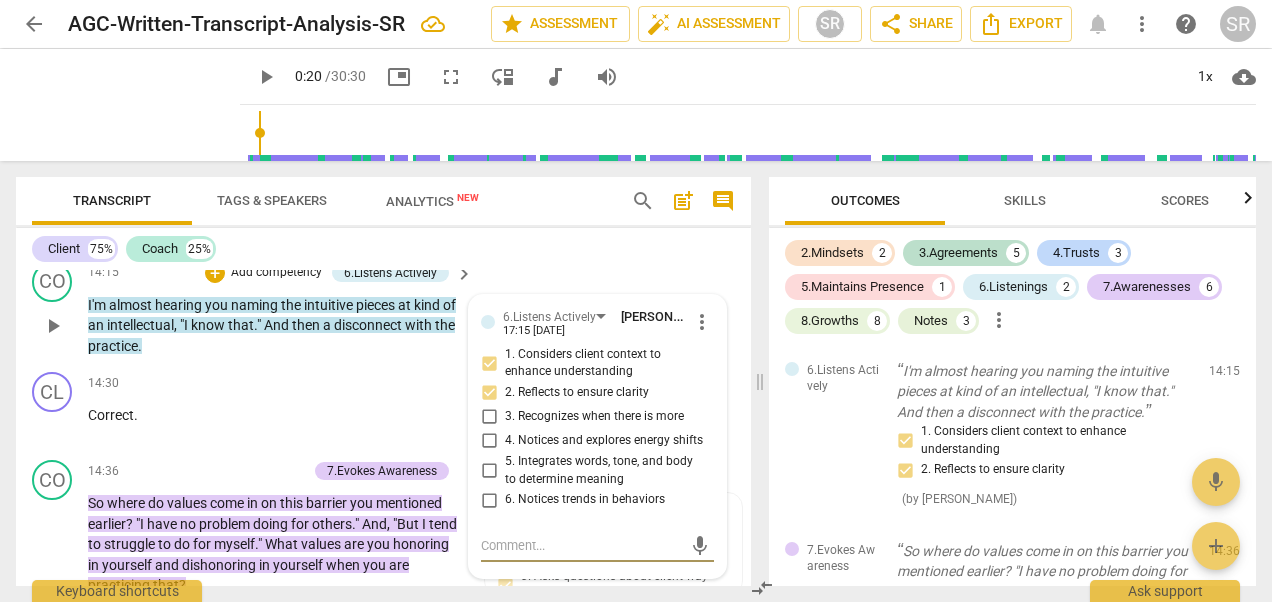 click on "6. Notices trends in behaviors" at bounding box center [489, 500] 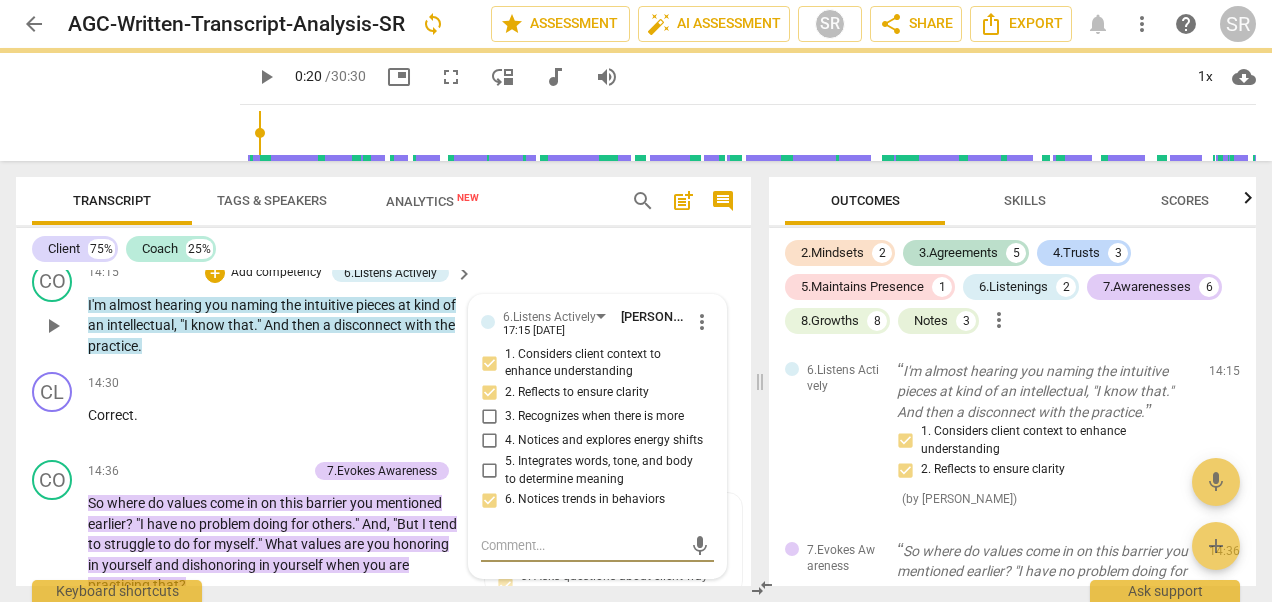 click at bounding box center (581, 545) 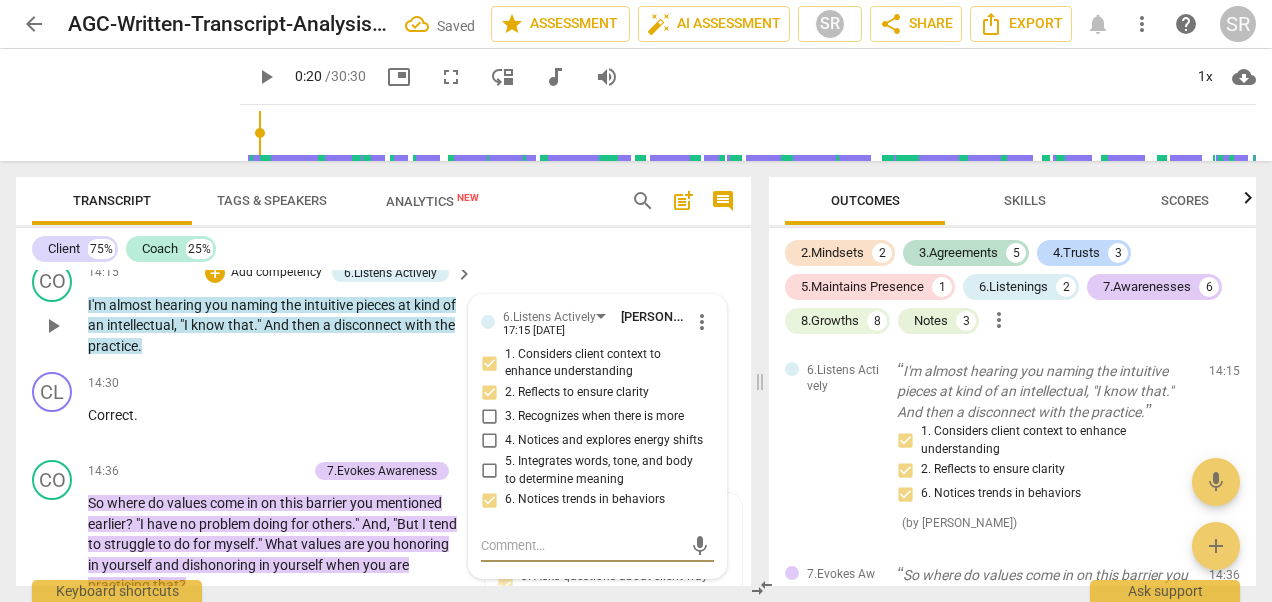click at bounding box center (581, 545) 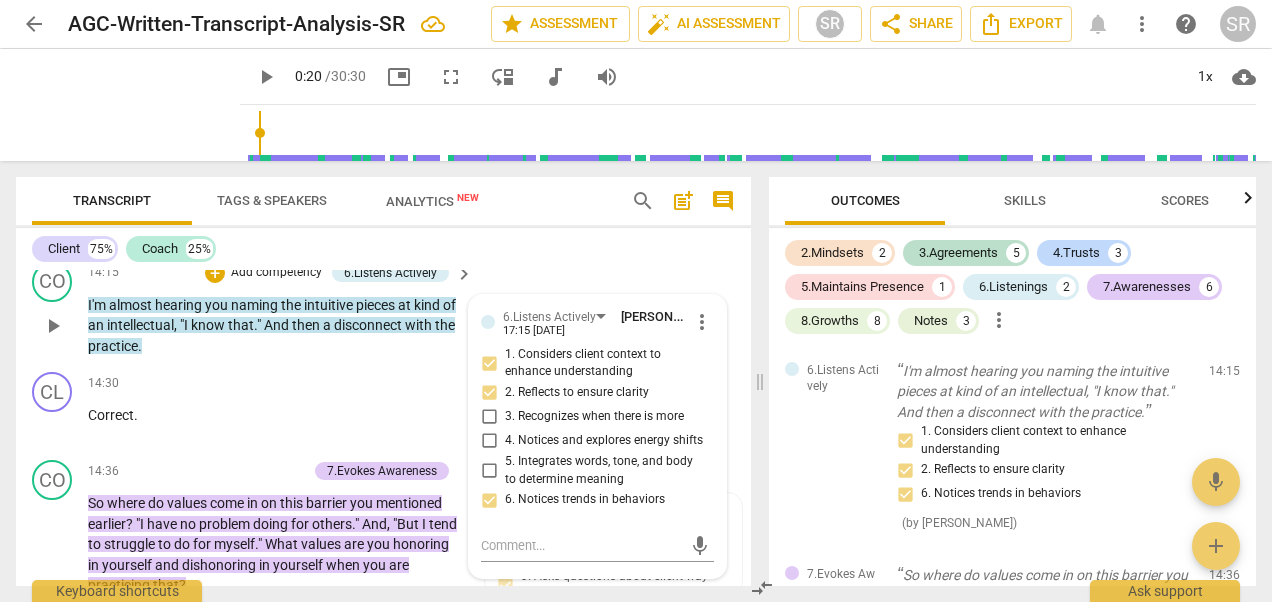 click on "Add competency" at bounding box center (276, 273) 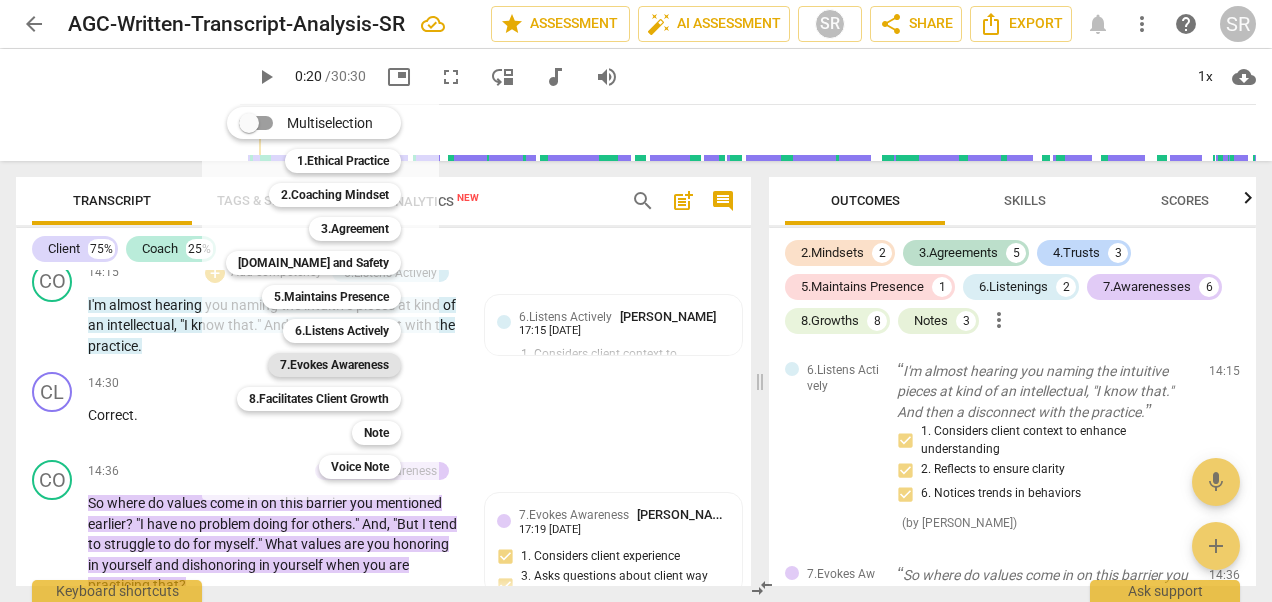 click on "7.Evokes Awareness" at bounding box center (334, 365) 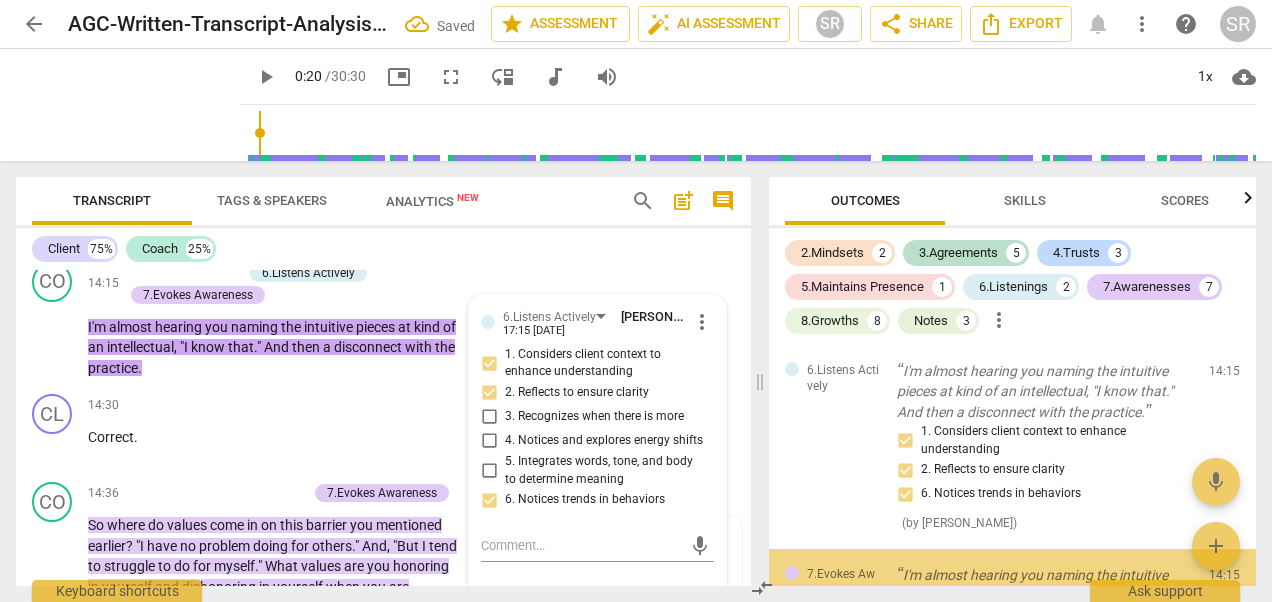 scroll, scrollTop: 3508, scrollLeft: 0, axis: vertical 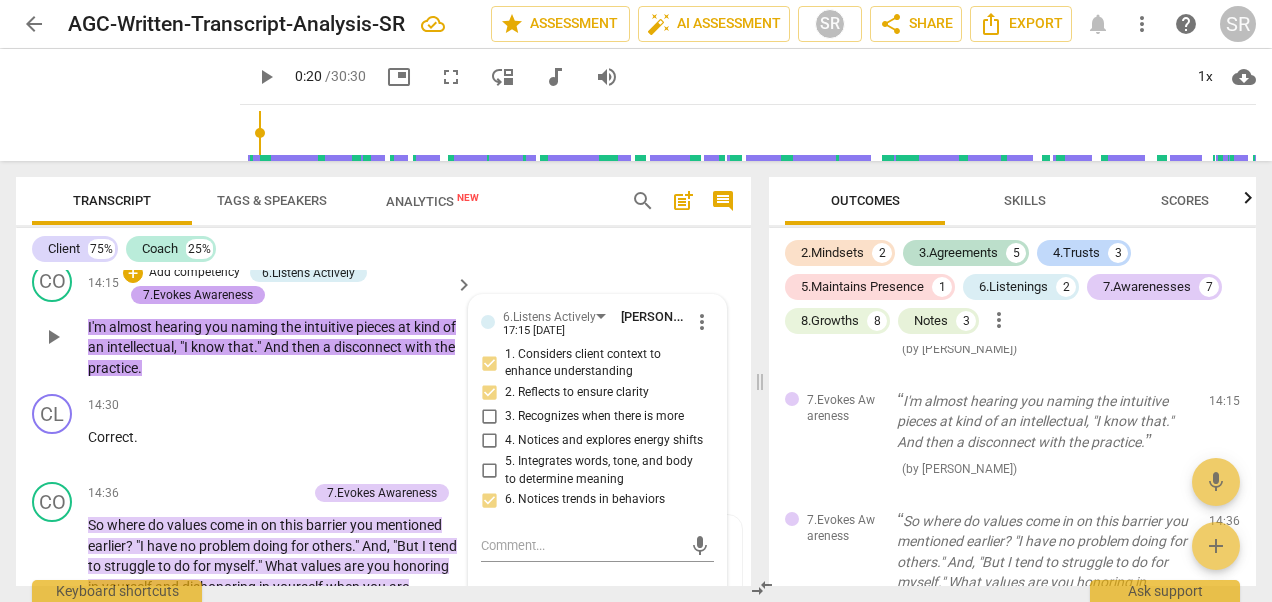 click on "7.Evokes Awareness" at bounding box center [198, 295] 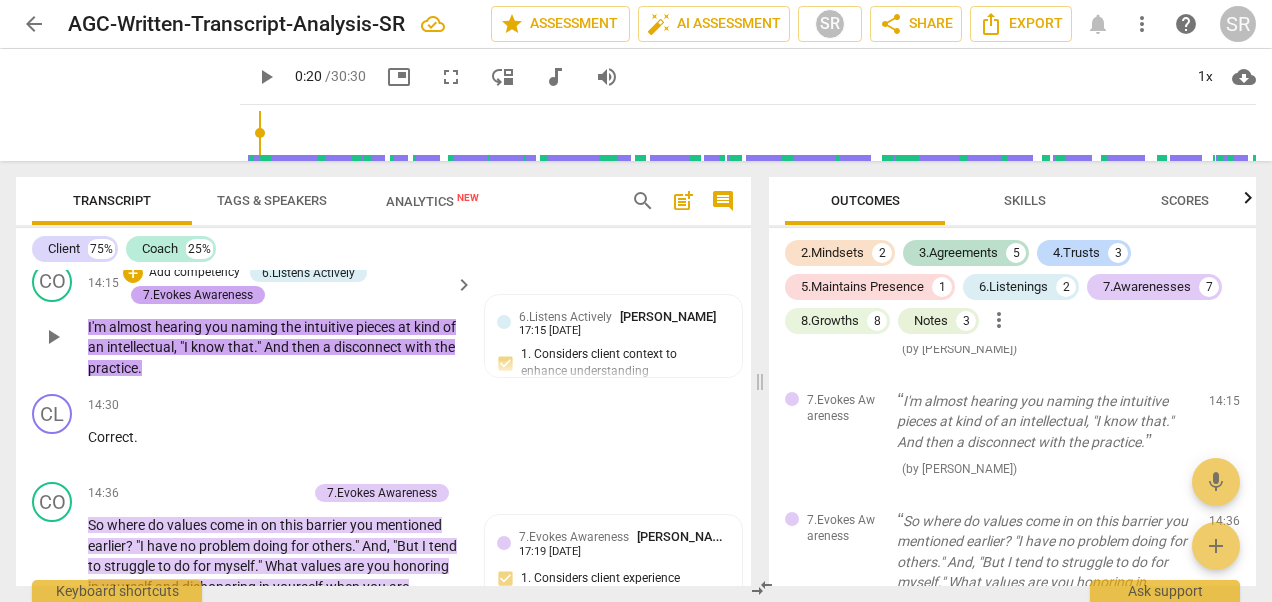 click on "7.Evokes Awareness" at bounding box center (198, 295) 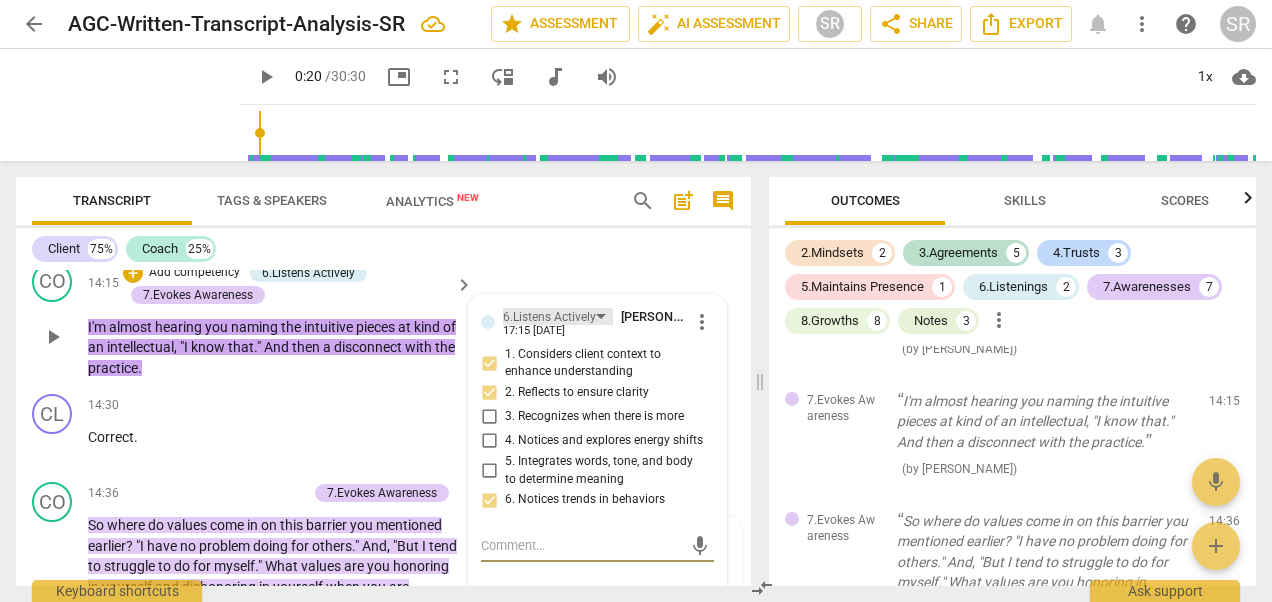 click on "6.Listens Actively" at bounding box center [558, 316] 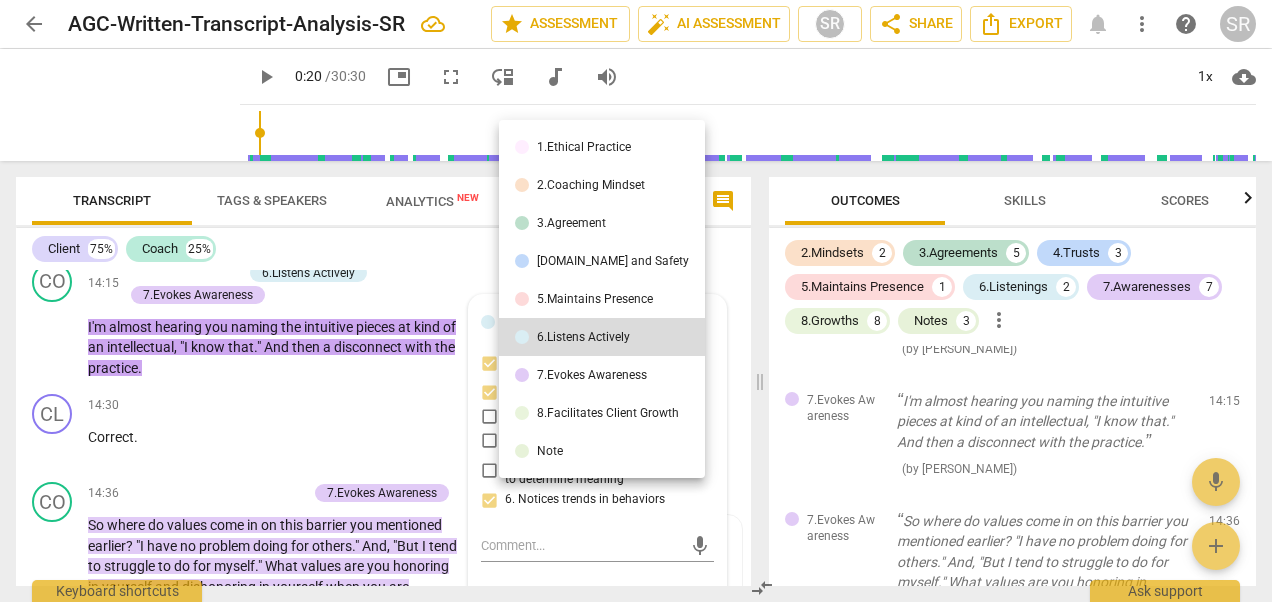 click on "7.Evokes Awareness" at bounding box center (592, 375) 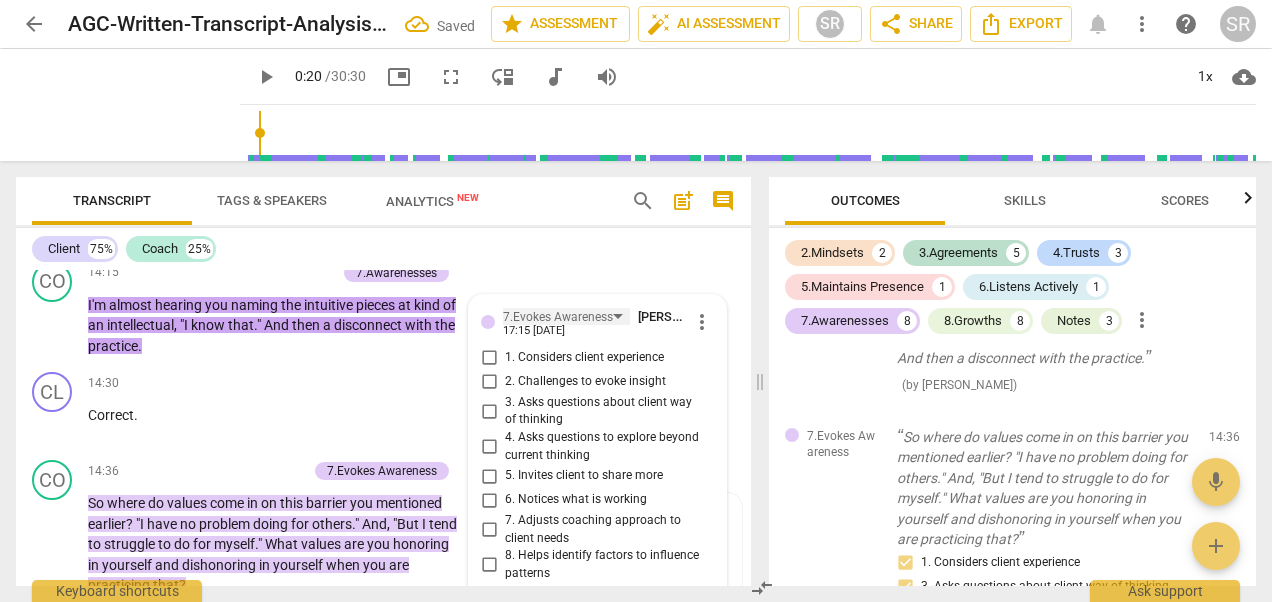 scroll, scrollTop: 3514, scrollLeft: 0, axis: vertical 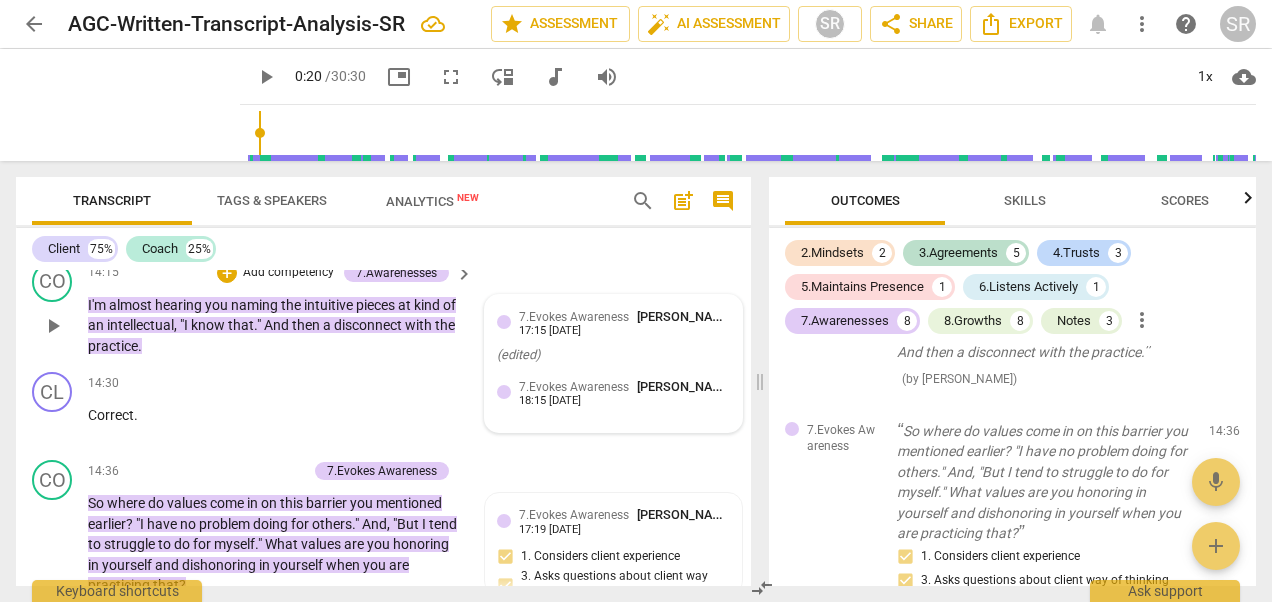 click on "17:15 [DATE]" at bounding box center (550, 331) 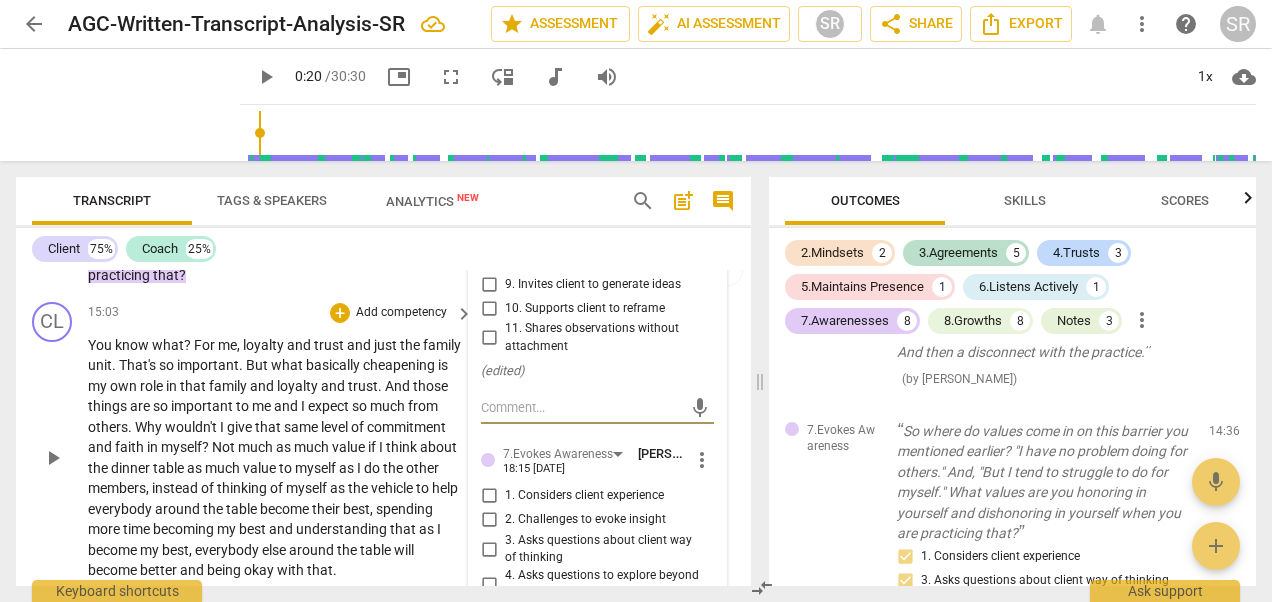 click on "1. Considers client experience" at bounding box center (589, 496) 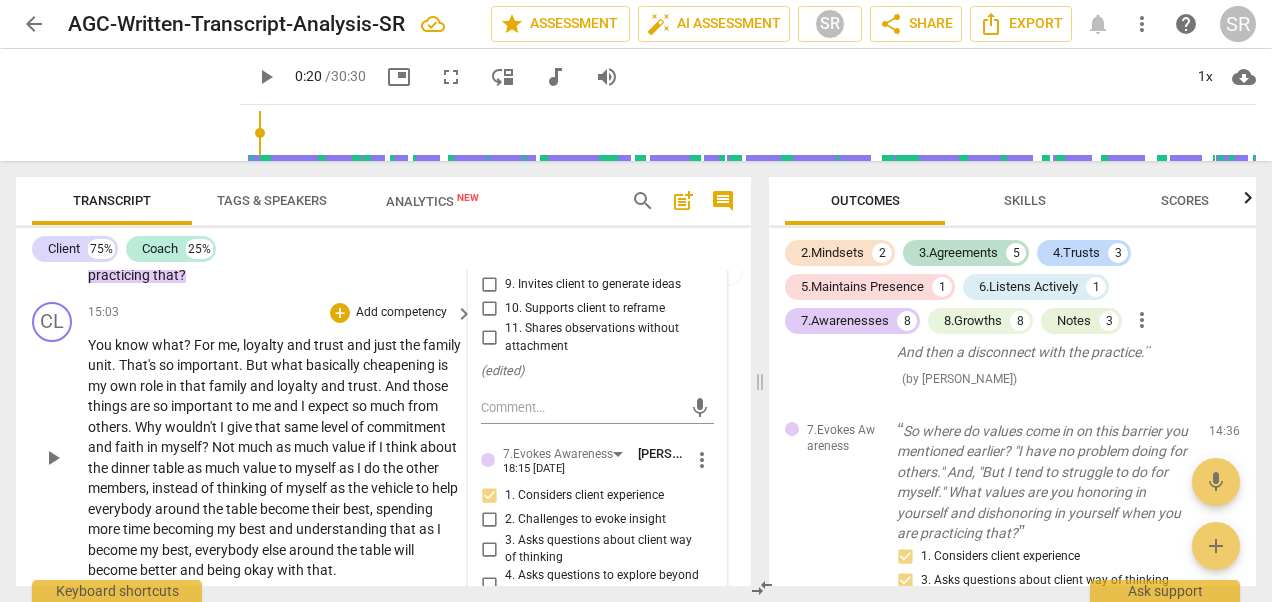 click on "1. Considers client experience" at bounding box center [589, 496] 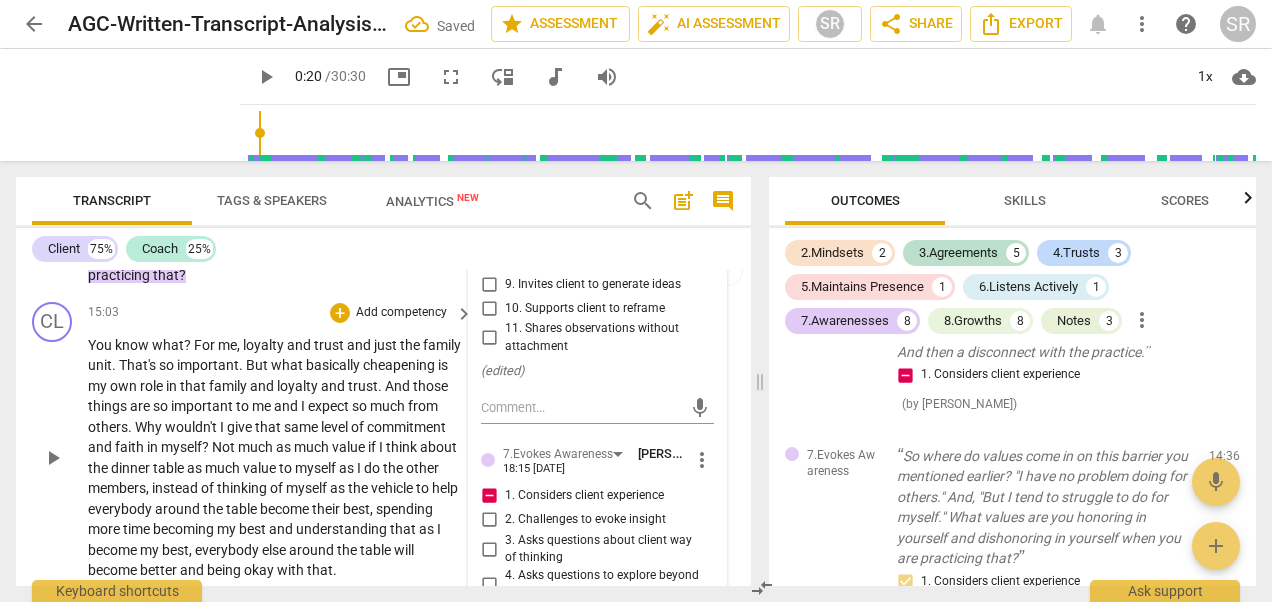 click on "1. Considers client experience" at bounding box center [489, 496] 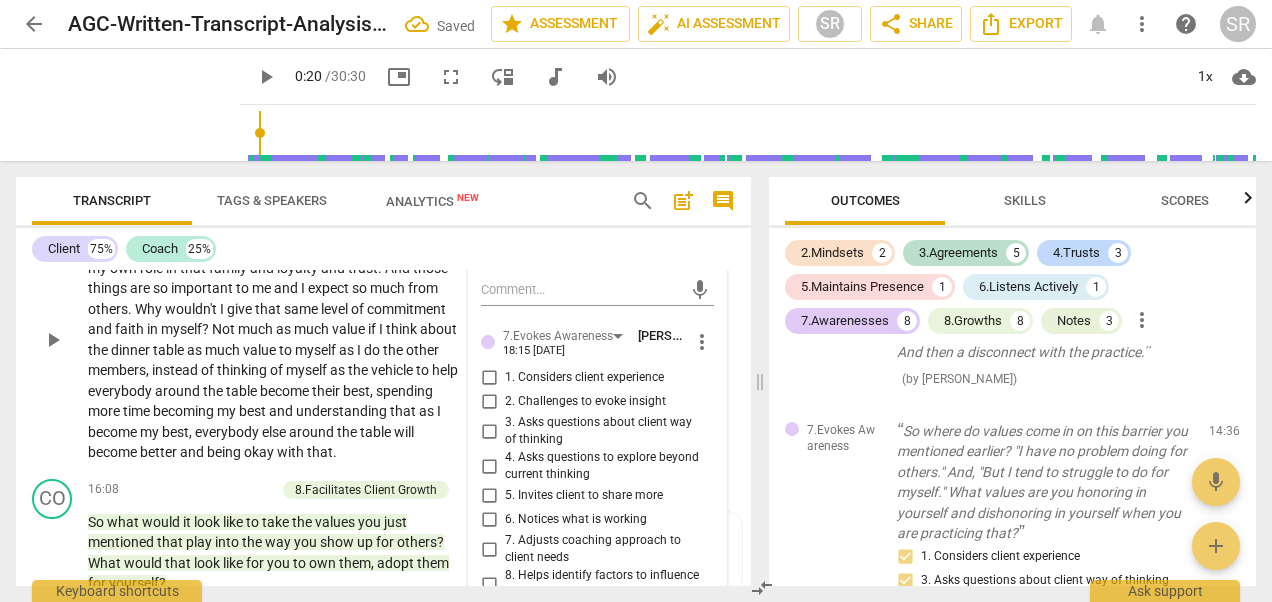 scroll, scrollTop: 5672, scrollLeft: 0, axis: vertical 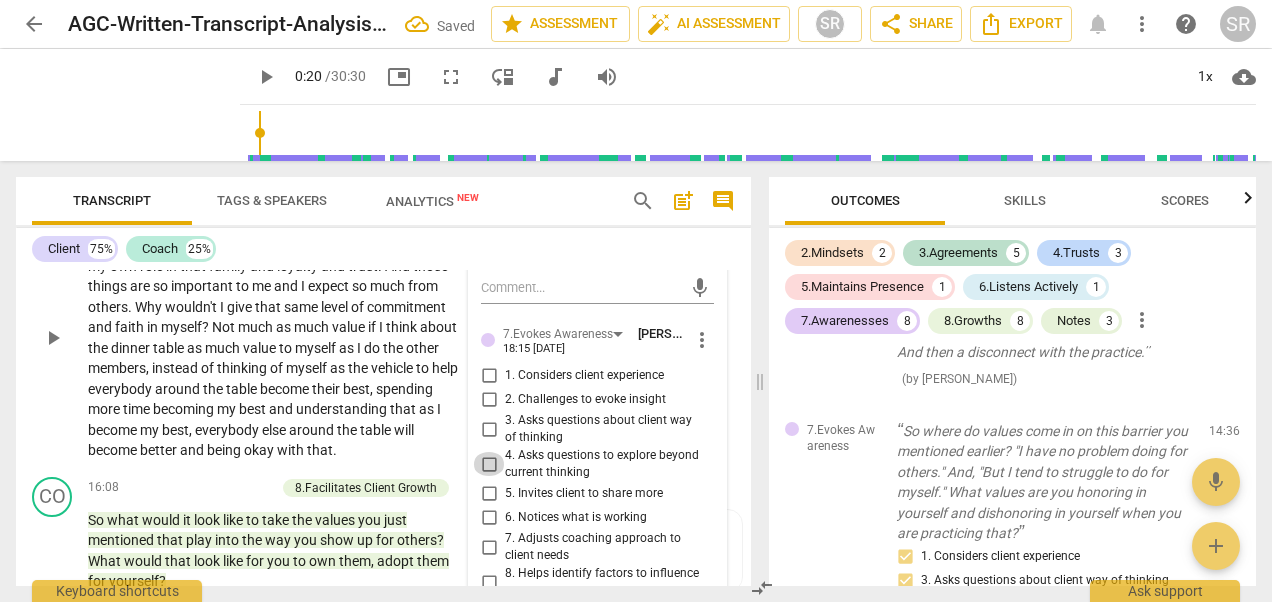click on "4. Asks questions to explore beyond current thinking" at bounding box center (489, 464) 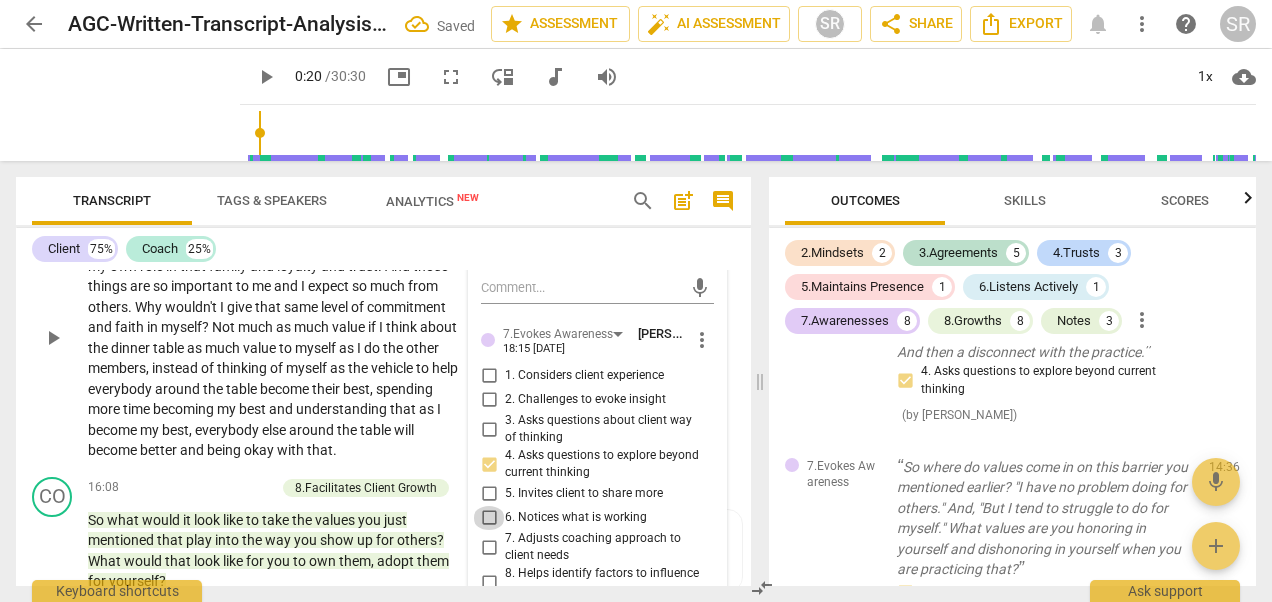 click on "6. Notices what is working" at bounding box center (489, 518) 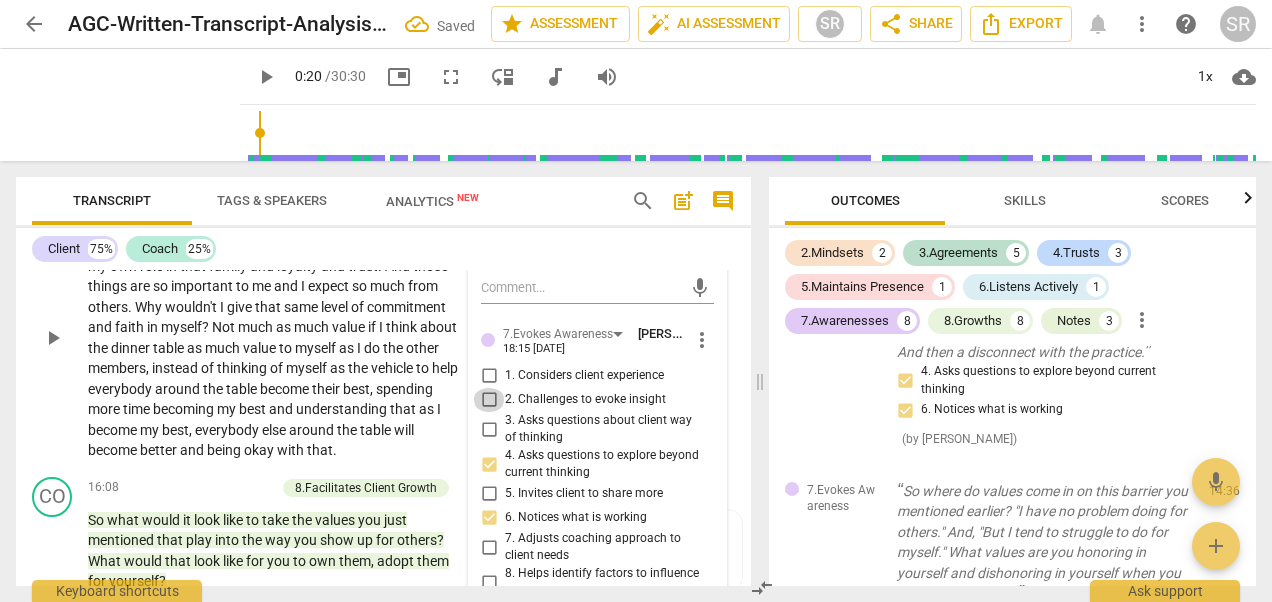 click on "2. Challenges to evoke insight" at bounding box center [489, 400] 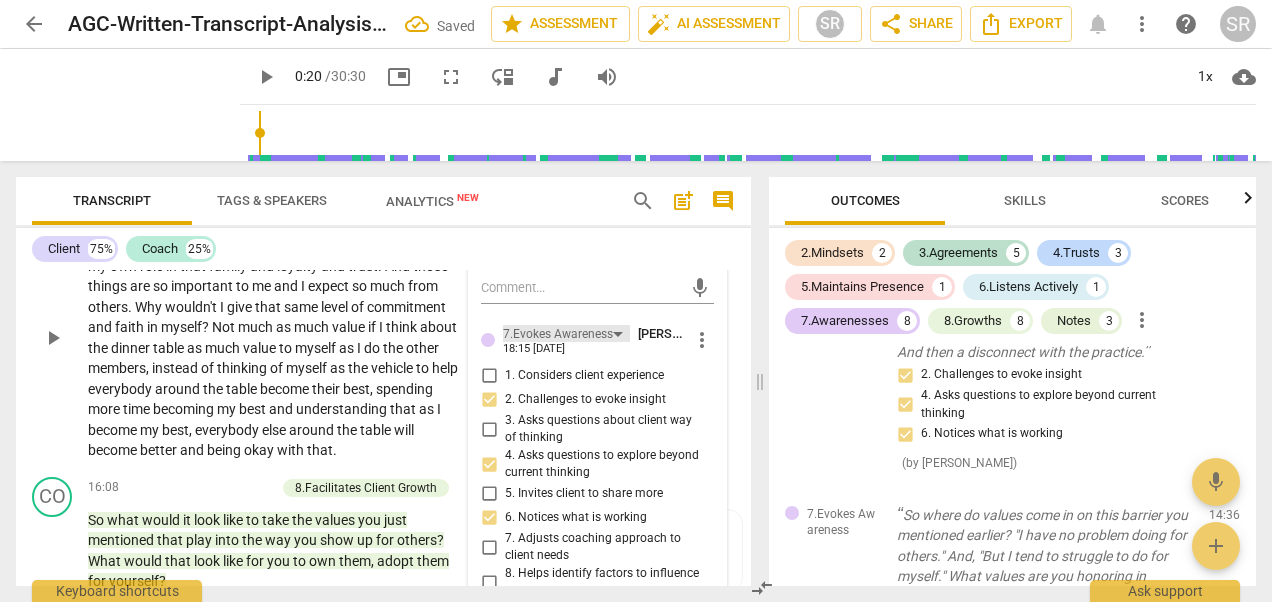 click on "7.Evokes Awareness" at bounding box center (566, 333) 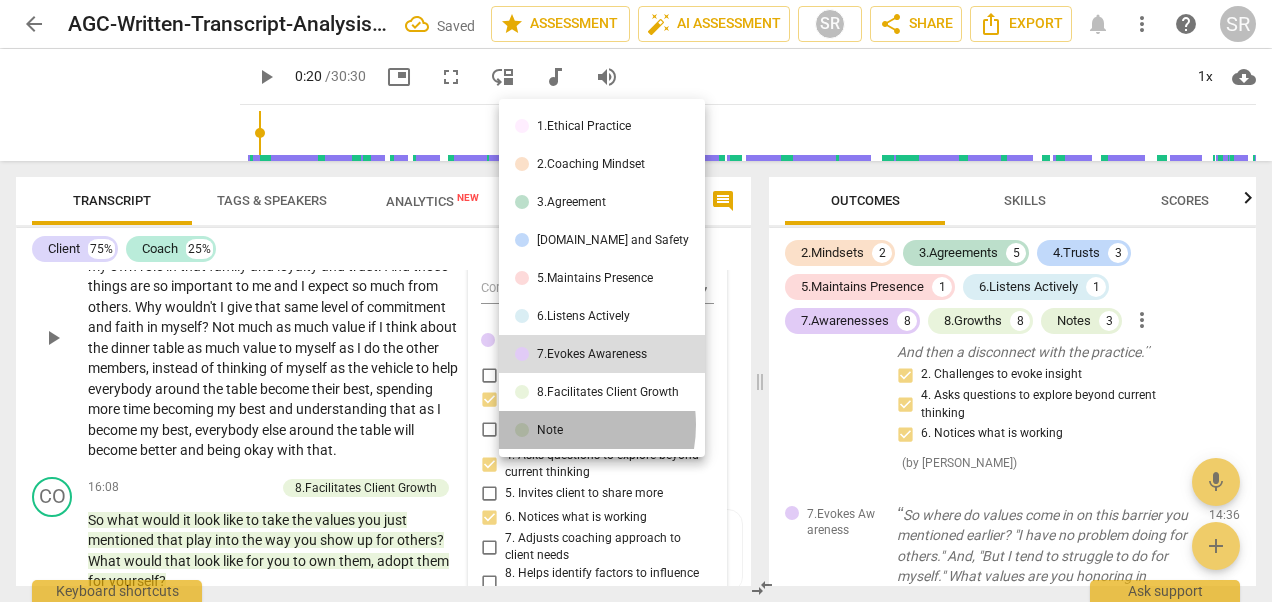 click on "Note" at bounding box center (550, 430) 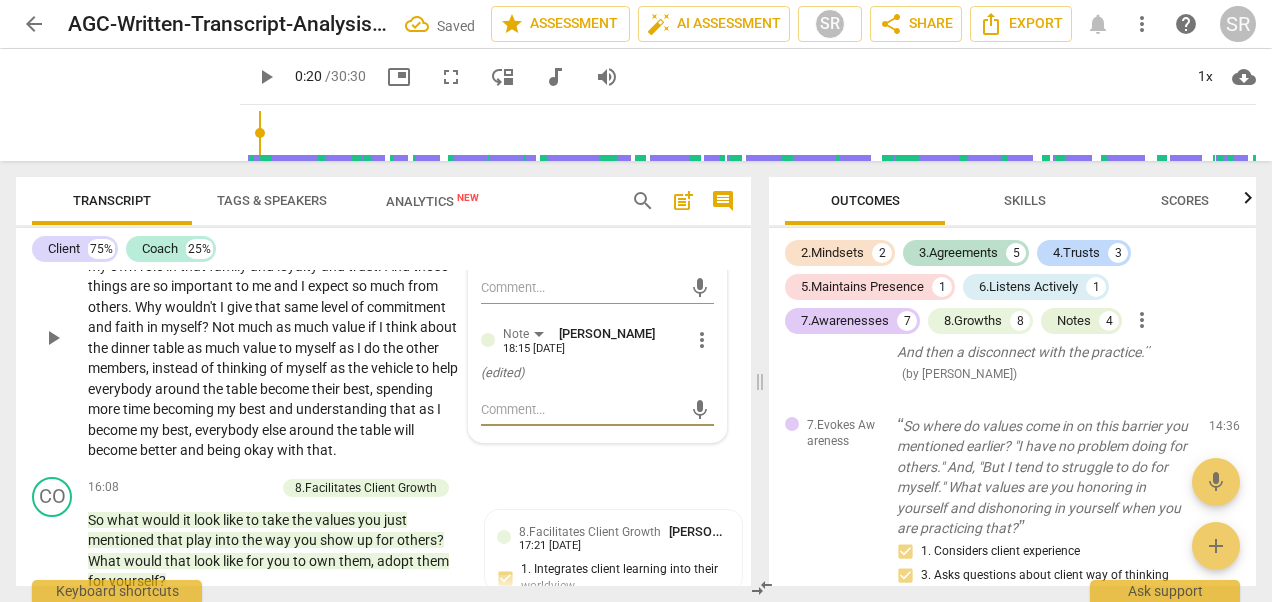 click at bounding box center (581, 409) 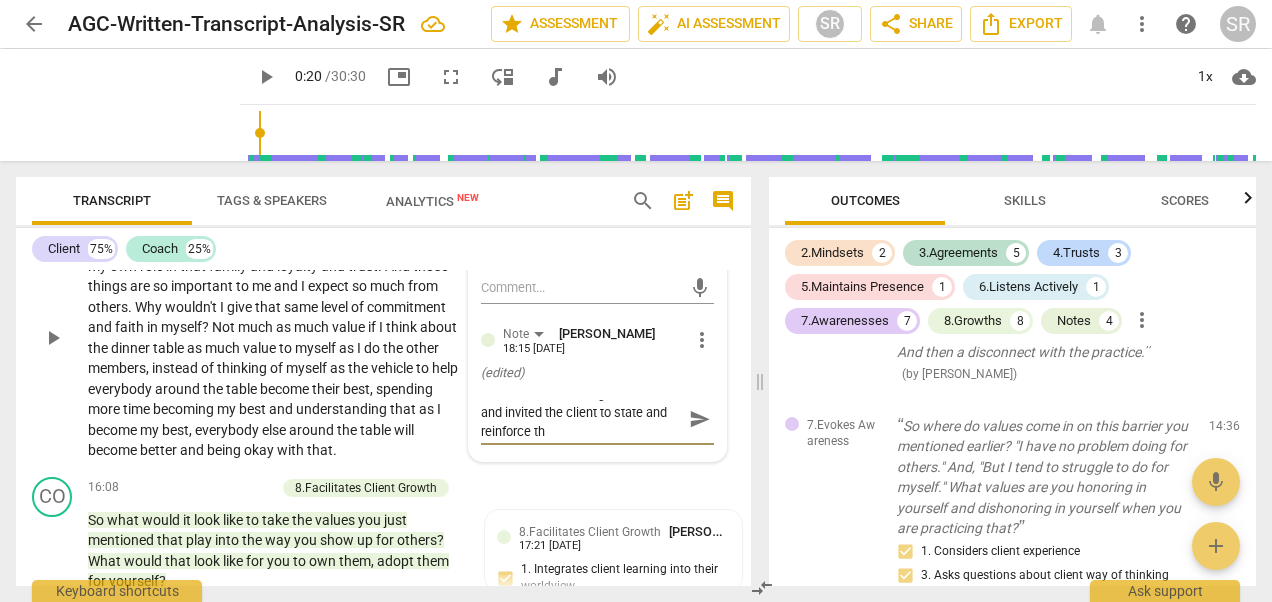 scroll, scrollTop: 0, scrollLeft: 0, axis: both 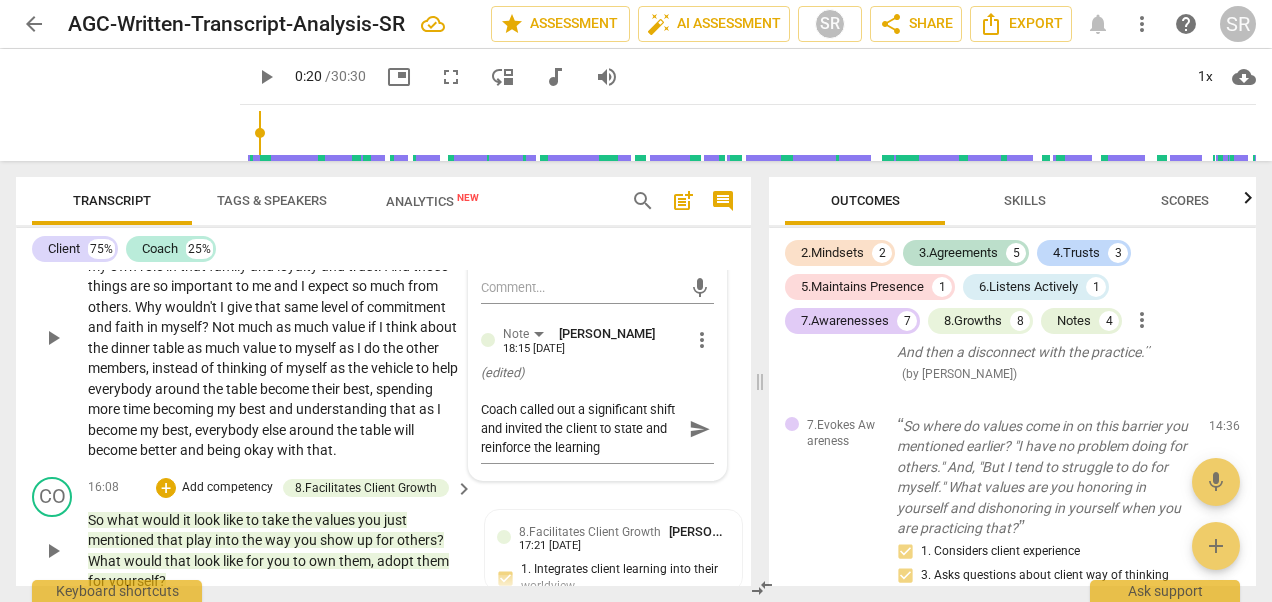 click on "CO play_arrow pause 16:08 + Add competency 8.Facilitates Client Growth keyboard_arrow_right So   what   would   it   look   like   to   take   the   values   you   just   mentioned   that   play   into   the   way   you   show   up   for   others ?   What   would   that   look   like   for   you   to   own   them ,   adopt   them   for   yourself ? 8.Facilitates Client Growth [PERSON_NAME] 17:21 [DATE] 1. Integrates client learning into their worldview 3. Supports client autonomy 4. Supports client to identify learning and action 6. Partners with client to summarize learning" at bounding box center [383, 534] 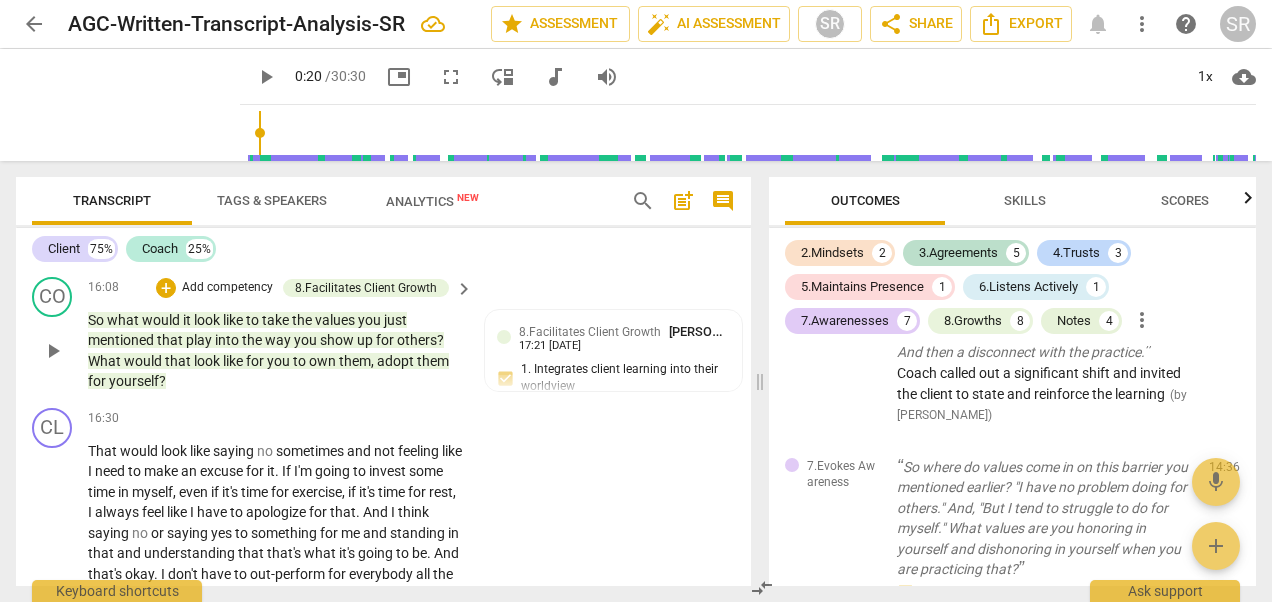scroll, scrollTop: 5912, scrollLeft: 0, axis: vertical 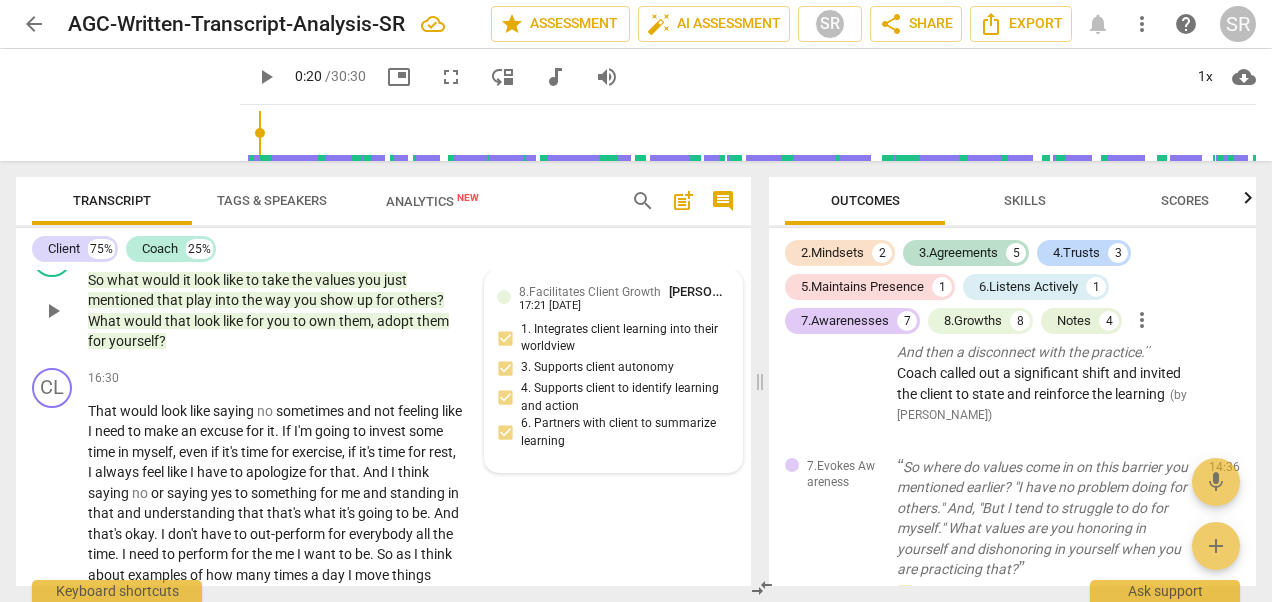 click on "8.Facilitates Client Growth" at bounding box center [590, 292] 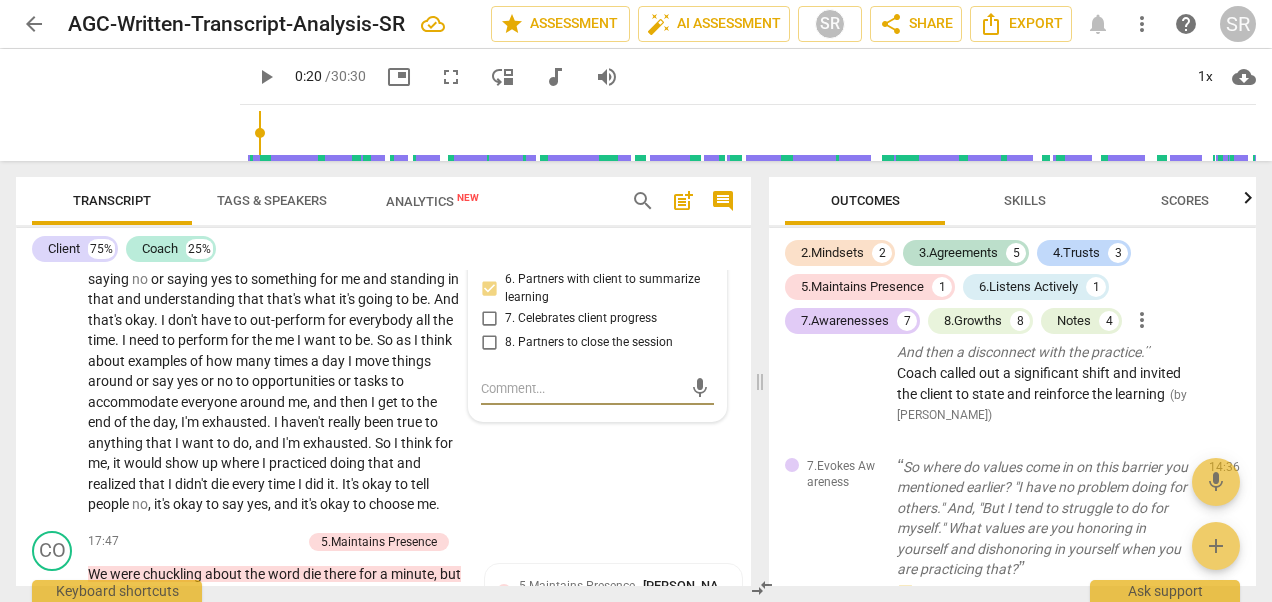 click on "Client 75% Coach 25% CL play_arrow pause 00:00 + Add competency keyboard_arrow_right Hi ,   [PERSON_NAME] . CO play_arrow pause 00:03 + Add competency 2.Coaching Mindset keyboard_arrow_right How   are   you   coming   into   this   session   [DATE] ? 2.Coaching Mindset [PERSON_NAME] 17:49 [DATE] 1. Clients are responsible for choices Rather than jumping to the topic, coach demonstrates client centeredness by asking how she is entering the space. Also projects a friendly and welcoming affect. CL play_arrow pause 00:08 + Add competency keyboard_arrow_right I   have   a   lot   of   stuff   swirling   around   in   my   head ,   but   I   also   have   a   lot   of   things   that   I'm   working   to   manage   and   to   accomplish .   So   feel   like   I   can   get   focused   for   our   discussion   [DATE] . CO play_arrow pause 00:22 + Add competency 2.Coaching Mindset comment 1 keyboard_arrow_right Fabulous .   That's   great   to   hear .   So   you   were   simmering   for   a   little   bit ,   Jan ,     the" at bounding box center [383, 407] 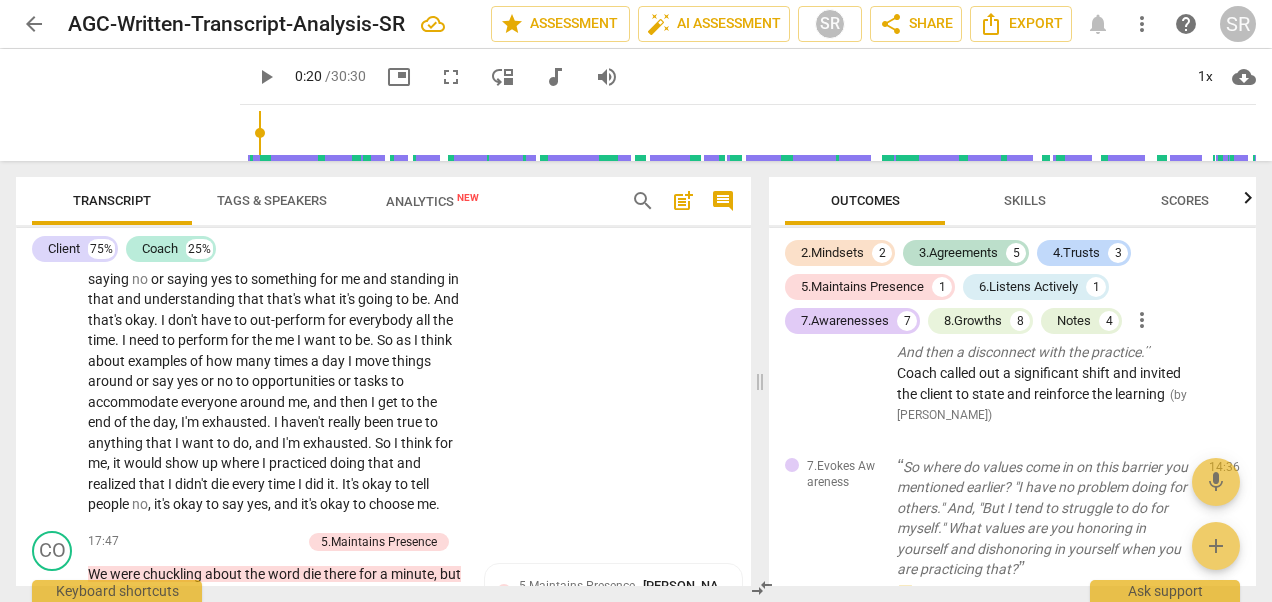 click on "Client 75% Coach 25%" at bounding box center (383, 249) 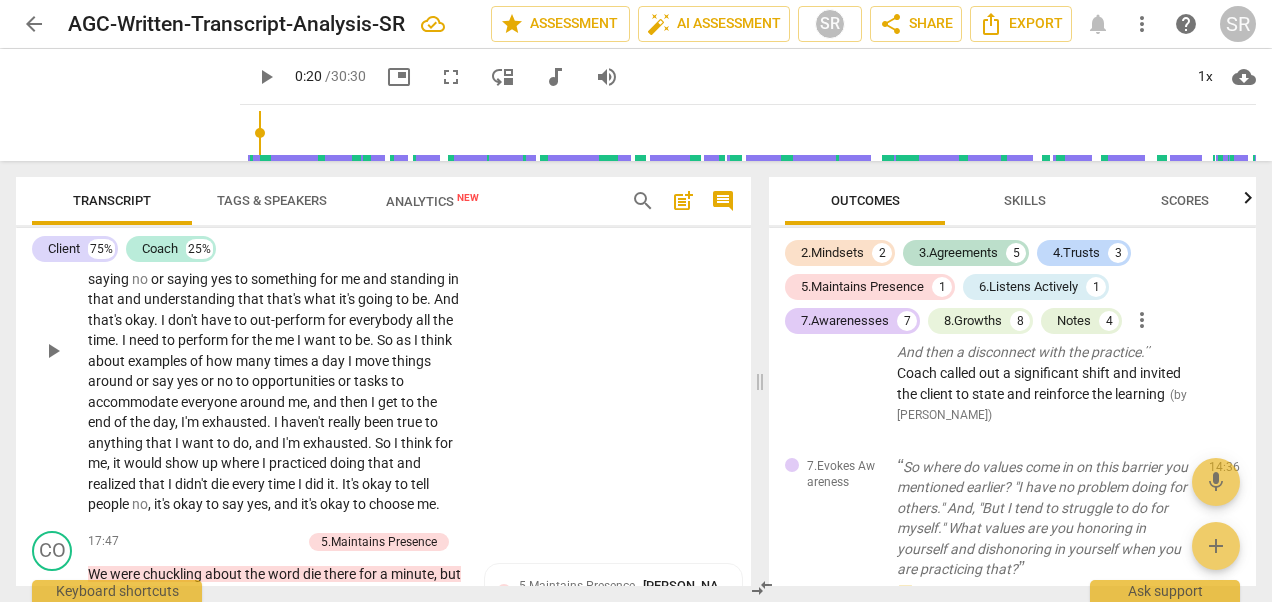 click on "That   would   look   like   saying   no   sometimes   and   not   feeling   like   I   need   to   make   an   excuse   for   it .   If   I'm   going   to   invest   some   time   in   myself ,   even   if   it's   time   for   exercise ,   if   it's   time   for   rest ,   I   always   feel   like   I   have   to   apologize   for   that .   And   I   think   saying   no   or   saying   yes   to   something   for   me   and   standing   in   that   and   understanding   that   that's   what   it's   going   to   be .   And   that's   okay .   I   don't   have   to   out-perform   for   everybody   all   the   time .   I   need   to   perform   for   the   me   I   want   to   be .   So   as   I   think   about   examples   of   how   many   times   a   day   I   move   things   around   or   say   yes   or   no   to   opportunities   or   tasks   to   accommodate   everyone   around   me ,   and   then   I   get   to   the   end   of   the   day ,   I'm   exhausted .   I   haven't   really   been   true" at bounding box center [275, 351] 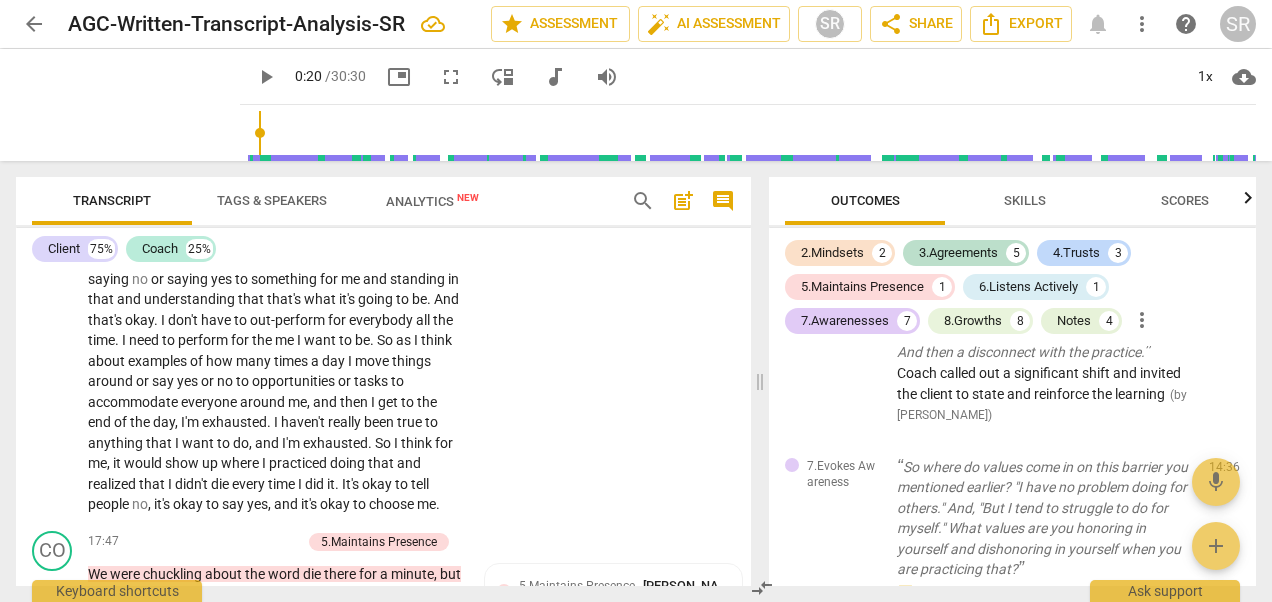 scroll, scrollTop: 5889, scrollLeft: 0, axis: vertical 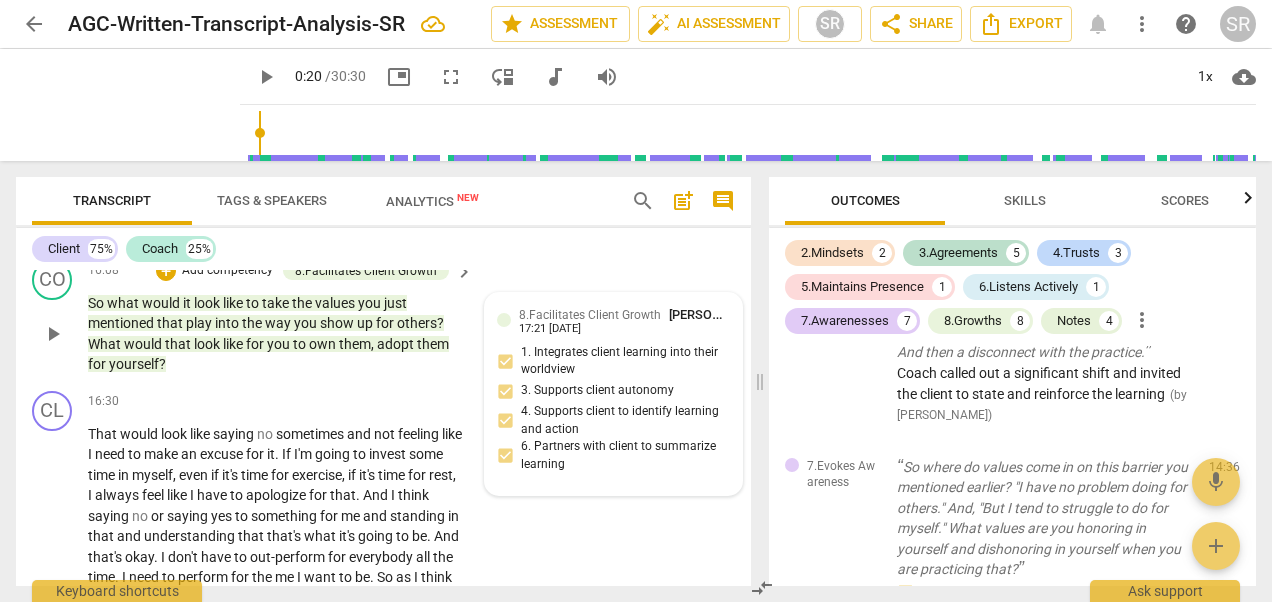 click on "8.Facilitates Client Growth [PERSON_NAME] 17:21 [DATE]" at bounding box center (624, 320) 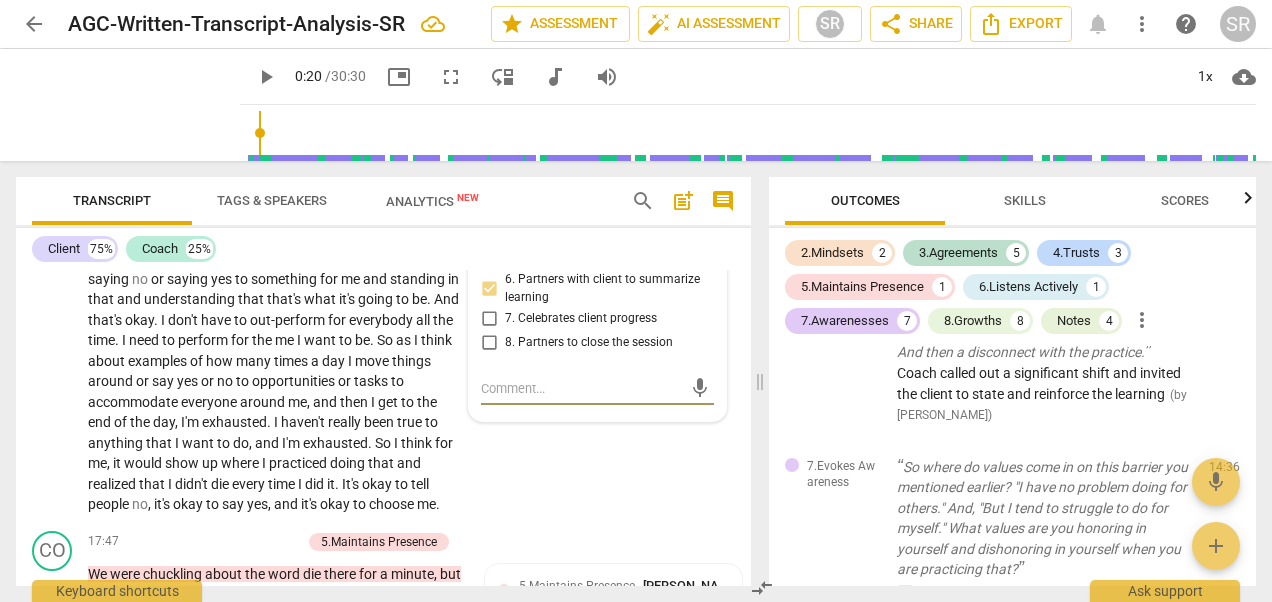 click at bounding box center [581, 388] 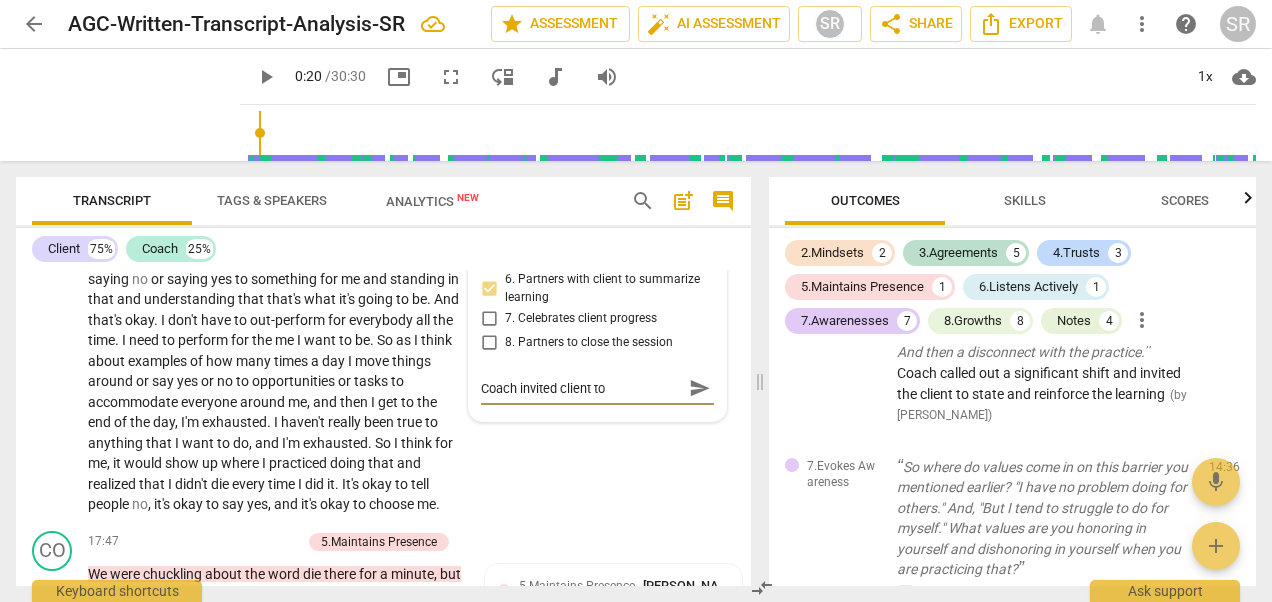 click on "6. Partners with client to summarize learning" at bounding box center (605, 288) 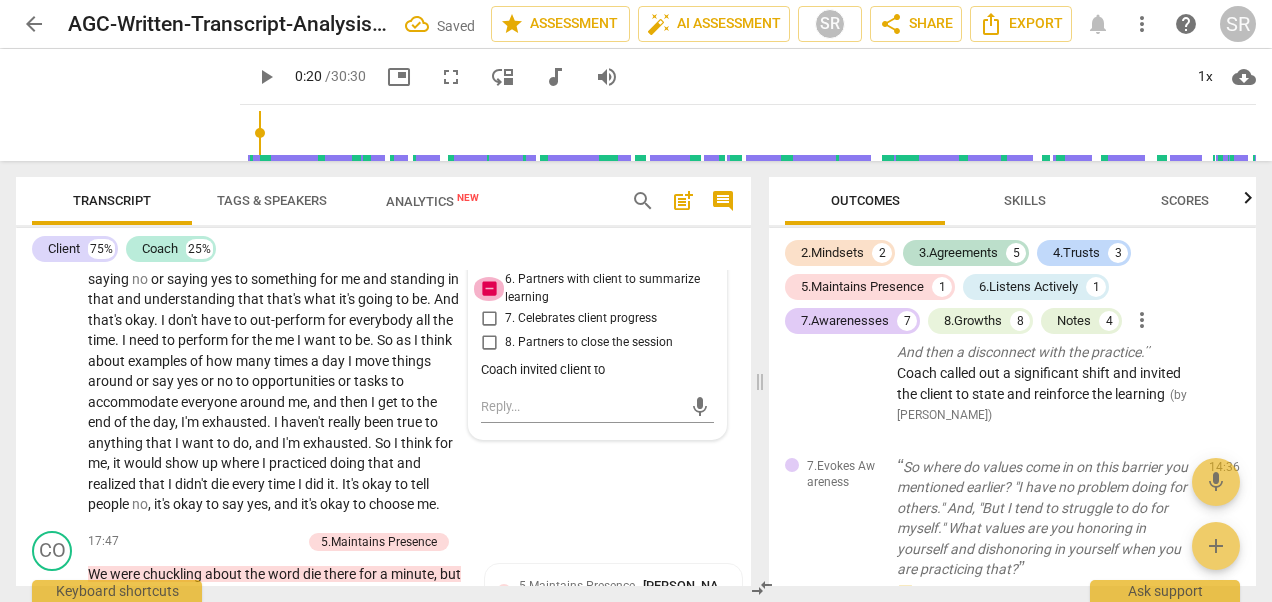 click on "6. Partners with client to summarize learning" at bounding box center (489, 289) 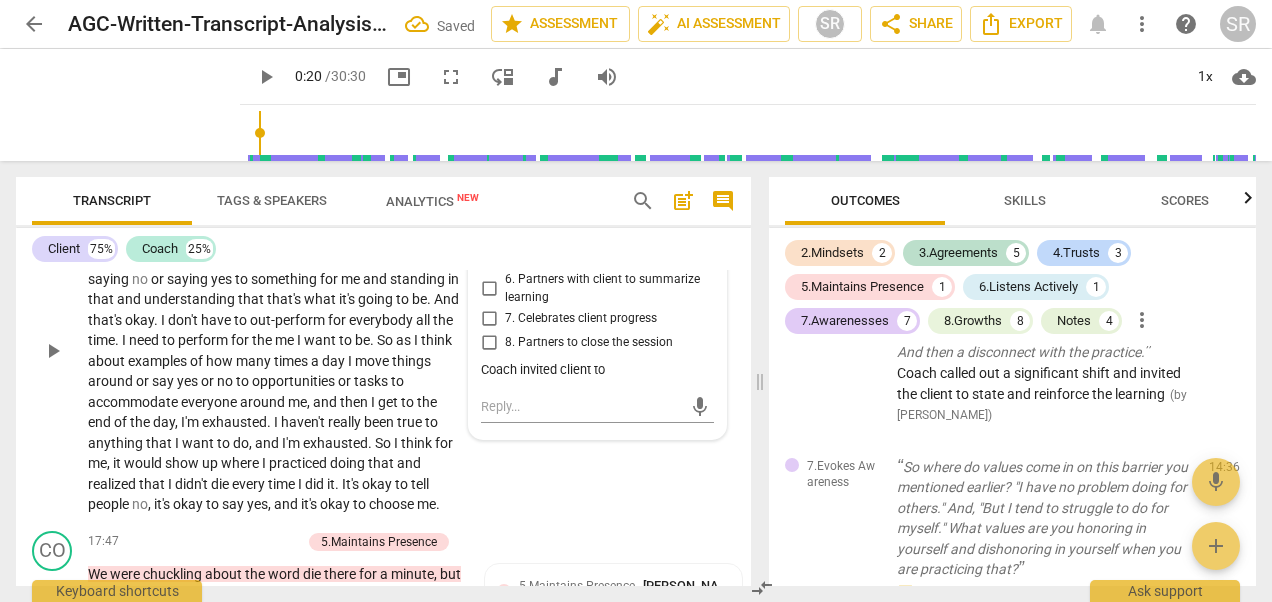 click on "That   would   look   like   saying   no   sometimes   and   not   feeling   like   I   need   to   make   an   excuse   for   it .   If   I'm   going   to   invest   some   time   in   myself ,   even   if   it's   time   for   exercise ,   if   it's   time   for   rest ,   I   always   feel   like   I   have   to   apologize   for   that .   And   I   think   saying   no   or   saying   yes   to   something   for   me   and   standing   in   that   and   understanding   that   that's   what   it's   going   to   be .   And   that's   okay .   I   don't   have   to   out-perform   for   everybody   all   the   time .   I   need   to   perform   for   the   me   I   want   to   be .   So   as   I   think   about   examples   of   how   many   times   a   day   I   move   things   around   or   say   yes   or   no   to   opportunities   or   tasks   to   accommodate   everyone   around   me ,   and   then   I   get   to   the   end   of   the   day ,   I'm   exhausted .   I   haven't   really   been   true" at bounding box center (275, 351) 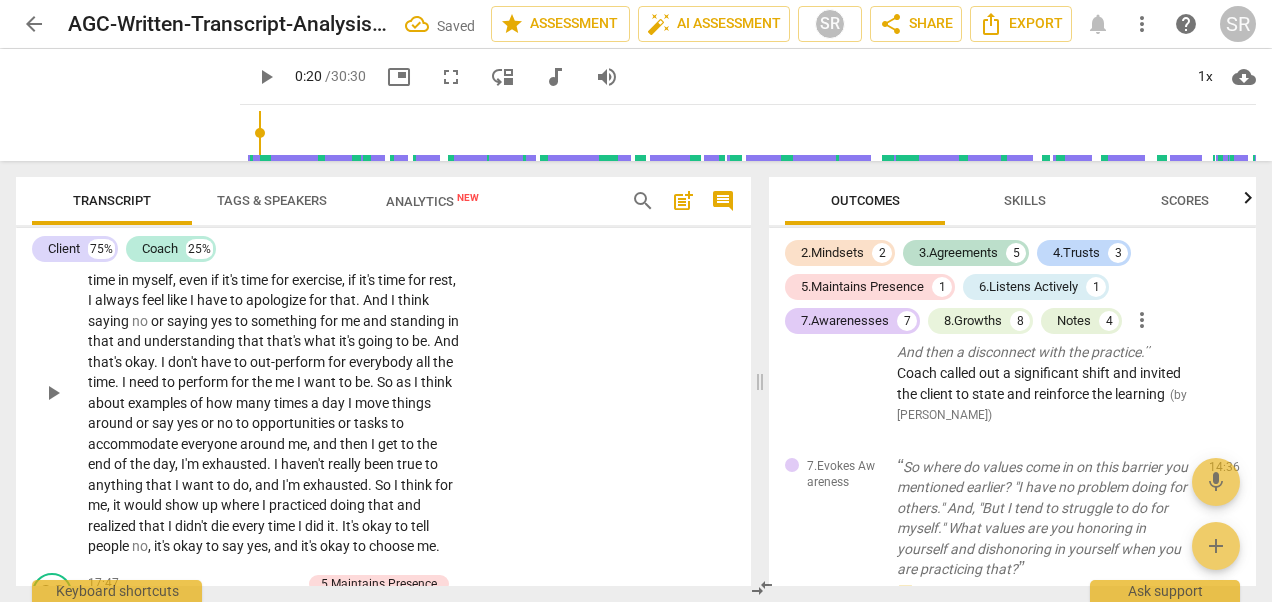 scroll, scrollTop: 5804, scrollLeft: 0, axis: vertical 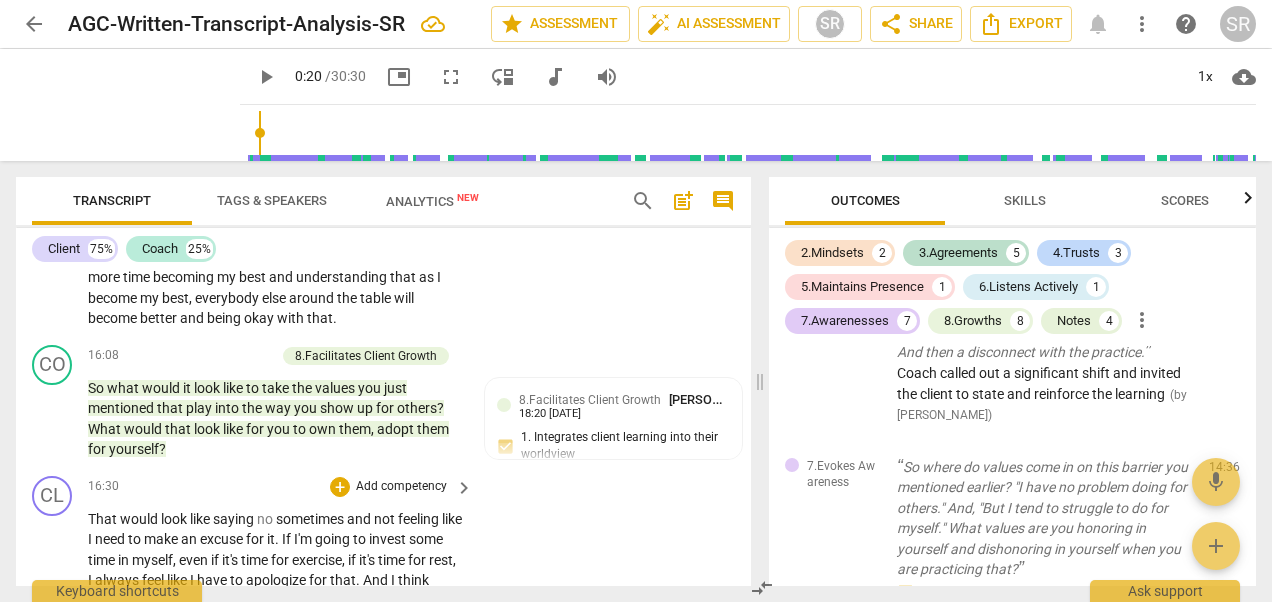 click on "8.Facilitates Client Growth" at bounding box center [590, 400] 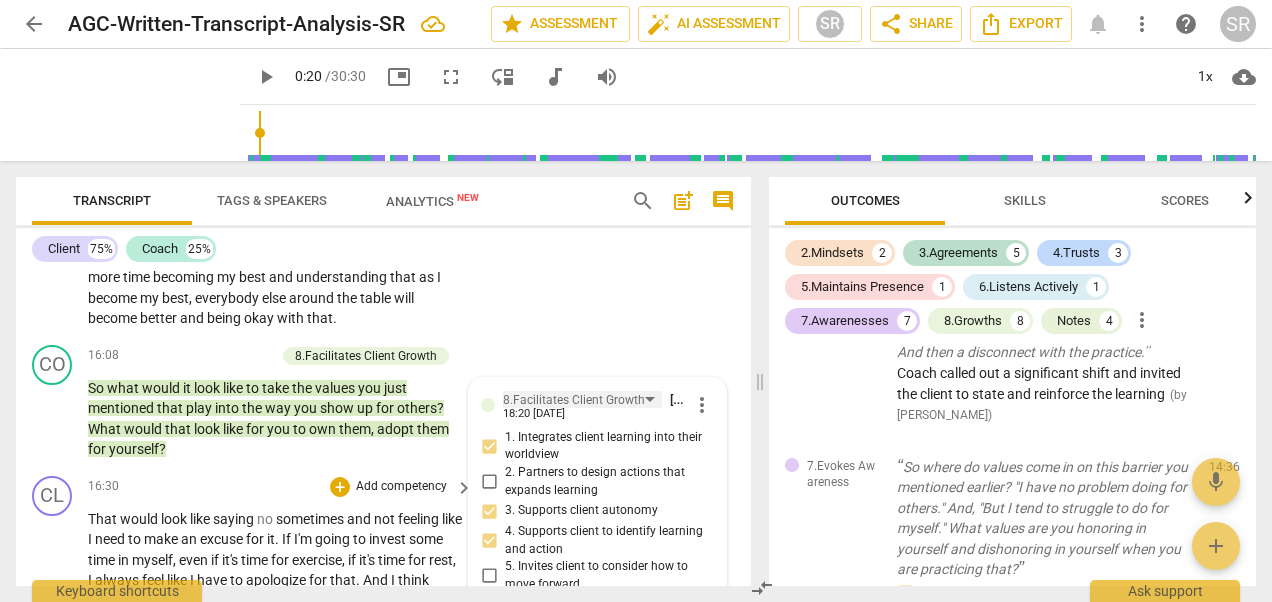 click on "8.Facilitates Client Growth" at bounding box center (574, 400) 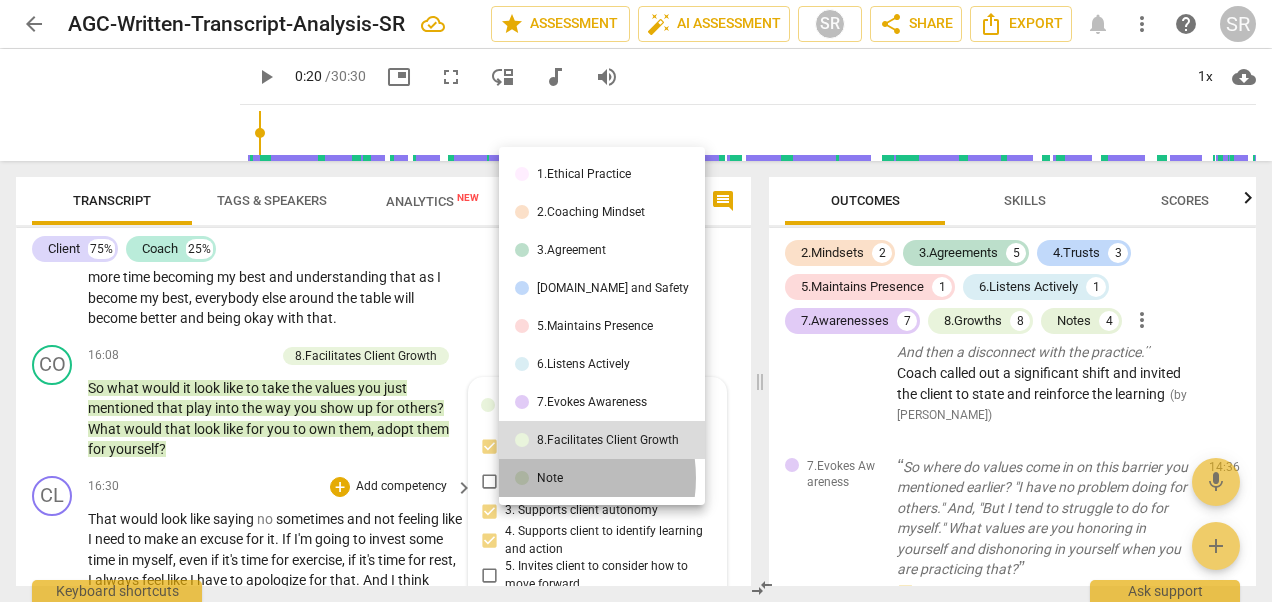 click on "Note" at bounding box center (550, 478) 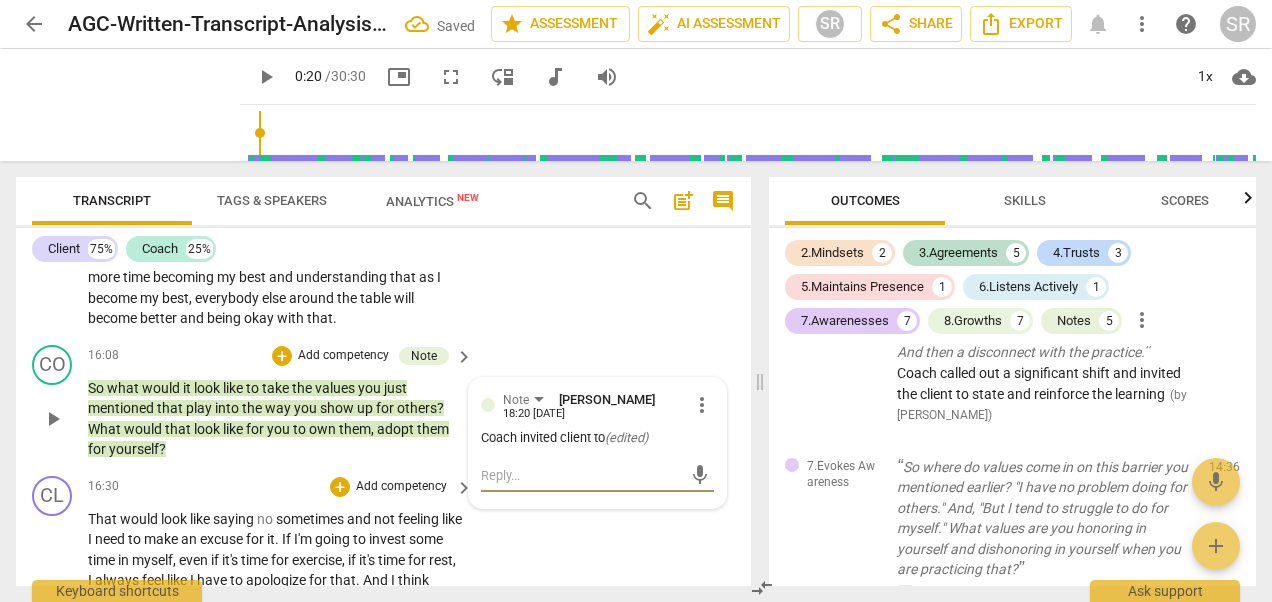 click at bounding box center [581, 475] 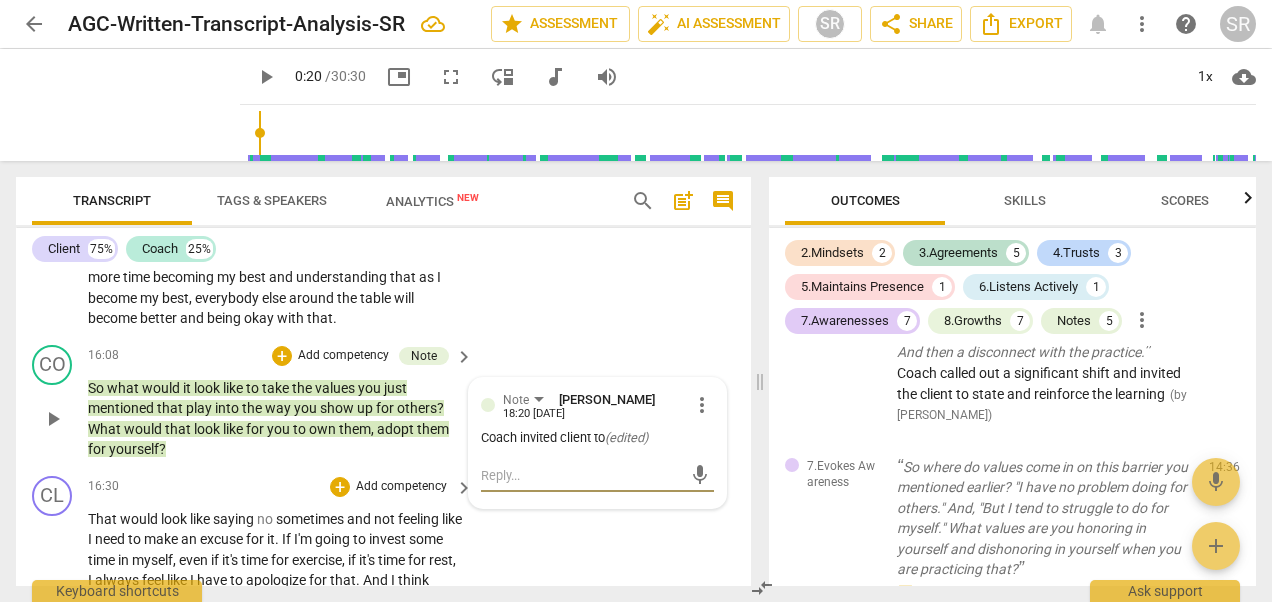 click at bounding box center (581, 475) 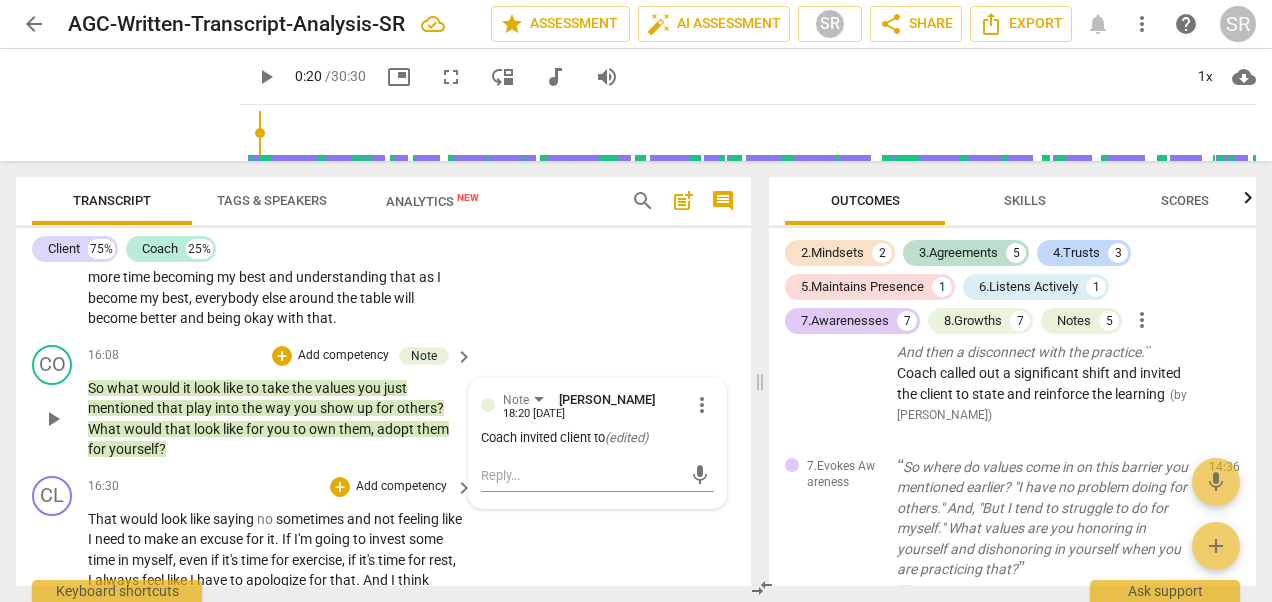 click on "( edited )" at bounding box center [626, 437] 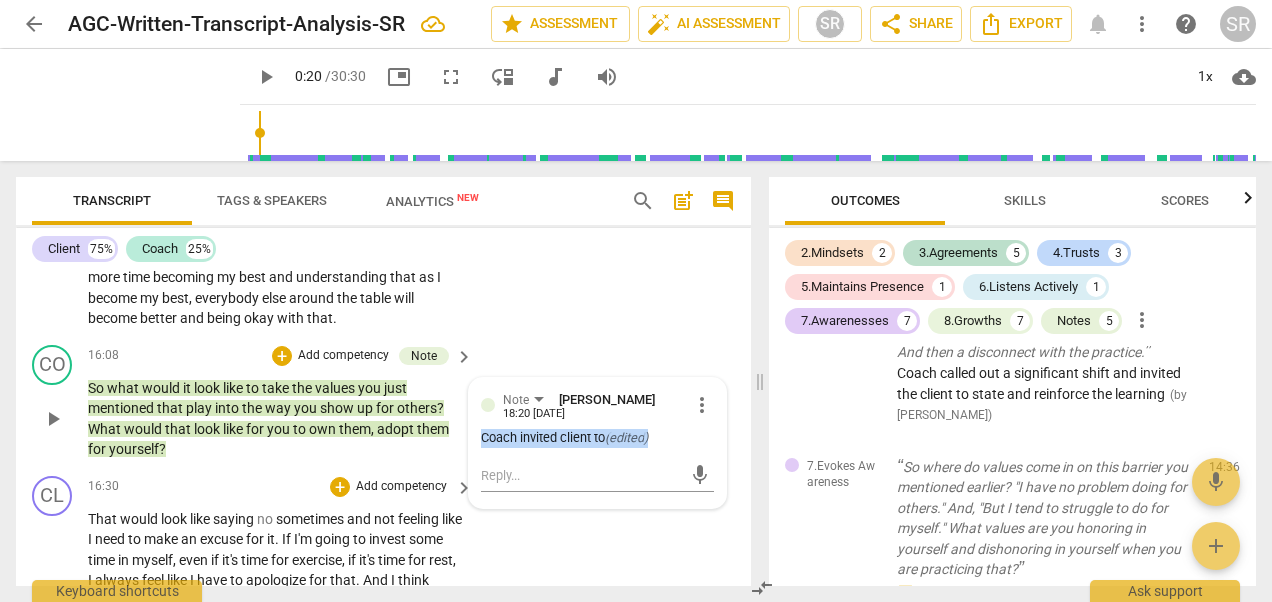 drag, startPoint x: 476, startPoint y: 476, endPoint x: 655, endPoint y: 475, distance: 179.00279 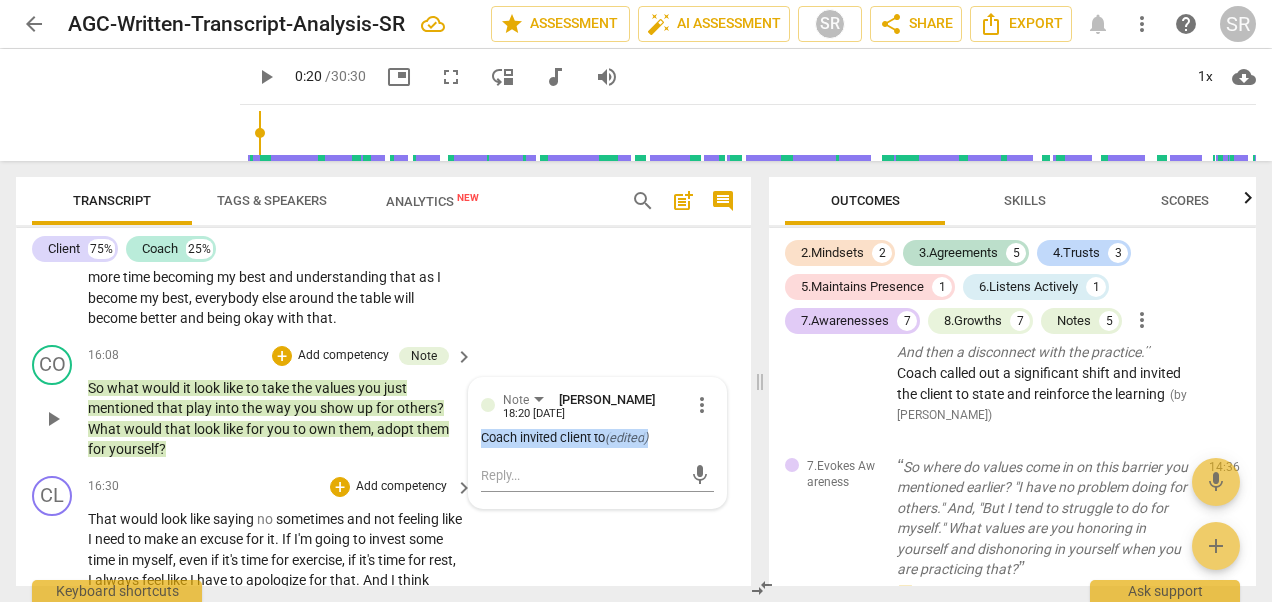 click on "Coach invited client to   ( edited )" at bounding box center (597, 438) 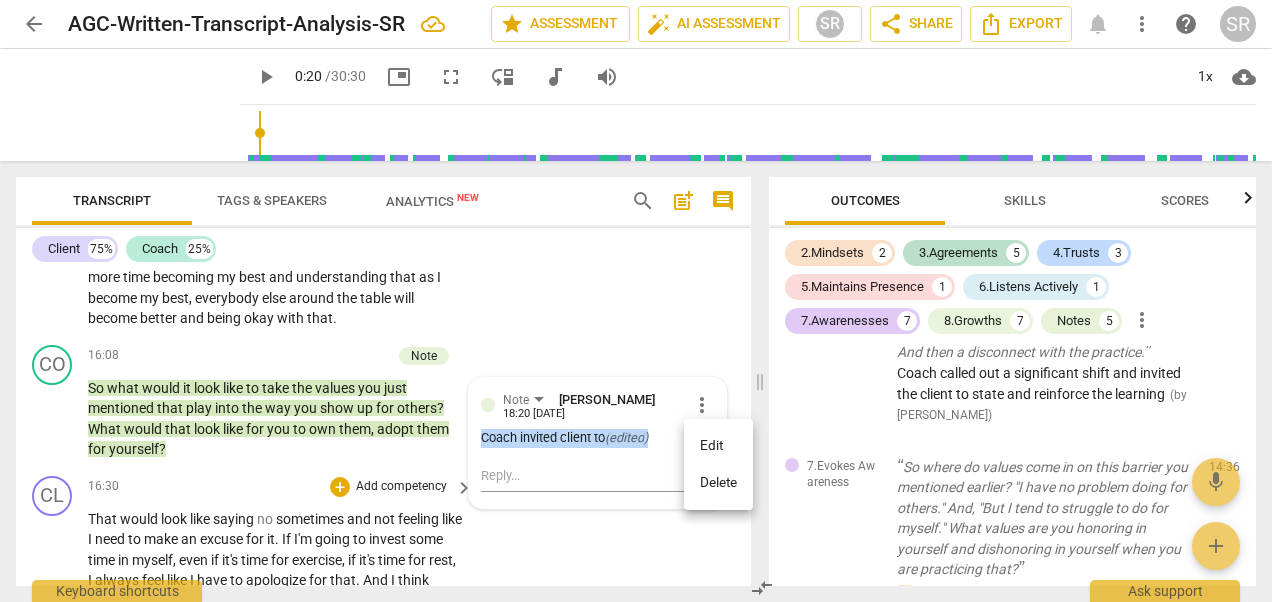 click on "Edit" at bounding box center [718, 446] 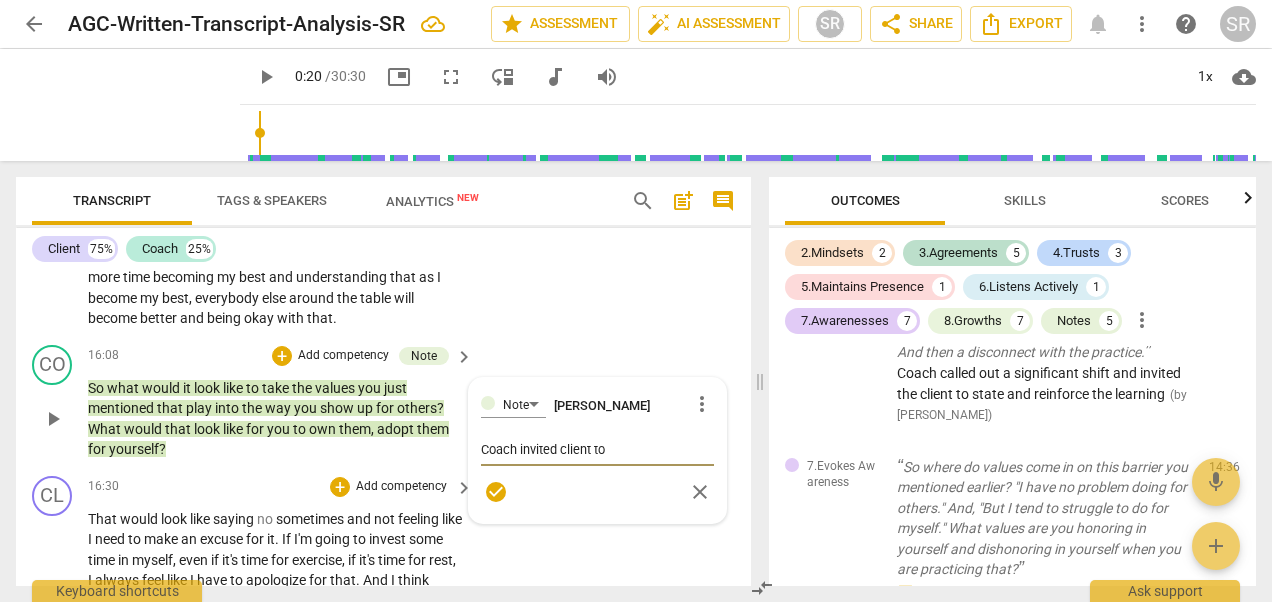 click on "Coach invited client to" at bounding box center (597, 449) 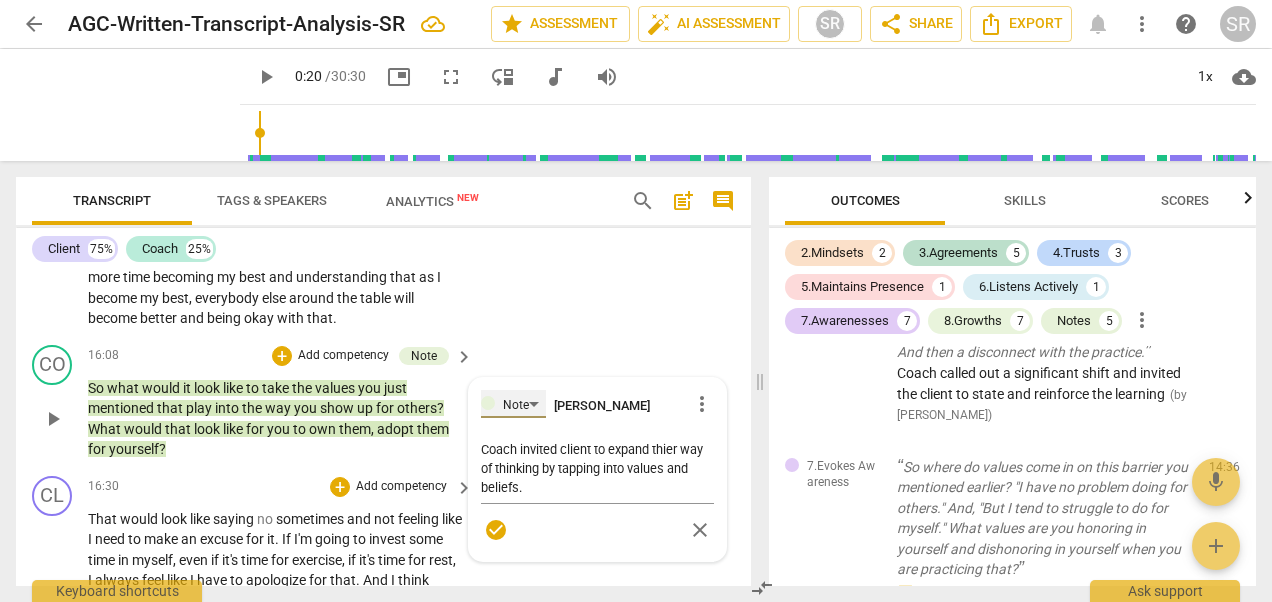 drag, startPoint x: 525, startPoint y: 440, endPoint x: 550, endPoint y: 419, distance: 32.649654 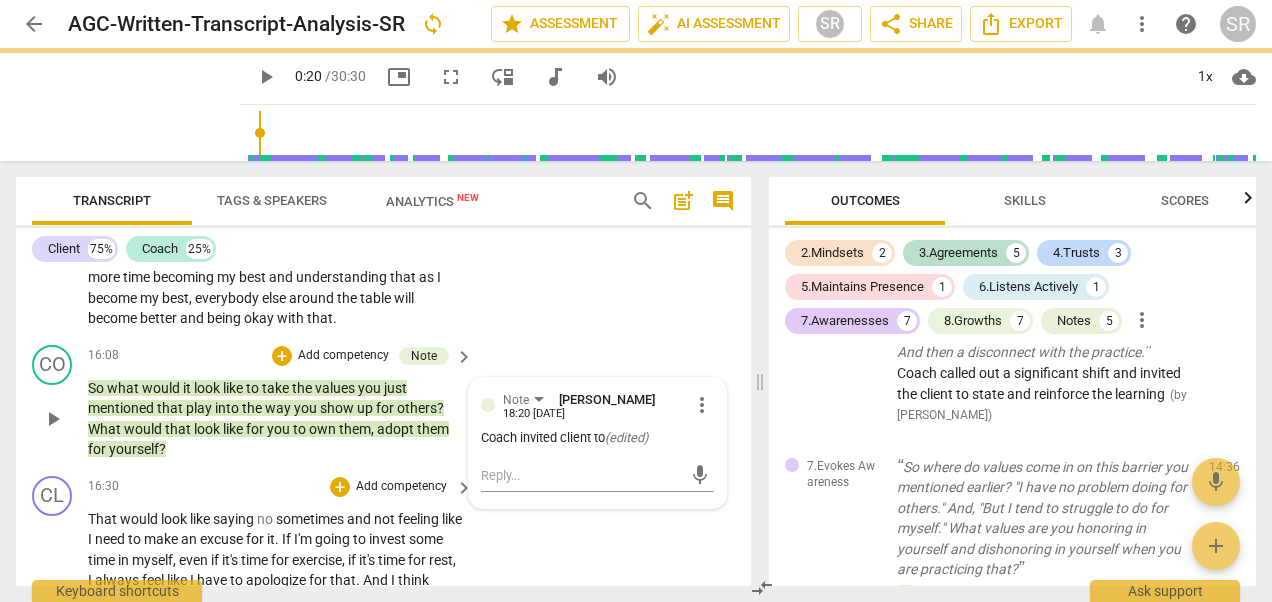 click on "Note [PERSON_NAME] 18:20 [DATE] more_vert Coach invited client to   ( edited ) mic" at bounding box center (597, 443) 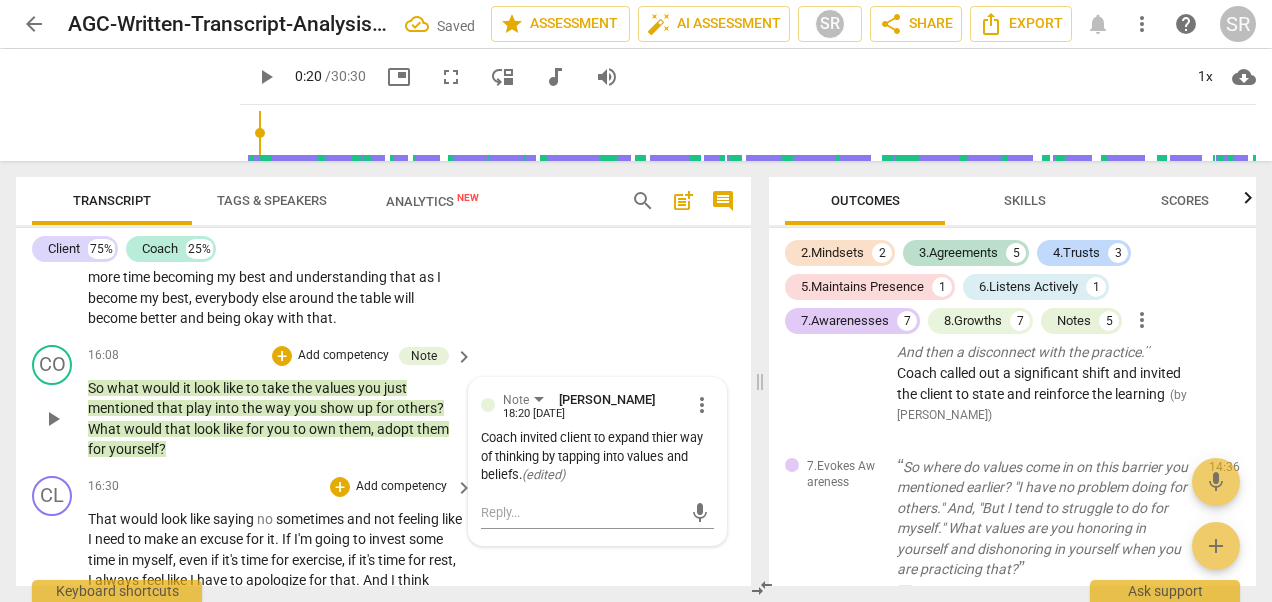 click on "Add competency" at bounding box center [343, 356] 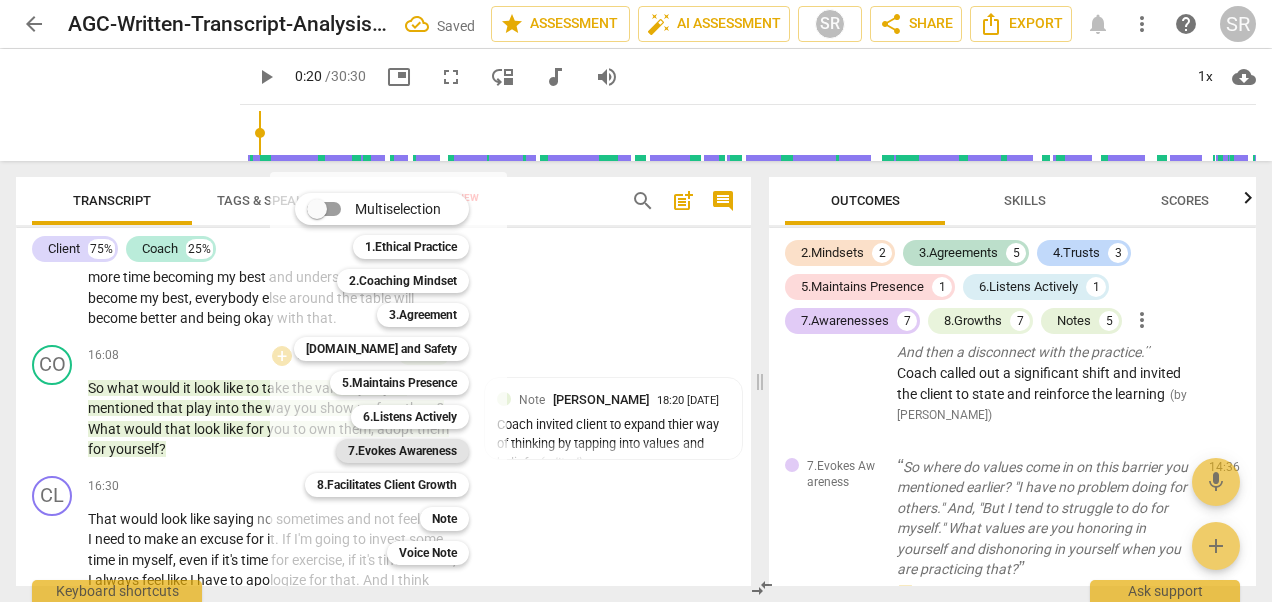 click on "7.Evokes Awareness" at bounding box center [402, 451] 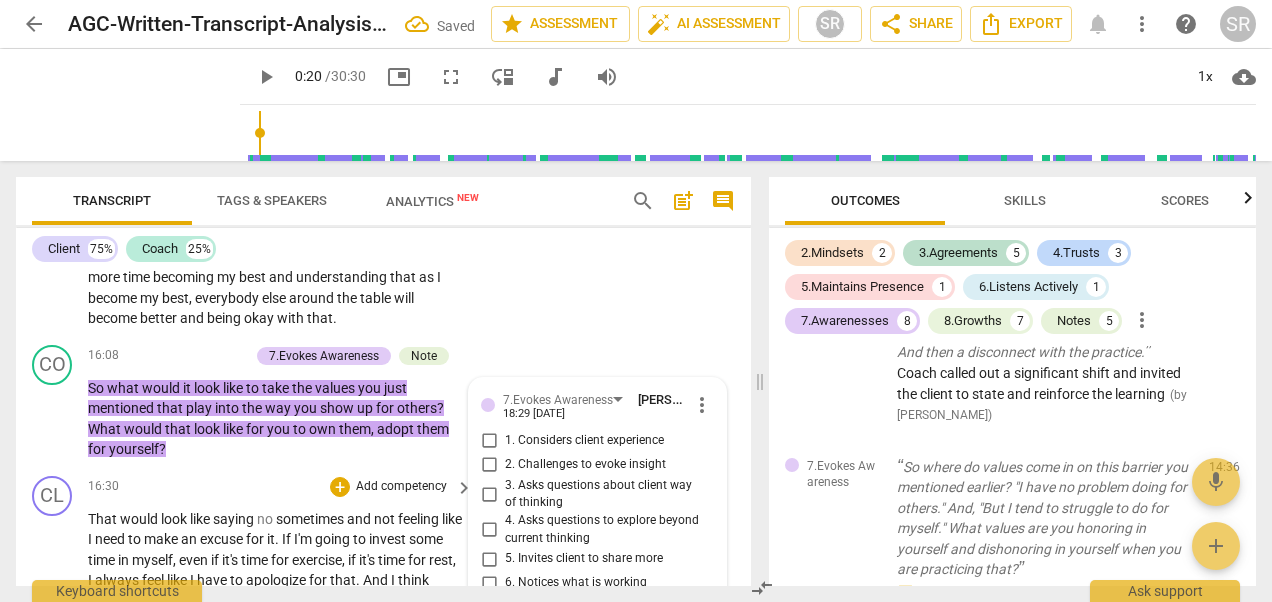 scroll, scrollTop: 6198, scrollLeft: 0, axis: vertical 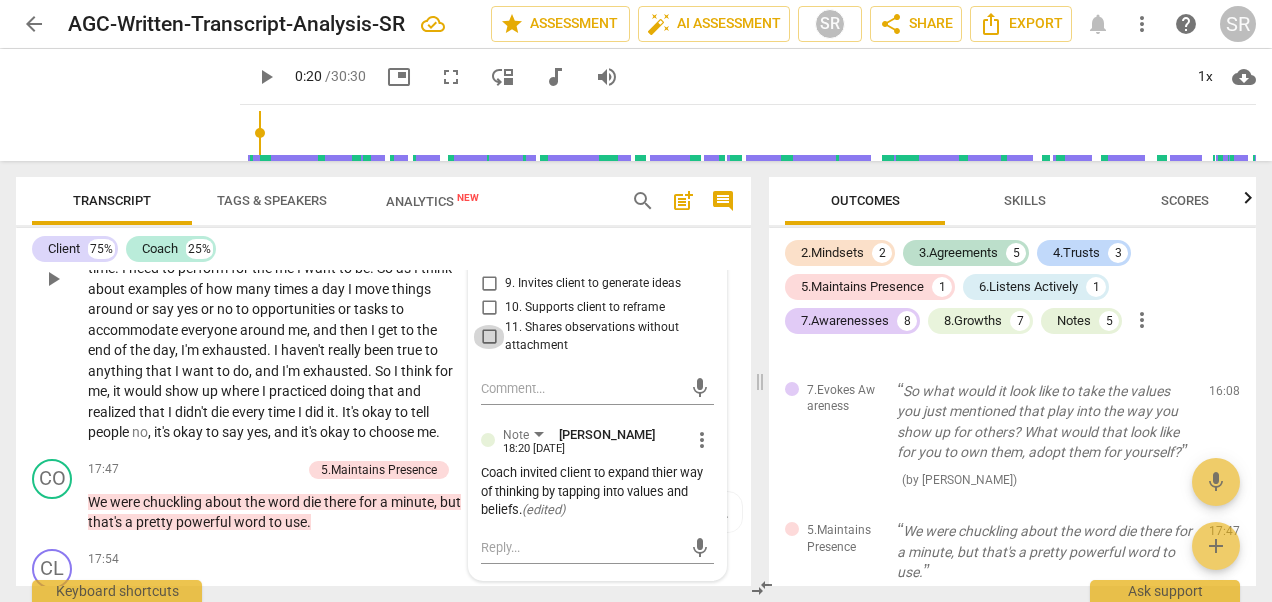 click on "11. Shares observations without attachment" at bounding box center (489, 337) 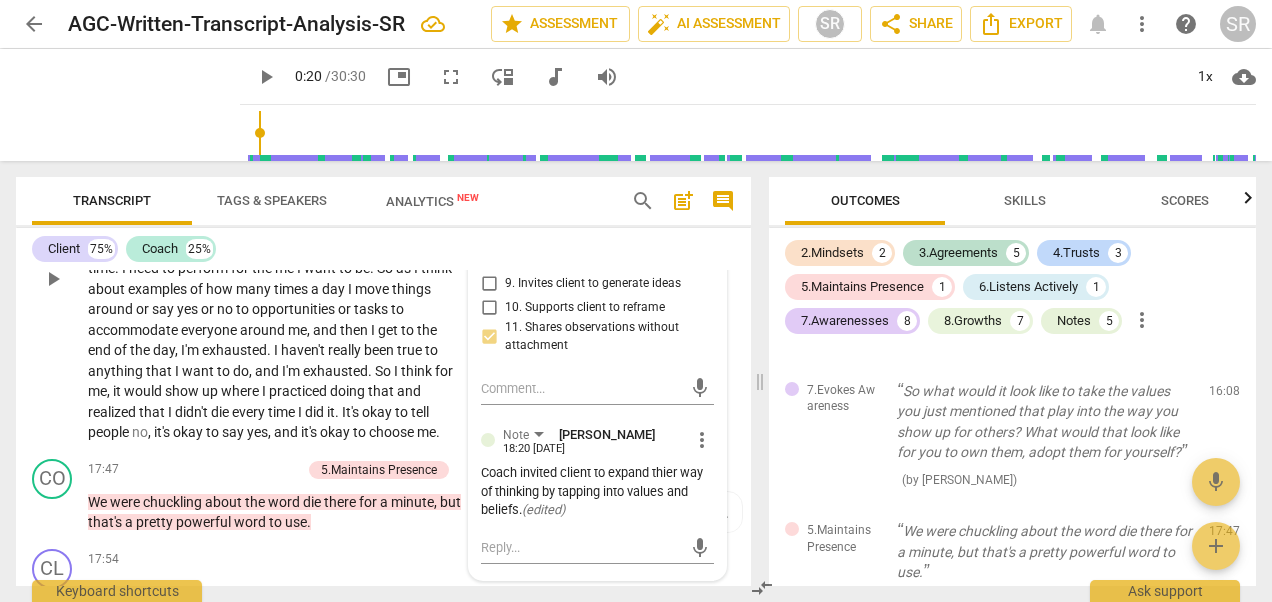 click on "10. Supports client to reframe" at bounding box center (489, 307) 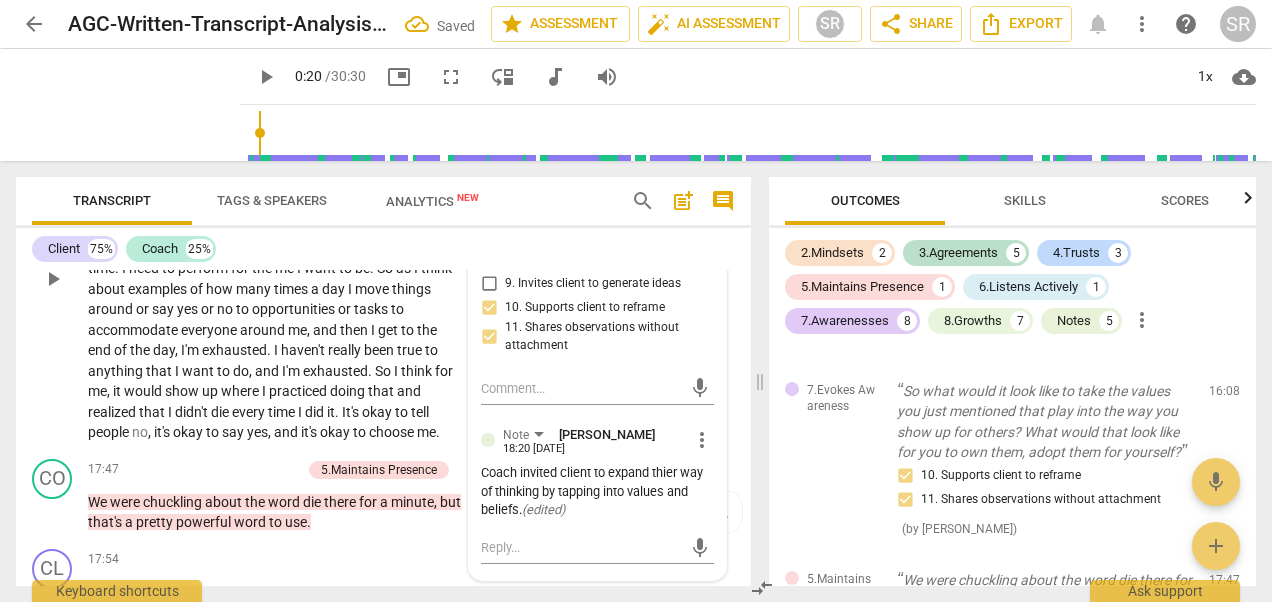click on "8. Helps identify factors to influence patterns" at bounding box center [489, 254] 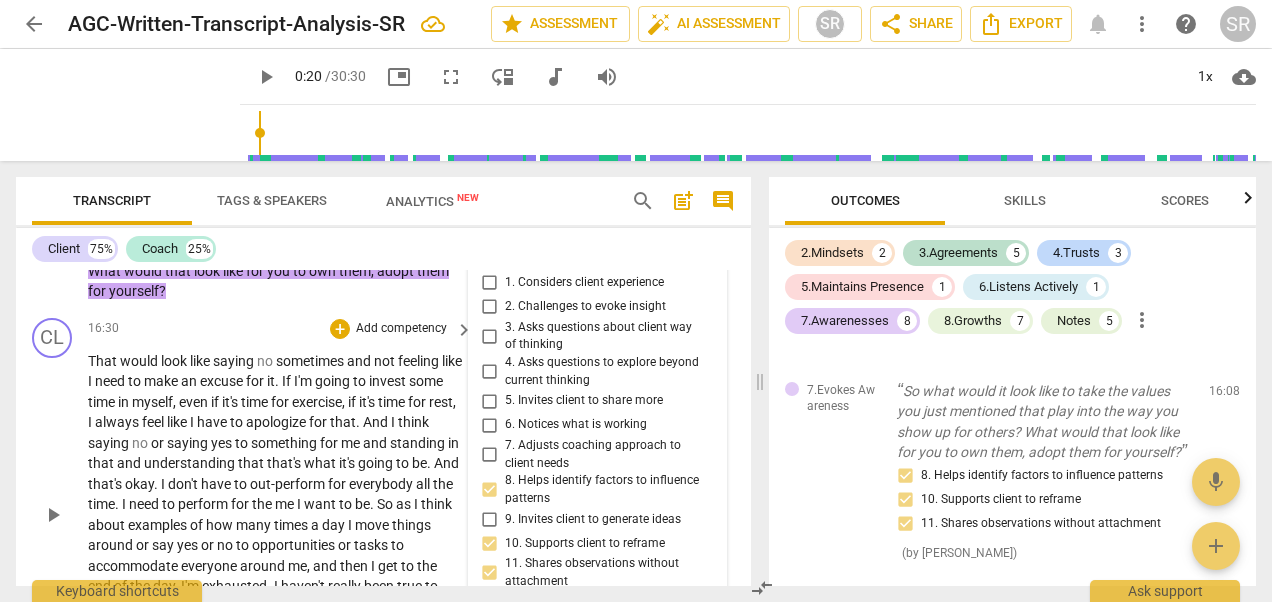 scroll, scrollTop: 5958, scrollLeft: 0, axis: vertical 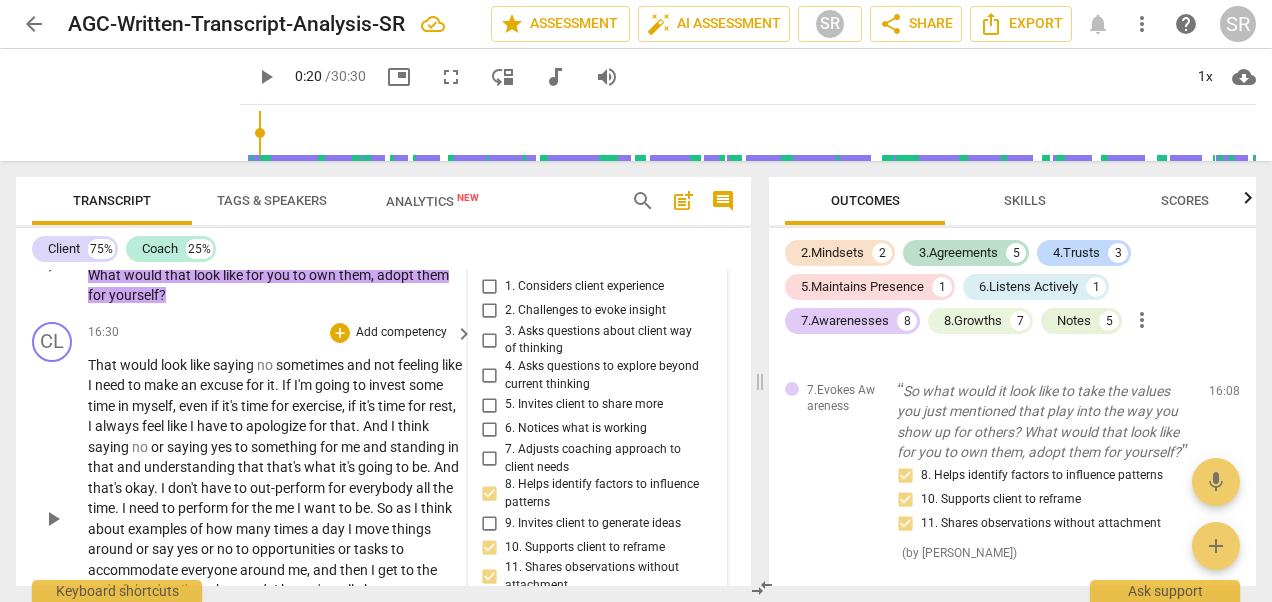 click on "4. Asks questions to explore beyond current thinking" at bounding box center [489, 376] 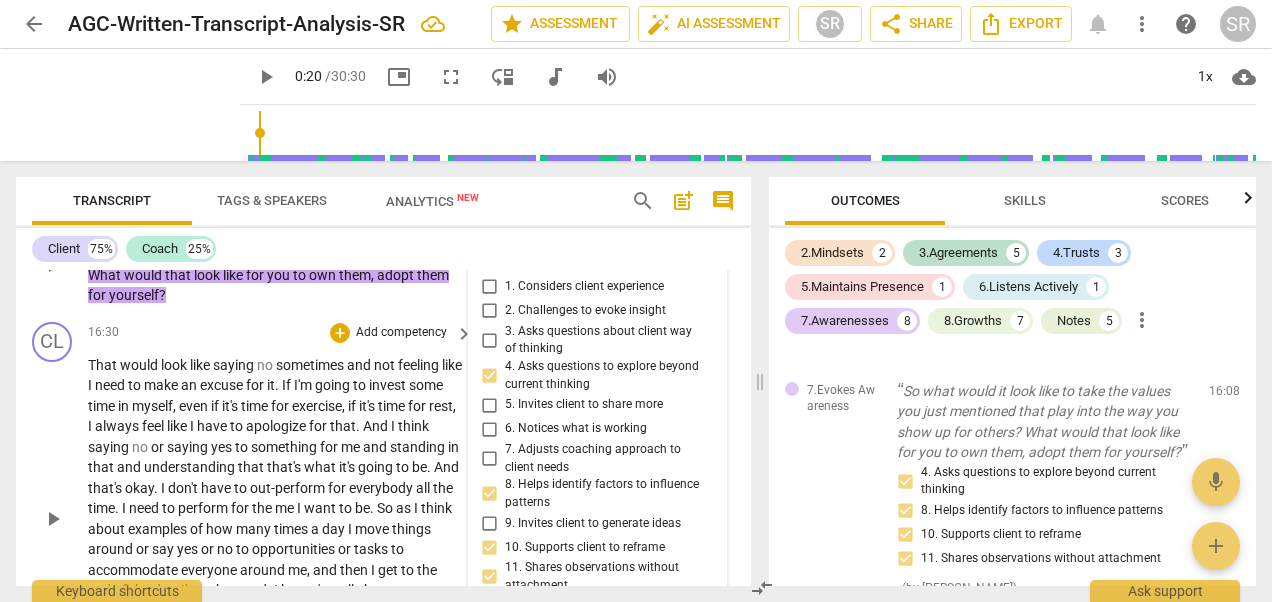 click on "2. Challenges to evoke insight" at bounding box center [489, 311] 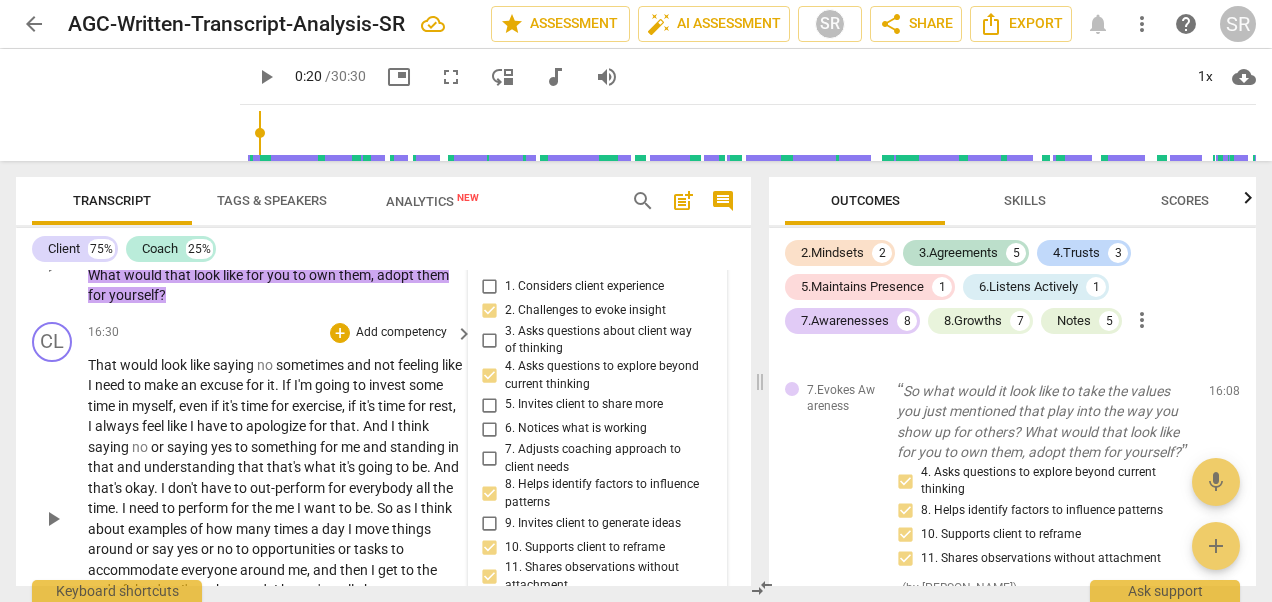 click on "CO play_arrow pause 16:08 + Add competency 7.Evokes Awareness Note keyboard_arrow_right So   what   would   it   look   like   to   take   the   values   you   just   mentioned   that   play   into   the   way   you   show   up   for   others ?   What   would   that   look   like   for   you   to   own   them ,   adopt   them   for   yourself ? 7.Evokes Awareness [PERSON_NAME] 18:29 [DATE] more_vert 1. Considers client experience 2. Challenges to evoke insight 3. Asks questions about client way of thinking 4. Asks questions to explore beyond current thinking 5. Invites client to share more 6. Notices what is working 7. Adjusts coaching approach to client needs 8. Helps identify factors to influence patterns 9. Invites client to generate ideas 10. Supports client to reframe 11. Shares observations without attachment mic Note [PERSON_NAME] 18:20 [DATE] more_vert Coach invited client to expand thier way of thinking by tapping into values and beliefs.  ( edited ) [PERSON_NAME]" at bounding box center [383, 248] 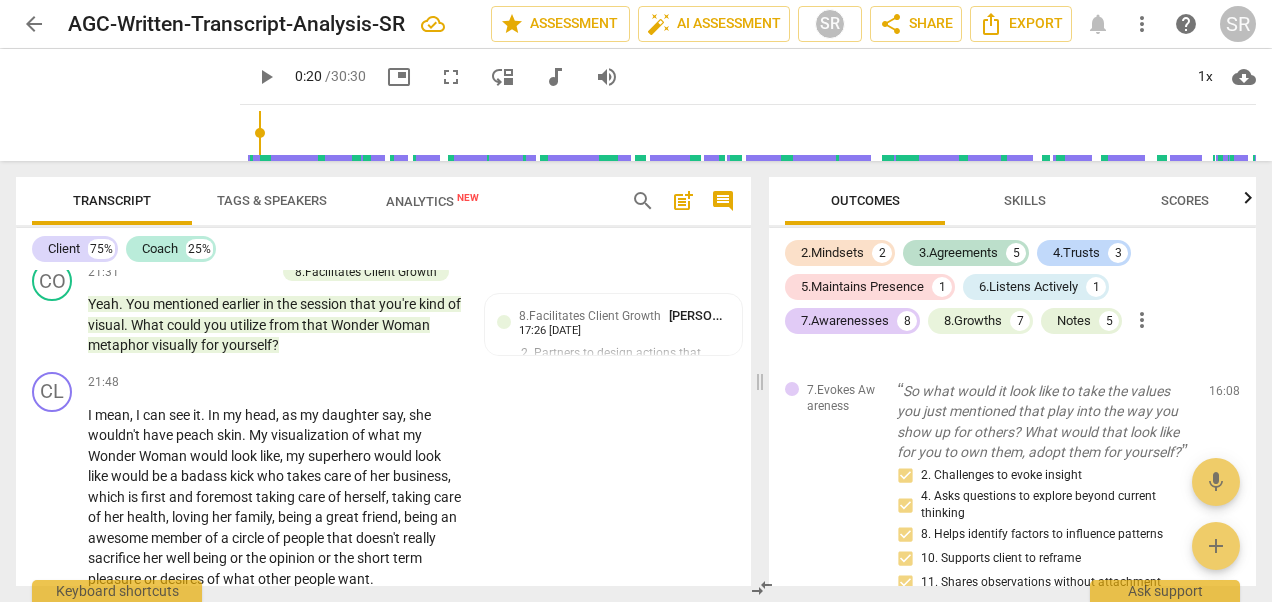 scroll, scrollTop: 7718, scrollLeft: 0, axis: vertical 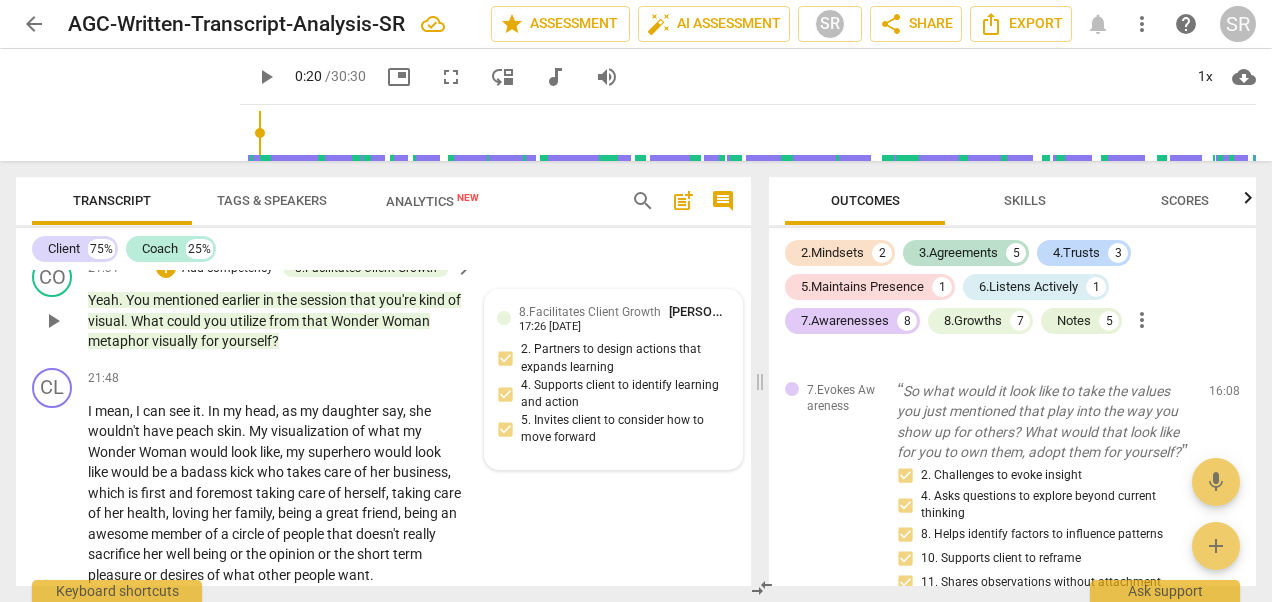 click on "8.Facilitates Client Growth [PERSON_NAME] 17:26 [DATE] 2. Partners to design actions that expands learning 4. Supports client to identify learning and action 5. Invites client to consider how to move forward" at bounding box center [613, 379] 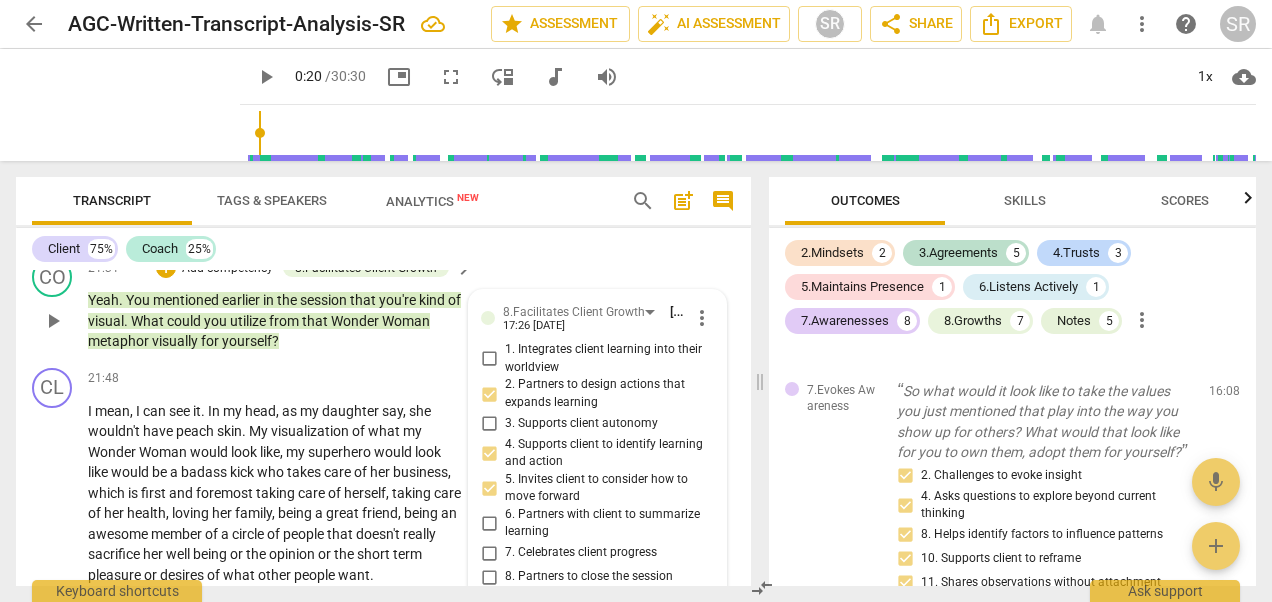 scroll, scrollTop: 7974, scrollLeft: 0, axis: vertical 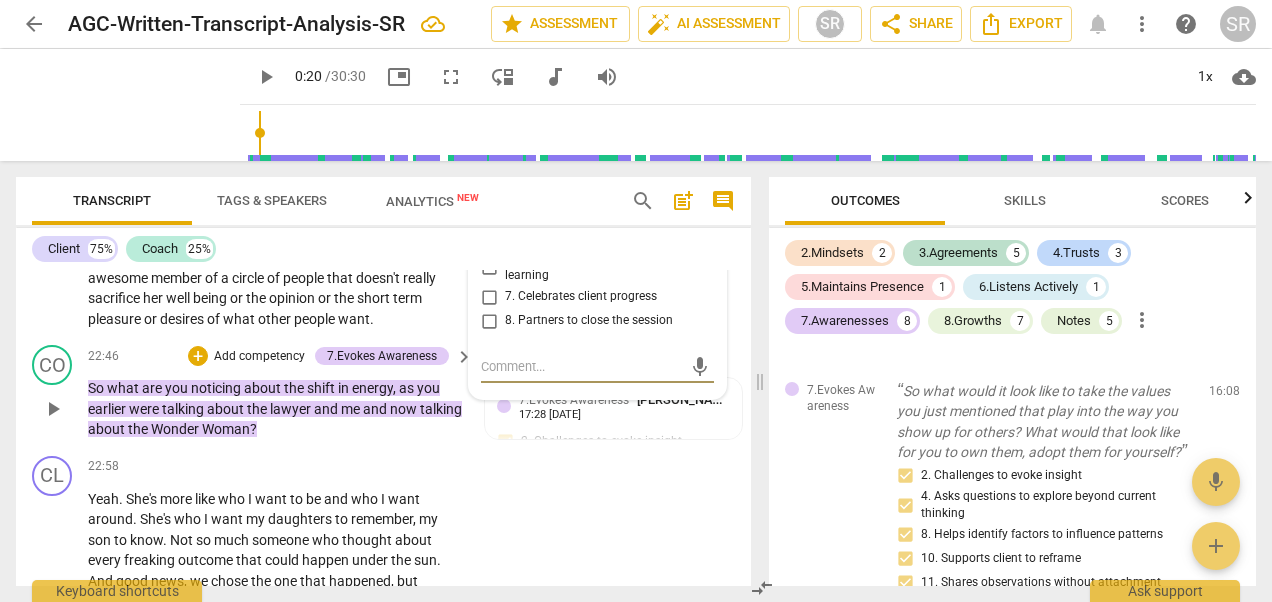 click on "So   what   are   you   noticing   about   the   shift   in   energy ,   as   you   earlier   were   talking   about   the   lawyer   and   me   and   now   talking   about   the   Wonder   Woman ?" at bounding box center [275, 409] 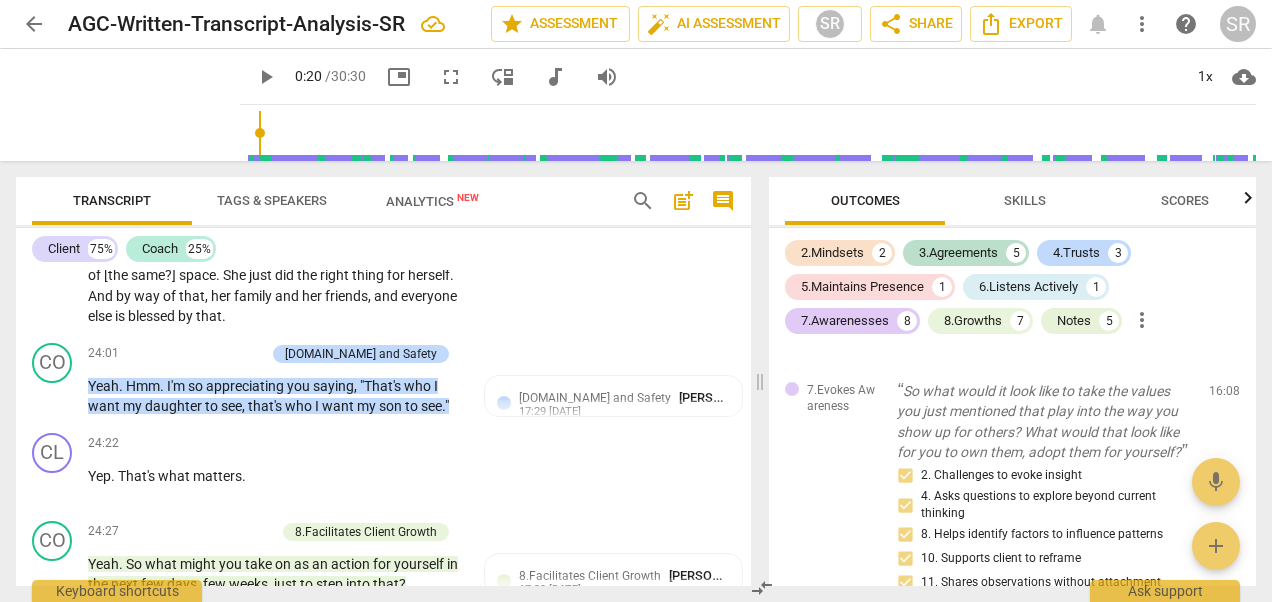scroll, scrollTop: 8455, scrollLeft: 0, axis: vertical 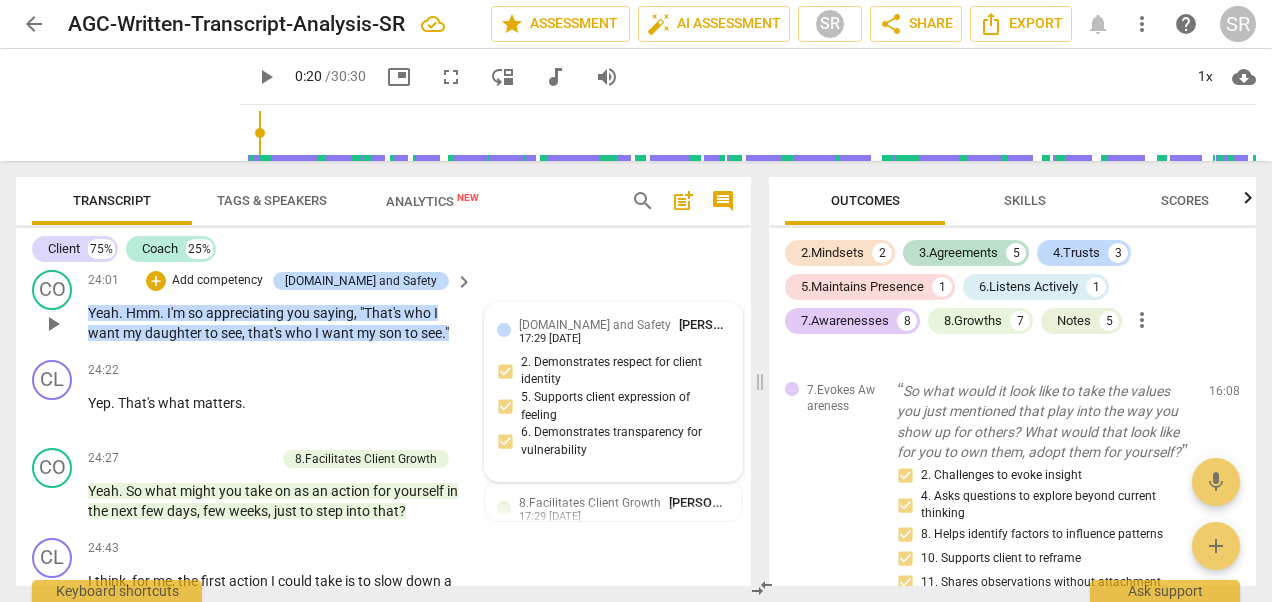 click on "[DOMAIN_NAME] and Safety [PERSON_NAME] 17:29 [DATE] 2. Demonstrates respect for client identity 5. Supports client expression of feeling 6. Demonstrates transparency for vulnerability" at bounding box center [613, 392] 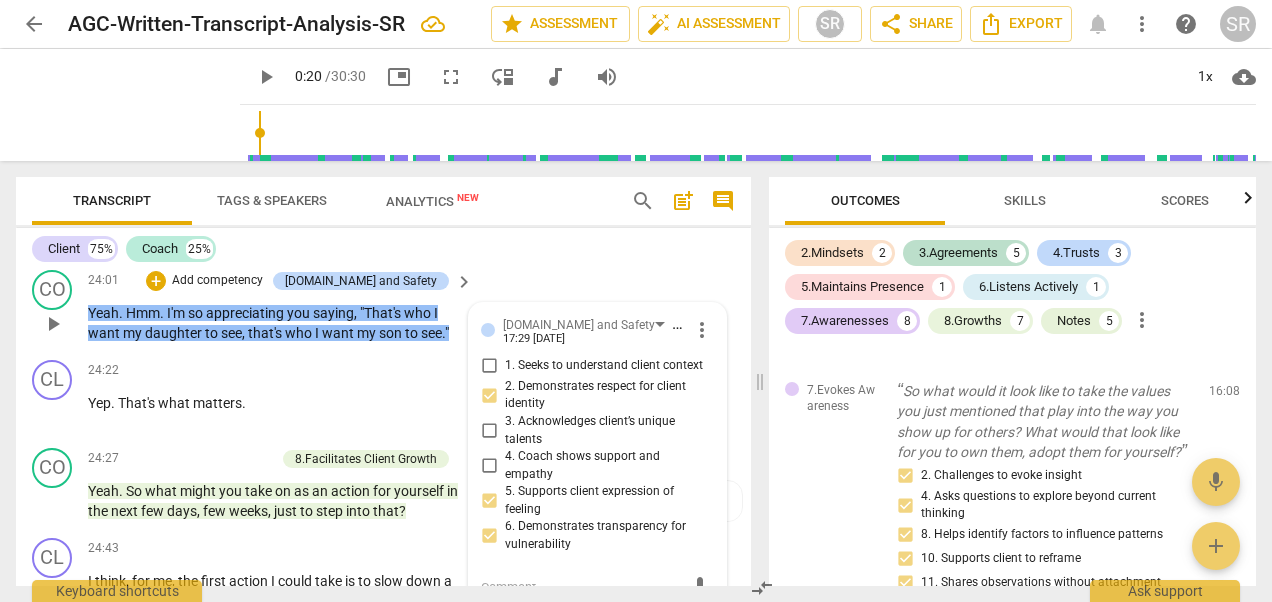 scroll, scrollTop: 8675, scrollLeft: 0, axis: vertical 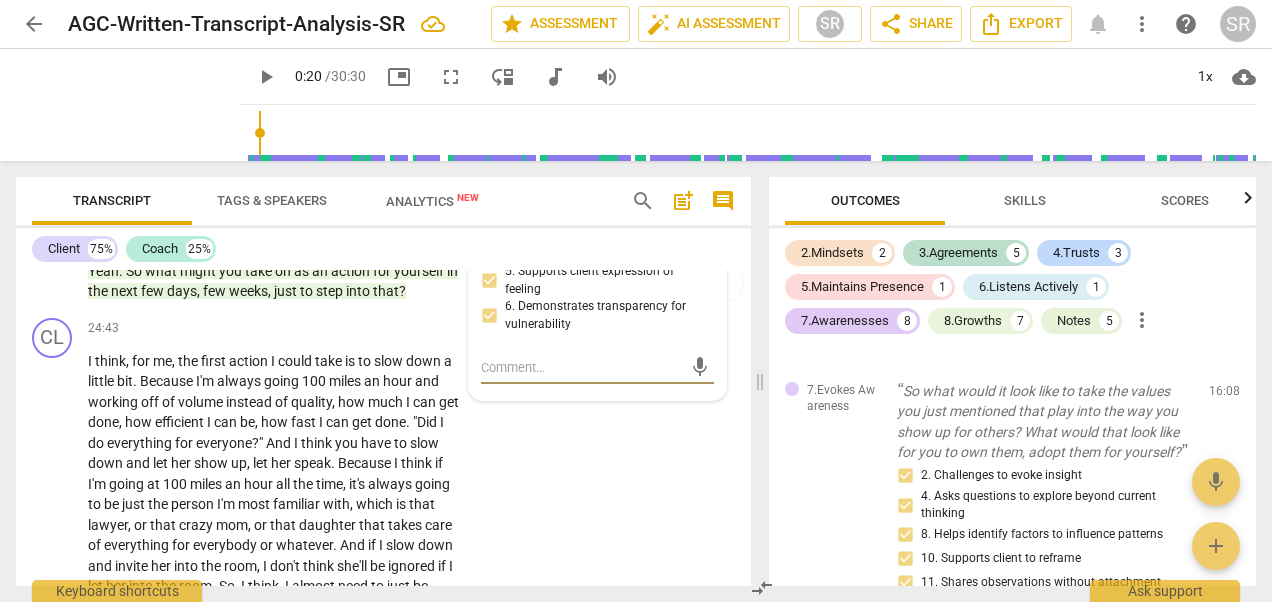 click at bounding box center [581, 367] 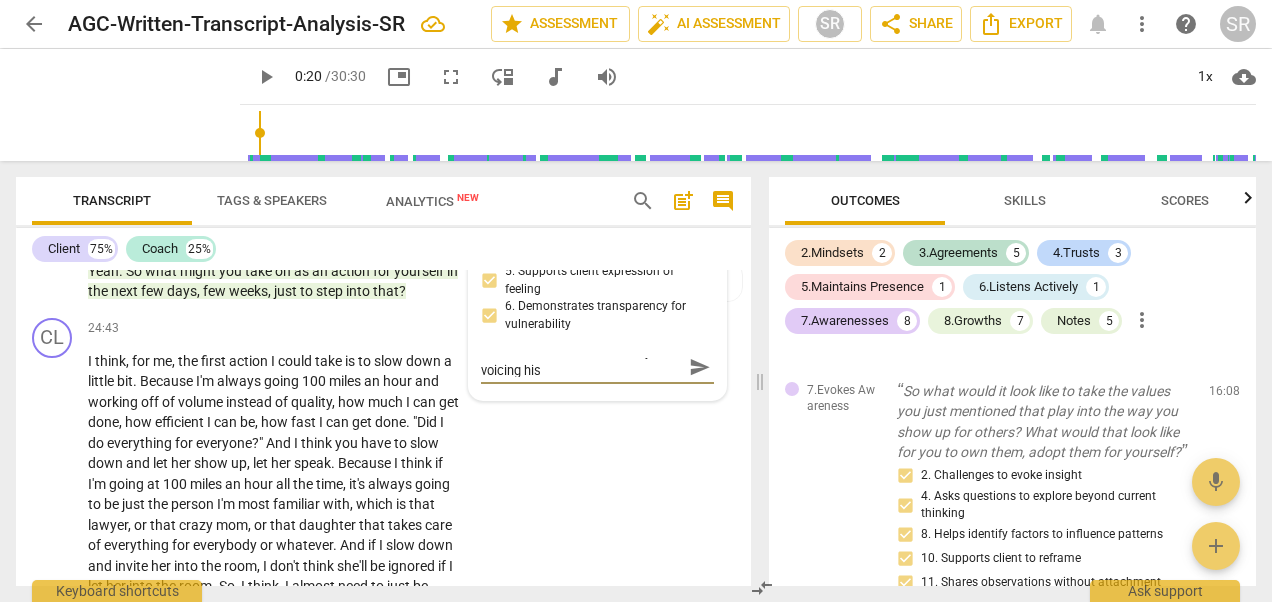 scroll, scrollTop: 0, scrollLeft: 0, axis: both 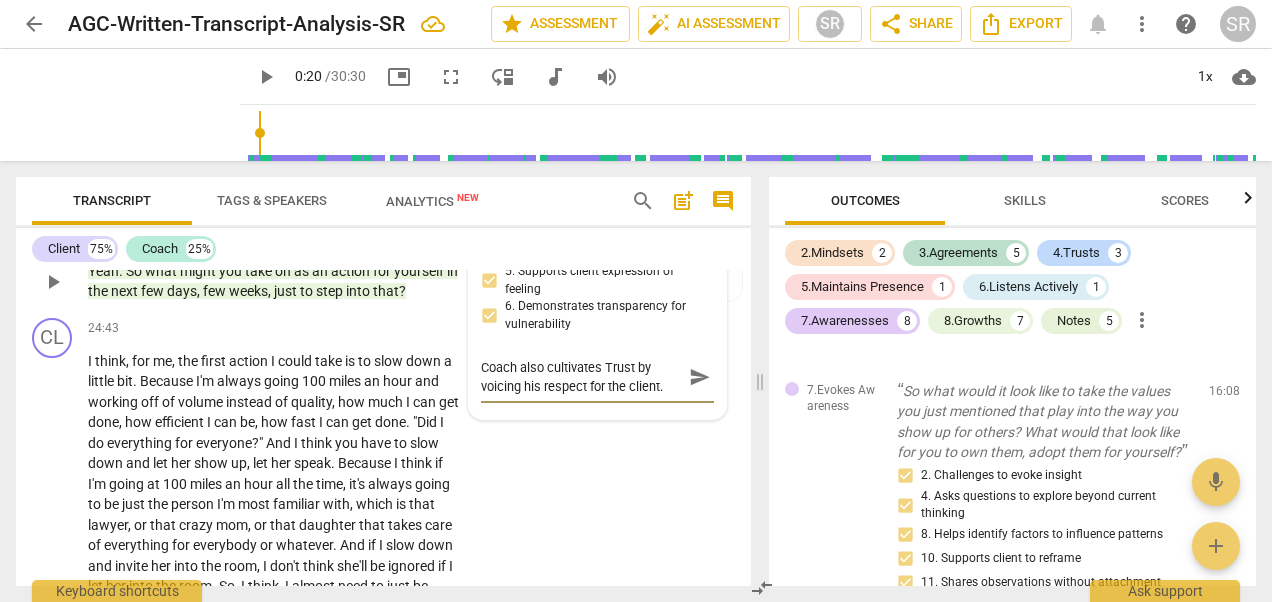 click on "CO play_arrow pause 24:27 + Add competency 8.Facilitates Client Growth keyboard_arrow_right Yeah .   So   what   might   you   take   on   as   an   action   for   yourself   in   the   next   few   days ,   few   weeks ,   just   to   step   into   that ? 8.Facilitates Client Growth [PERSON_NAME] 17:29 [DATE] 2. Partners to design actions that expands learning 5. Invites client to consider how to move forward" at bounding box center [383, 265] 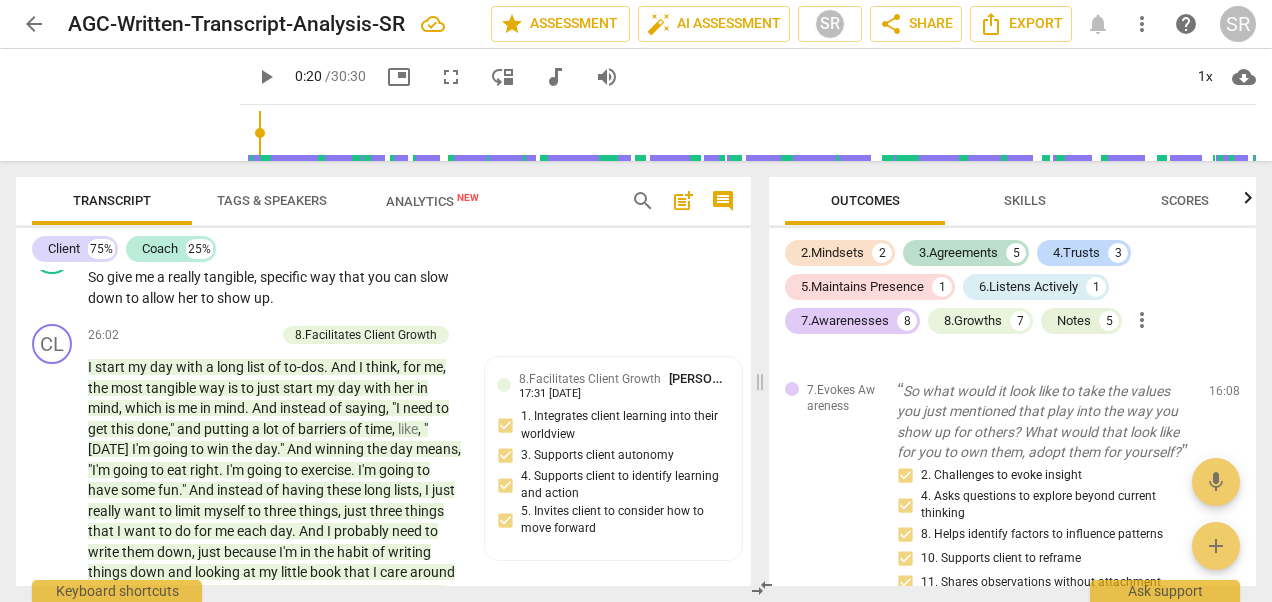 scroll, scrollTop: 9155, scrollLeft: 0, axis: vertical 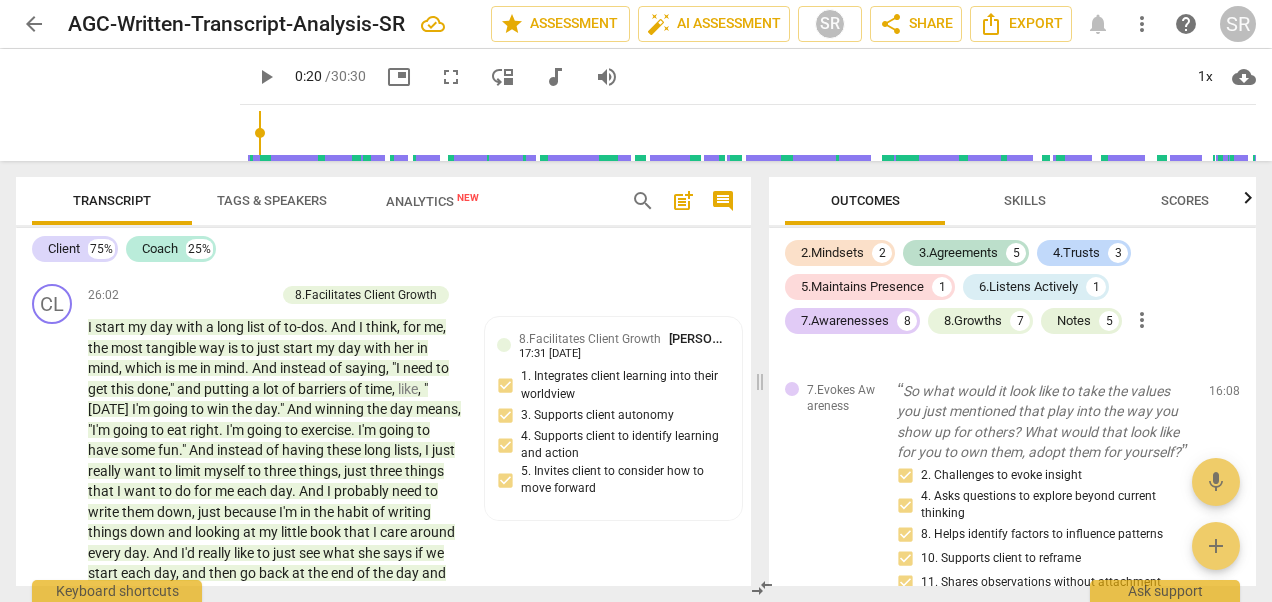 click on "Add competency" at bounding box center [227, 296] 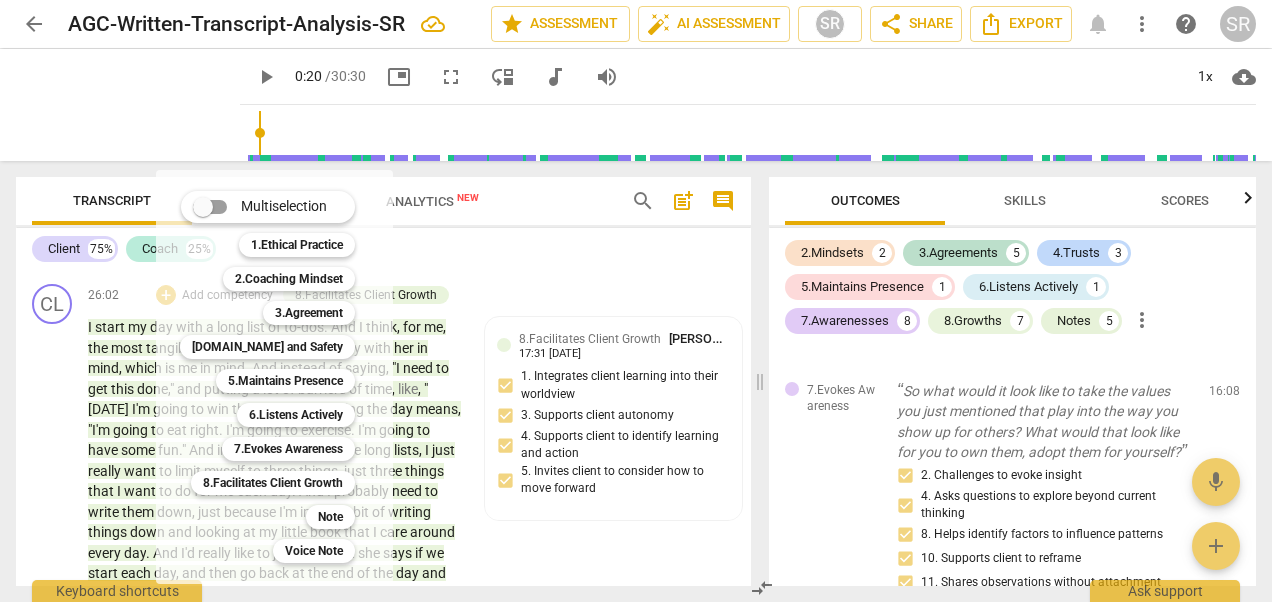 click at bounding box center [636, 301] 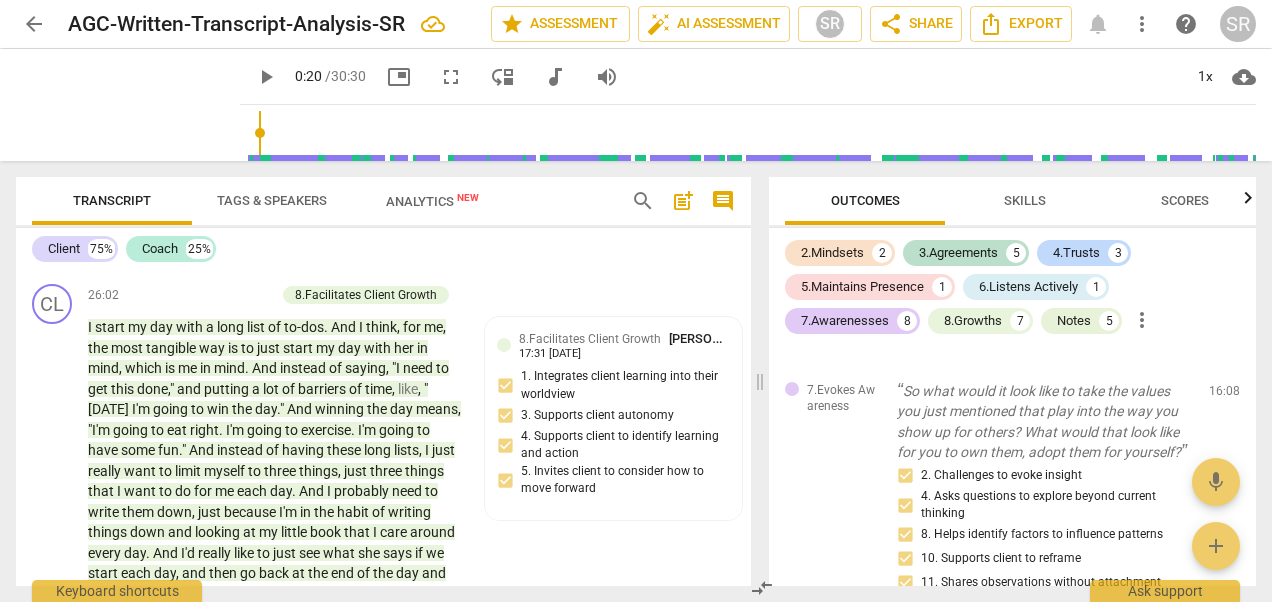 click on "+" at bounding box center (340, 205) 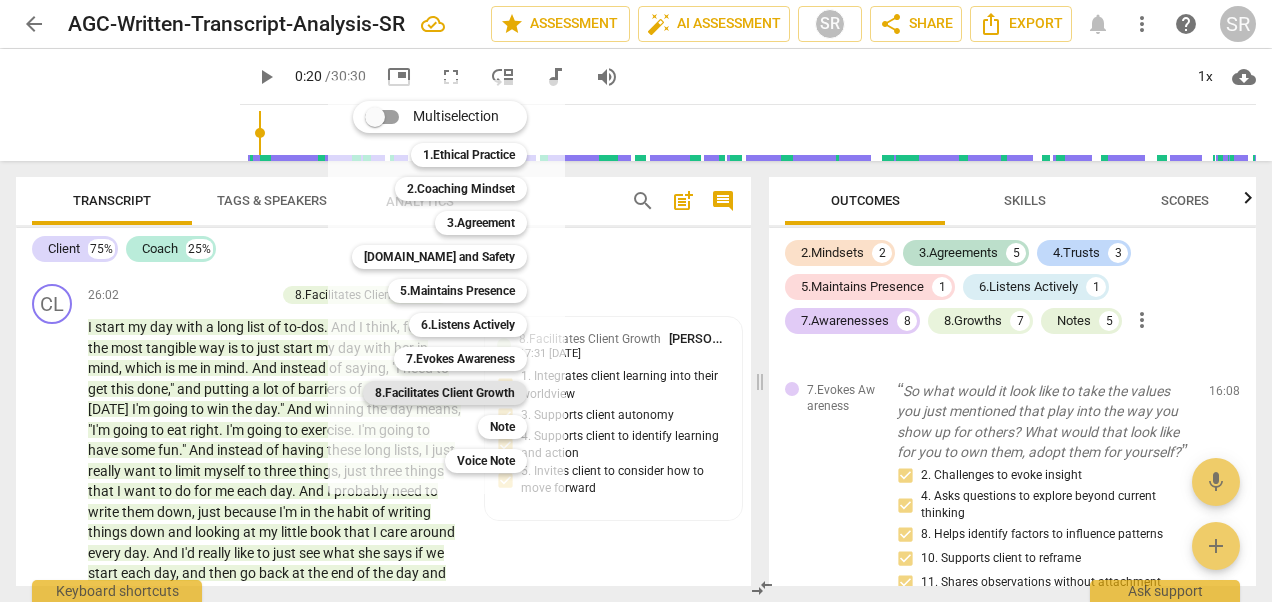 click on "8.Facilitates Client Growth" at bounding box center [445, 393] 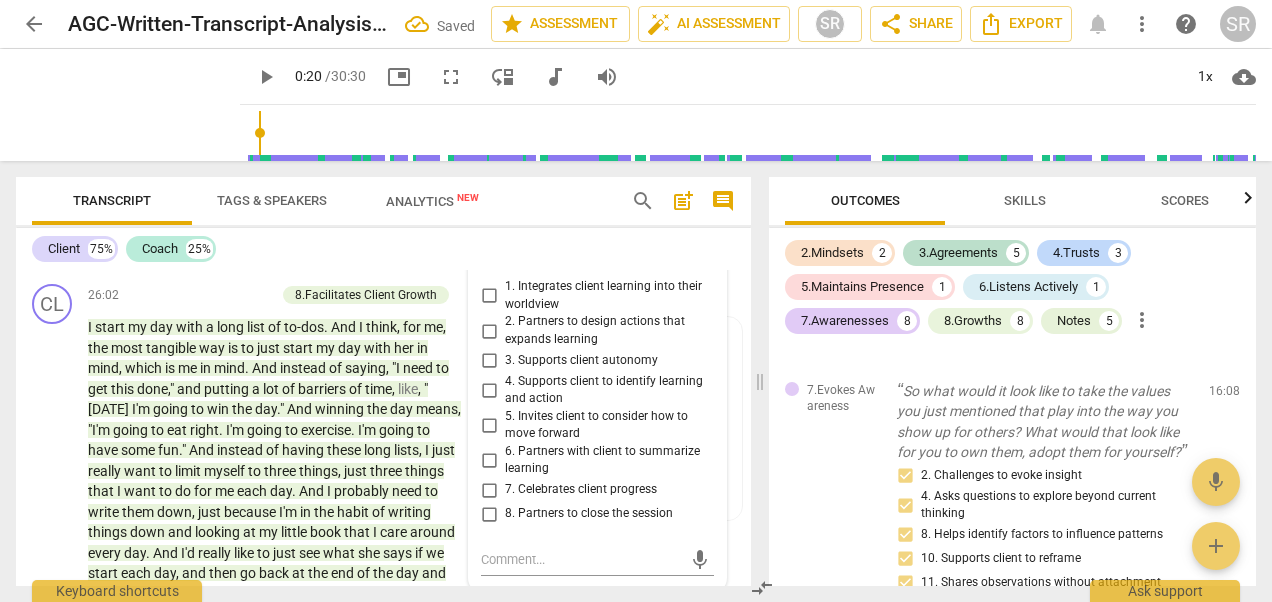 scroll, scrollTop: 9368, scrollLeft: 0, axis: vertical 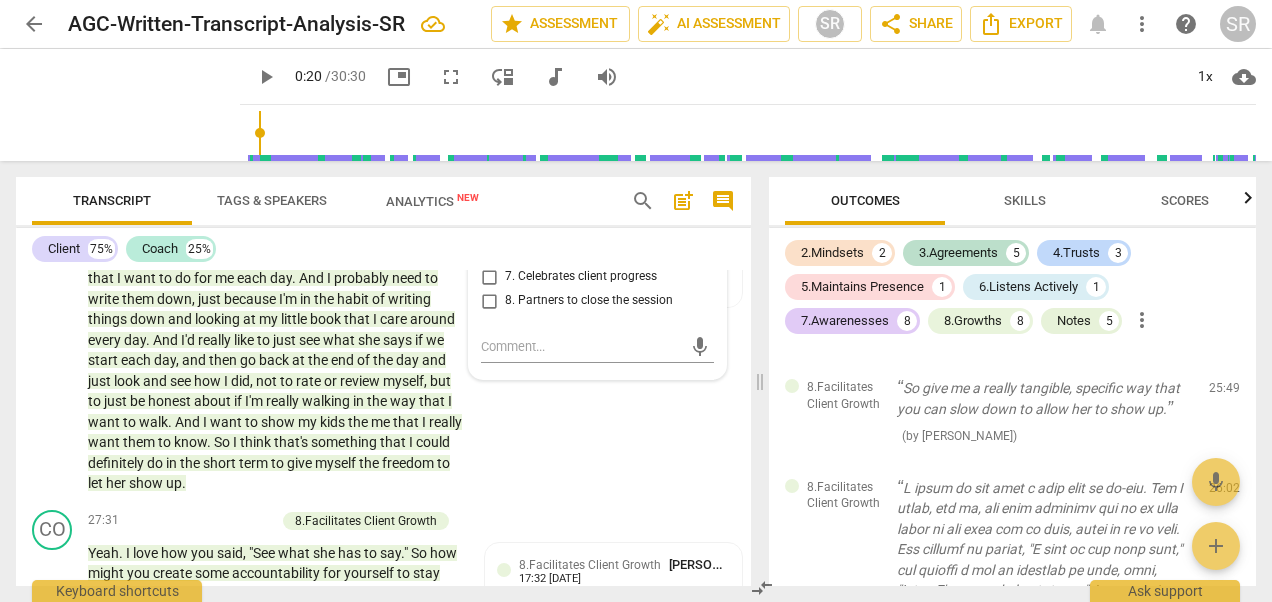 click on "5. Invites client to consider how to move forward" at bounding box center (489, 212) 